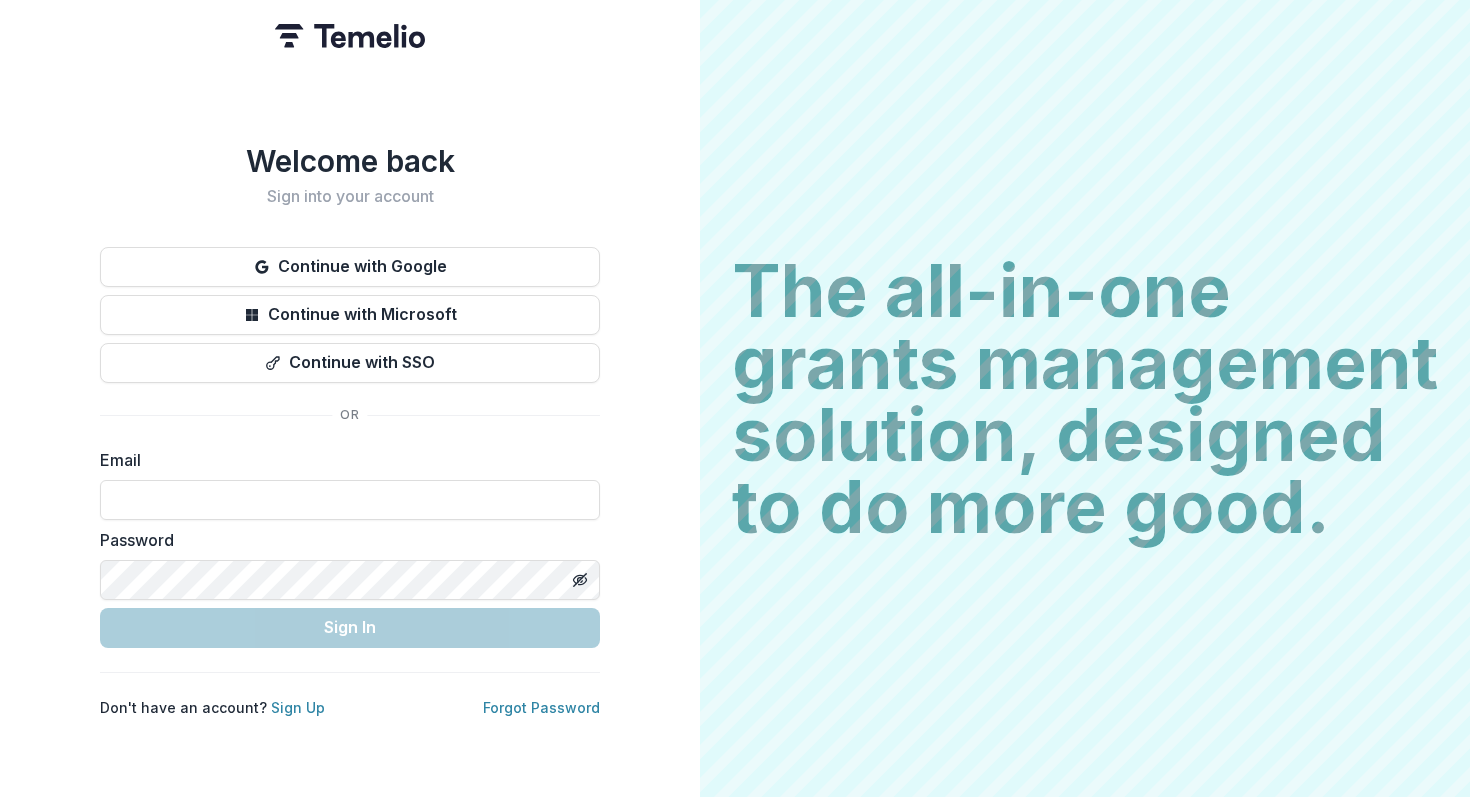 scroll, scrollTop: 0, scrollLeft: 0, axis: both 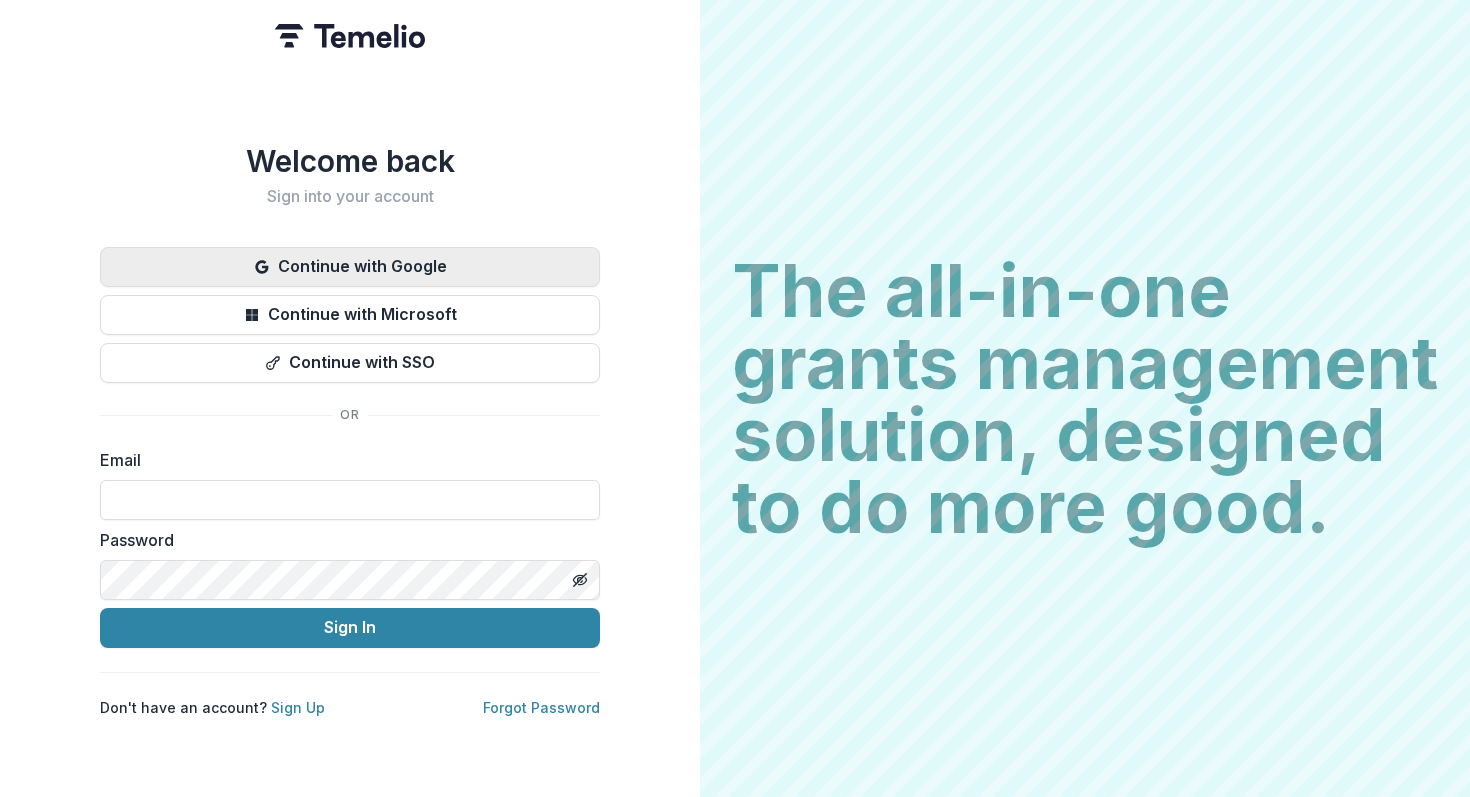 click on "Continue with Google" at bounding box center [350, 267] 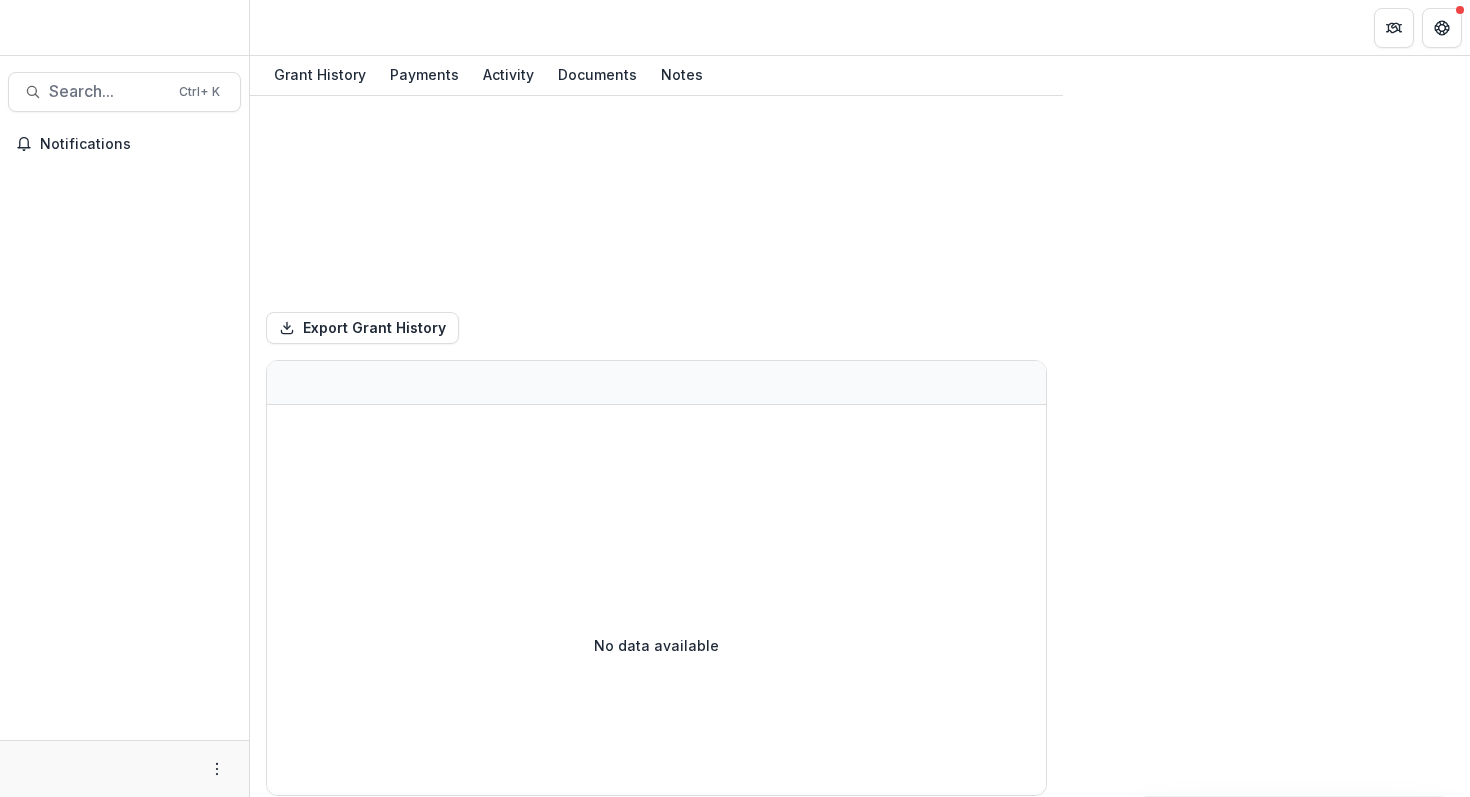 scroll, scrollTop: 0, scrollLeft: 0, axis: both 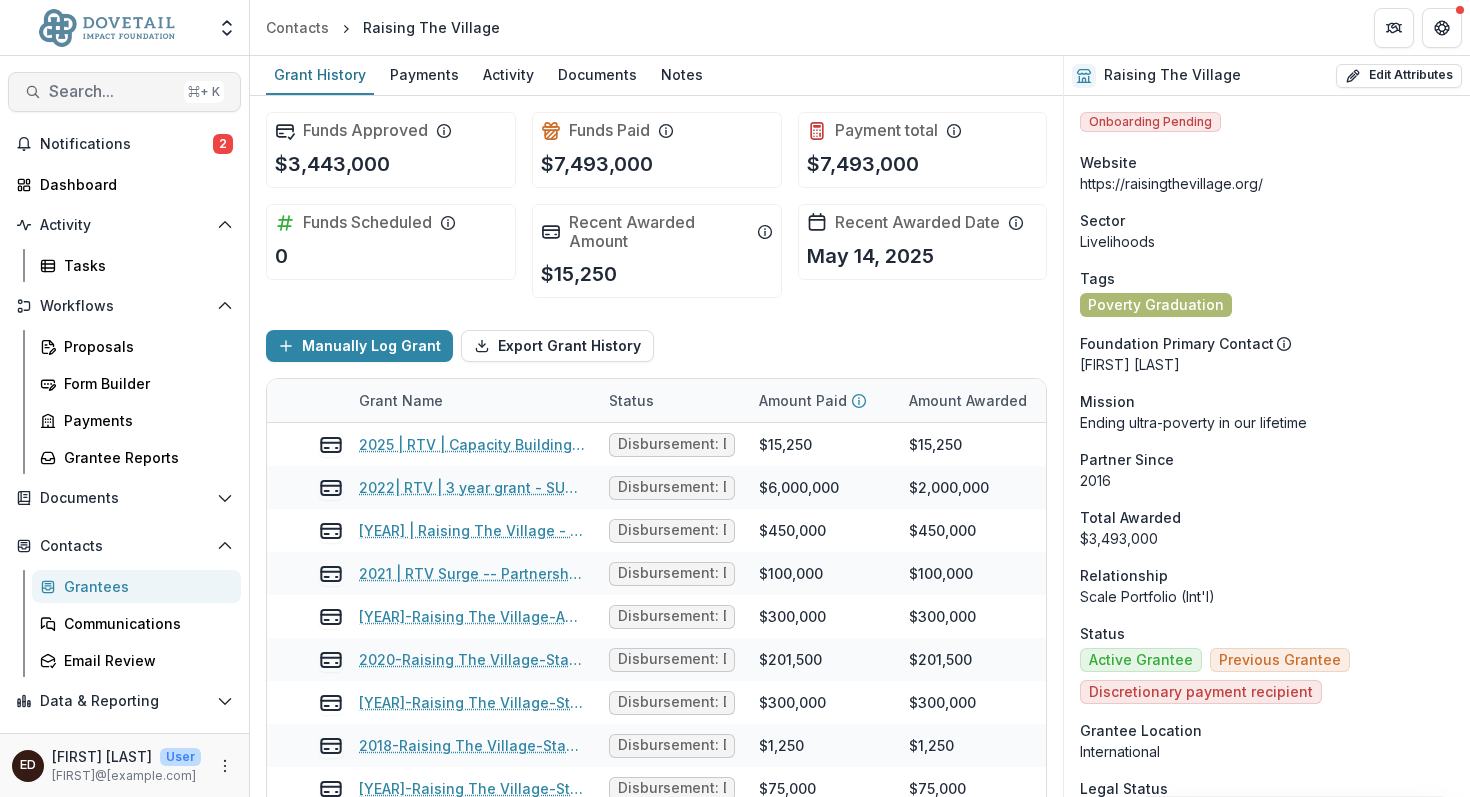 click on "Search..." at bounding box center (112, 91) 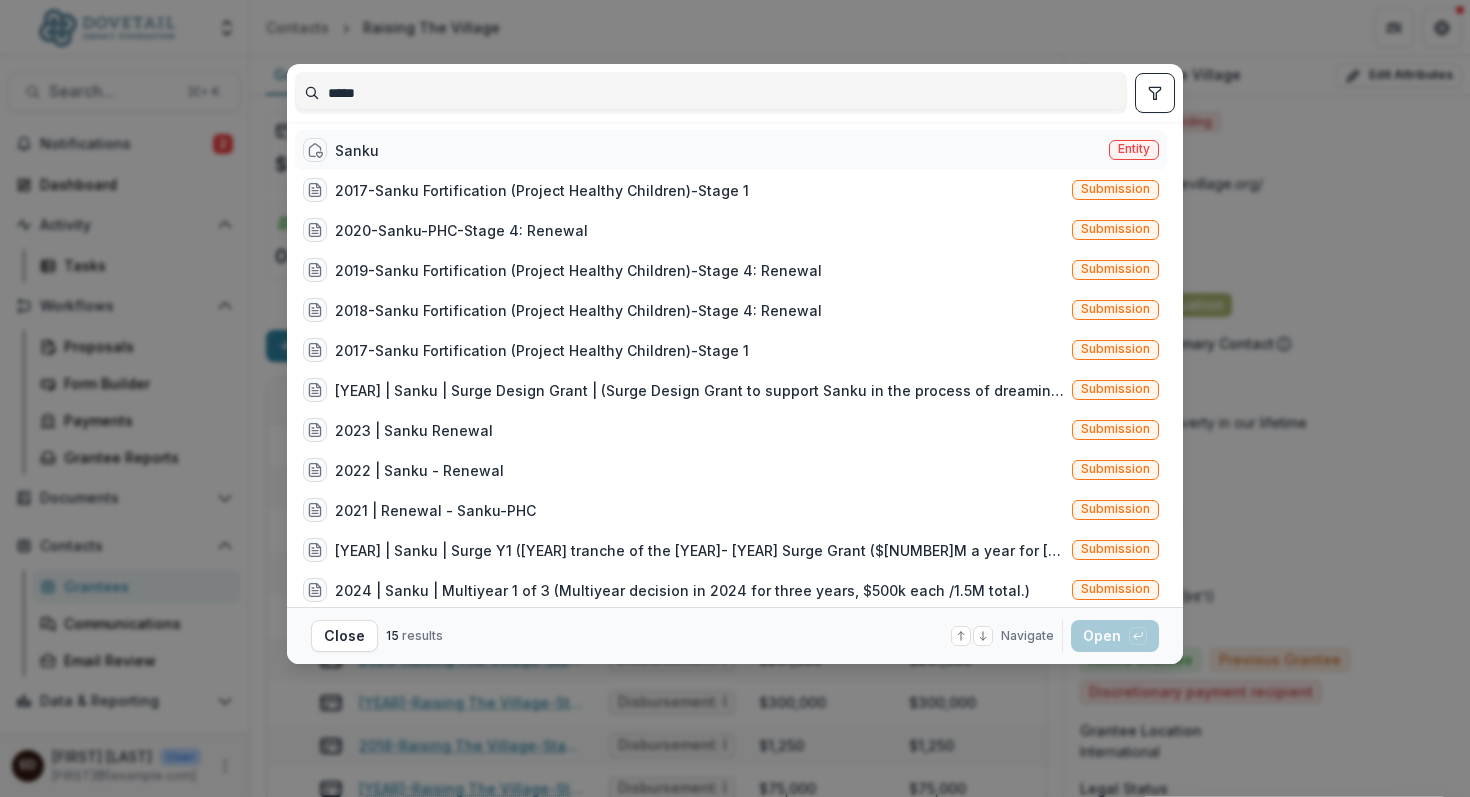 type on "*****" 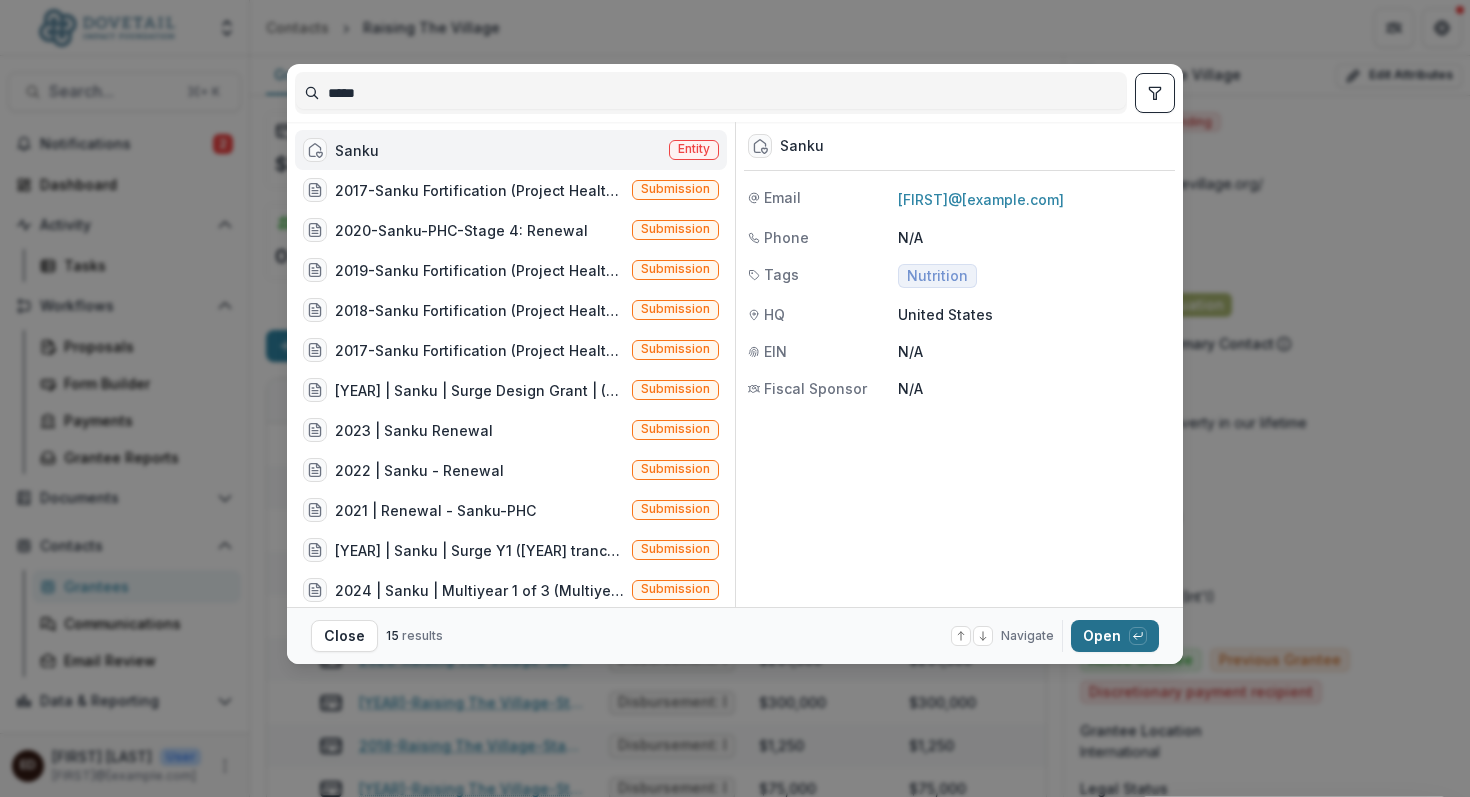 click on "Open with enter key" at bounding box center [1115, 636] 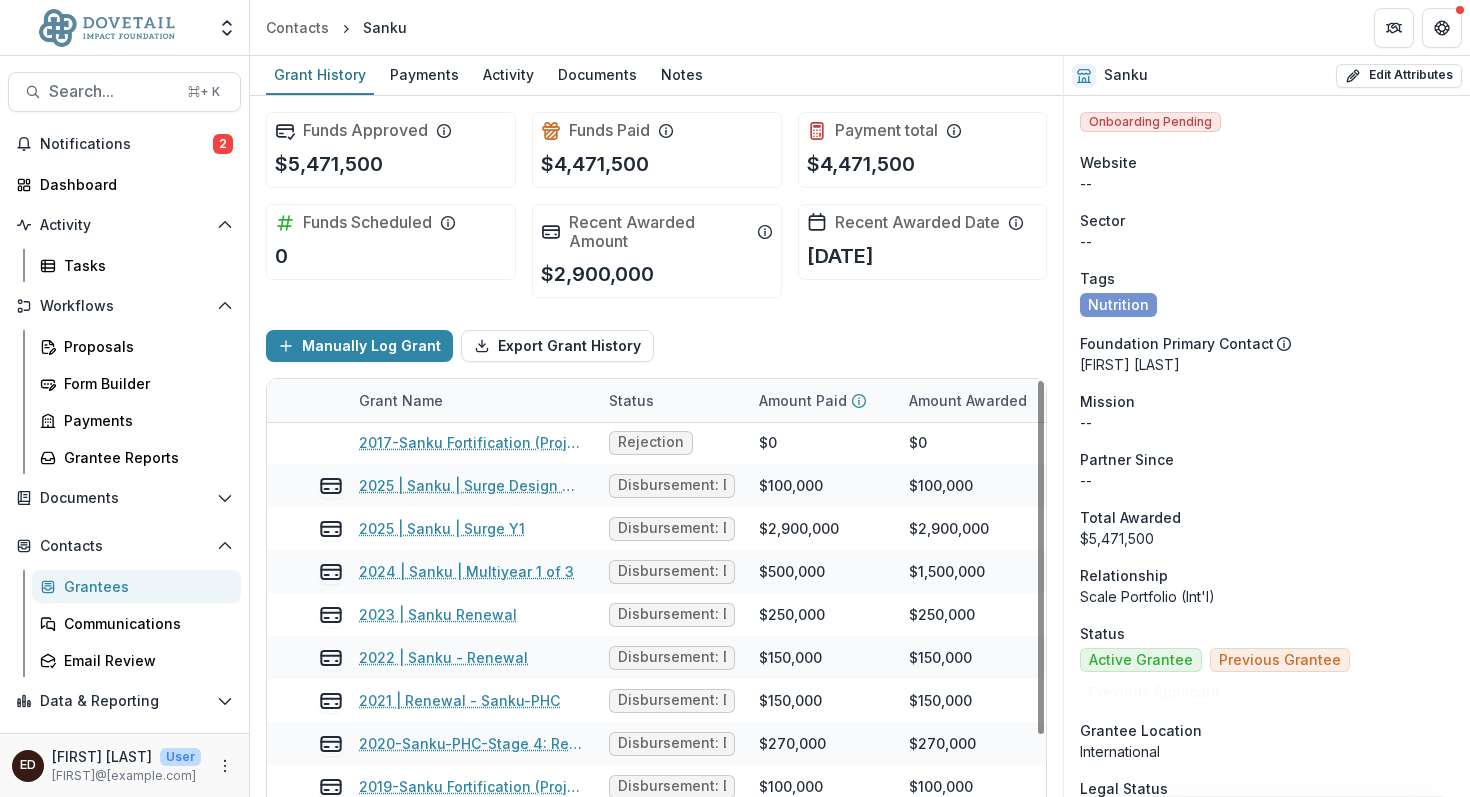 scroll, scrollTop: 0, scrollLeft: 0, axis: both 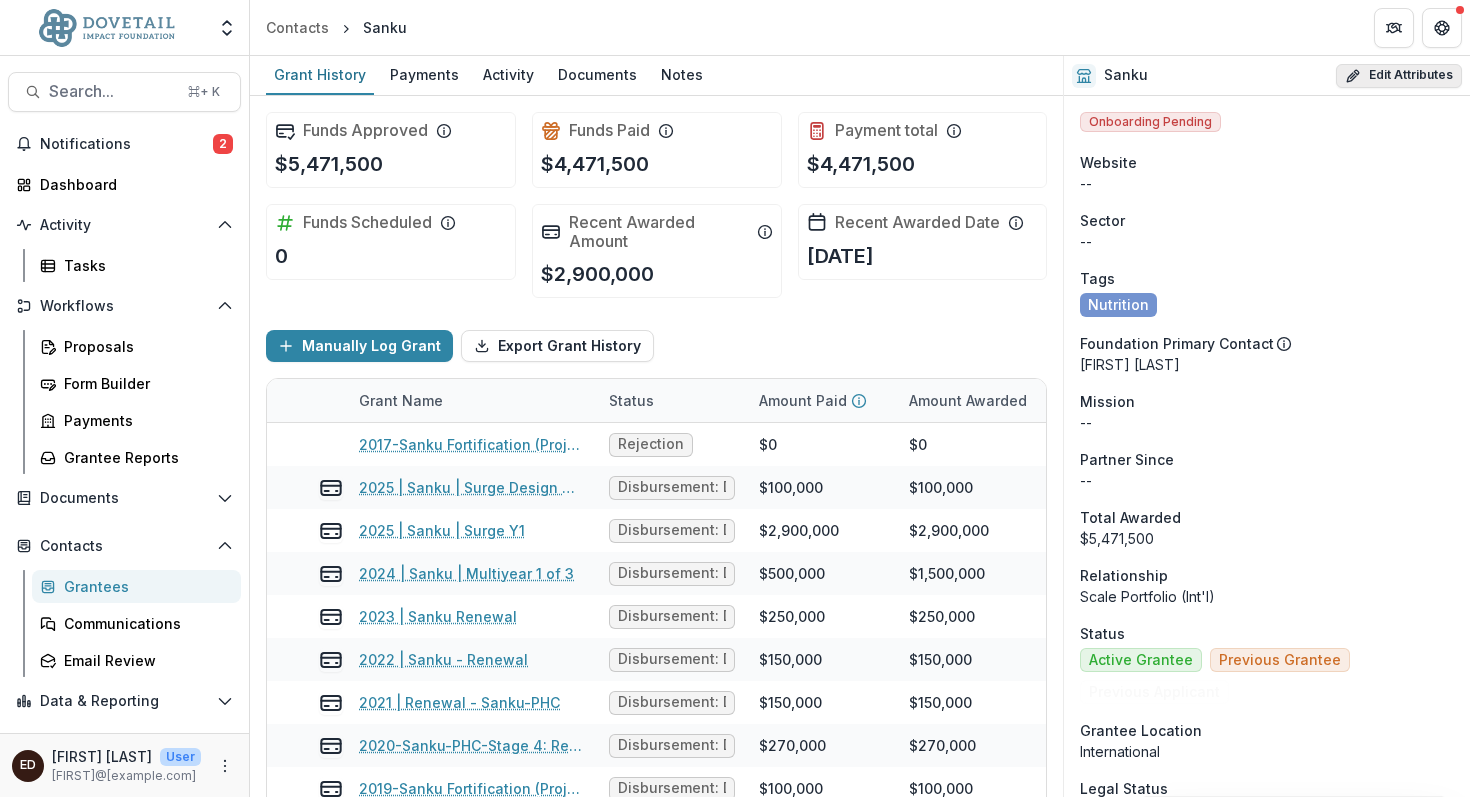 click on "Edit Attributes" at bounding box center (1399, 76) 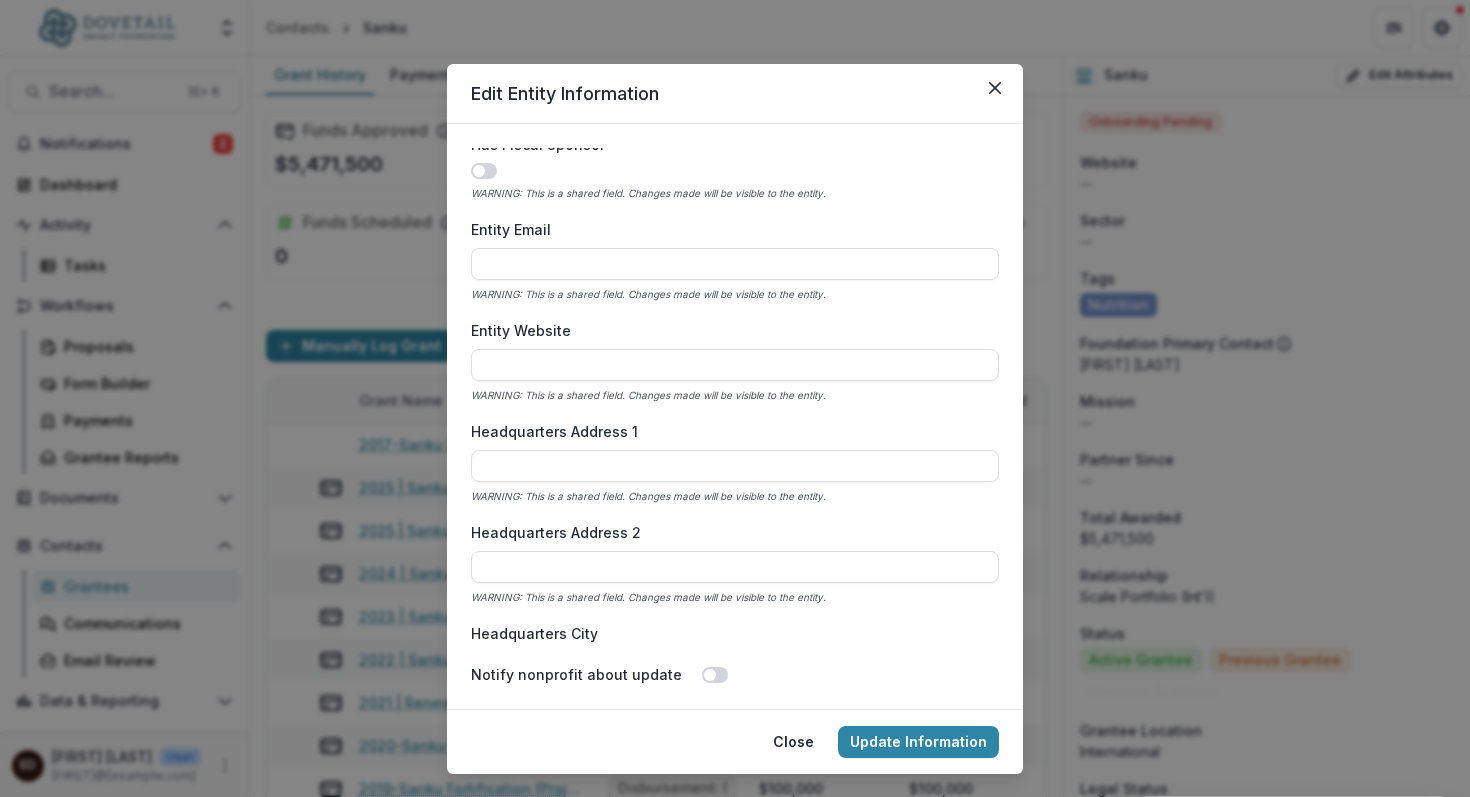 scroll, scrollTop: 799, scrollLeft: 0, axis: vertical 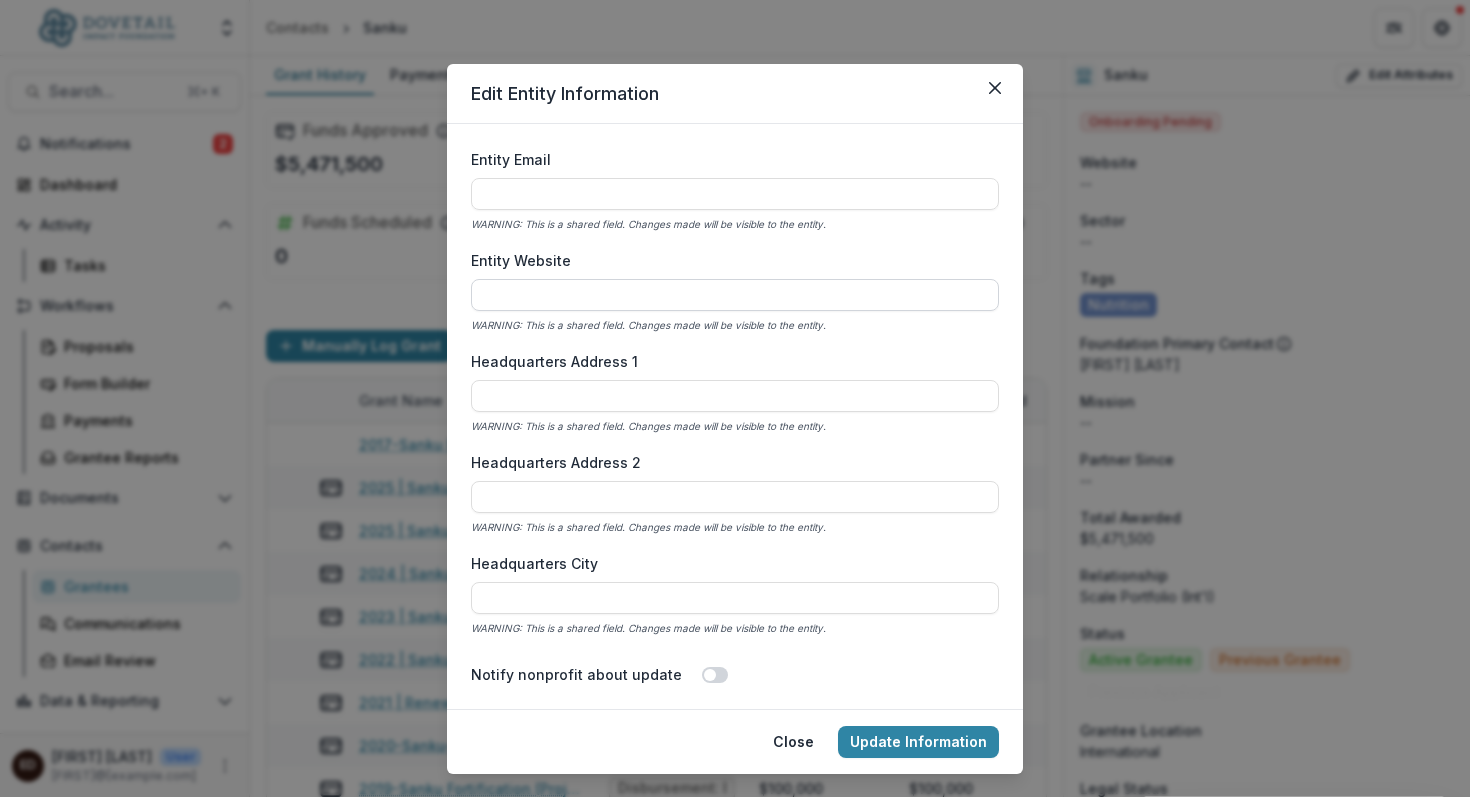 paste on "**********" 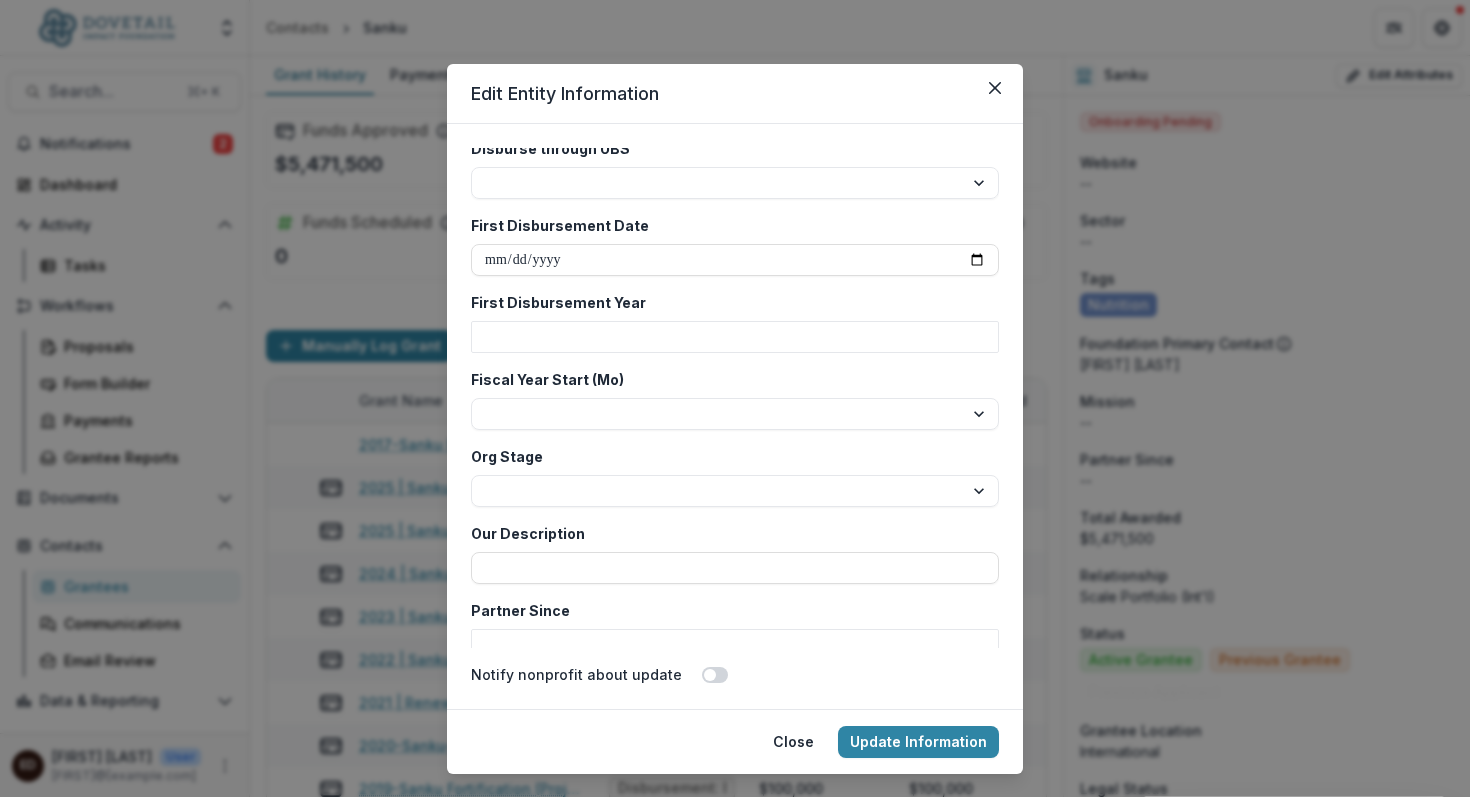 scroll, scrollTop: 3399, scrollLeft: 0, axis: vertical 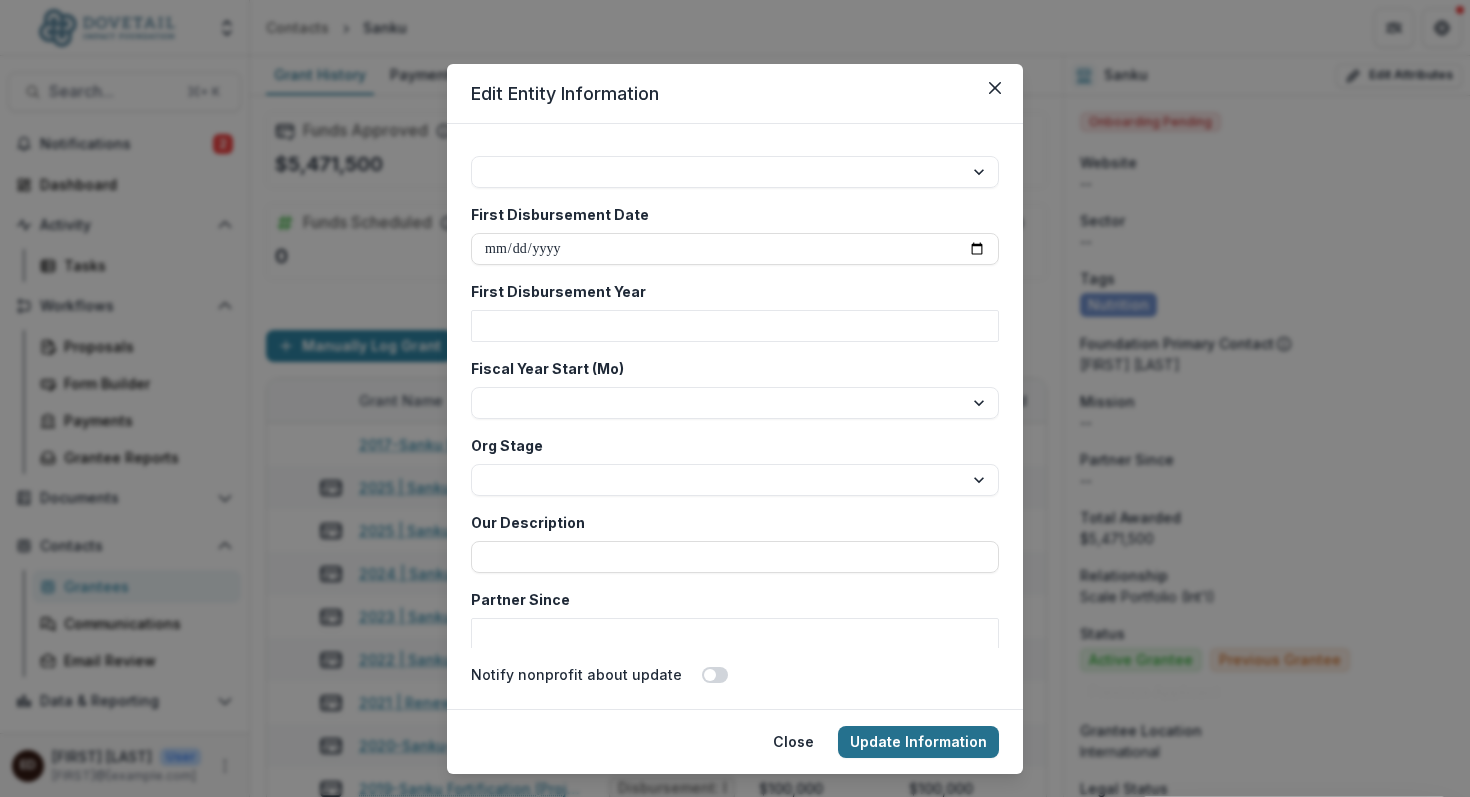 type on "**********" 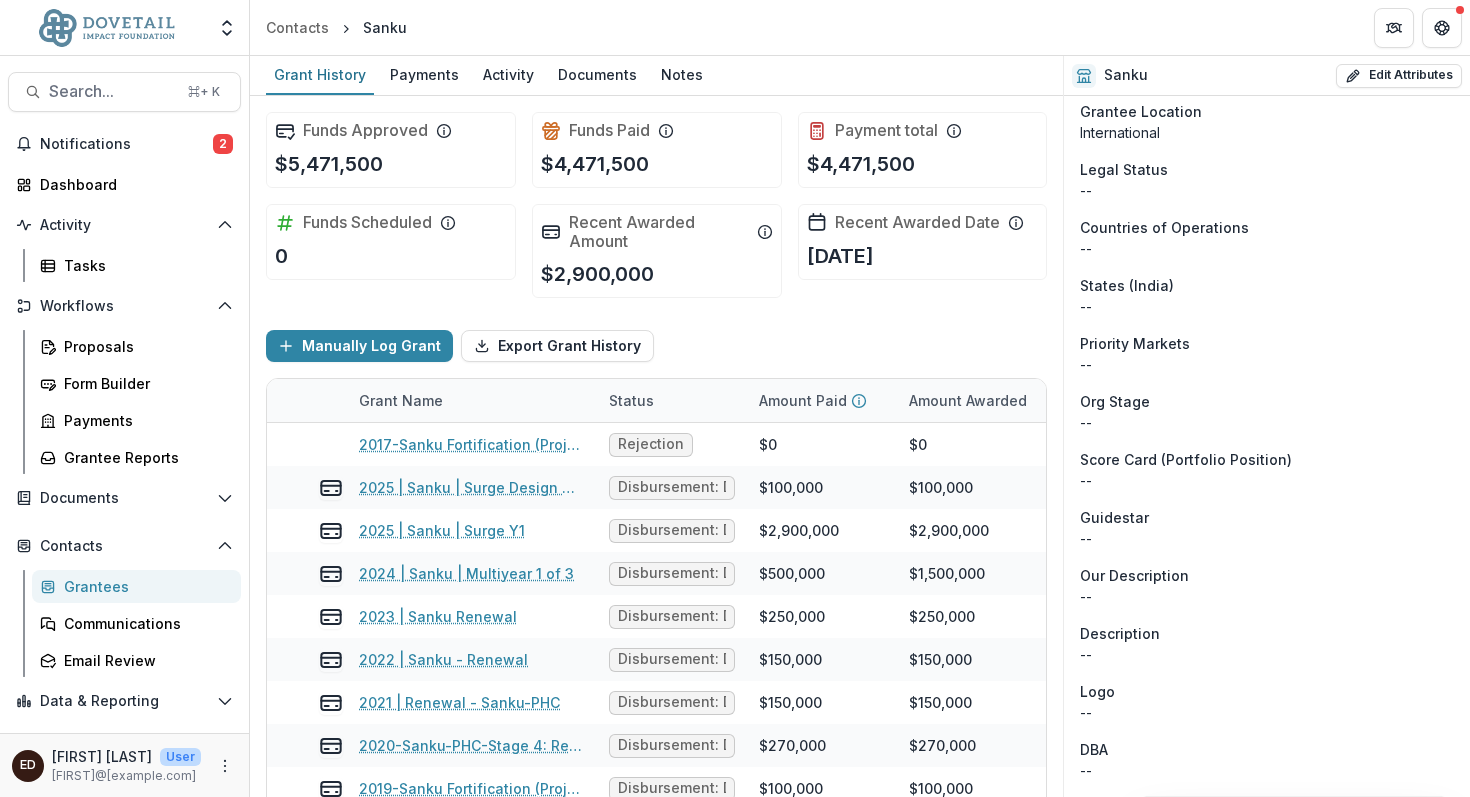 scroll, scrollTop: 378, scrollLeft: 0, axis: vertical 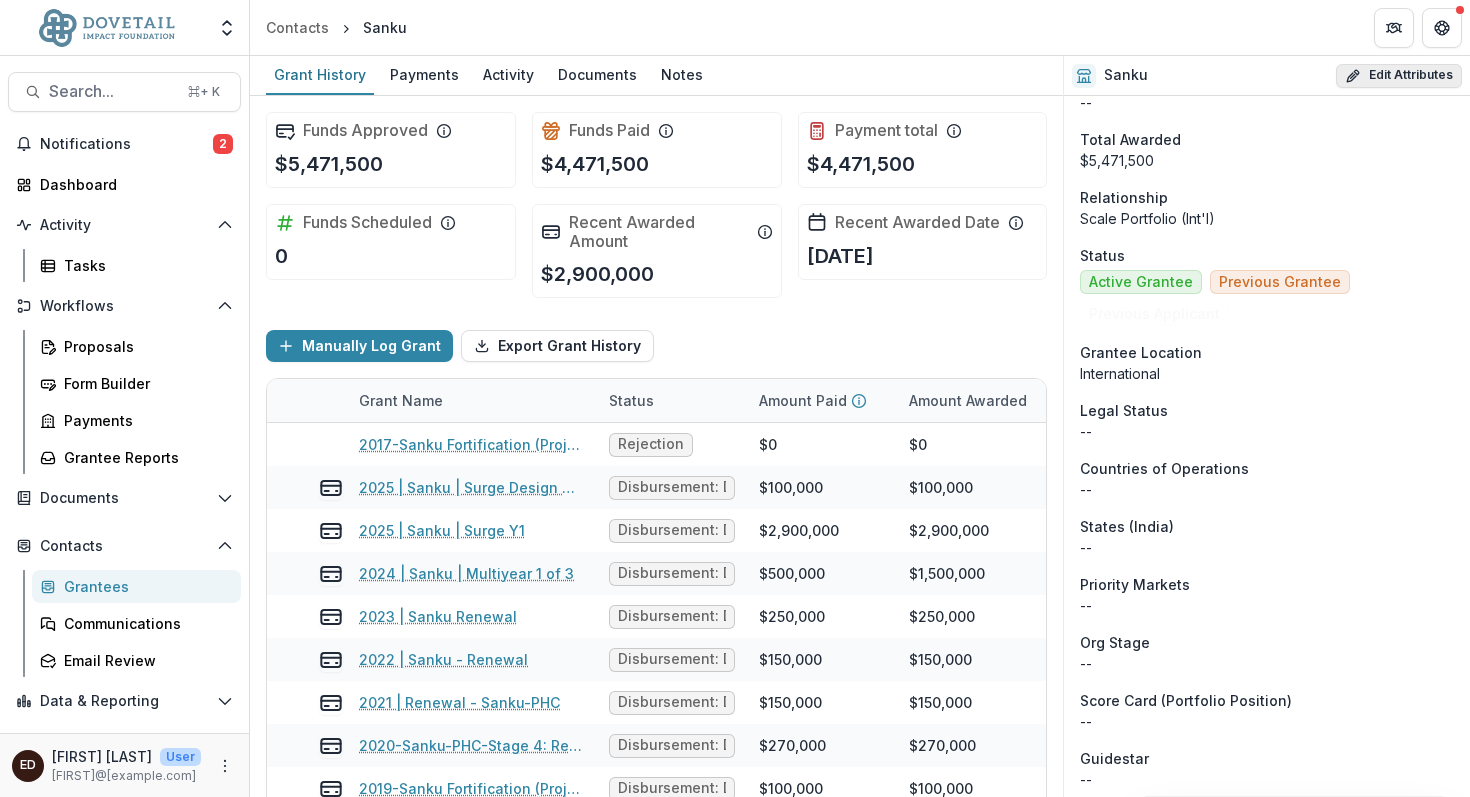 click on "Edit Attributes" at bounding box center (1399, 76) 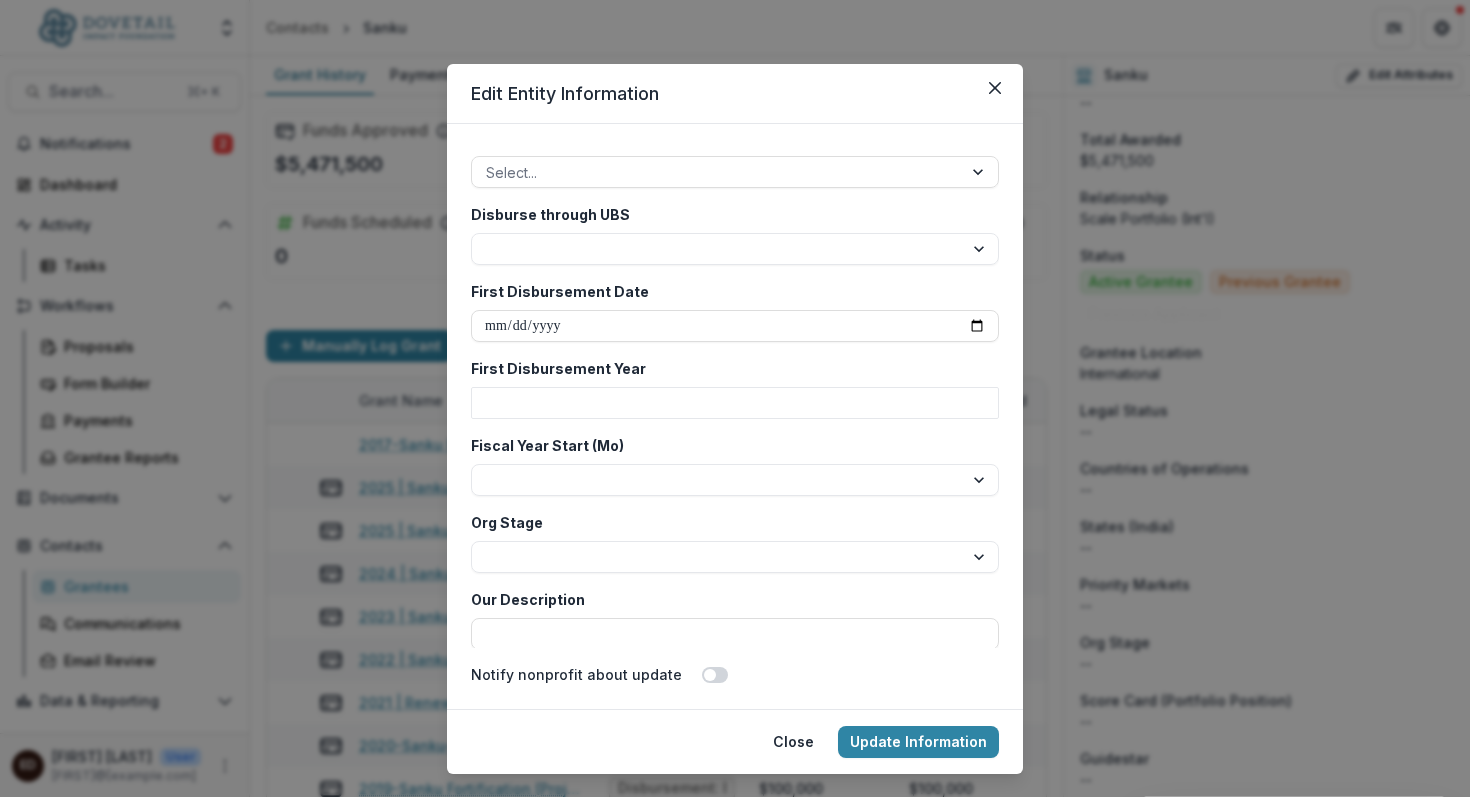 scroll, scrollTop: 3324, scrollLeft: 0, axis: vertical 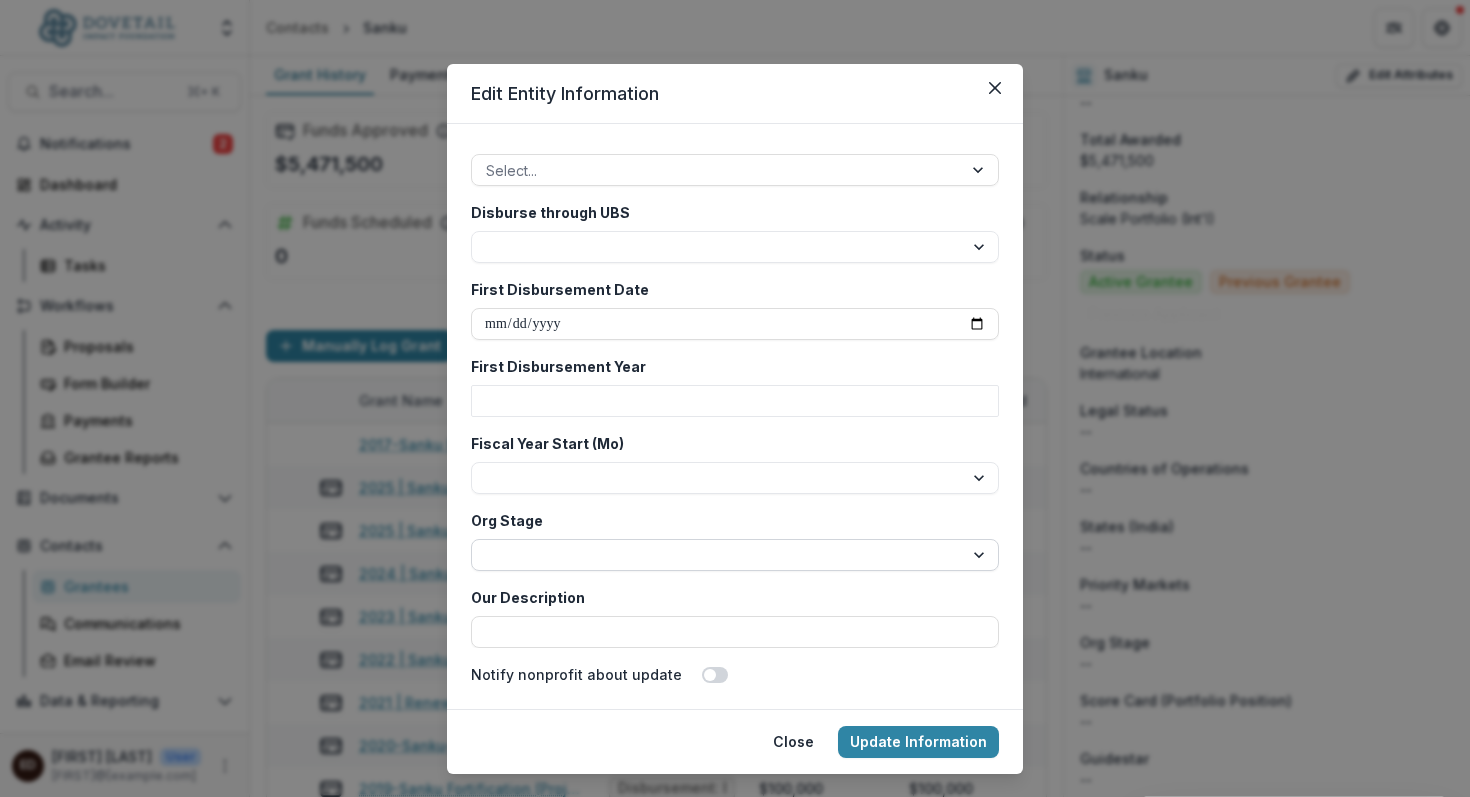 click on "**********" at bounding box center (735, 555) 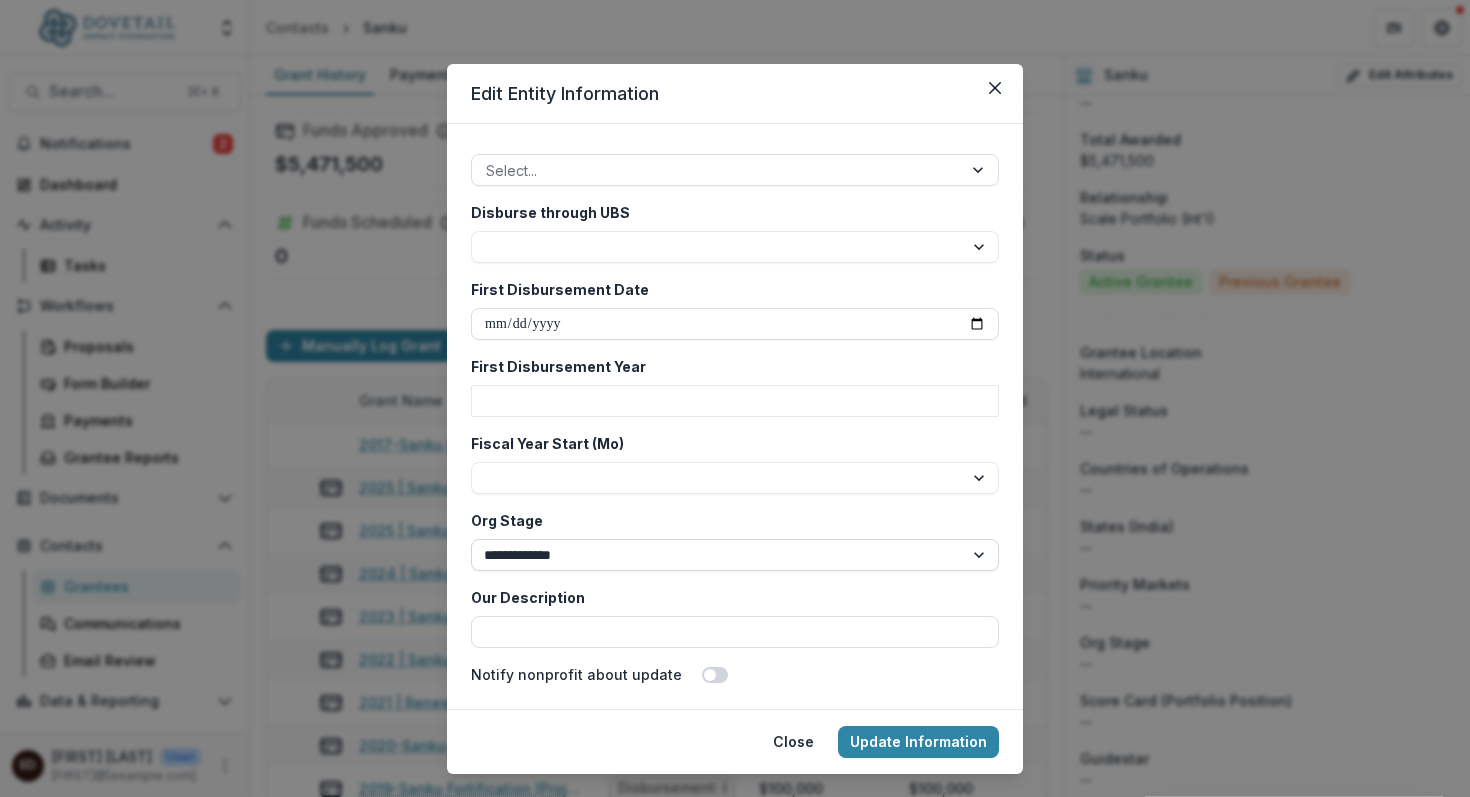 click on "**********" at bounding box center (735, 555) 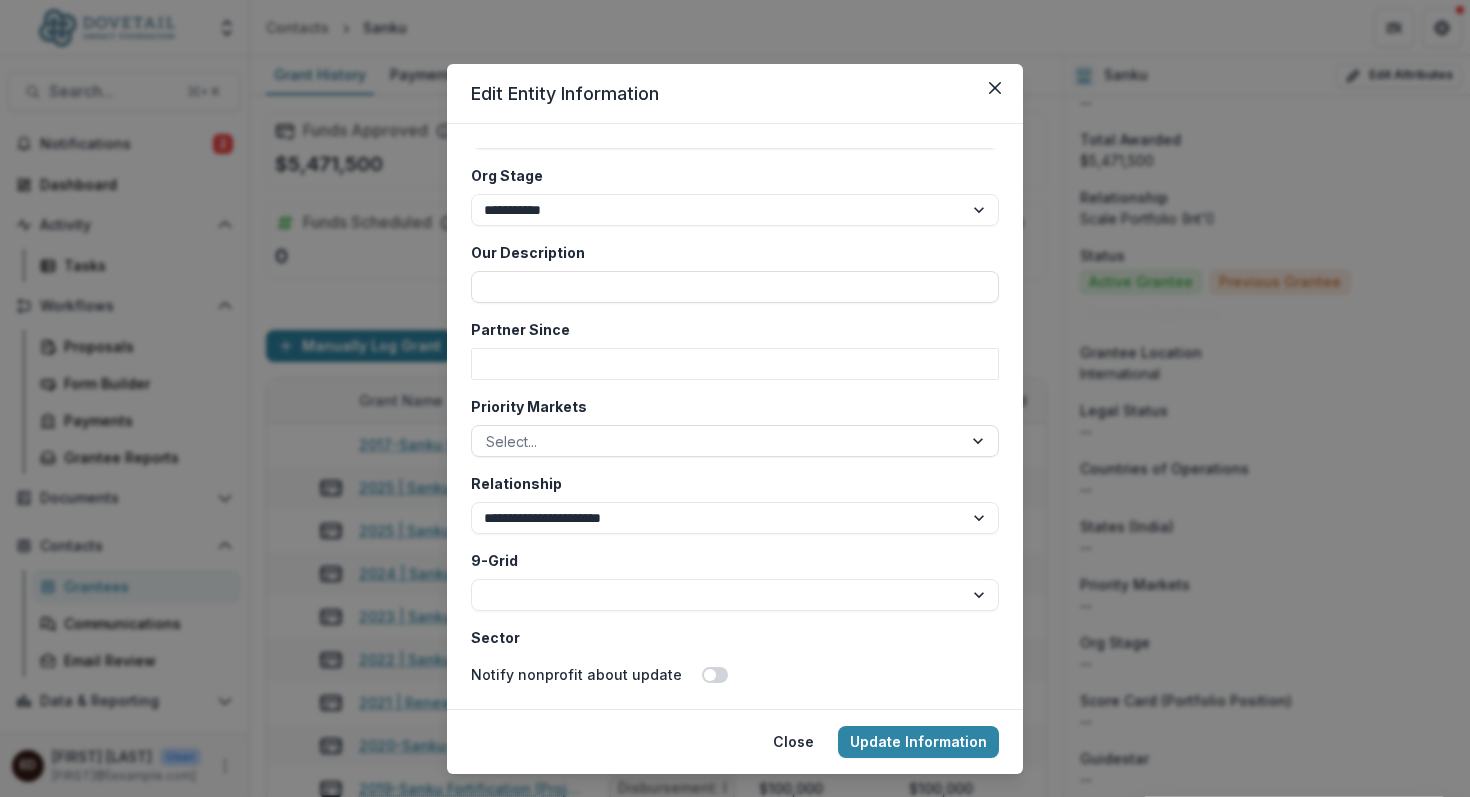 scroll, scrollTop: 3670, scrollLeft: 0, axis: vertical 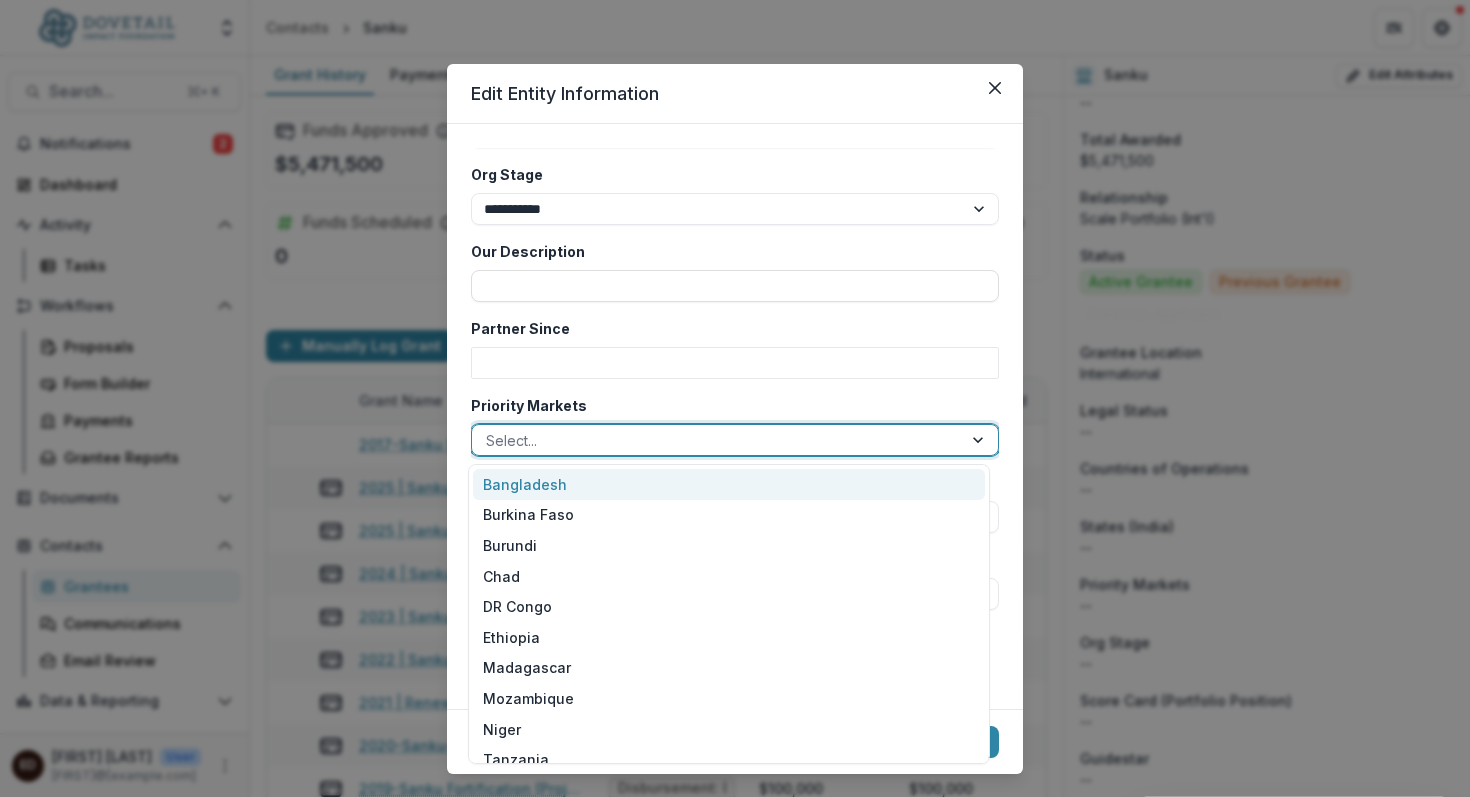 click at bounding box center (980, 440) 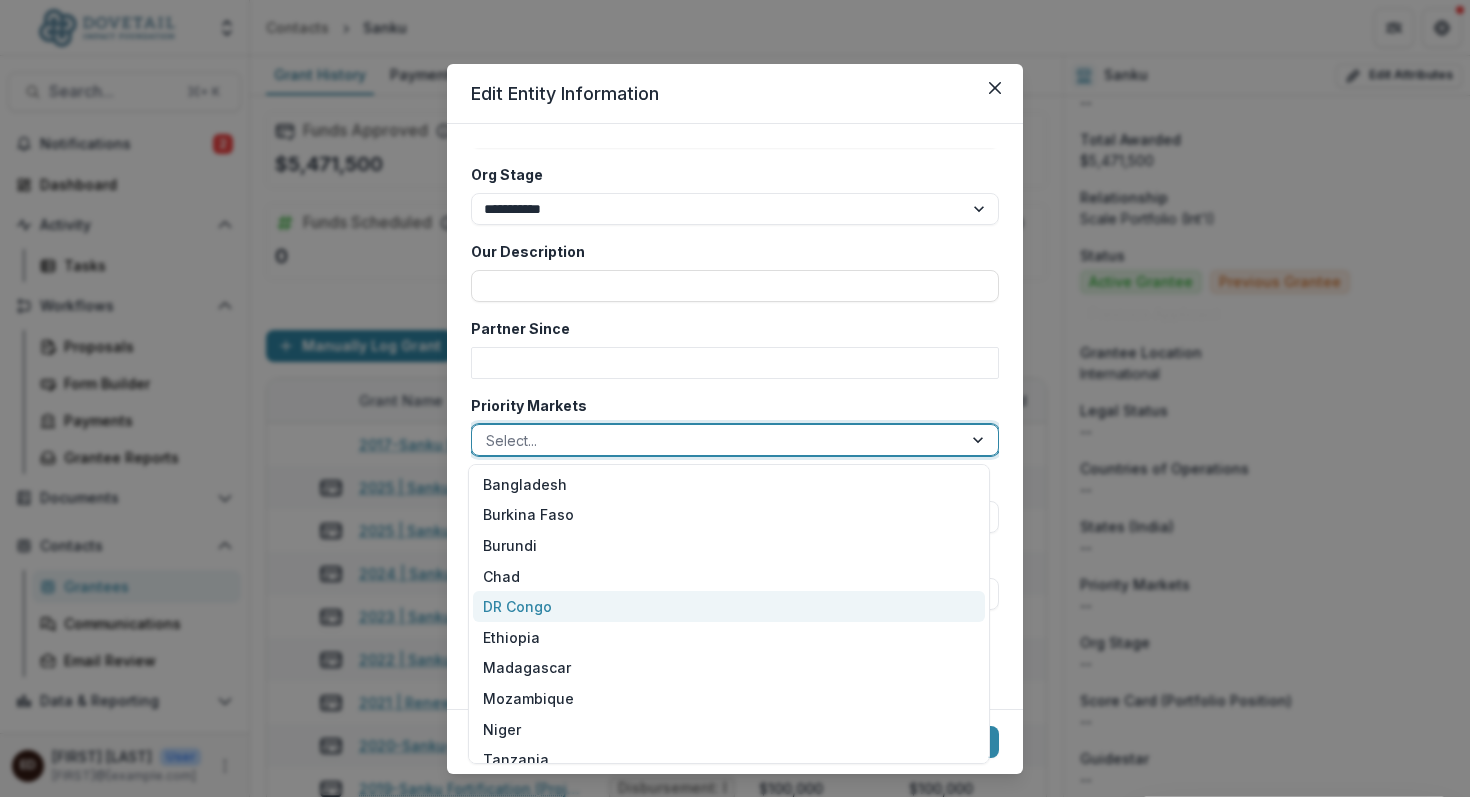 scroll, scrollTop: 46, scrollLeft: 0, axis: vertical 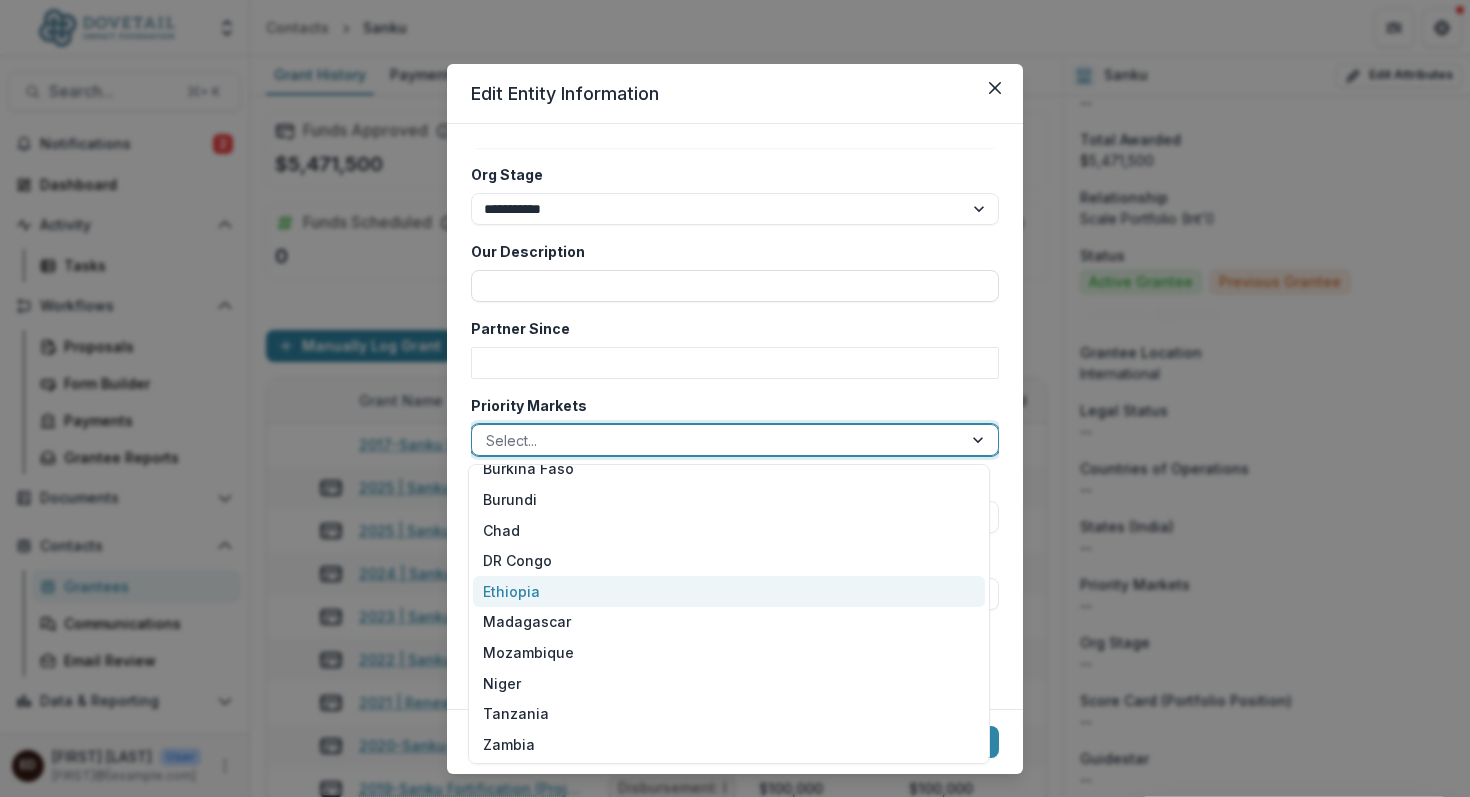 click on "Ethiopia" at bounding box center (729, 591) 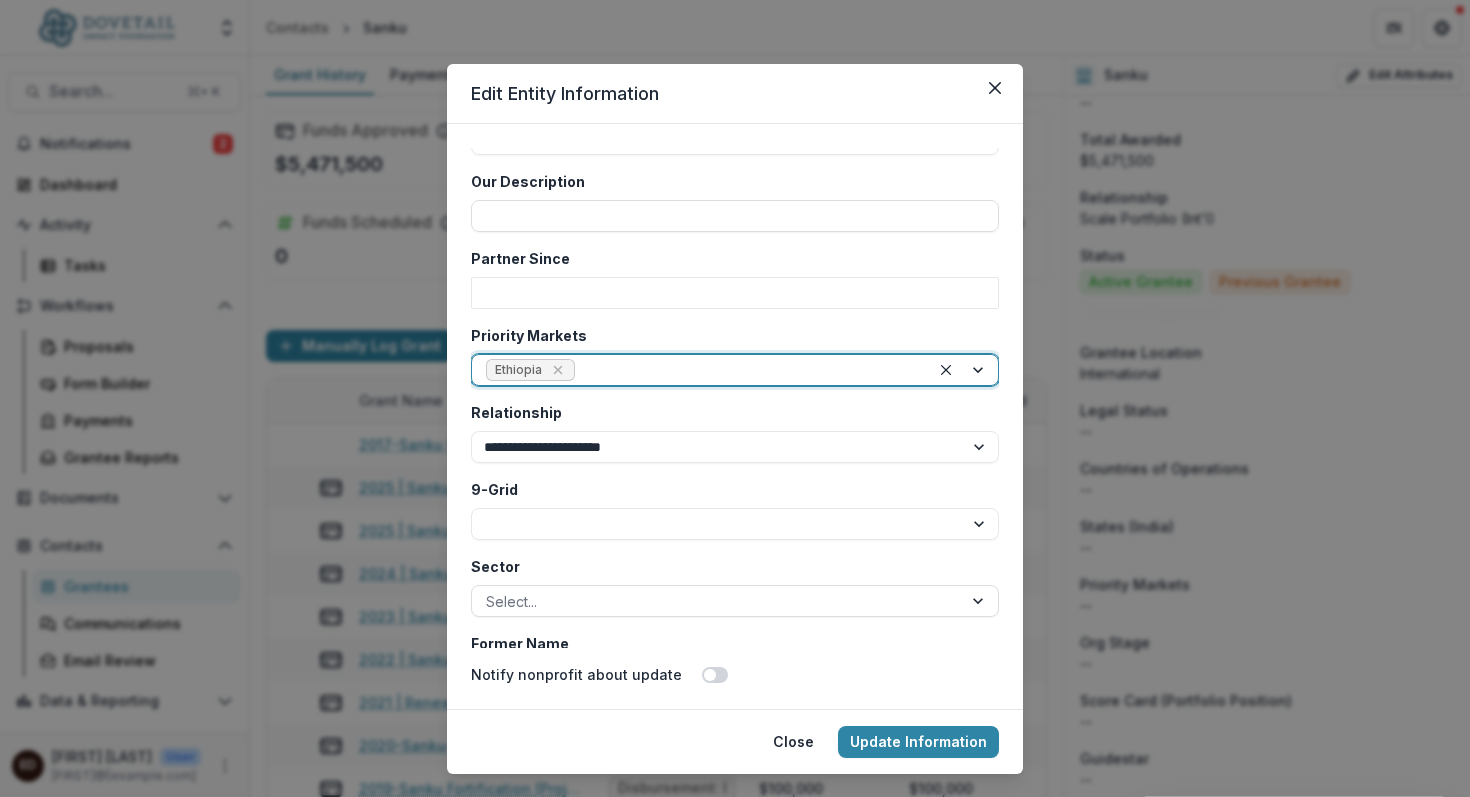 scroll, scrollTop: 3741, scrollLeft: 0, axis: vertical 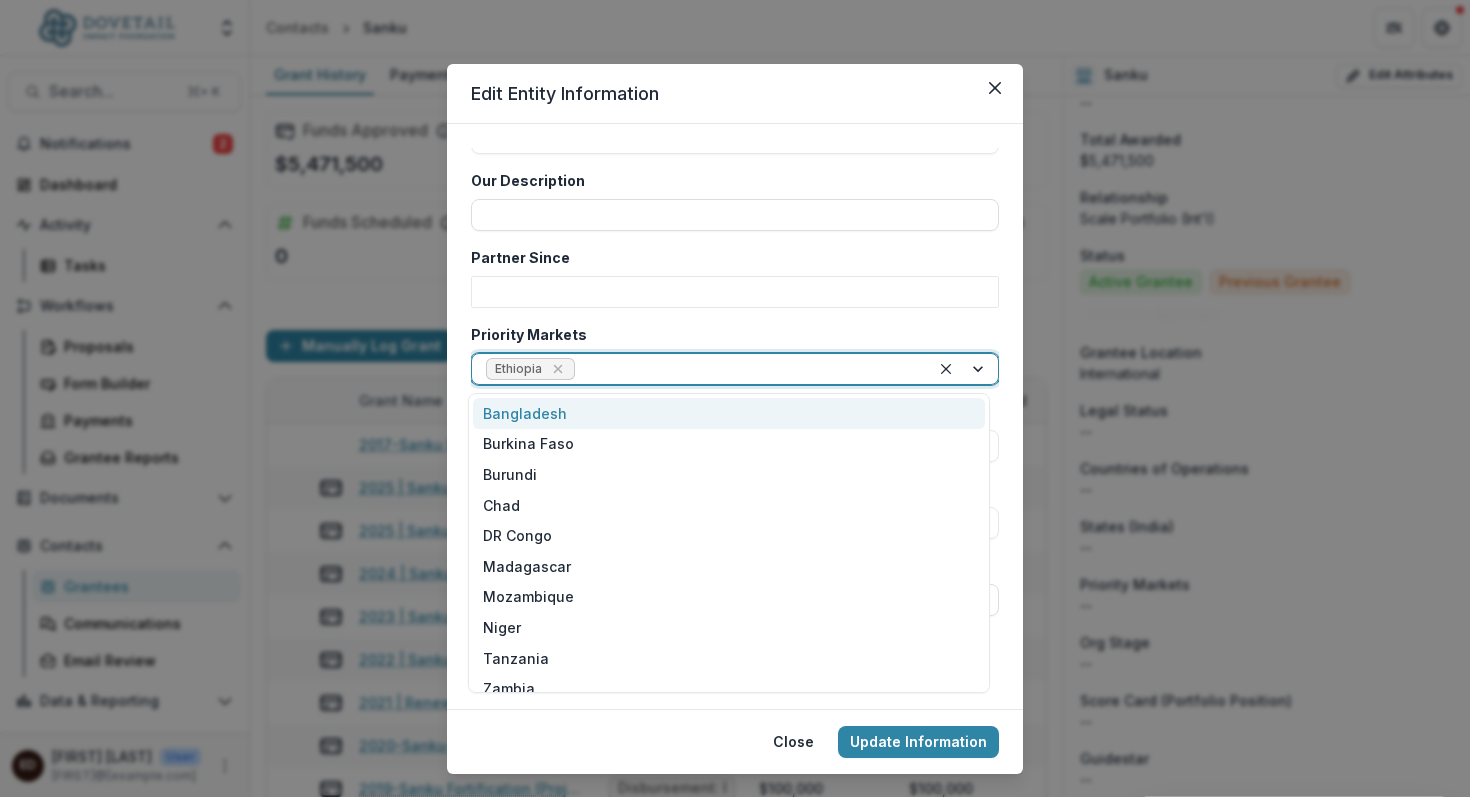 click at bounding box center [964, 369] 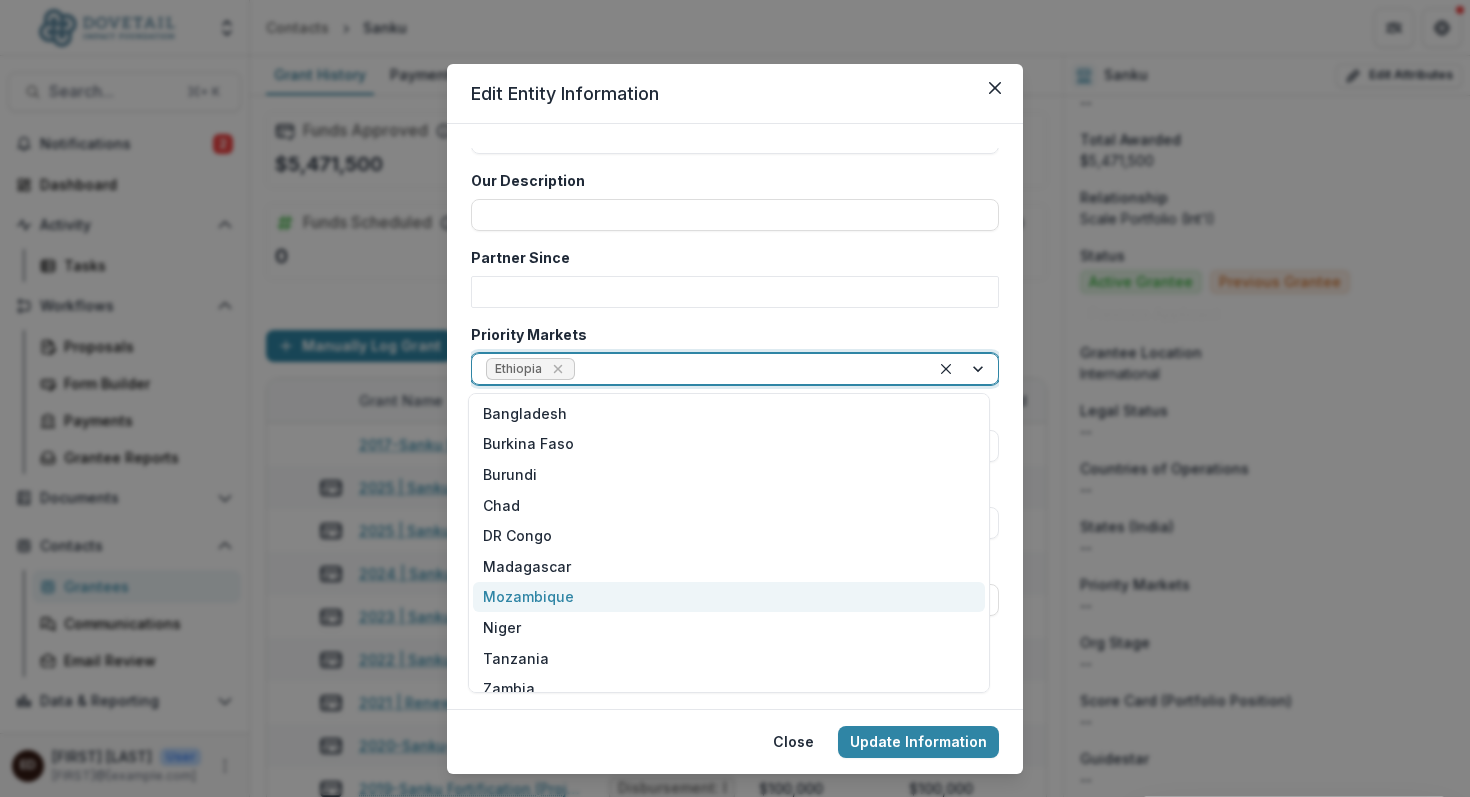 scroll, scrollTop: 16, scrollLeft: 0, axis: vertical 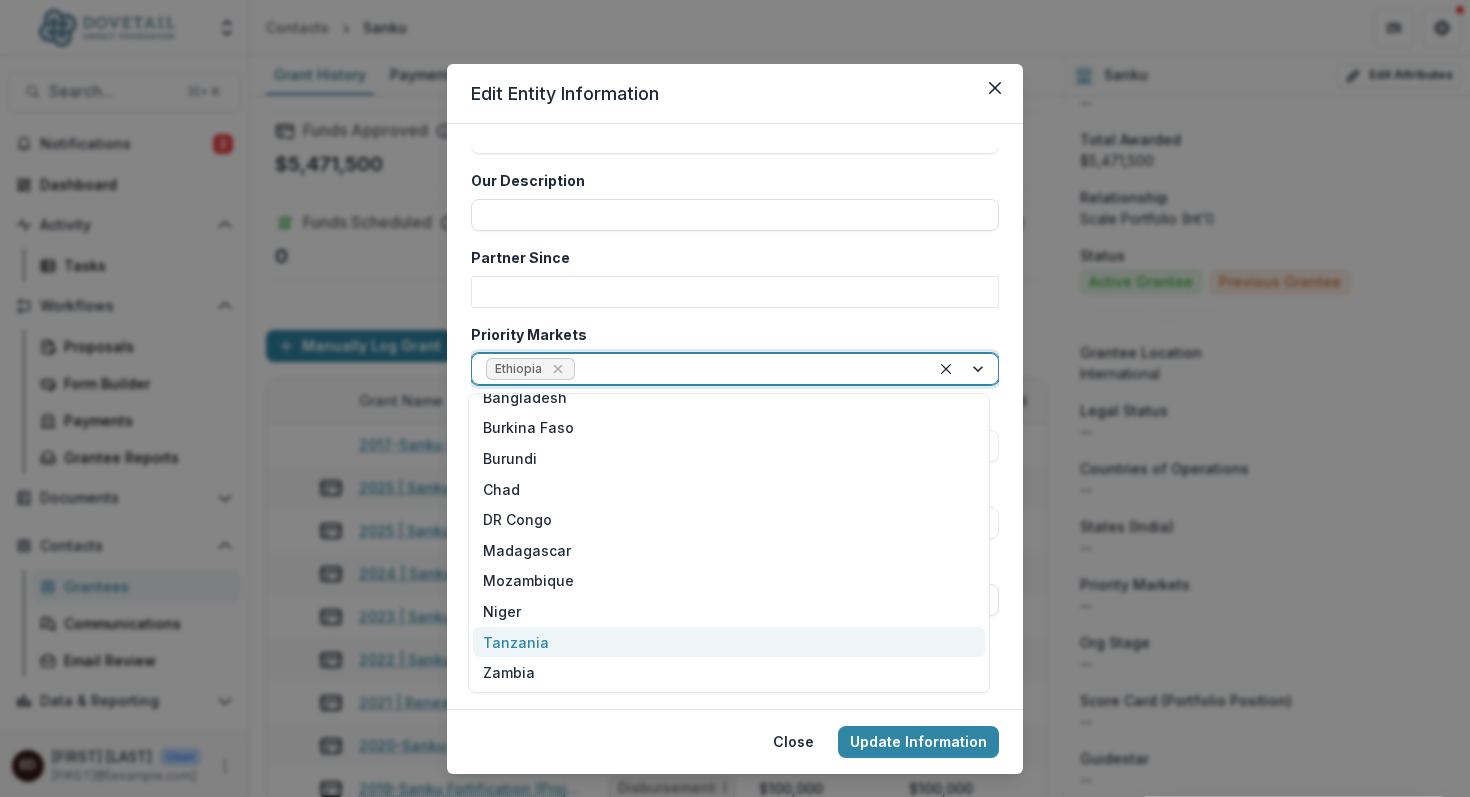 click on "Tanzania" at bounding box center [729, 642] 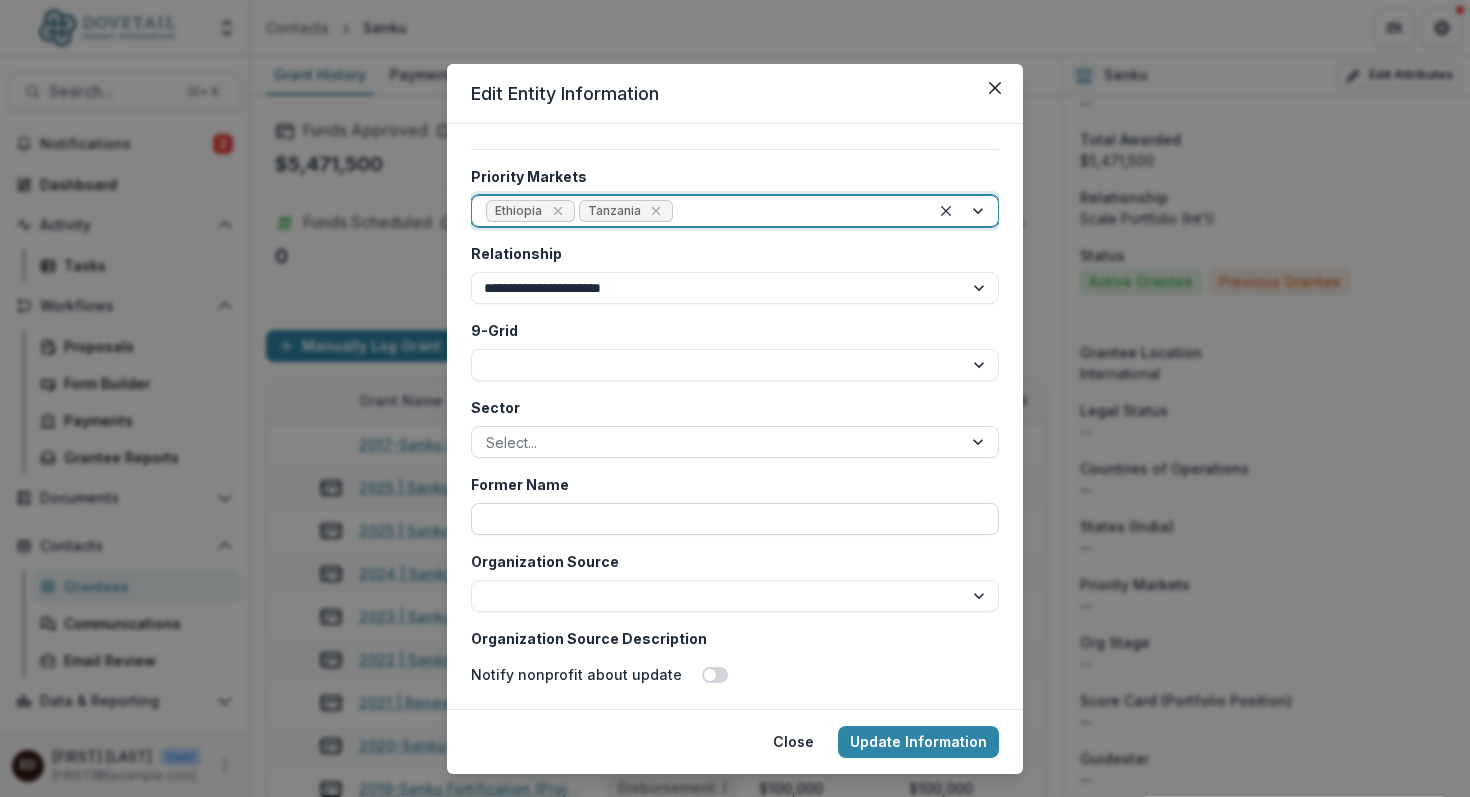 scroll, scrollTop: 3905, scrollLeft: 0, axis: vertical 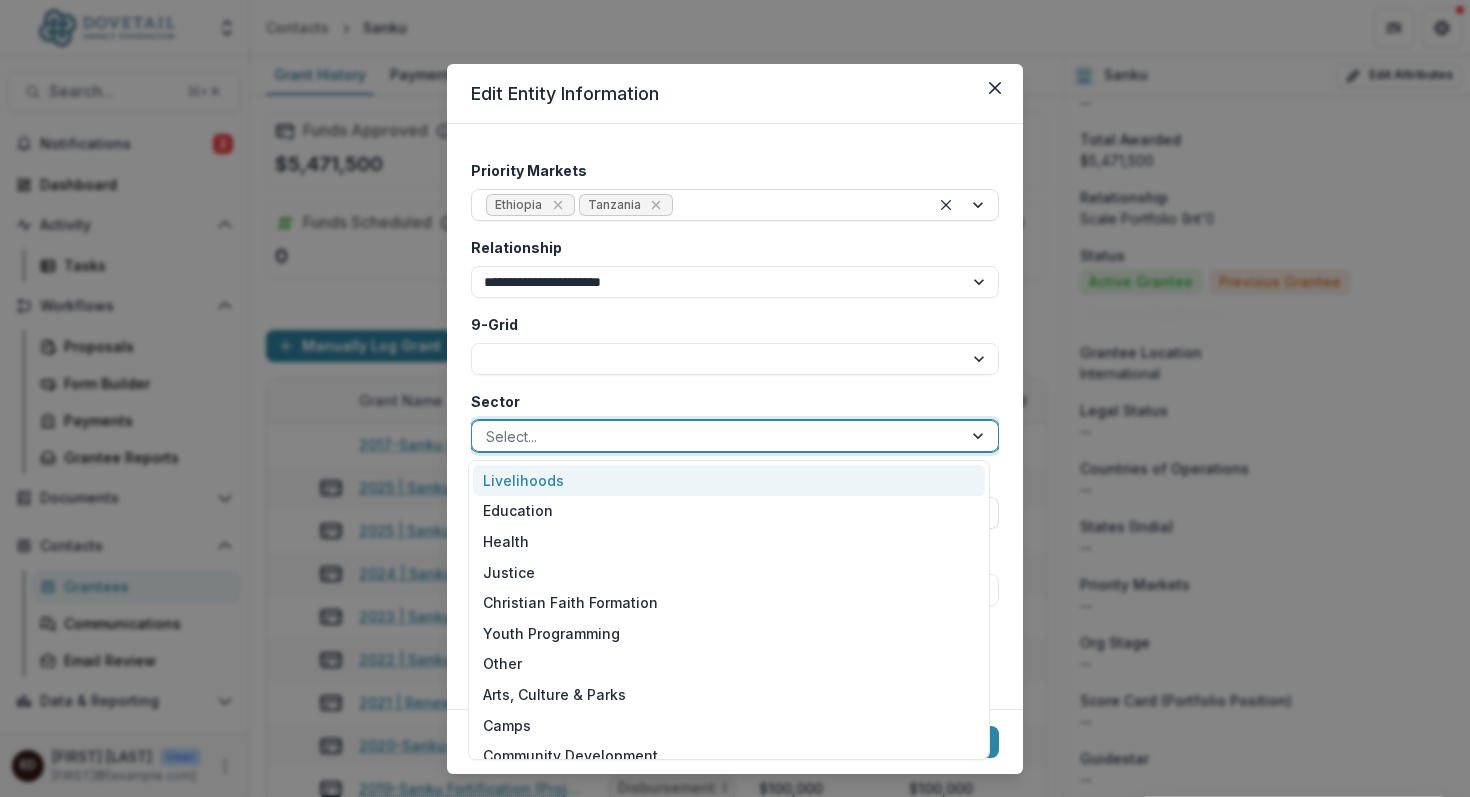 click at bounding box center (980, 436) 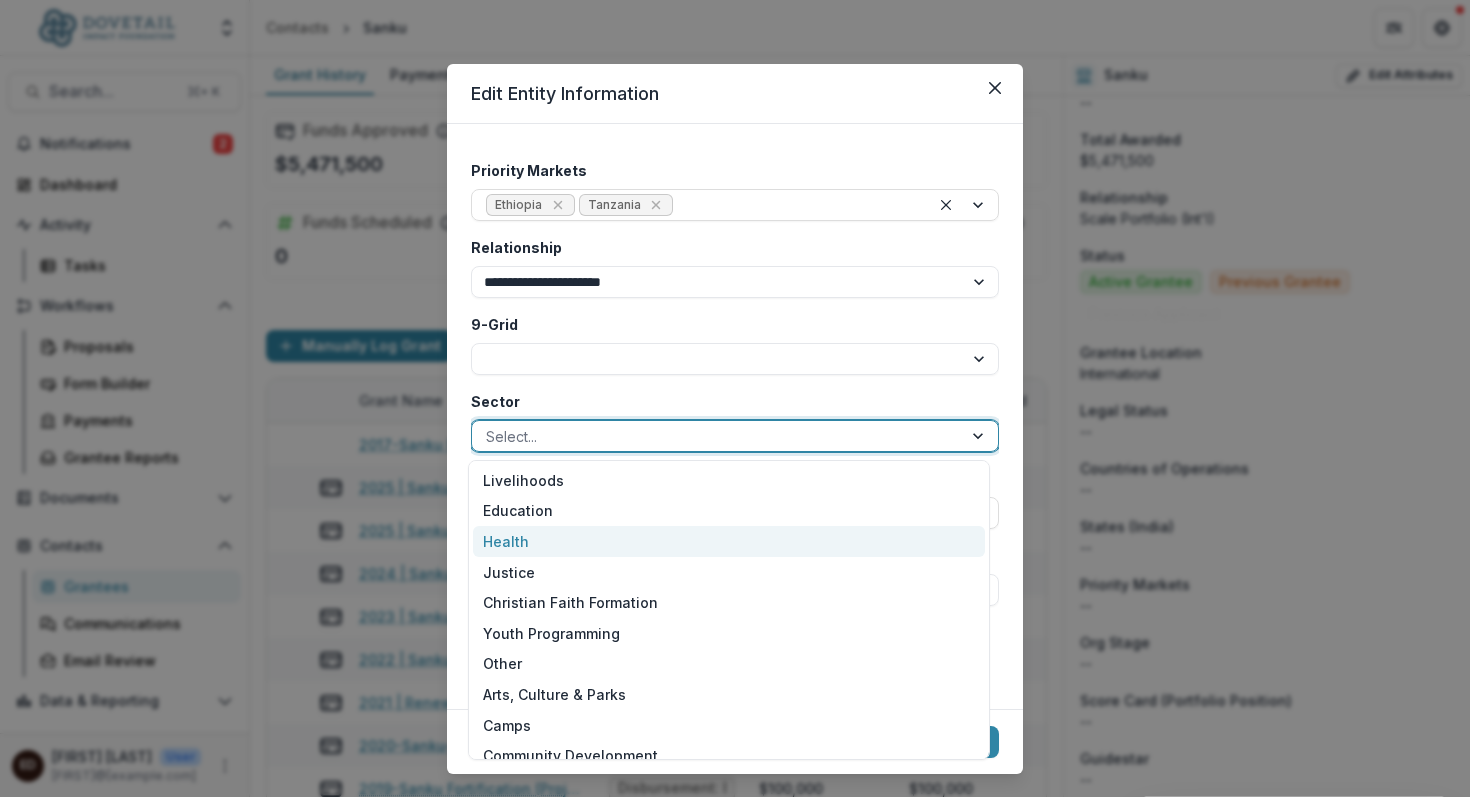 click on "Health" at bounding box center (729, 541) 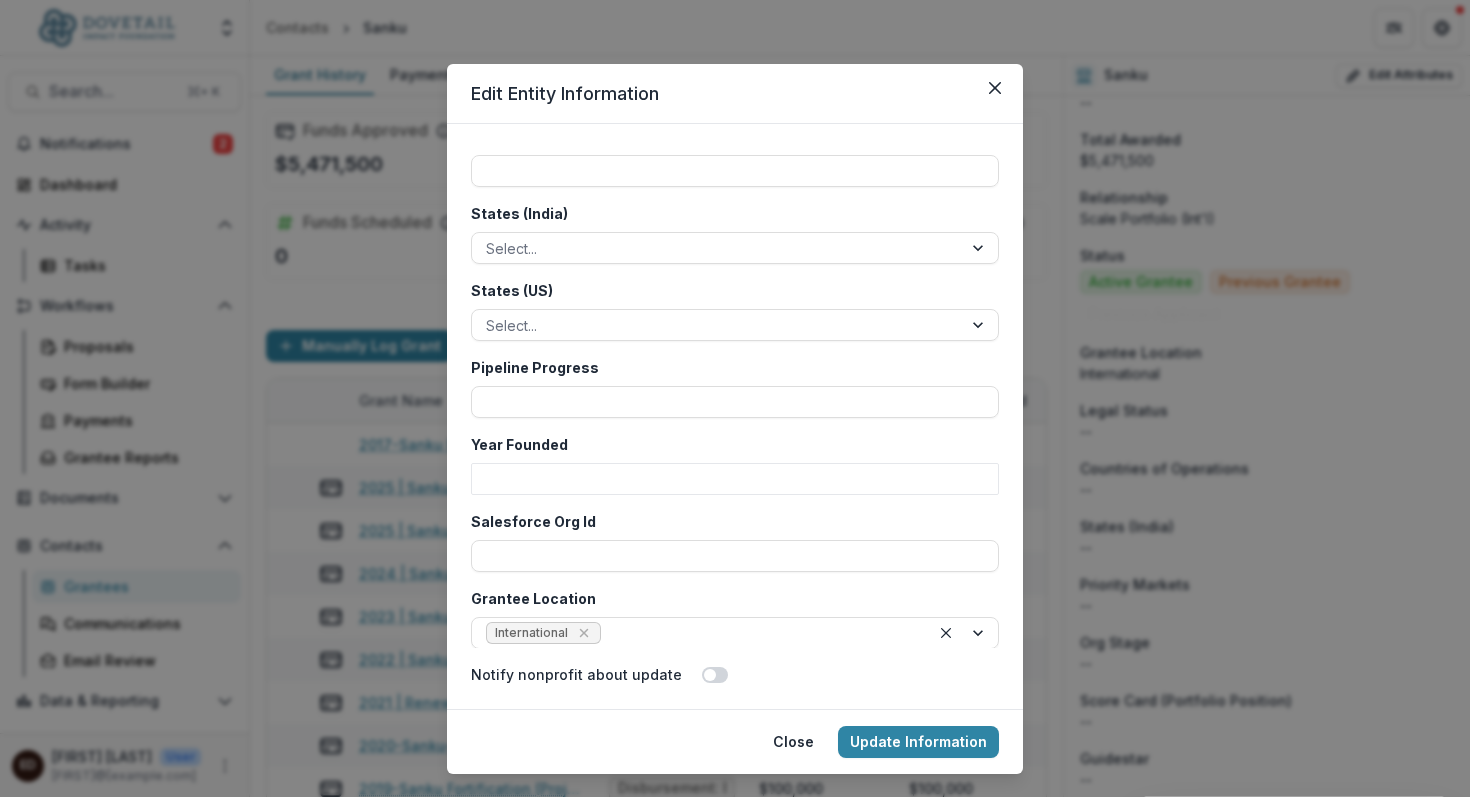 scroll, scrollTop: 4556, scrollLeft: 0, axis: vertical 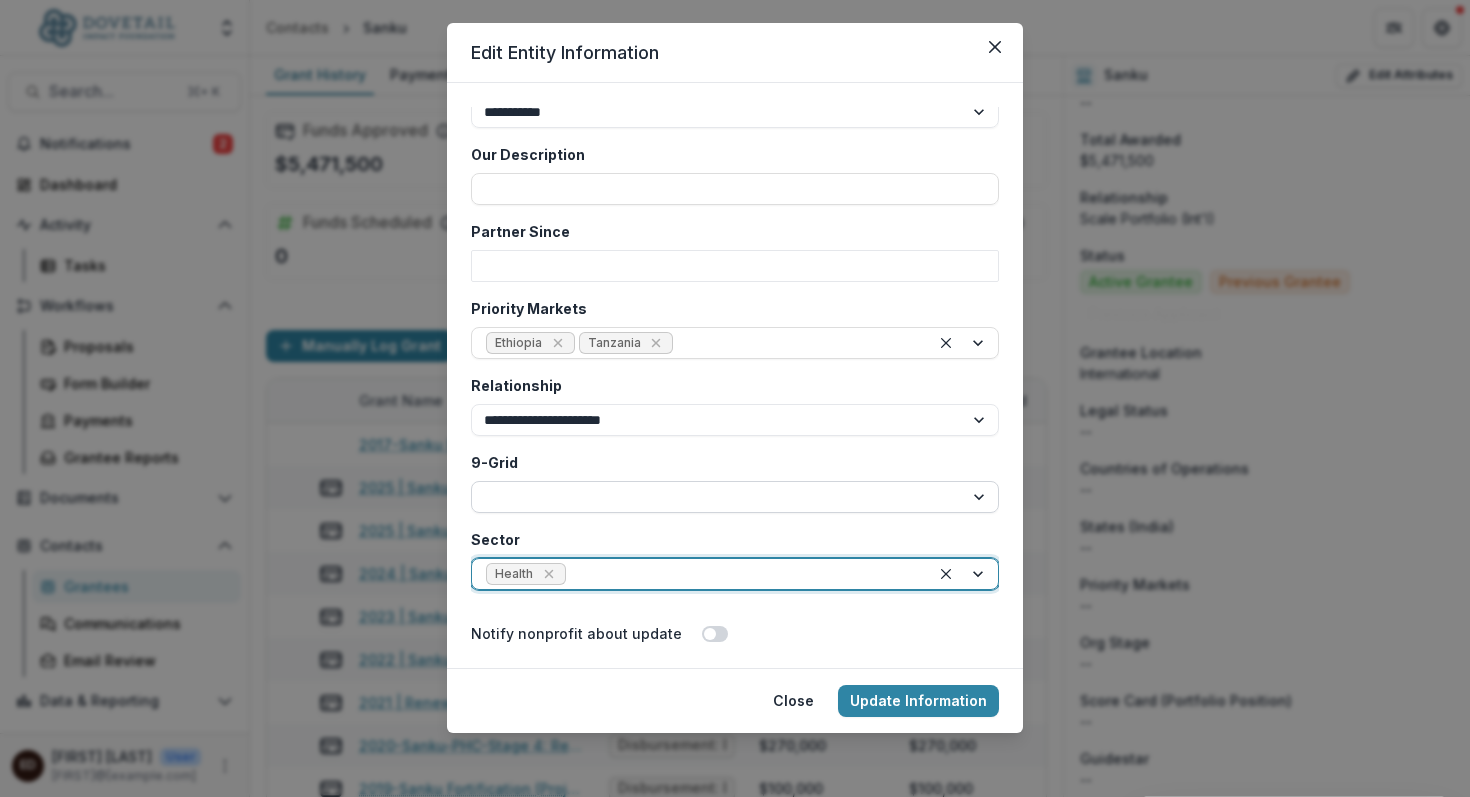 click on "* * * * * * * * *" at bounding box center (735, 497) 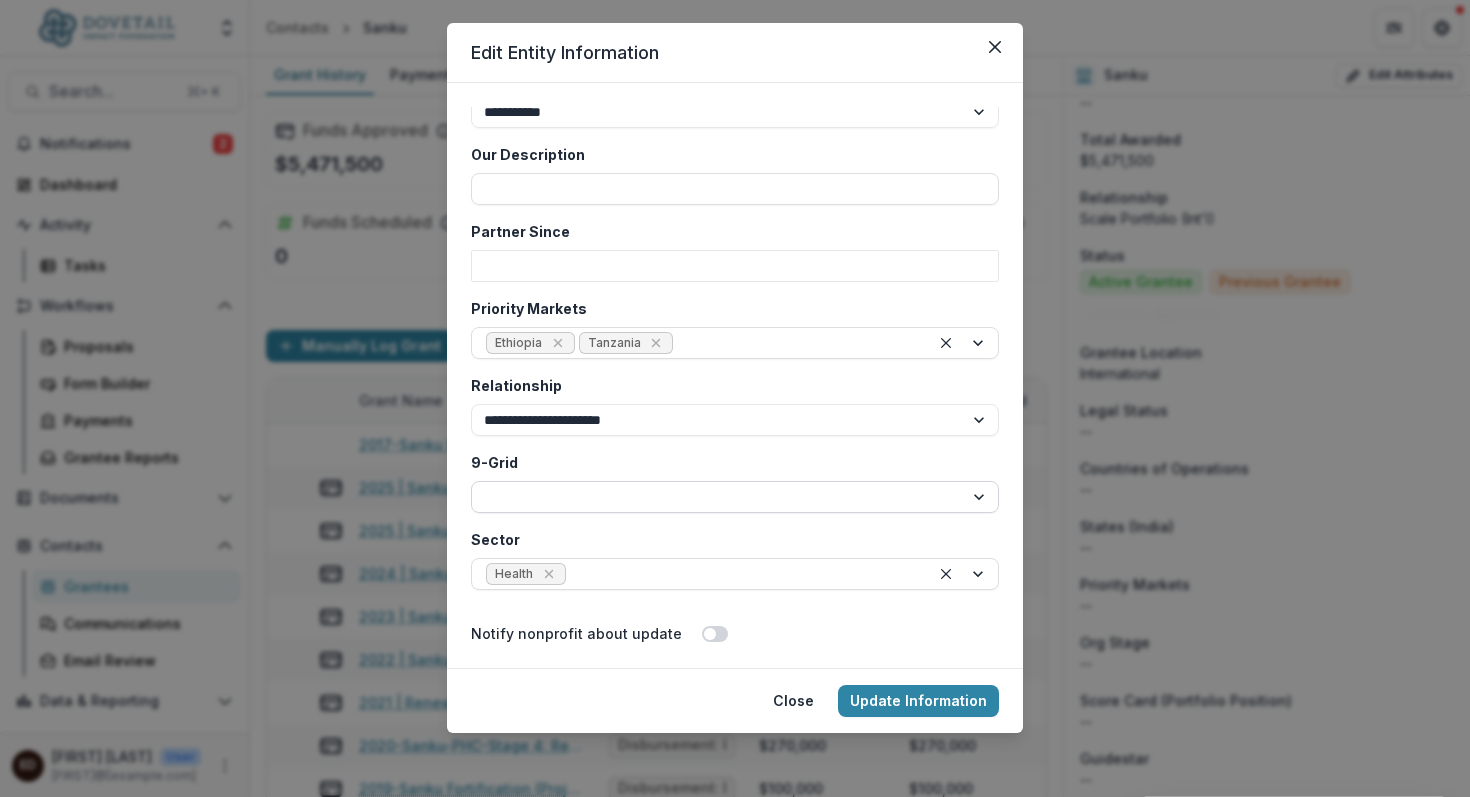 select on "*" 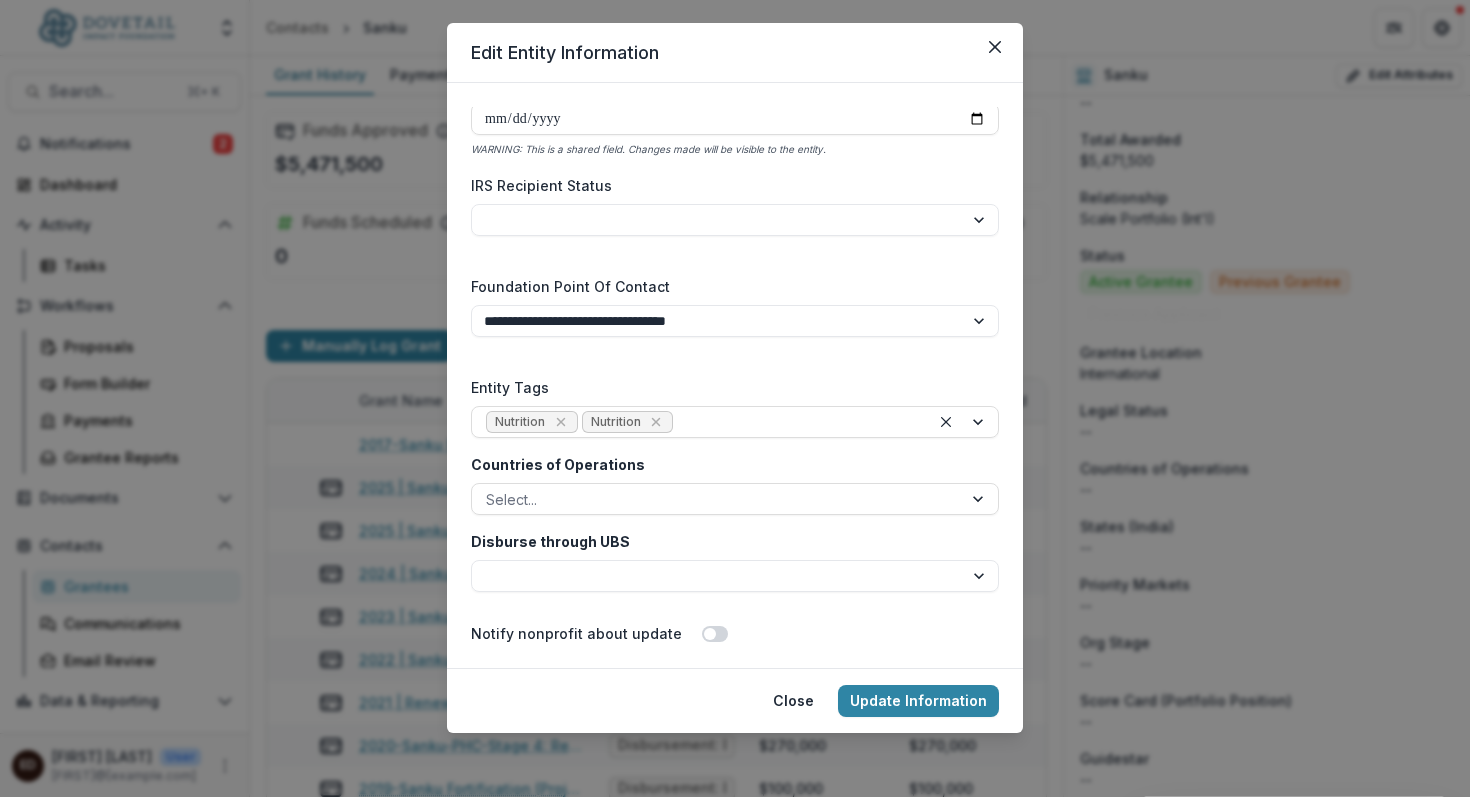 scroll, scrollTop: 2938, scrollLeft: 0, axis: vertical 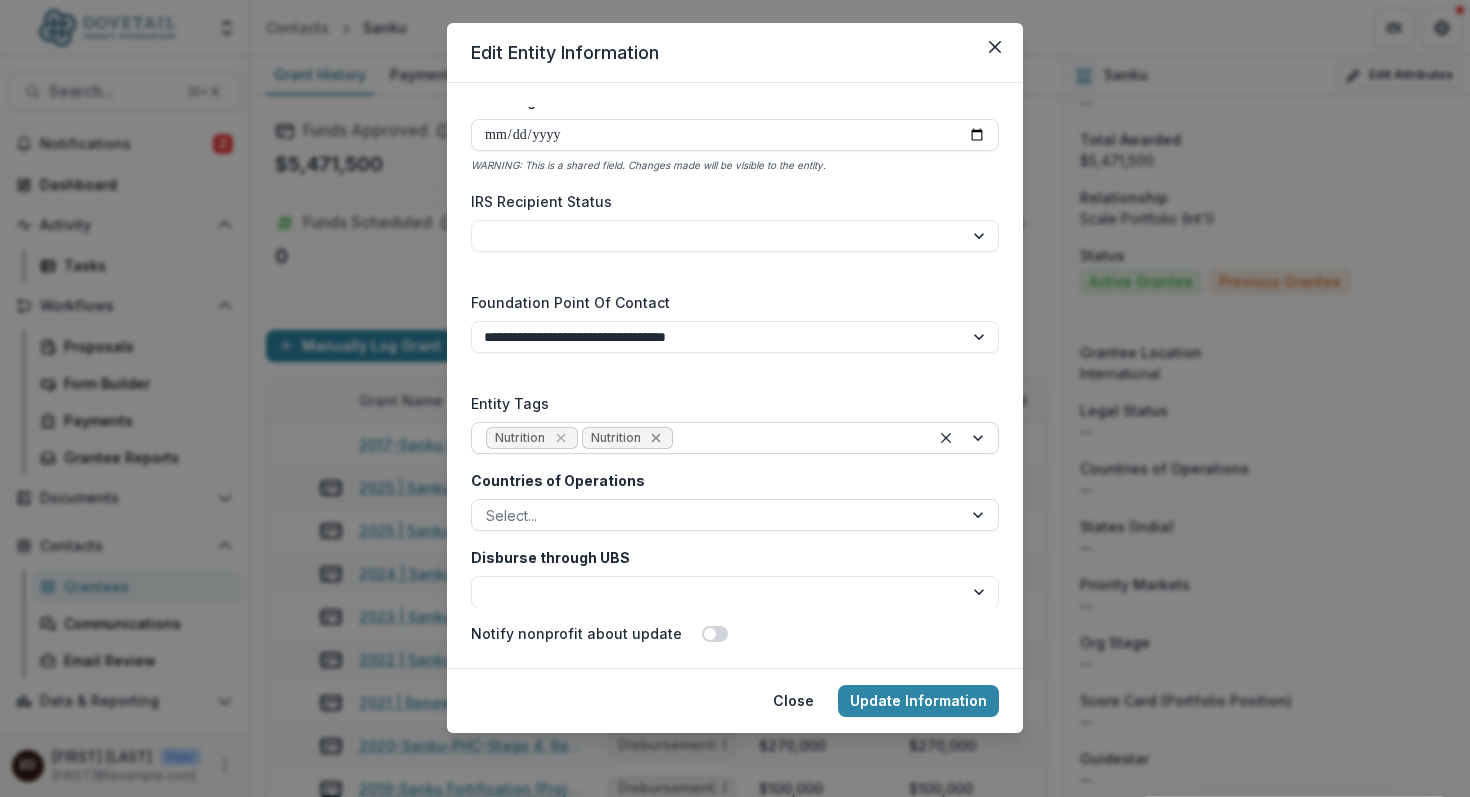 click 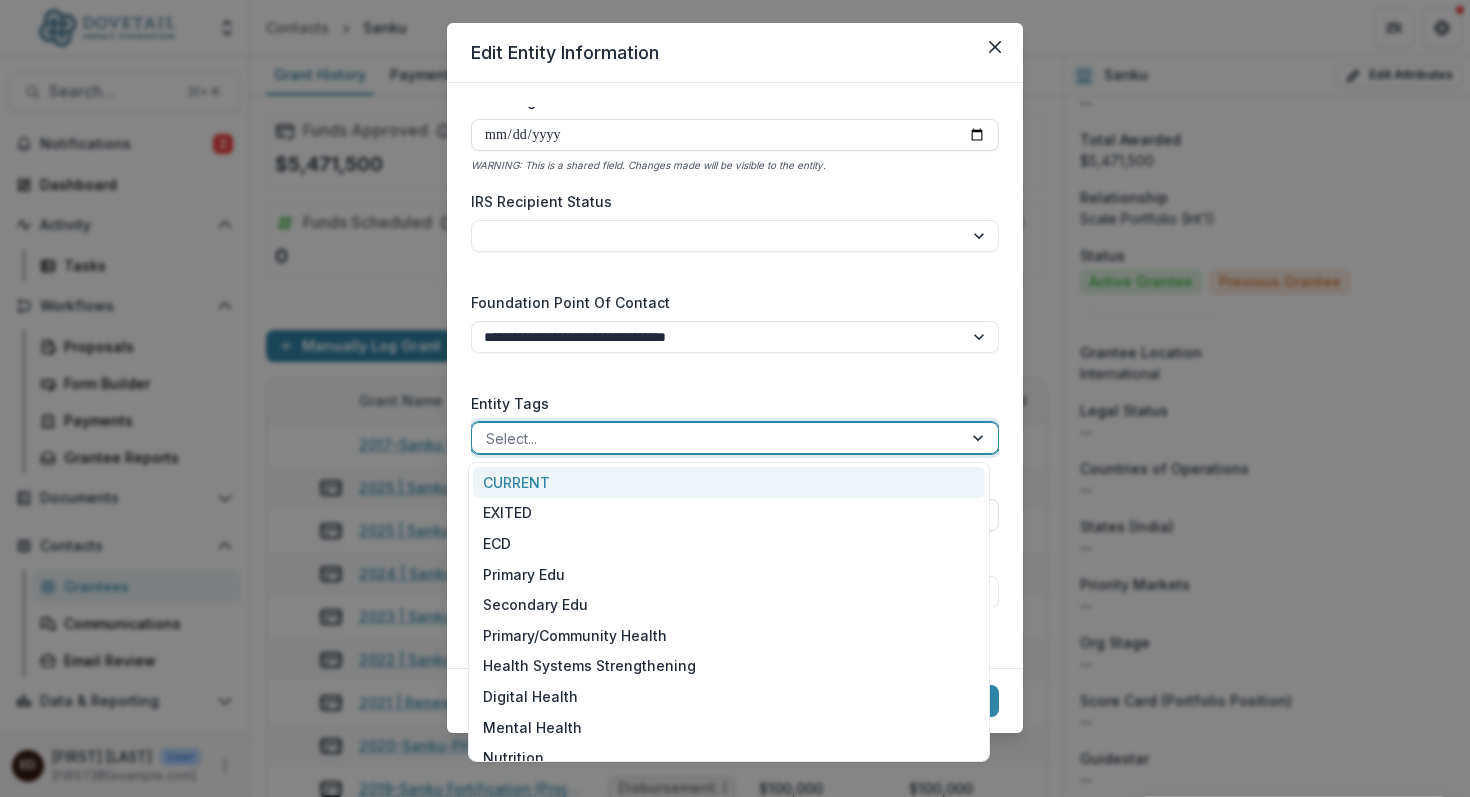 click at bounding box center (980, 438) 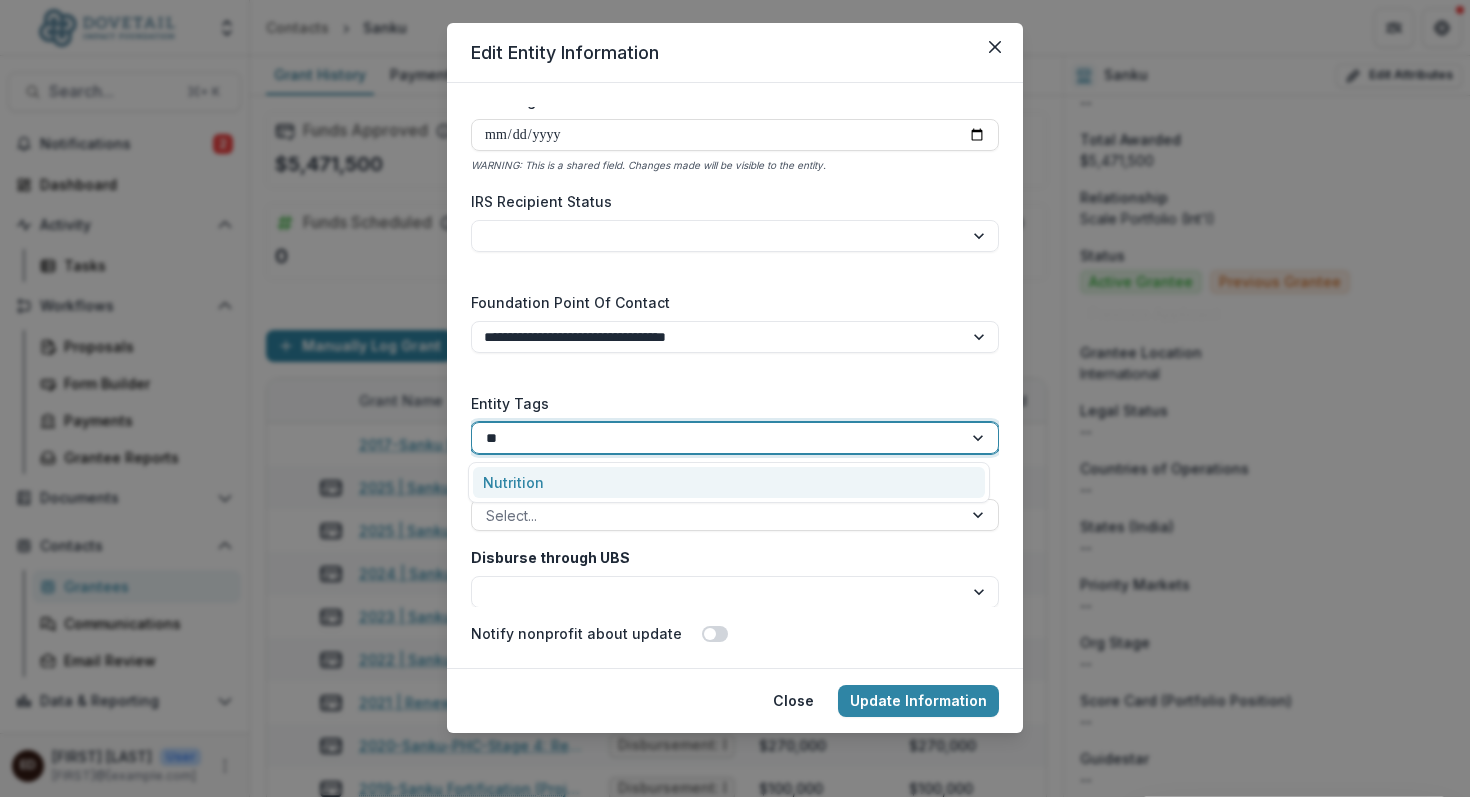 type on "***" 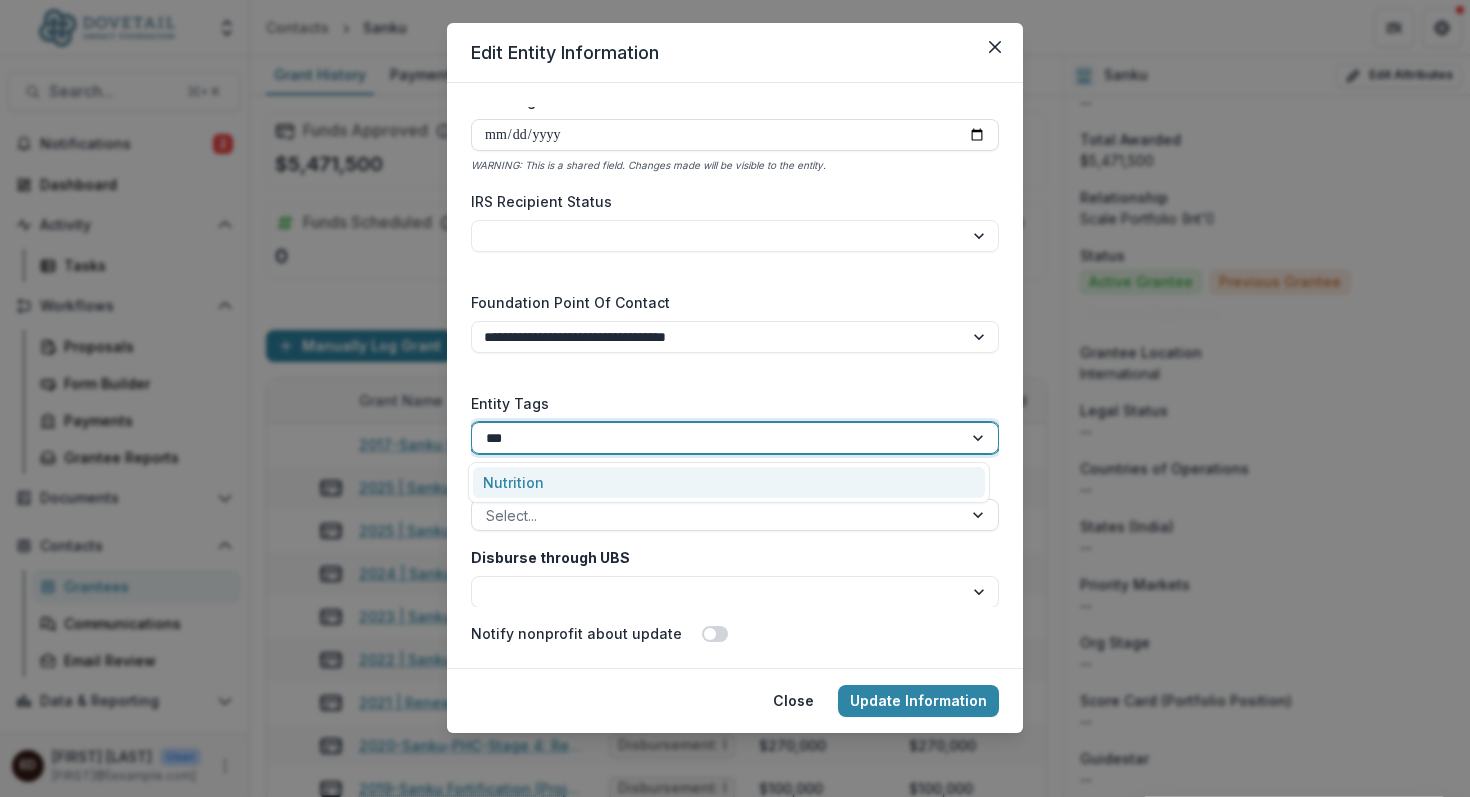 click on "Nutrition" at bounding box center (729, 482) 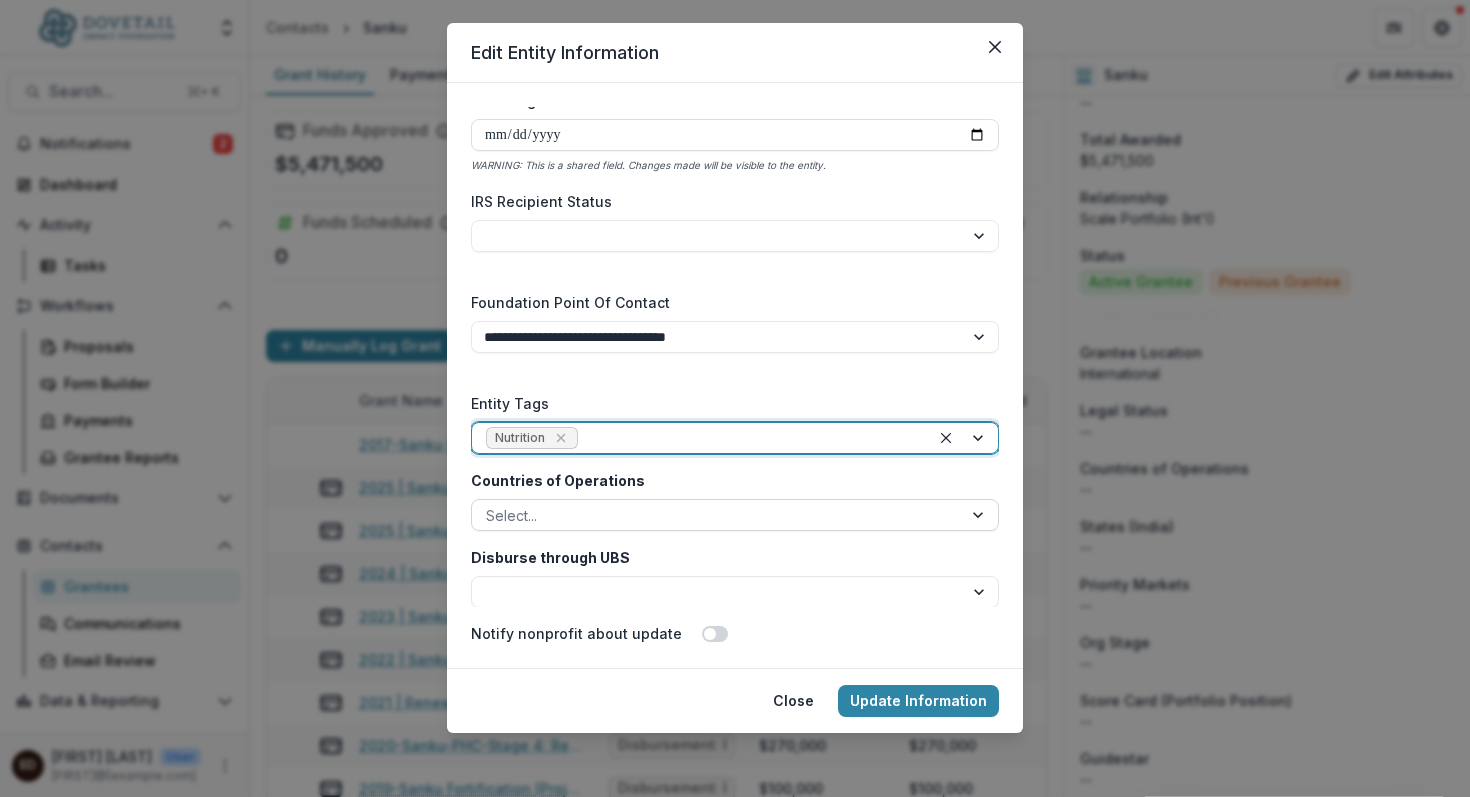 click at bounding box center [980, 515] 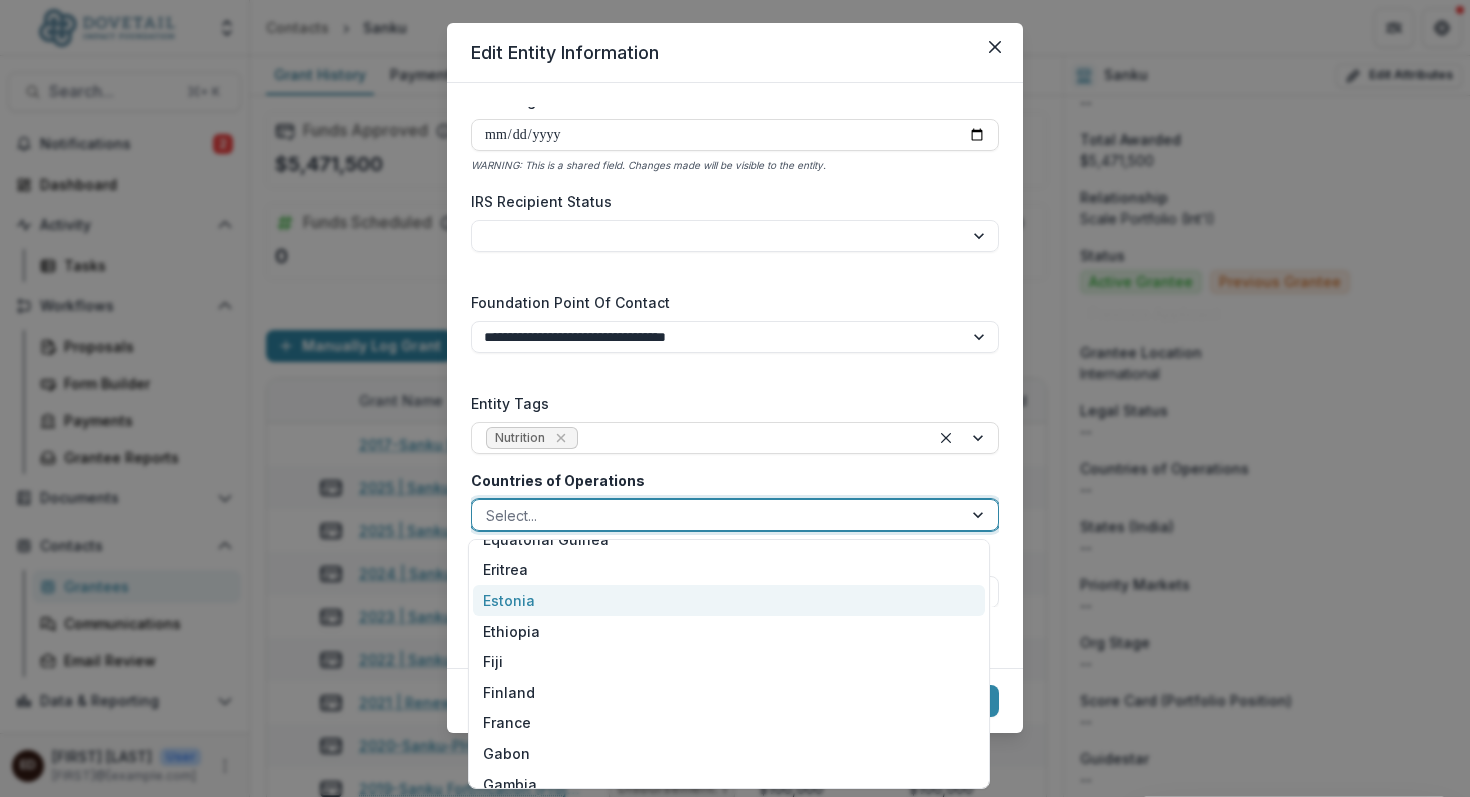 scroll, scrollTop: 1673, scrollLeft: 0, axis: vertical 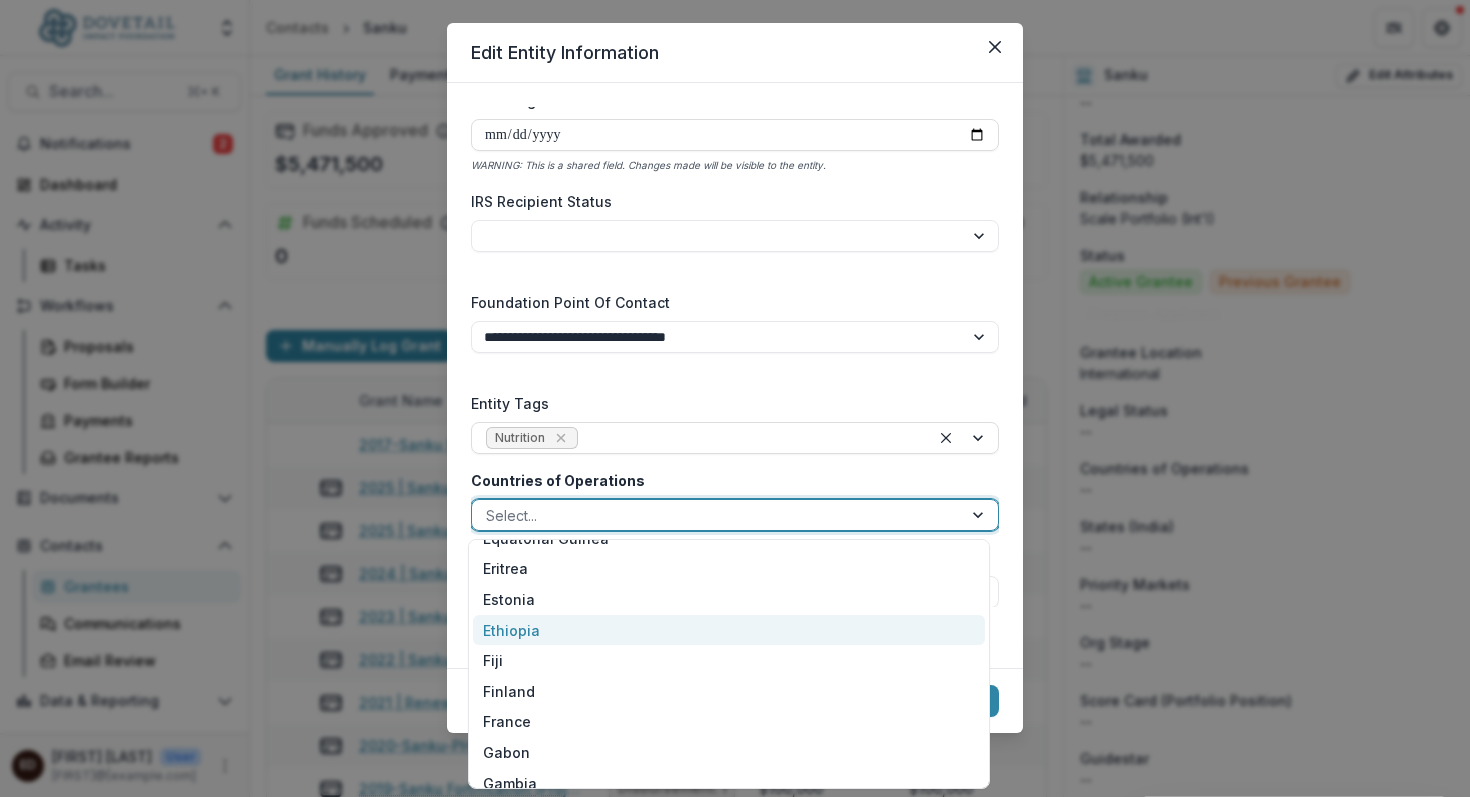 click on "Ethiopia" at bounding box center (729, 630) 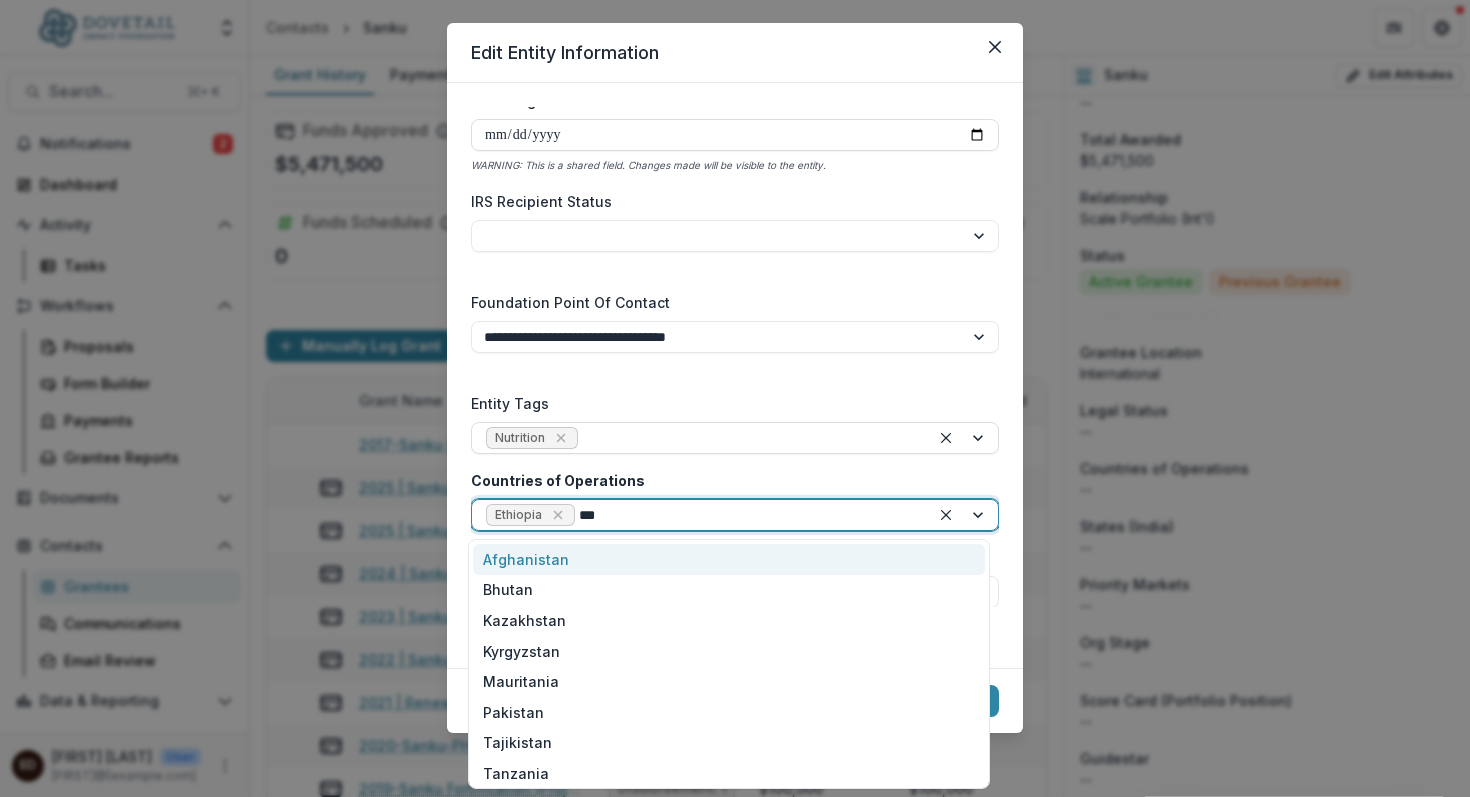 type on "****" 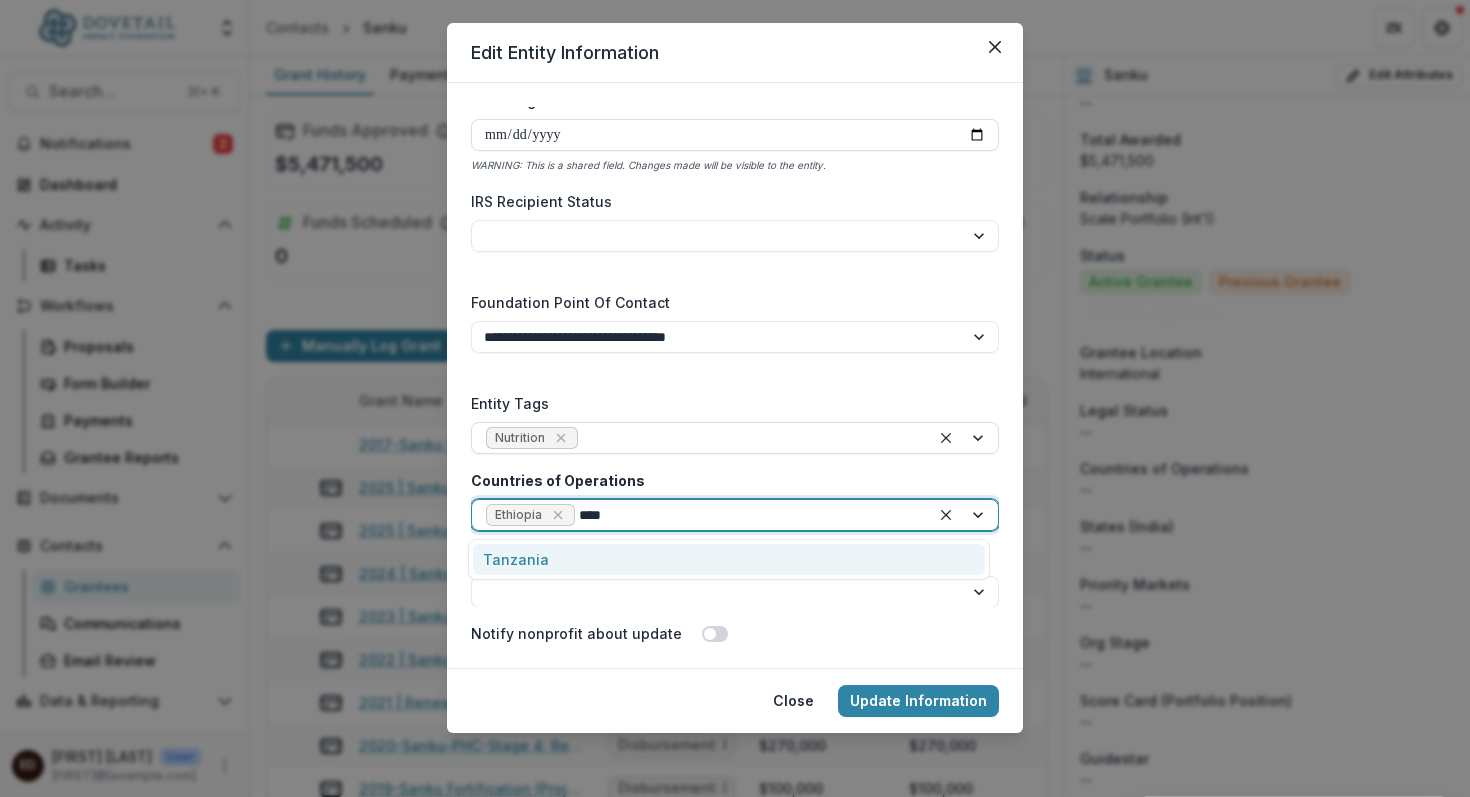 click on "Tanzania" at bounding box center (729, 559) 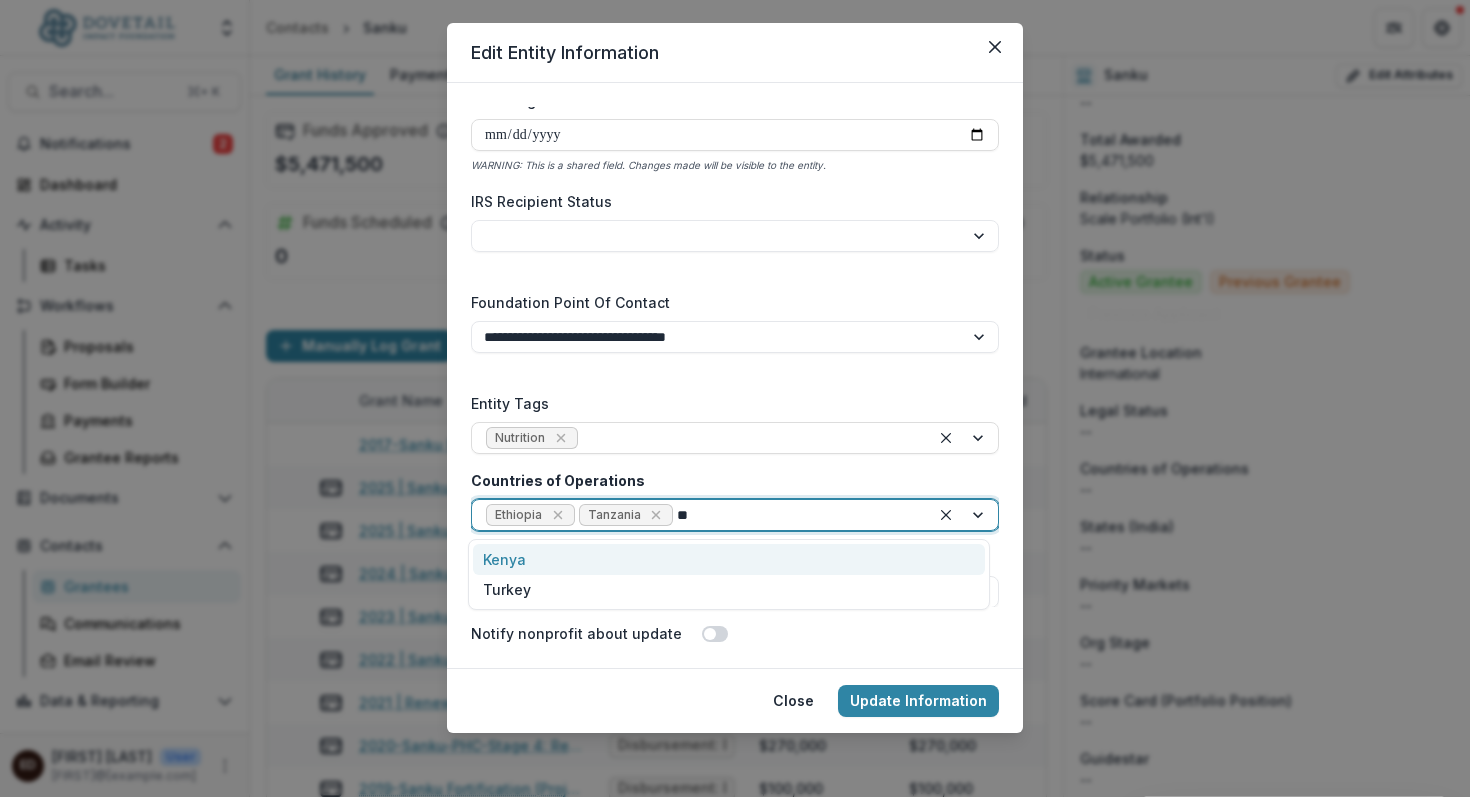 type on "***" 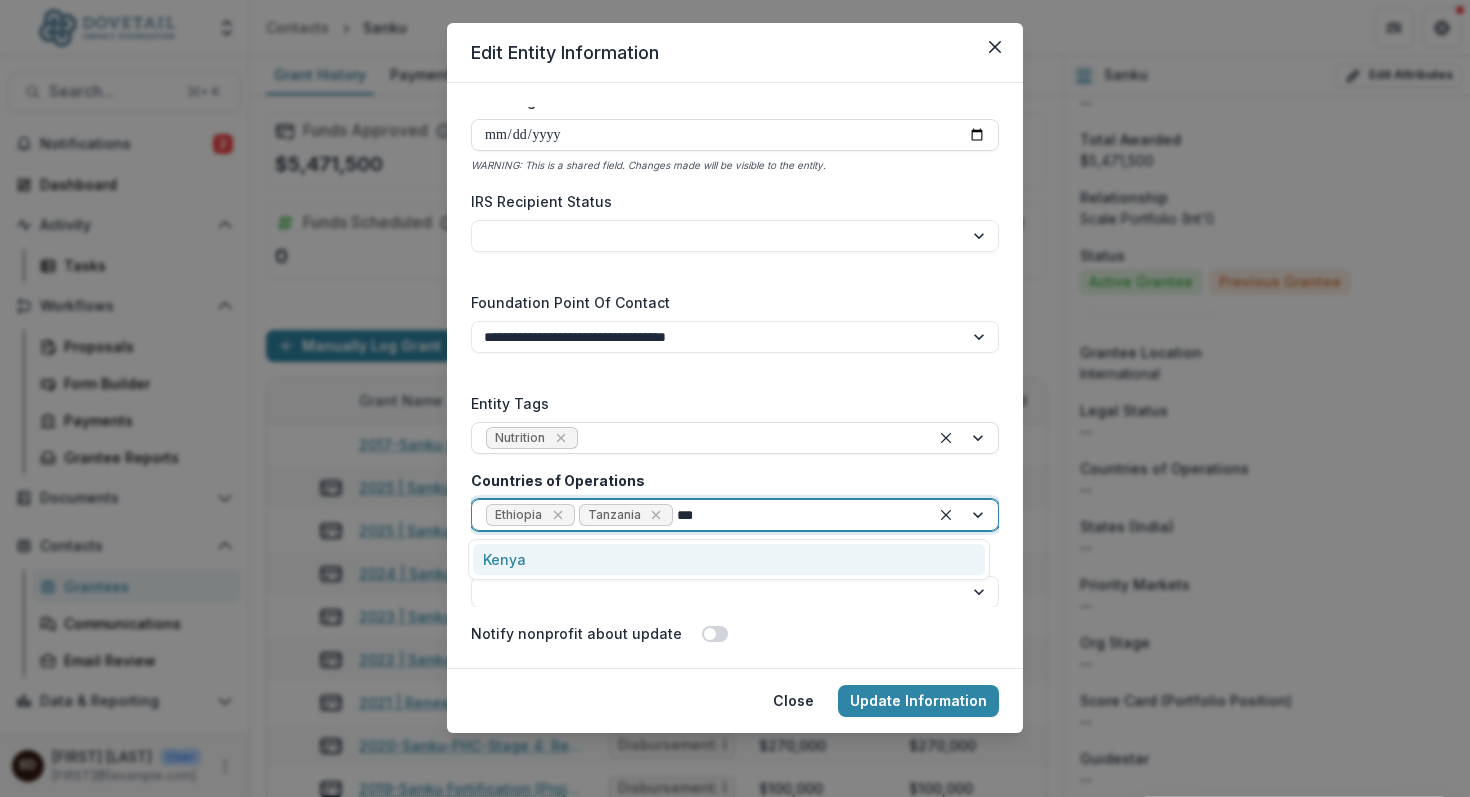 click on "Kenya" at bounding box center (729, 559) 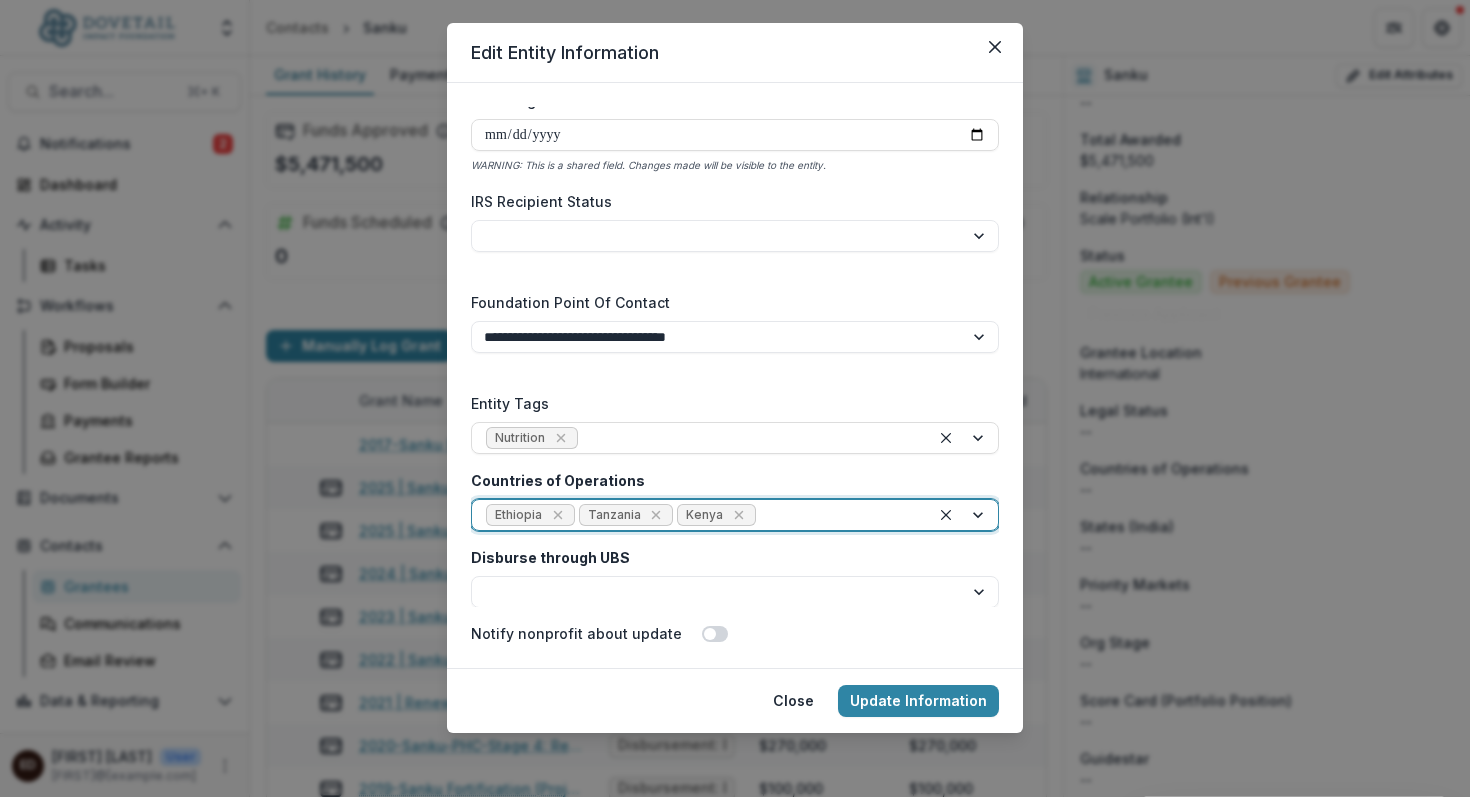scroll, scrollTop: 0, scrollLeft: 0, axis: both 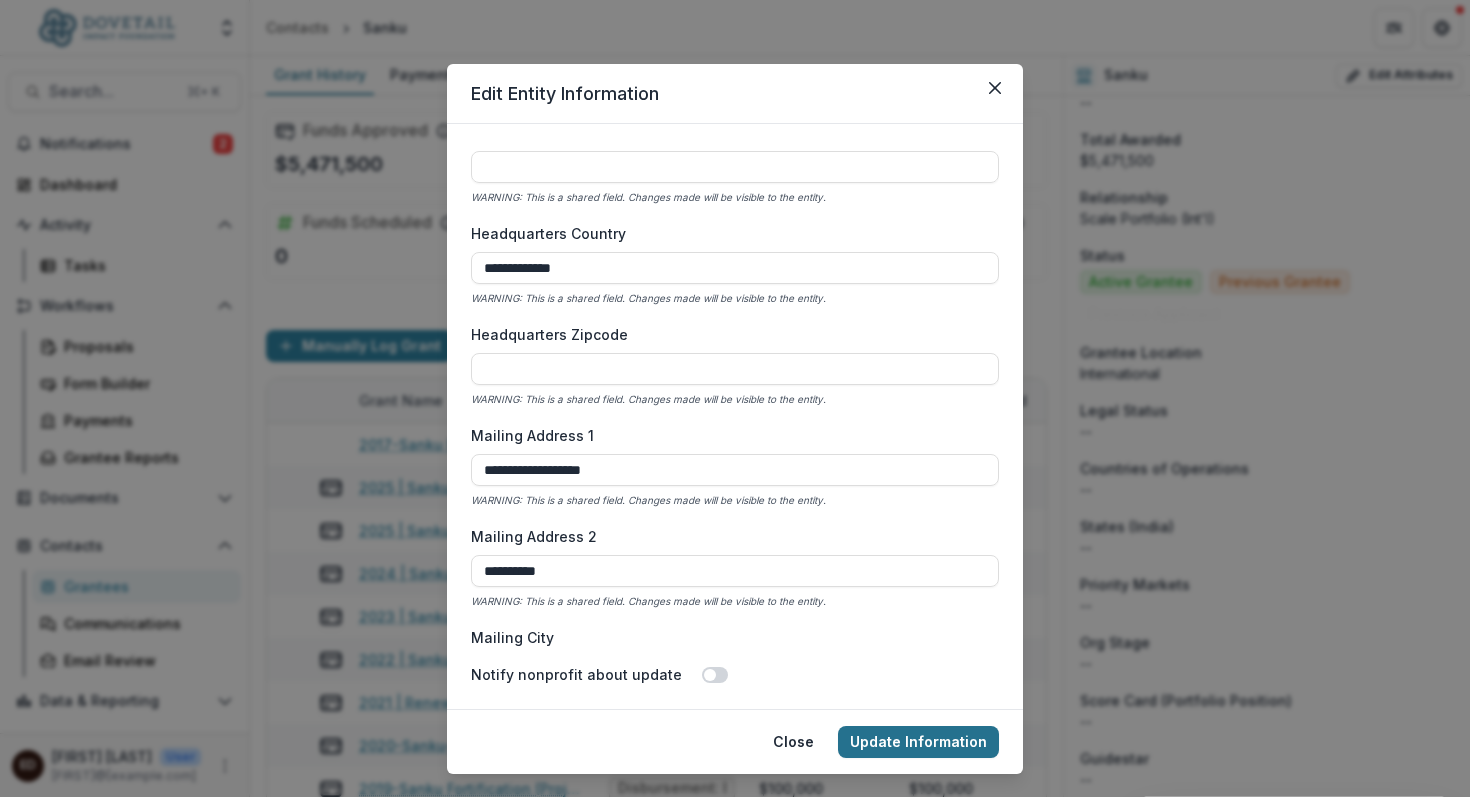click on "Update Information" at bounding box center (918, 742) 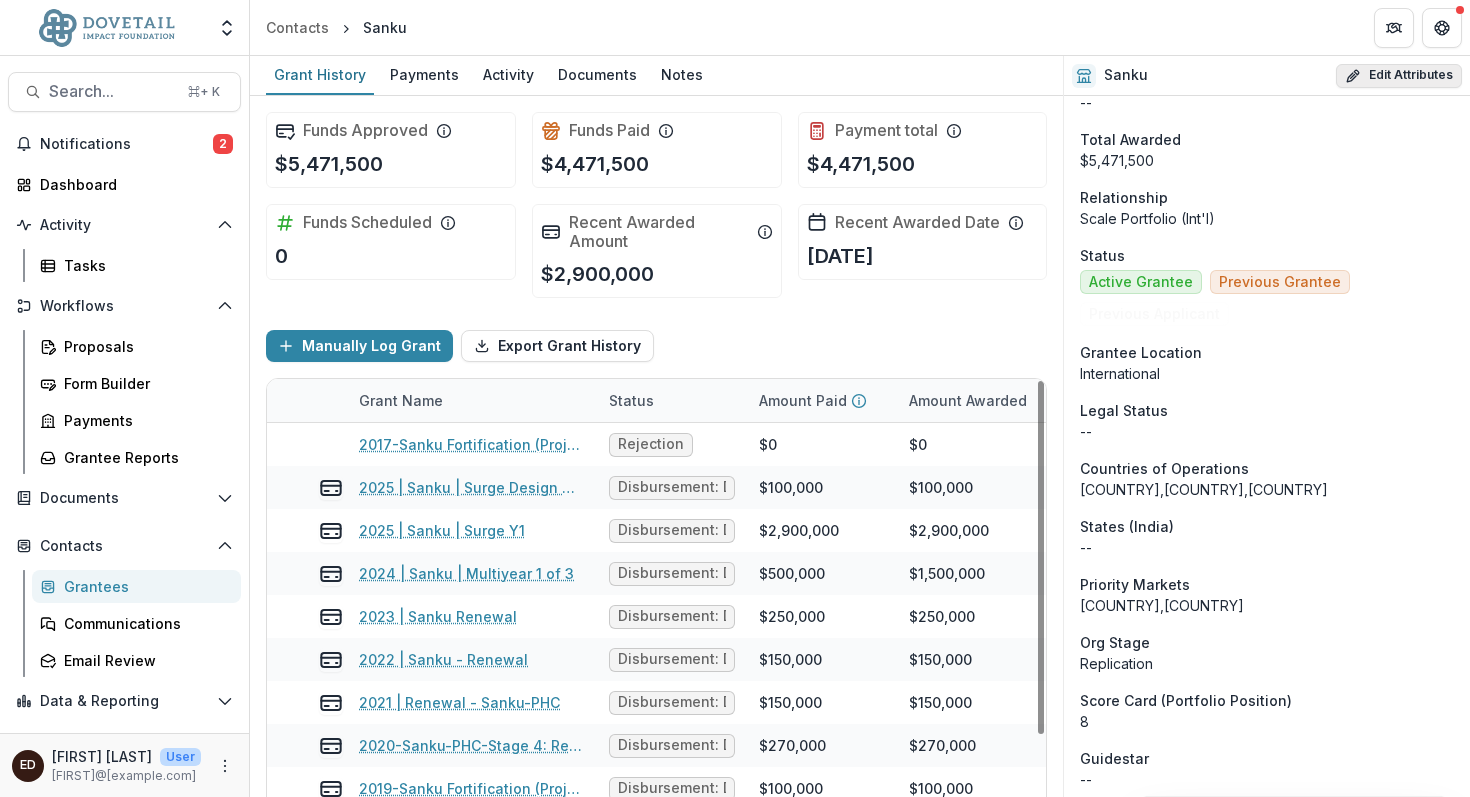 click on "Edit Attributes" at bounding box center [1399, 76] 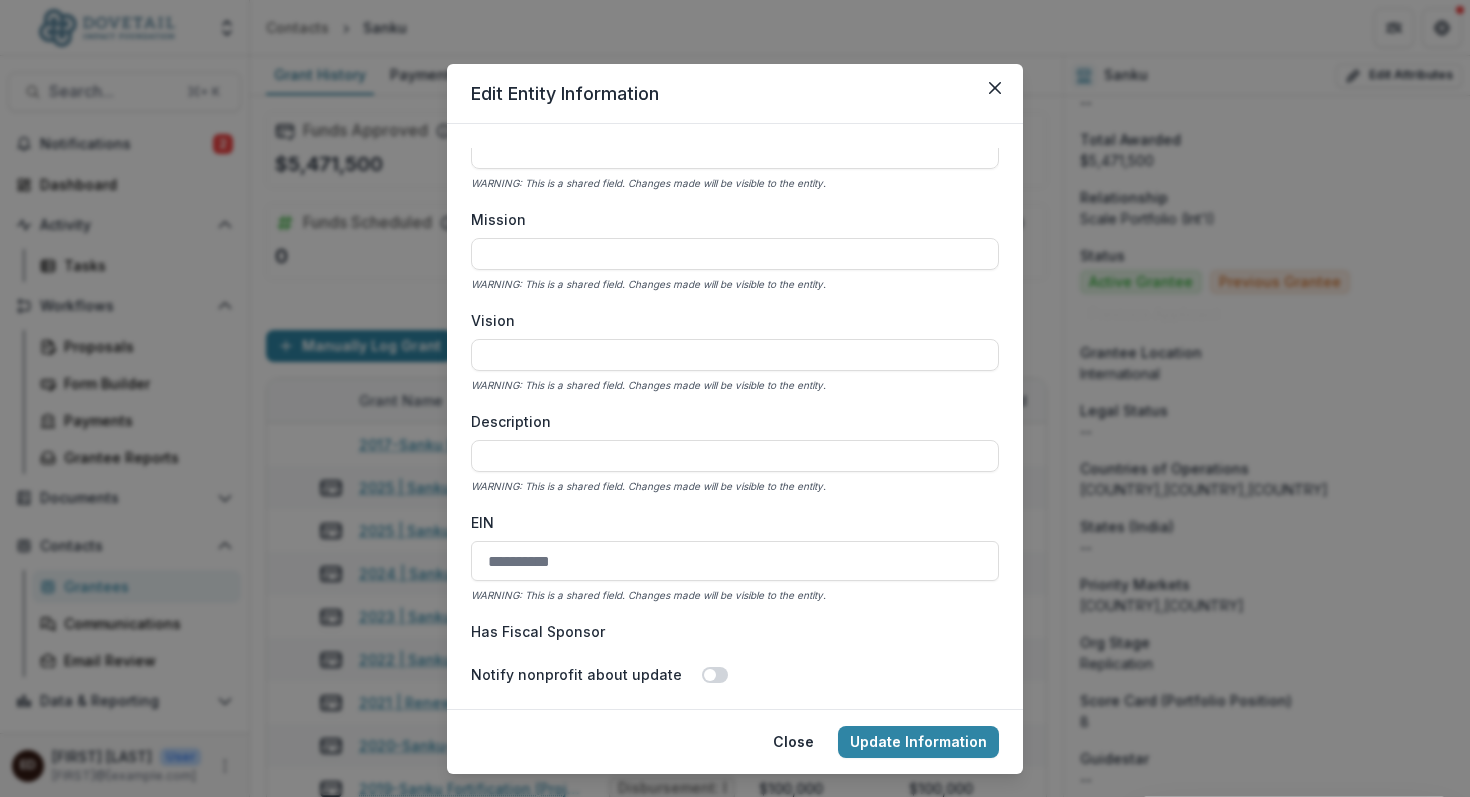 scroll, scrollTop: 248, scrollLeft: 0, axis: vertical 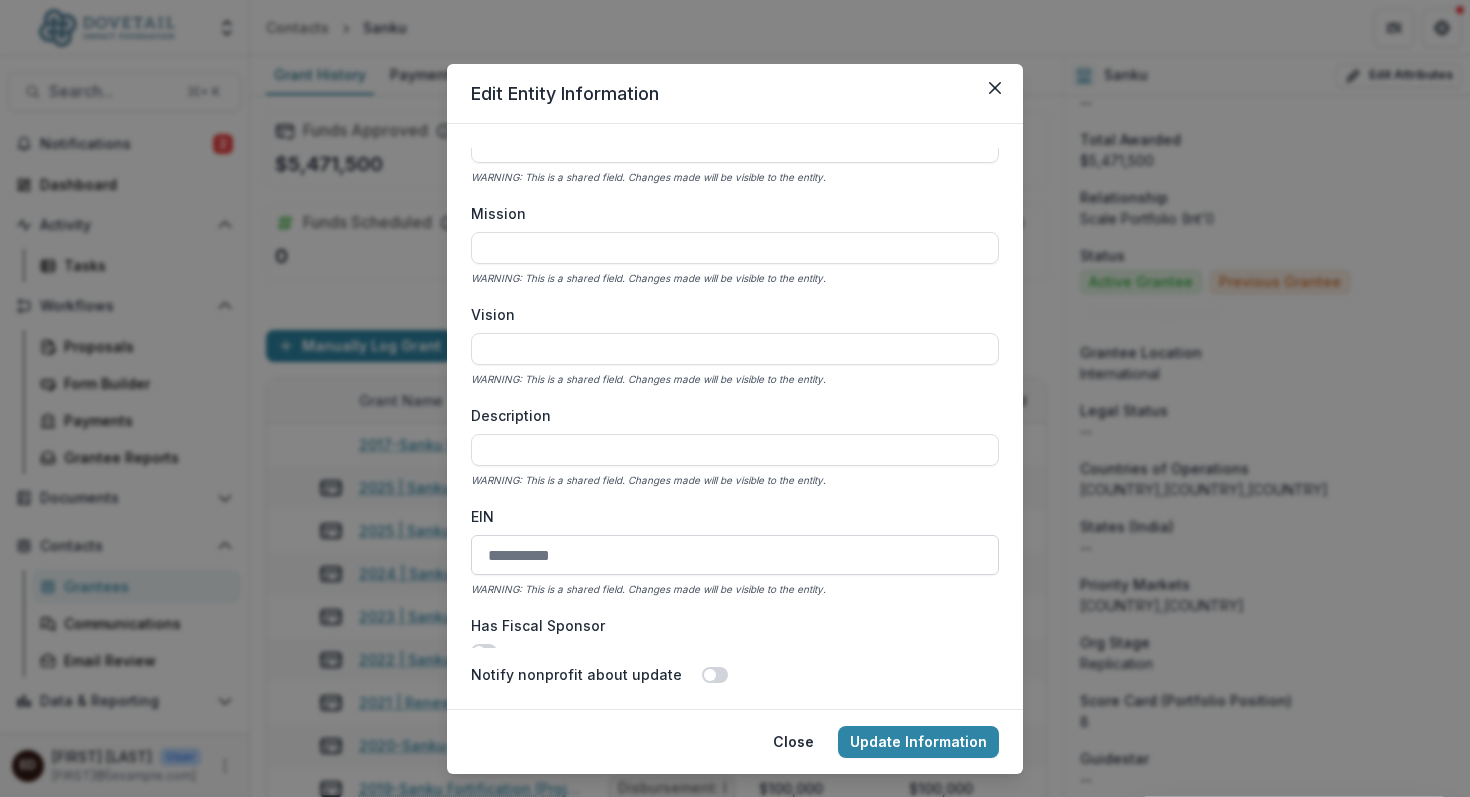 drag, startPoint x: 593, startPoint y: 556, endPoint x: 489, endPoint y: 556, distance: 104 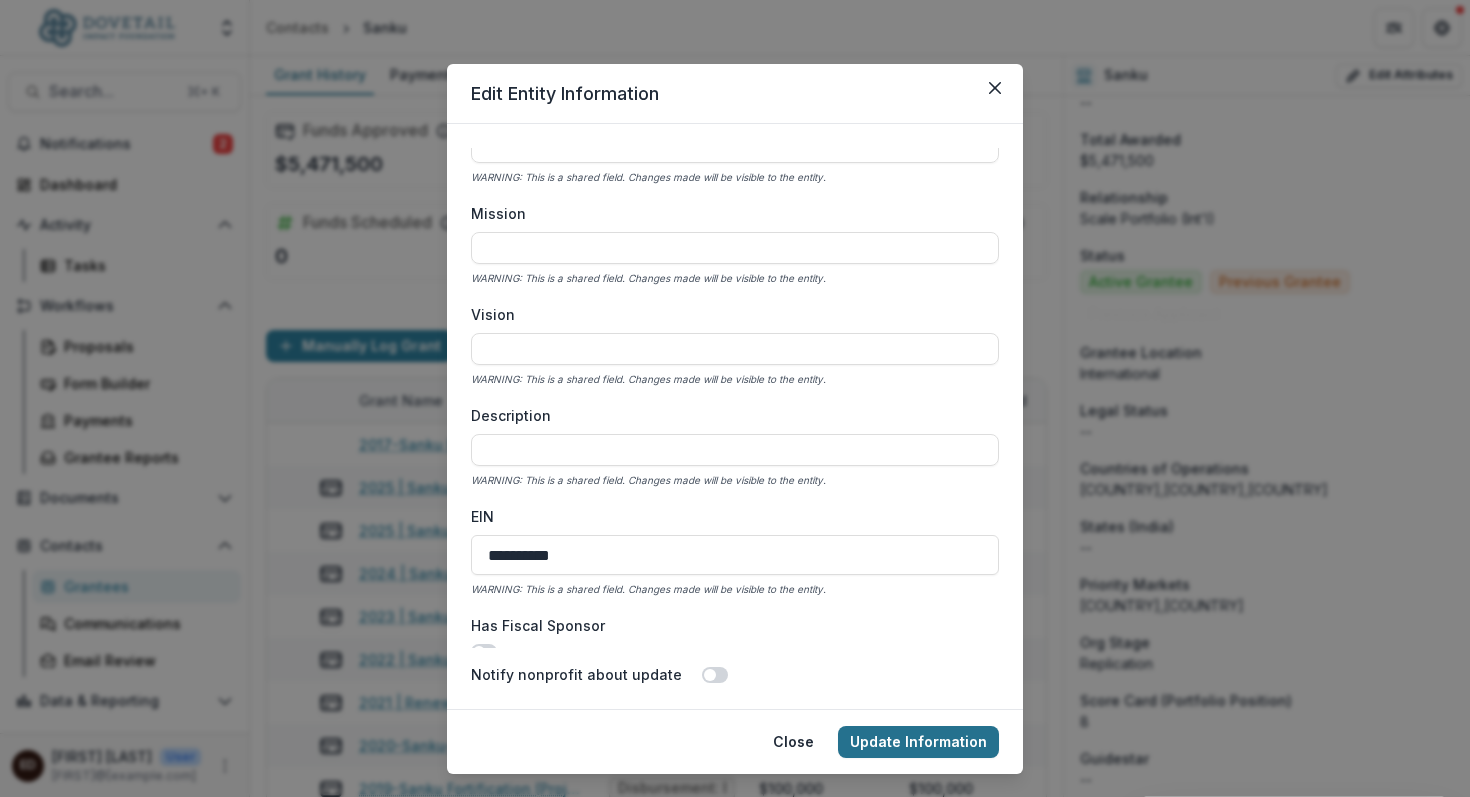 type on "**********" 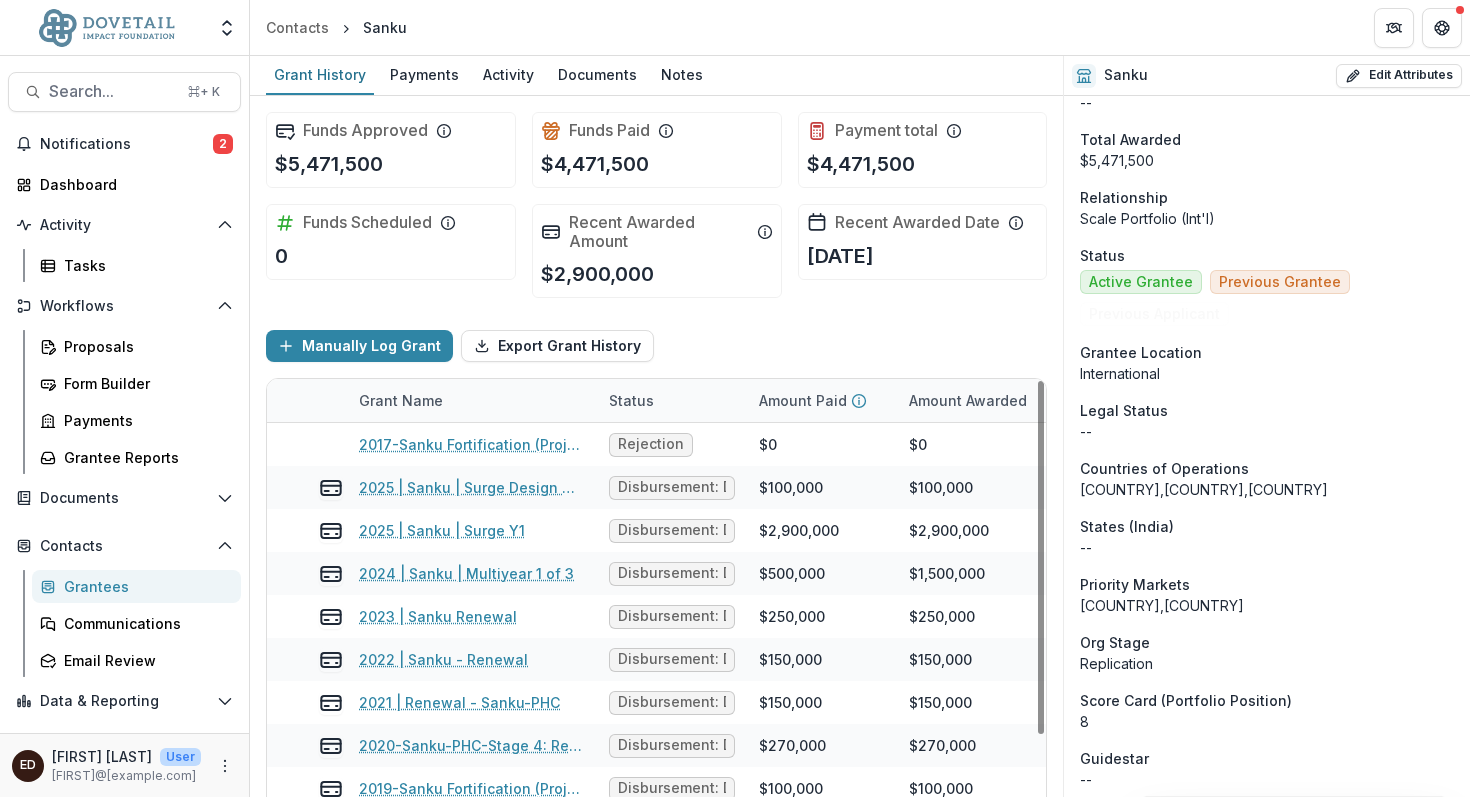 scroll, scrollTop: 31, scrollLeft: 0, axis: vertical 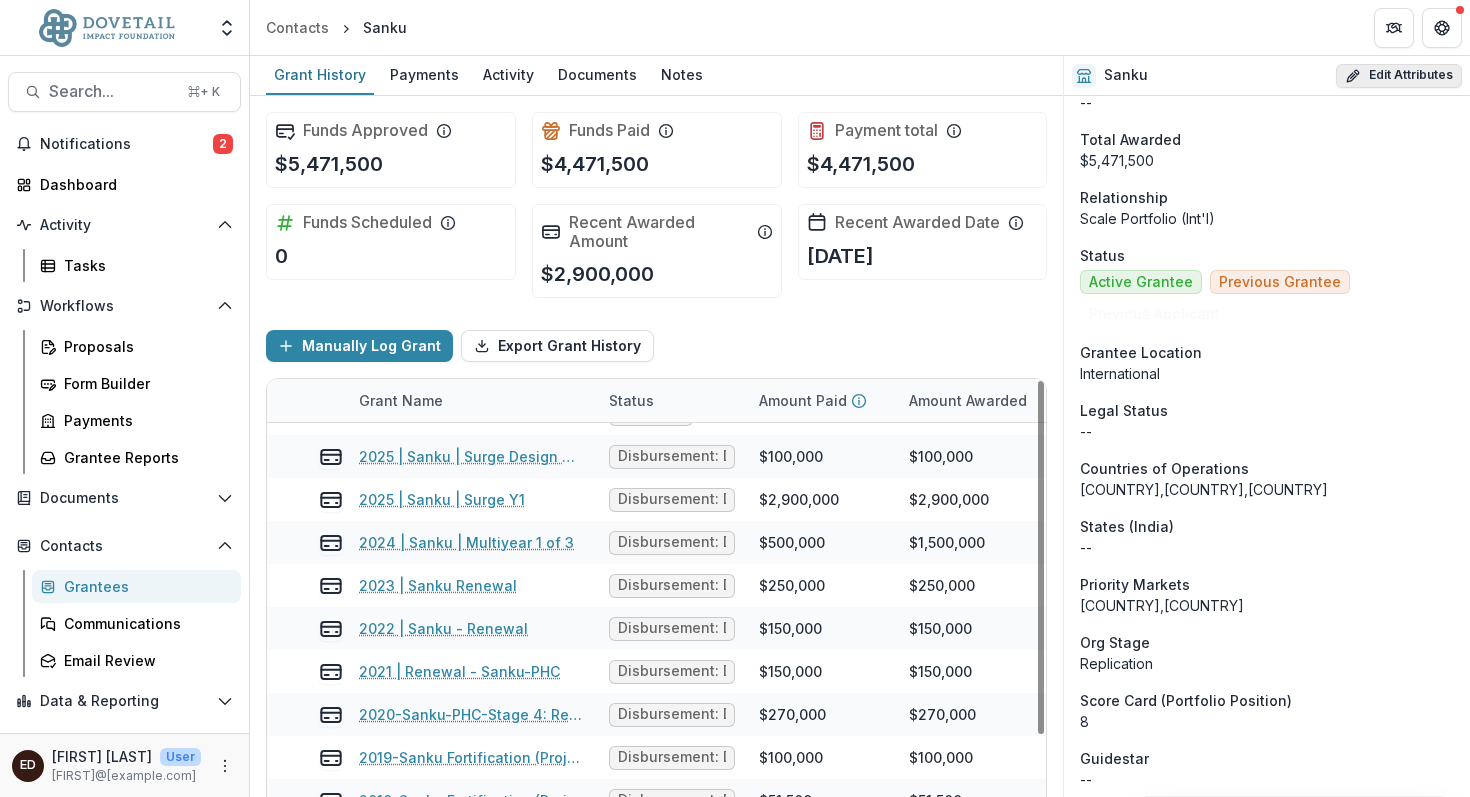 click on "Edit Attributes" at bounding box center [1399, 76] 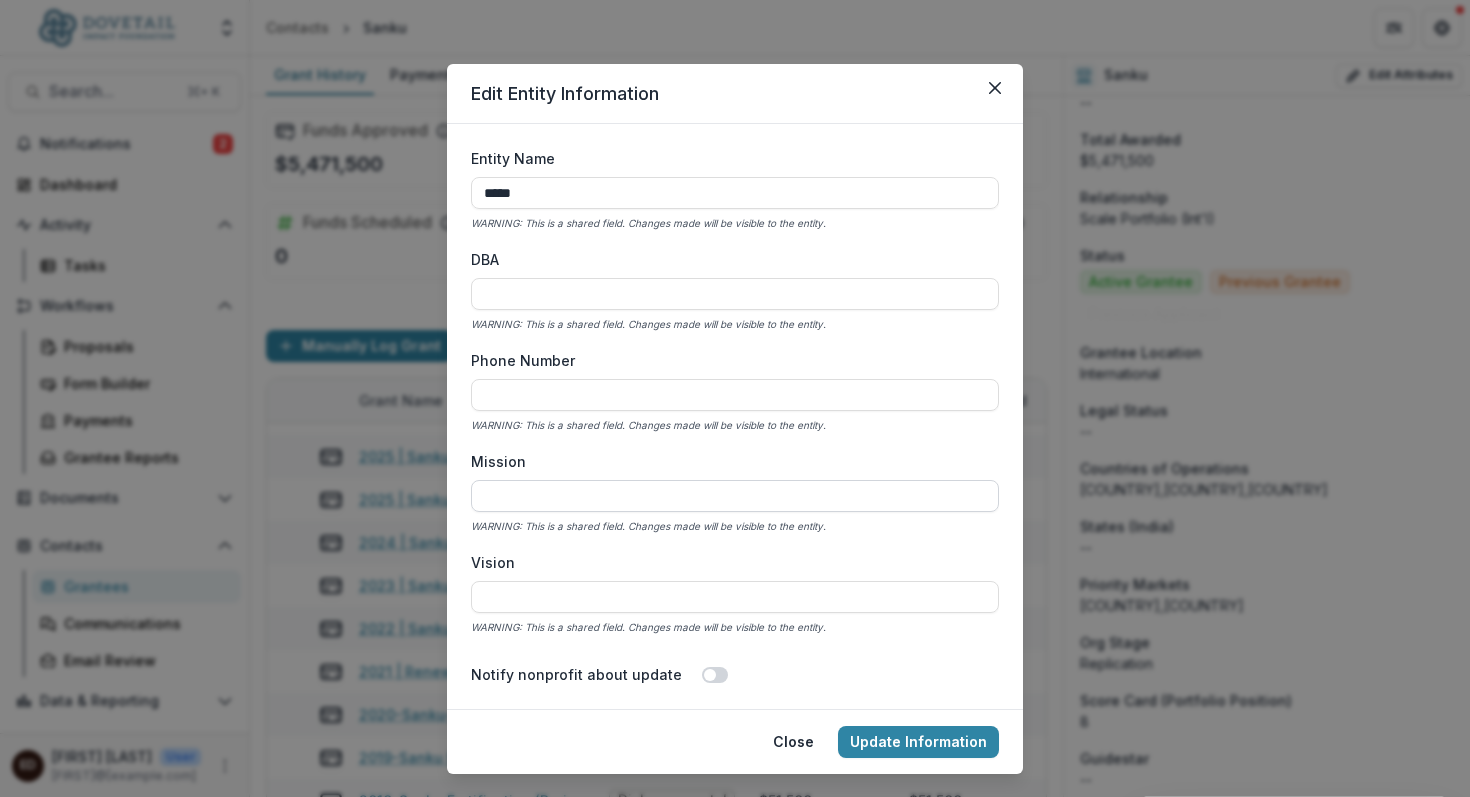 paste on "**********" 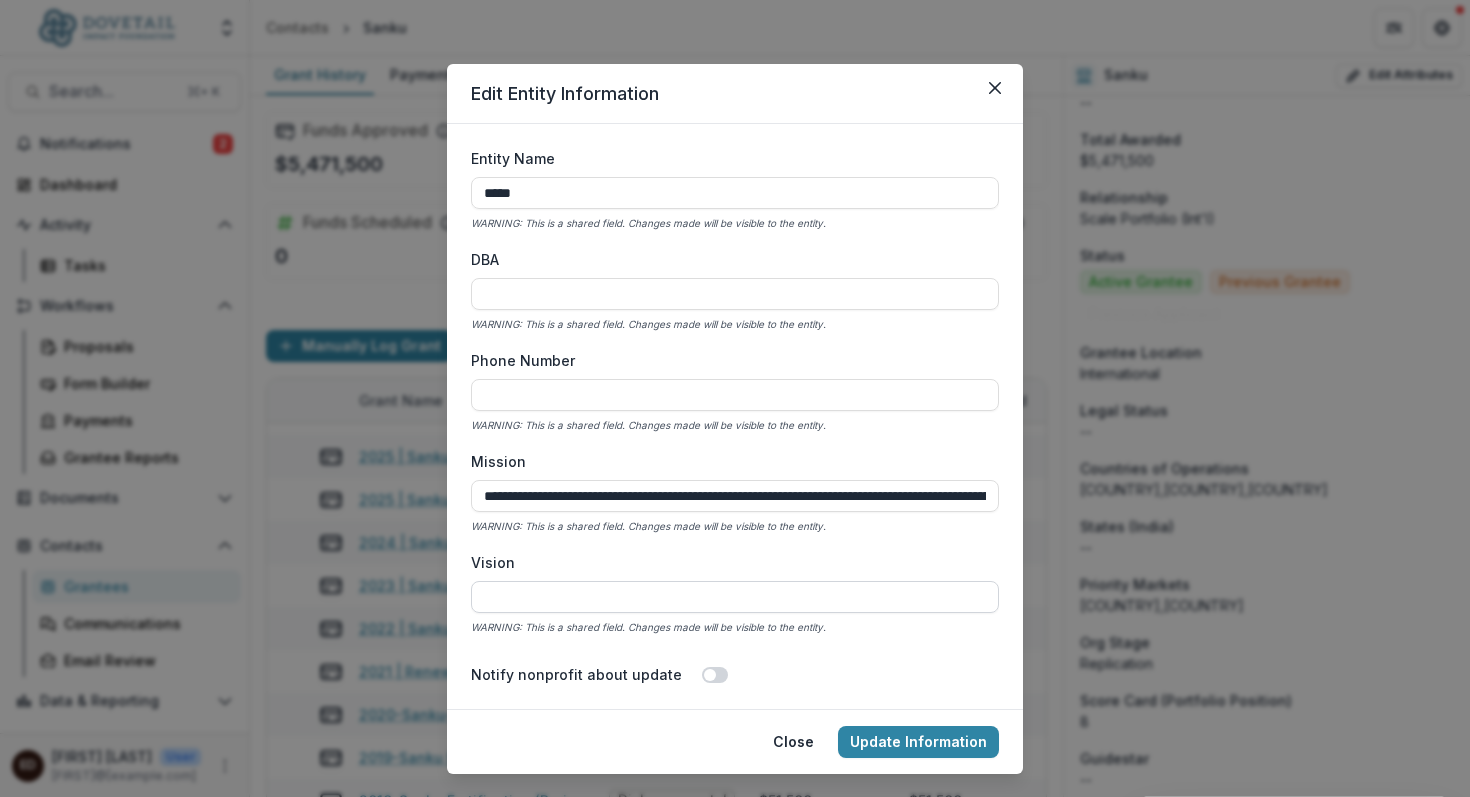 scroll, scrollTop: 0, scrollLeft: 613, axis: horizontal 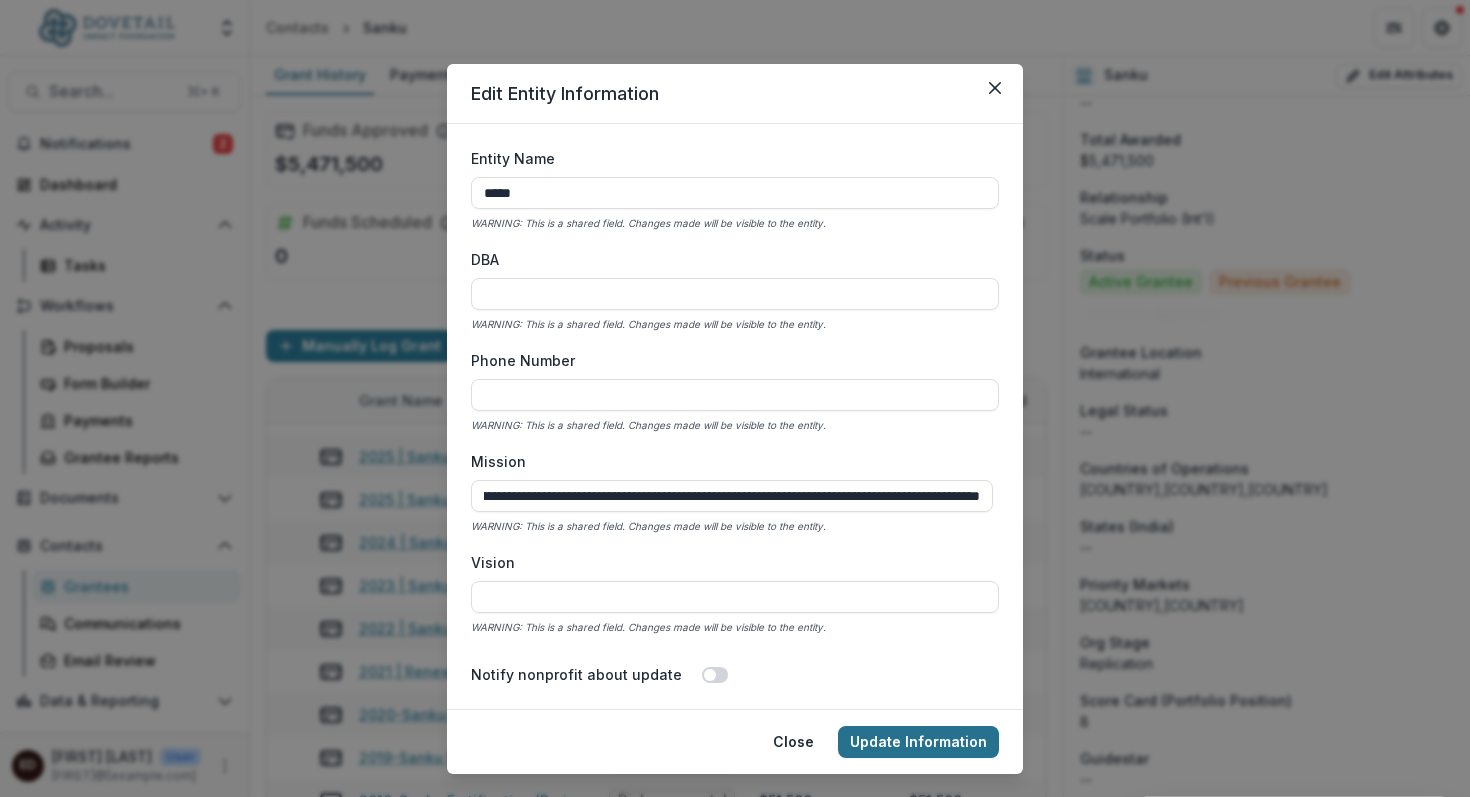 type on "**********" 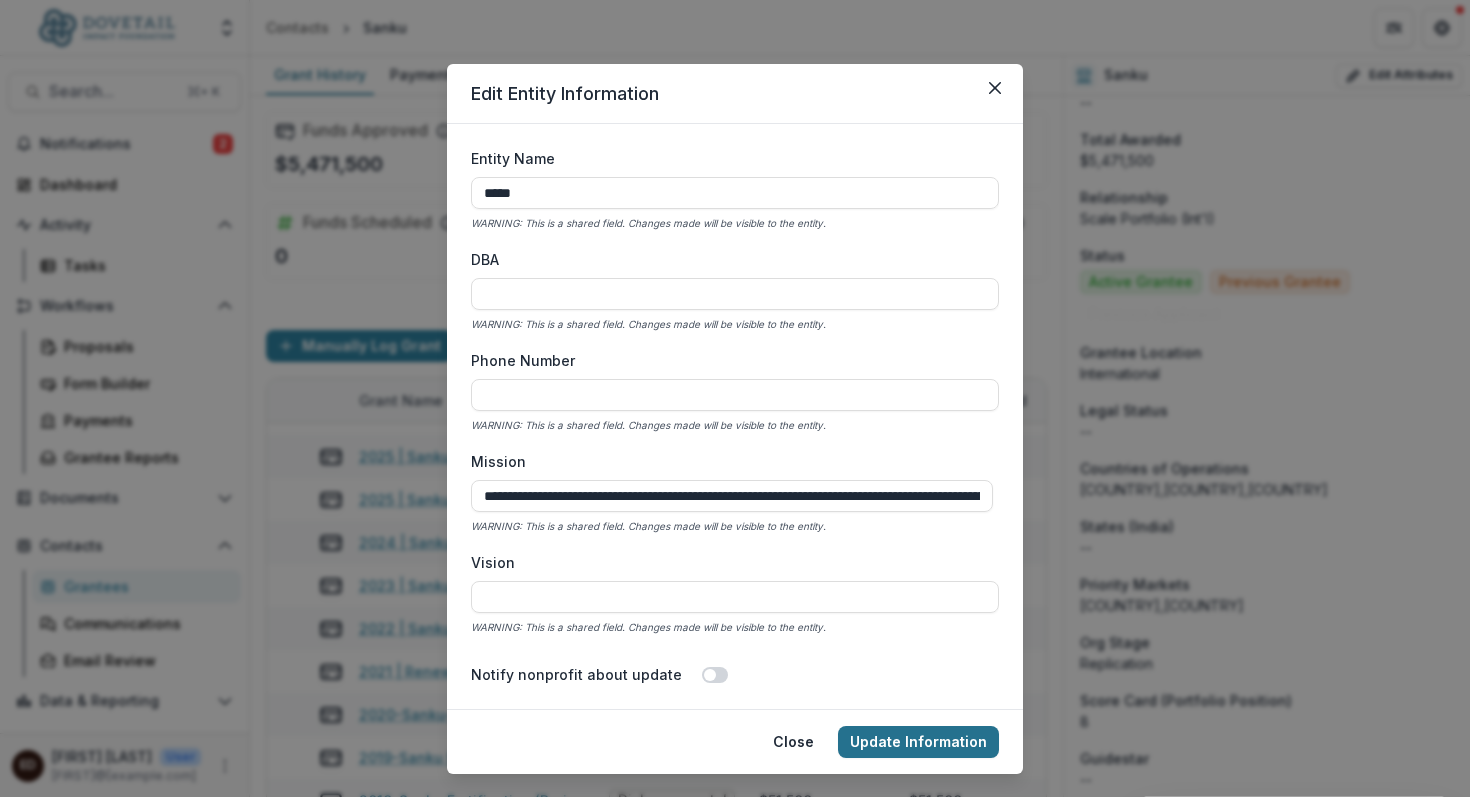 click on "Update Information" at bounding box center (918, 742) 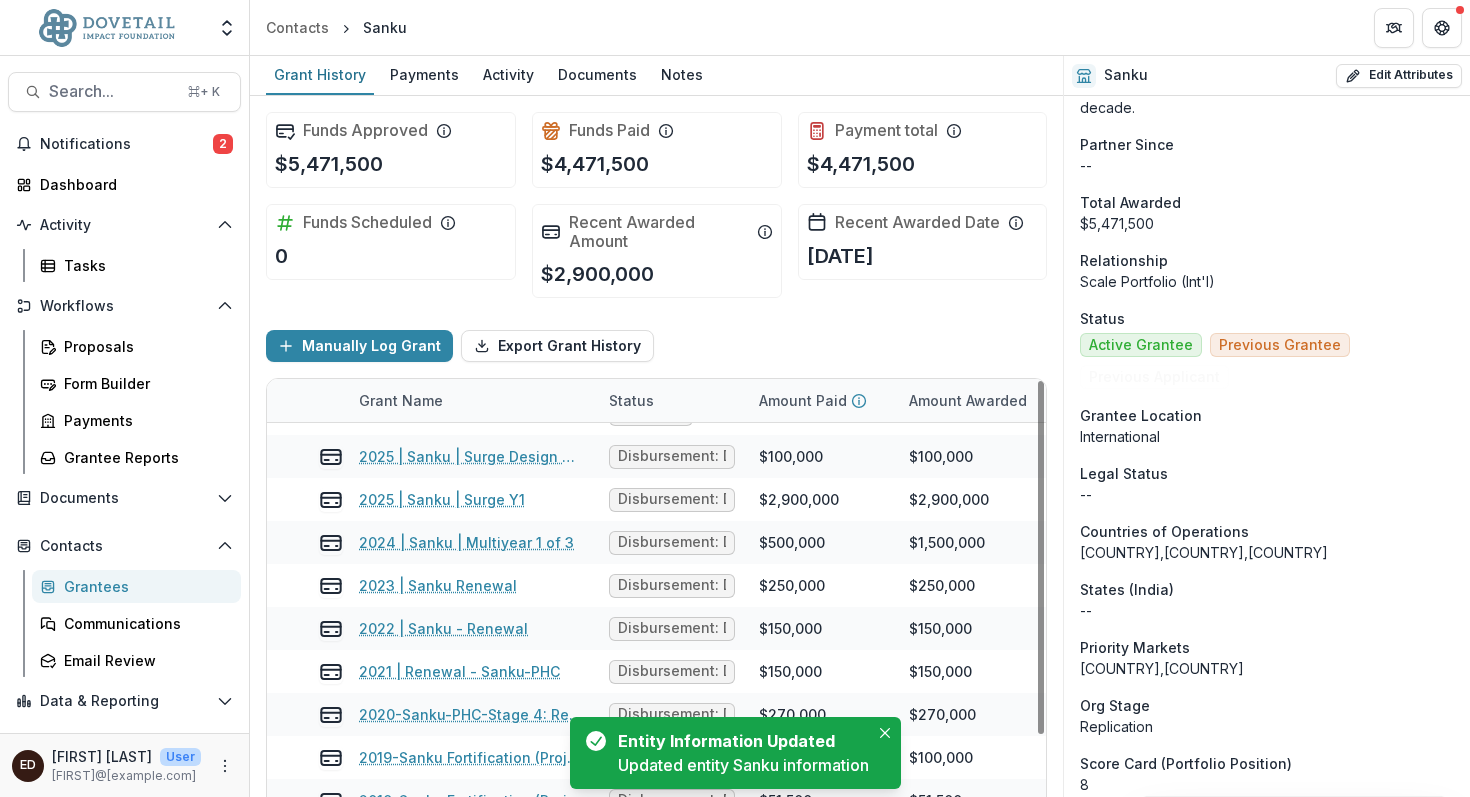 scroll, scrollTop: 441, scrollLeft: 0, axis: vertical 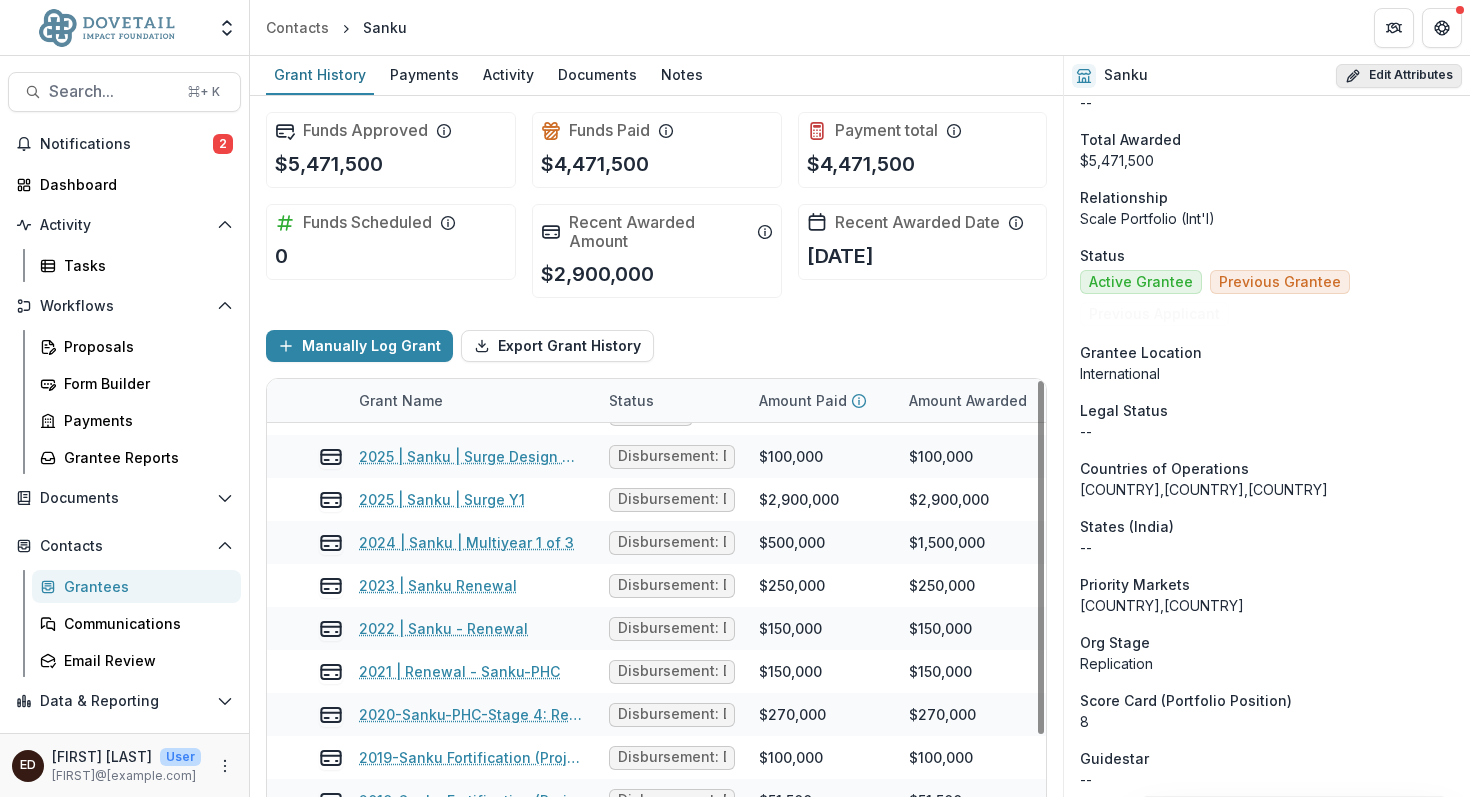 click on "Edit Attributes" at bounding box center (1399, 76) 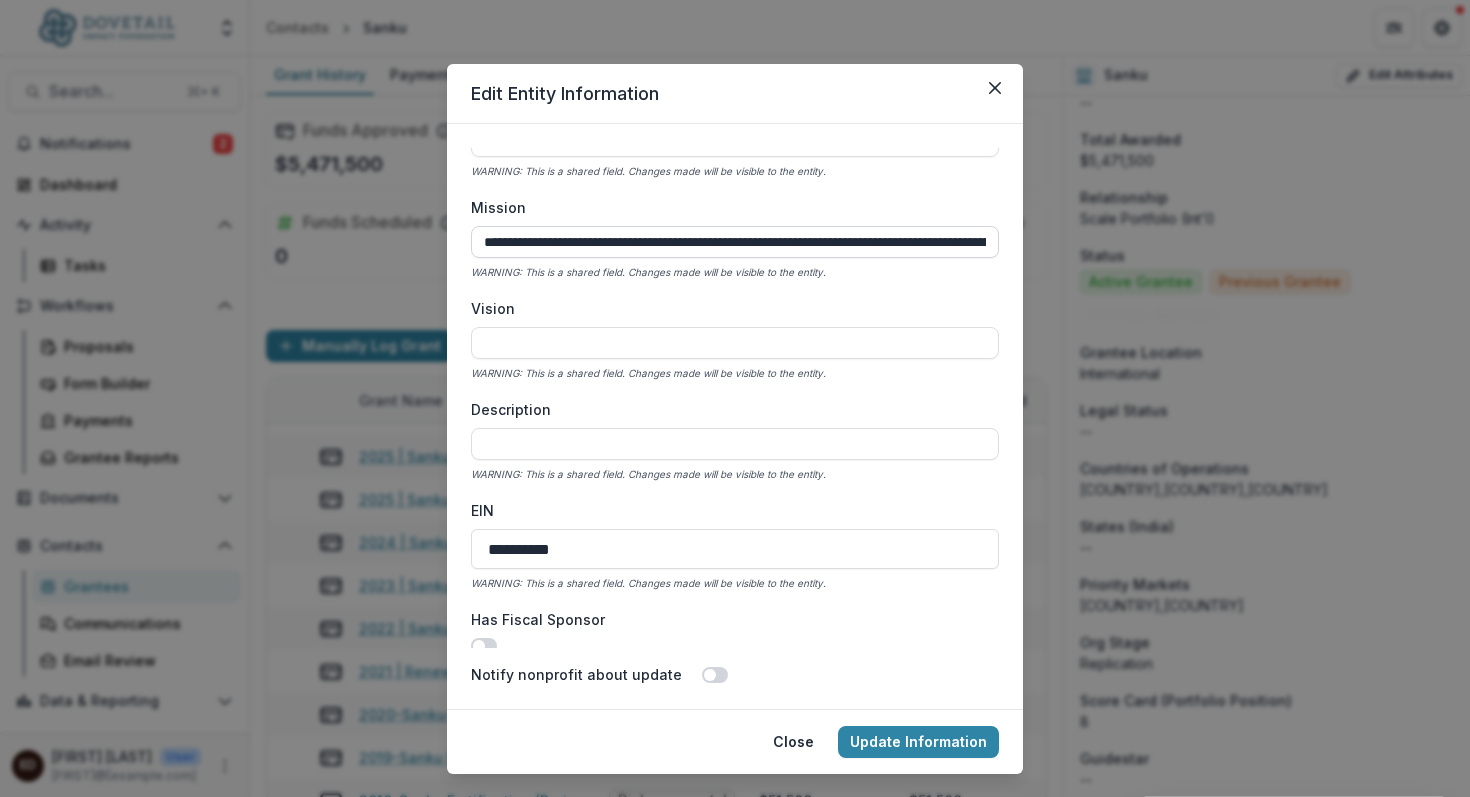 scroll, scrollTop: 274, scrollLeft: 0, axis: vertical 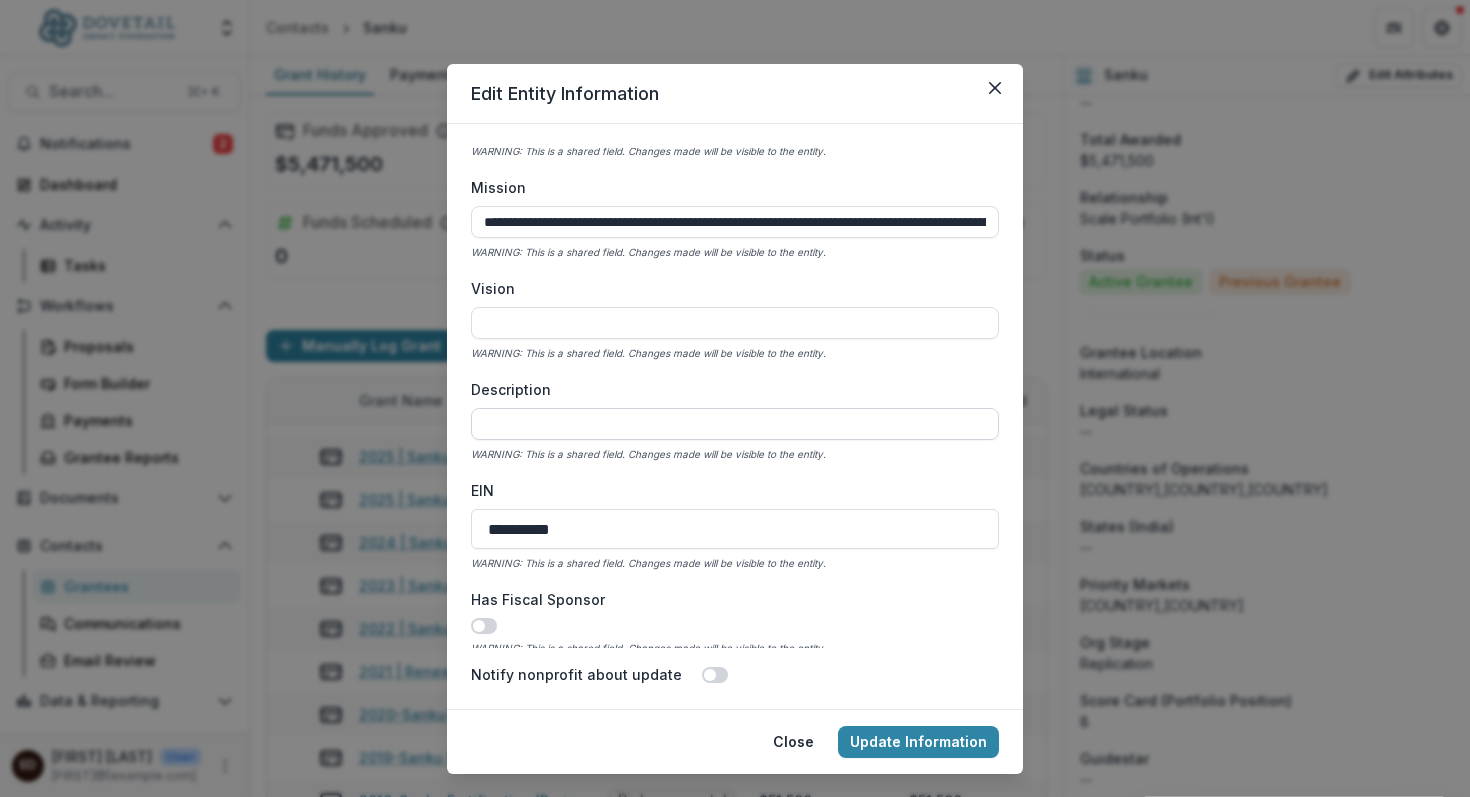 paste on "**********" 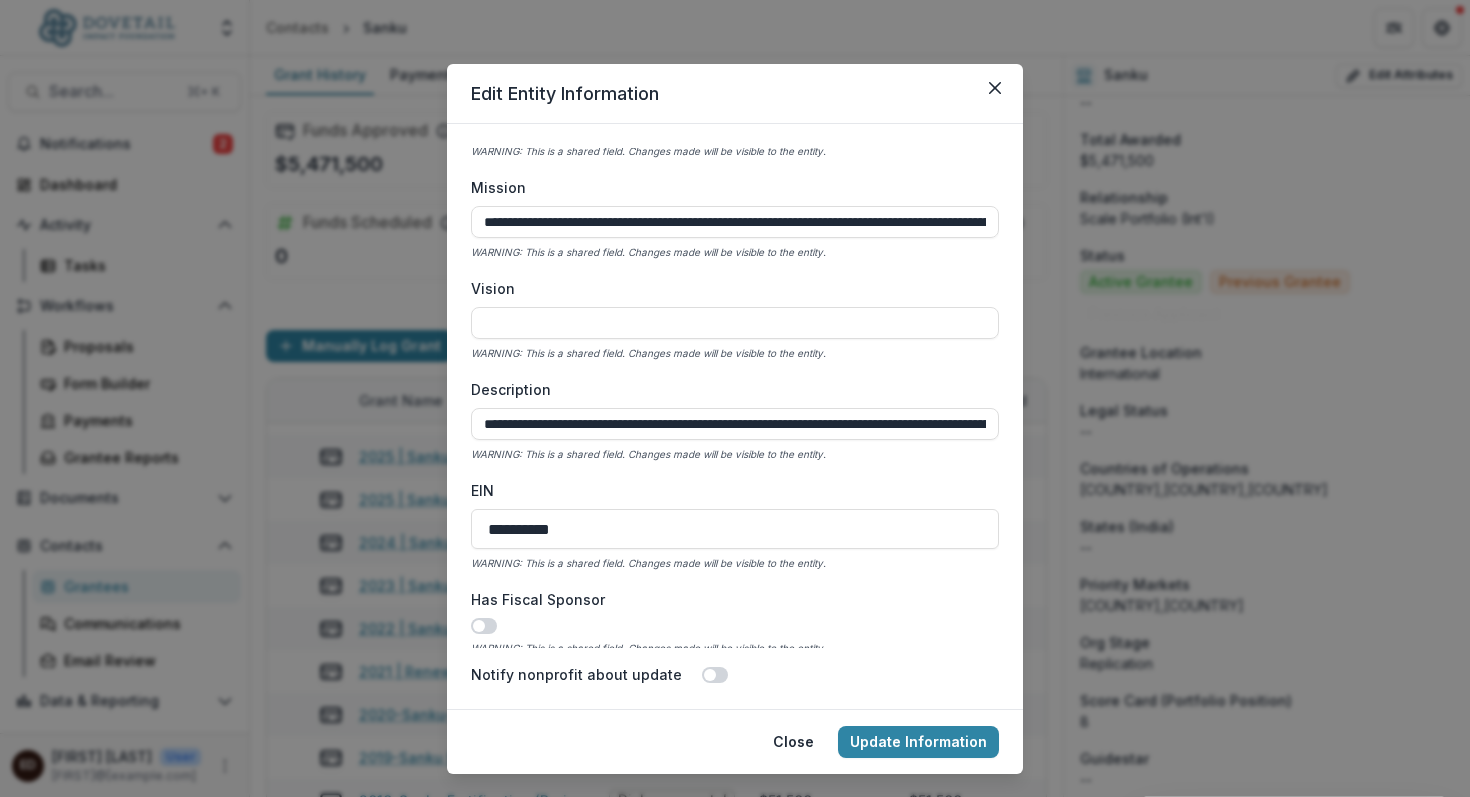 scroll, scrollTop: 0, scrollLeft: 2947, axis: horizontal 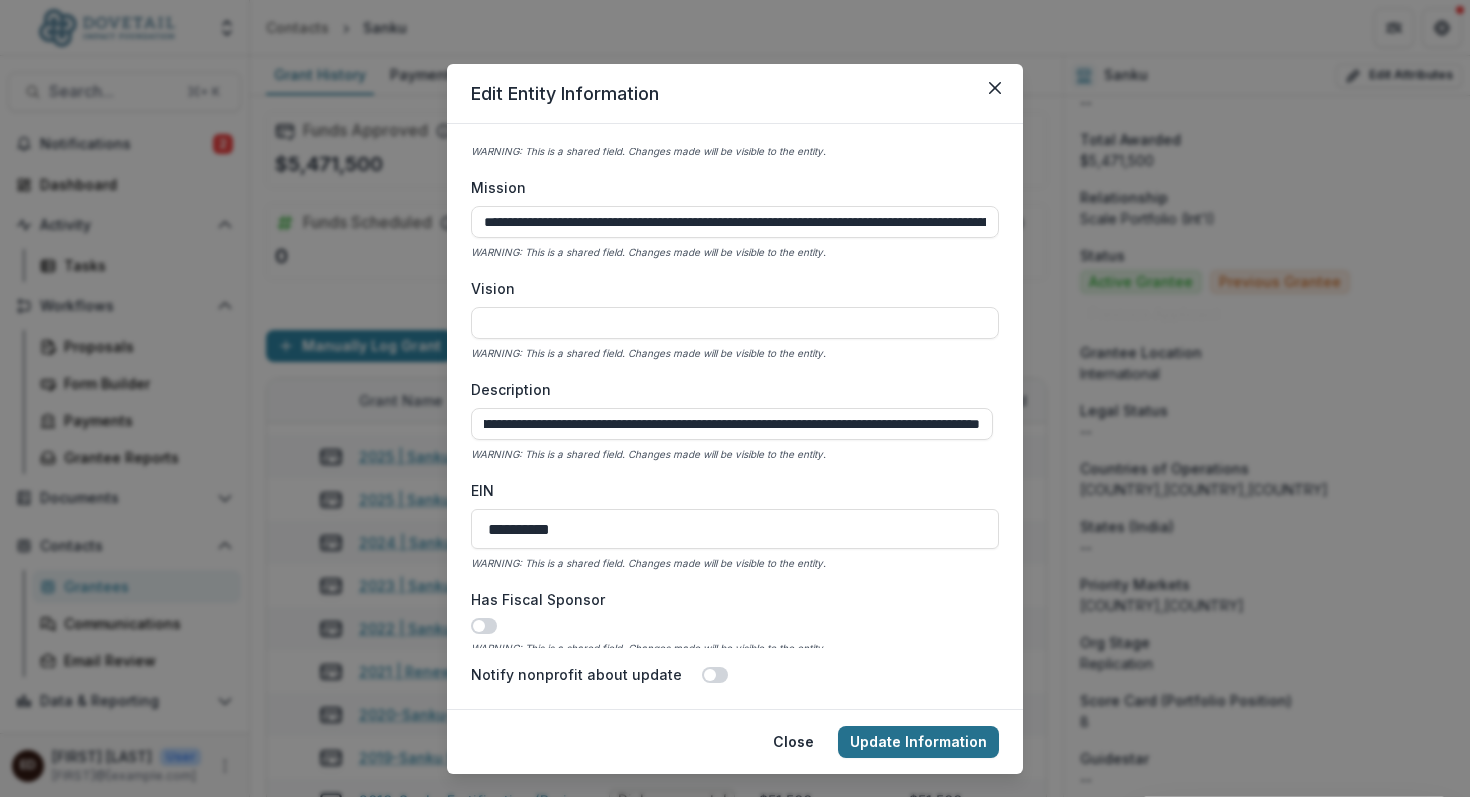 type on "**********" 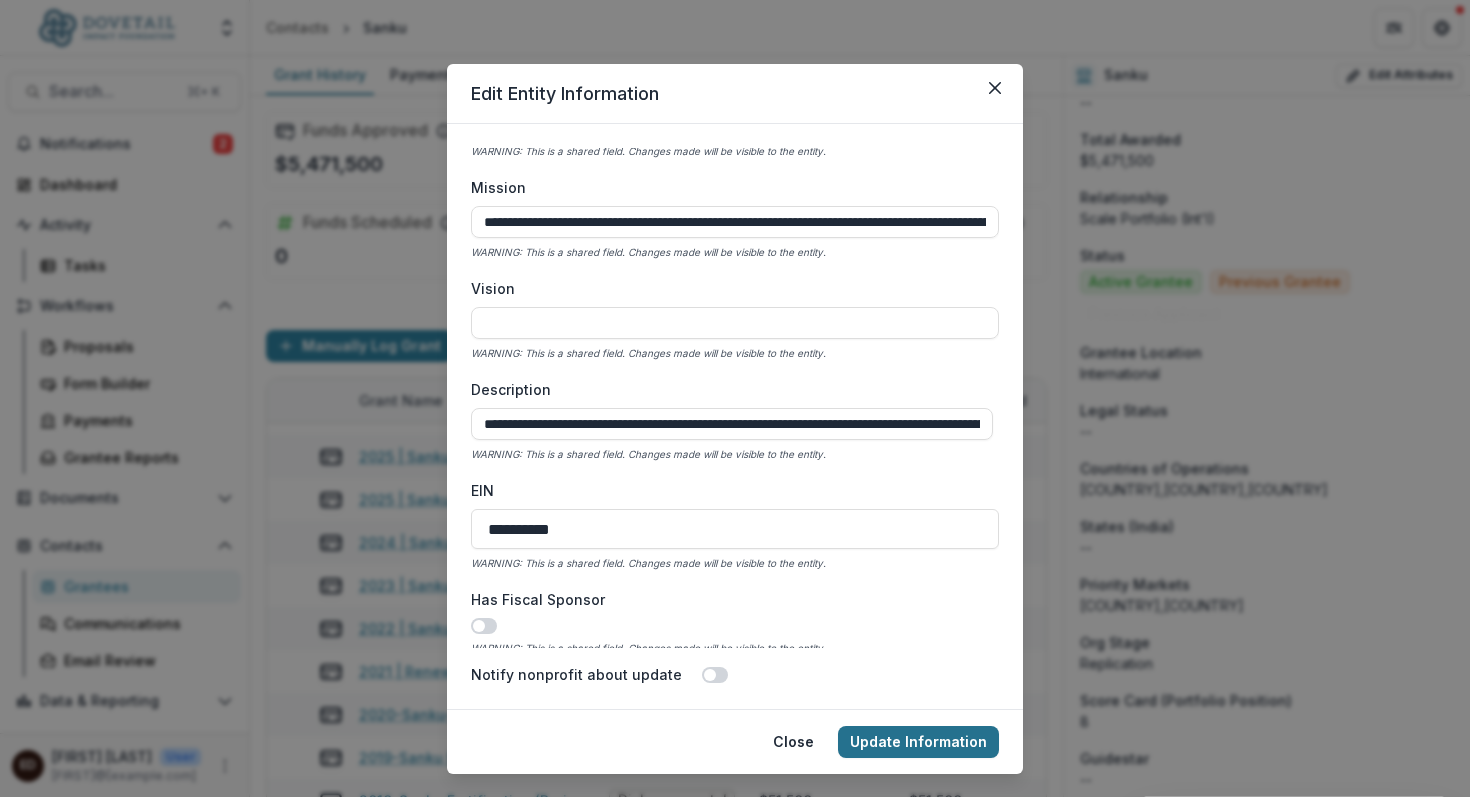 click on "Update Information" at bounding box center (918, 742) 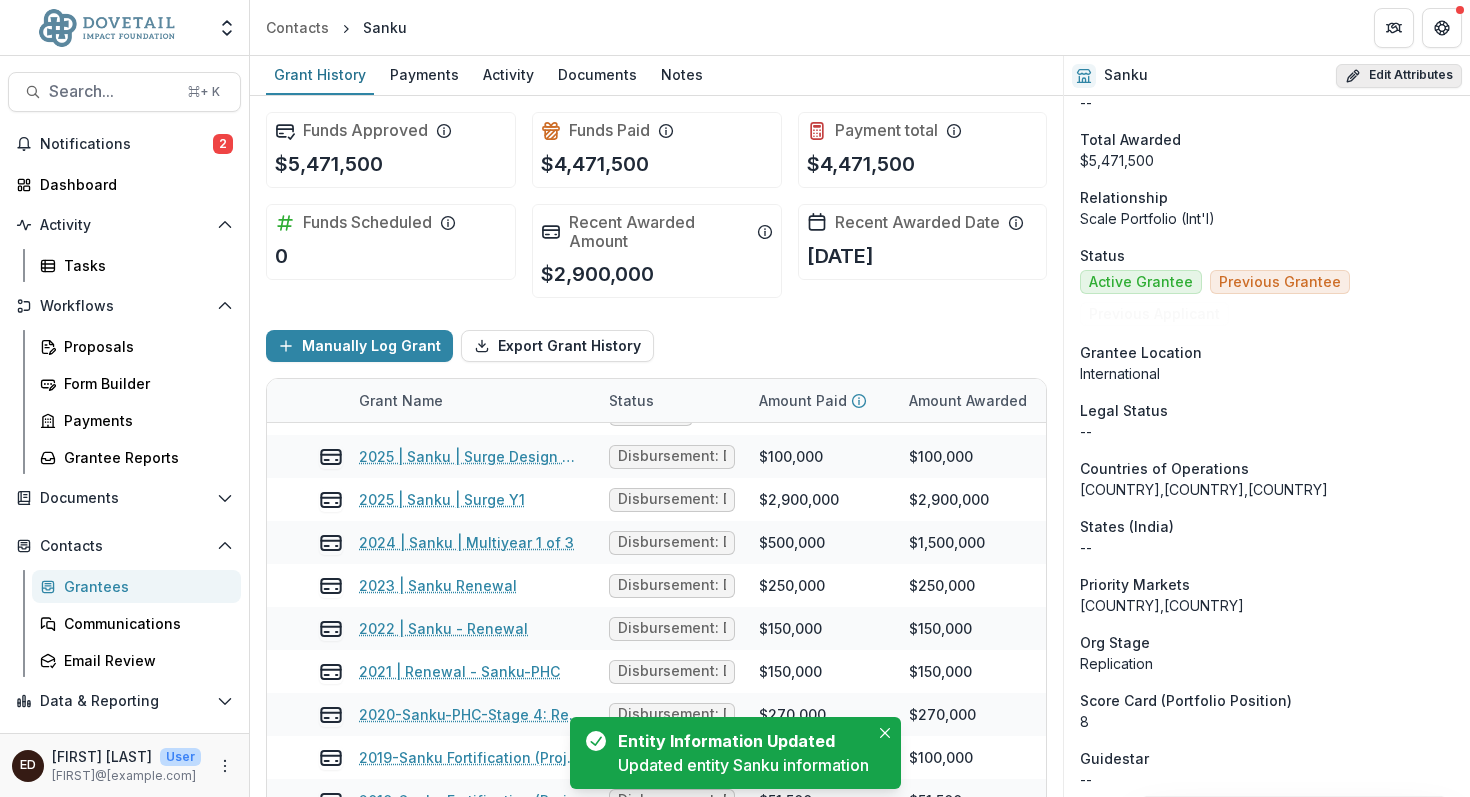 click on "Edit Attributes" at bounding box center [1399, 76] 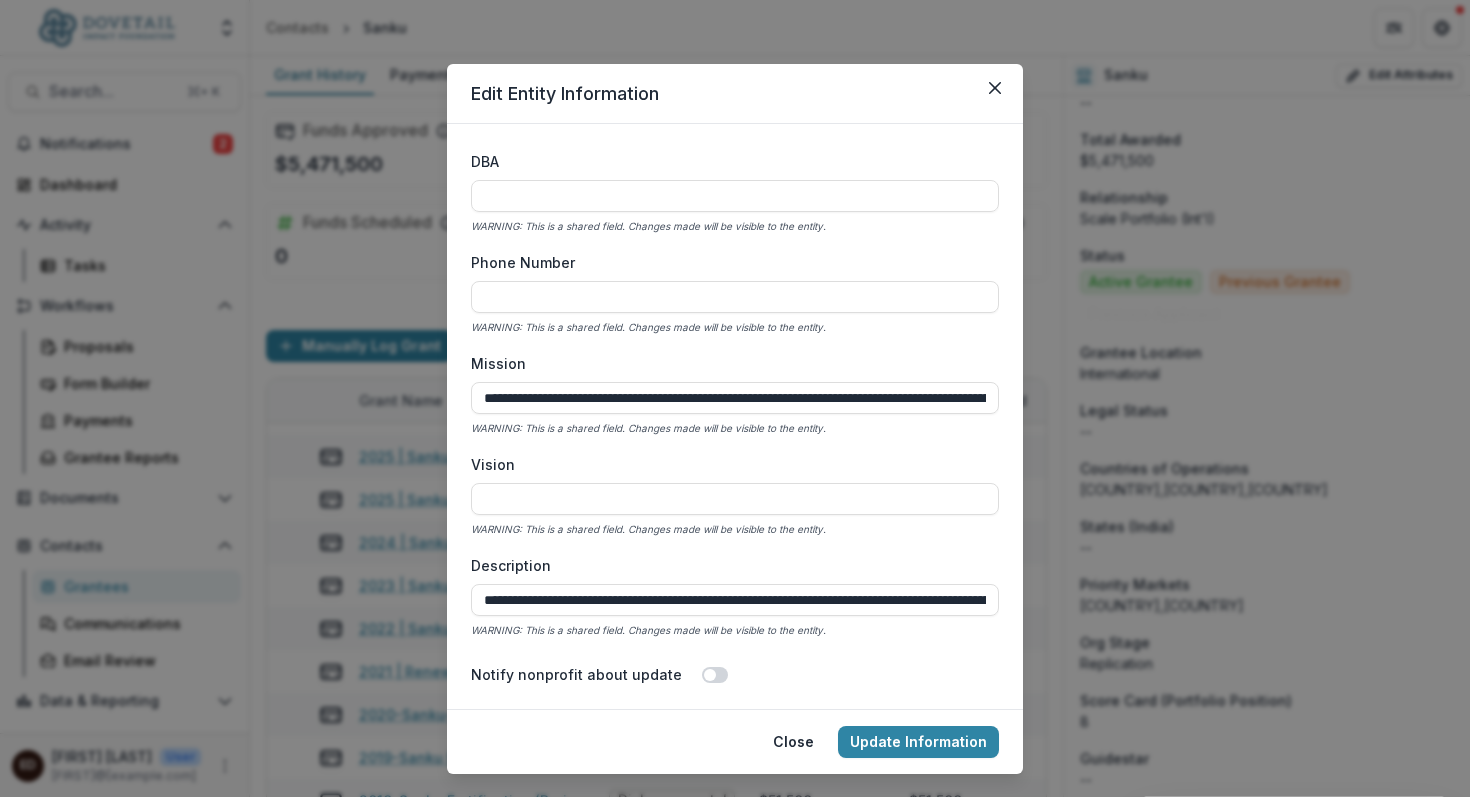 scroll, scrollTop: 99, scrollLeft: 0, axis: vertical 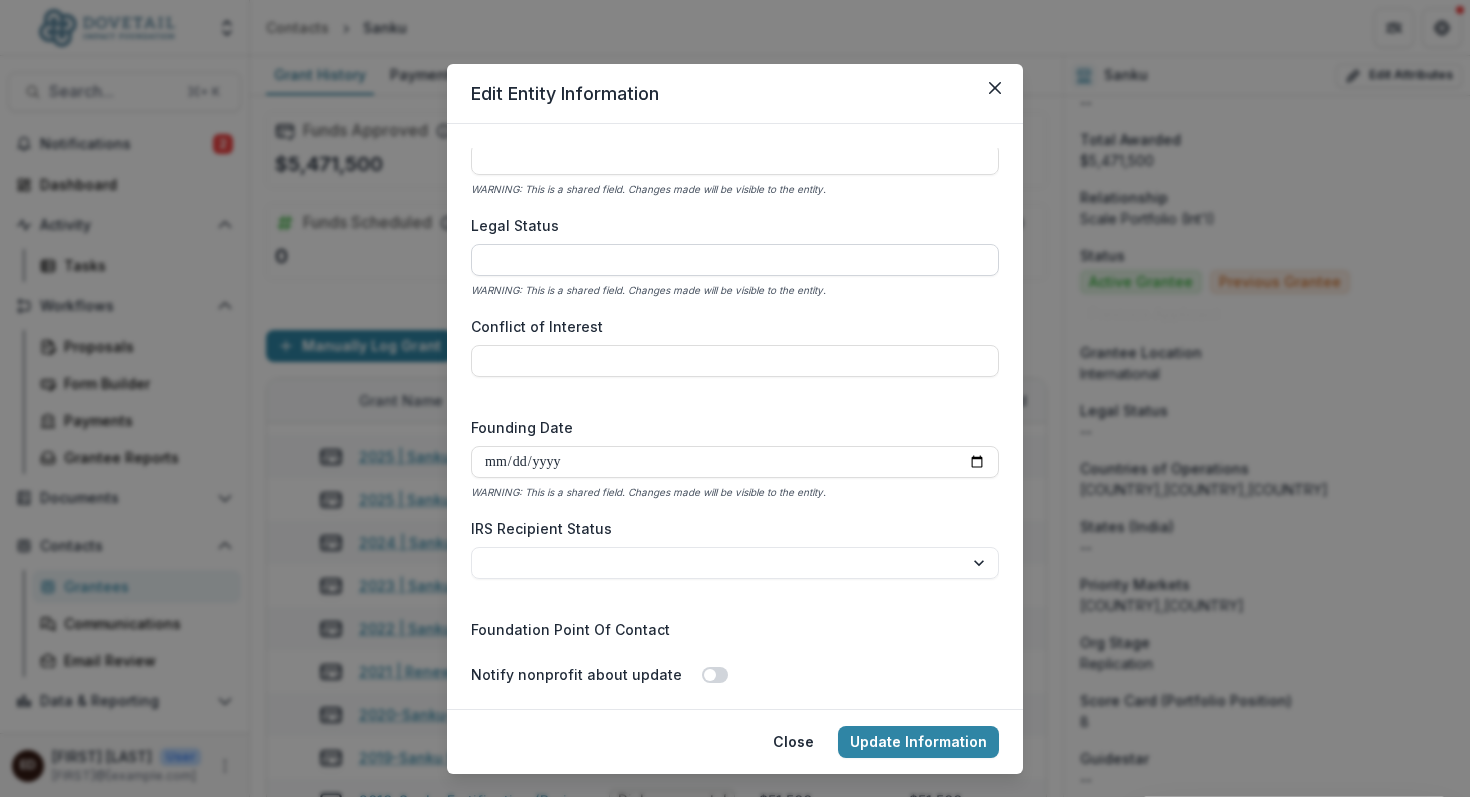 click on "Legal Status" at bounding box center (735, 260) 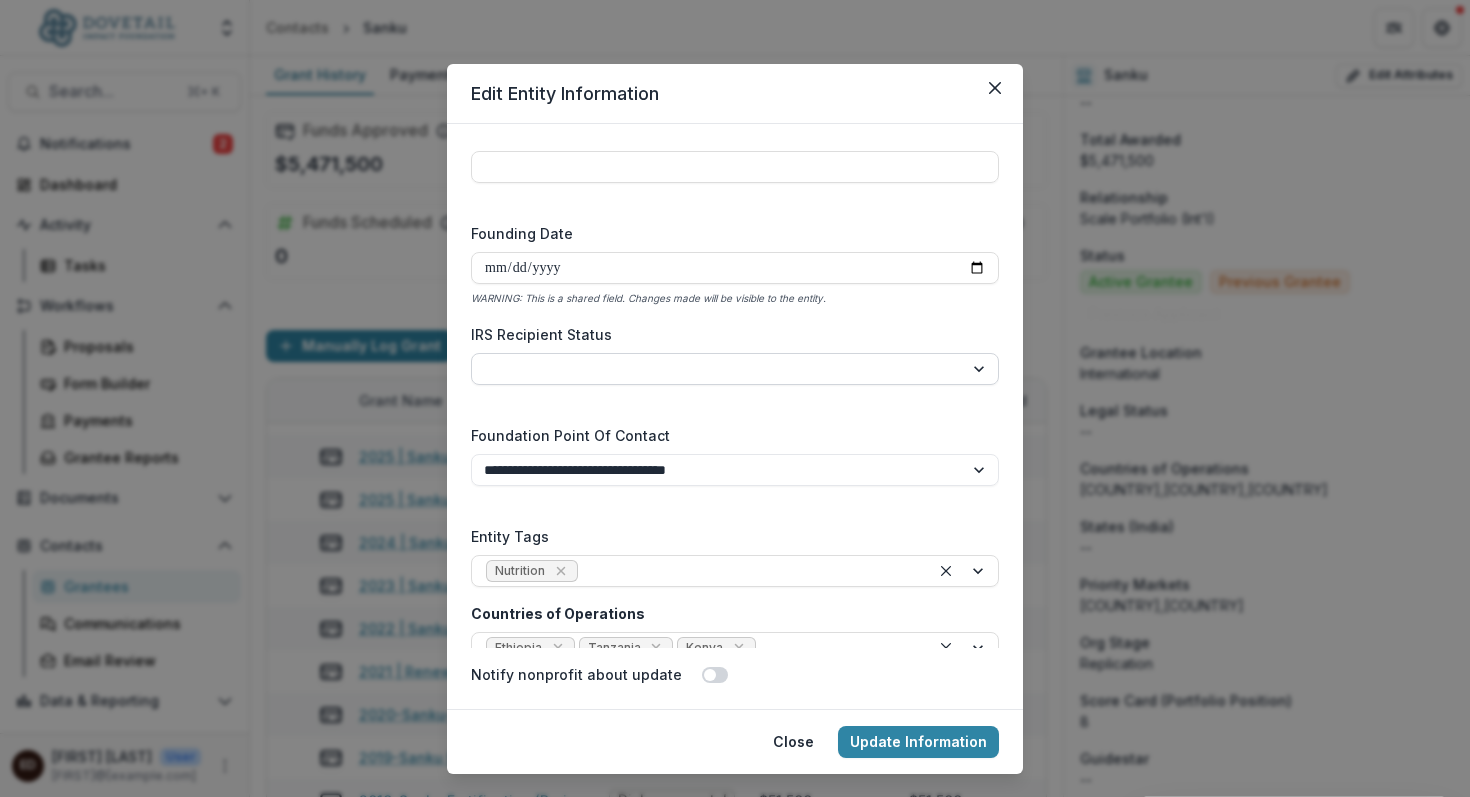 scroll, scrollTop: 2858, scrollLeft: 0, axis: vertical 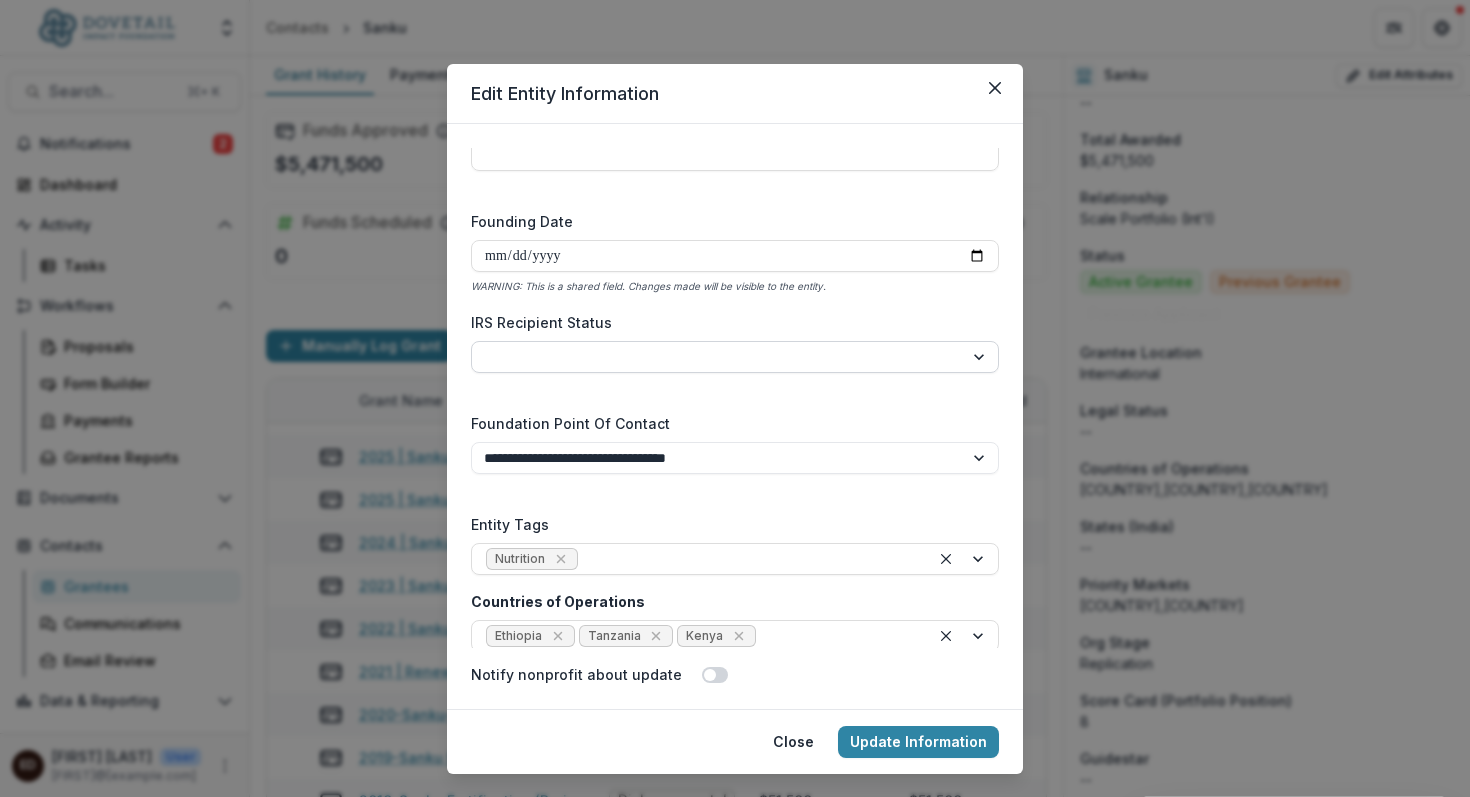 click on "**********" at bounding box center [735, 357] 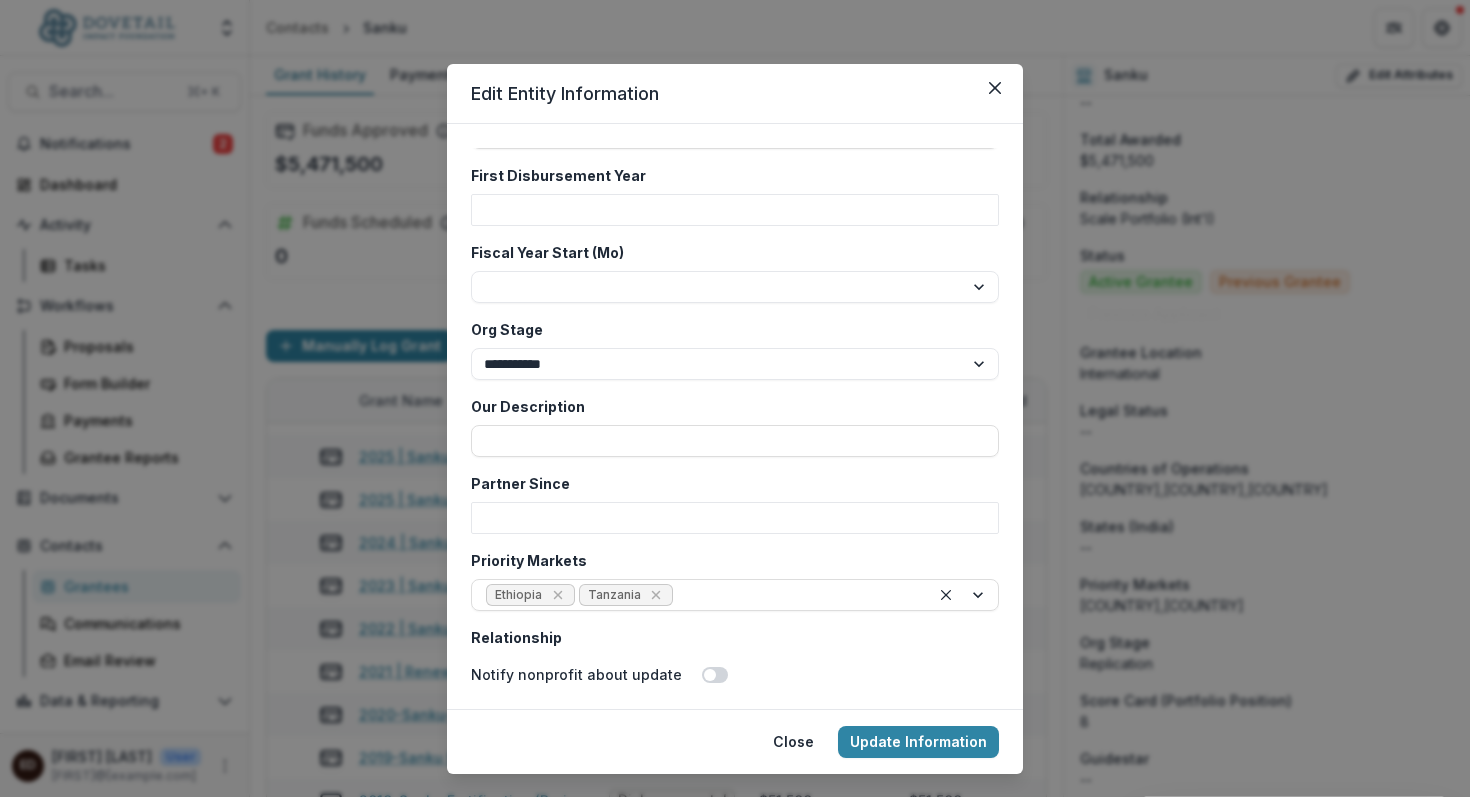 scroll, scrollTop: 3522, scrollLeft: 0, axis: vertical 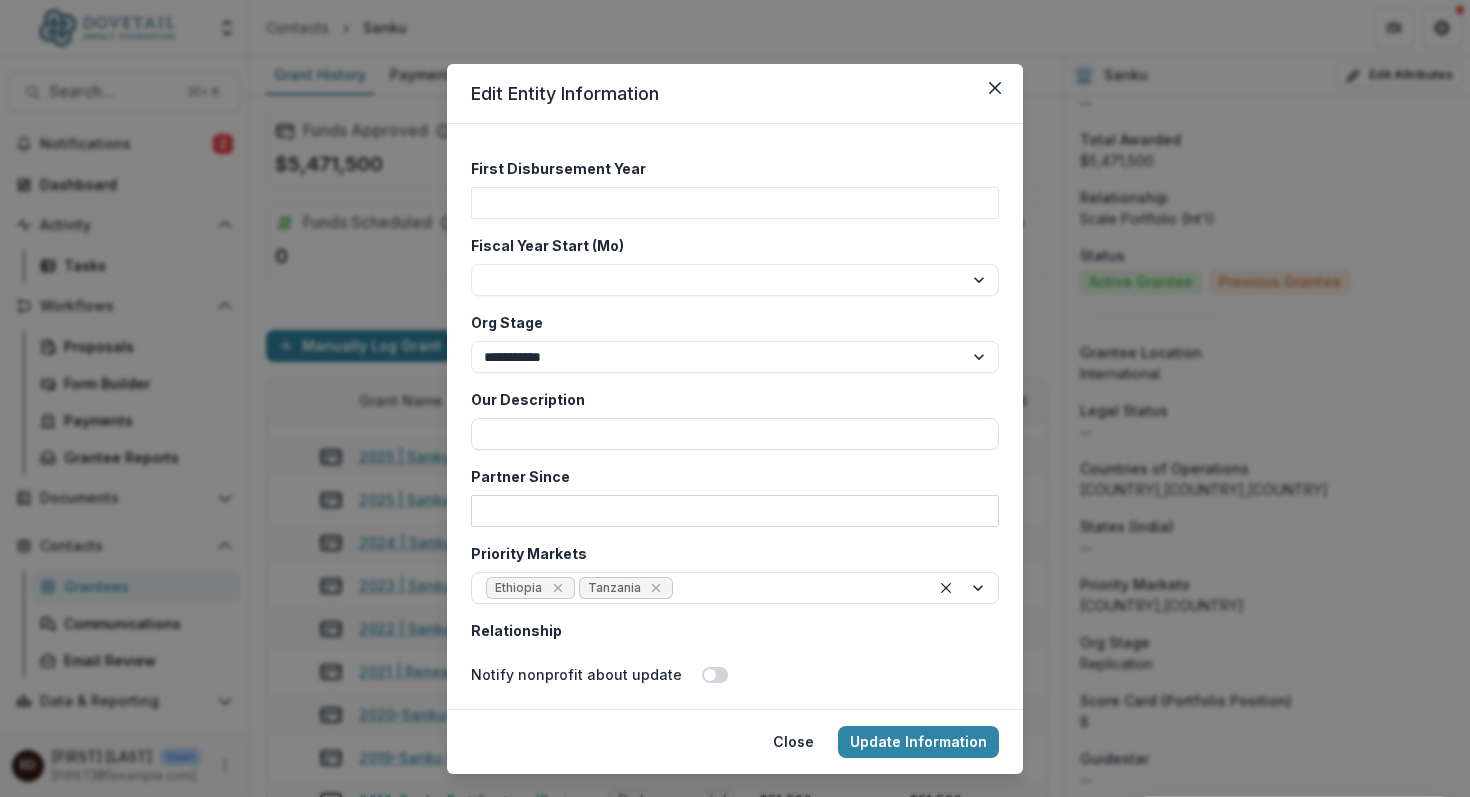 click on "Partner Since" at bounding box center (735, 511) 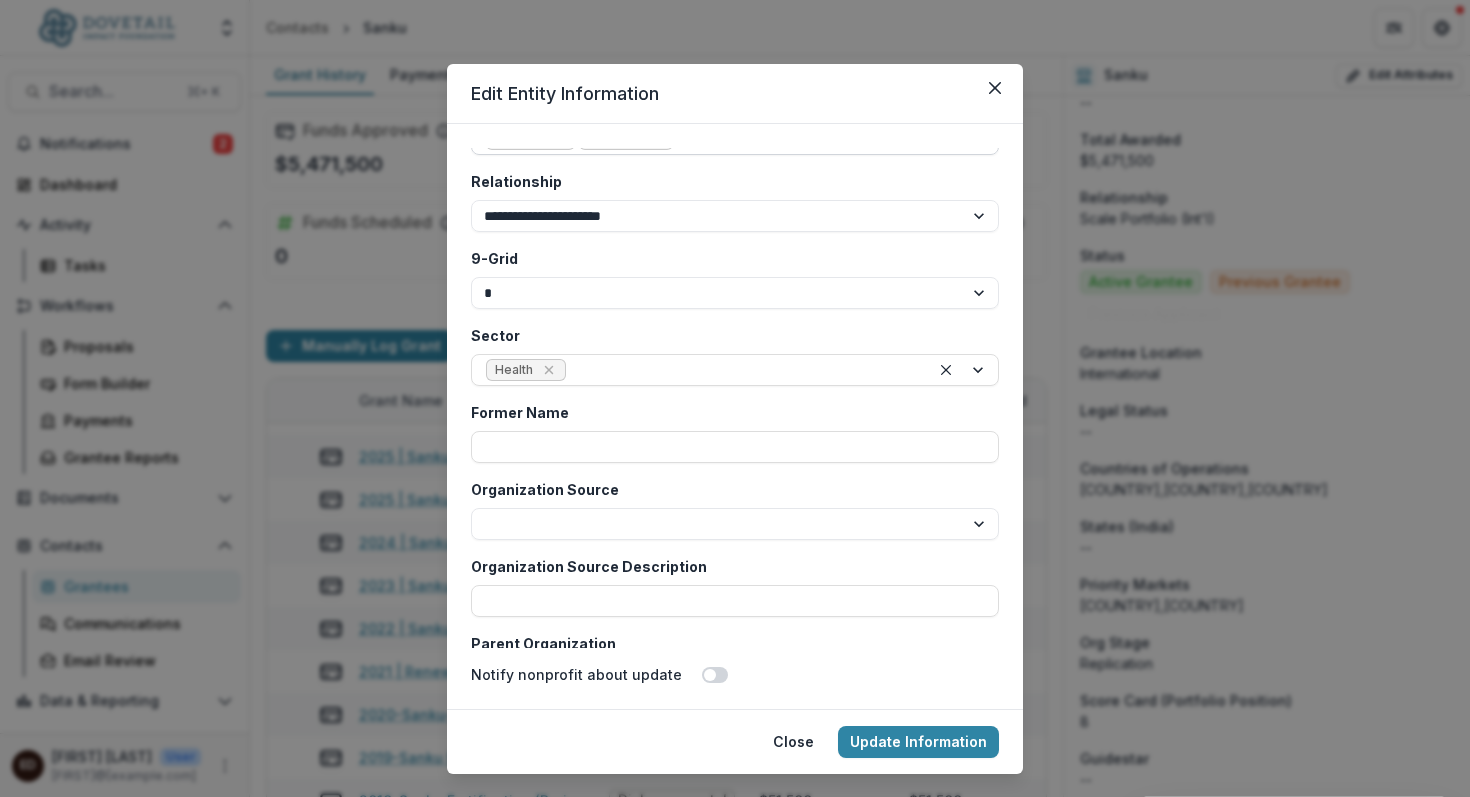 scroll, scrollTop: 3979, scrollLeft: 0, axis: vertical 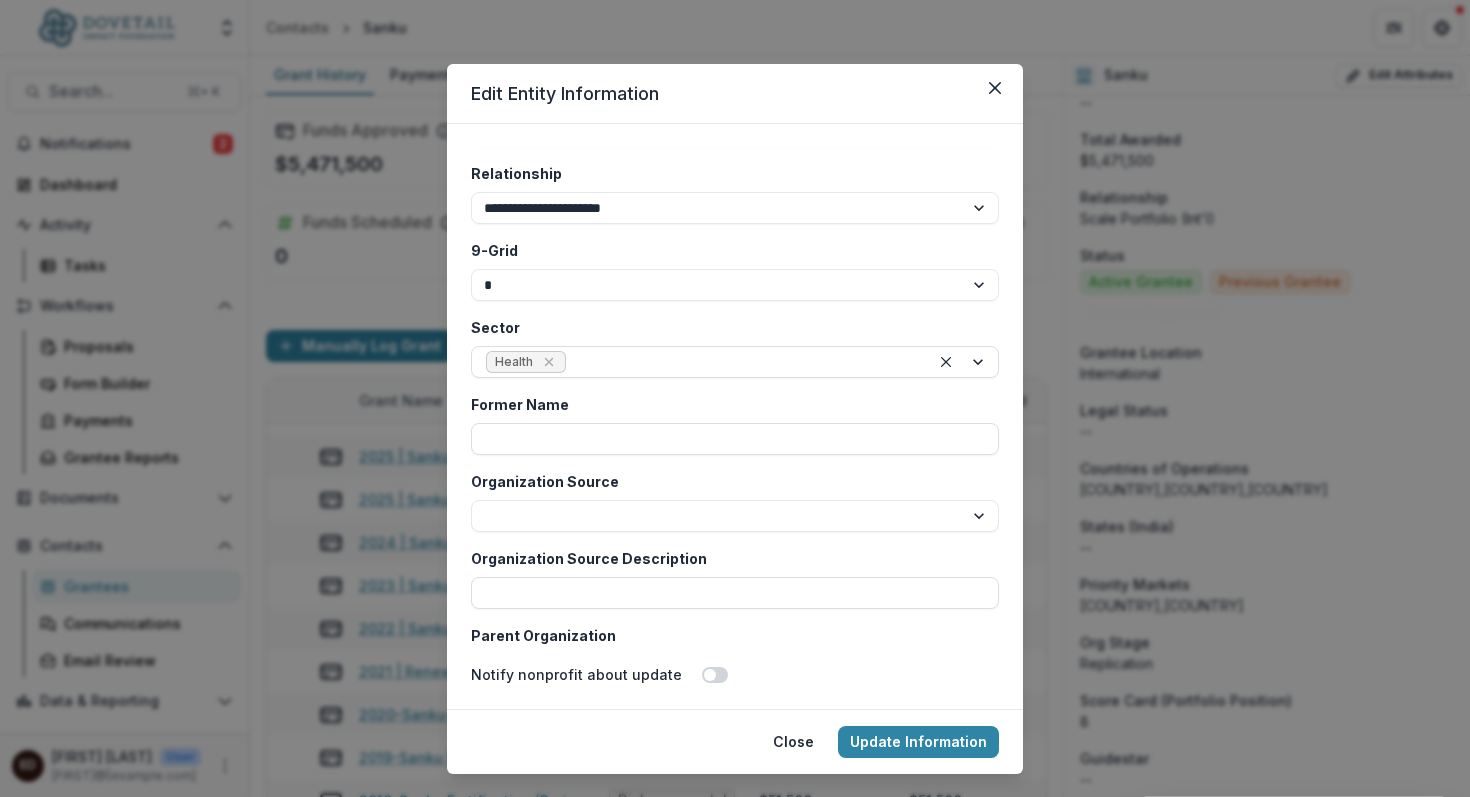 type on "****" 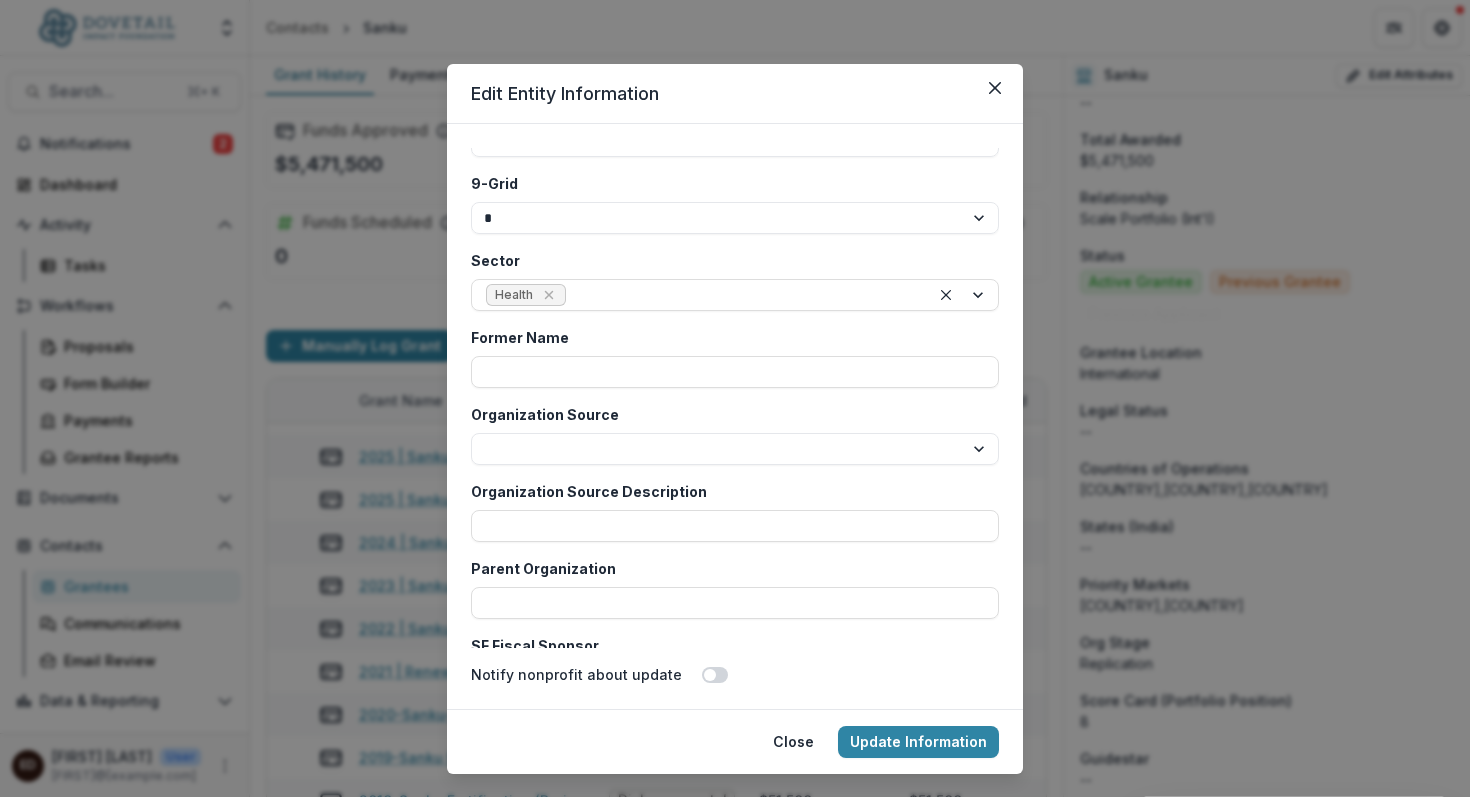 scroll, scrollTop: 4050, scrollLeft: 0, axis: vertical 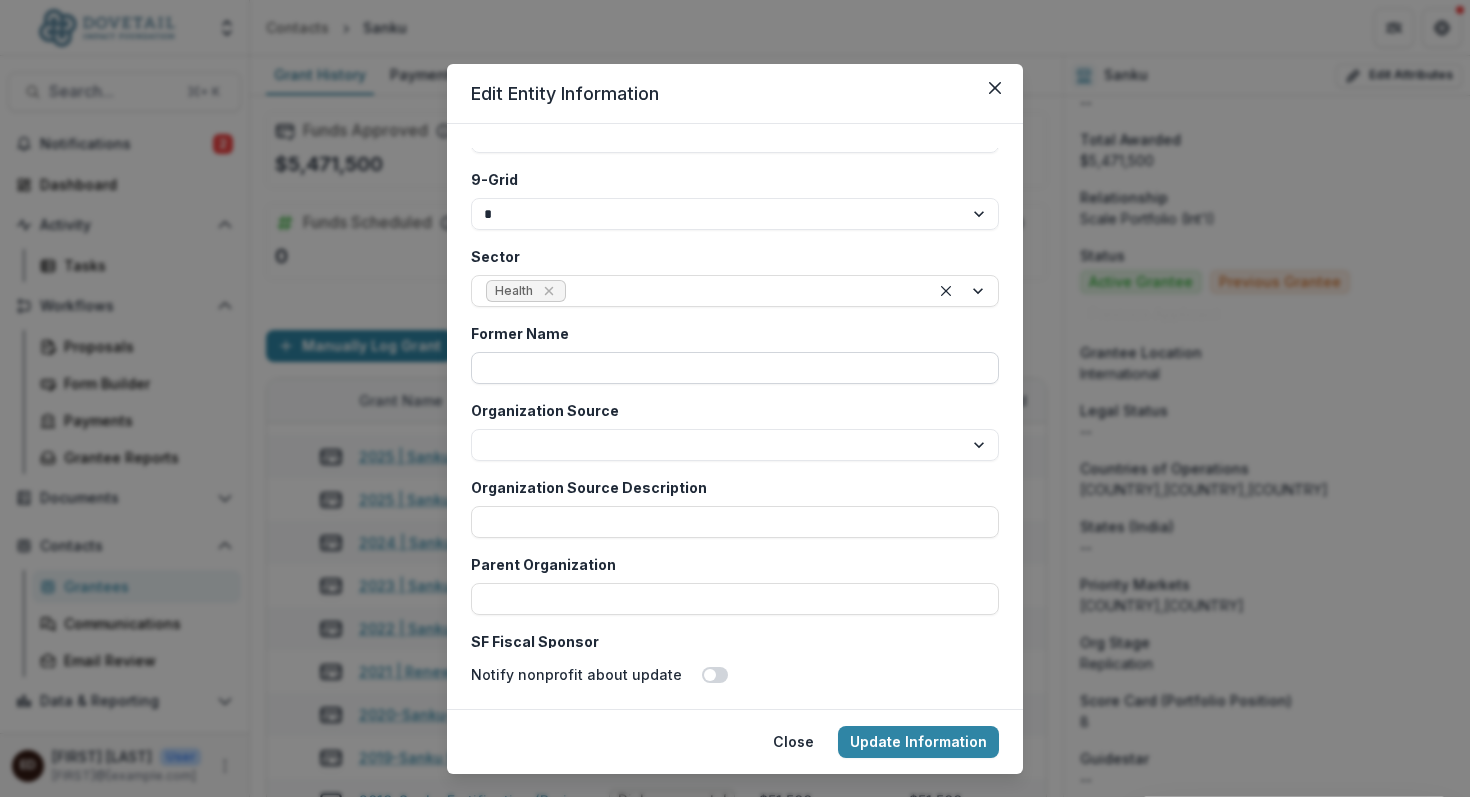 click on "Former Name" at bounding box center (735, 368) 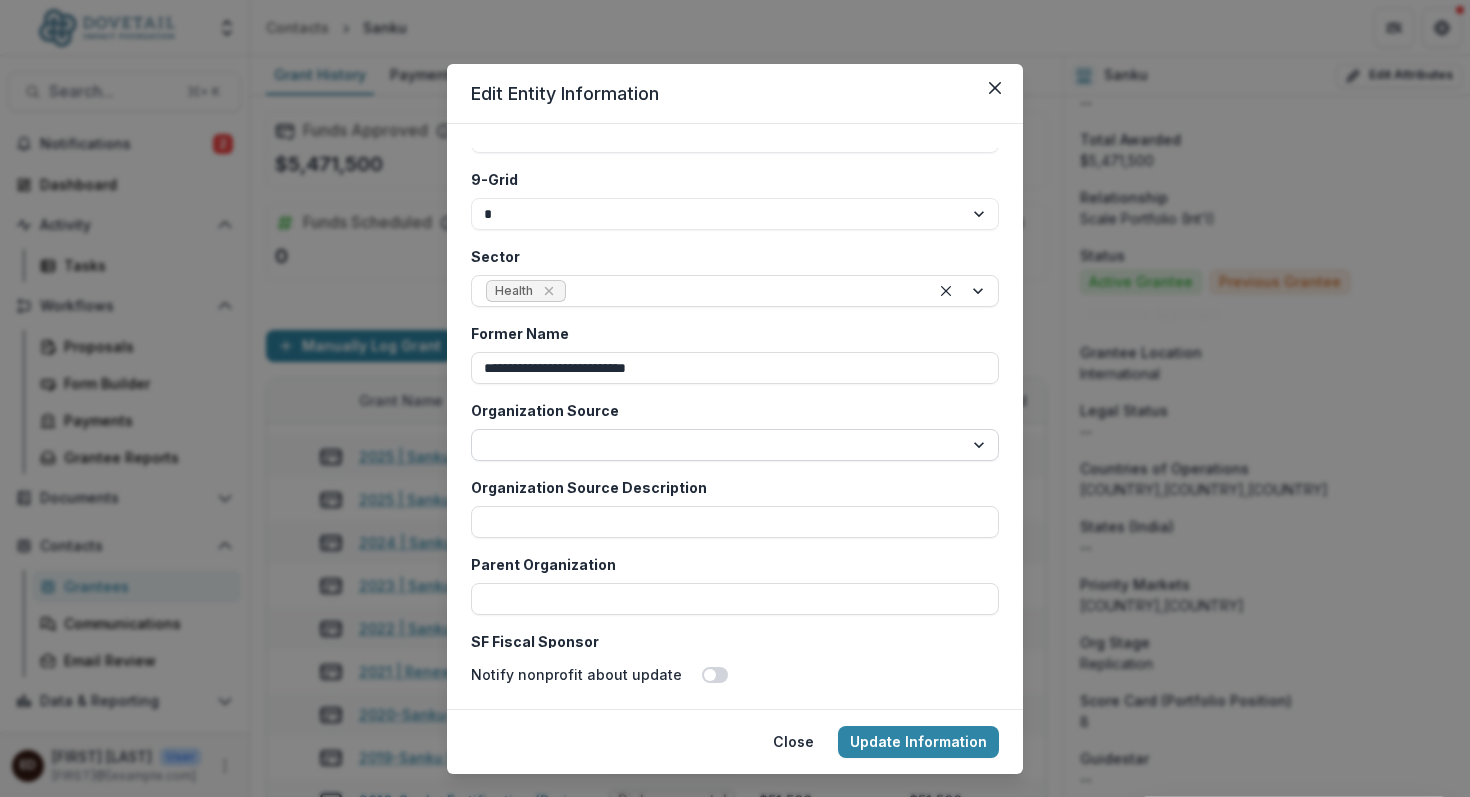 type on "**********" 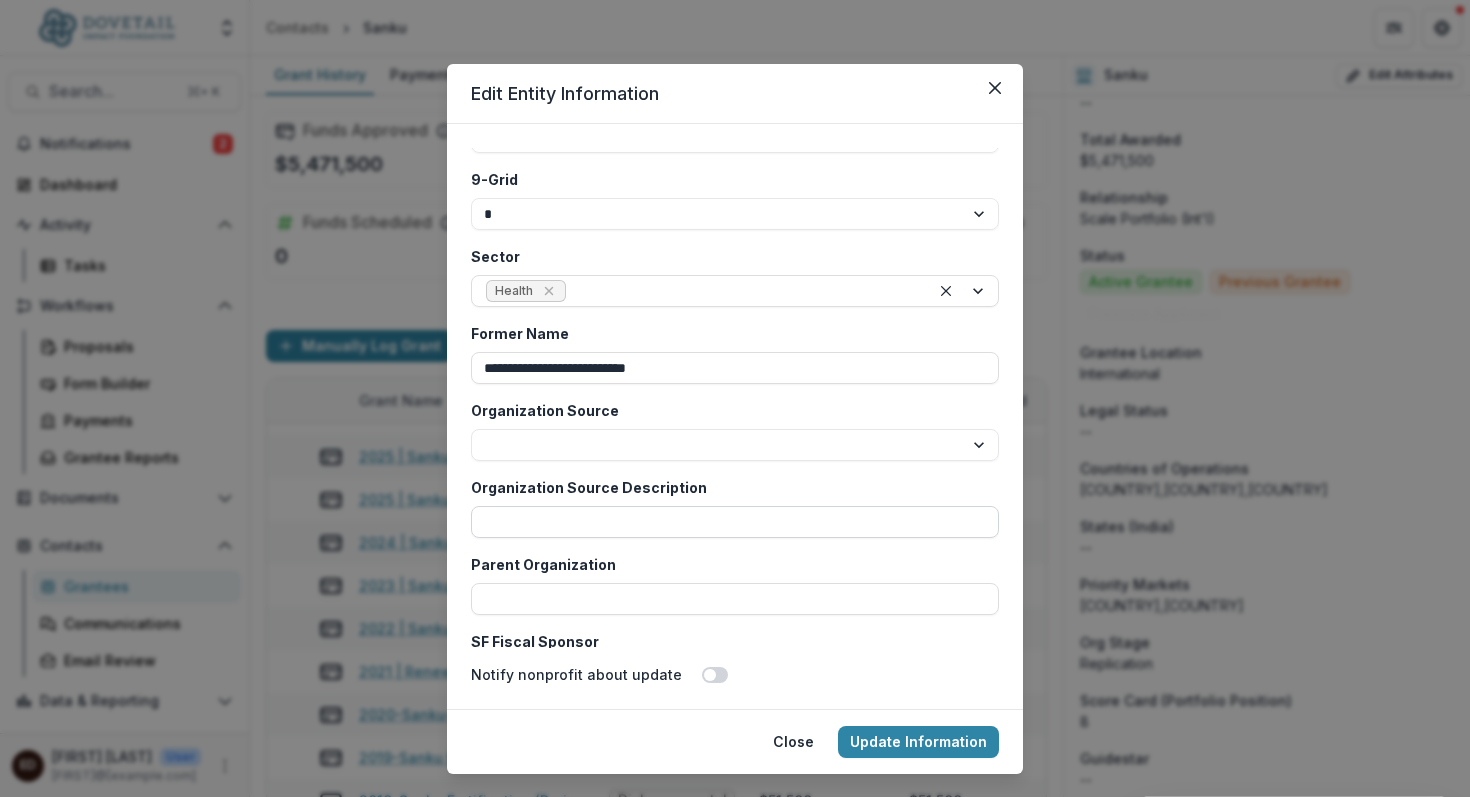 click on "Organization Source Description" at bounding box center [735, 522] 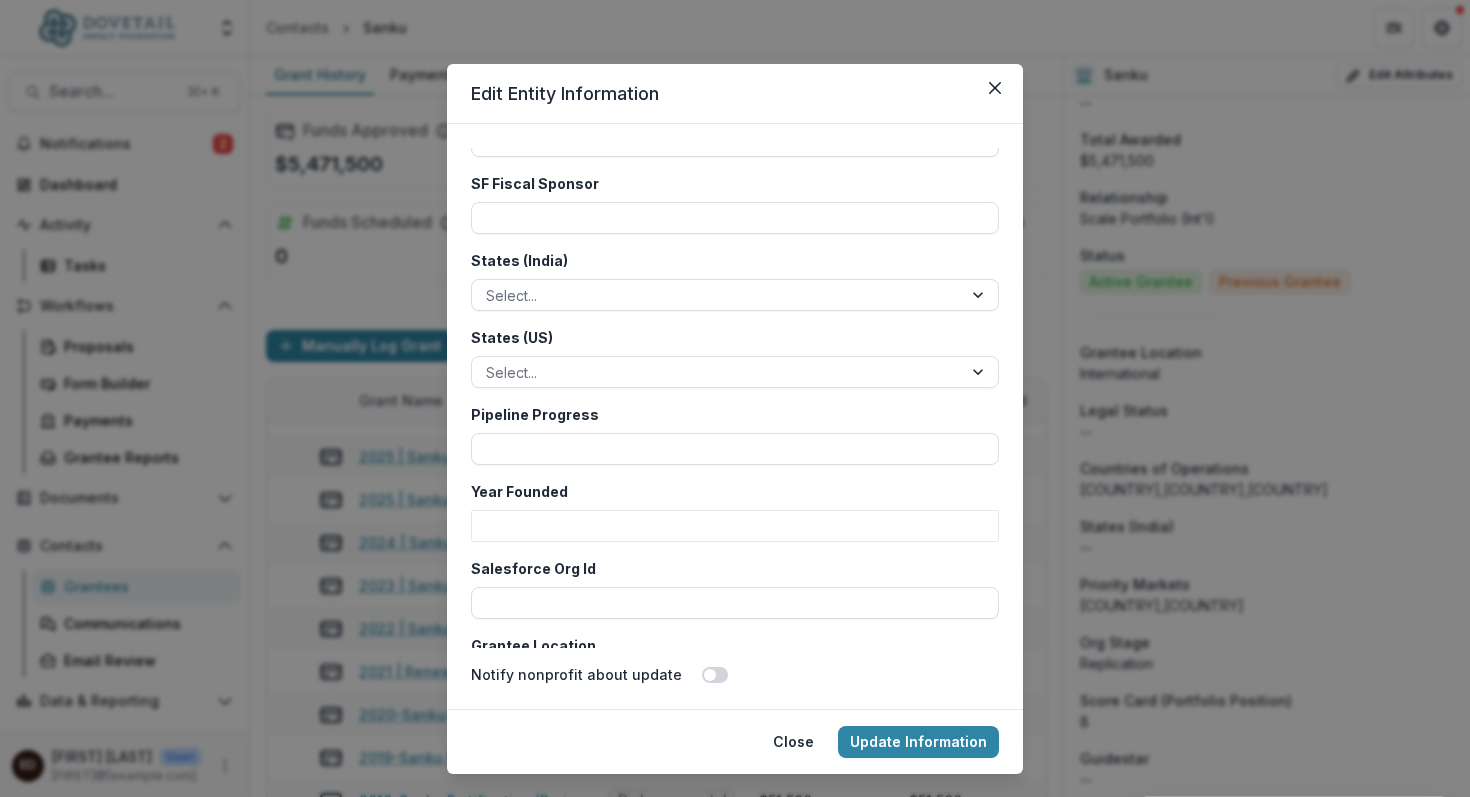 scroll, scrollTop: 4556, scrollLeft: 0, axis: vertical 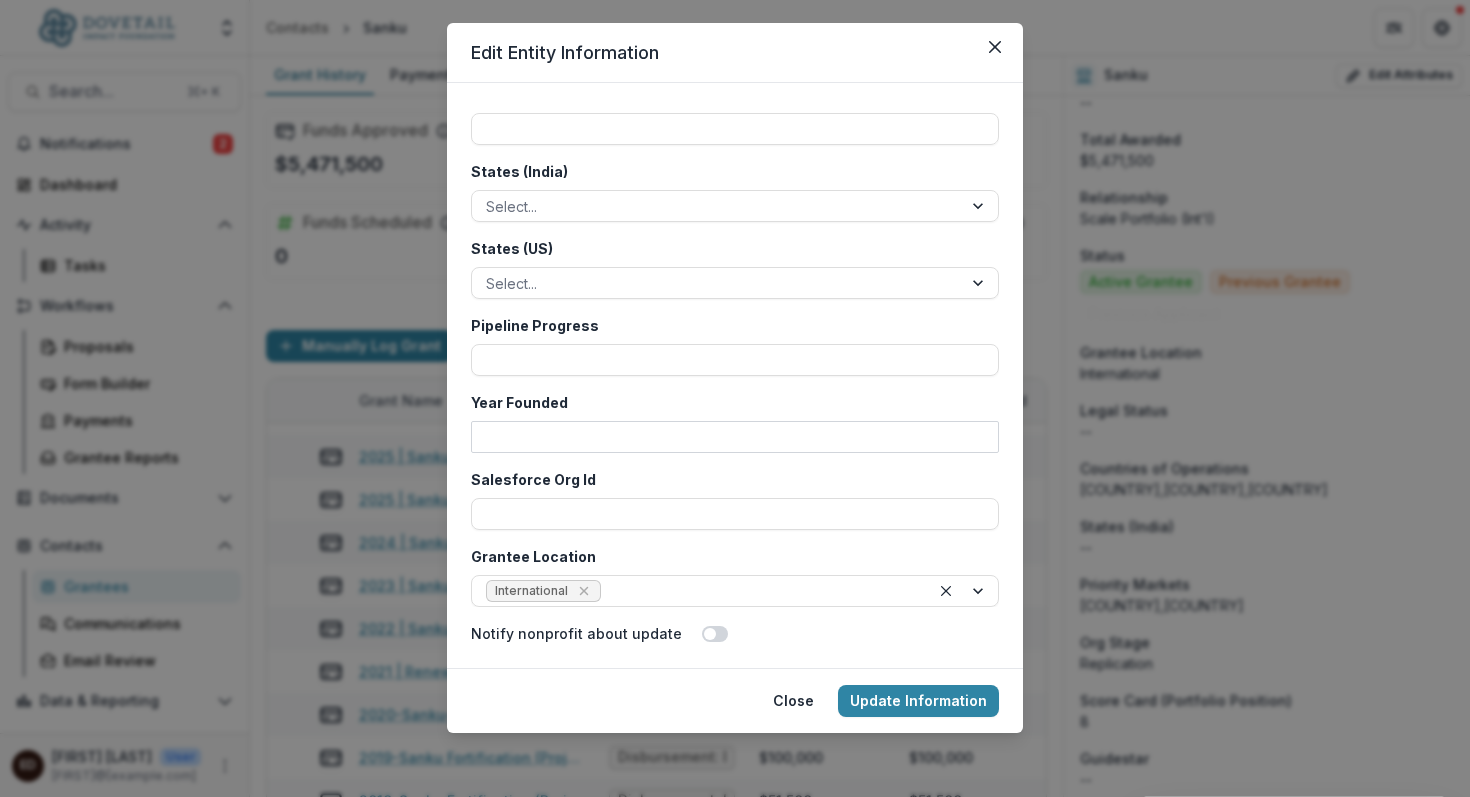 click on "Year Founded" at bounding box center [735, 437] 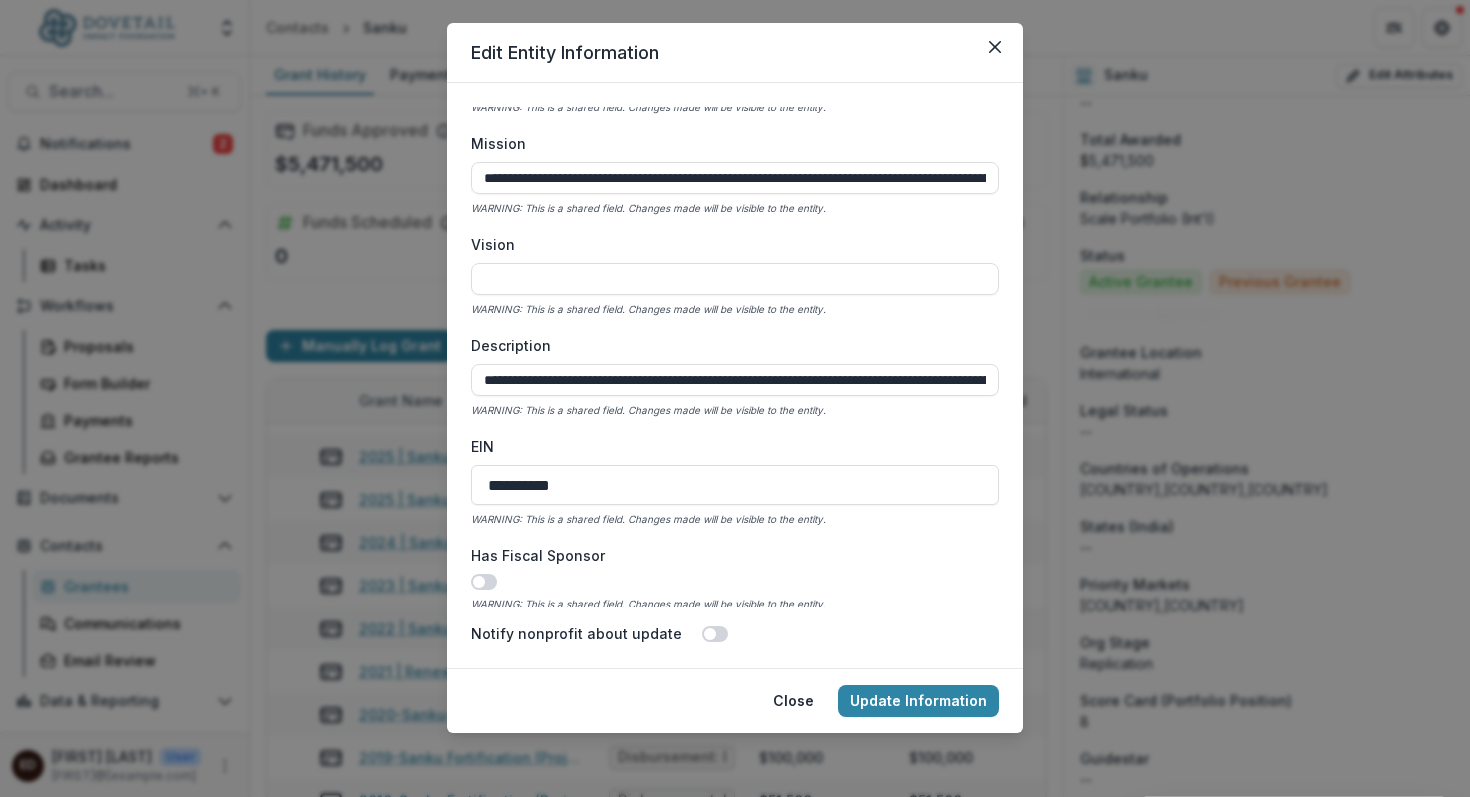 scroll, scrollTop: 0, scrollLeft: 0, axis: both 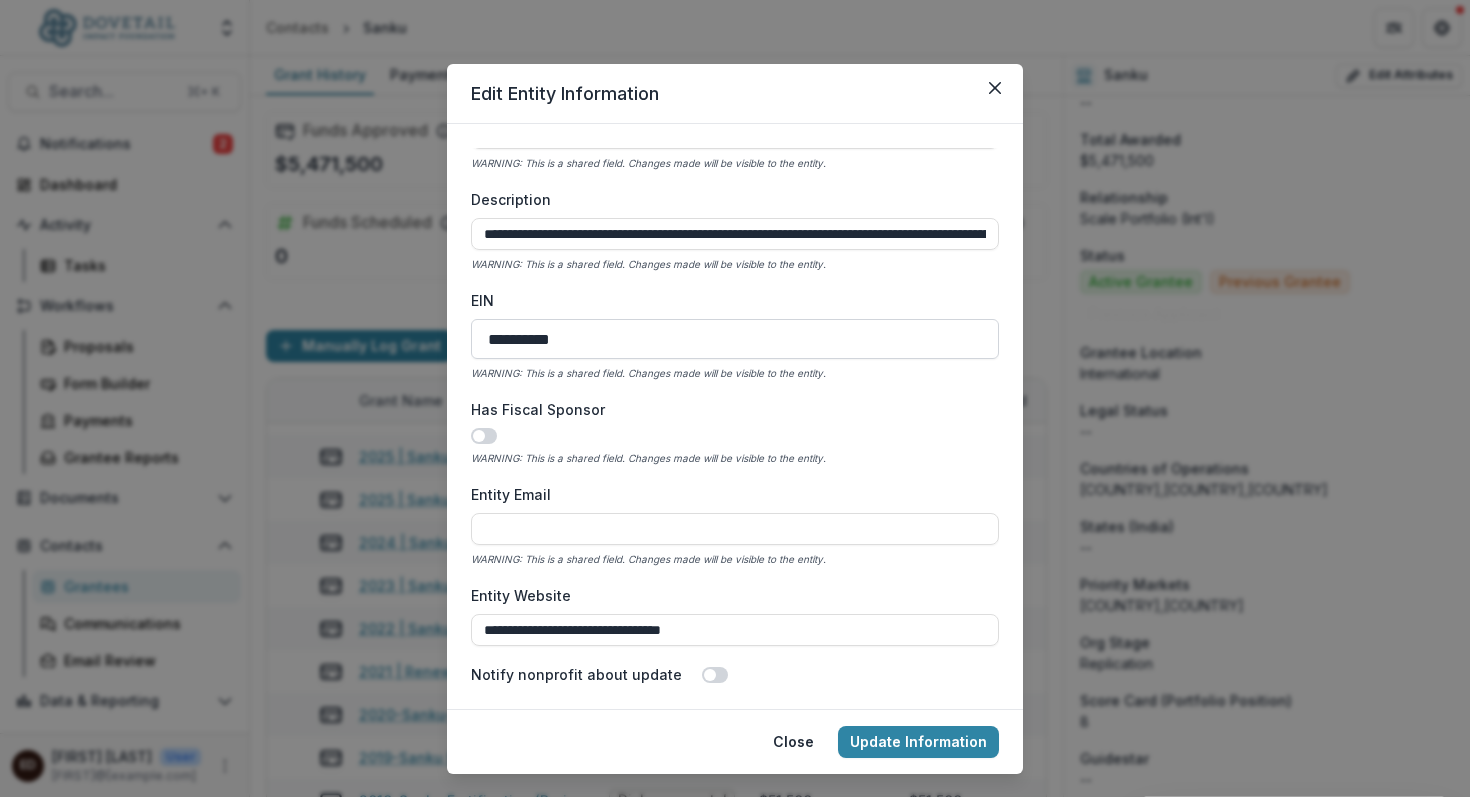 type on "****" 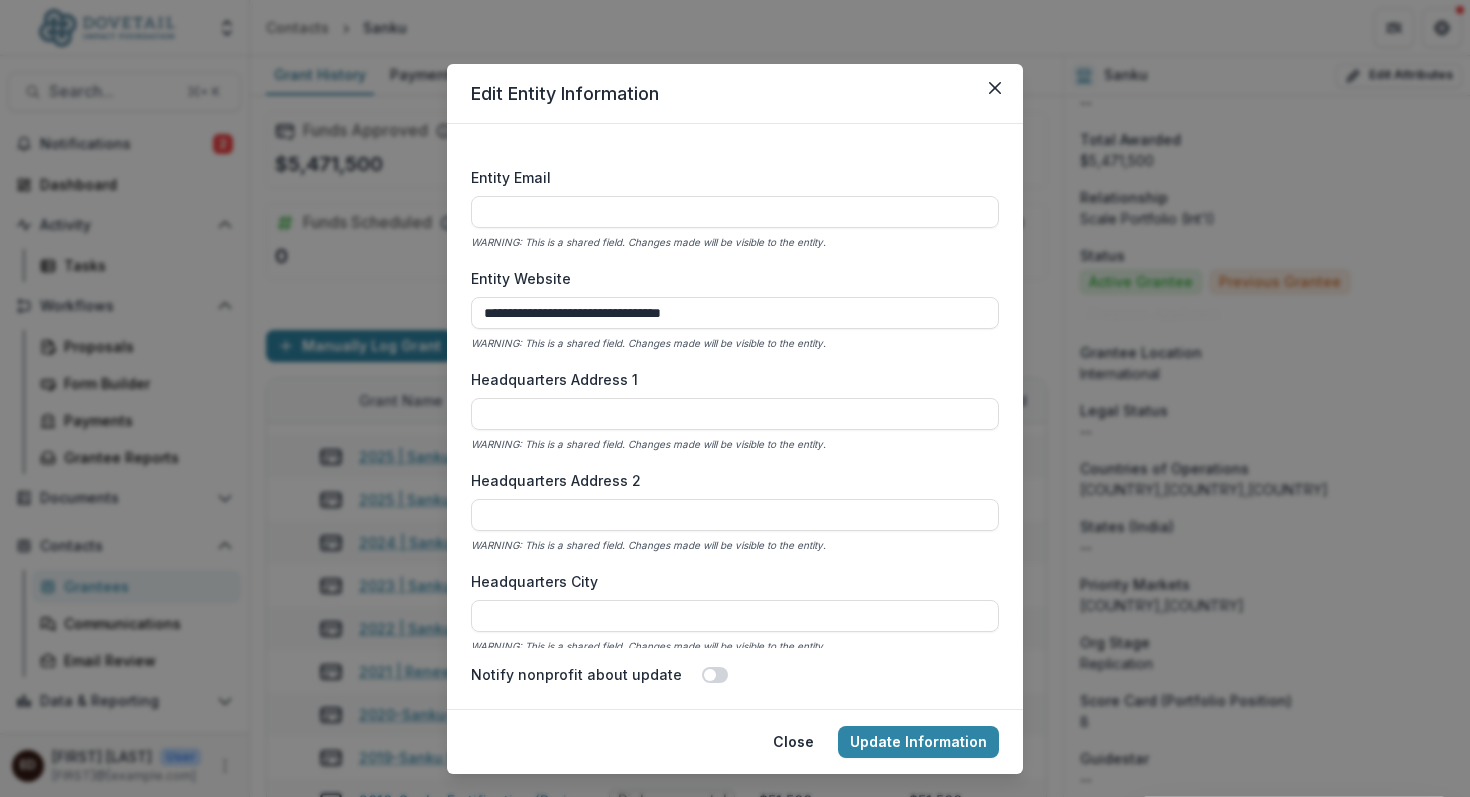 scroll, scrollTop: 782, scrollLeft: 0, axis: vertical 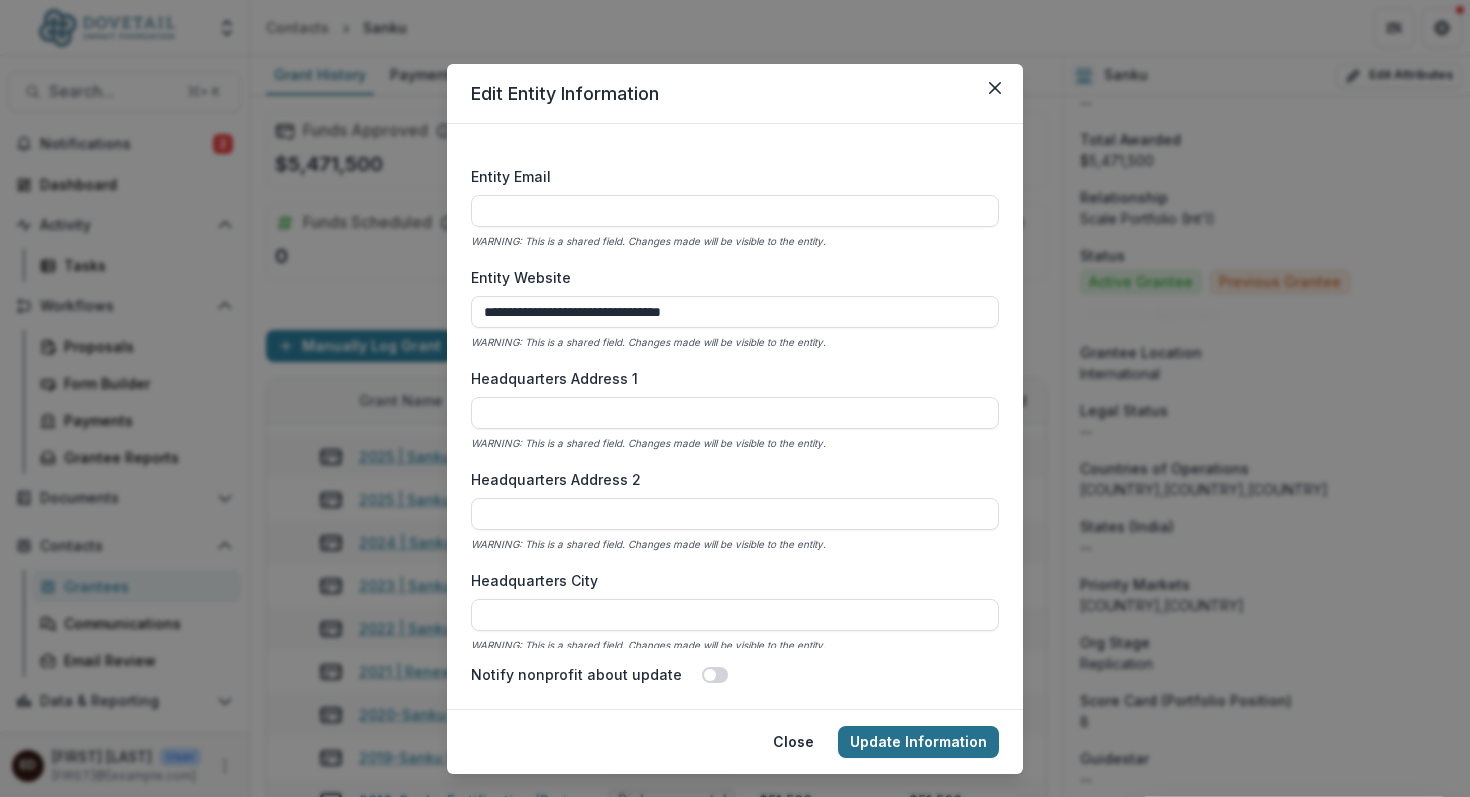 click on "Update Information" at bounding box center (918, 742) 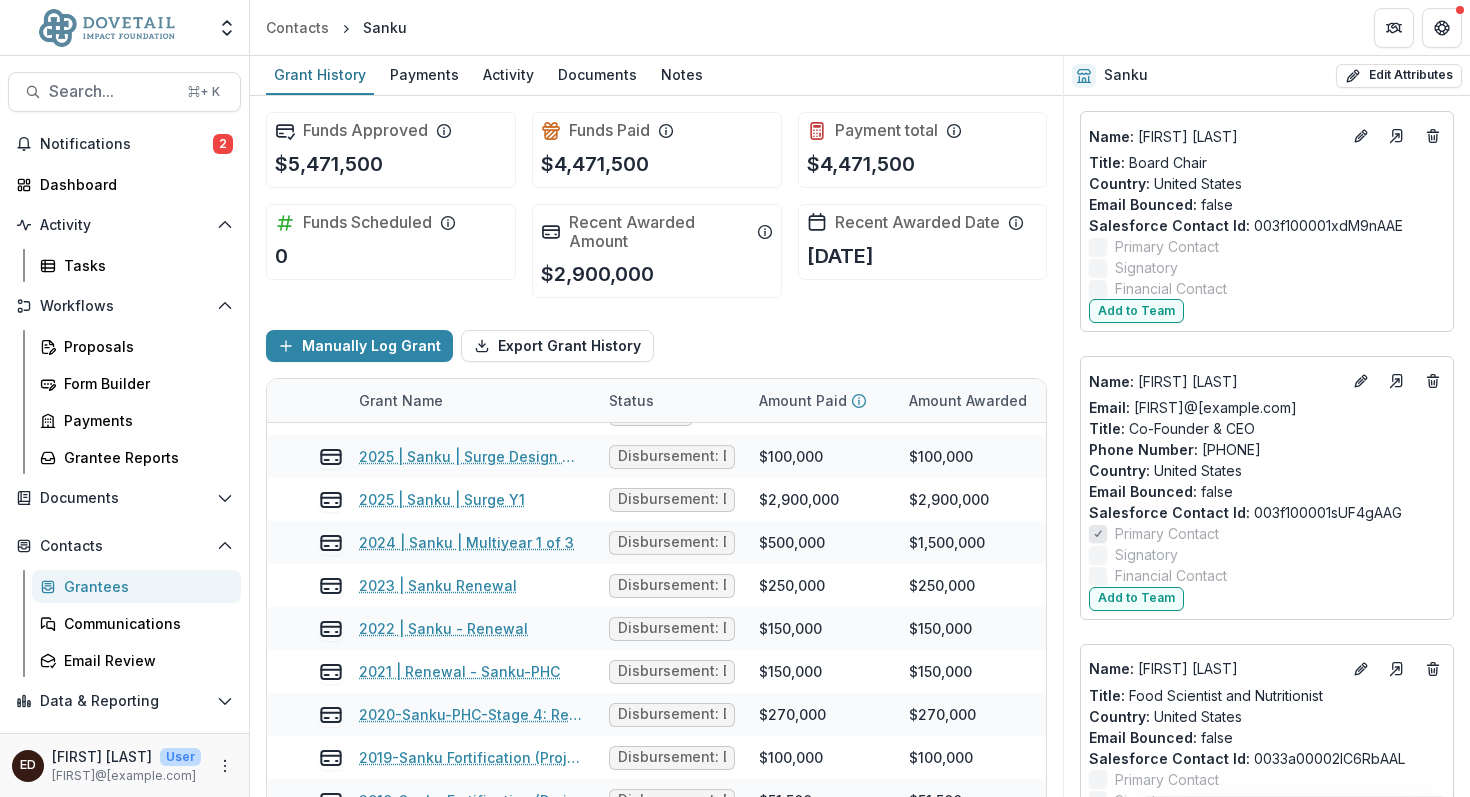 scroll, scrollTop: 2938, scrollLeft: 0, axis: vertical 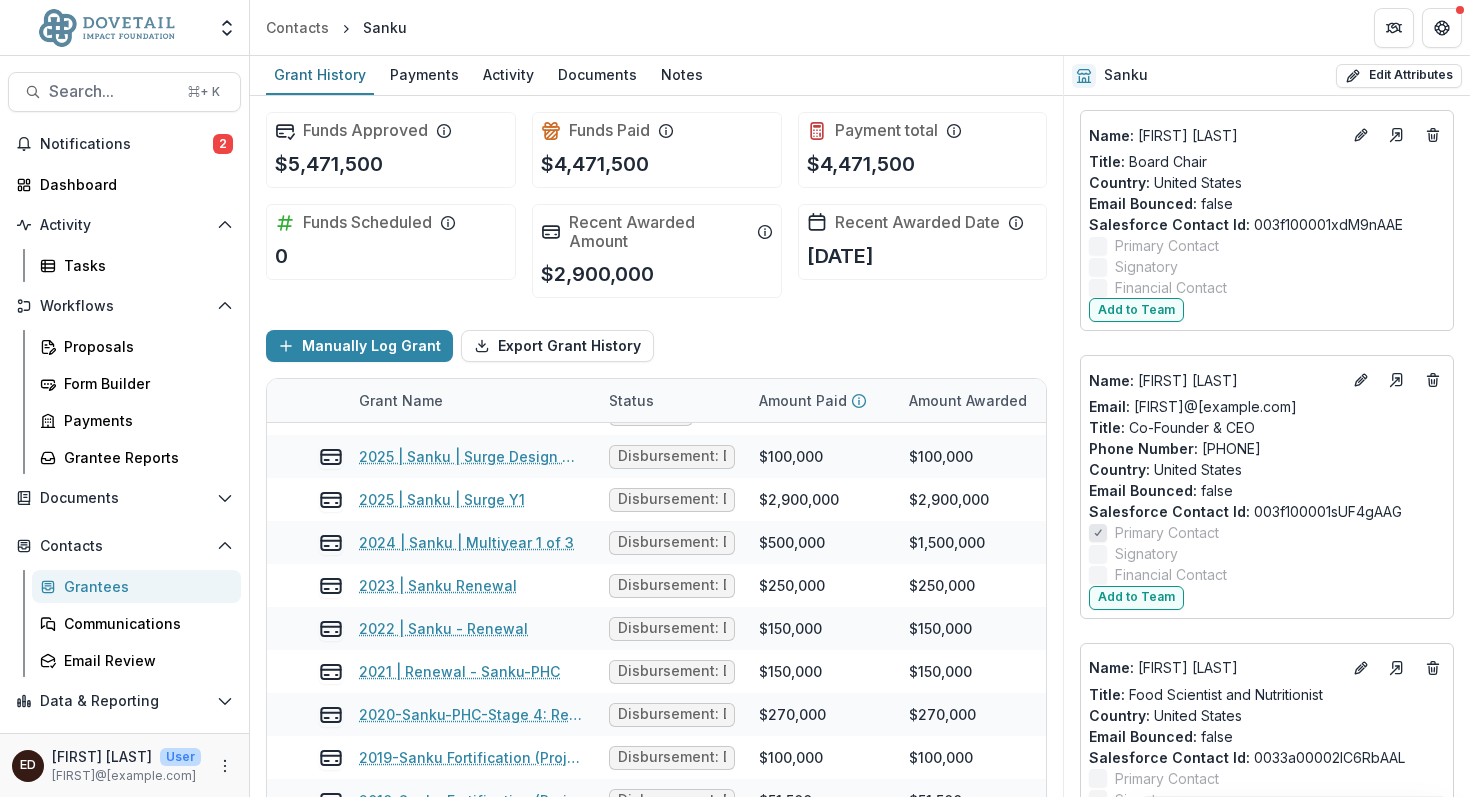 click 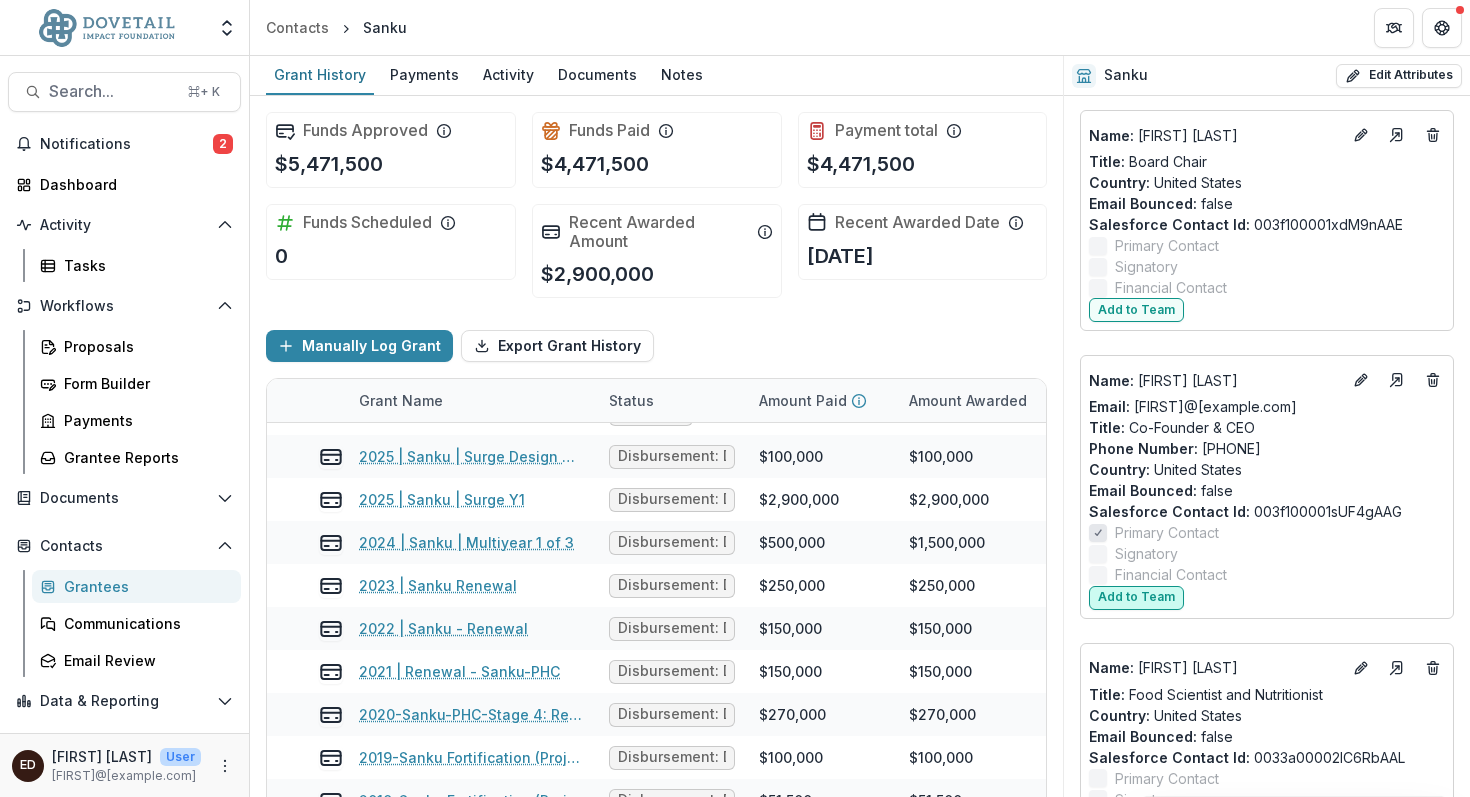 click on "Add to Team" at bounding box center [1136, 598] 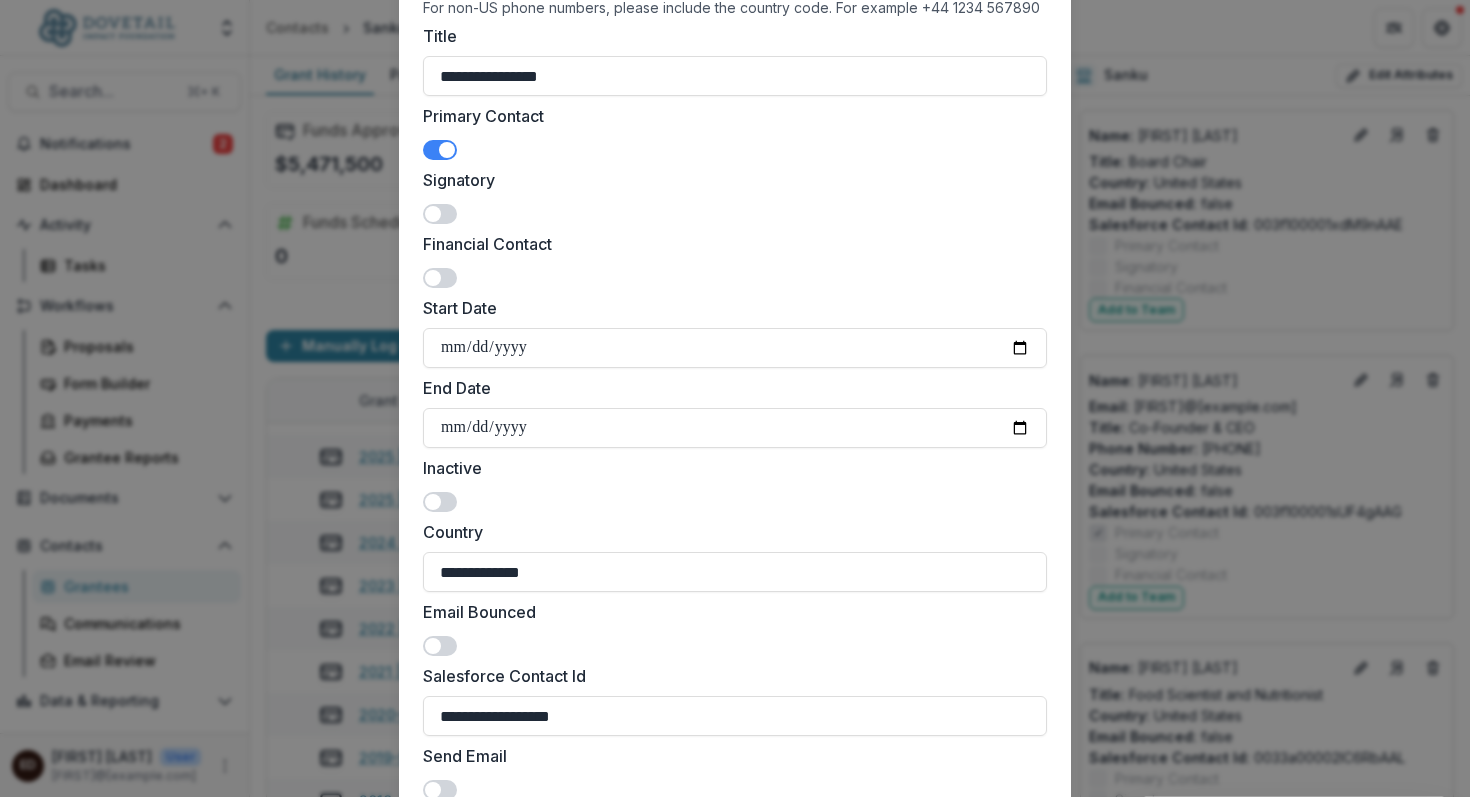 scroll, scrollTop: 545, scrollLeft: 0, axis: vertical 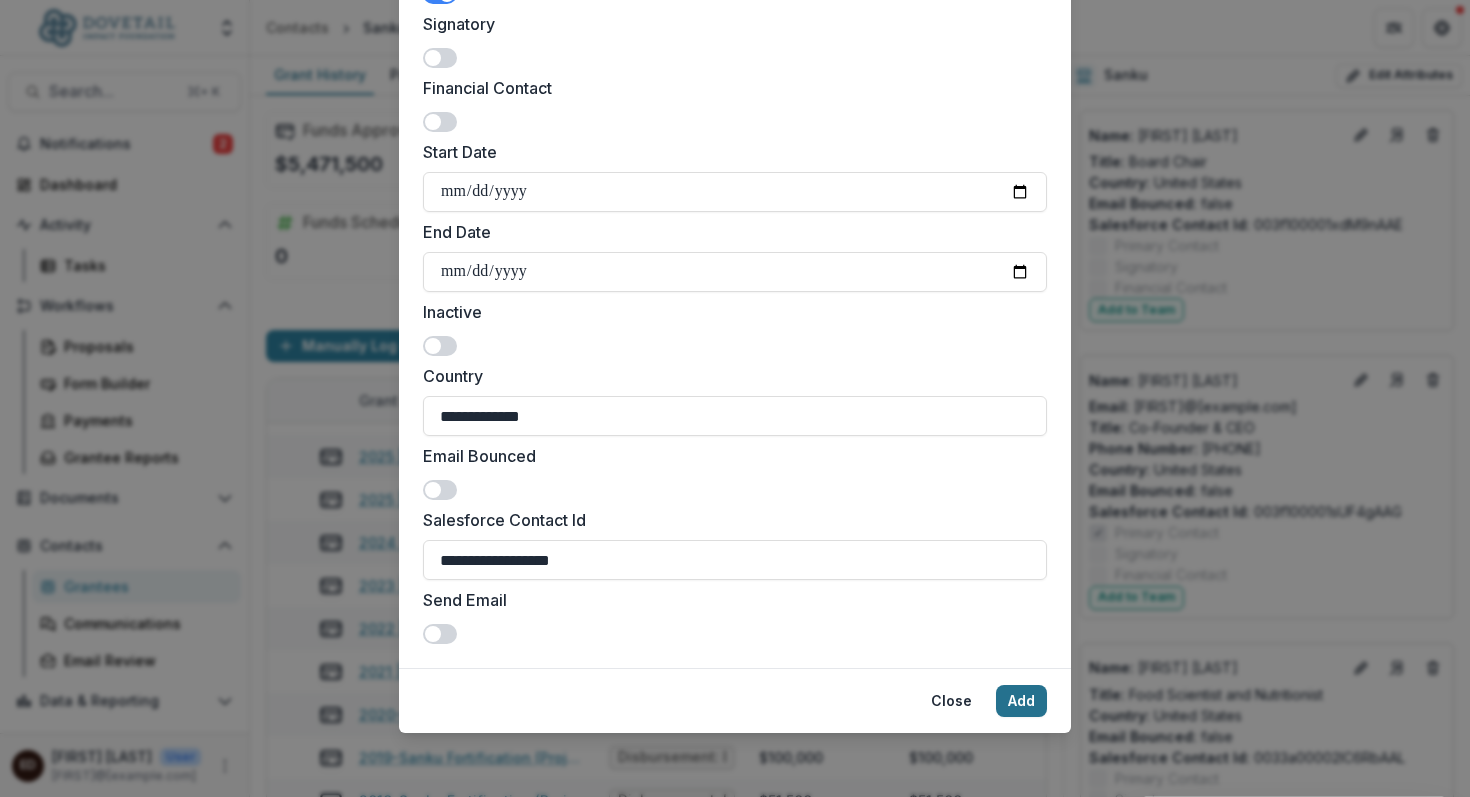click on "Add" at bounding box center (1021, 701) 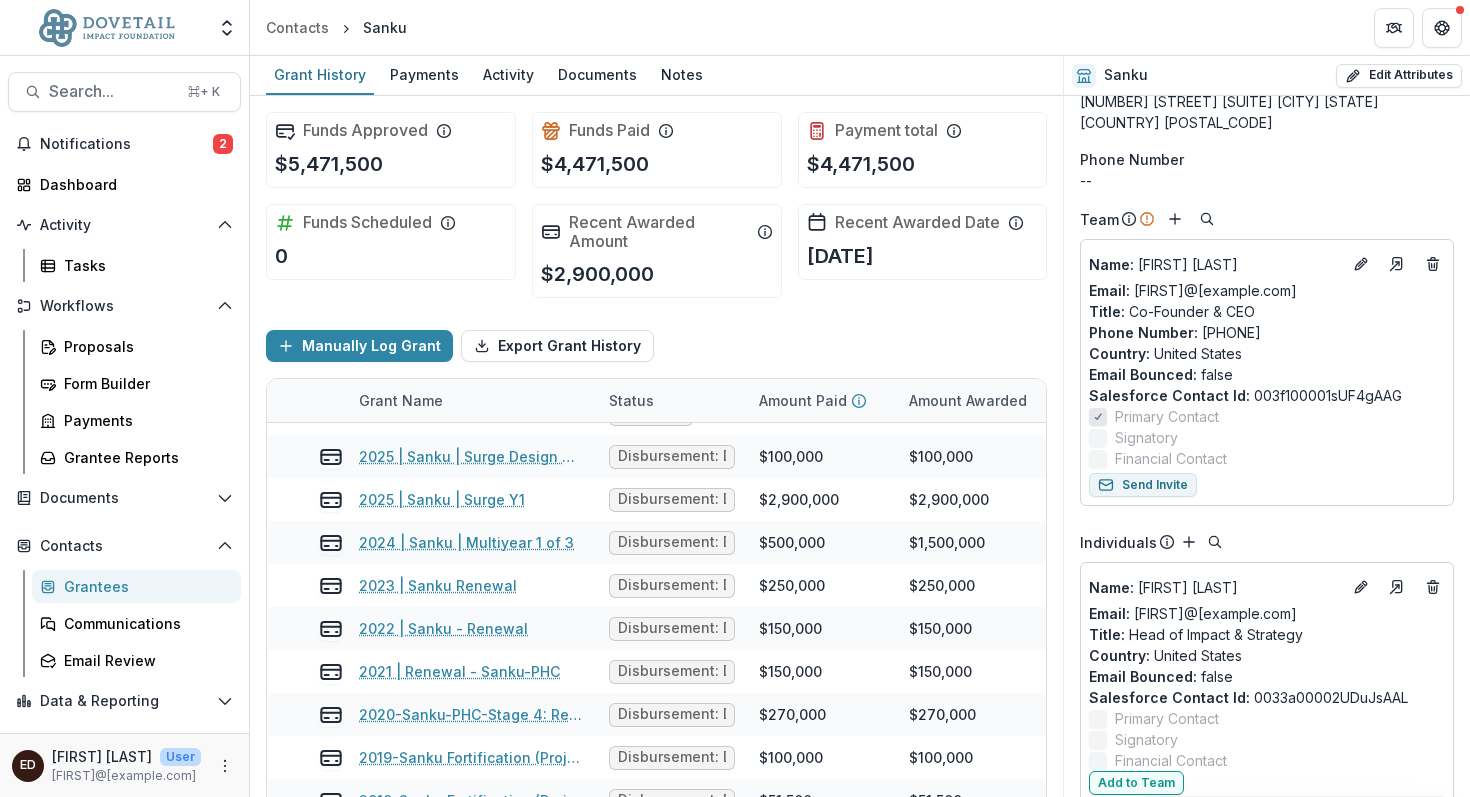 scroll, scrollTop: 2508, scrollLeft: 0, axis: vertical 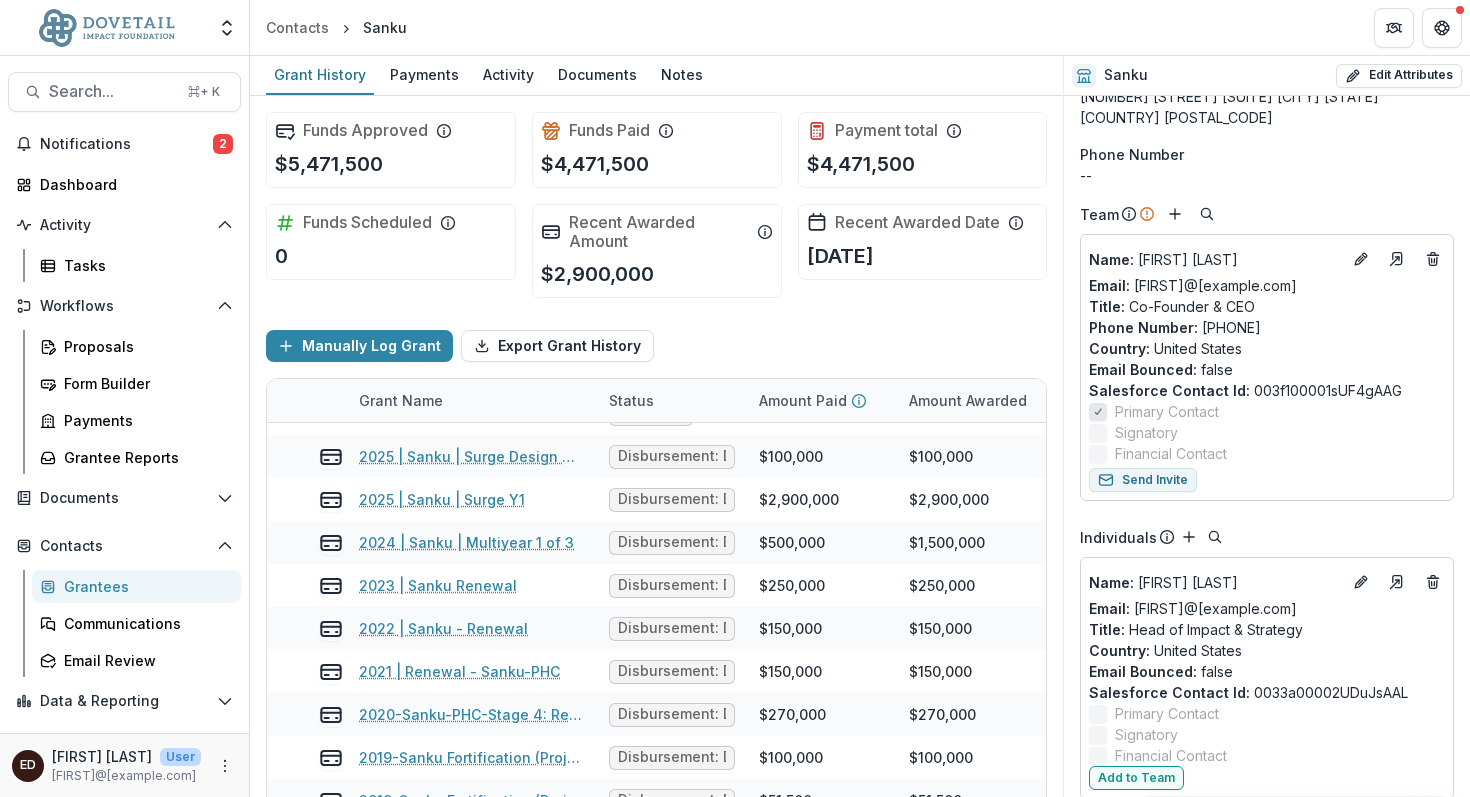 click on "Contacts Sanku" at bounding box center [860, 27] 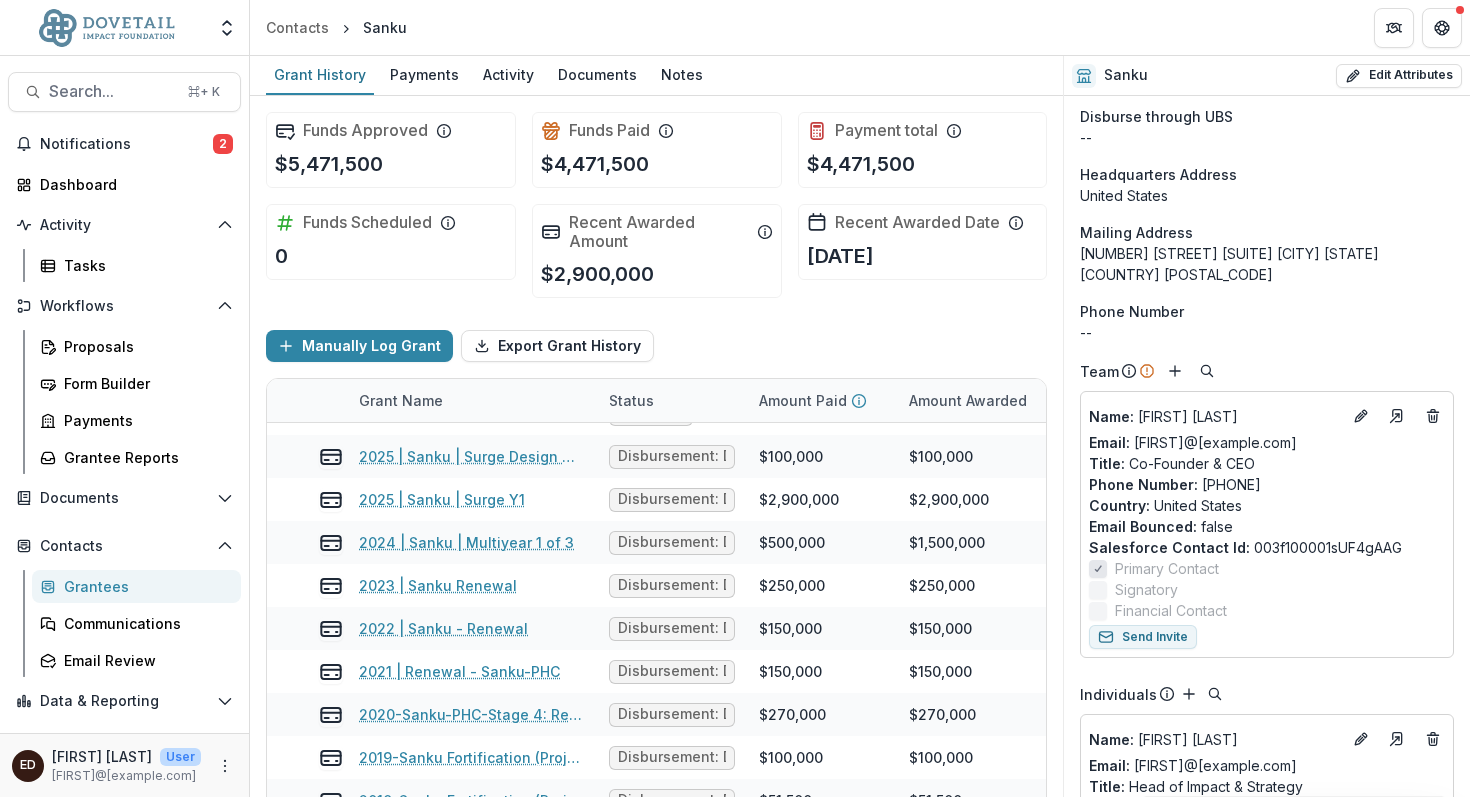 scroll, scrollTop: 2241, scrollLeft: 0, axis: vertical 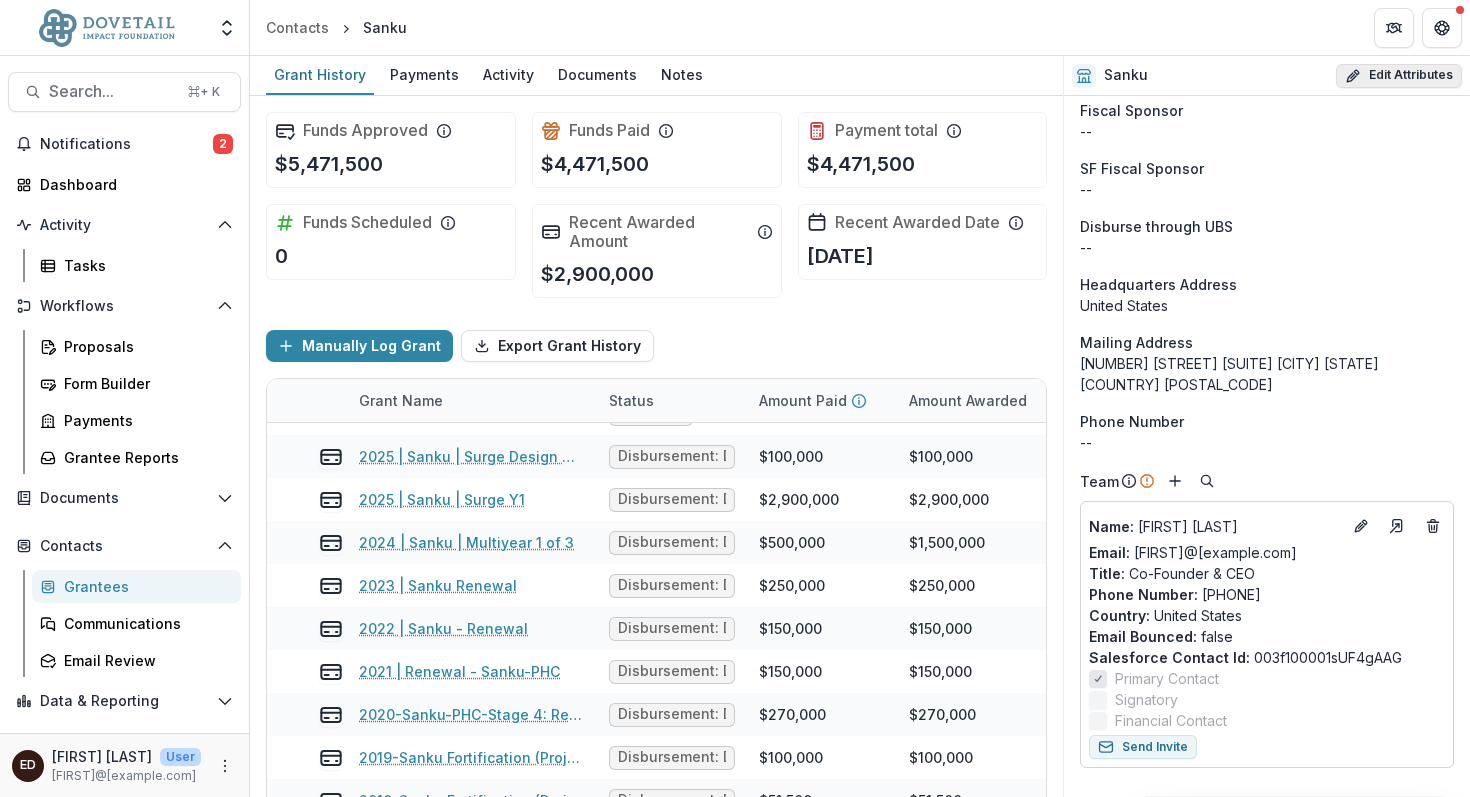 click on "Edit Attributes" at bounding box center (1399, 76) 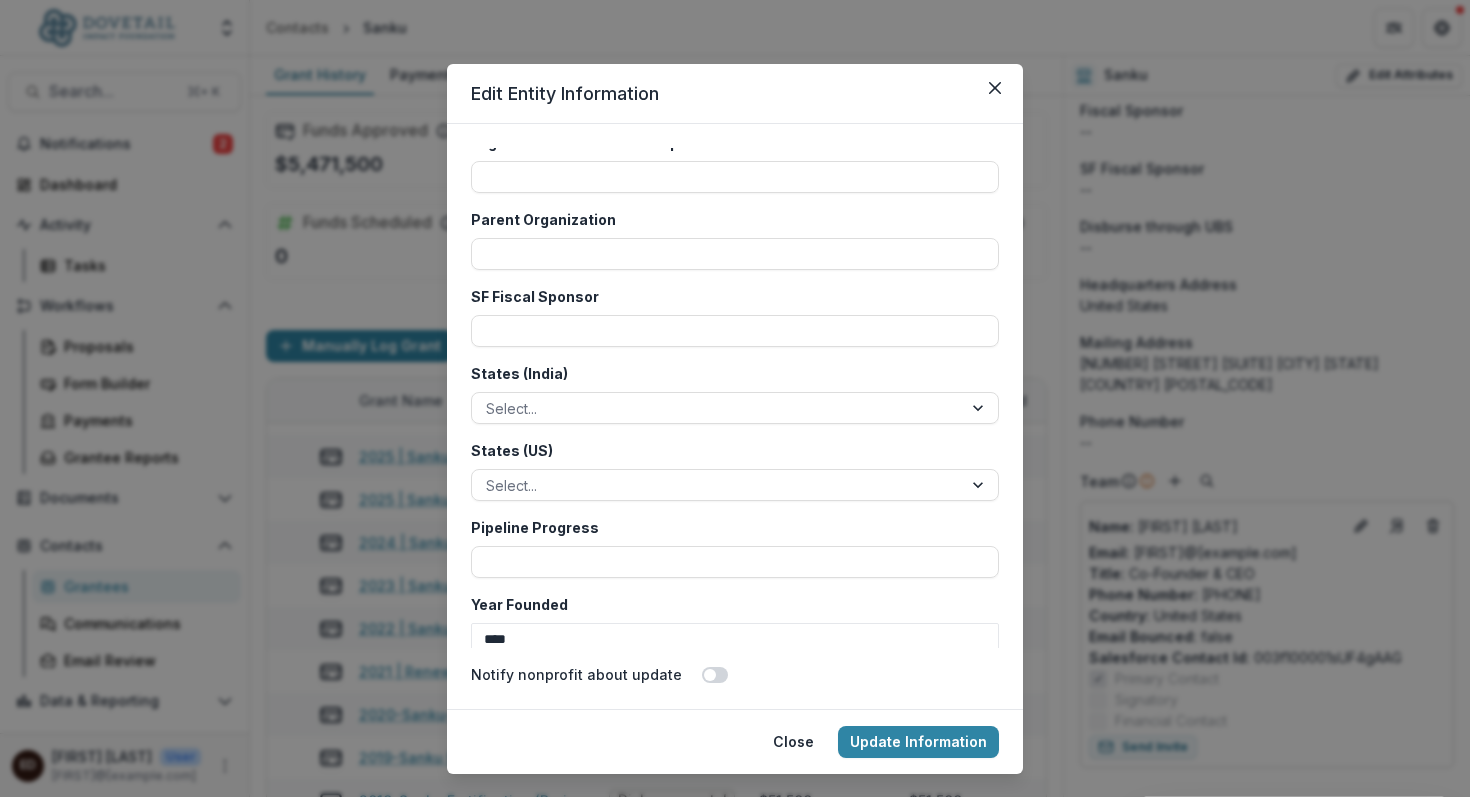 scroll, scrollTop: 4556, scrollLeft: 0, axis: vertical 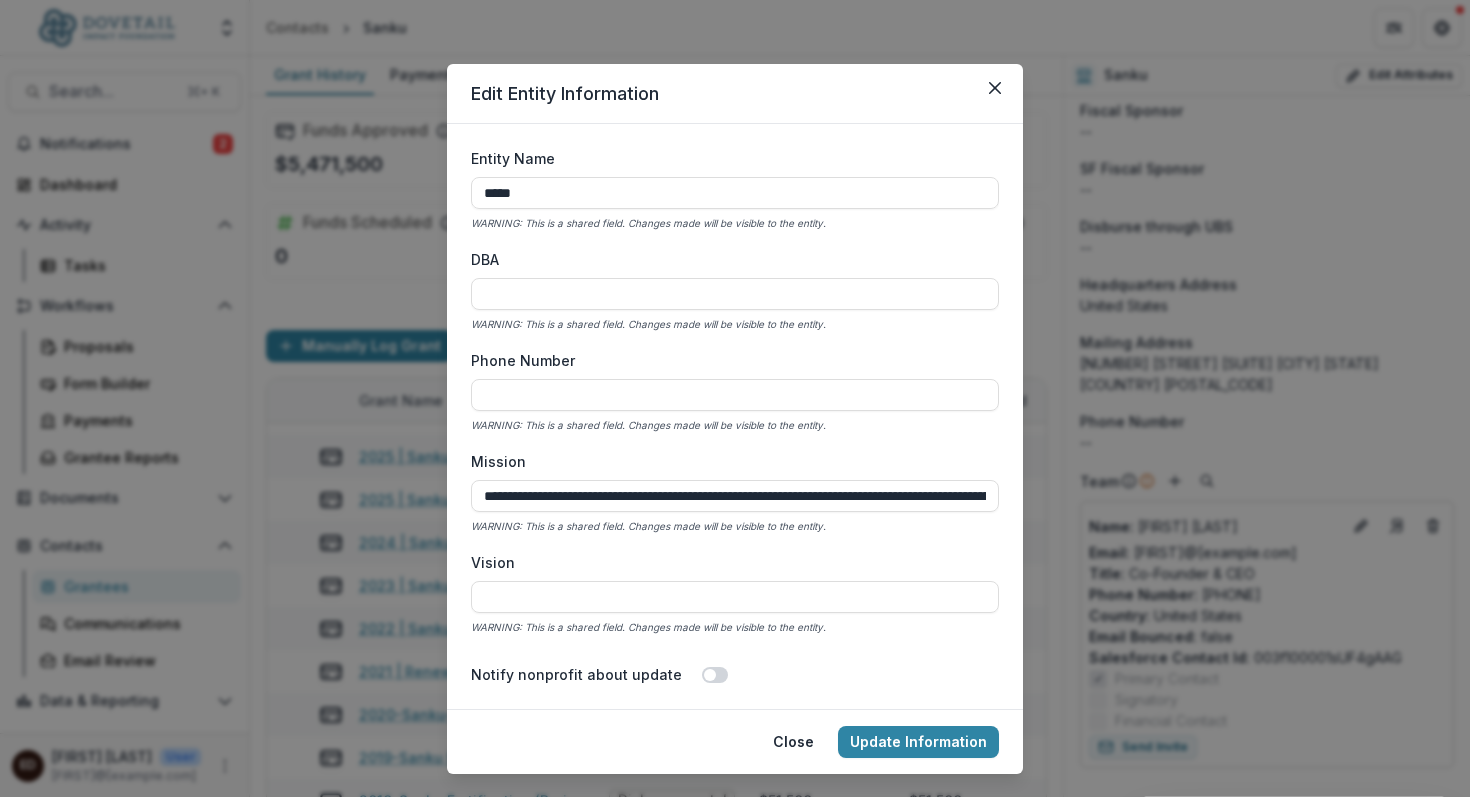 click on "**********" at bounding box center [735, 416] 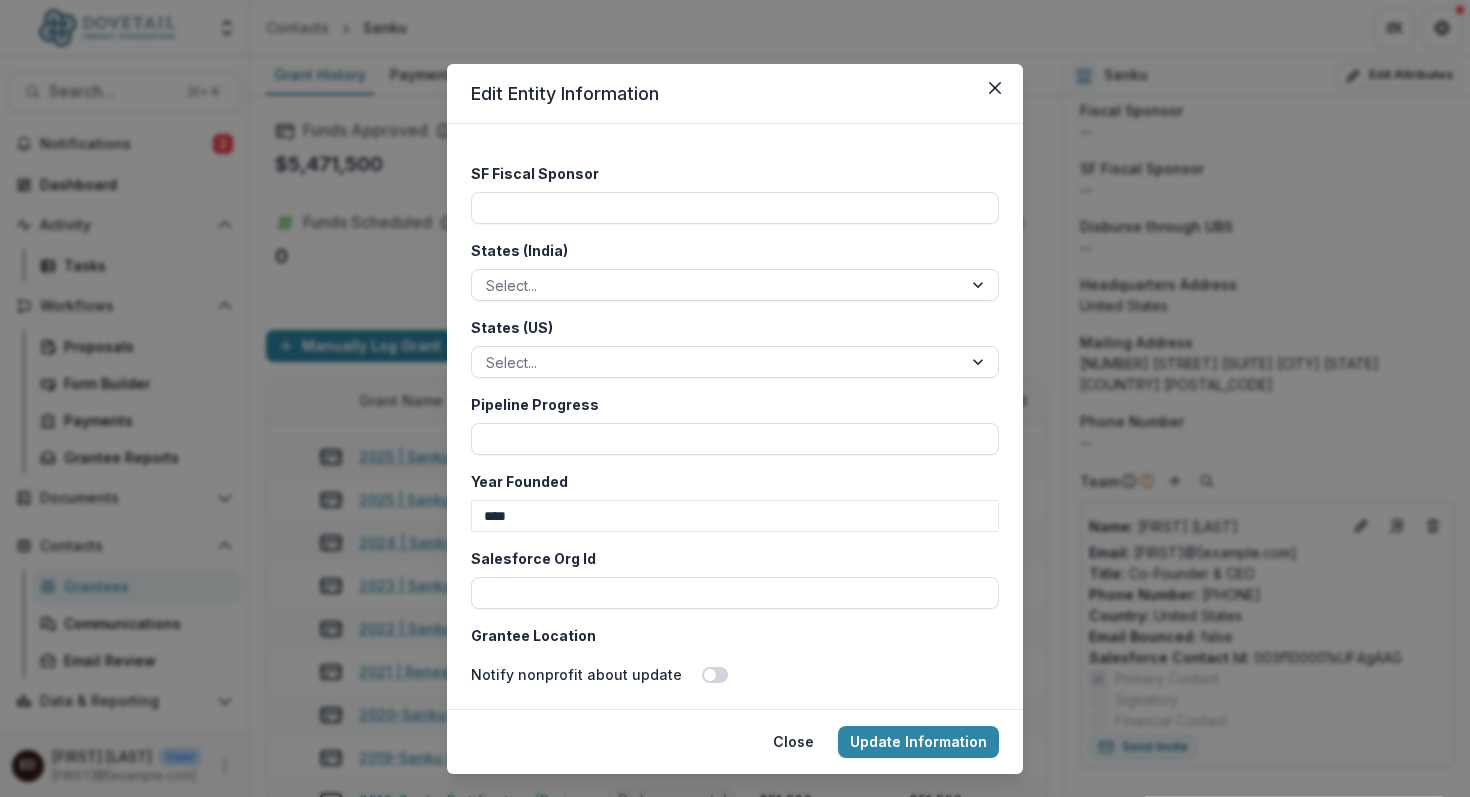 scroll, scrollTop: 4556, scrollLeft: 0, axis: vertical 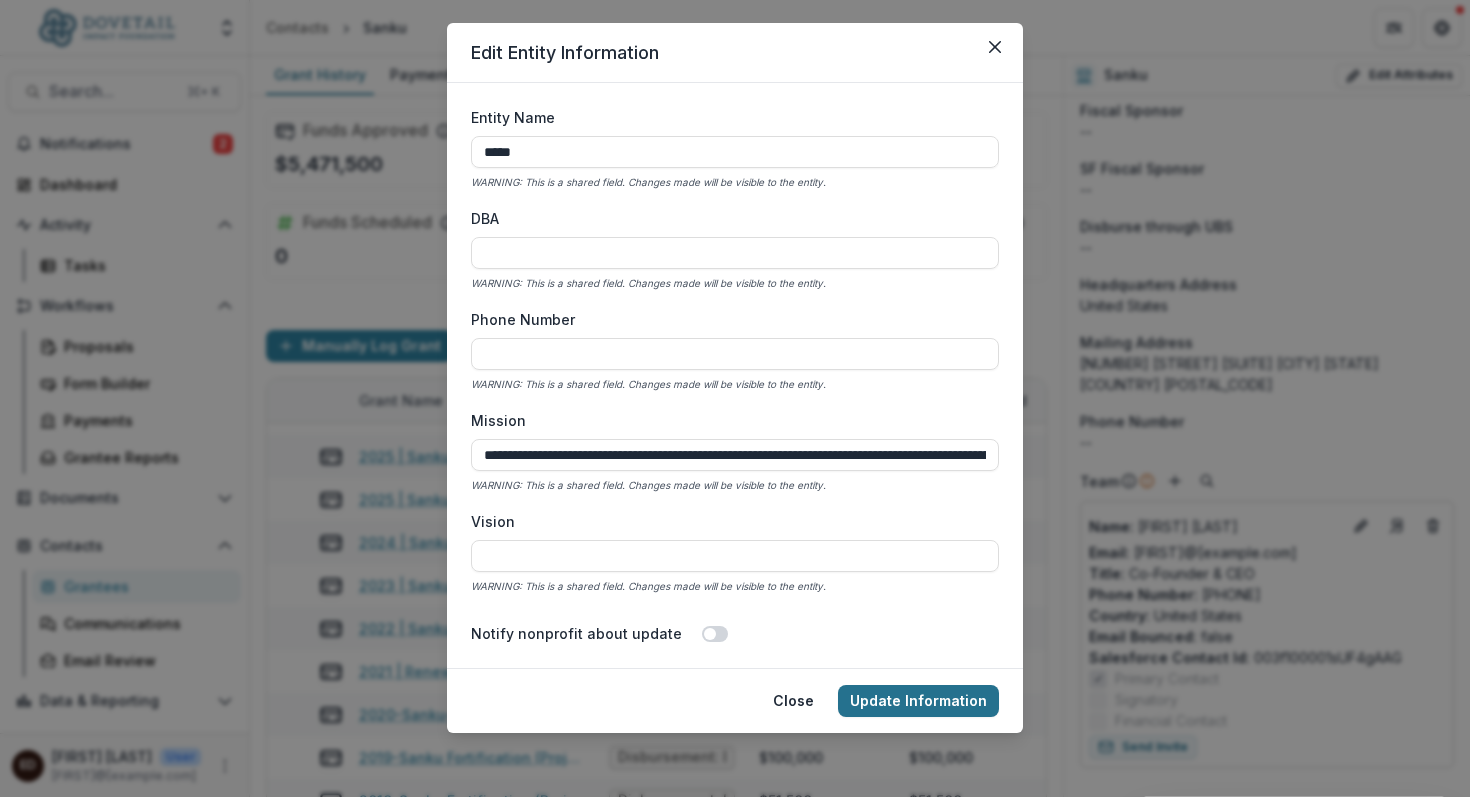 click on "Update Information" at bounding box center [918, 701] 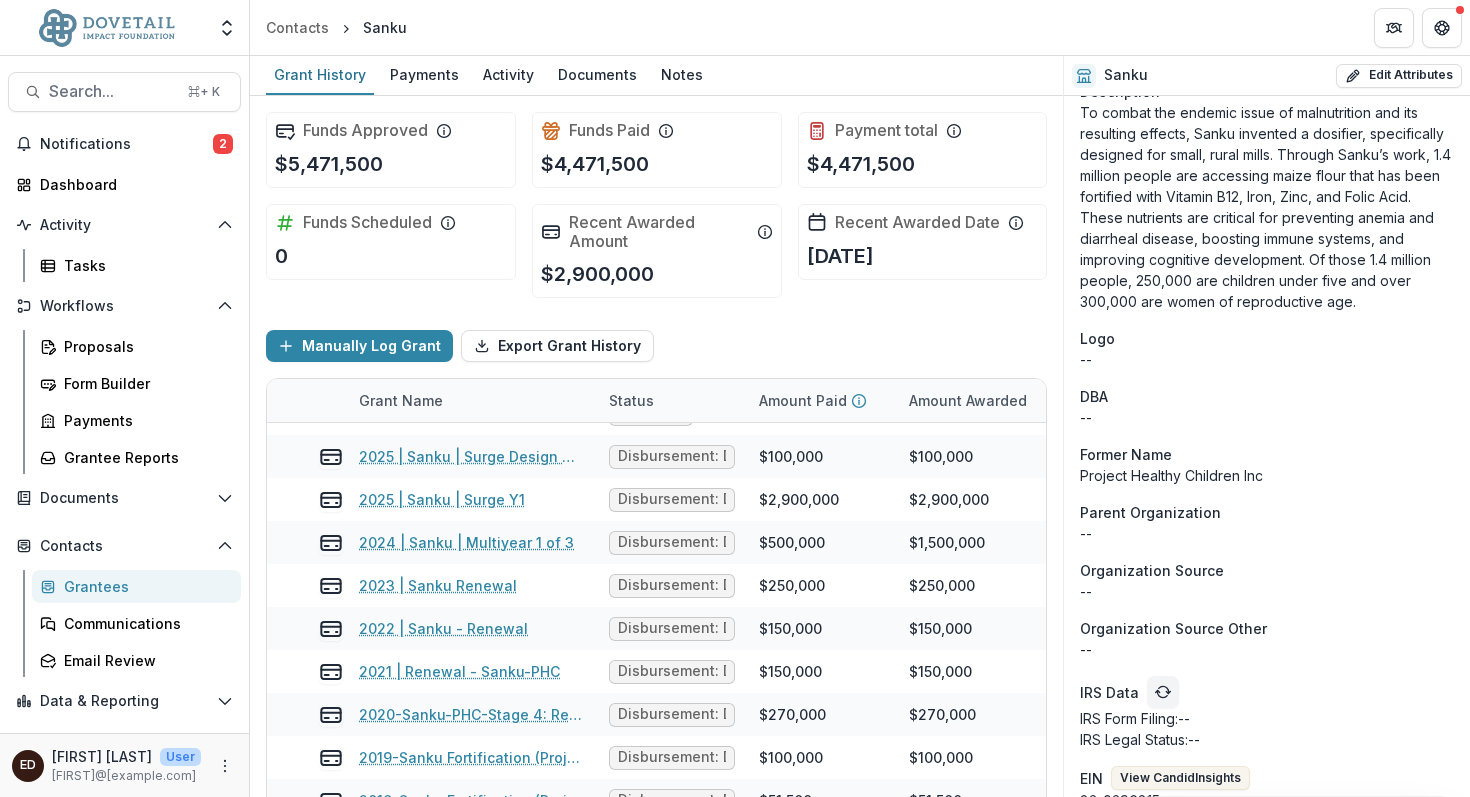scroll, scrollTop: 1230, scrollLeft: 0, axis: vertical 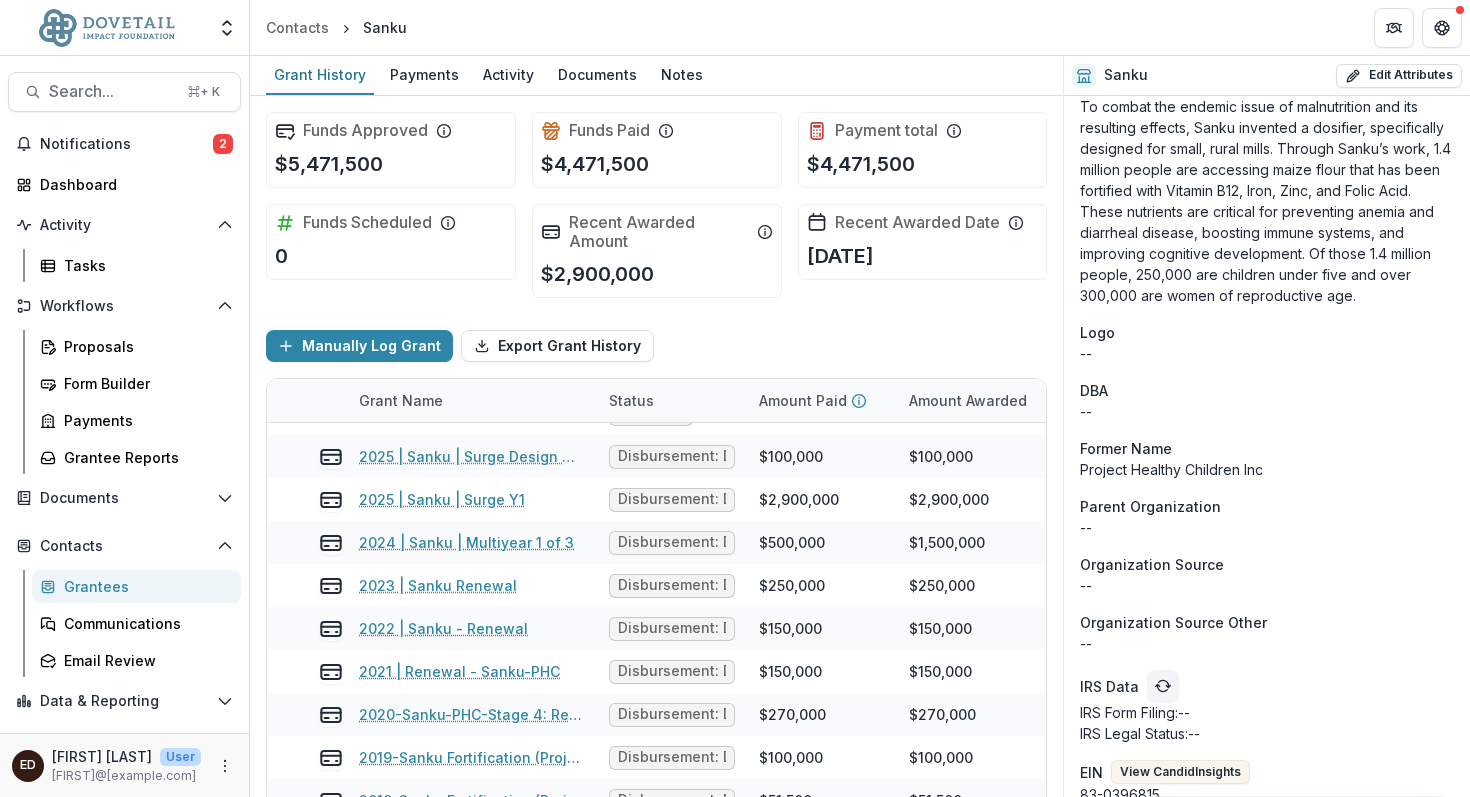 click on "--" at bounding box center (1267, 353) 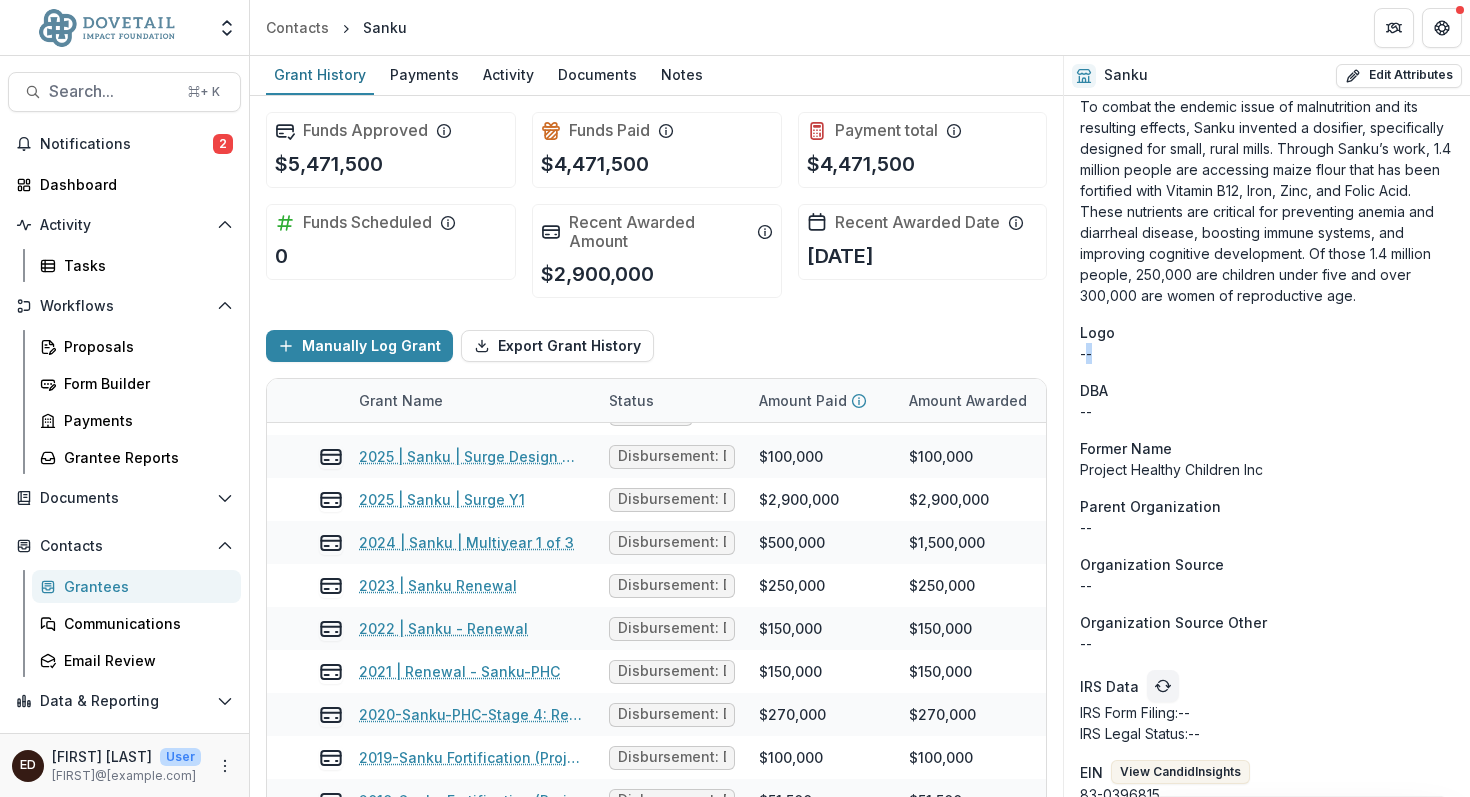 click on "--" at bounding box center [1267, 353] 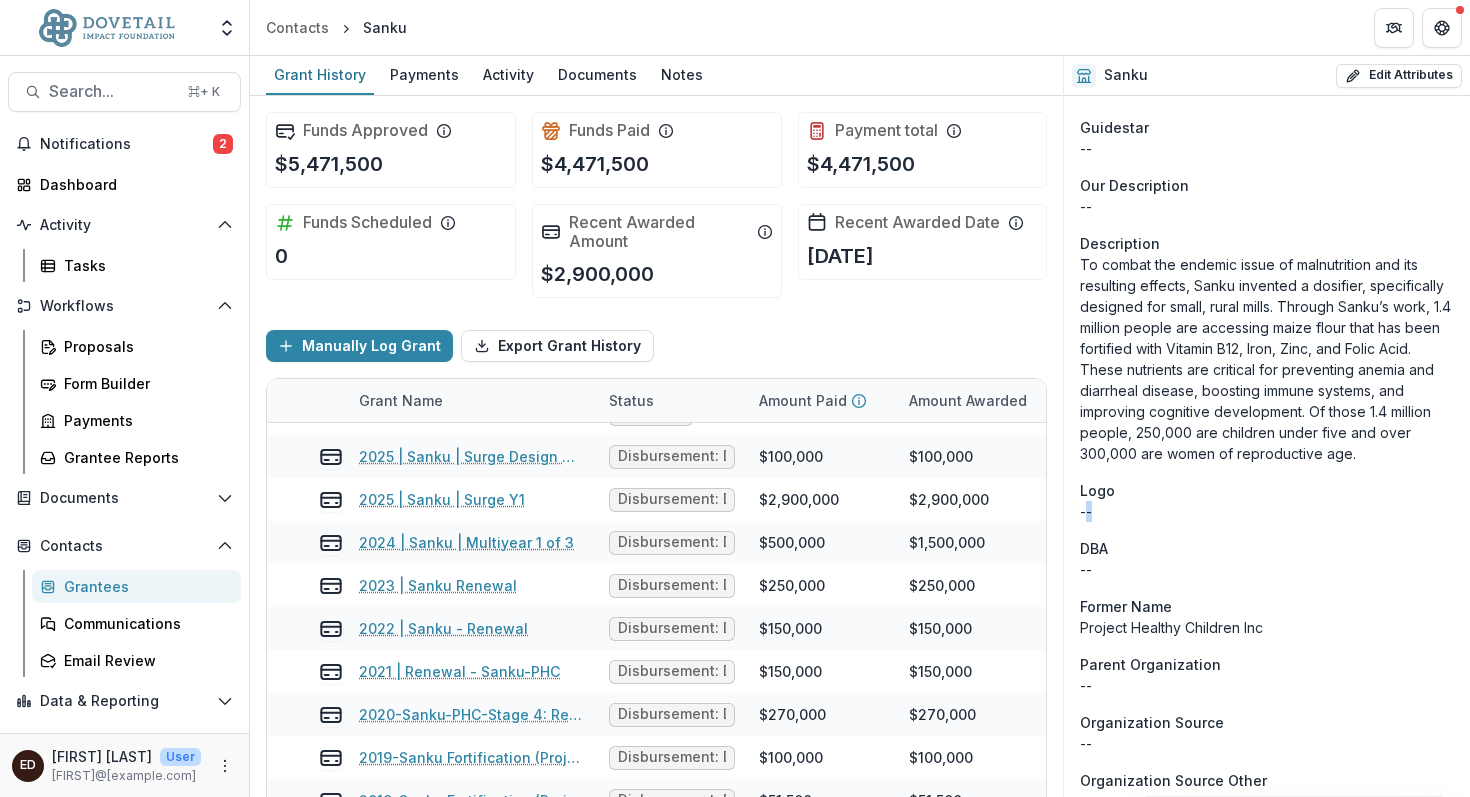 scroll, scrollTop: 1011, scrollLeft: 0, axis: vertical 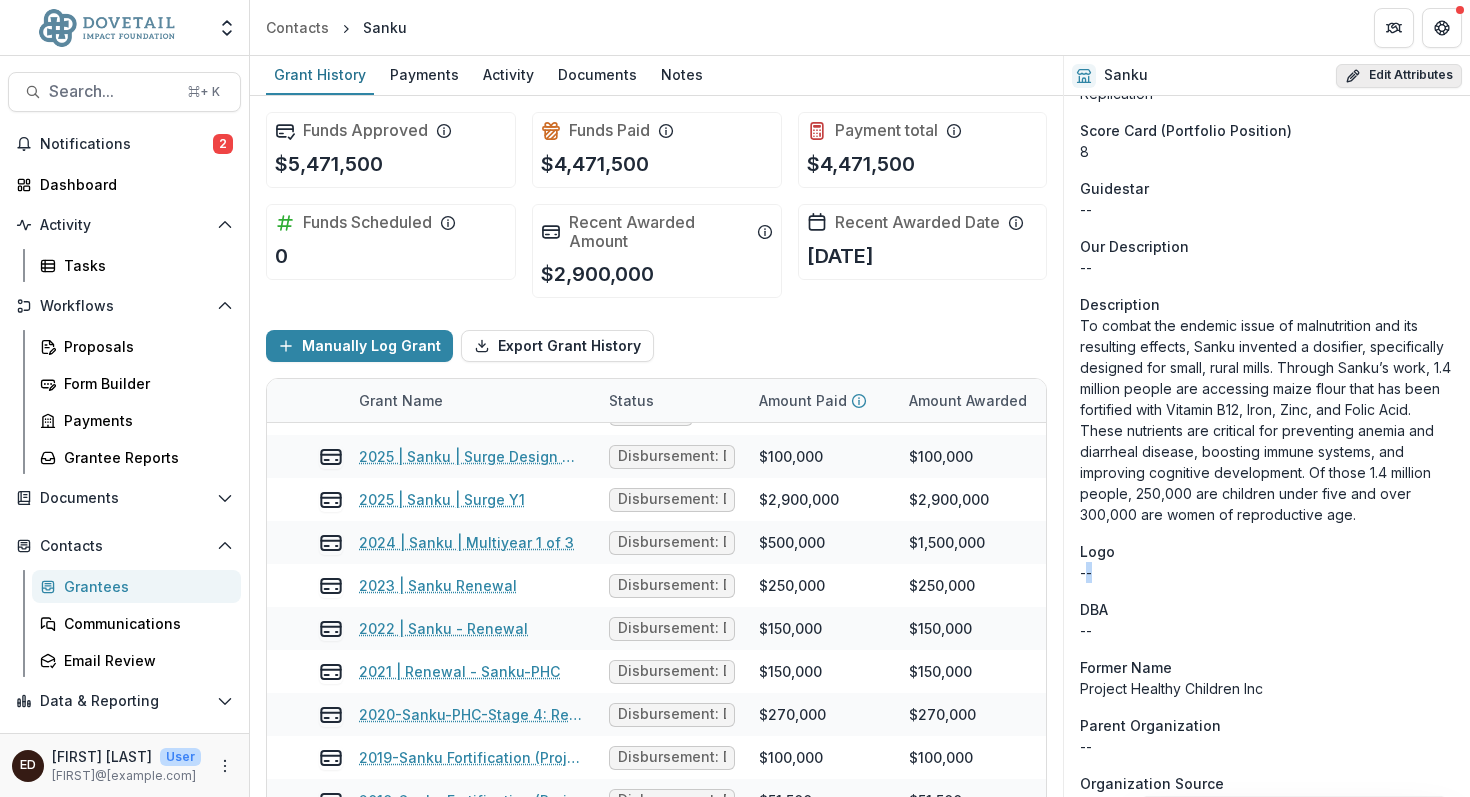 click on "Edit Attributes" at bounding box center [1399, 76] 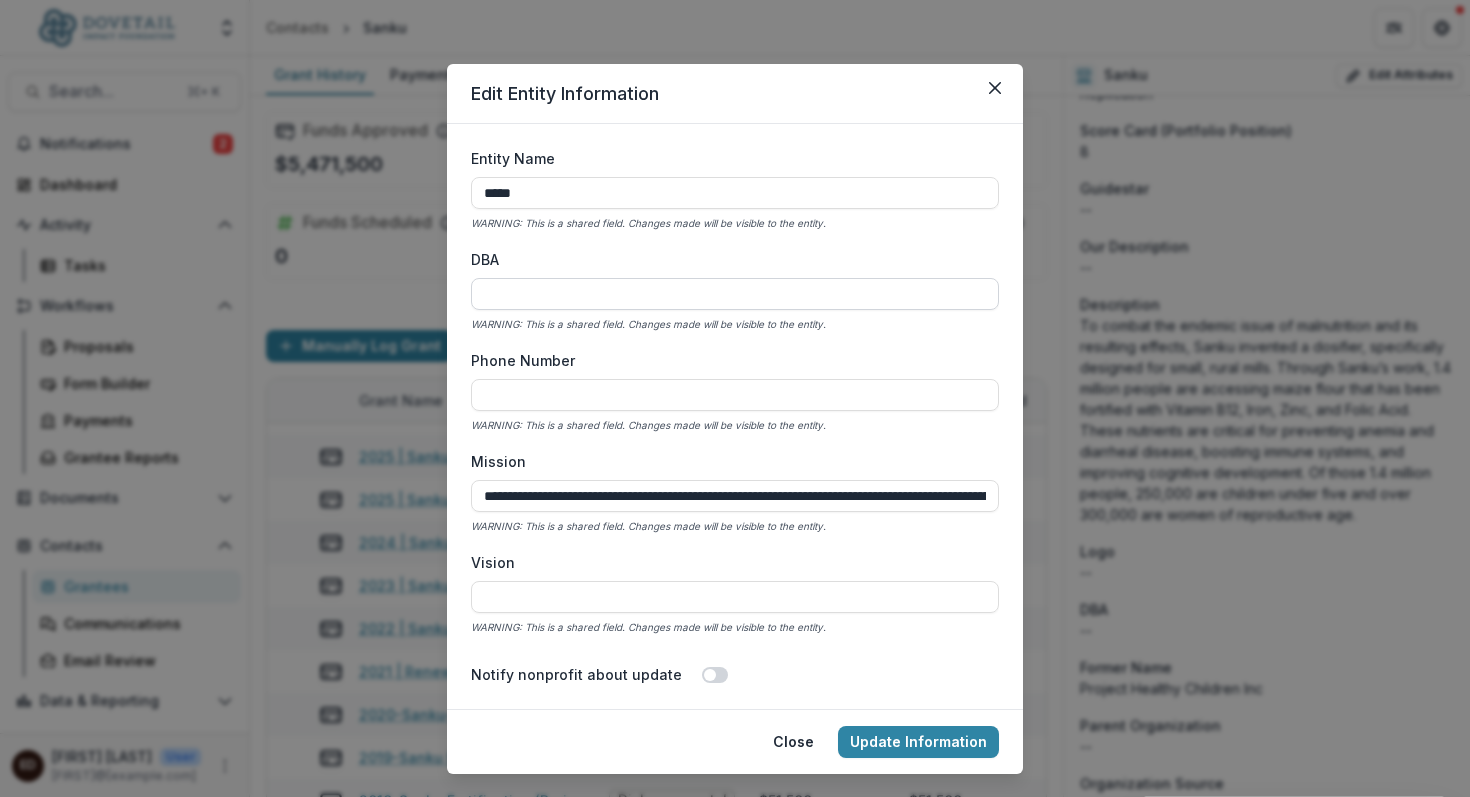 click on "DBA" at bounding box center [735, 294] 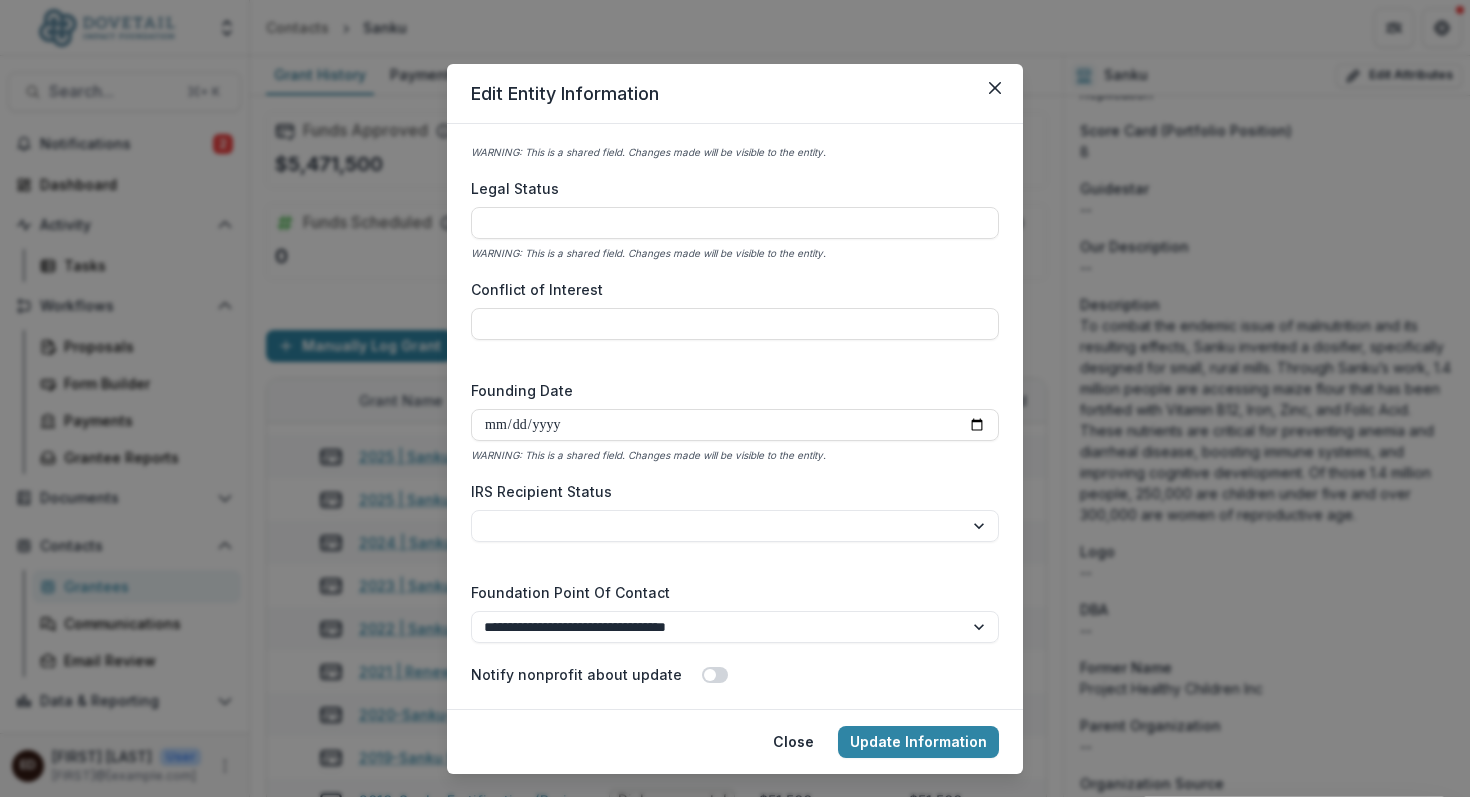 scroll, scrollTop: 2708, scrollLeft: 0, axis: vertical 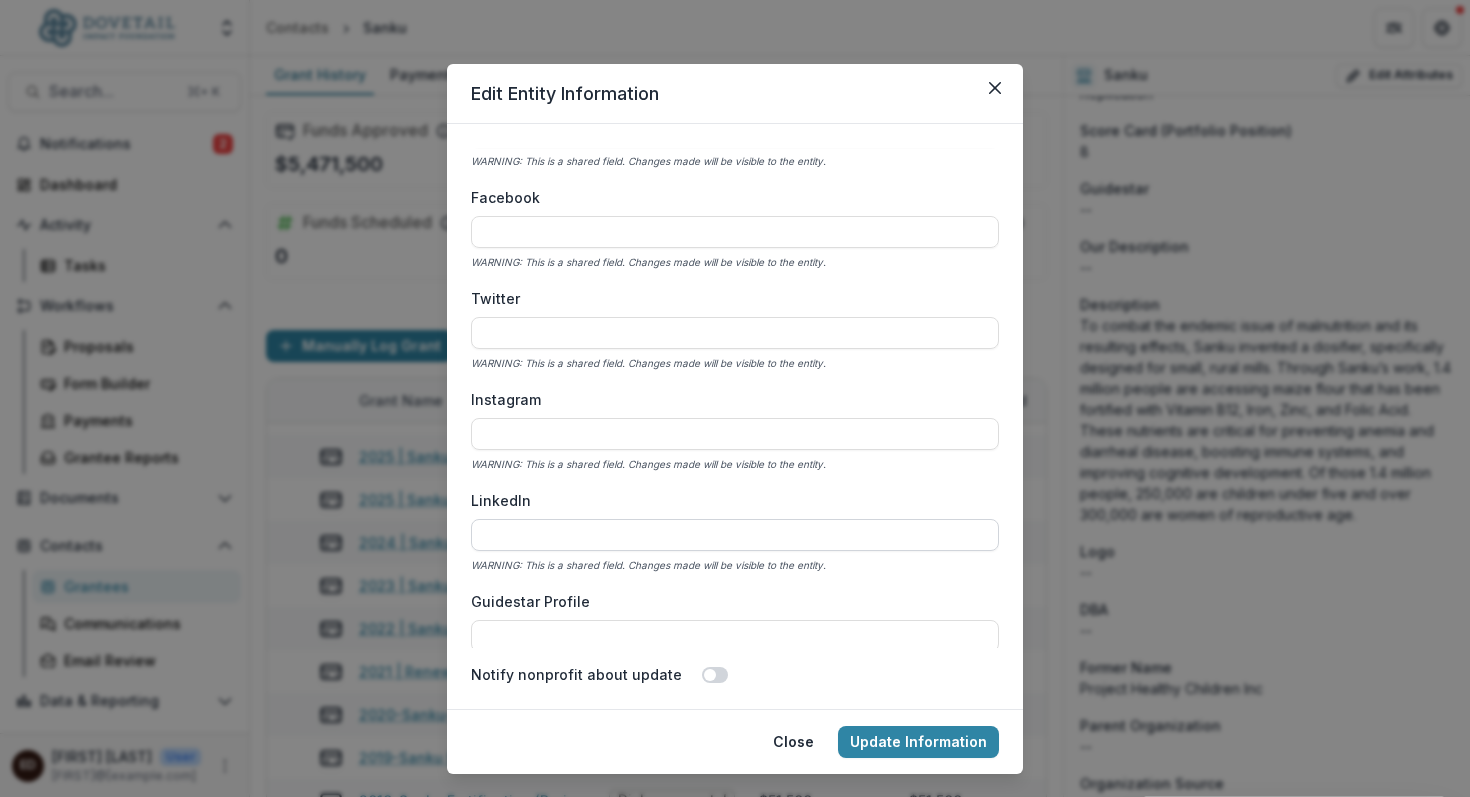 click on "LinkedIn" at bounding box center [735, 535] 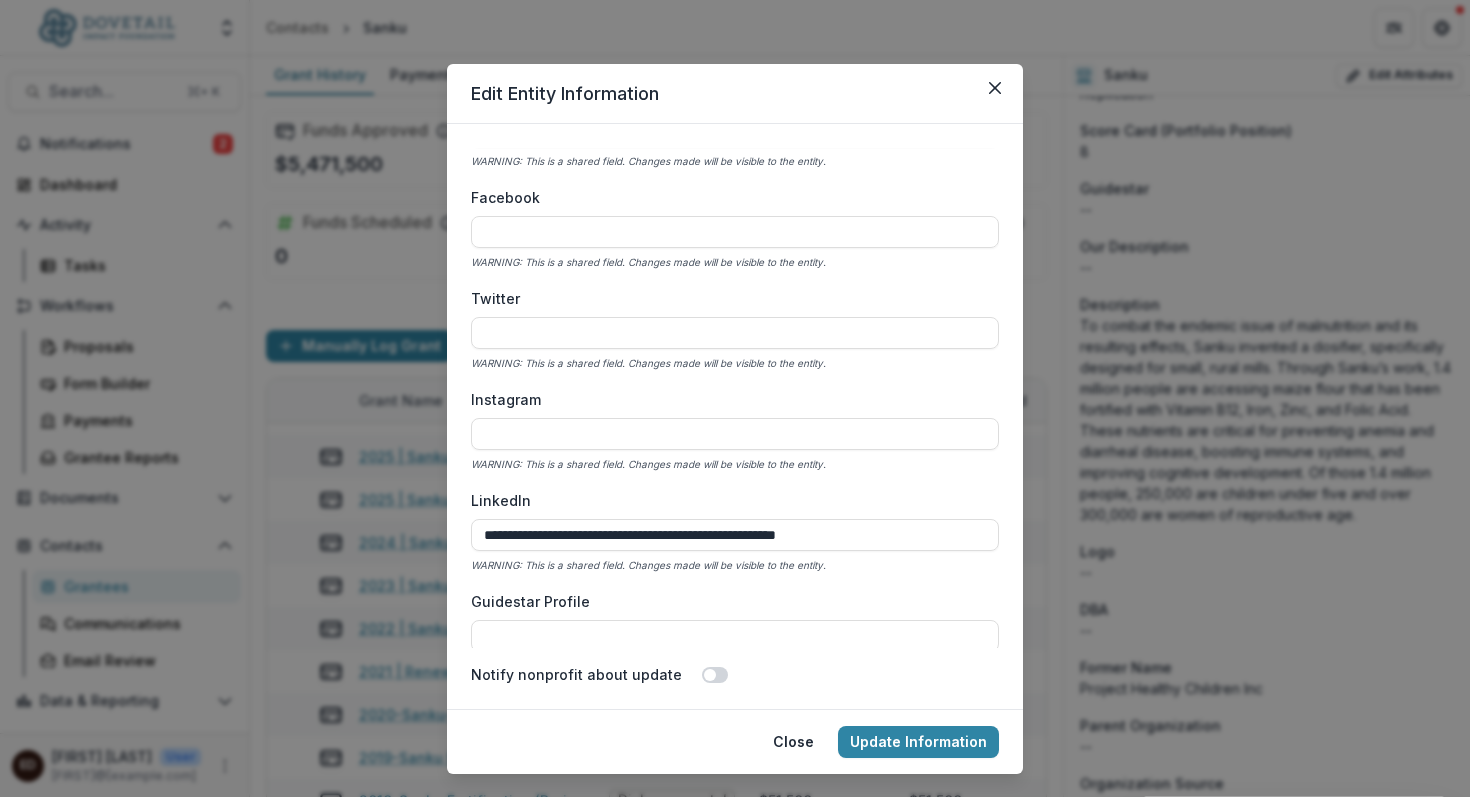 type on "**********" 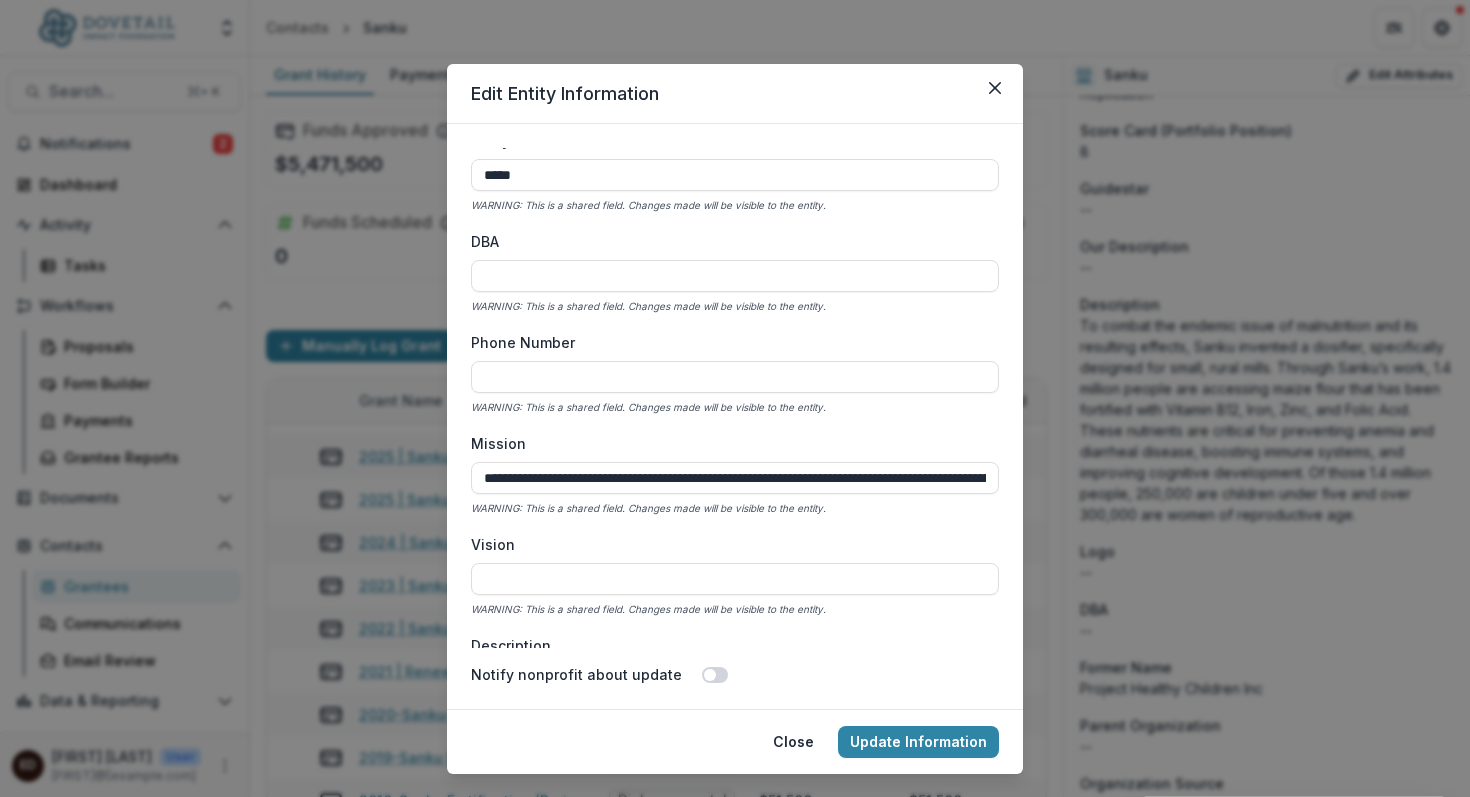scroll, scrollTop: 0, scrollLeft: 0, axis: both 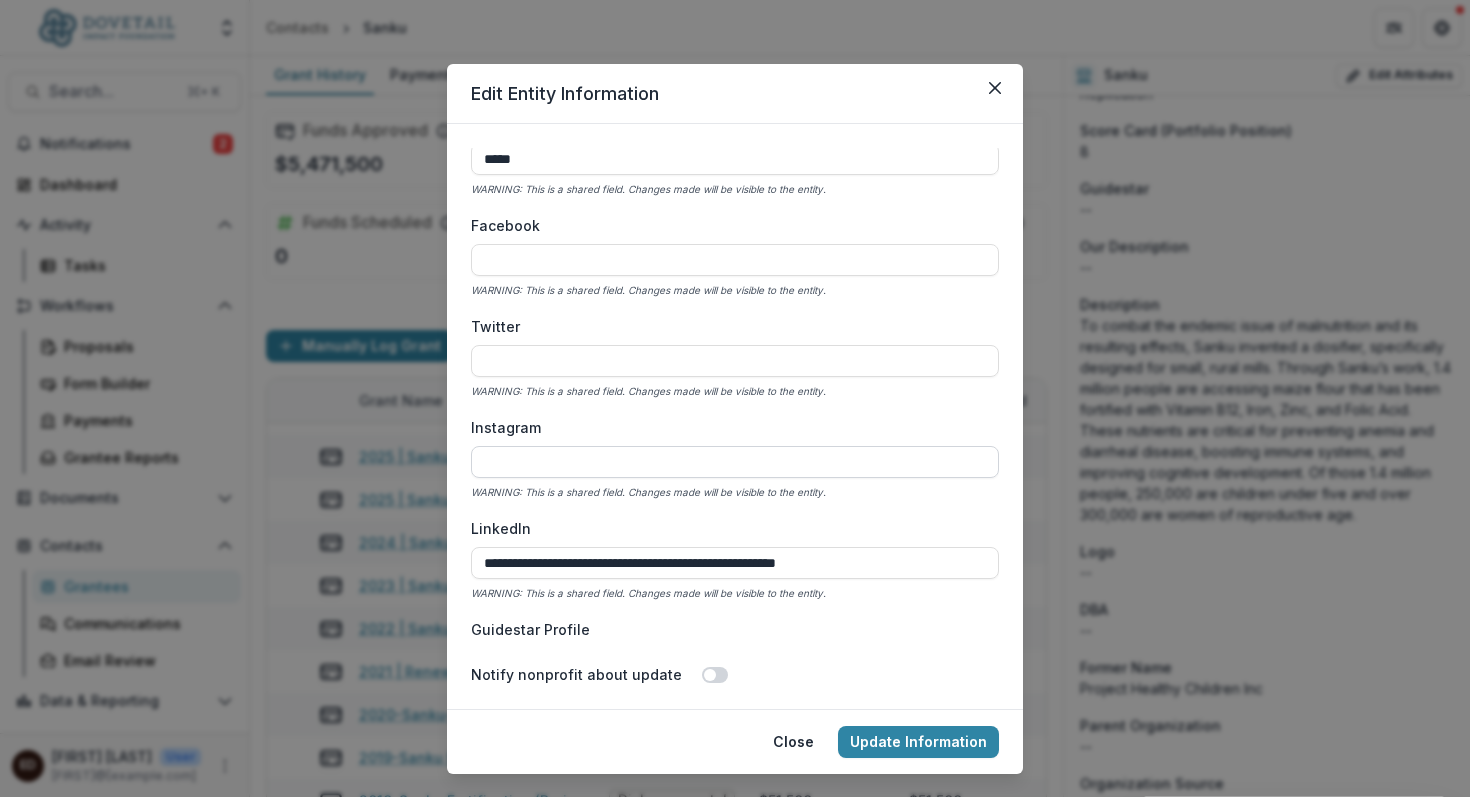 click on "Instagram" at bounding box center (735, 462) 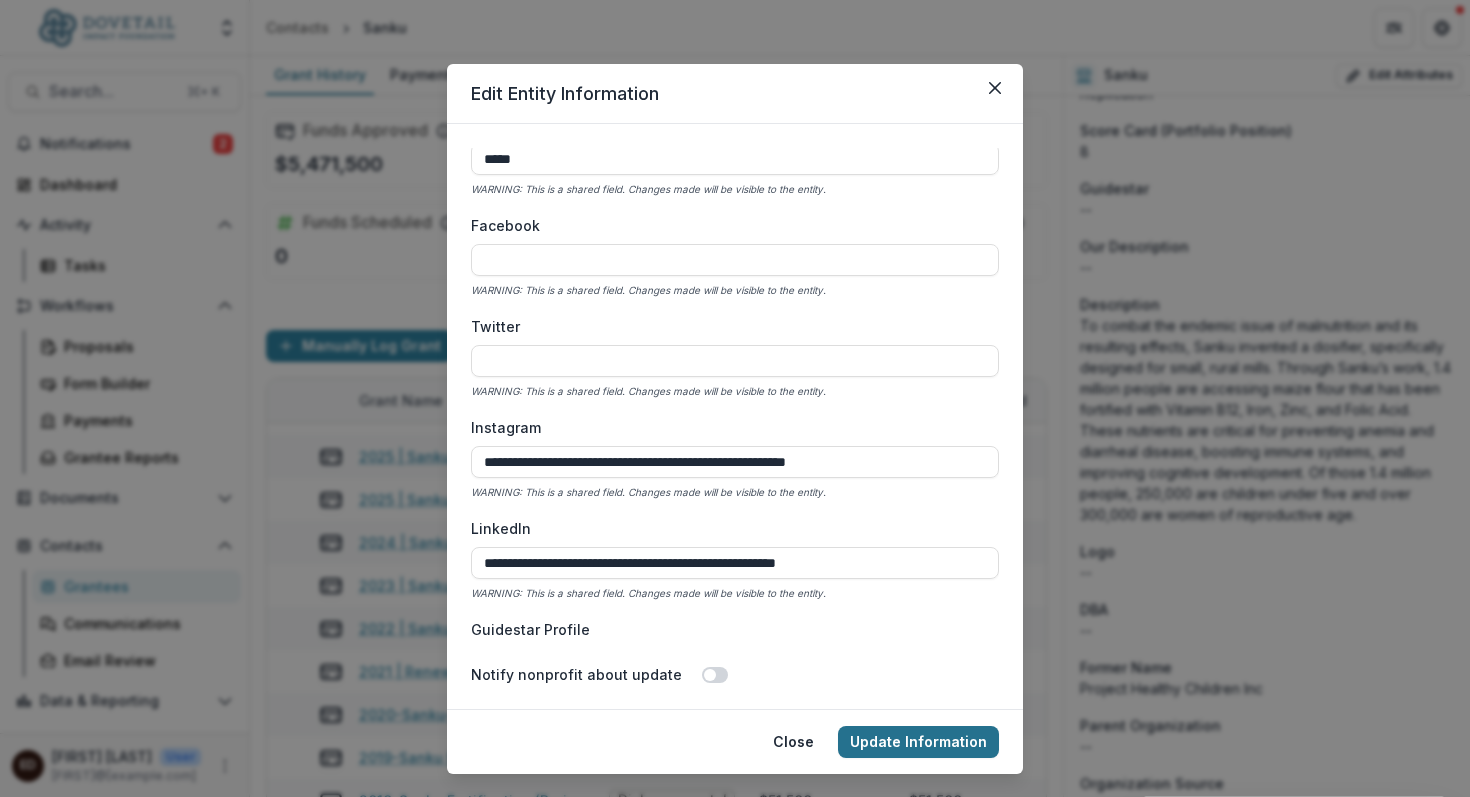 type on "**********" 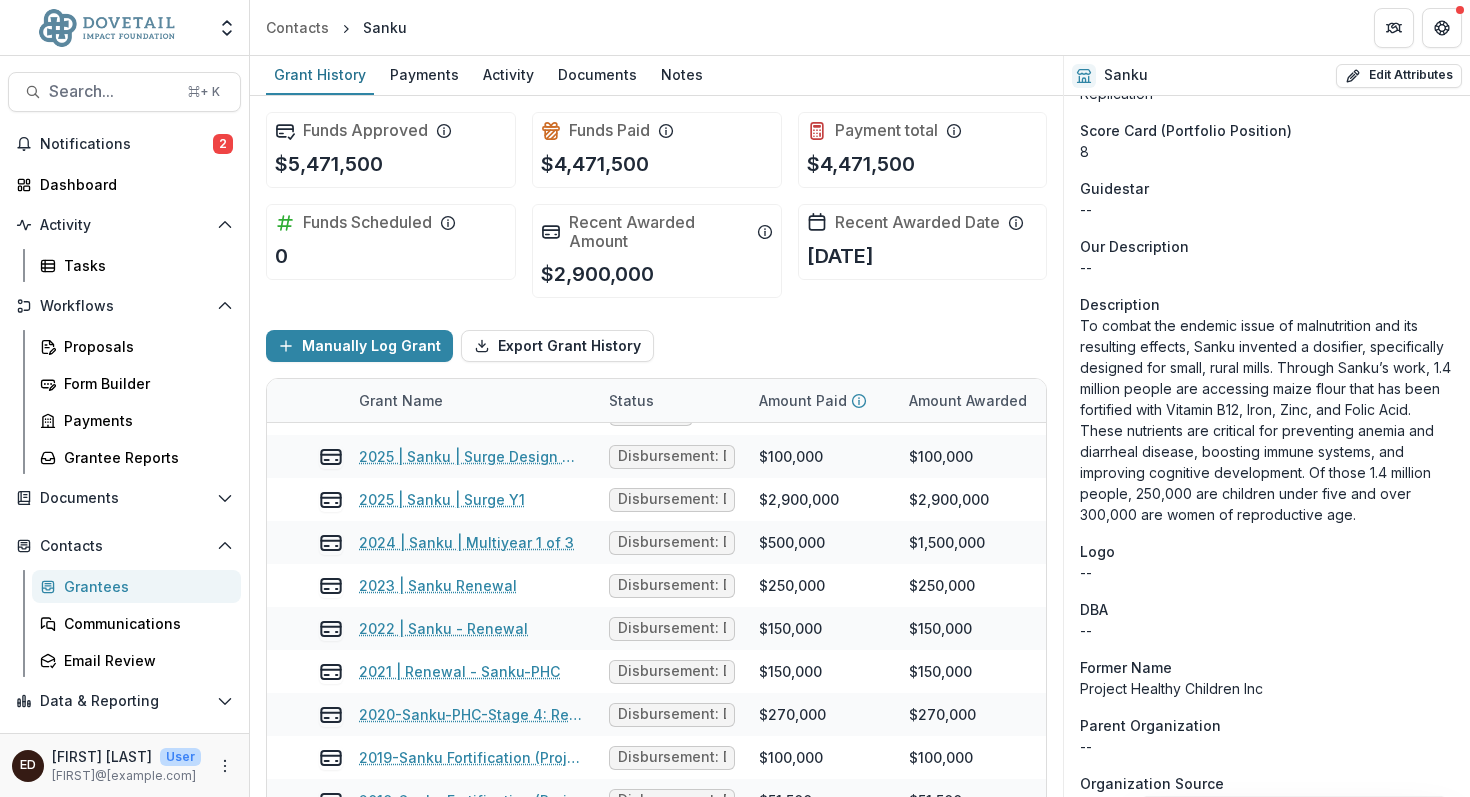 click on "Onboarding Pending Website https://projecthealthychildren.org/ Sector Health Tags Nutrition Foundation Primary Contact Eliguard Dawson Mission Ending micronutrient malnutrition in East Africa by working with small and medium scale mills to give 100 million people sustainable access to fortified flour this decade. Partner Since 2018 Total Awarded $5,471,500 Relationship Scale Portfolio (Int'l) Status Active Grantee Previous Grantee Previous Applicant Grantee Location International Legal Status -- Countries of Operations Ethiopia,Tanzania,Kenya States (India) -- Priority Markets Ethiopia,Tanzania Org Stage Replication Score Card (Portfolio Position) 8 Guidestar -- Our Description -- Description Logo -- DBA -- Former Name Project Healthy Children Inc Parent Organization -- Organization Source -- Organization Source Other -- IRS Data IRS Form Filing:  -- IRS Legal Status:  -- EIN View Candid  Insights 83-0396815 IRS Recipient Status -- IRS Determination Letter -- Fiscal Year Start (Mo) -- First Disbursement Year" at bounding box center (1267, 1315) 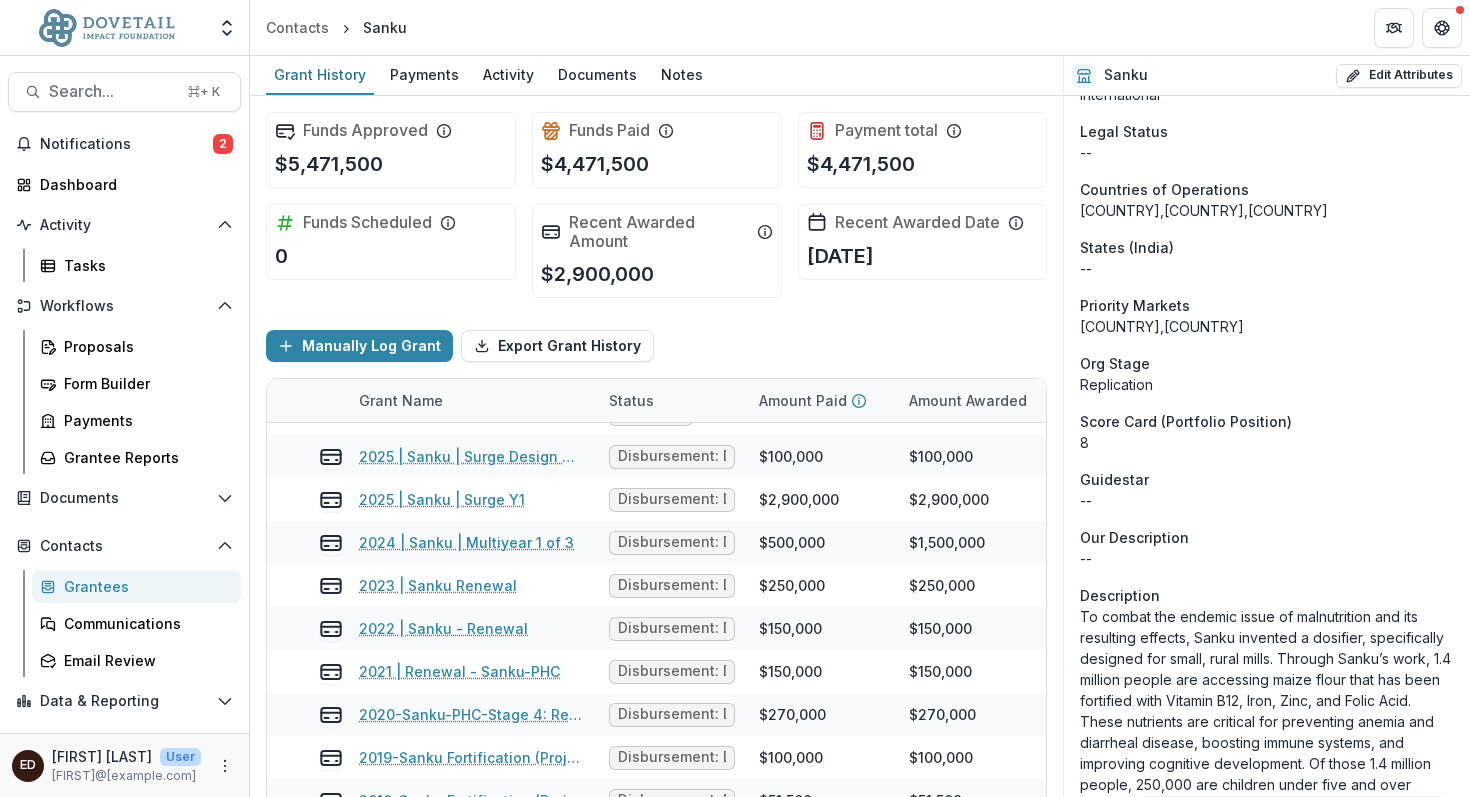 scroll, scrollTop: 0, scrollLeft: 0, axis: both 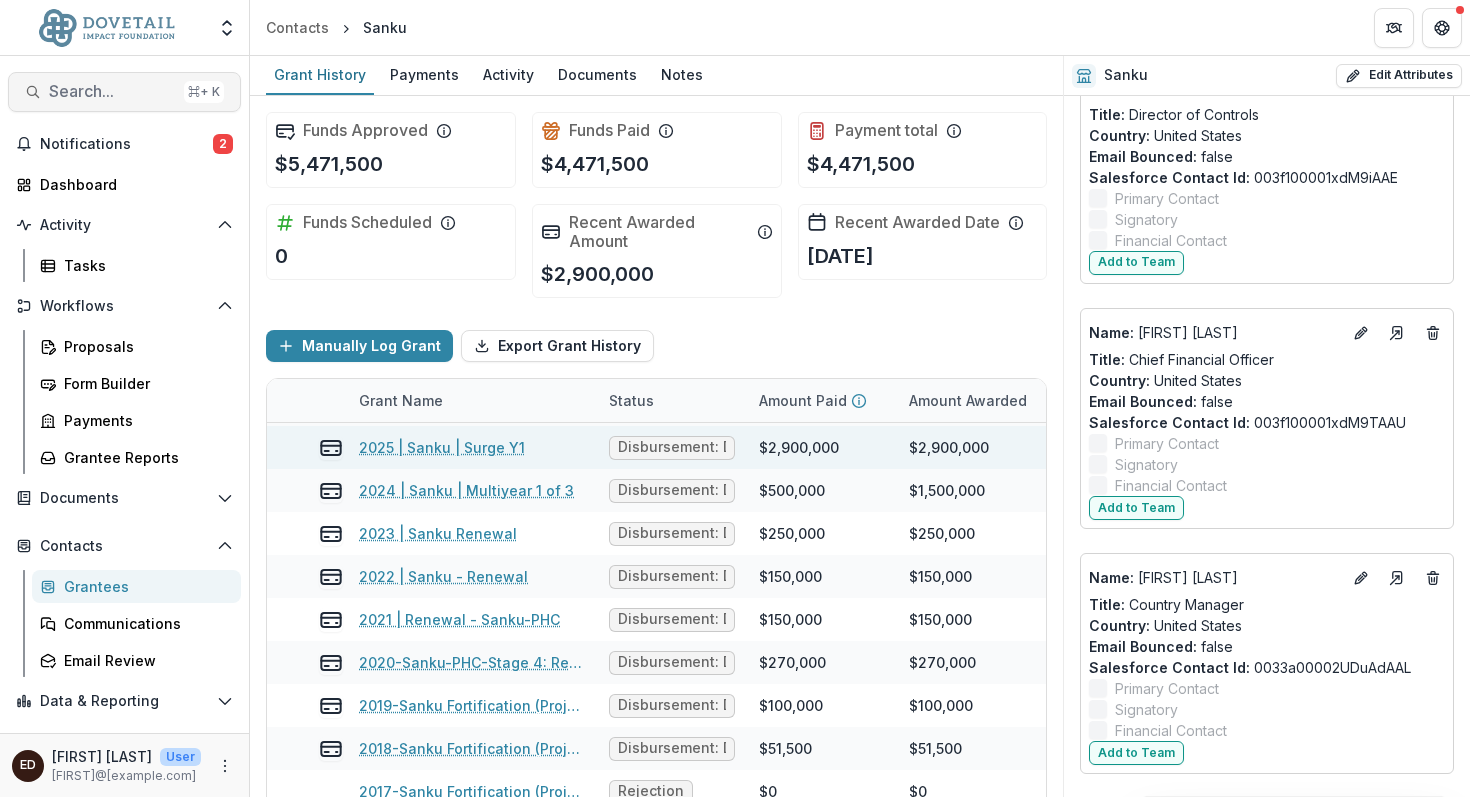 click on "Search..." at bounding box center (112, 91) 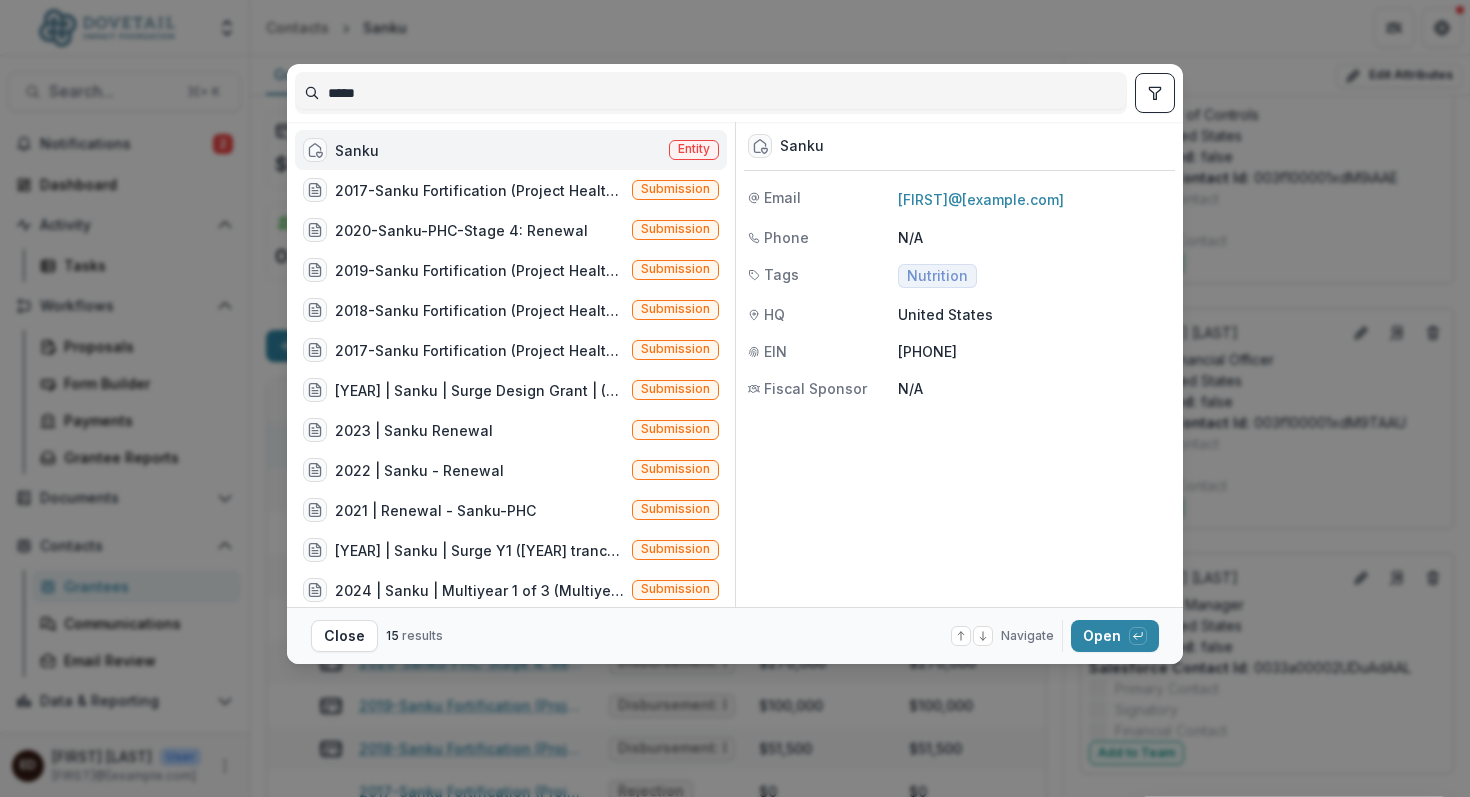 click on "***** Sanku Entity 2017-Sanku Fortification (Project Healthy Children)-Stage 1 Submission 2020-Sanku-PHC-Stage 4: Renewal Submission 2019-Sanku Fortification (Project Healthy Children)-Stage 4: Renewal Submission 2018-Sanku Fortification (Project Healthy Children)-Stage 4: Renewal Submission 2017-Sanku Fortification (Project Healthy Children)-Stage 1 Submission 2025 | Sanku | Surge Design Grant | (Surge Design Grant to support Sanku in the process of dreaming big and setting up plans for the execution of the FY 2025 - 2028 growth phase.) Submission 2023 | Sanku Renewal Submission 2022 | Sanku - Renewal Submission 2021 | Renewal - Sanku-PHC Submission 2025 | Sanku | Surge Y1 (2025 tranche of the 2025-2028 Surge Grant ($3M a year for 3 years), minus $100k design grant.) Submission 2024 | Sanku | Multiyear 1 of 3 (Multiyear decision in 2024 for three years, $500k each /1.5M total.) Submission Title: Body: Just linked an Evernote note "Sanku".LinkUrl: Created: 2017-11-29 16:54:25 Notes Anne  Wanlund Entity user" at bounding box center (735, 398) 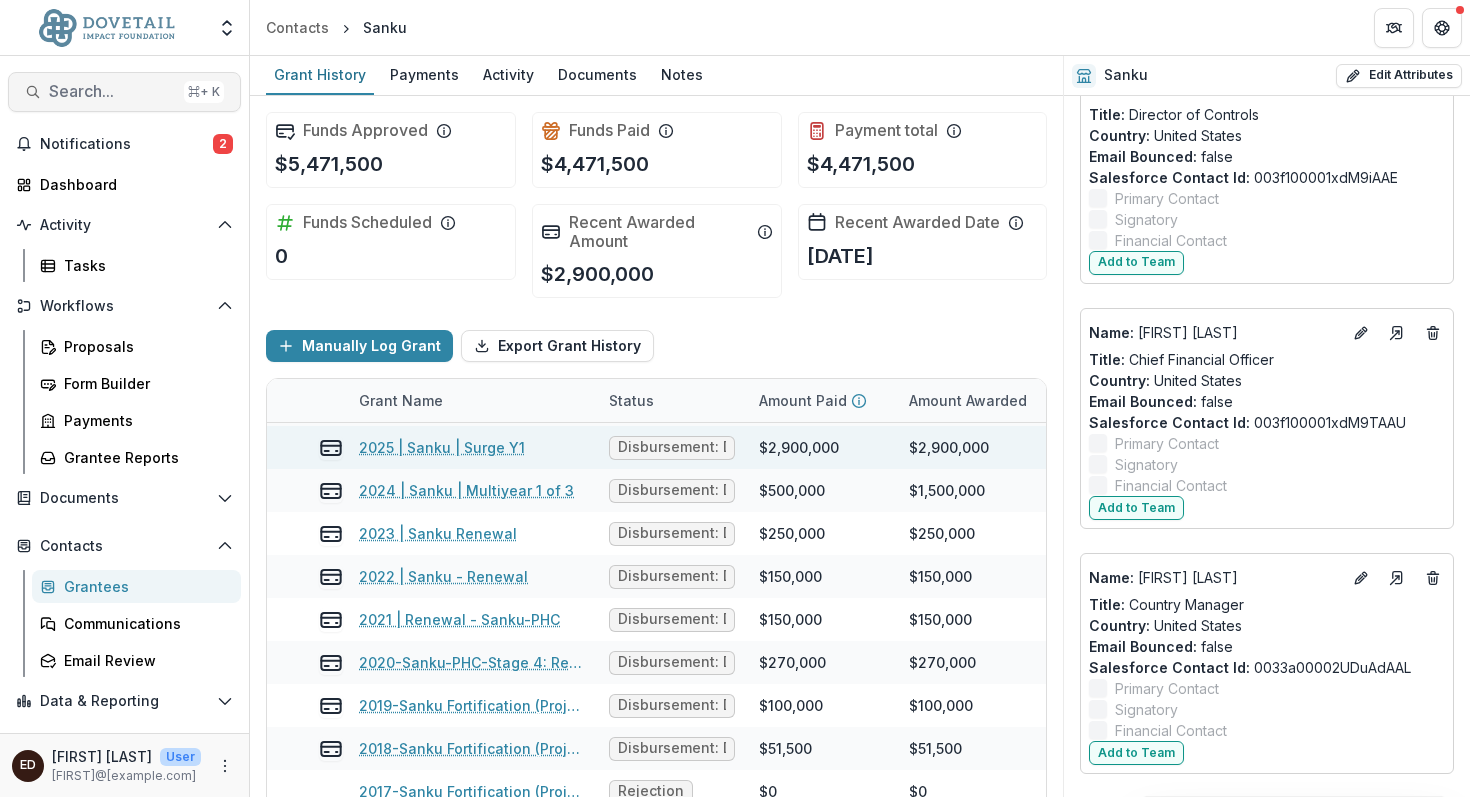 click on "Search..." at bounding box center [112, 91] 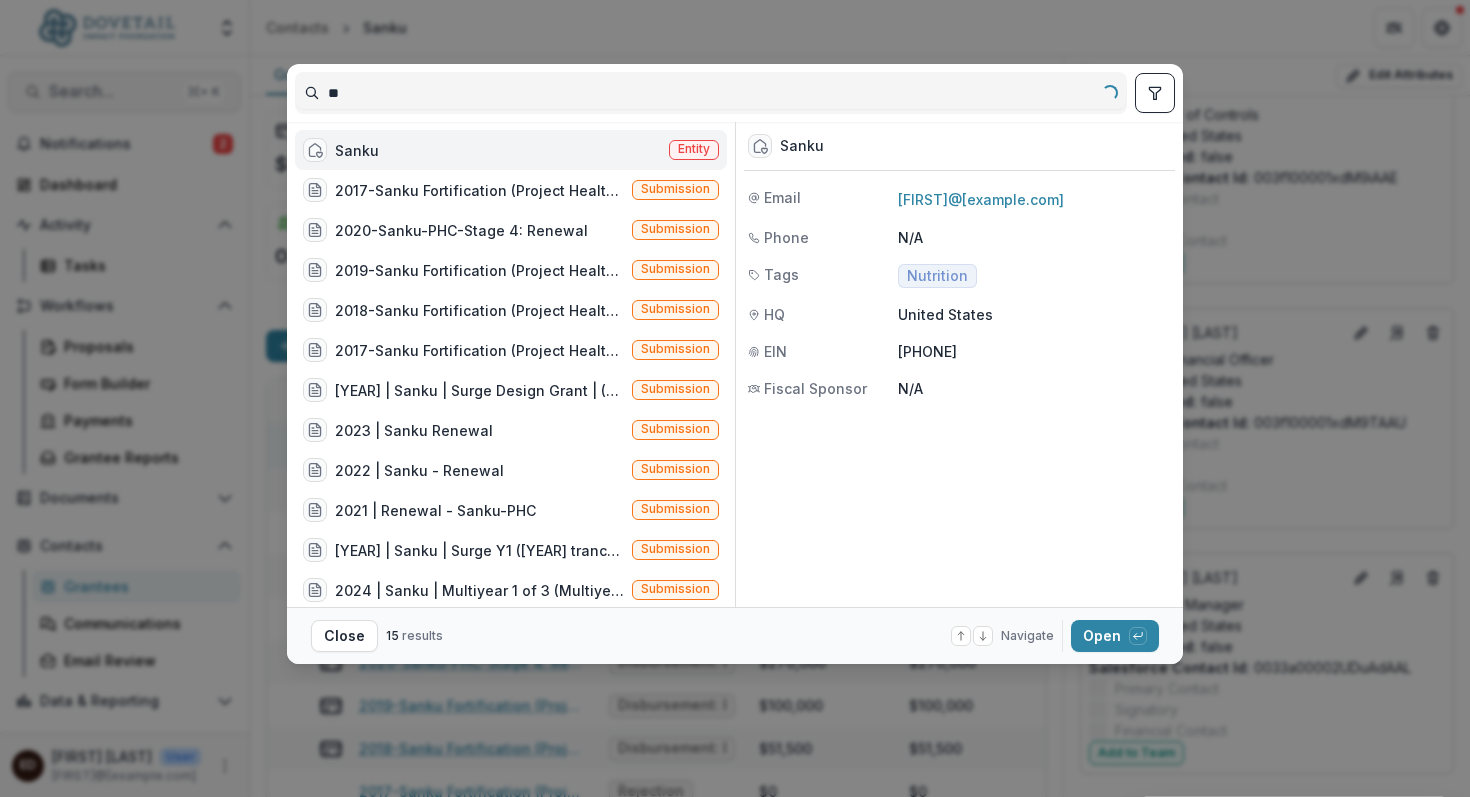 type on "*" 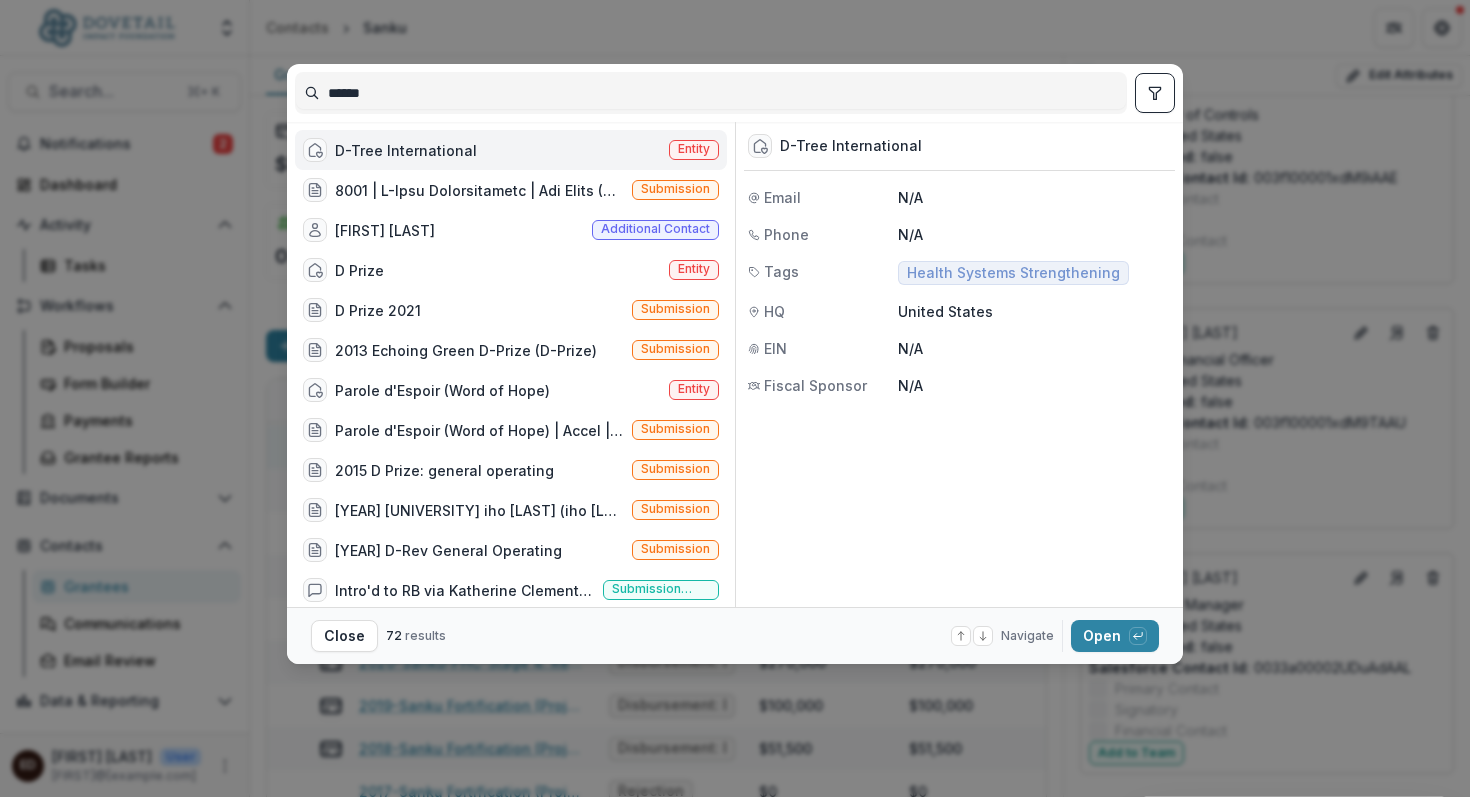 type on "******" 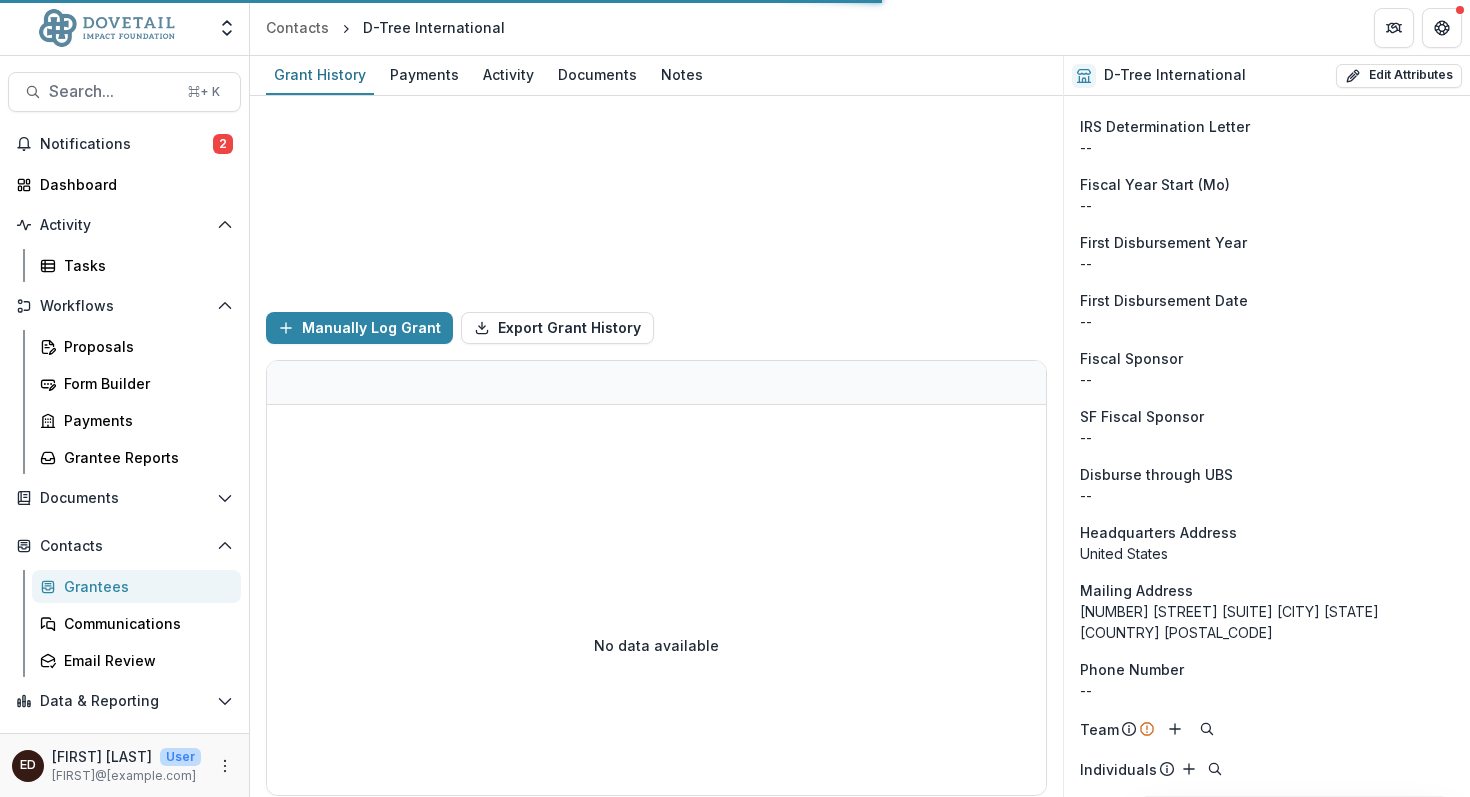 scroll, scrollTop: 0, scrollLeft: 0, axis: both 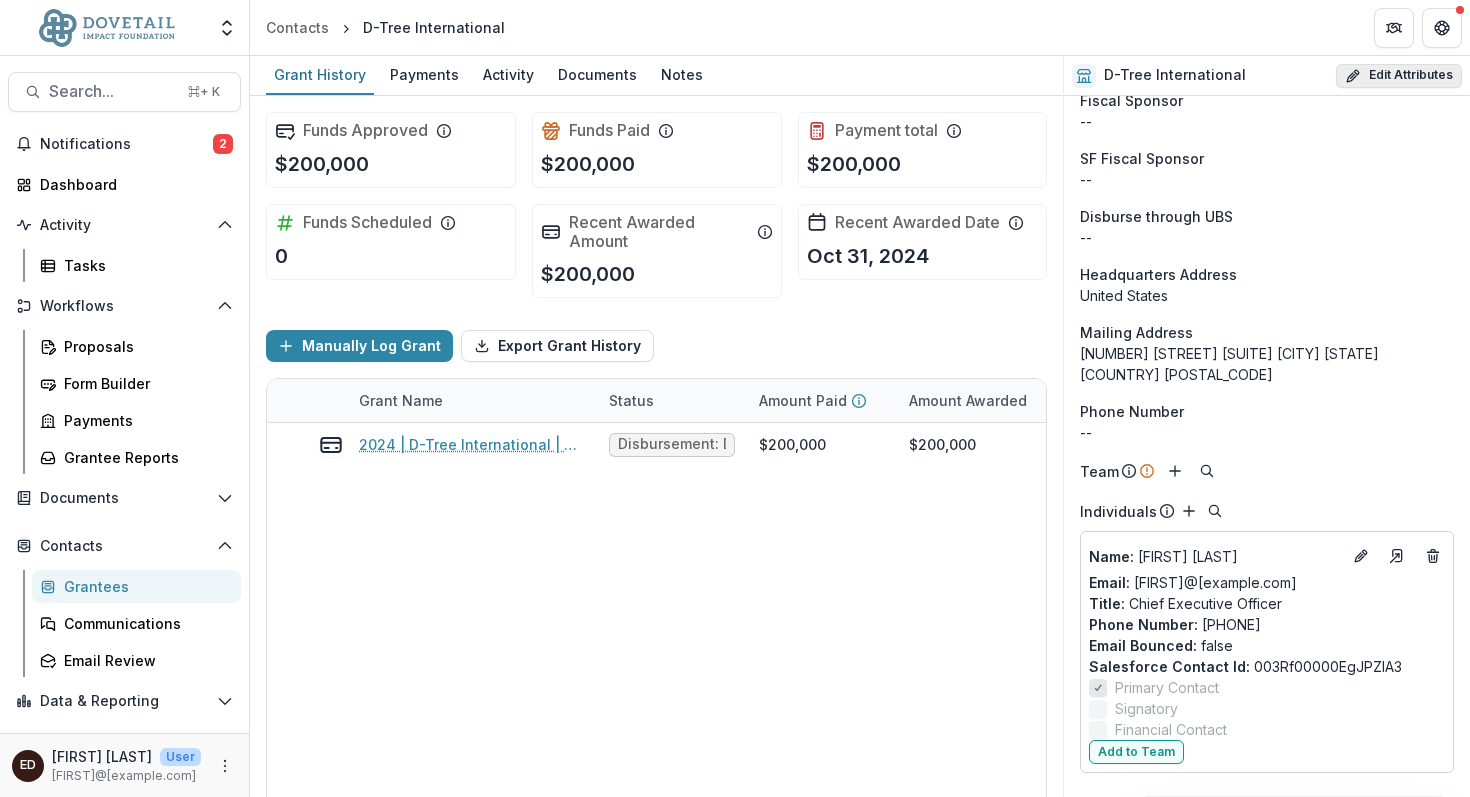 click on "Edit Attributes" at bounding box center (1399, 76) 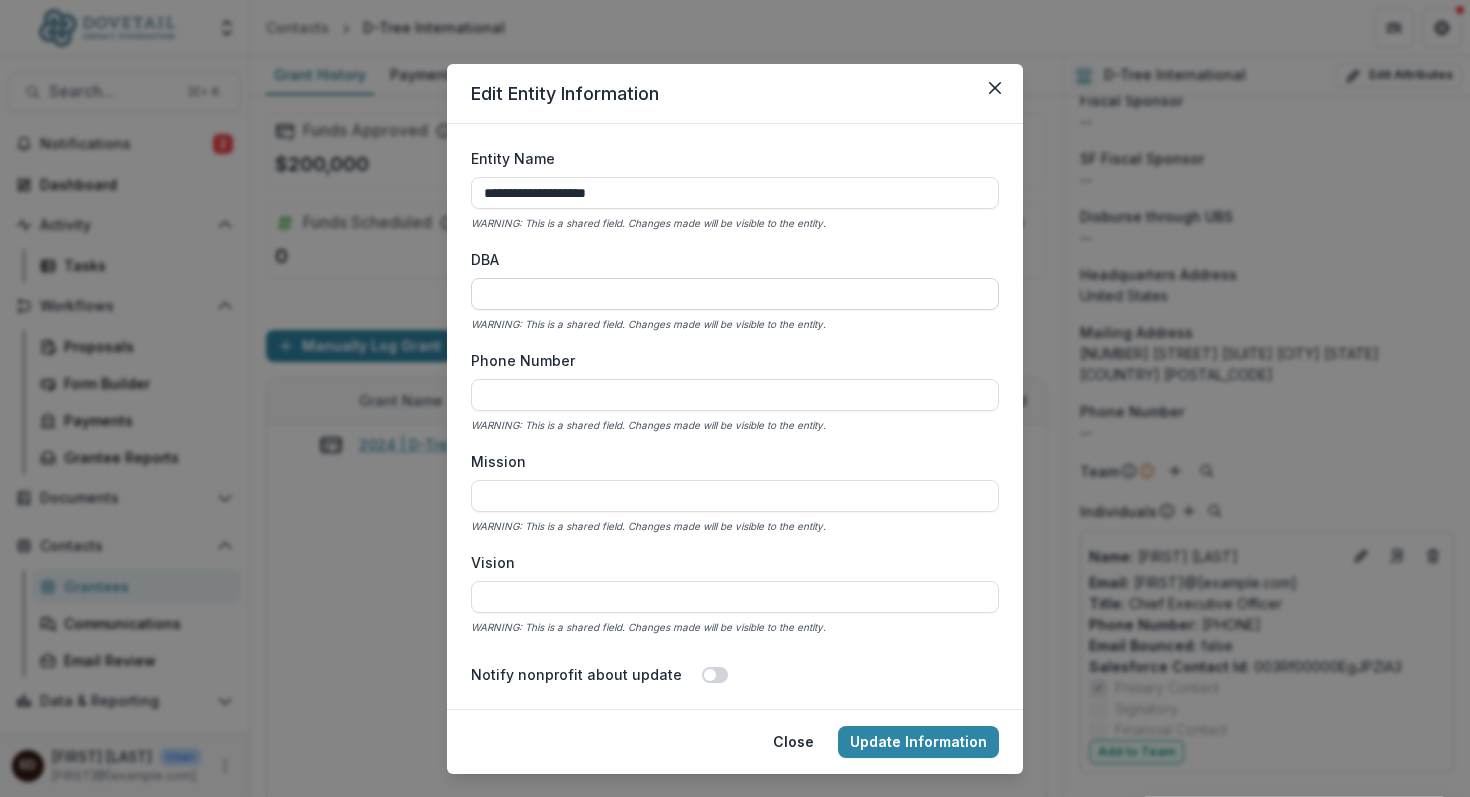 click on "DBA" at bounding box center (735, 294) 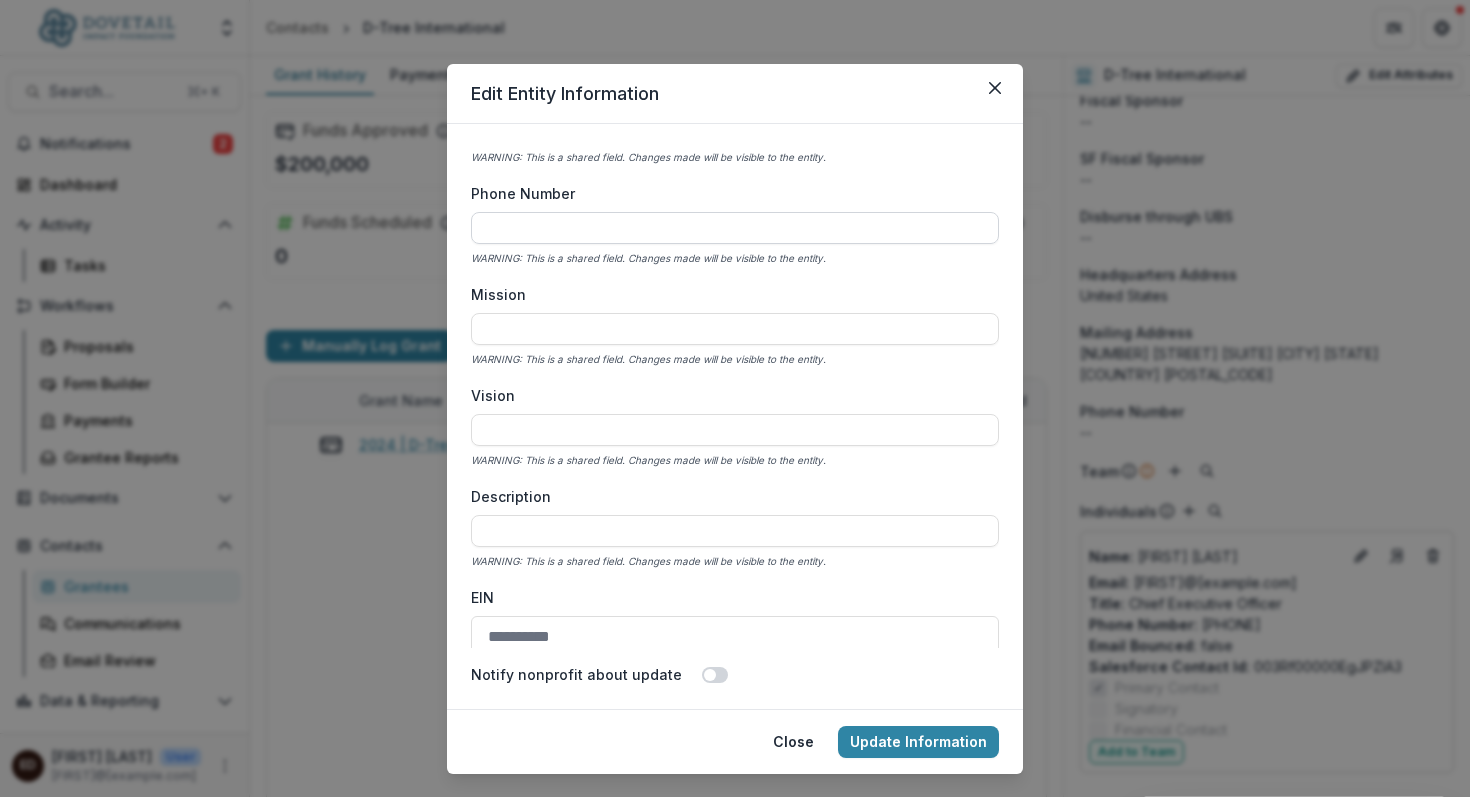 scroll, scrollTop: 169, scrollLeft: 0, axis: vertical 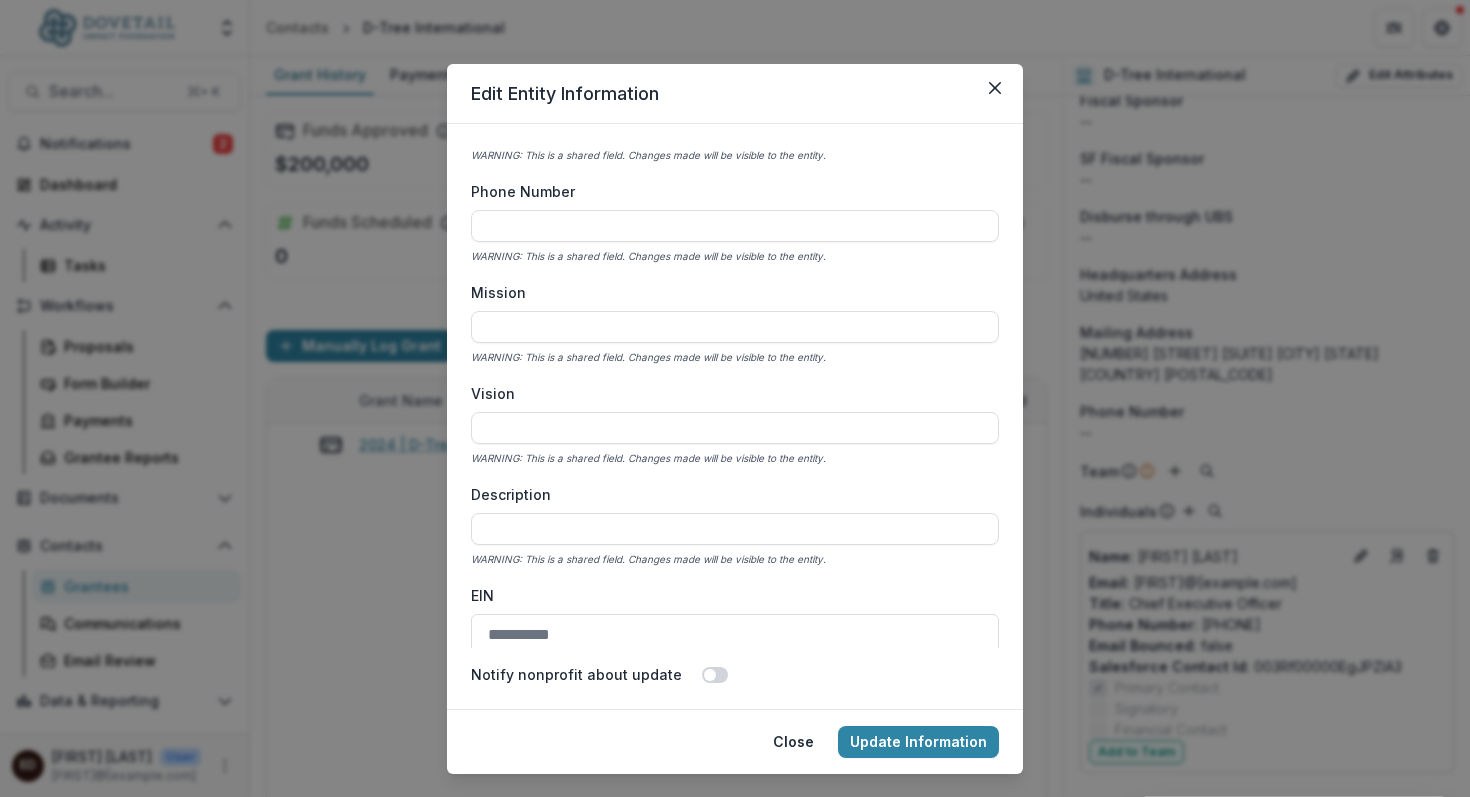 type on "******" 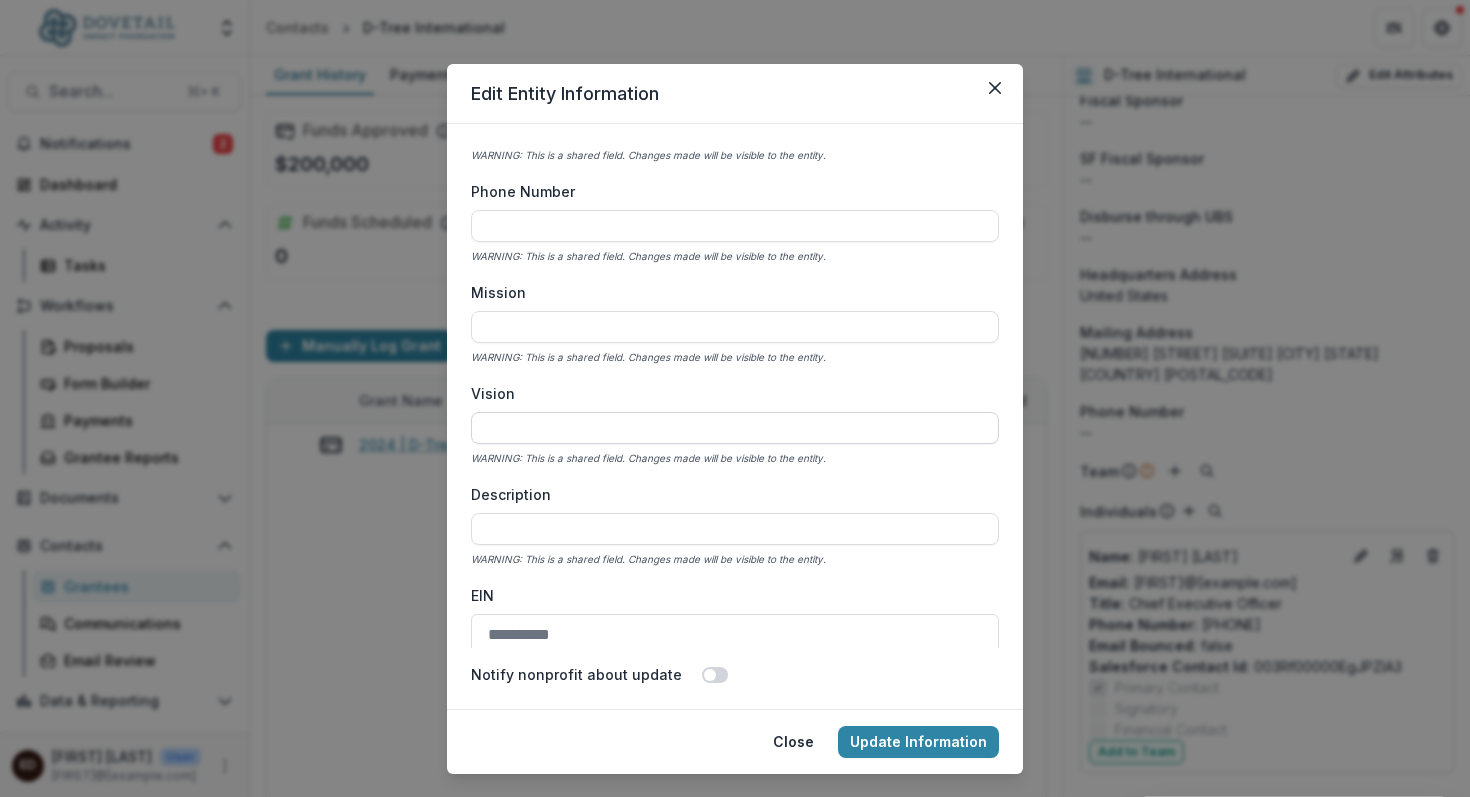 paste on "**********" 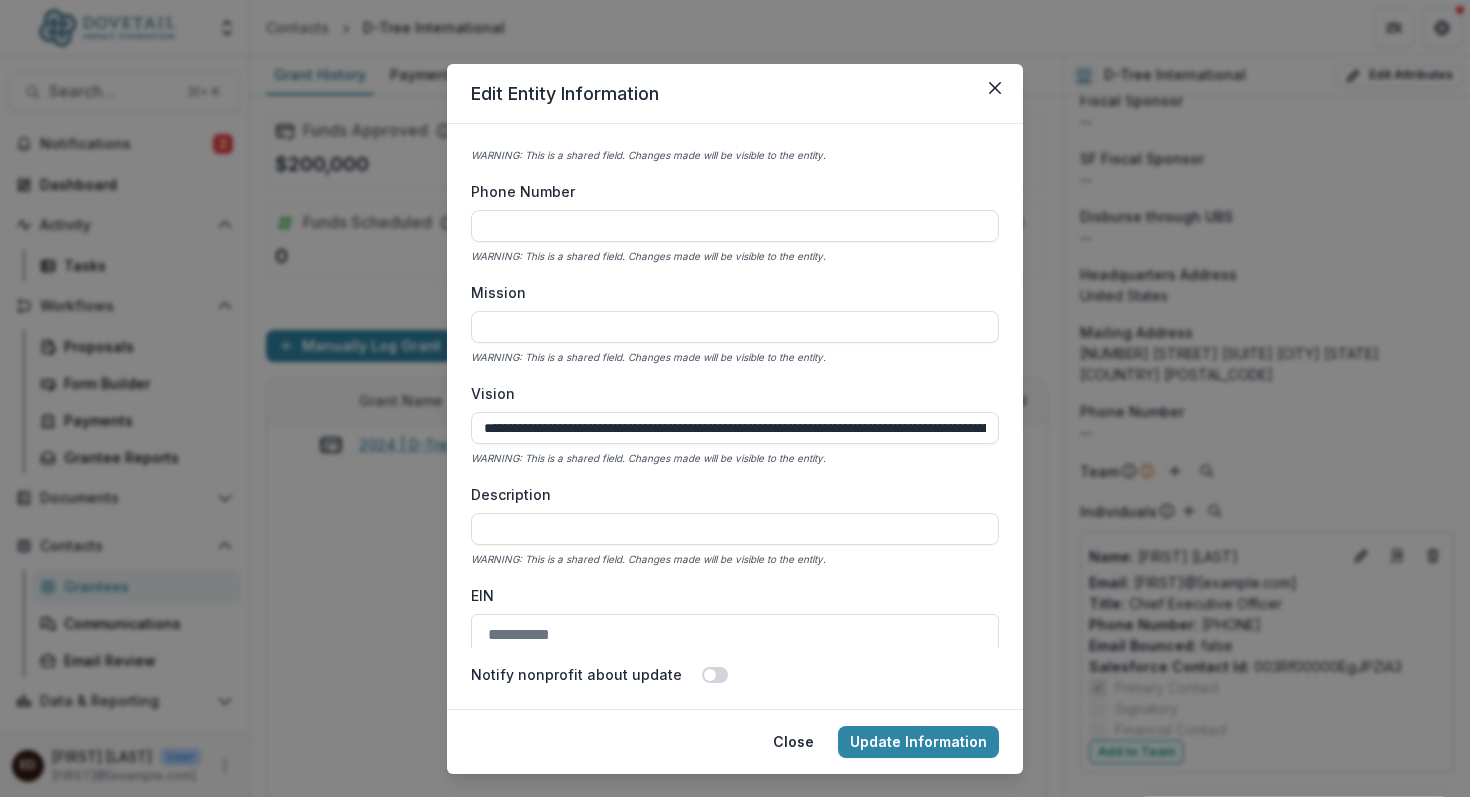 scroll, scrollTop: 0, scrollLeft: 351, axis: horizontal 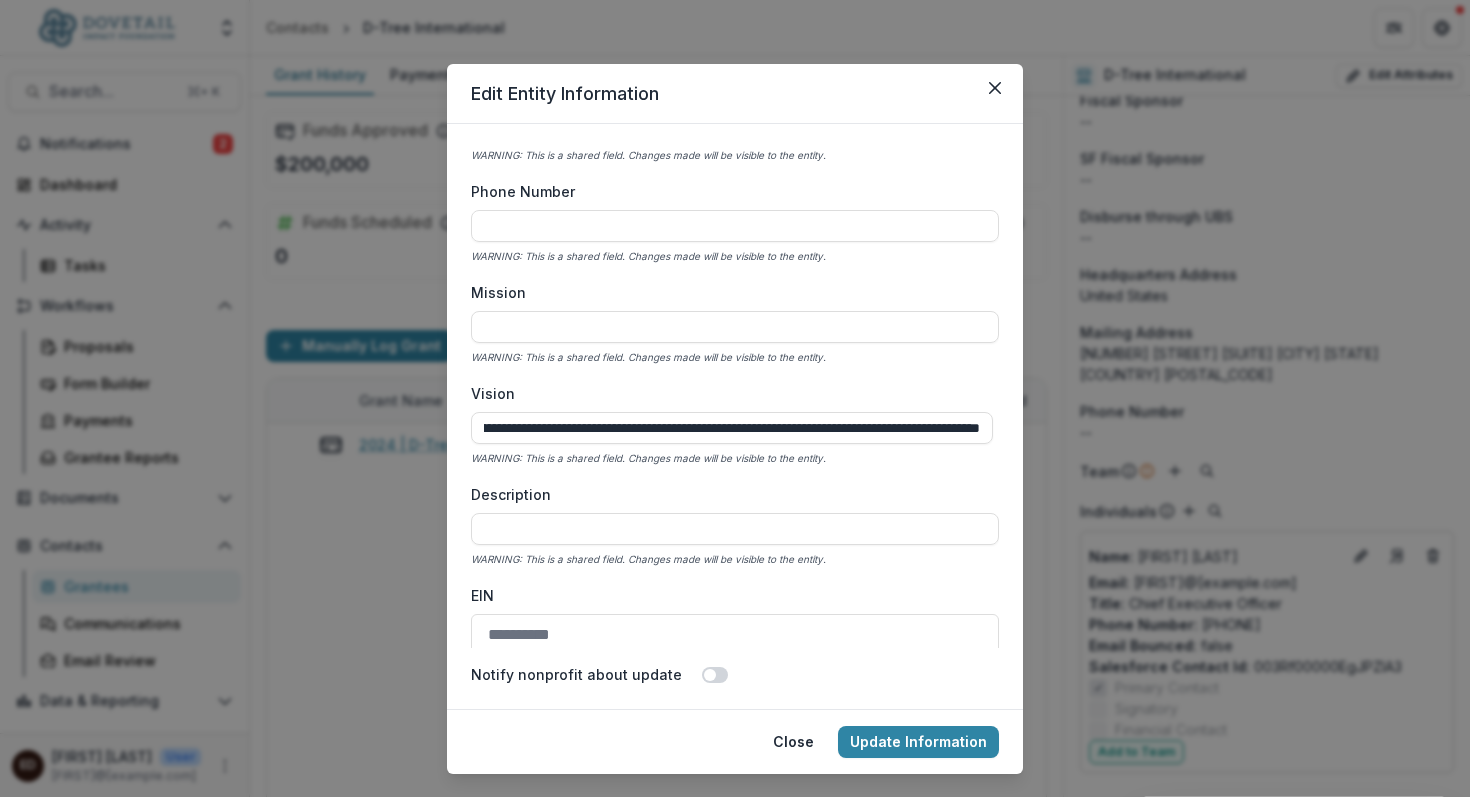 type on "**********" 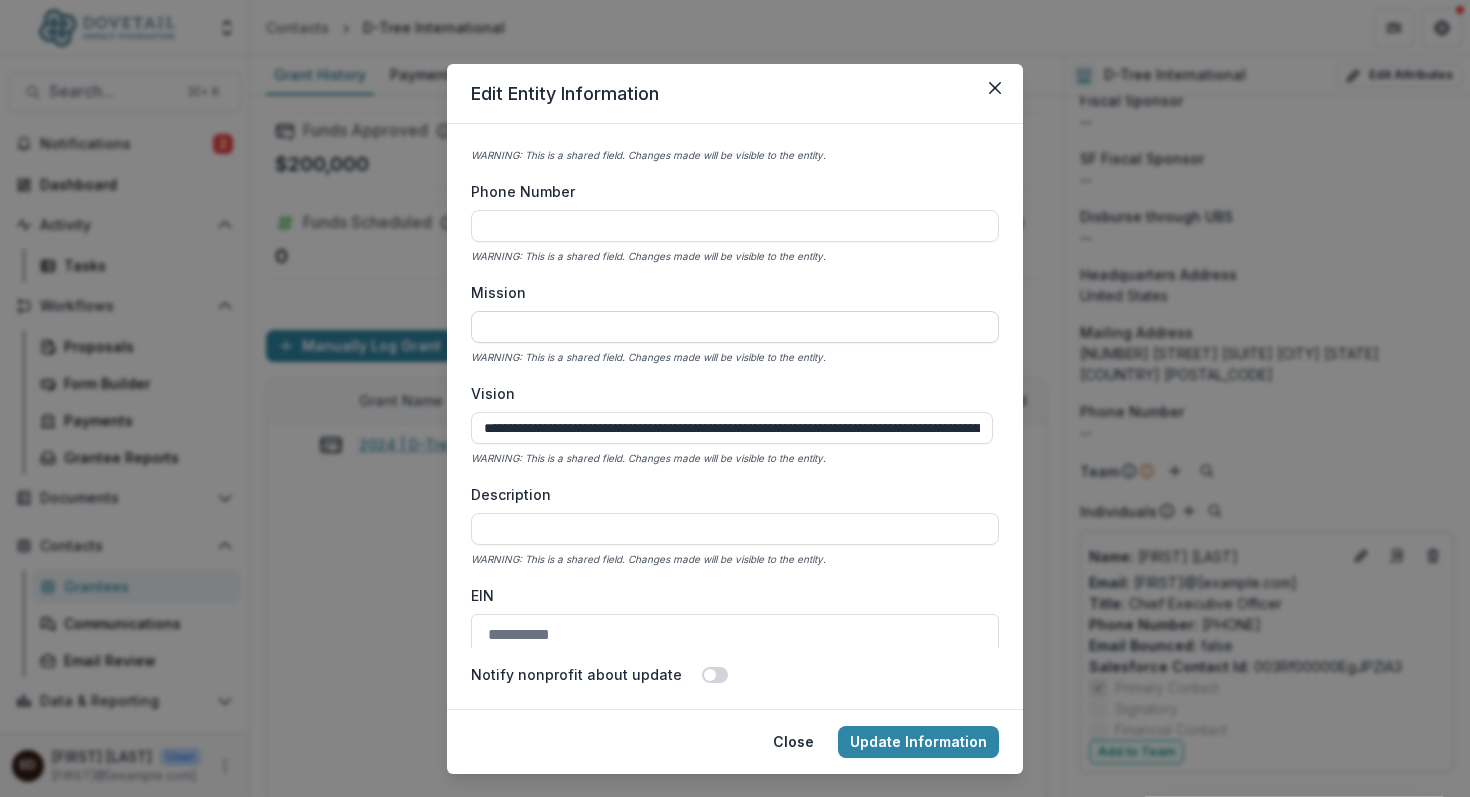 paste on "**********" 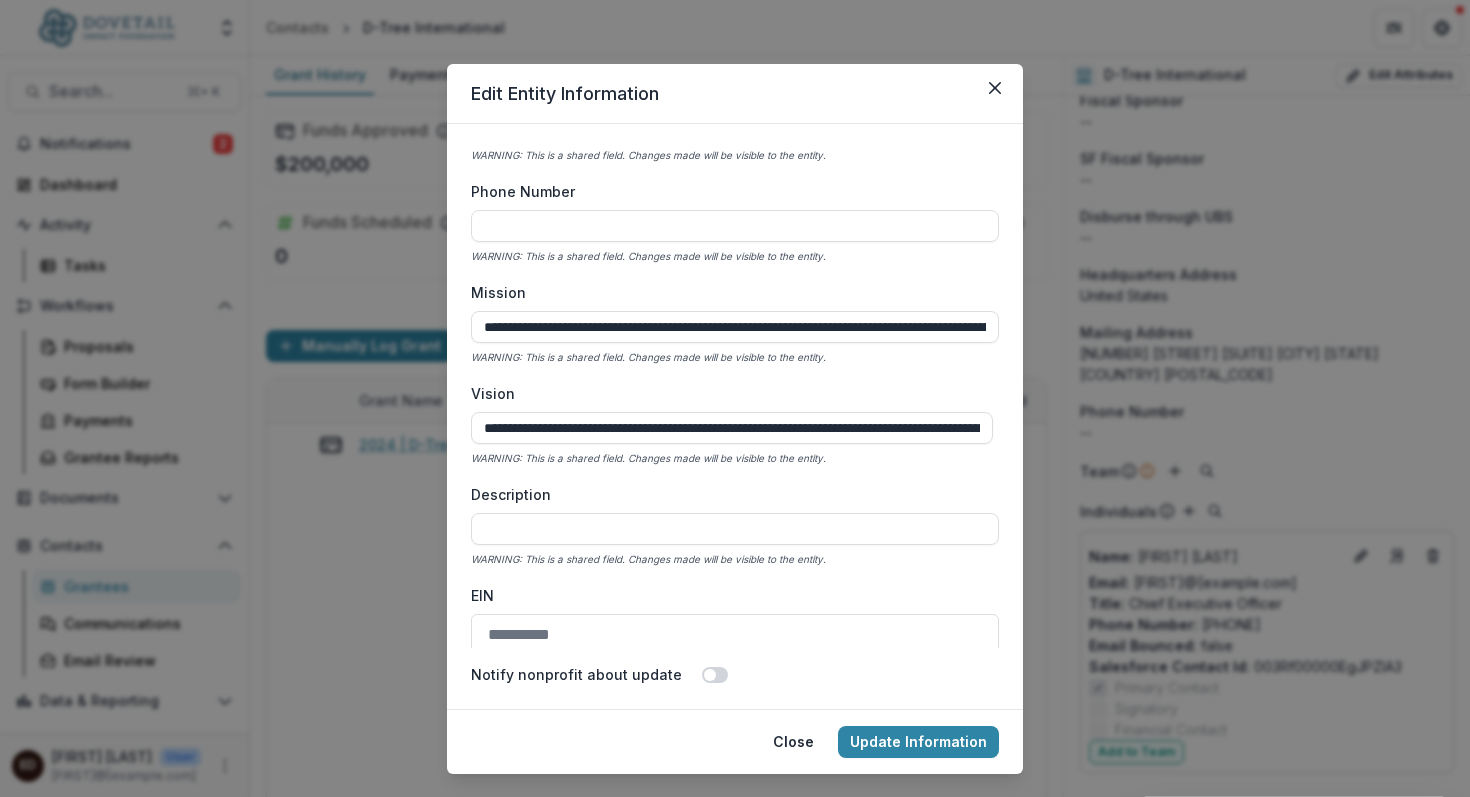 scroll, scrollTop: 0, scrollLeft: 199, axis: horizontal 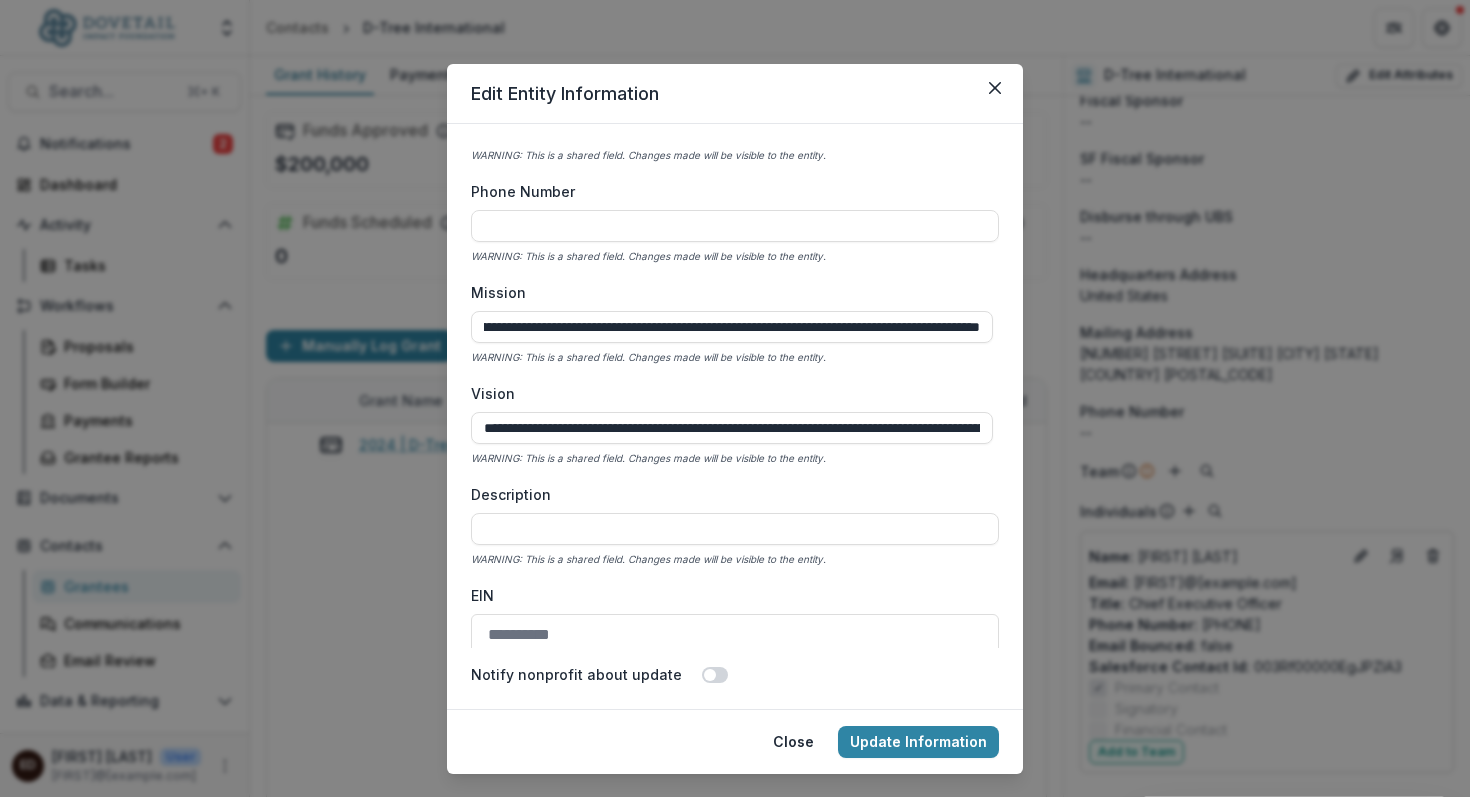 type on "**********" 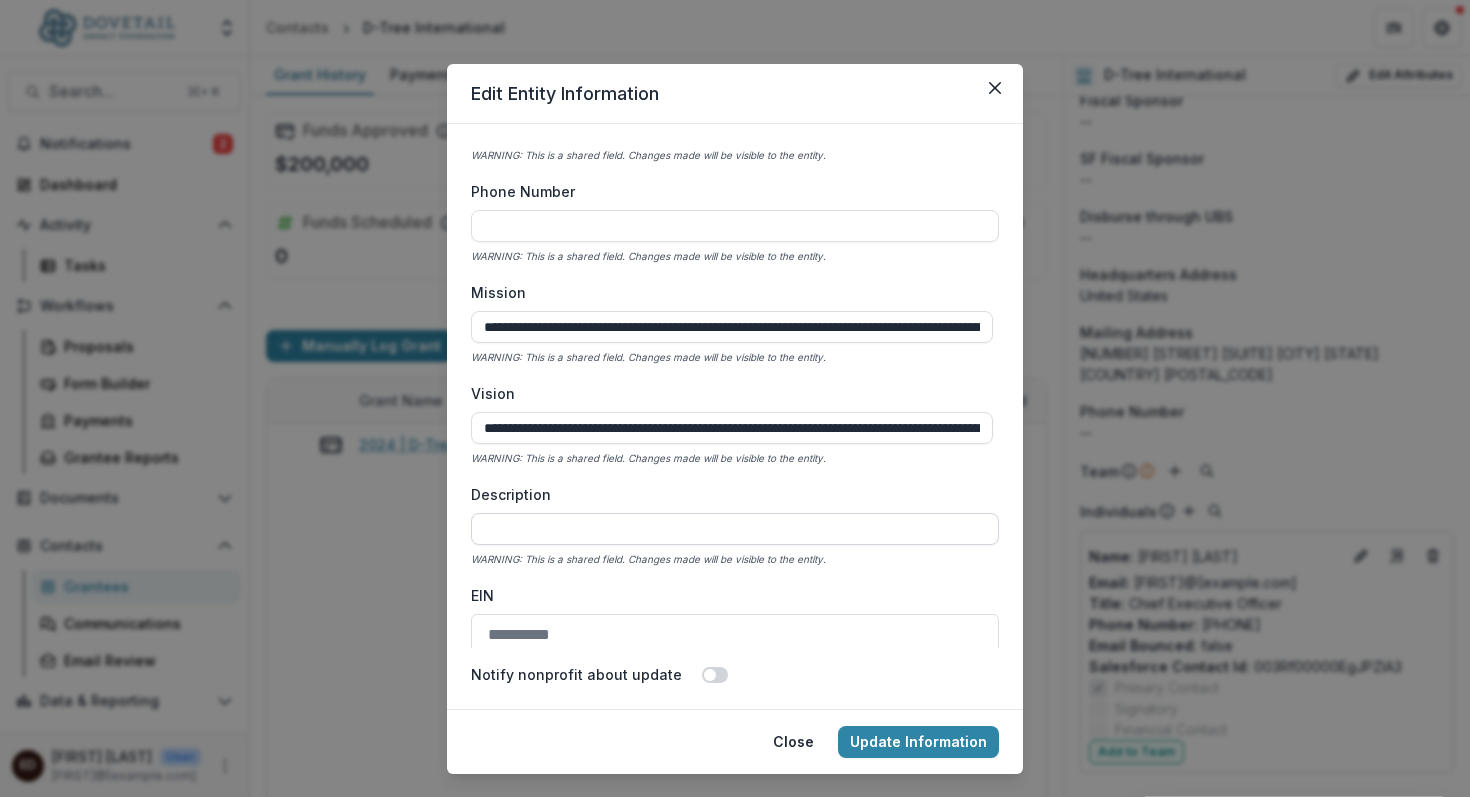 click on "Description" at bounding box center (735, 529) 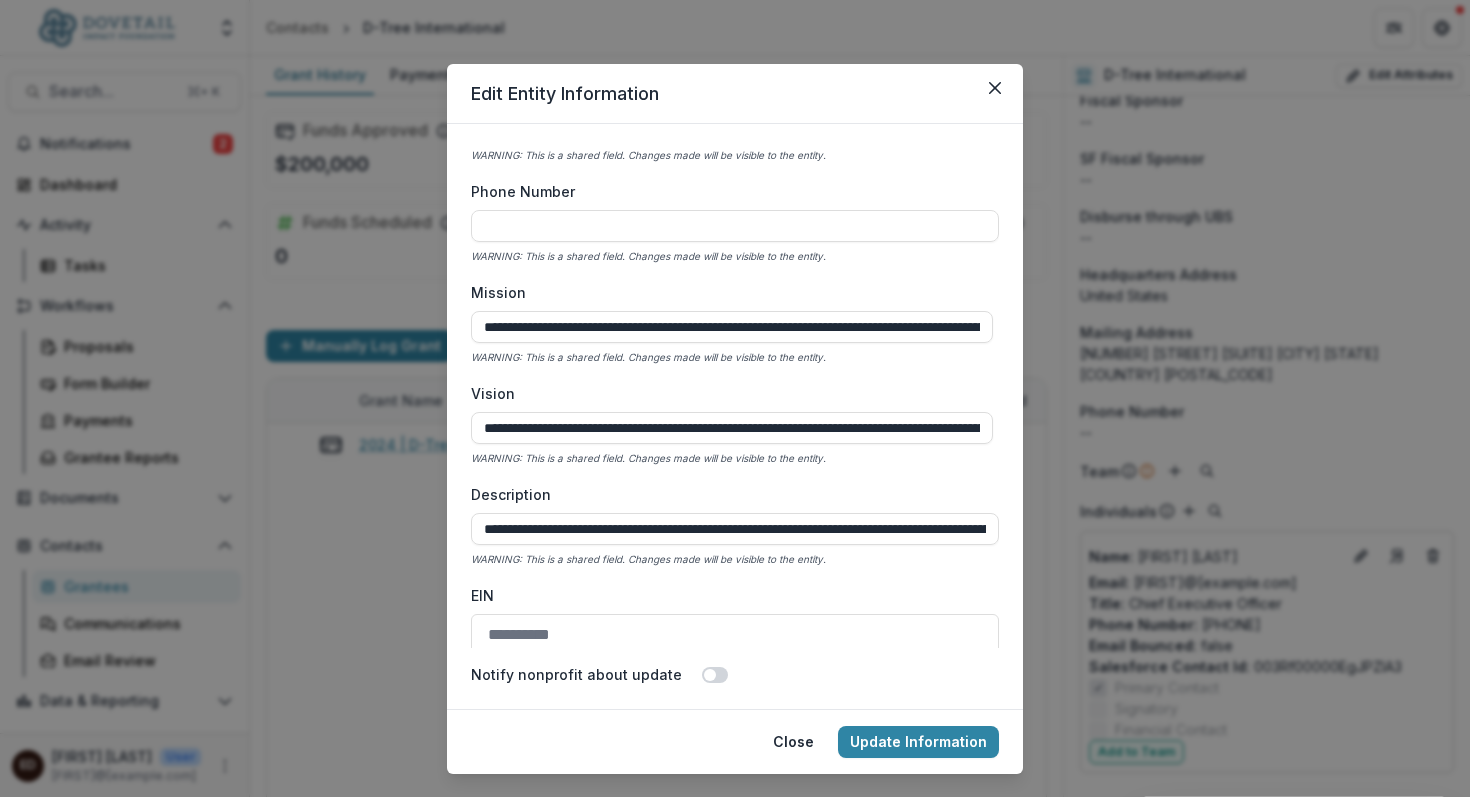 scroll, scrollTop: 0, scrollLeft: 4862, axis: horizontal 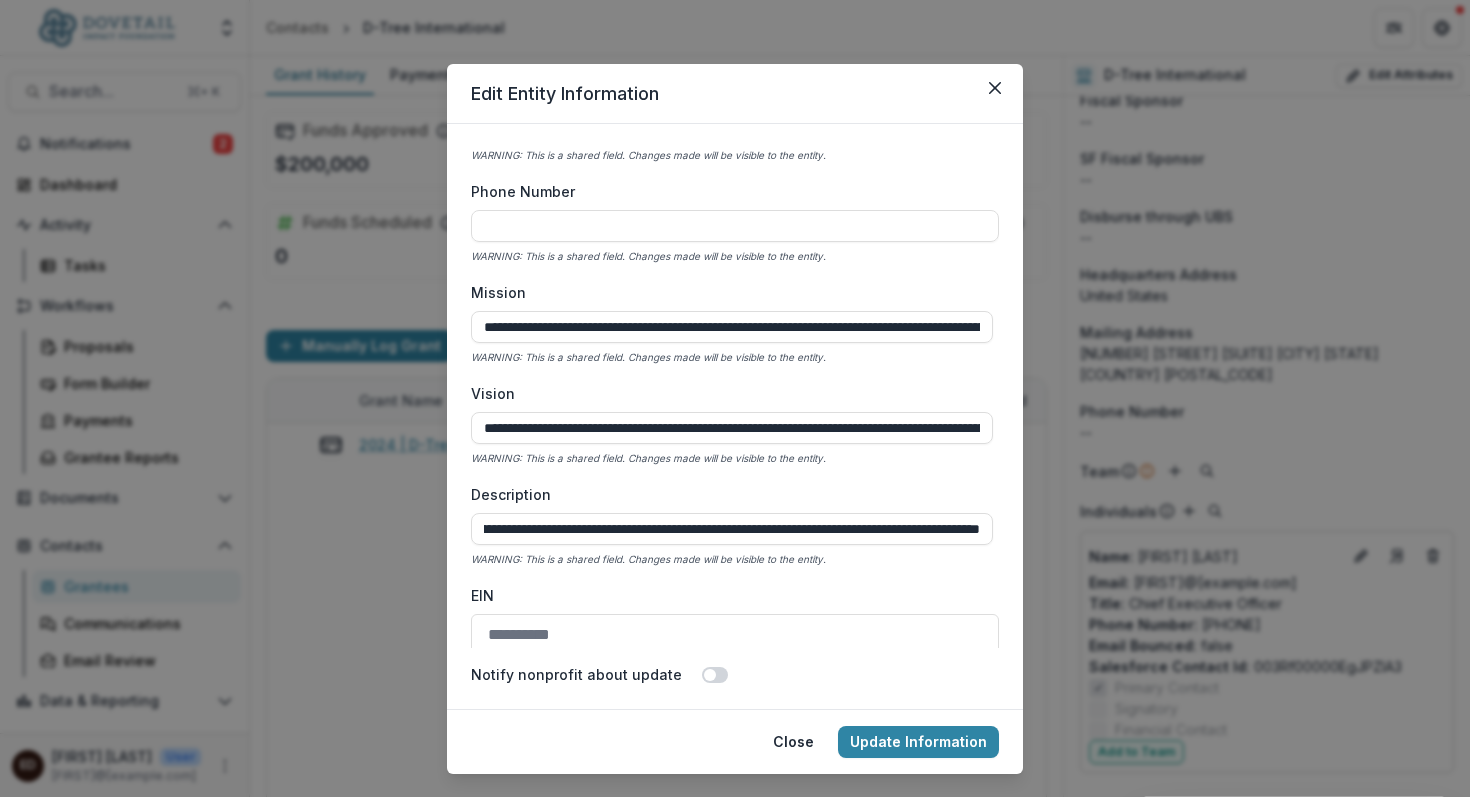 type on "**********" 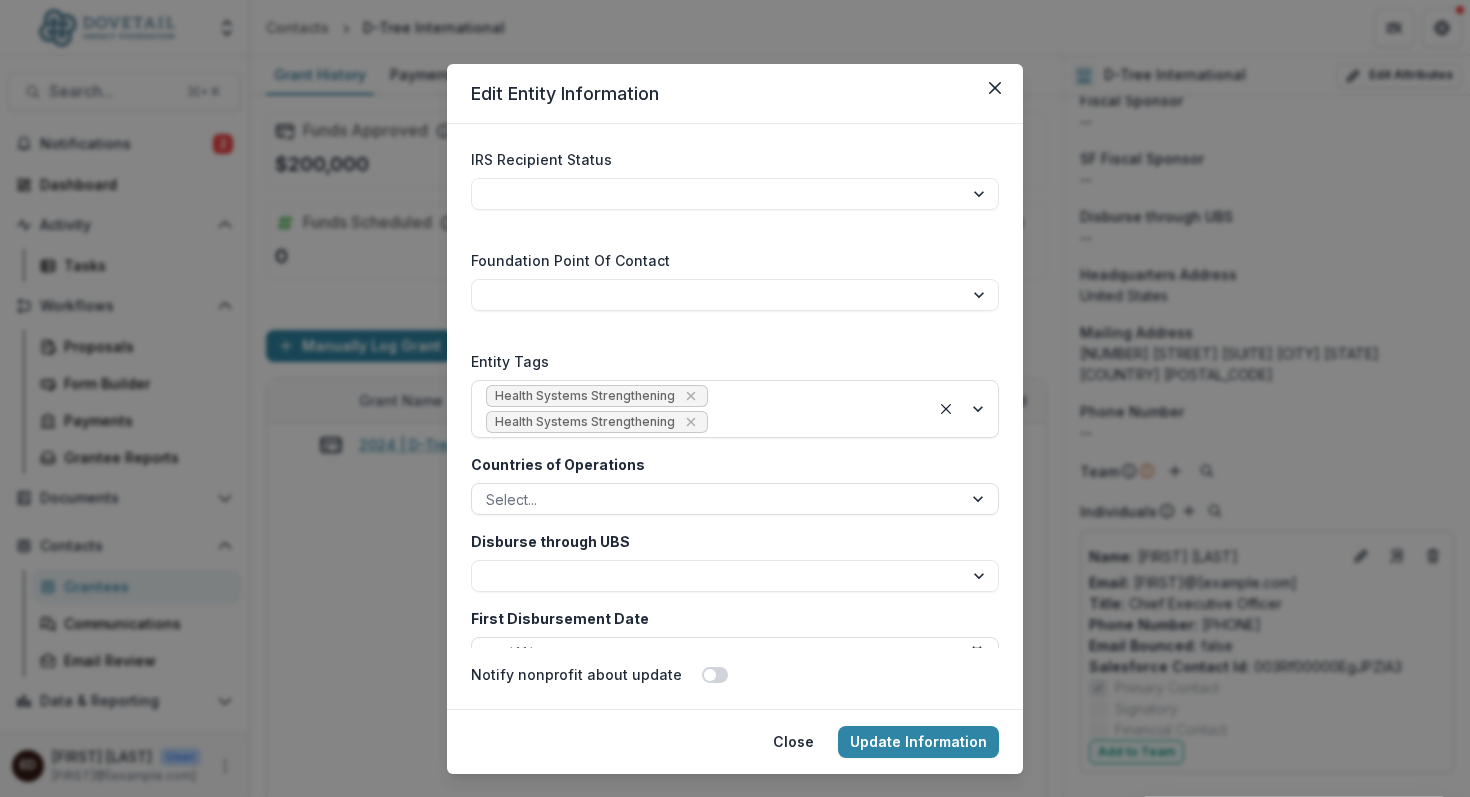 scroll, scrollTop: 3023, scrollLeft: 0, axis: vertical 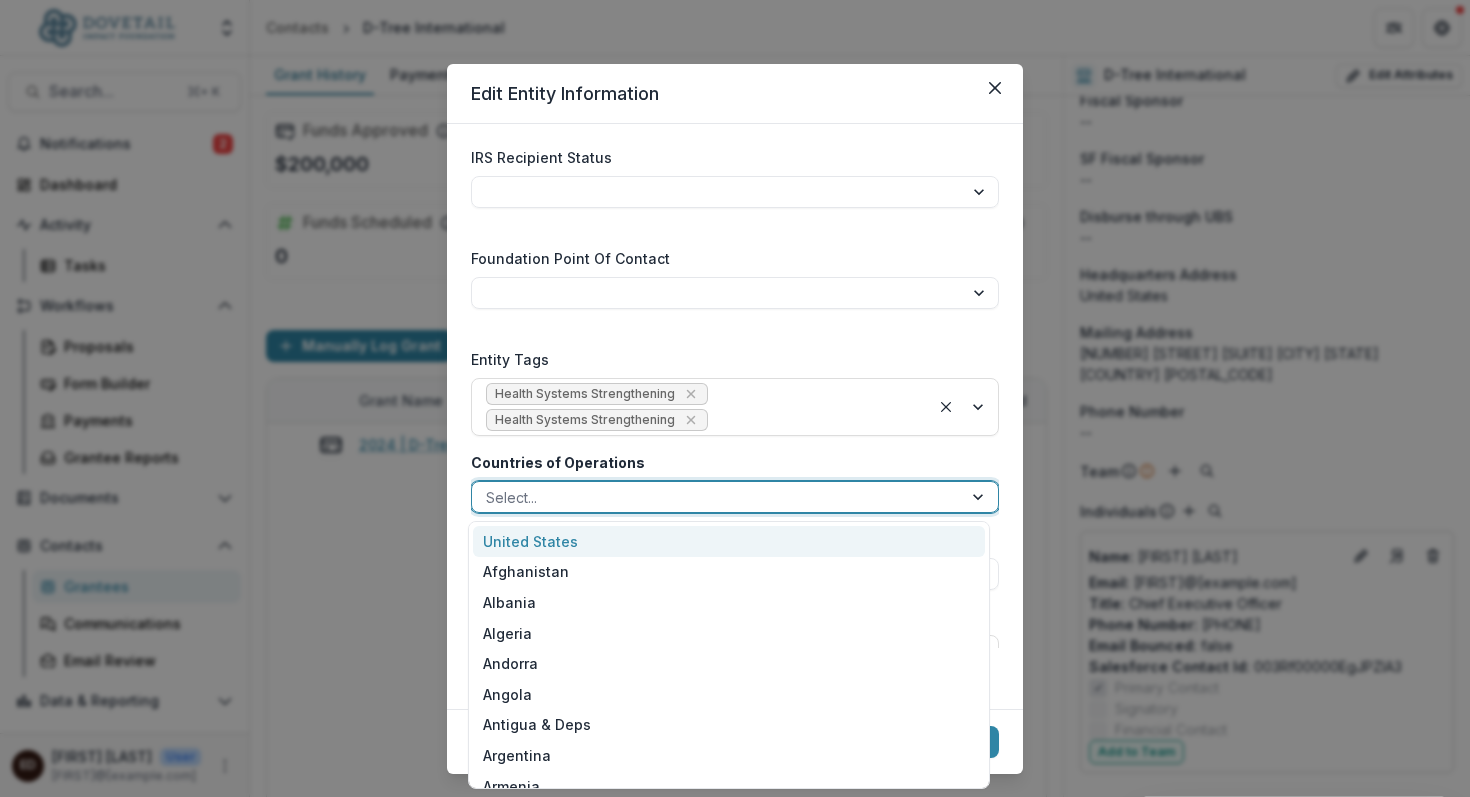 click at bounding box center [980, 497] 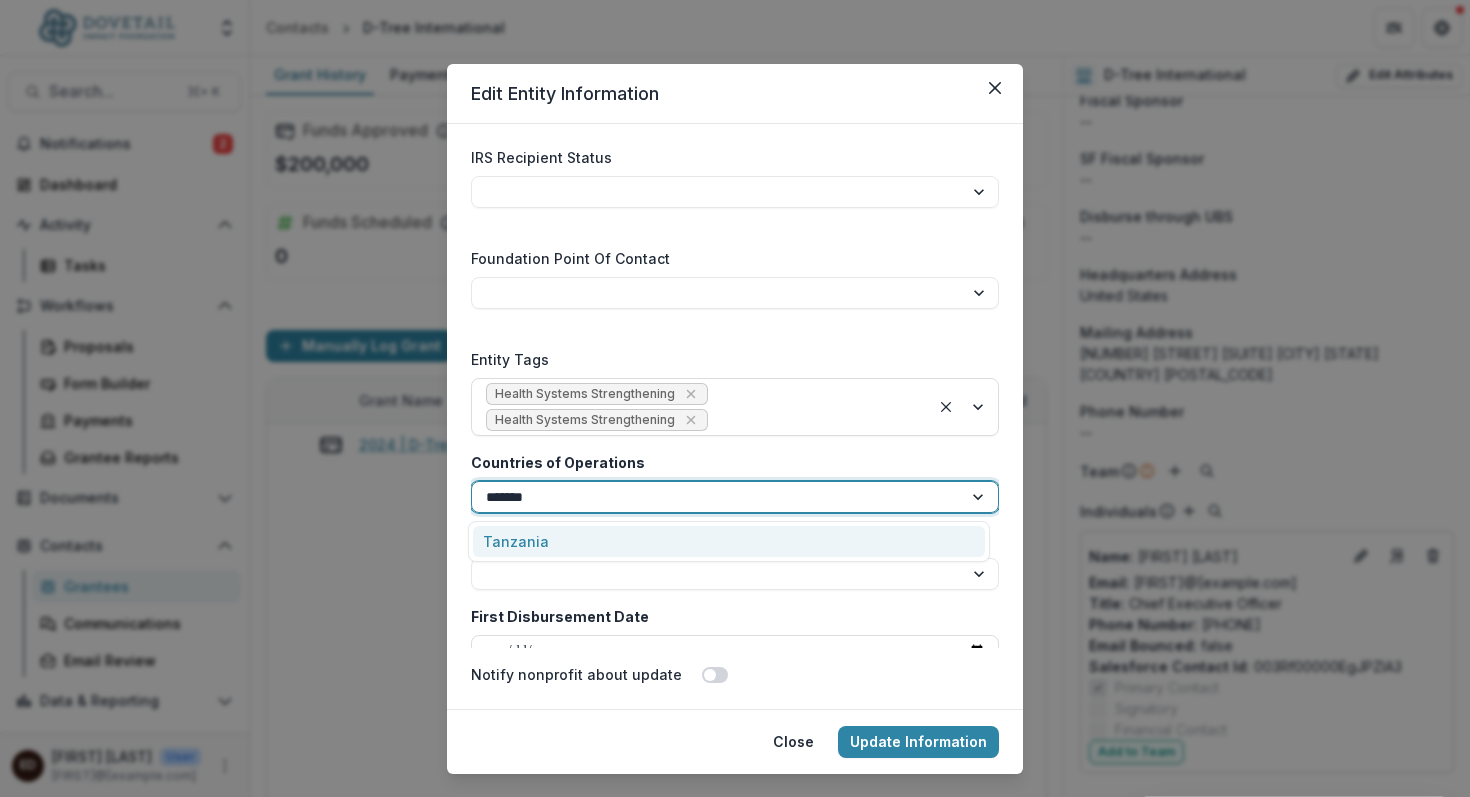type on "********" 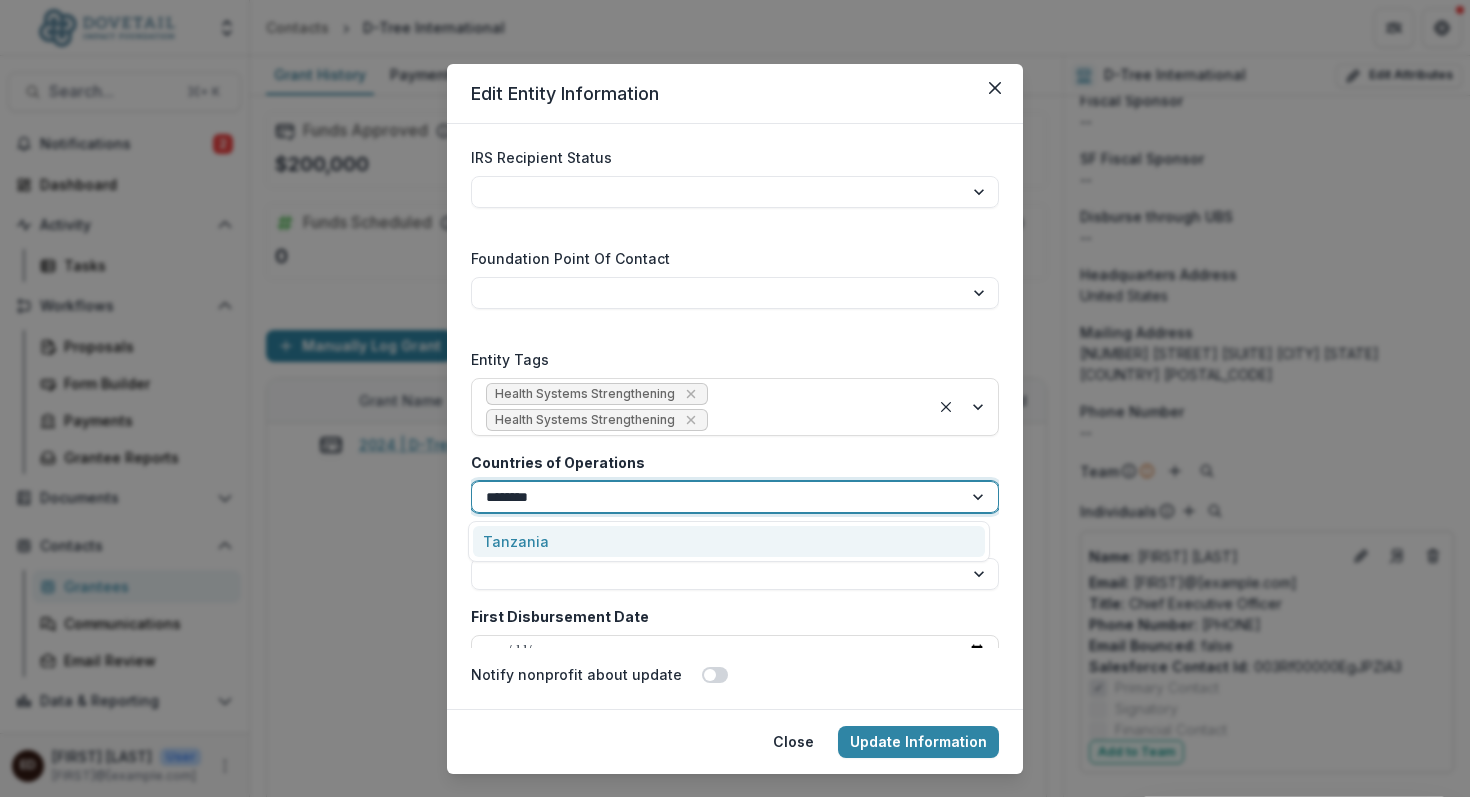 click on "Tanzania" at bounding box center (729, 541) 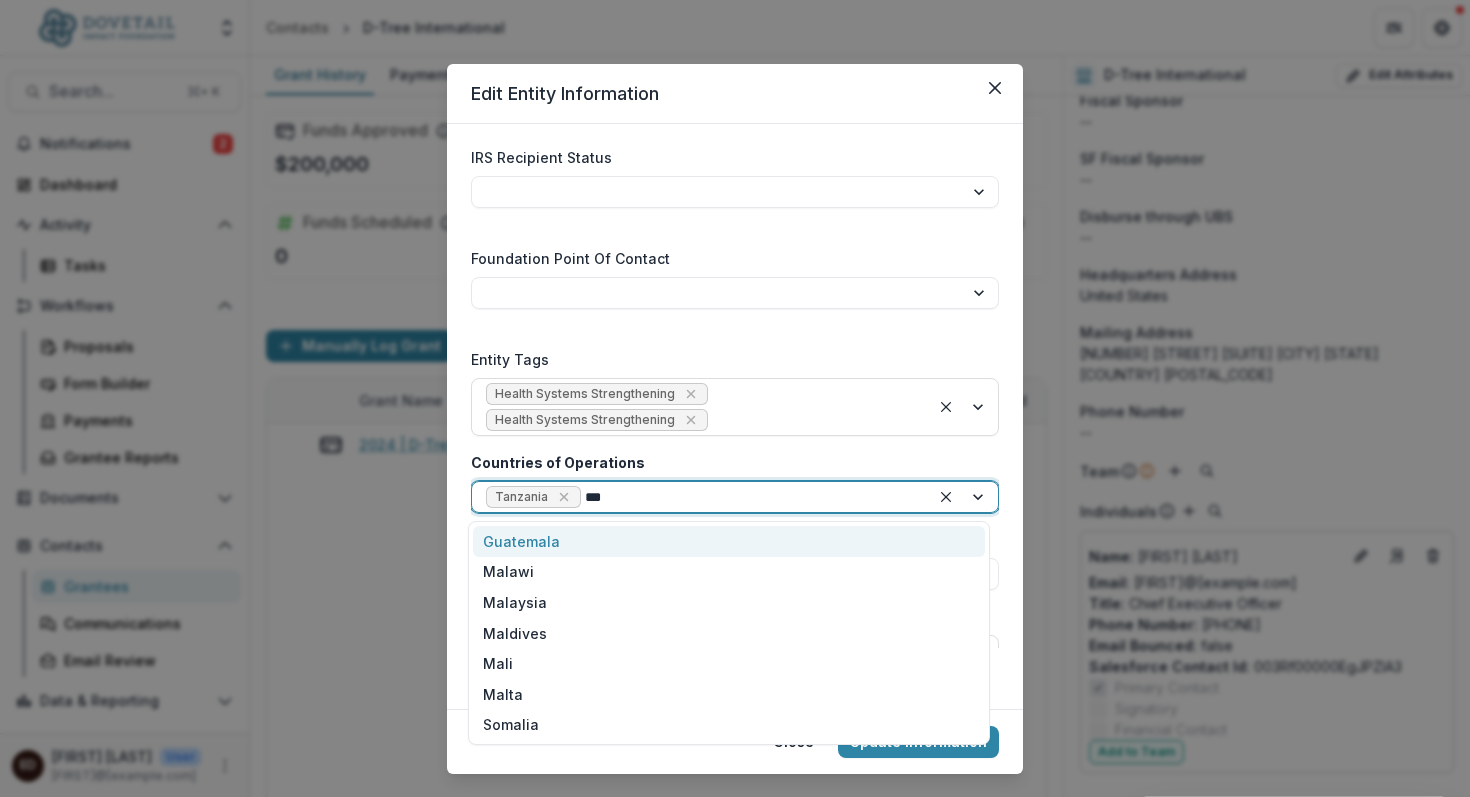 type on "****" 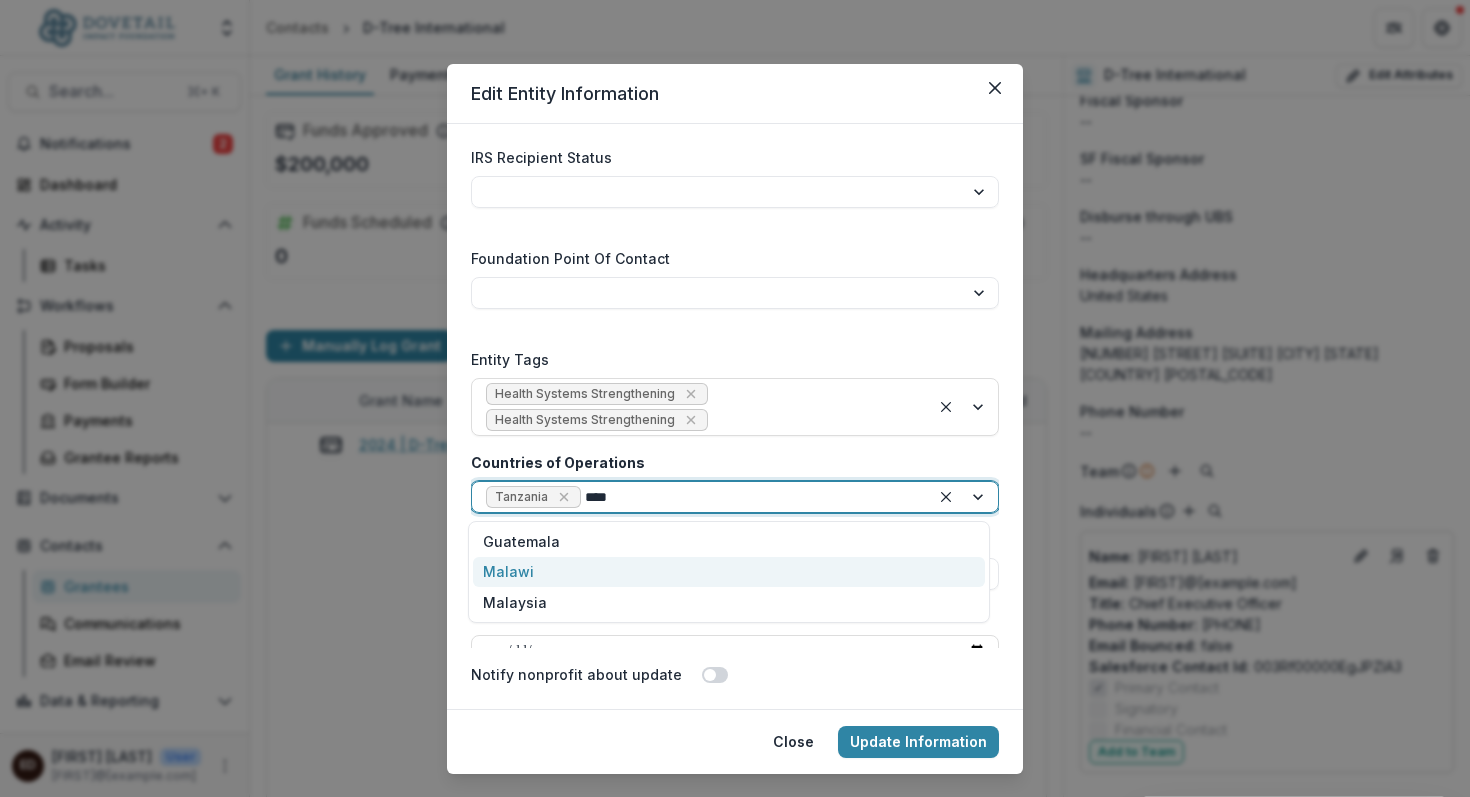 click on "Malawi" at bounding box center (729, 572) 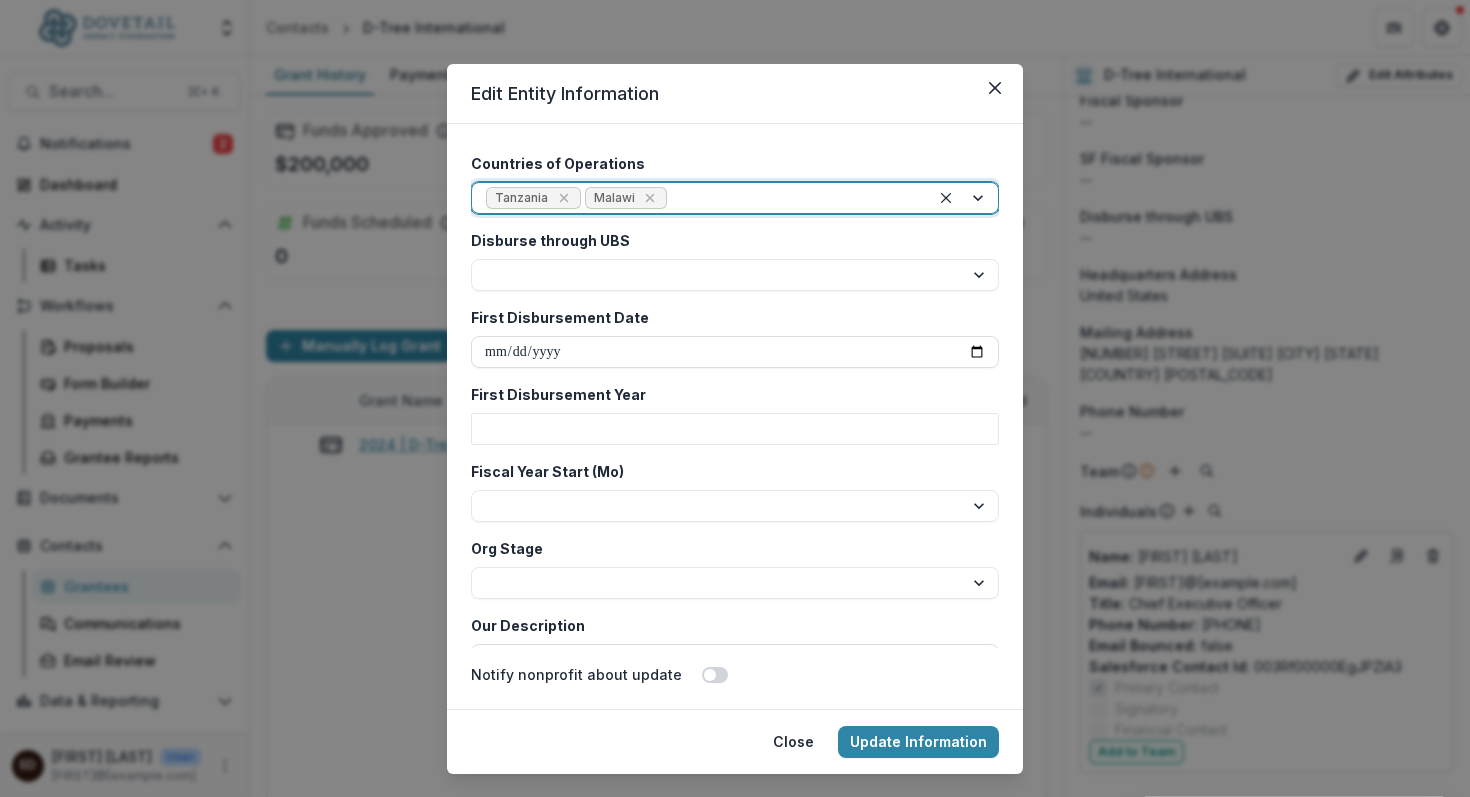 scroll, scrollTop: 3324, scrollLeft: 0, axis: vertical 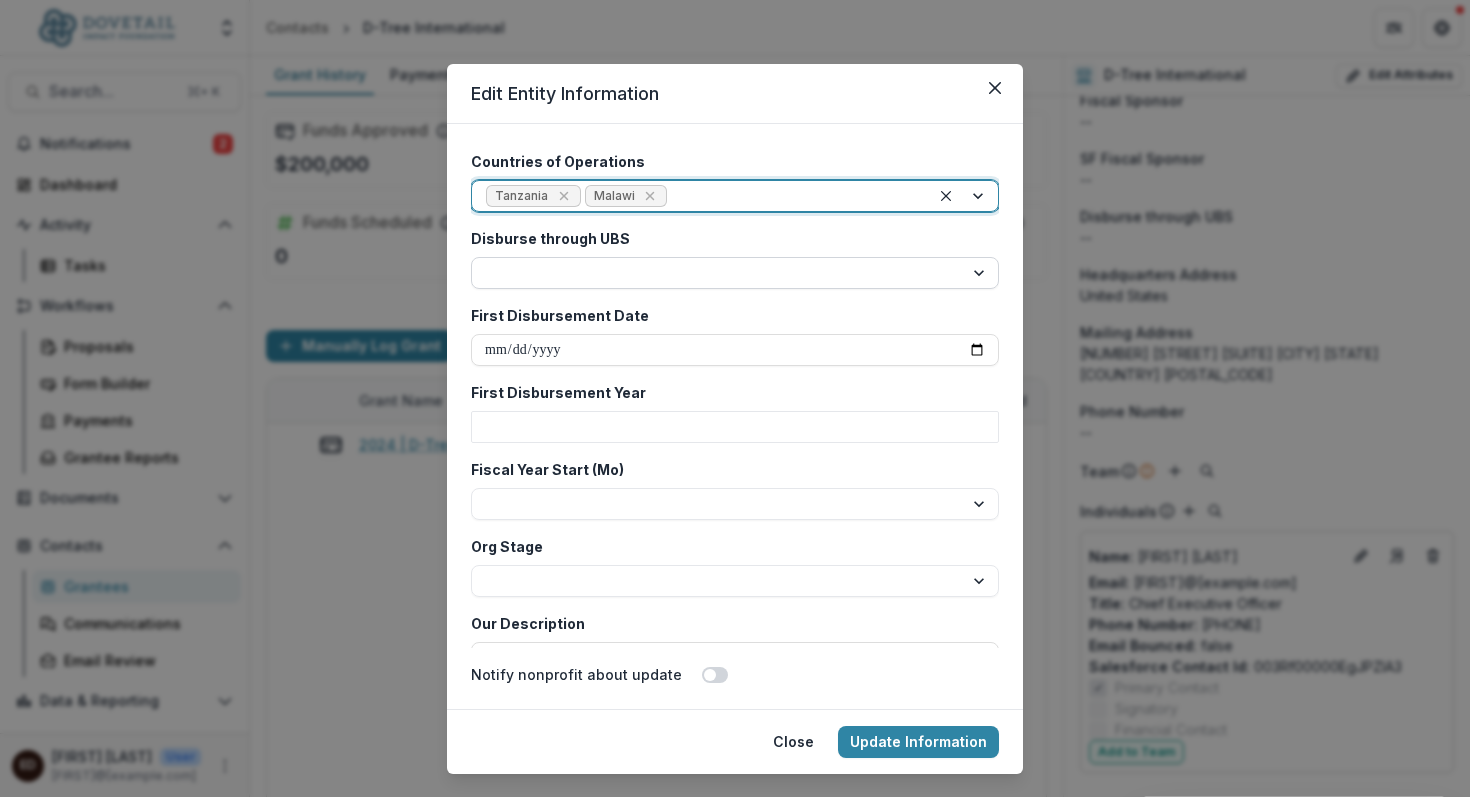 click on "*** **" at bounding box center [735, 273] 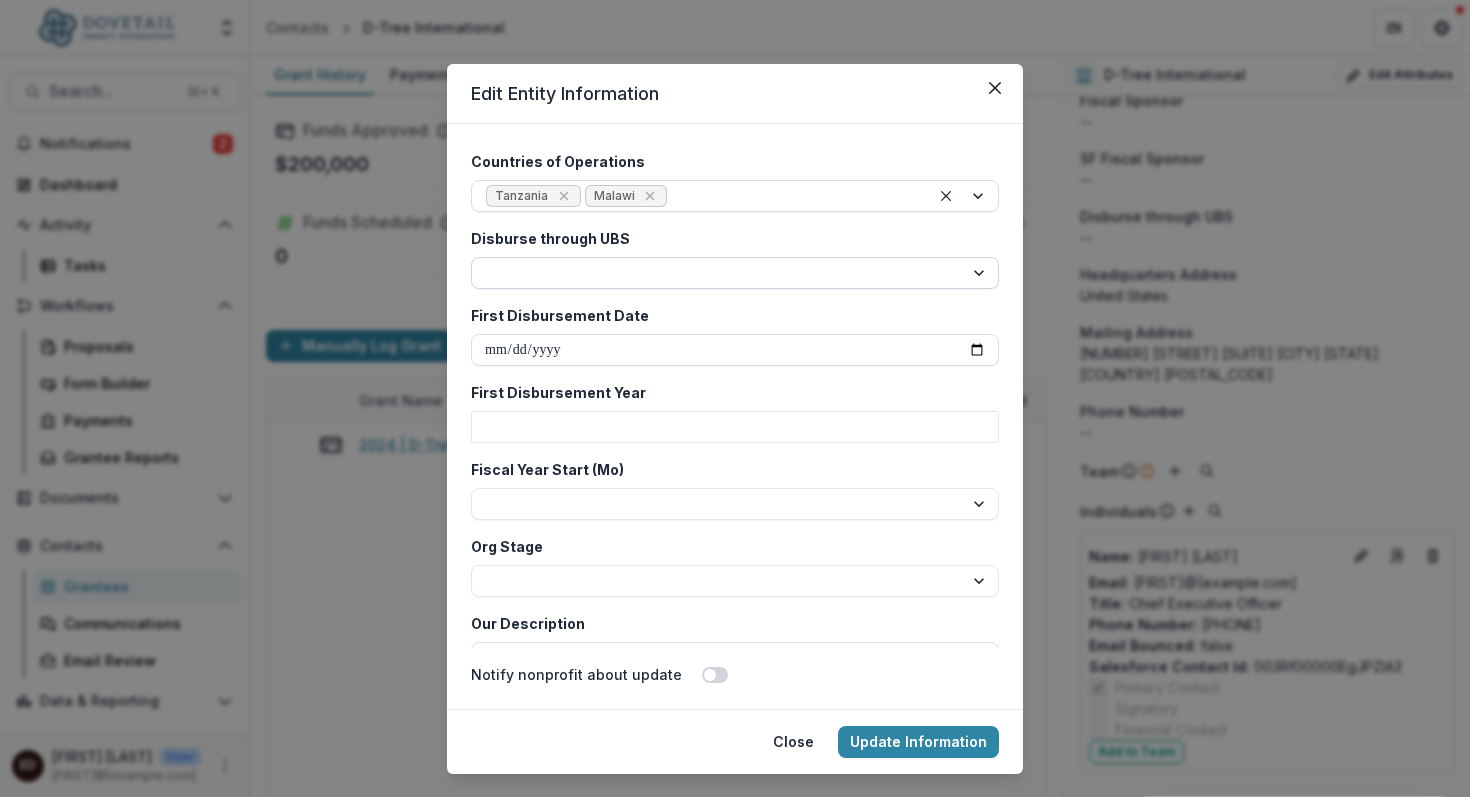select on "**" 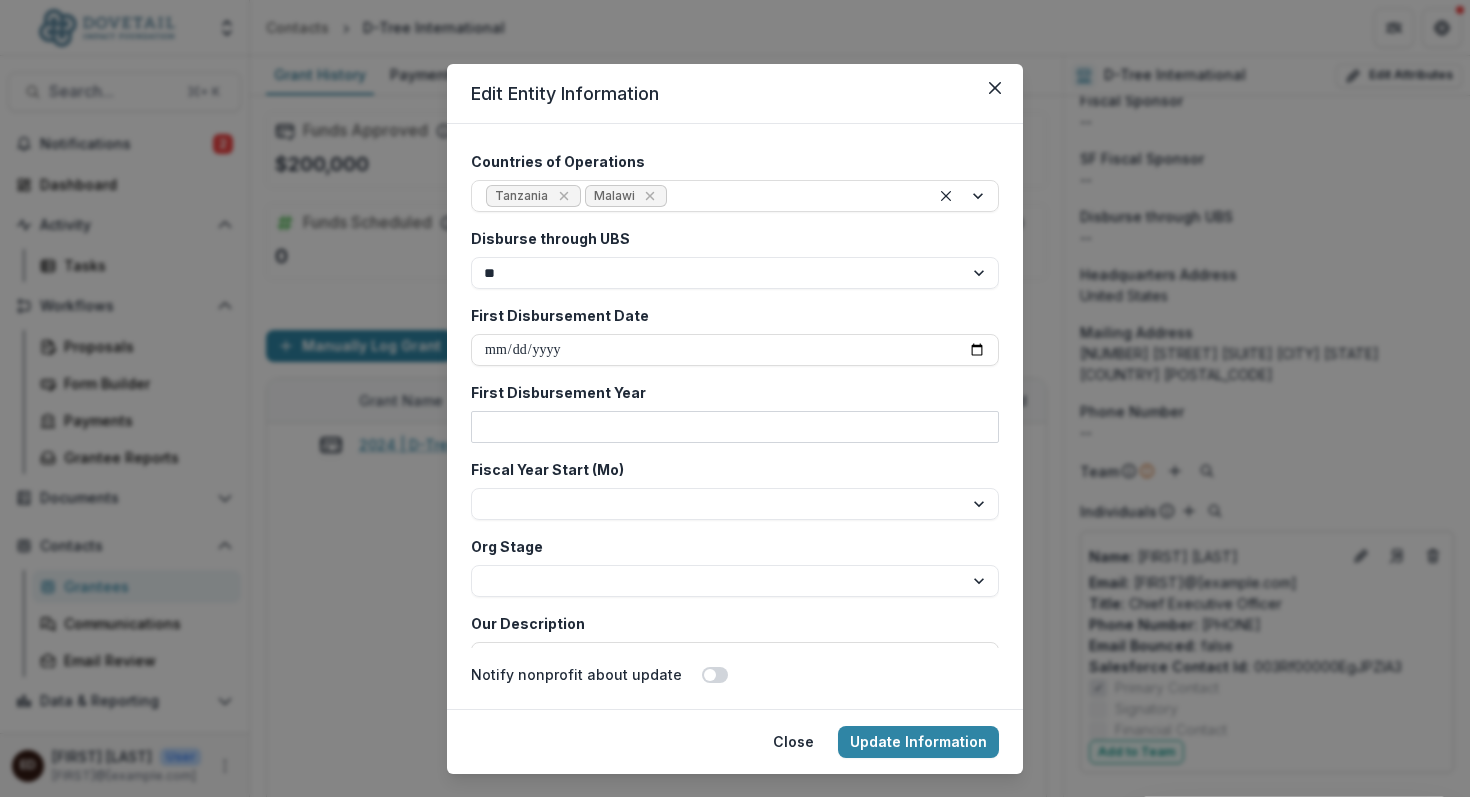 click on "First Disbursement Year" at bounding box center (735, 427) 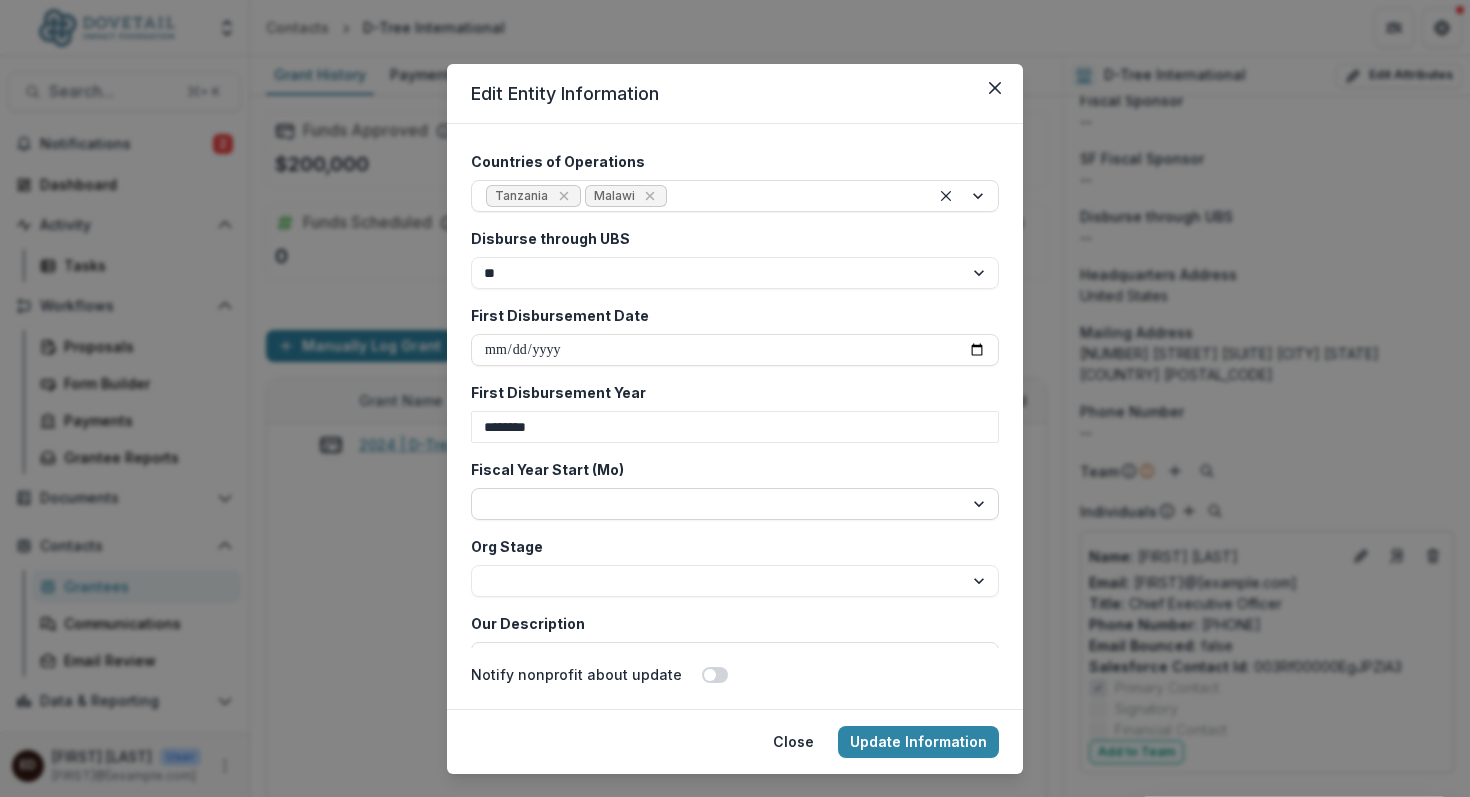 type on "********" 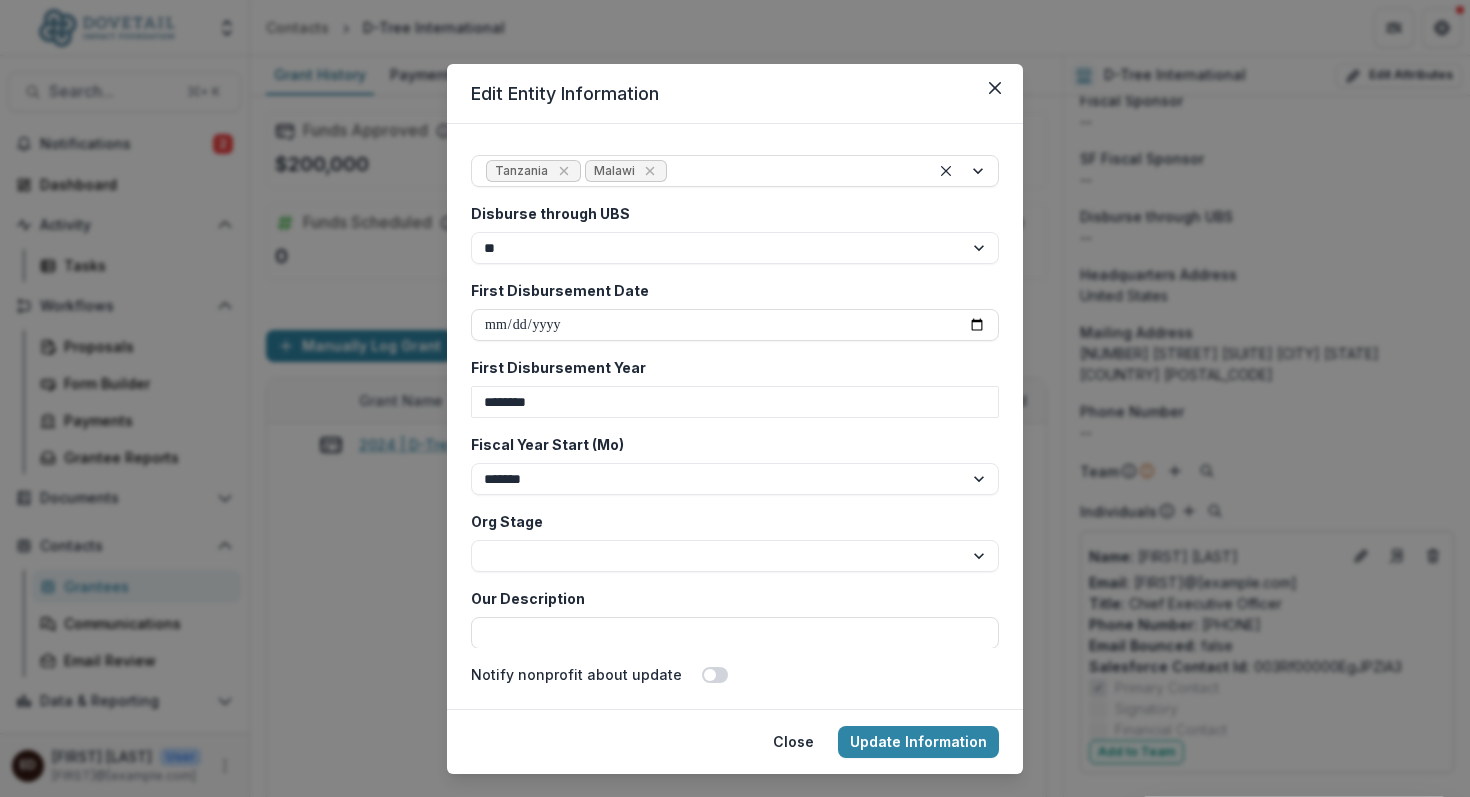 scroll, scrollTop: 3354, scrollLeft: 0, axis: vertical 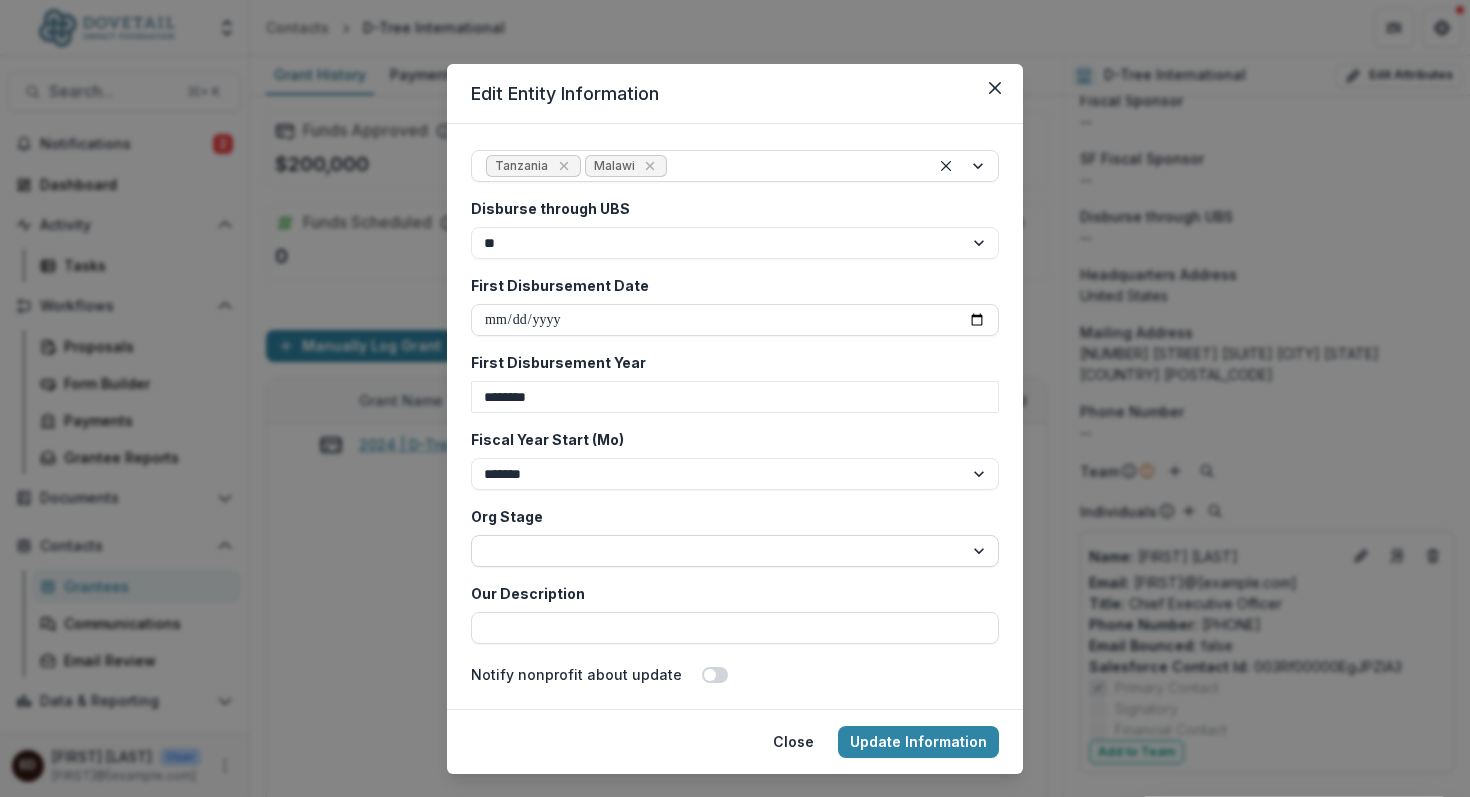 click on "**********" at bounding box center (735, 551) 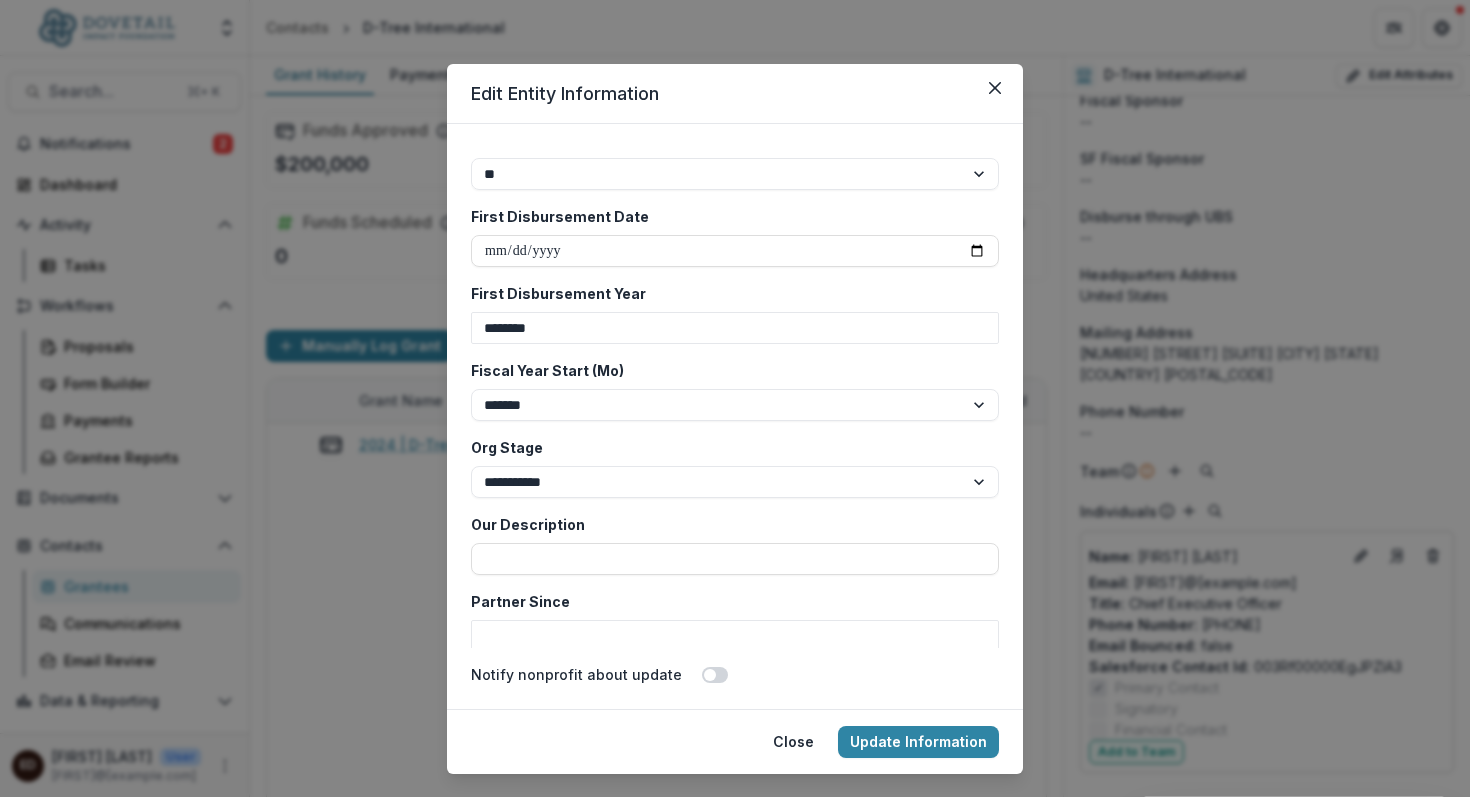 scroll, scrollTop: 3430, scrollLeft: 0, axis: vertical 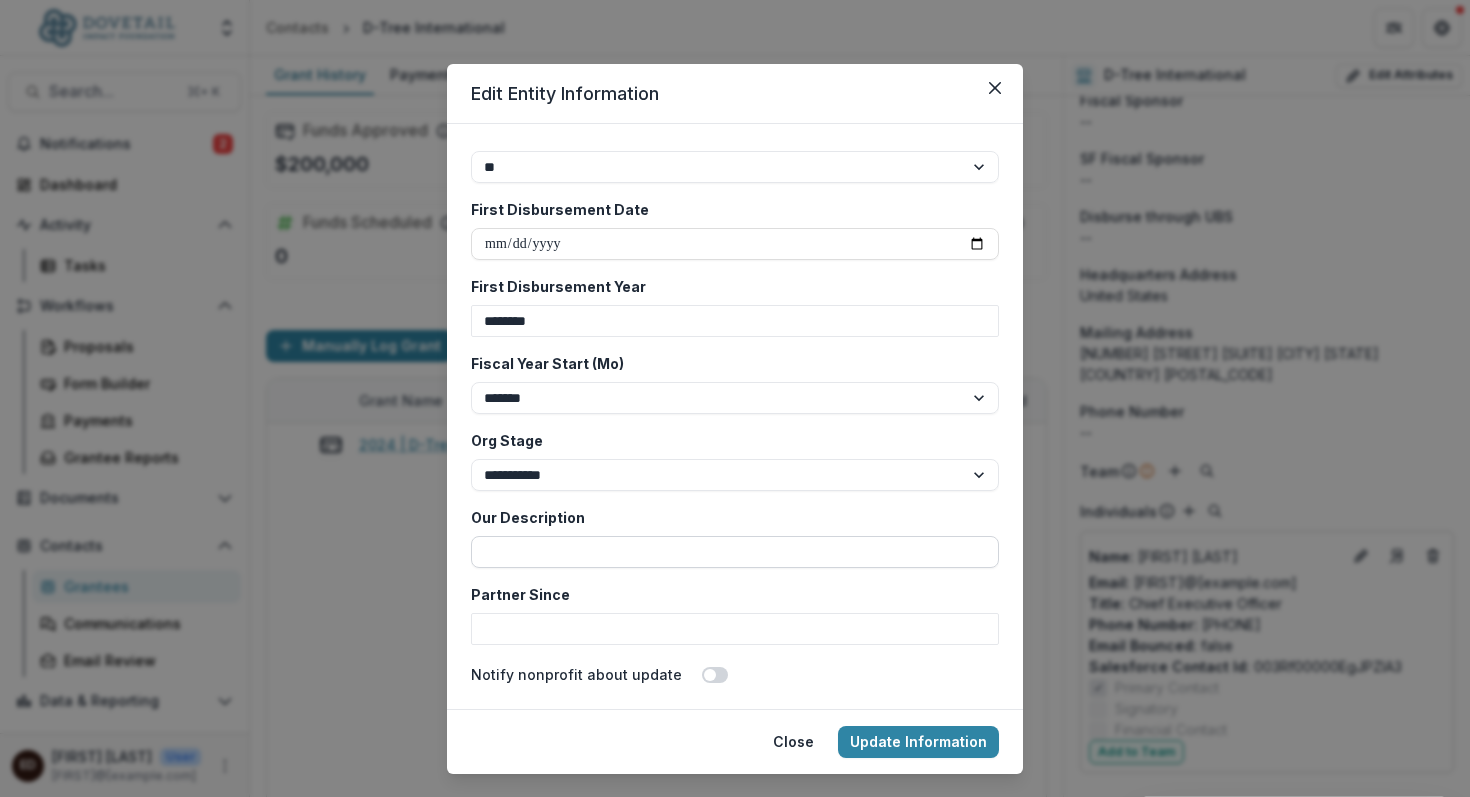 paste on "**********" 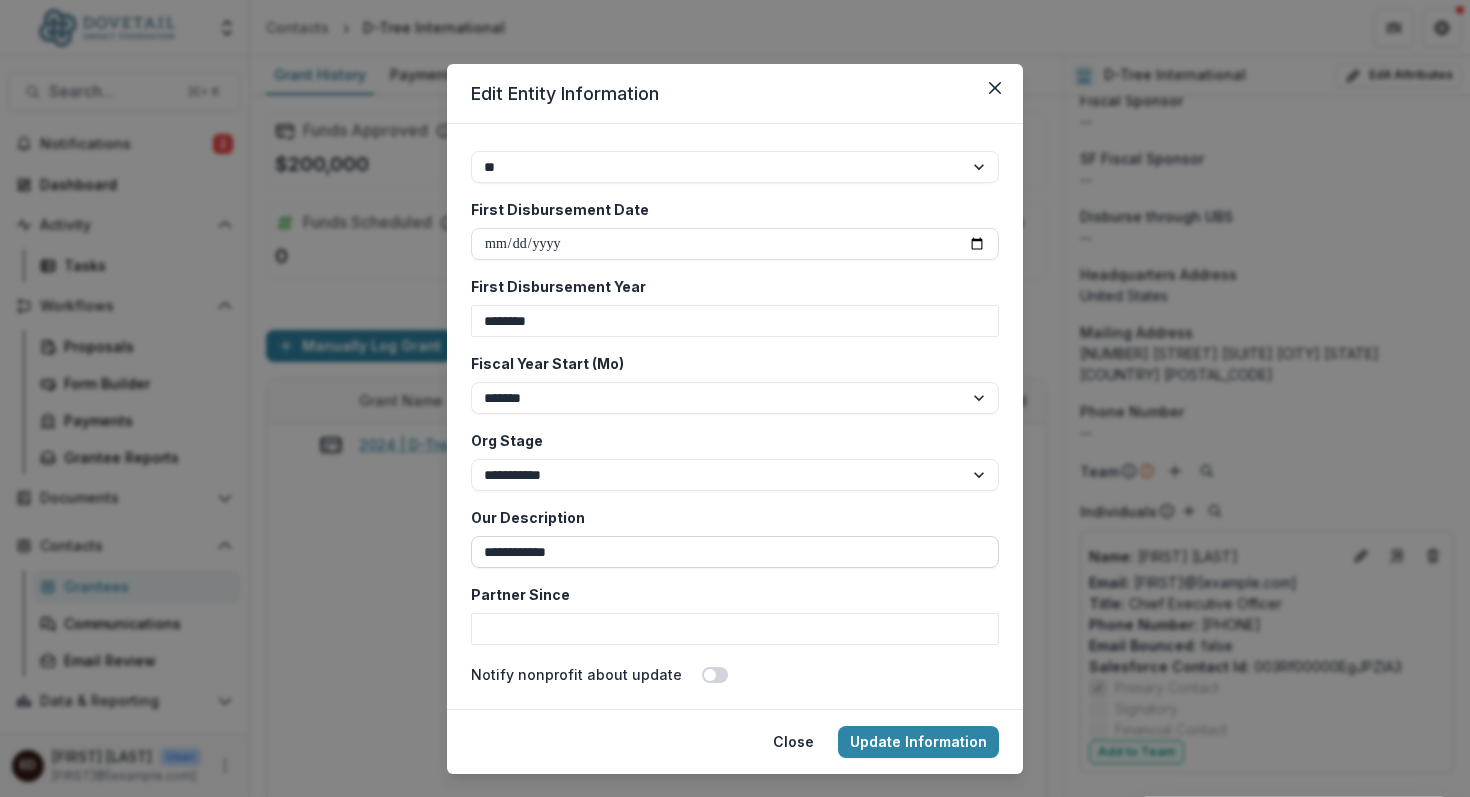 drag, startPoint x: 571, startPoint y: 554, endPoint x: 470, endPoint y: 552, distance: 101.0198 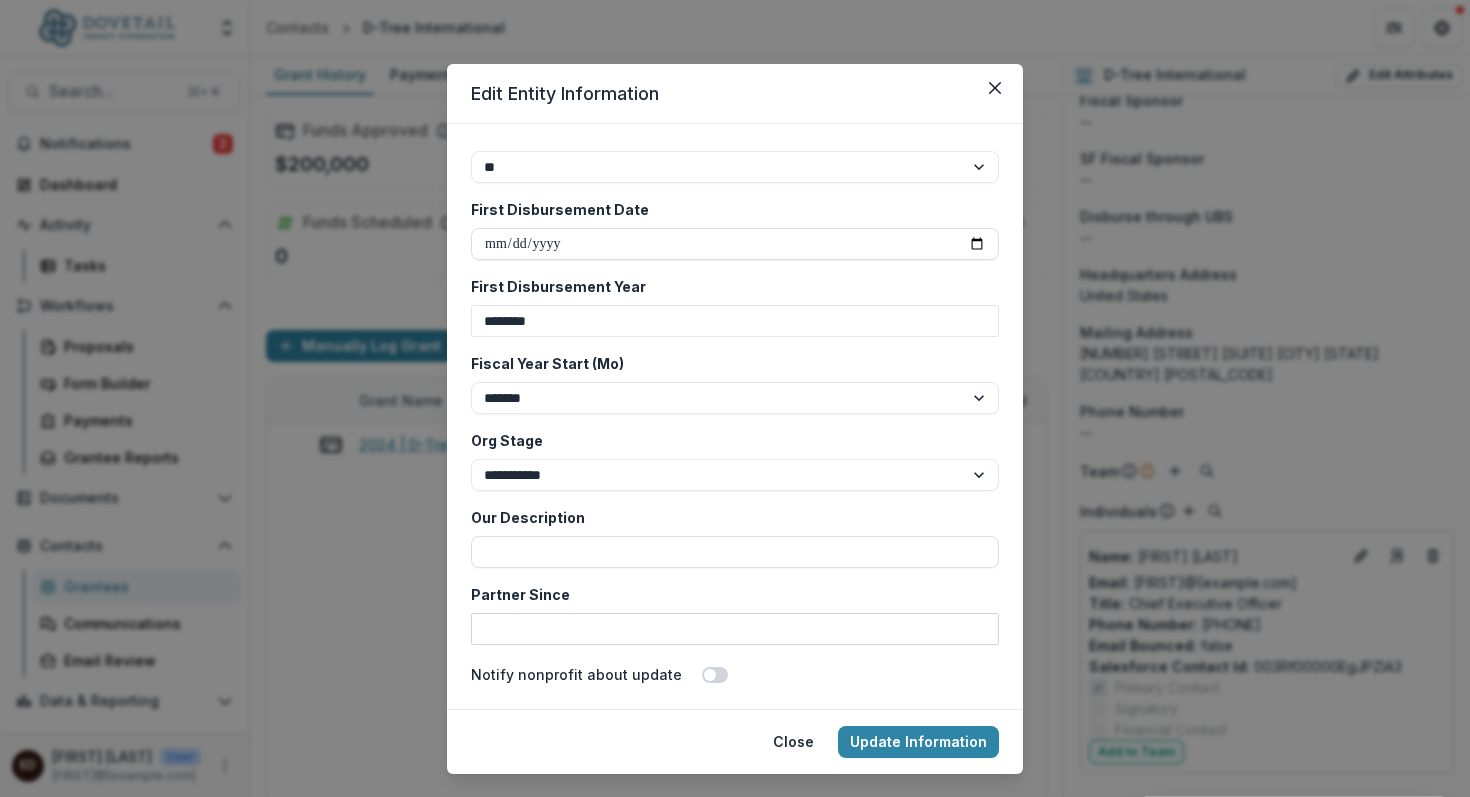 click on "Partner Since" at bounding box center (735, 629) 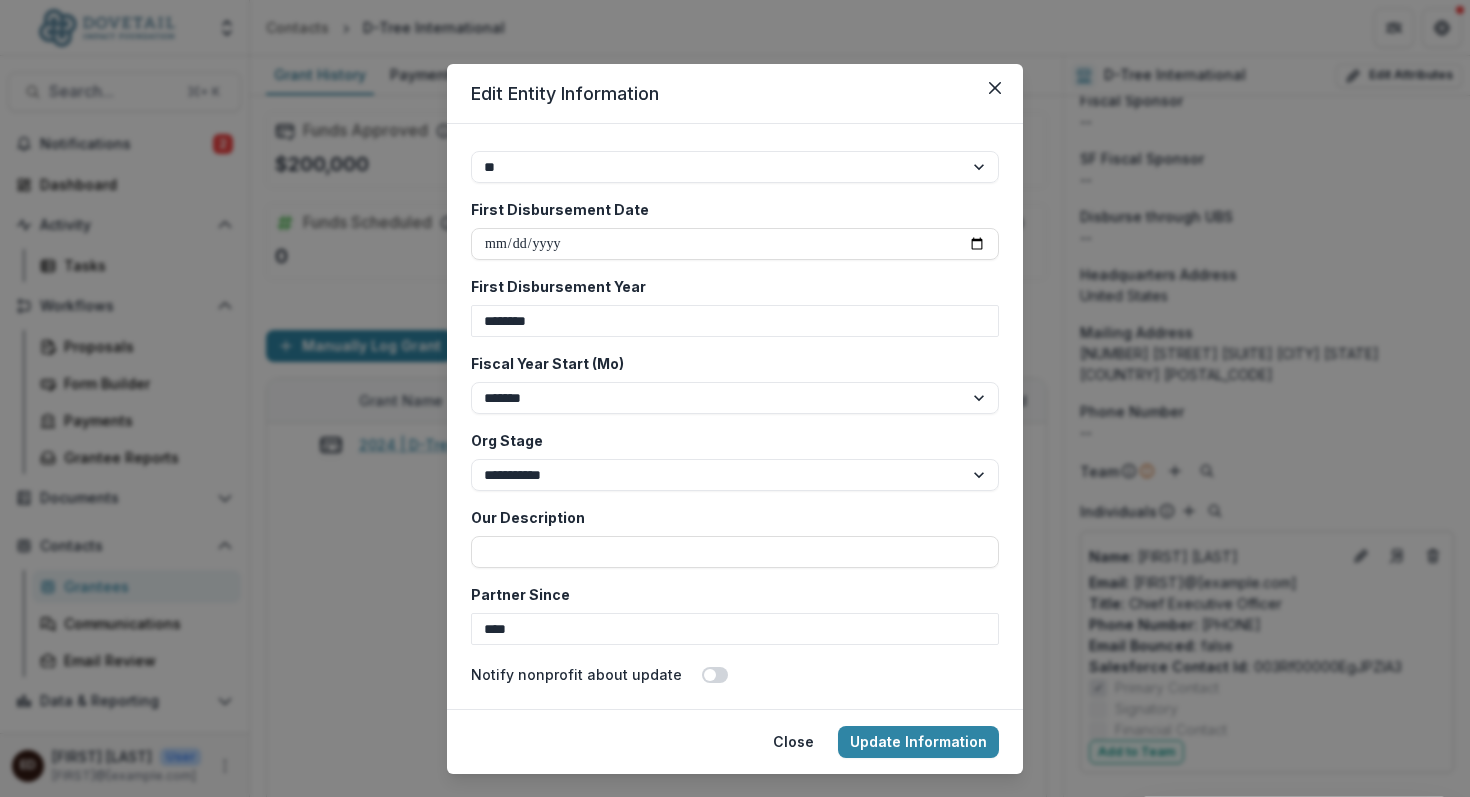 type on "****" 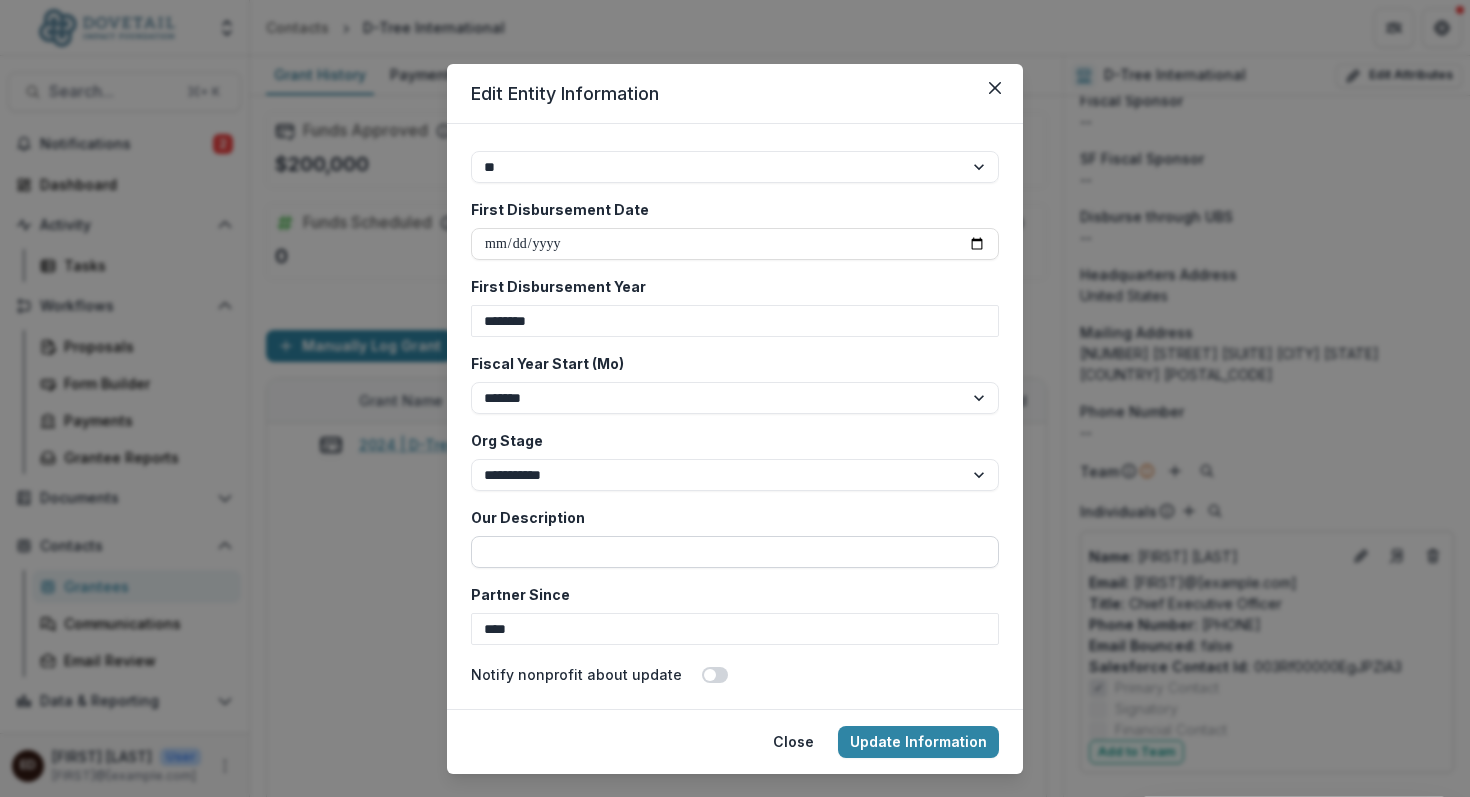 click on "Our Description" at bounding box center [735, 552] 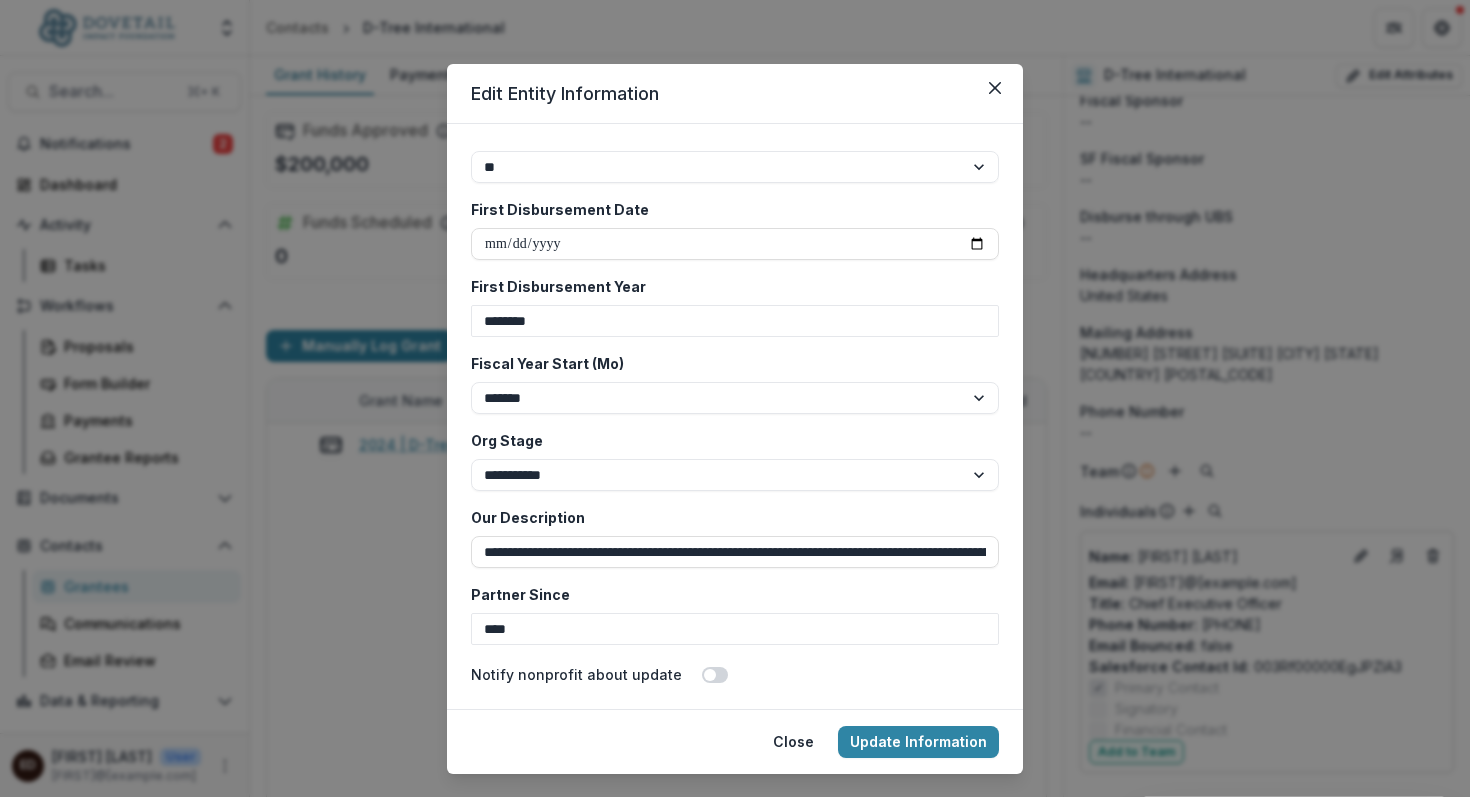scroll, scrollTop: 0, scrollLeft: 4862, axis: horizontal 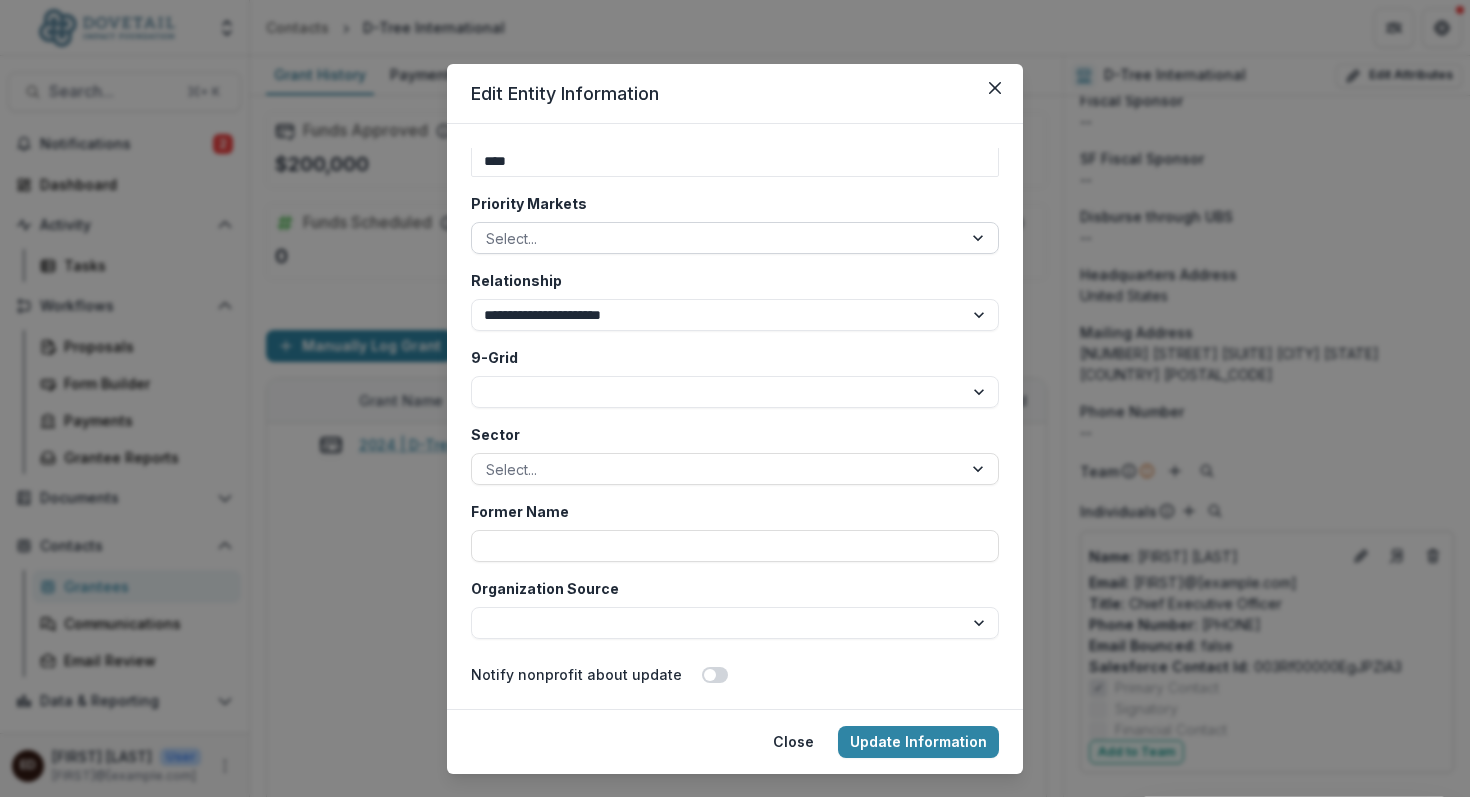 type on "**********" 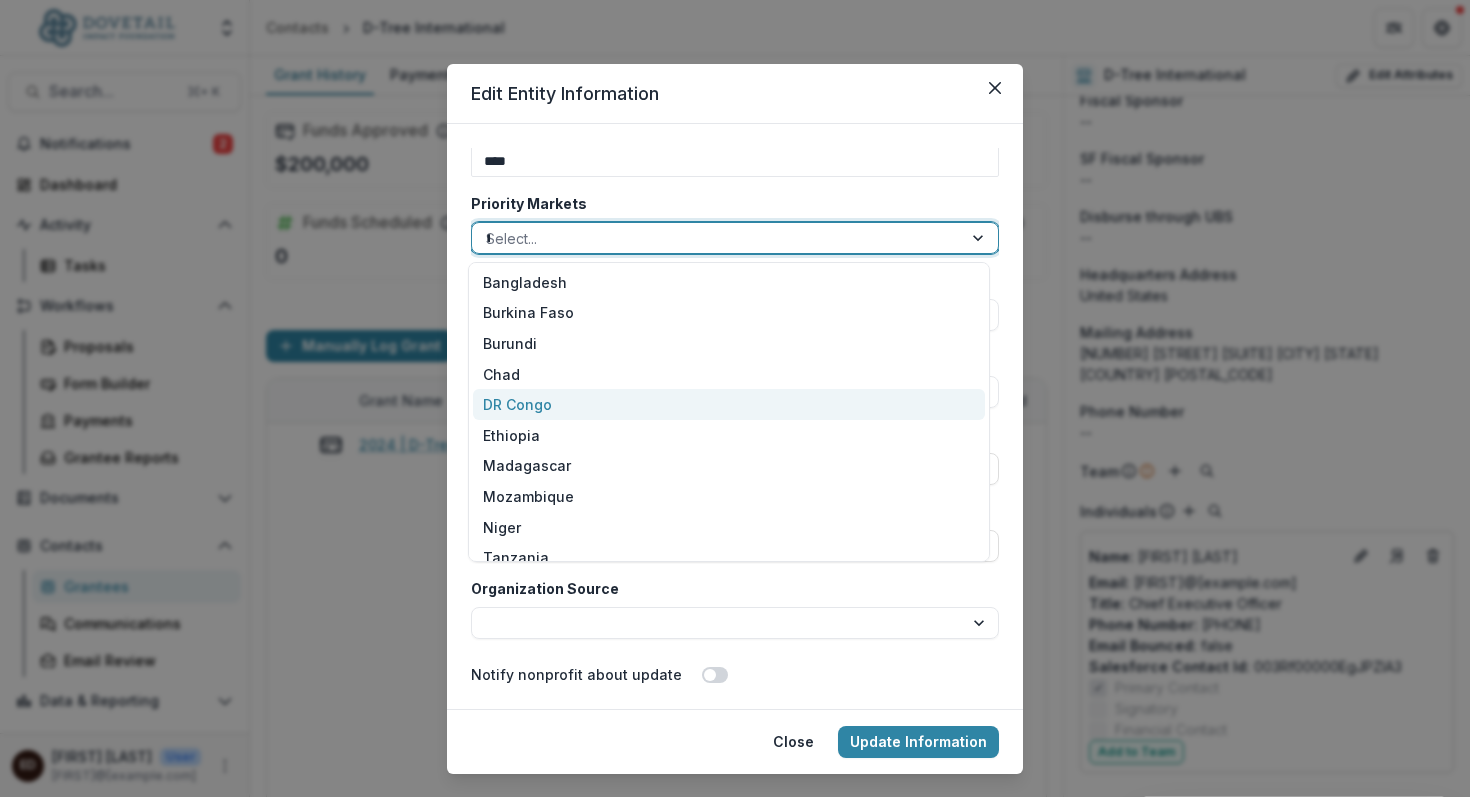 type on "**" 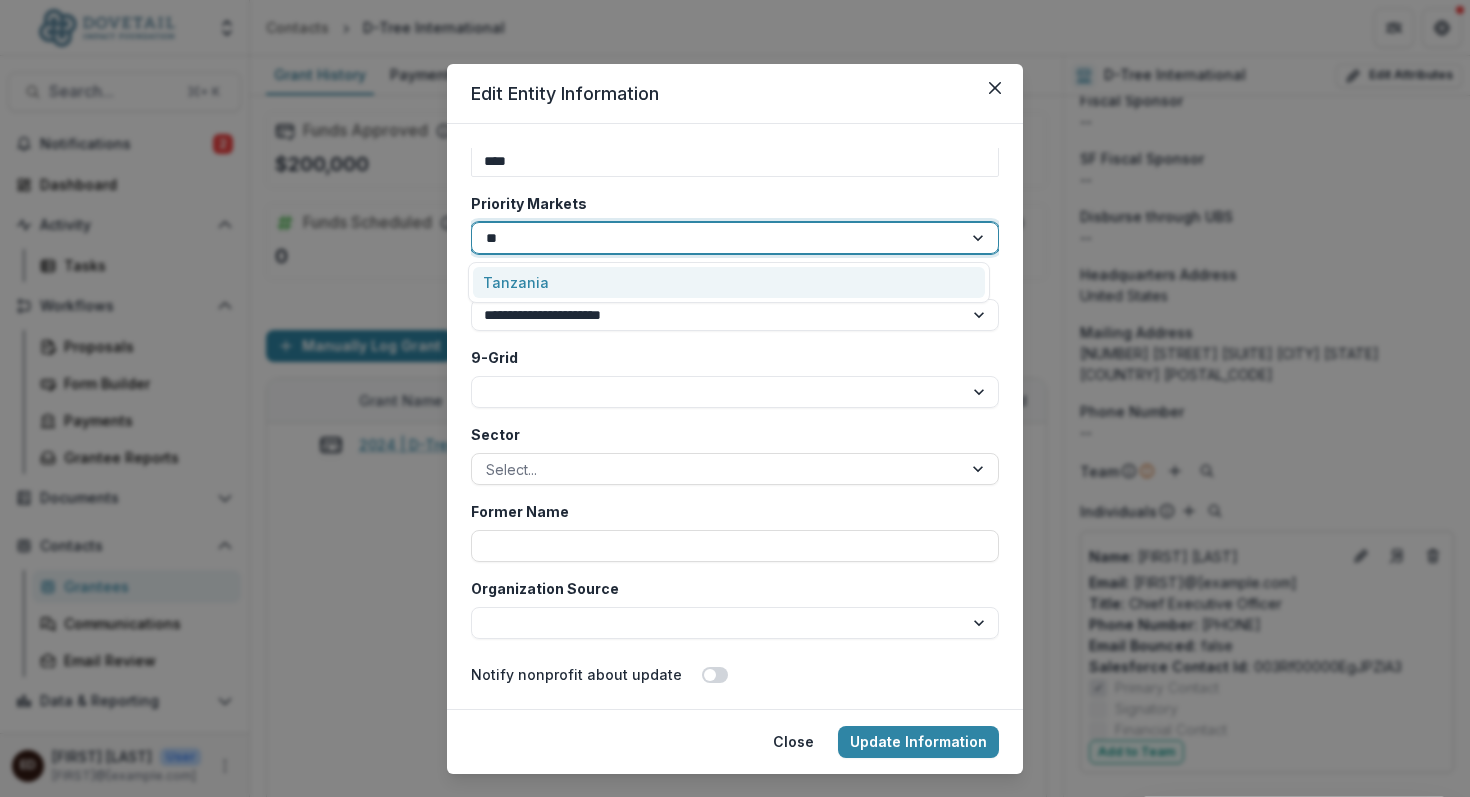 click on "Tanzania" at bounding box center [729, 282] 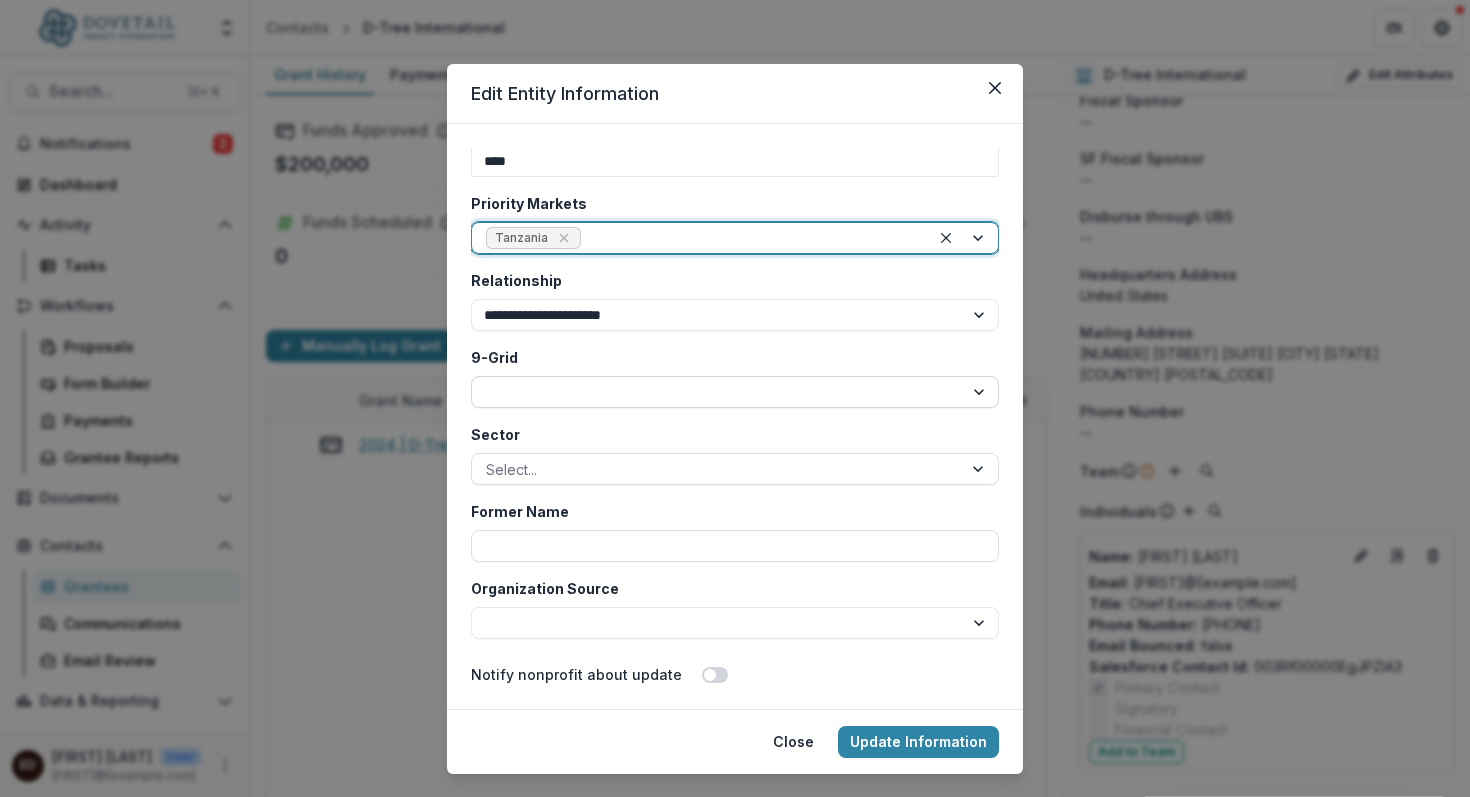 click on "* * * * * * * * *" at bounding box center [735, 392] 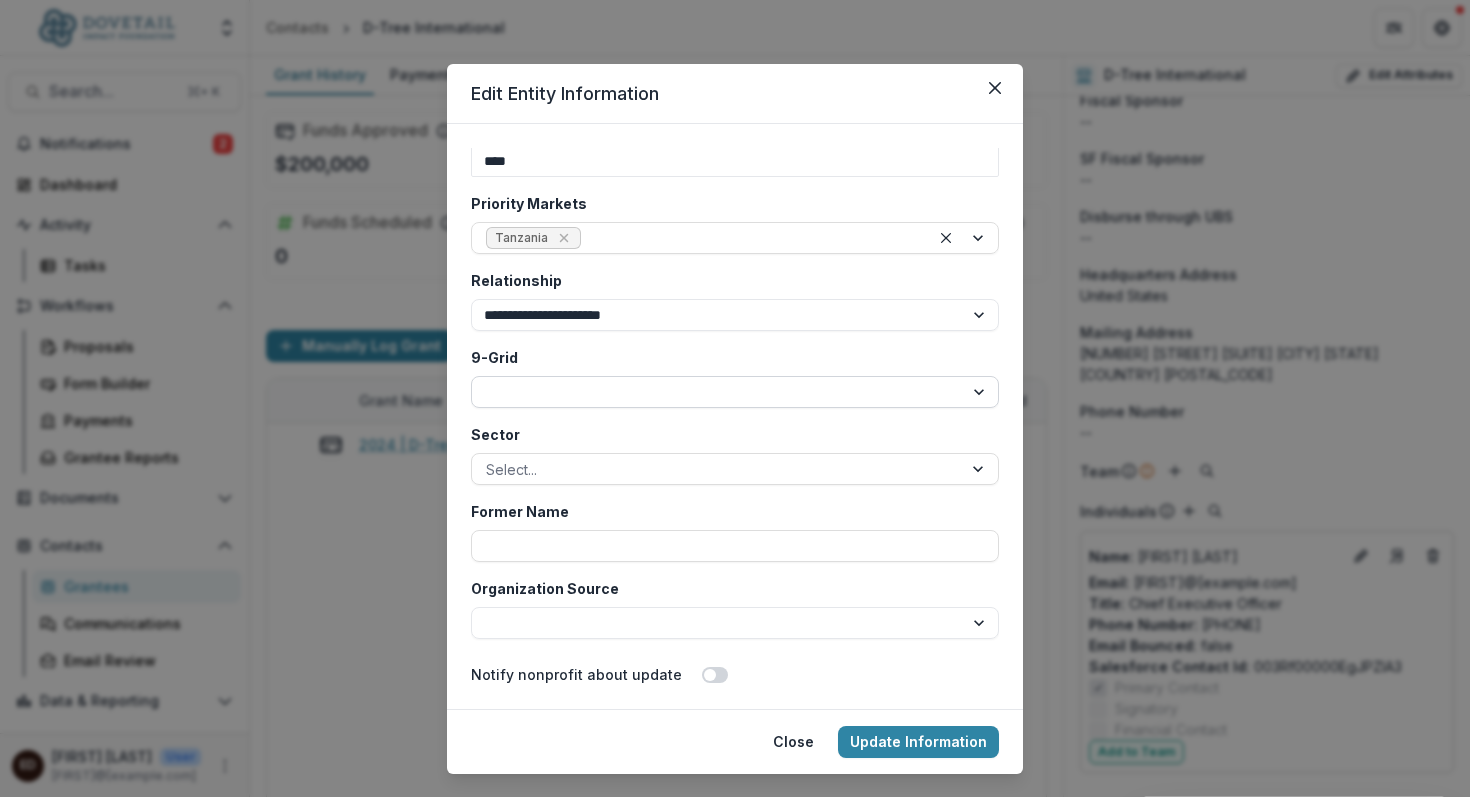 select on "*" 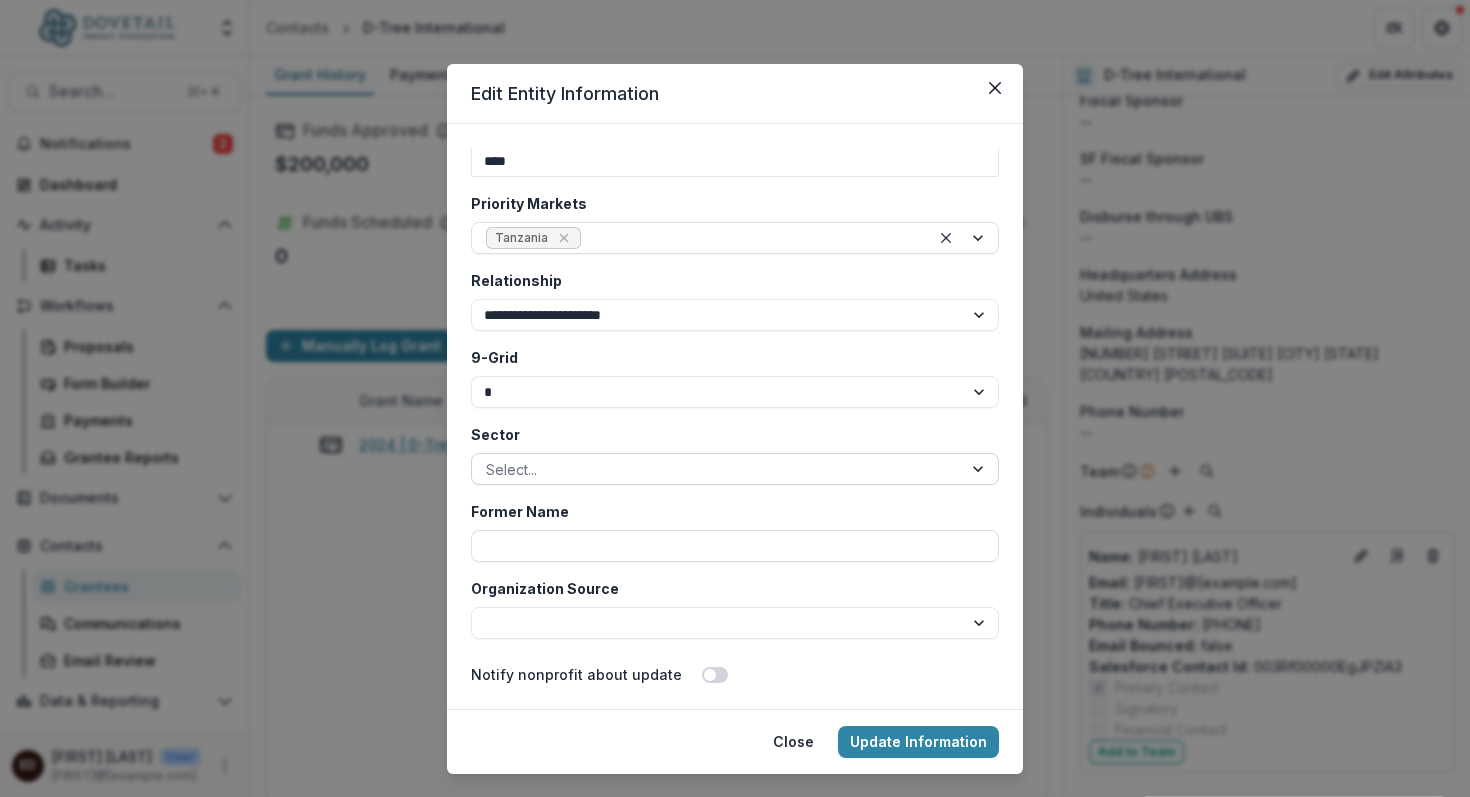 click at bounding box center (980, 469) 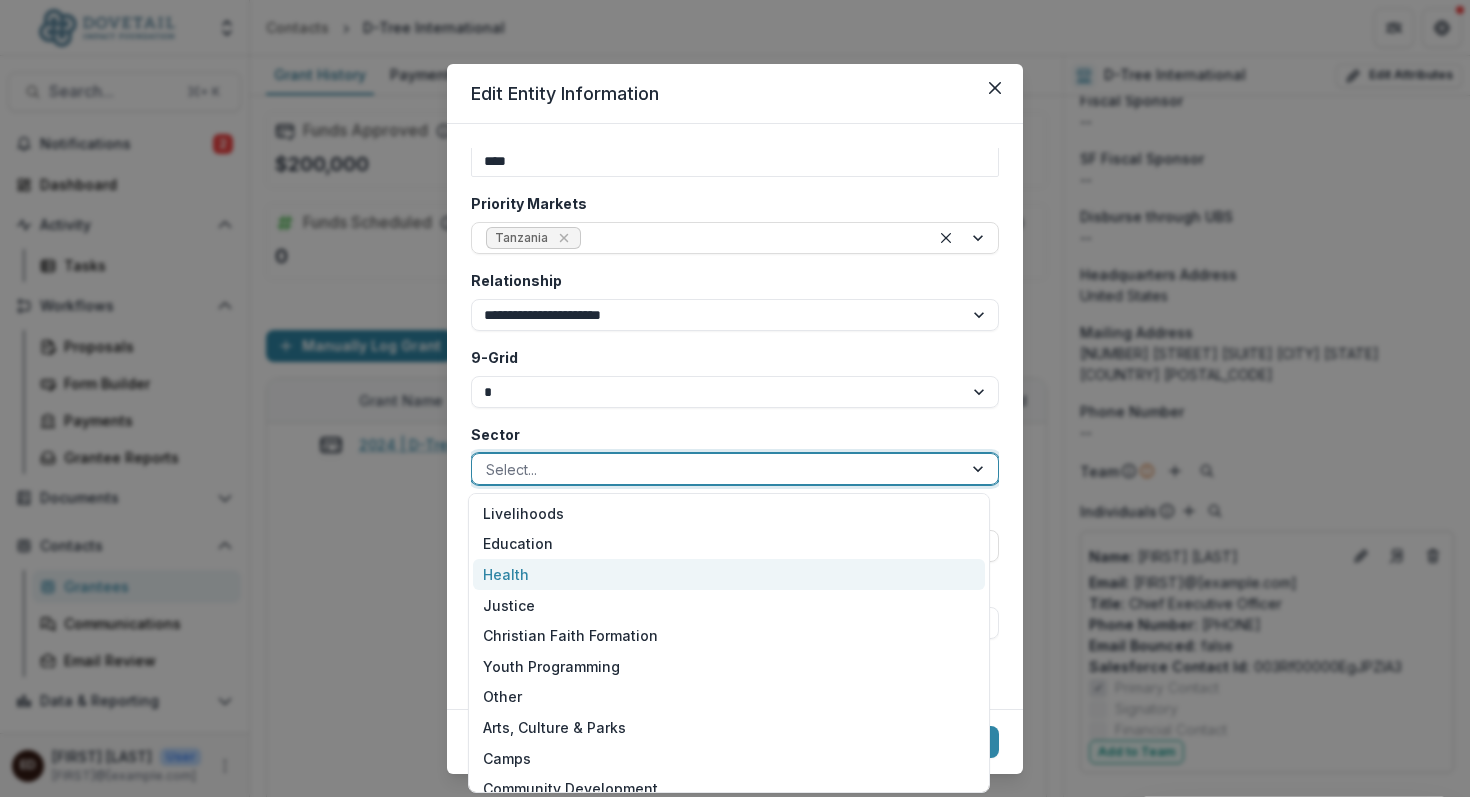 click on "Health" at bounding box center (729, 574) 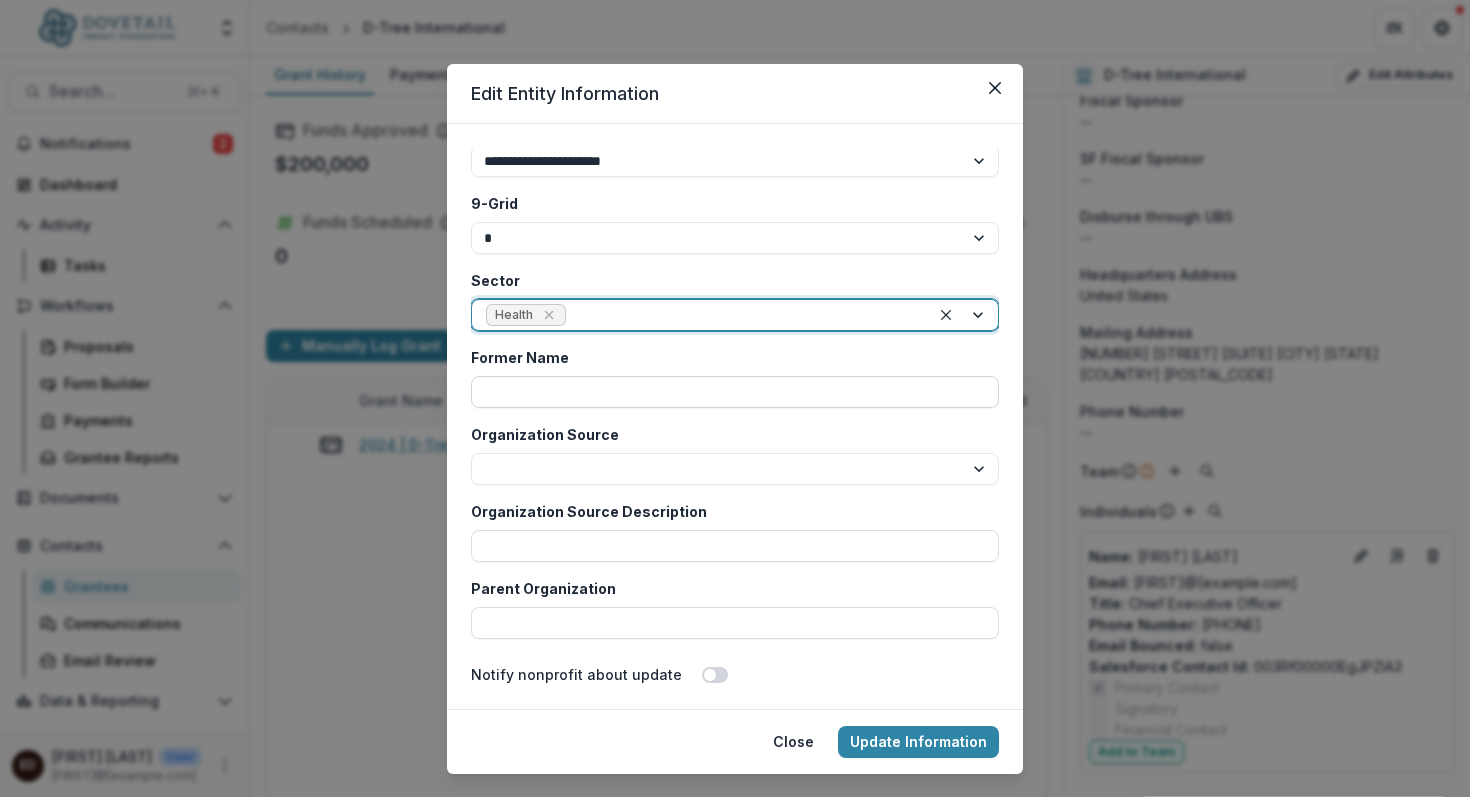 scroll, scrollTop: 4054, scrollLeft: 0, axis: vertical 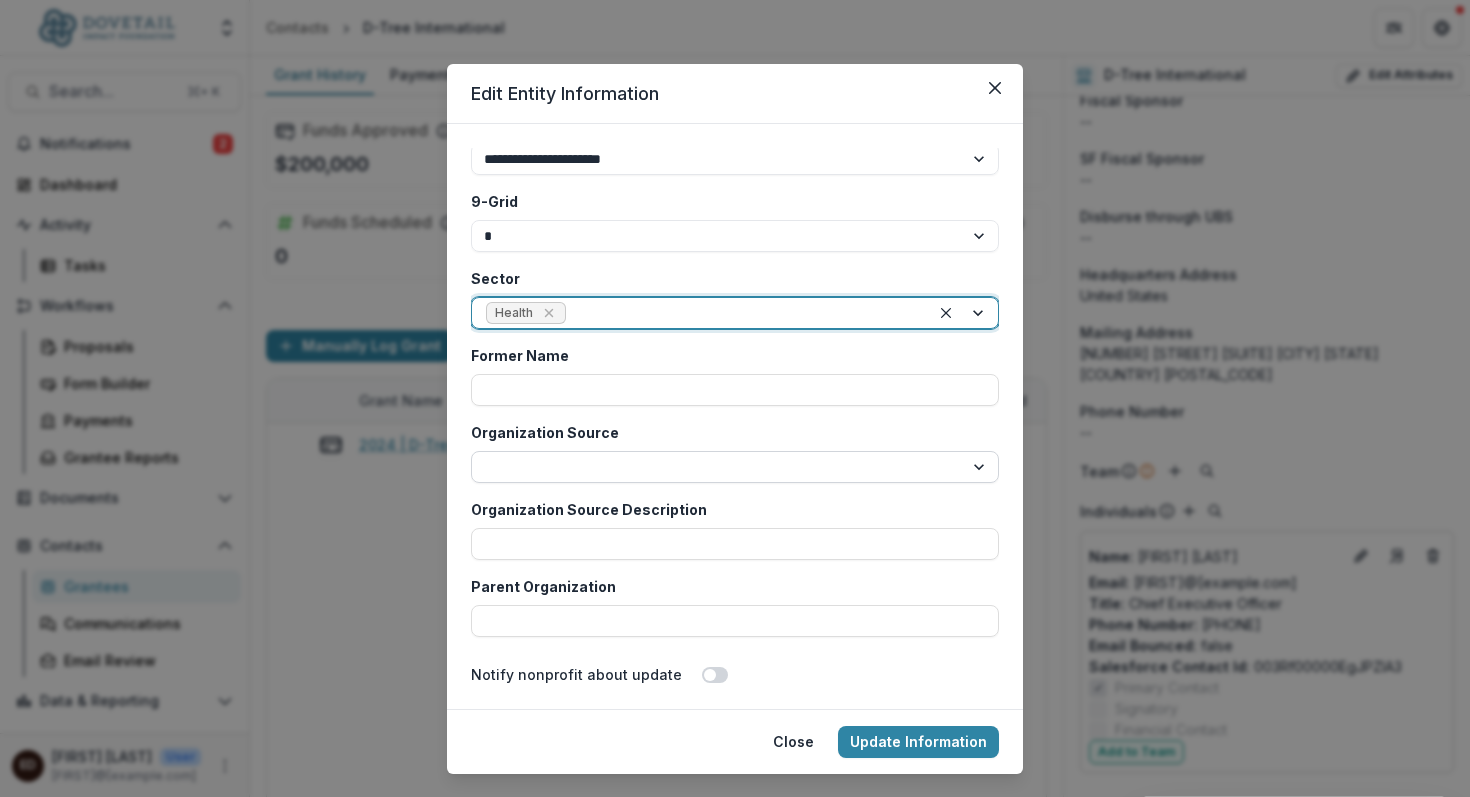 click on "**********" at bounding box center (735, 467) 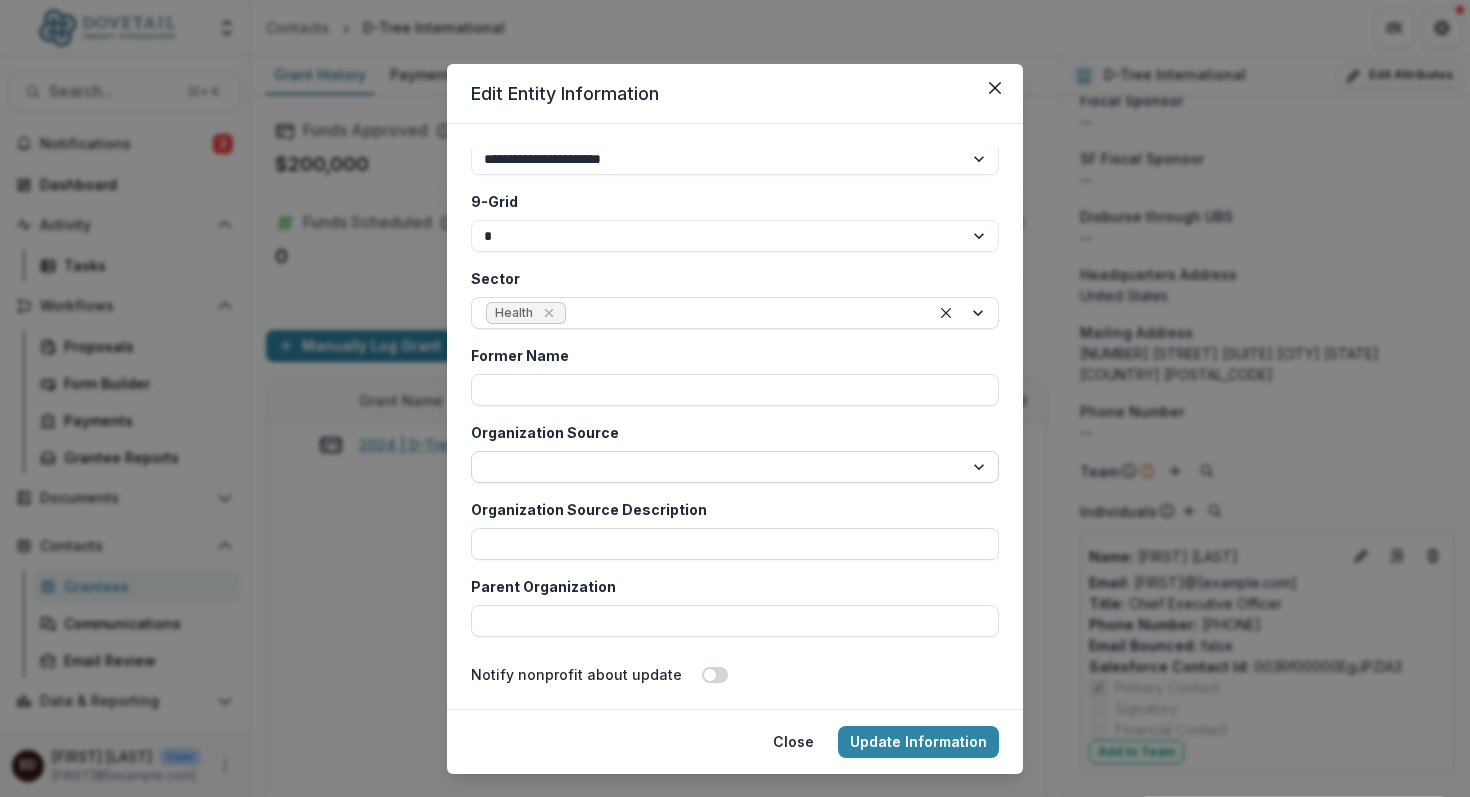 select on "********" 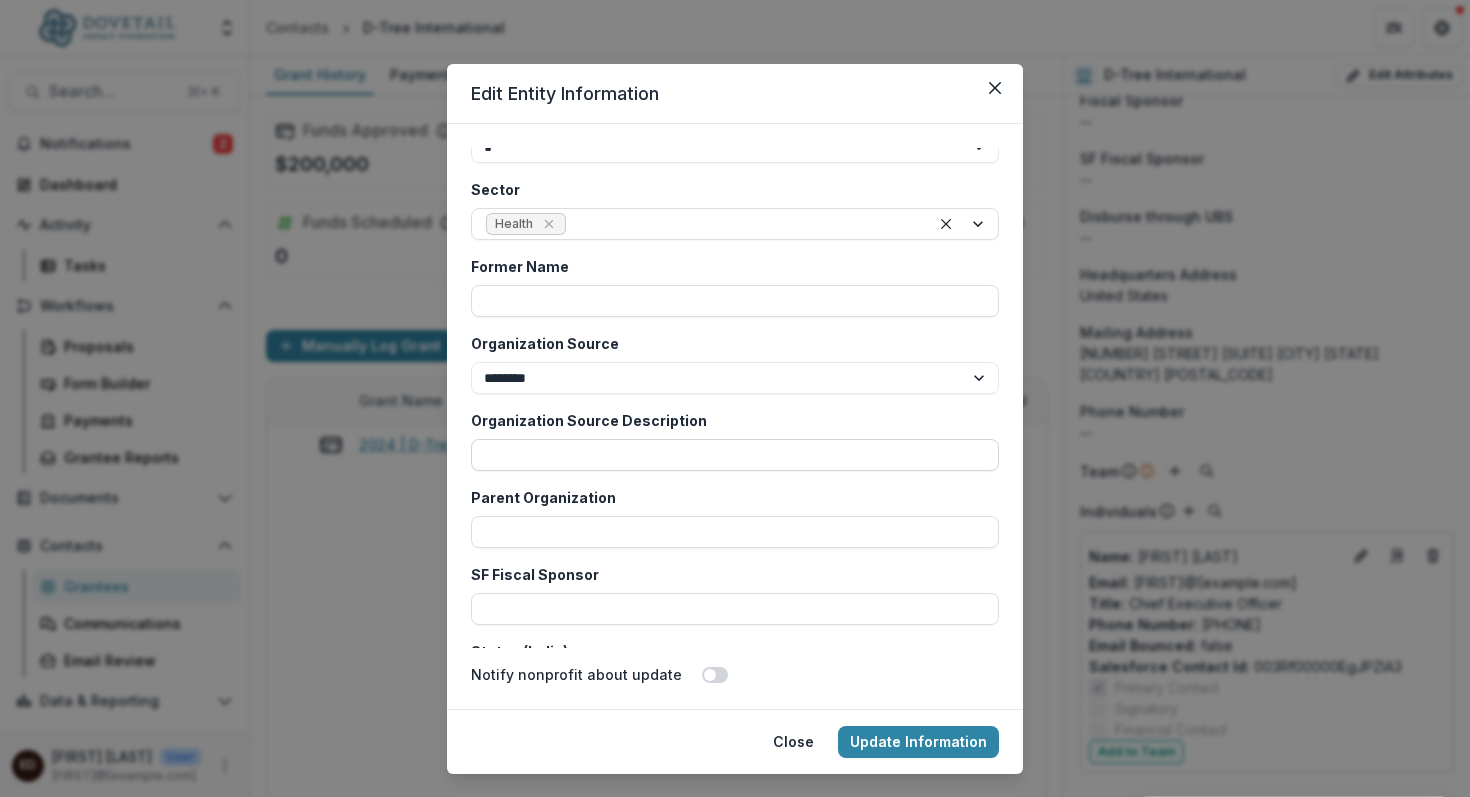 scroll, scrollTop: 4147, scrollLeft: 0, axis: vertical 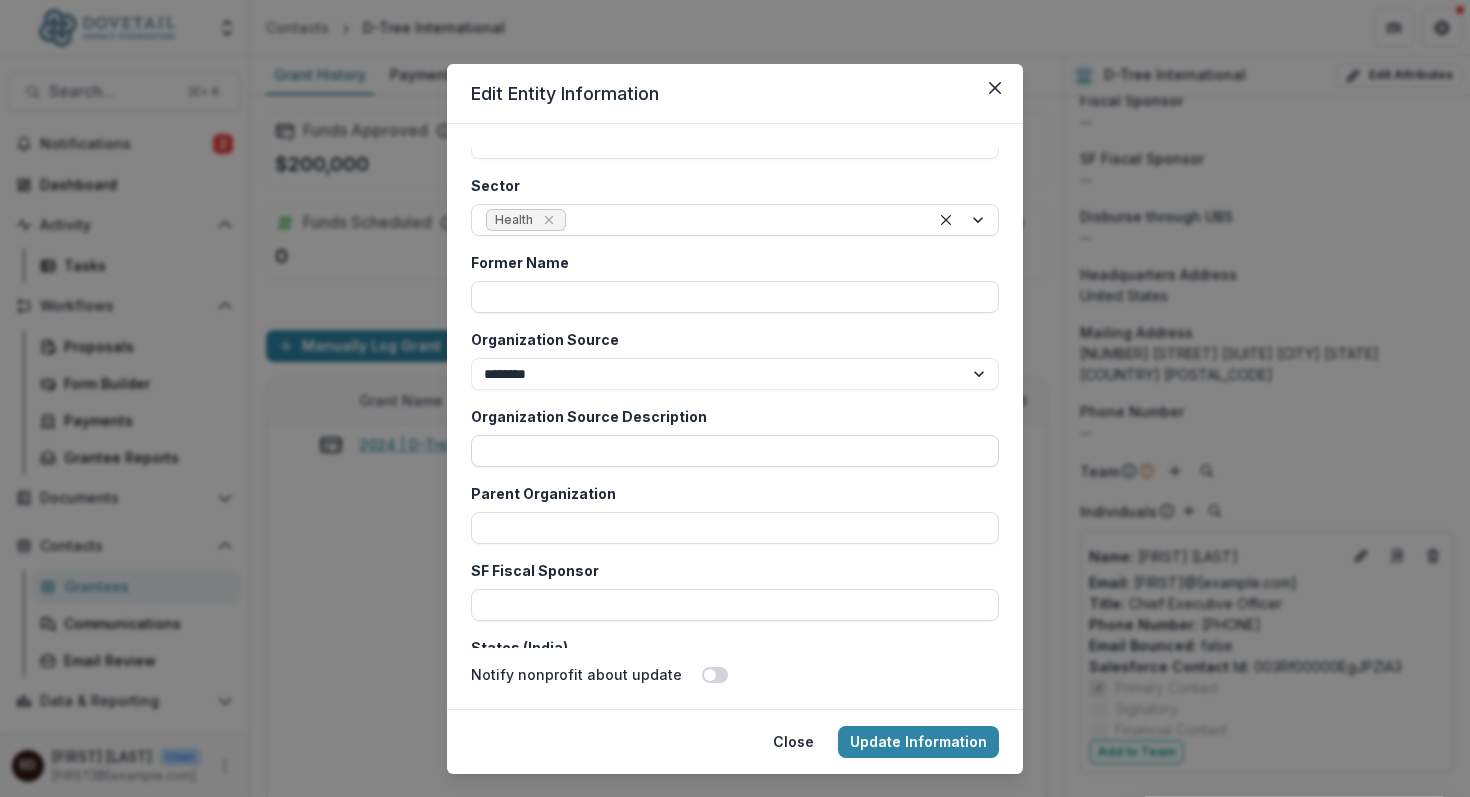 click on "Organization Source Description" at bounding box center (735, 451) 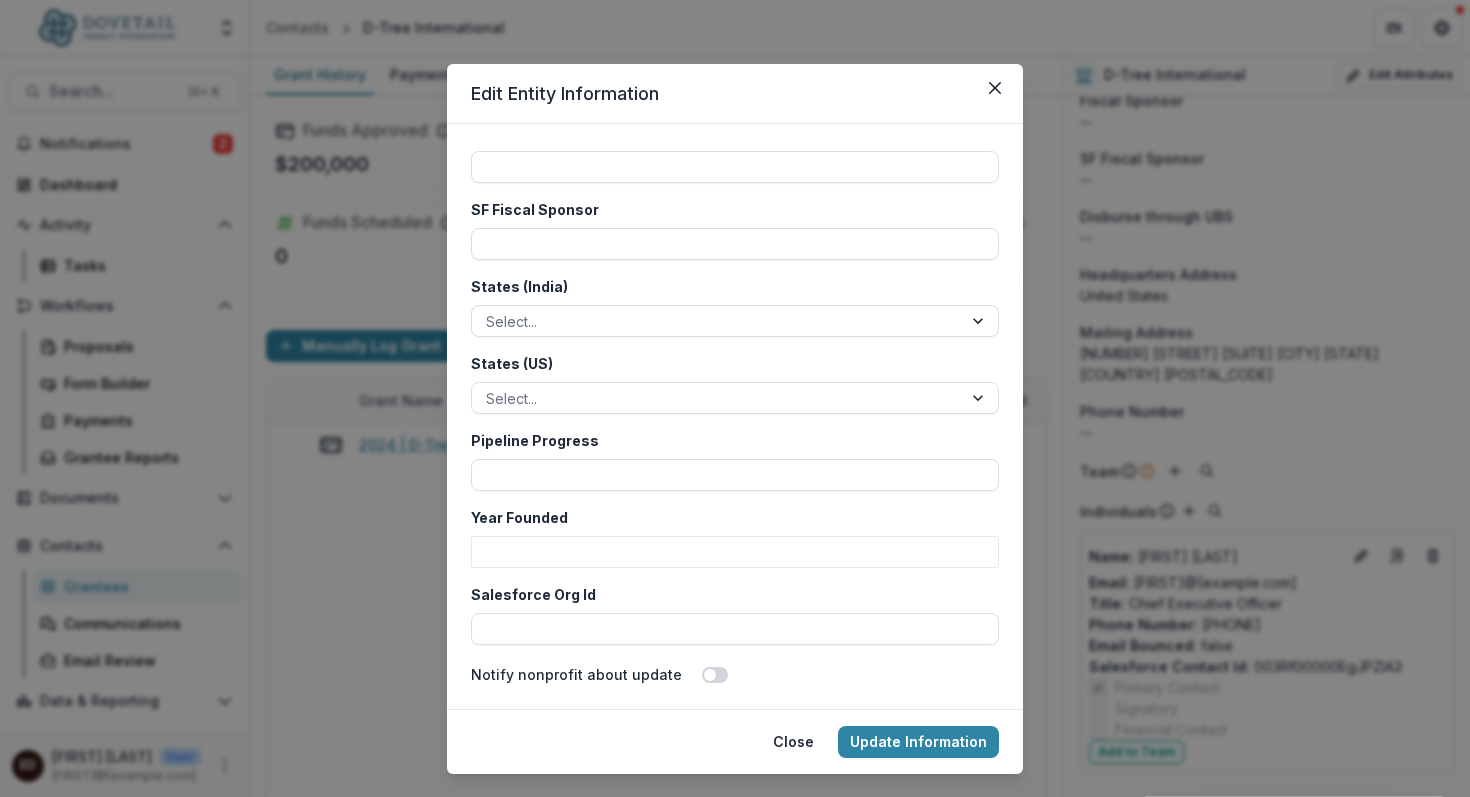 scroll, scrollTop: 4582, scrollLeft: 0, axis: vertical 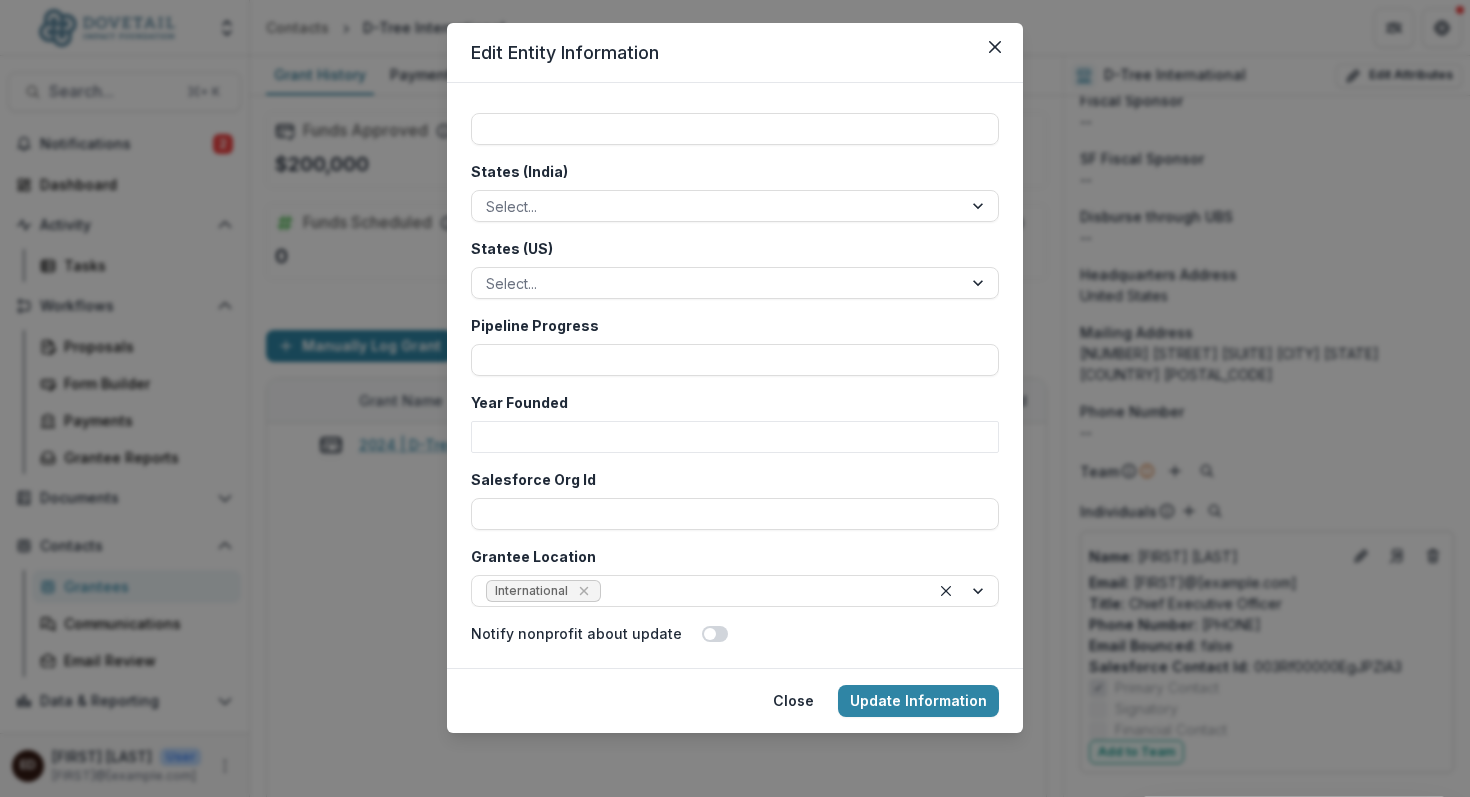 type on "*********" 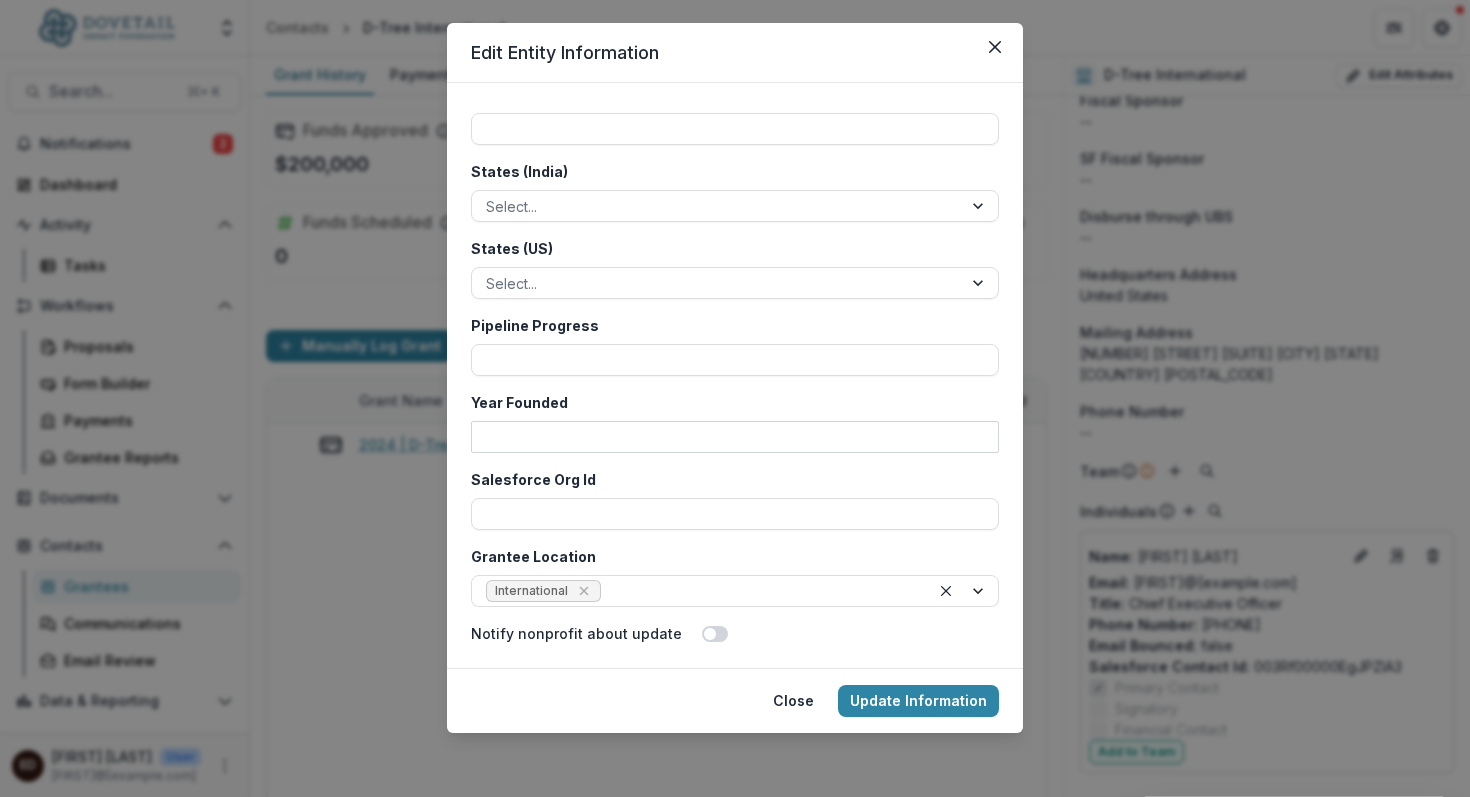 click on "Year Founded" at bounding box center [735, 437] 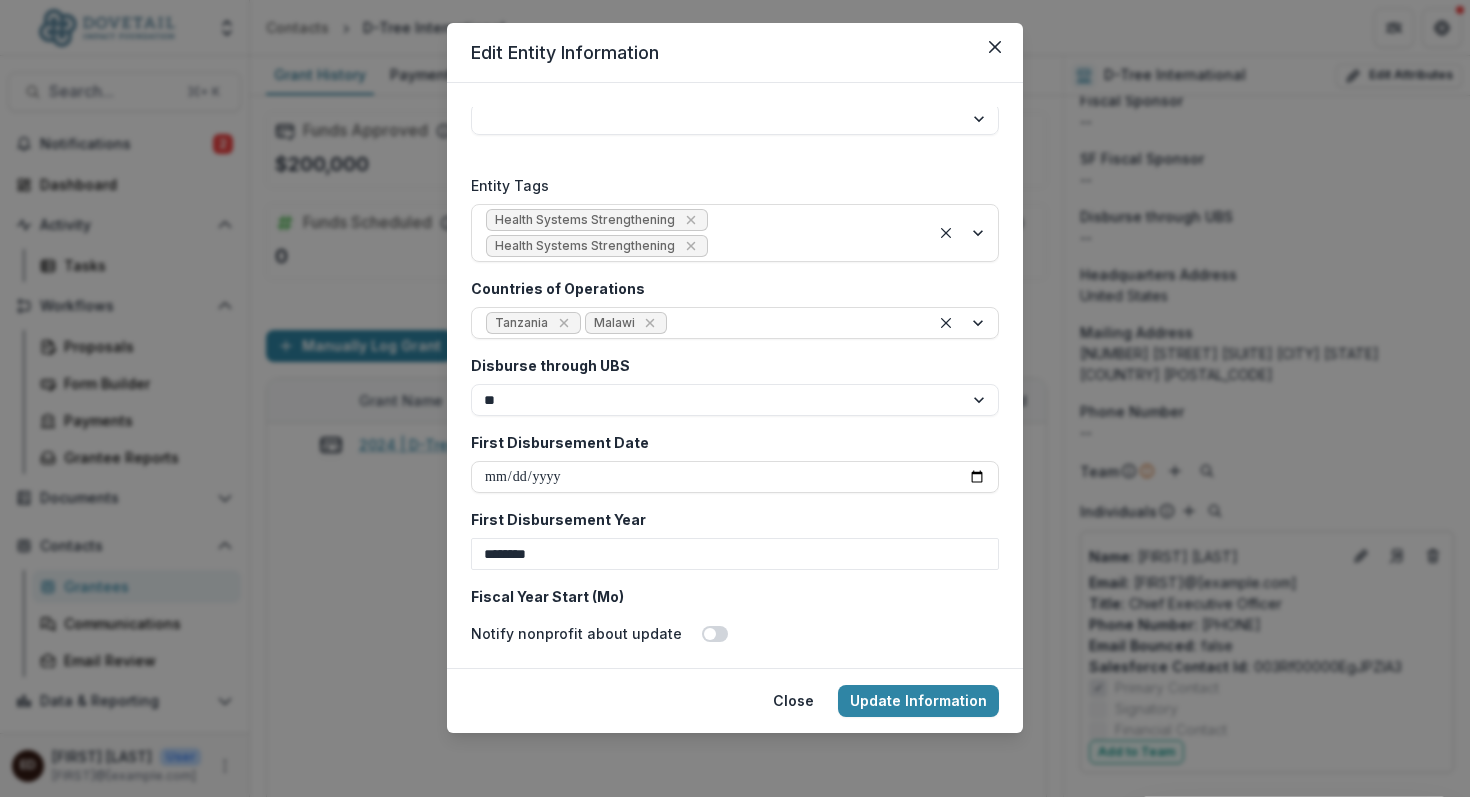 scroll, scrollTop: 3166, scrollLeft: 0, axis: vertical 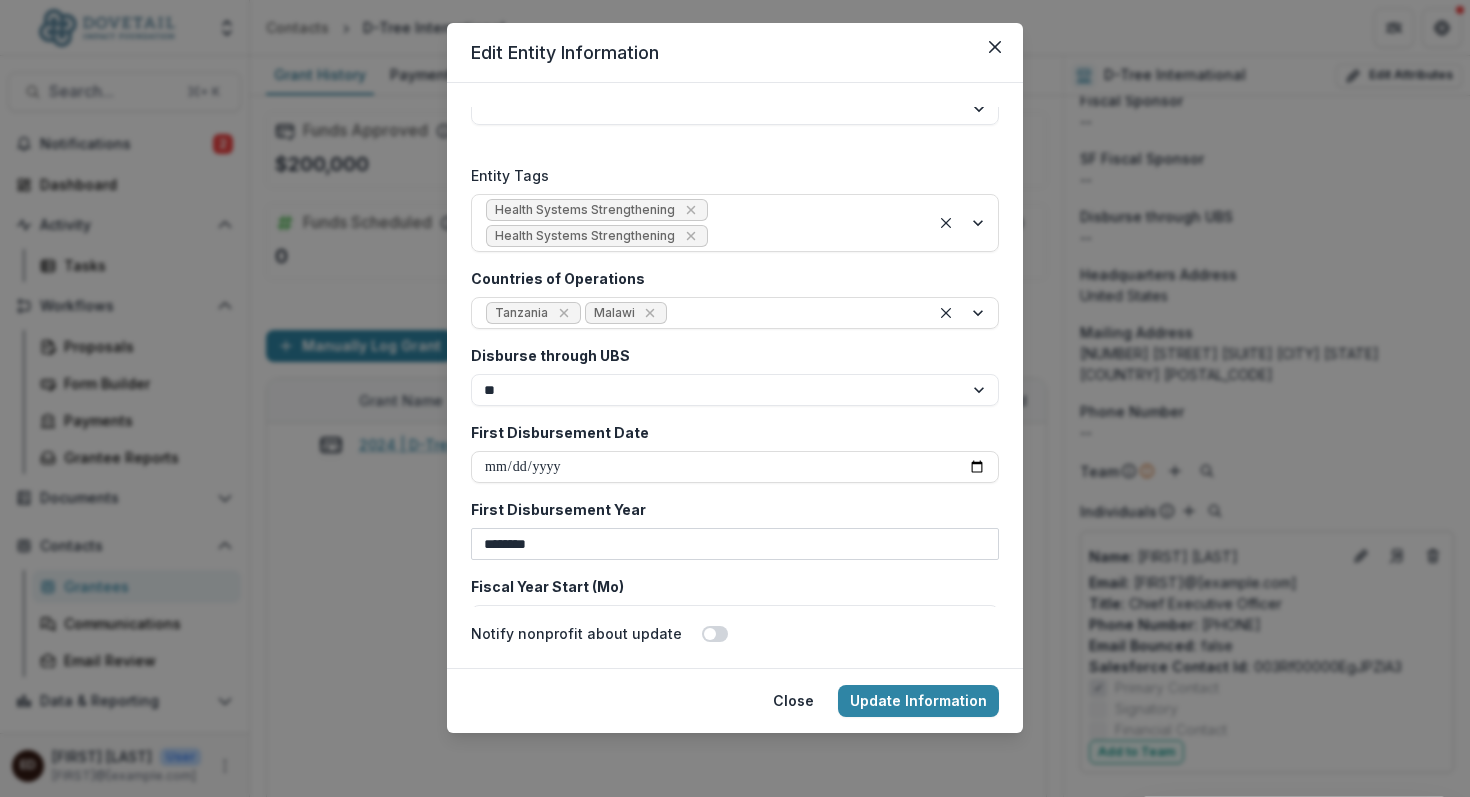 type on "****" 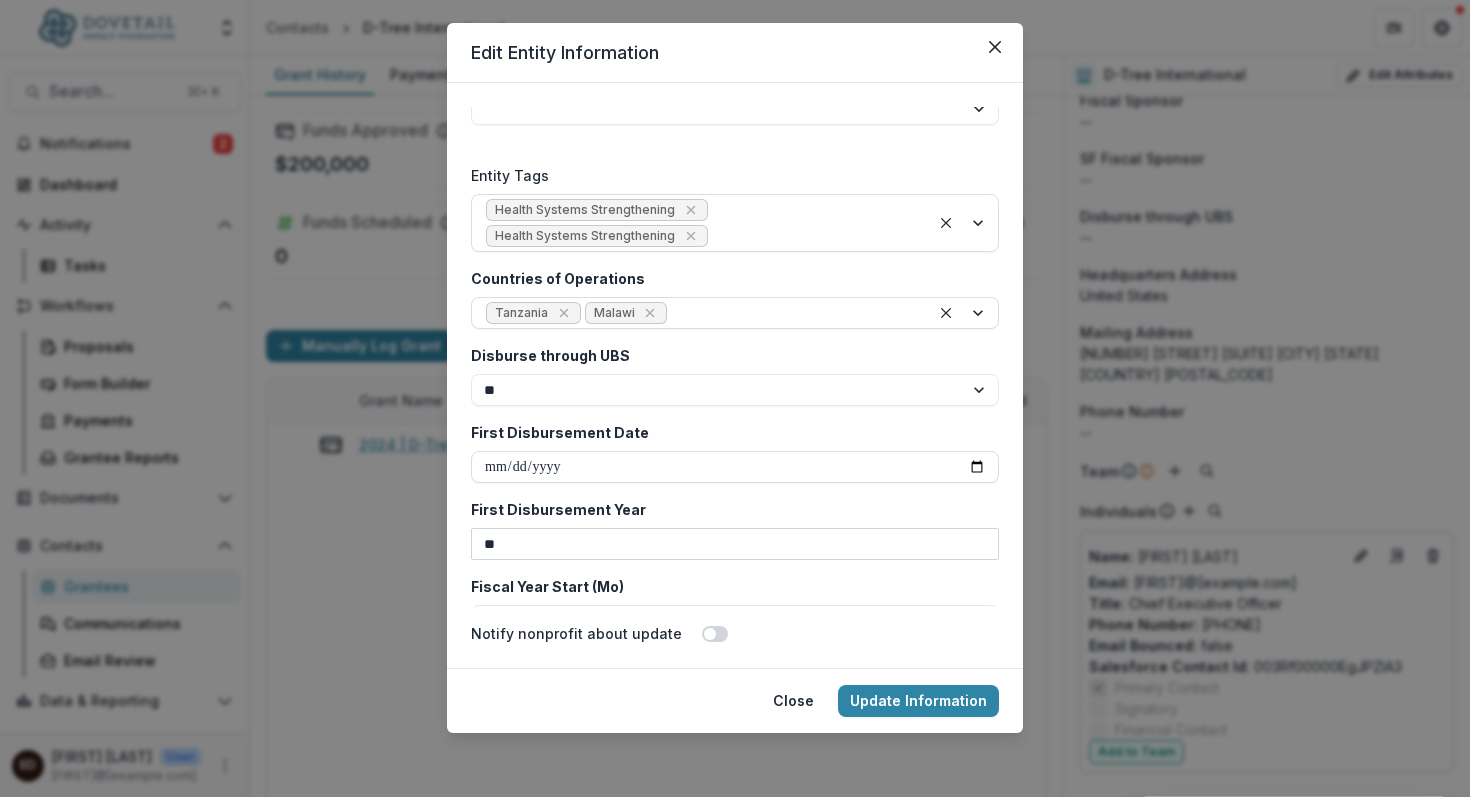 type on "*" 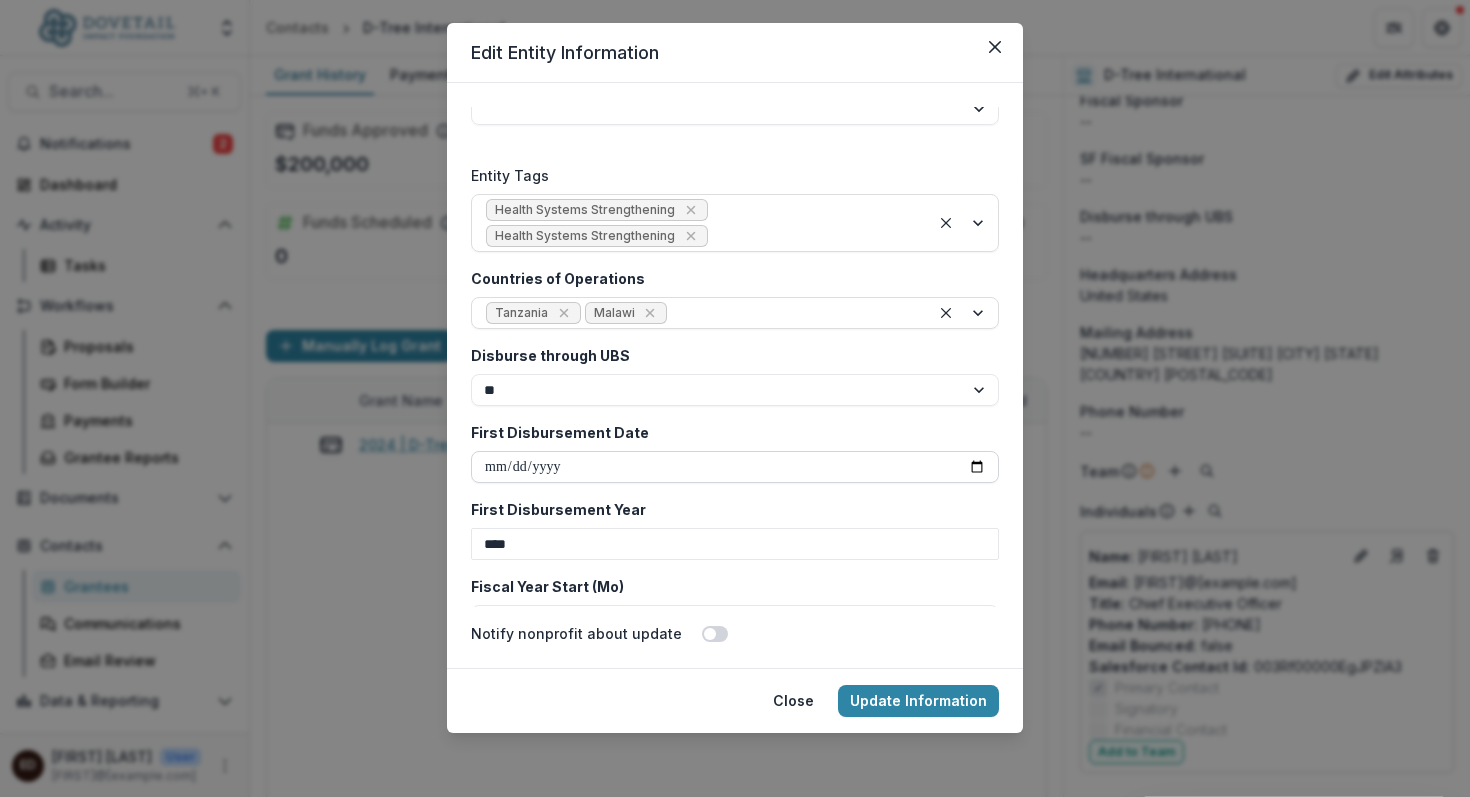 type on "****" 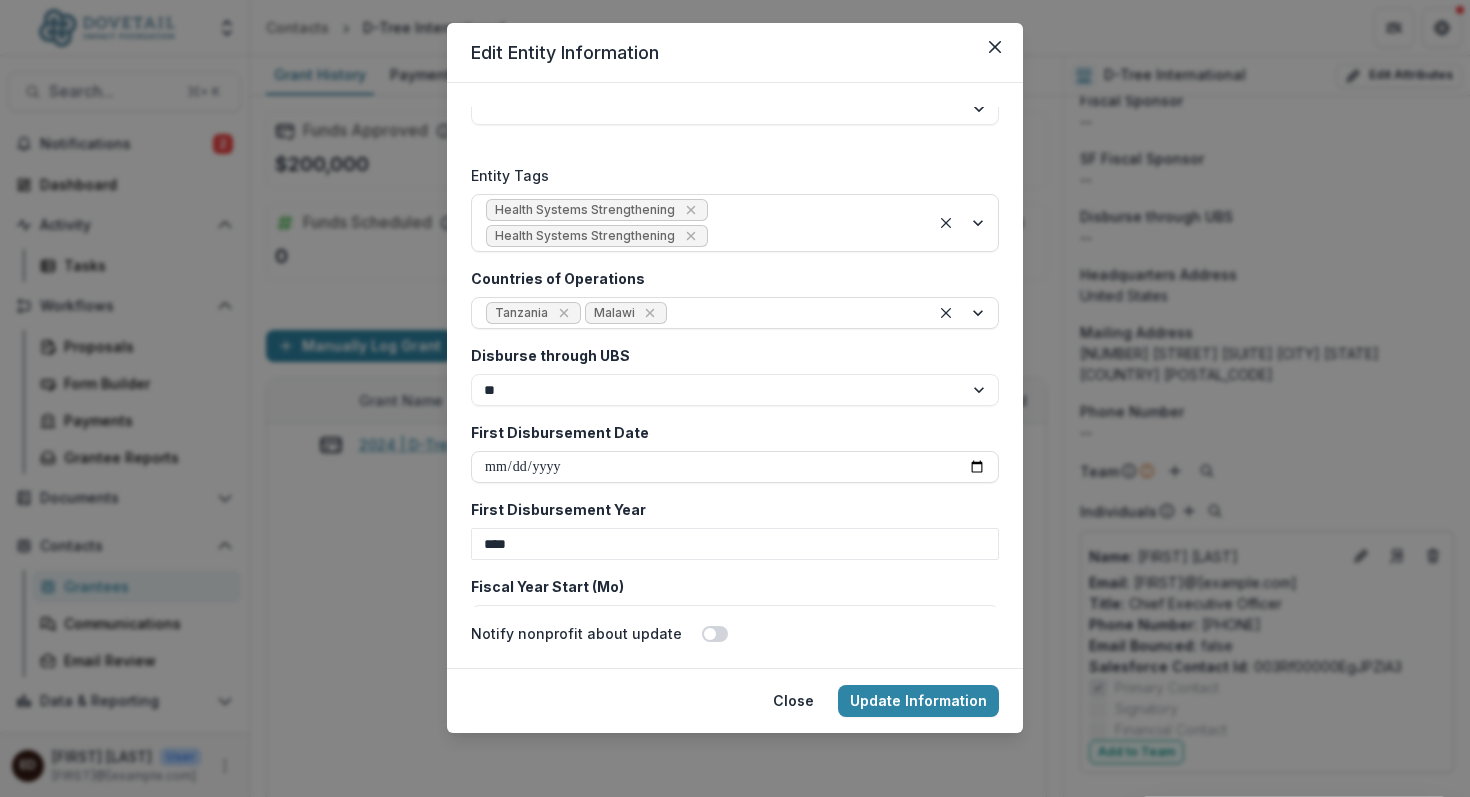 click on "**********" at bounding box center (735, 357) 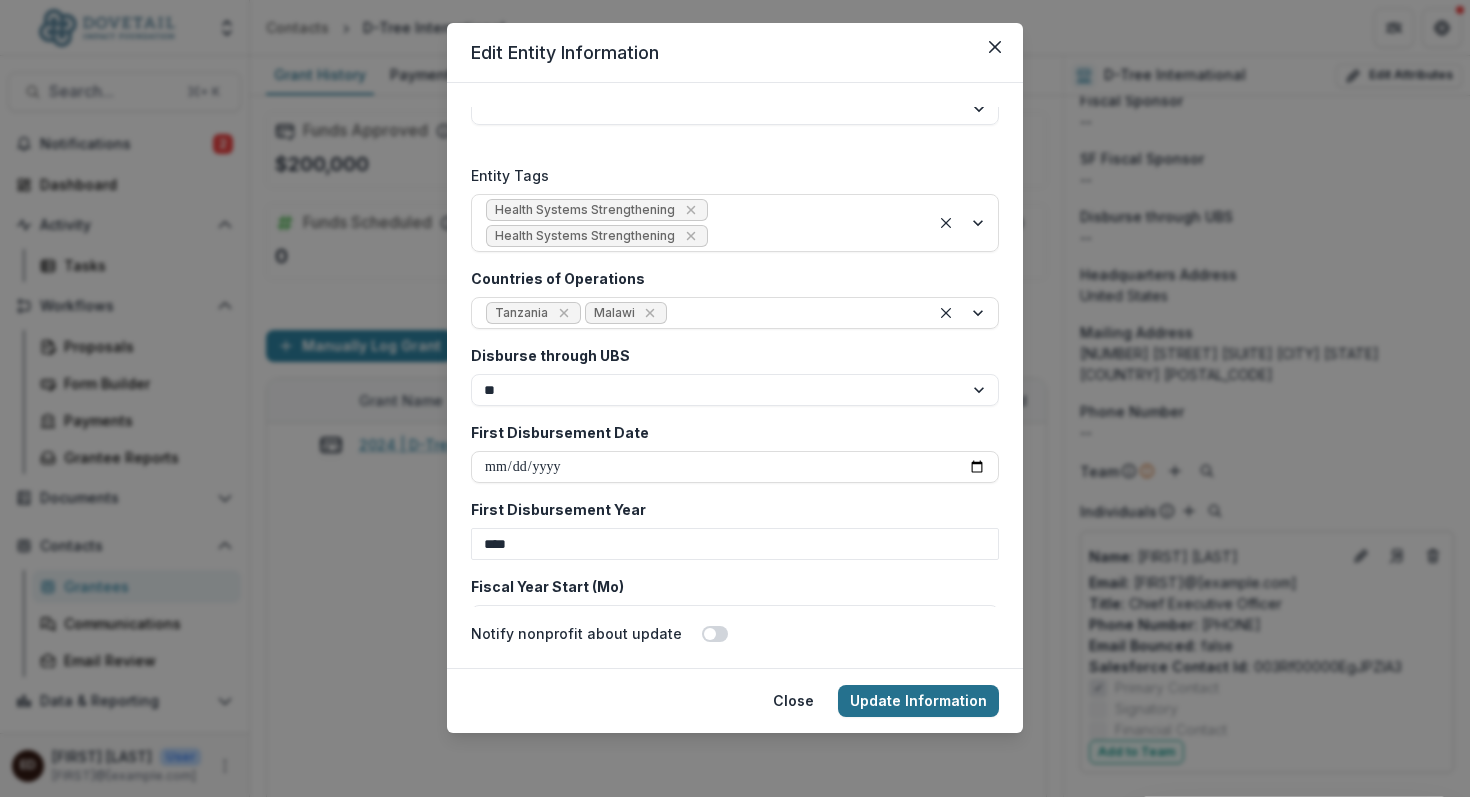 click on "Update Information" at bounding box center (918, 701) 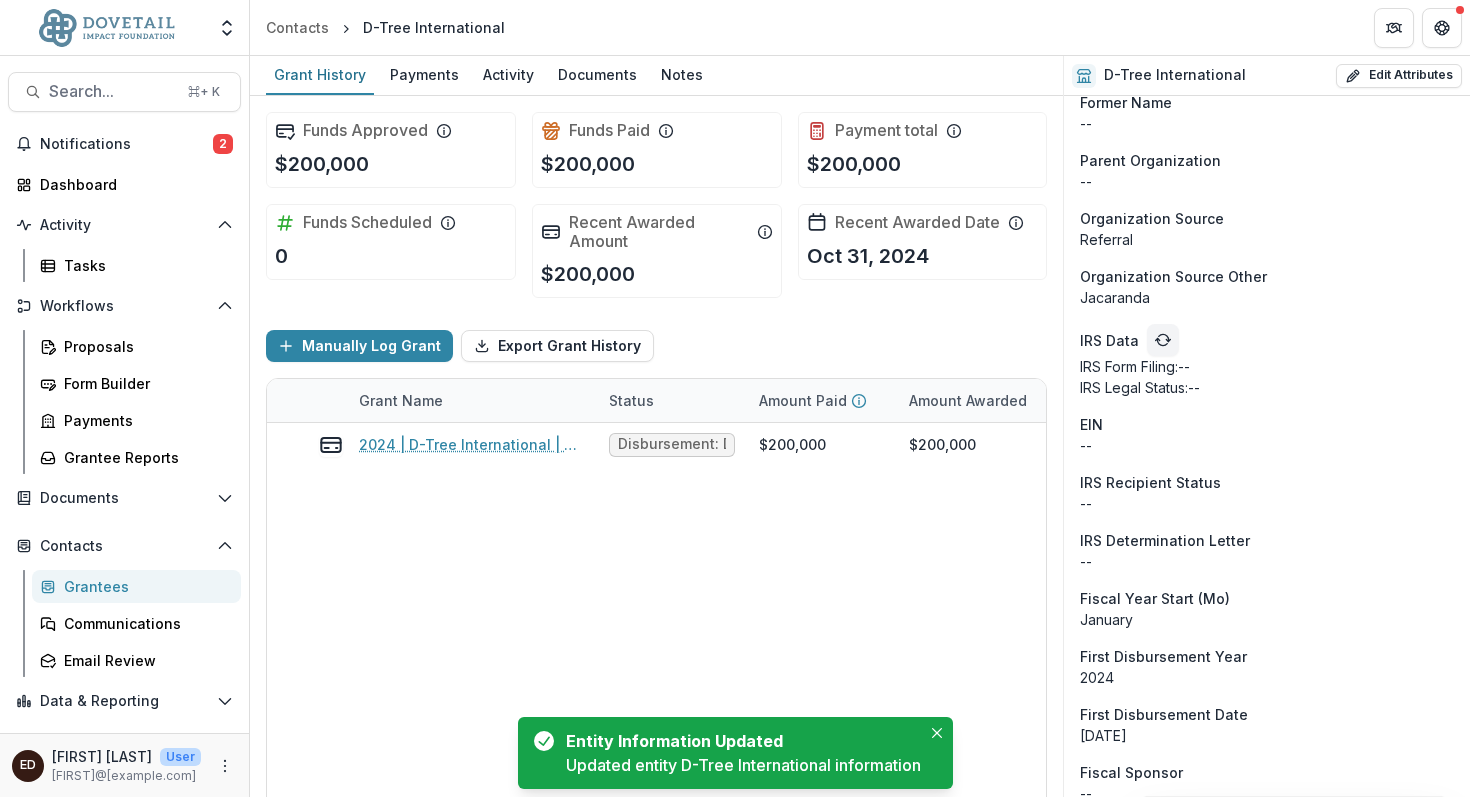 scroll, scrollTop: 2615, scrollLeft: 0, axis: vertical 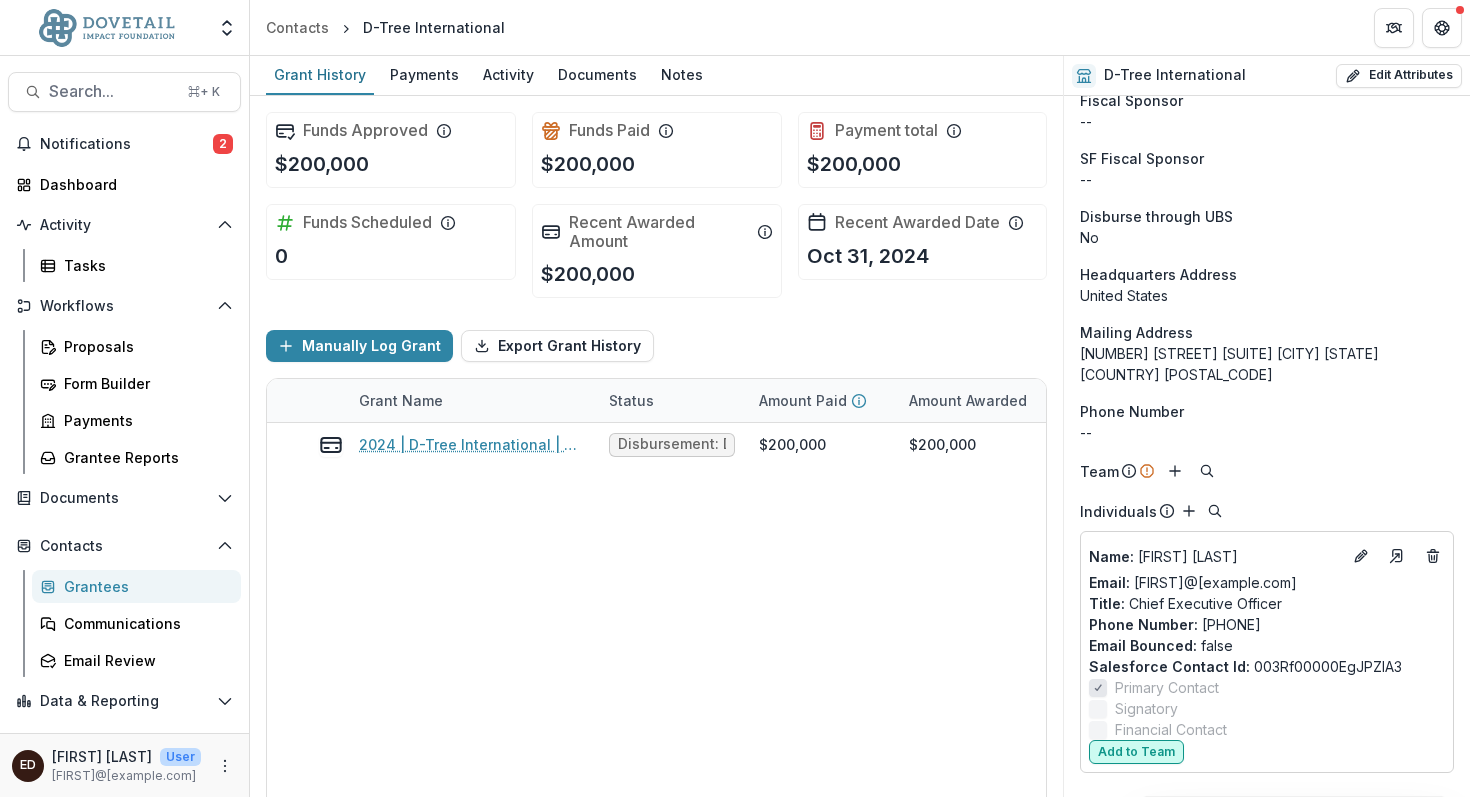 click on "Add to Team" at bounding box center (1136, 752) 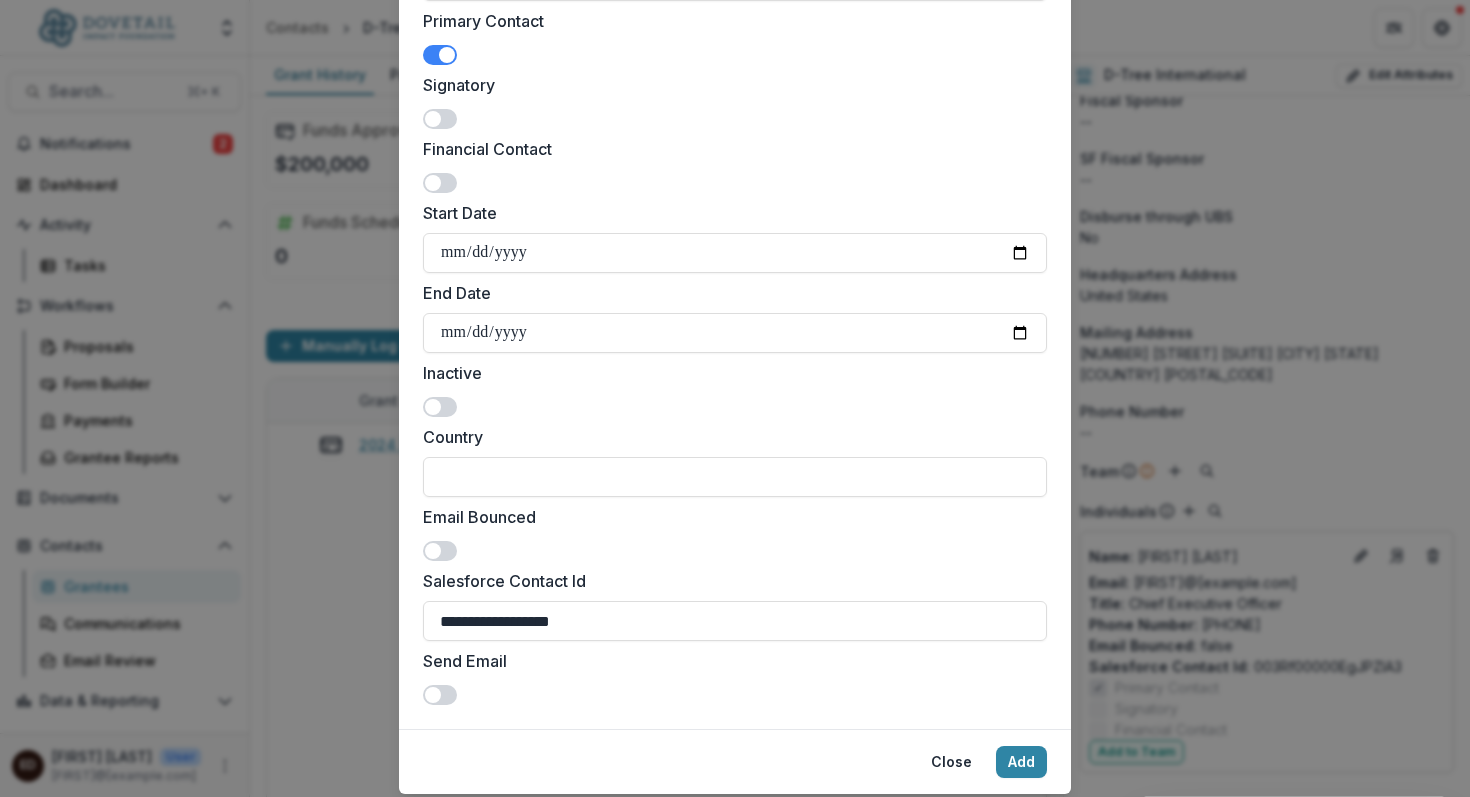 scroll, scrollTop: 545, scrollLeft: 0, axis: vertical 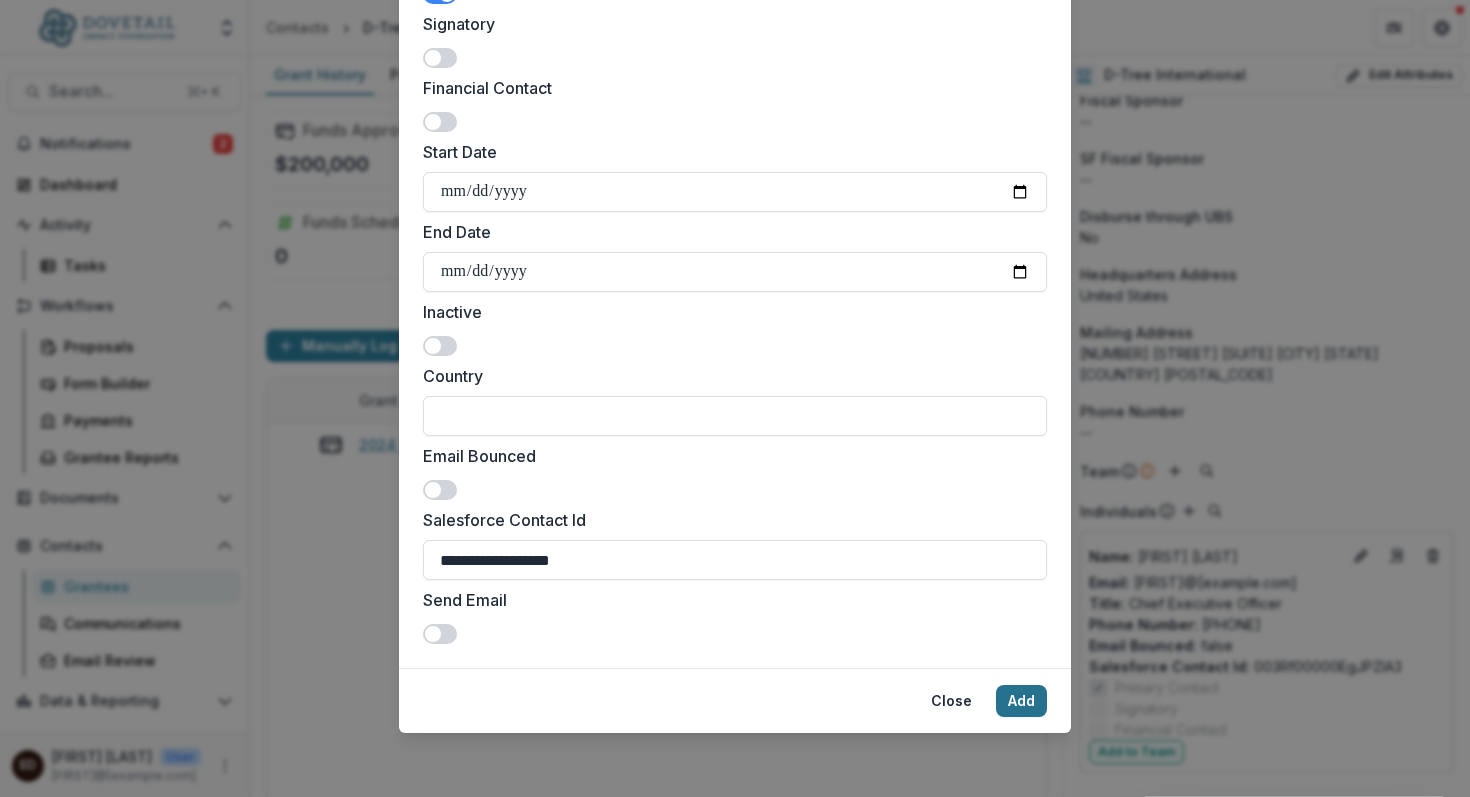 click on "Add" at bounding box center [1021, 701] 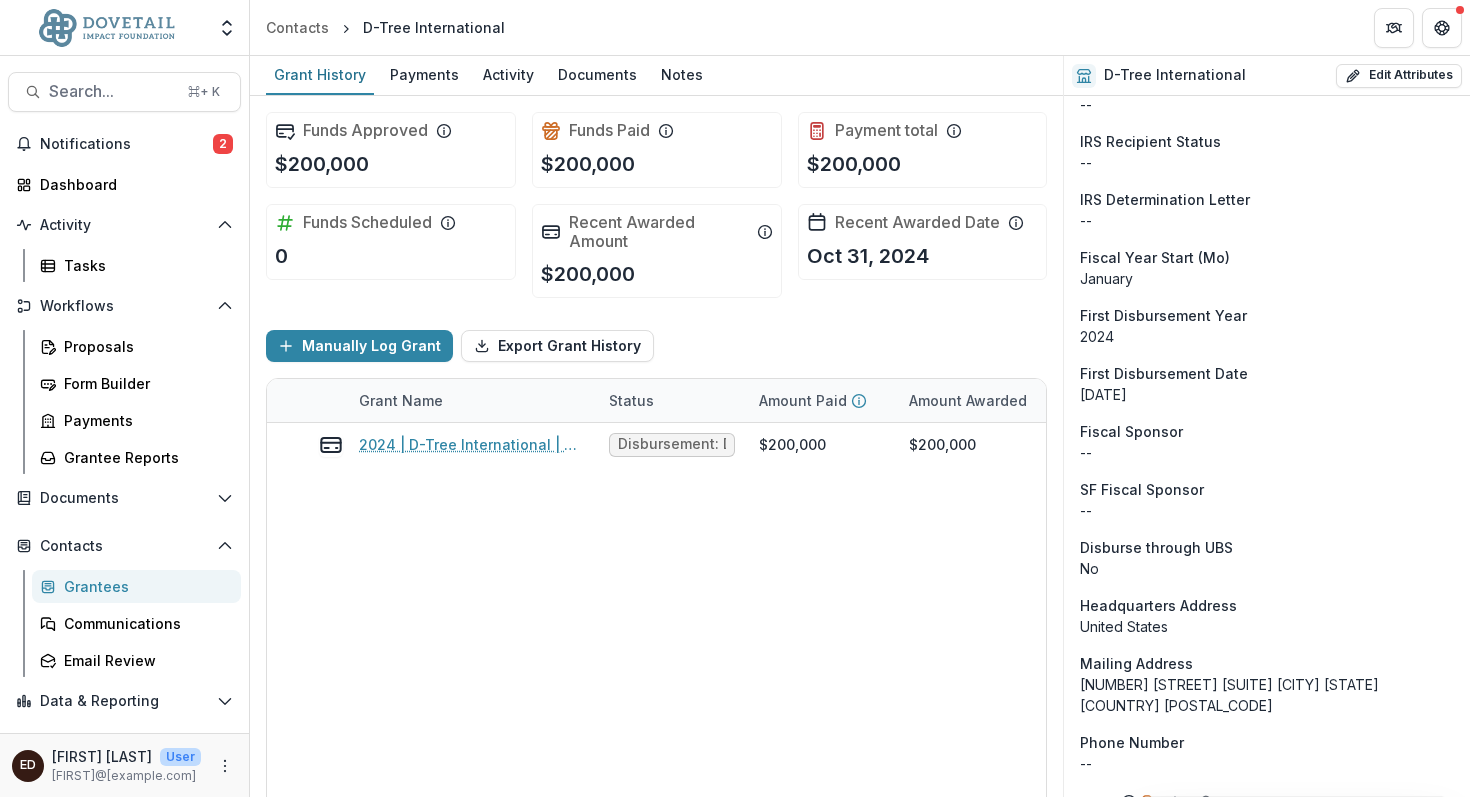 scroll, scrollTop: 2619, scrollLeft: 0, axis: vertical 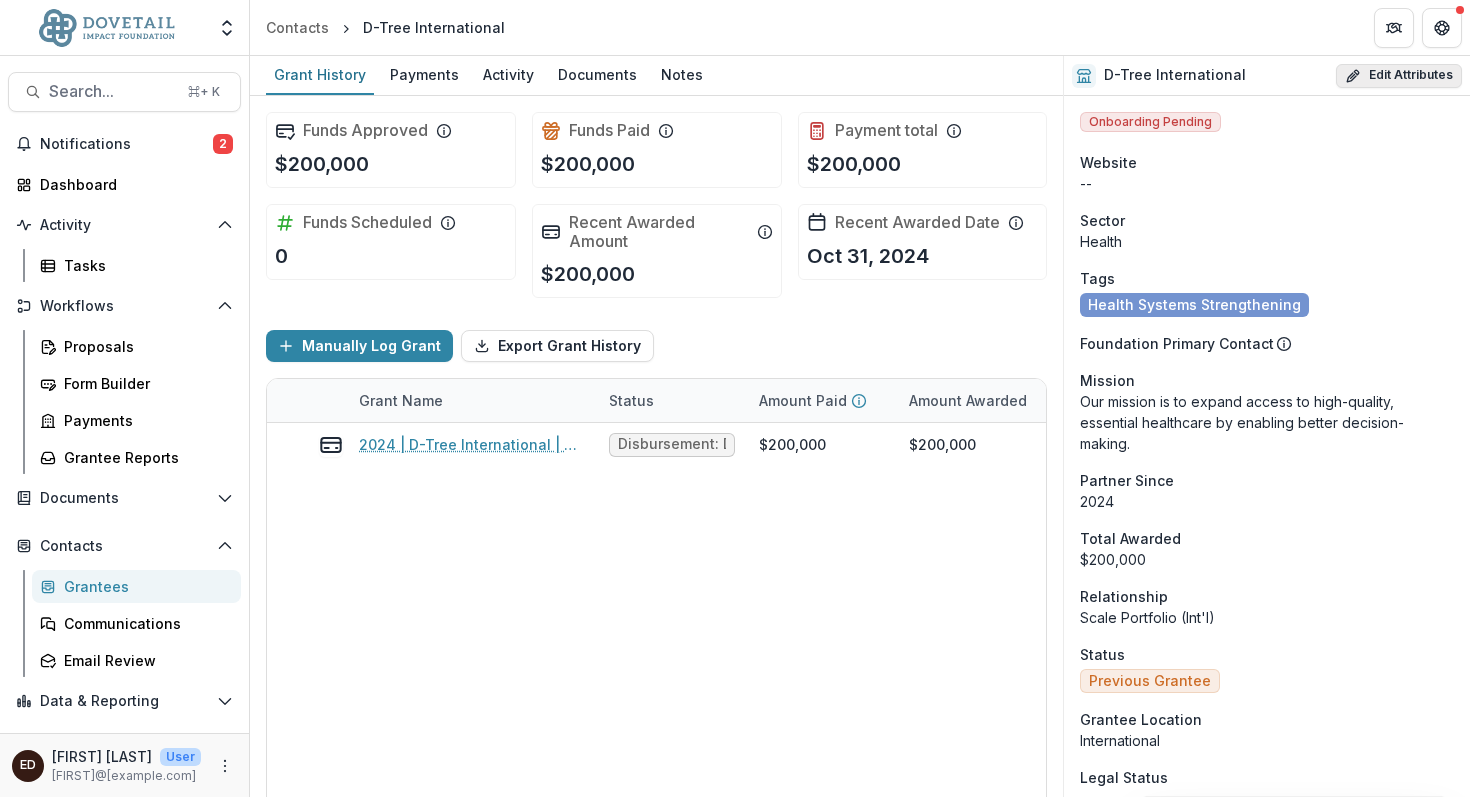 click on "Edit Attributes" at bounding box center (1399, 76) 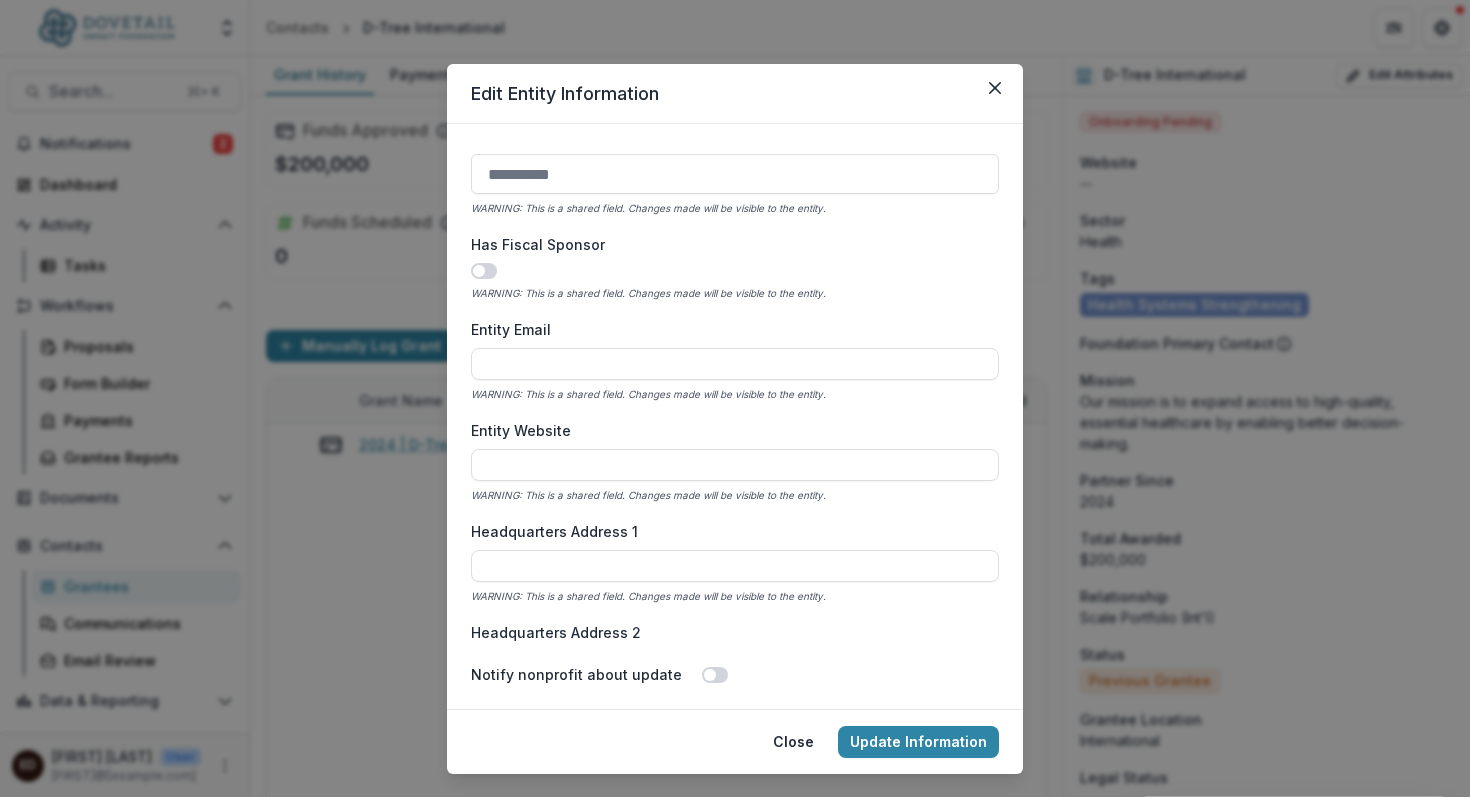 scroll, scrollTop: 684, scrollLeft: 0, axis: vertical 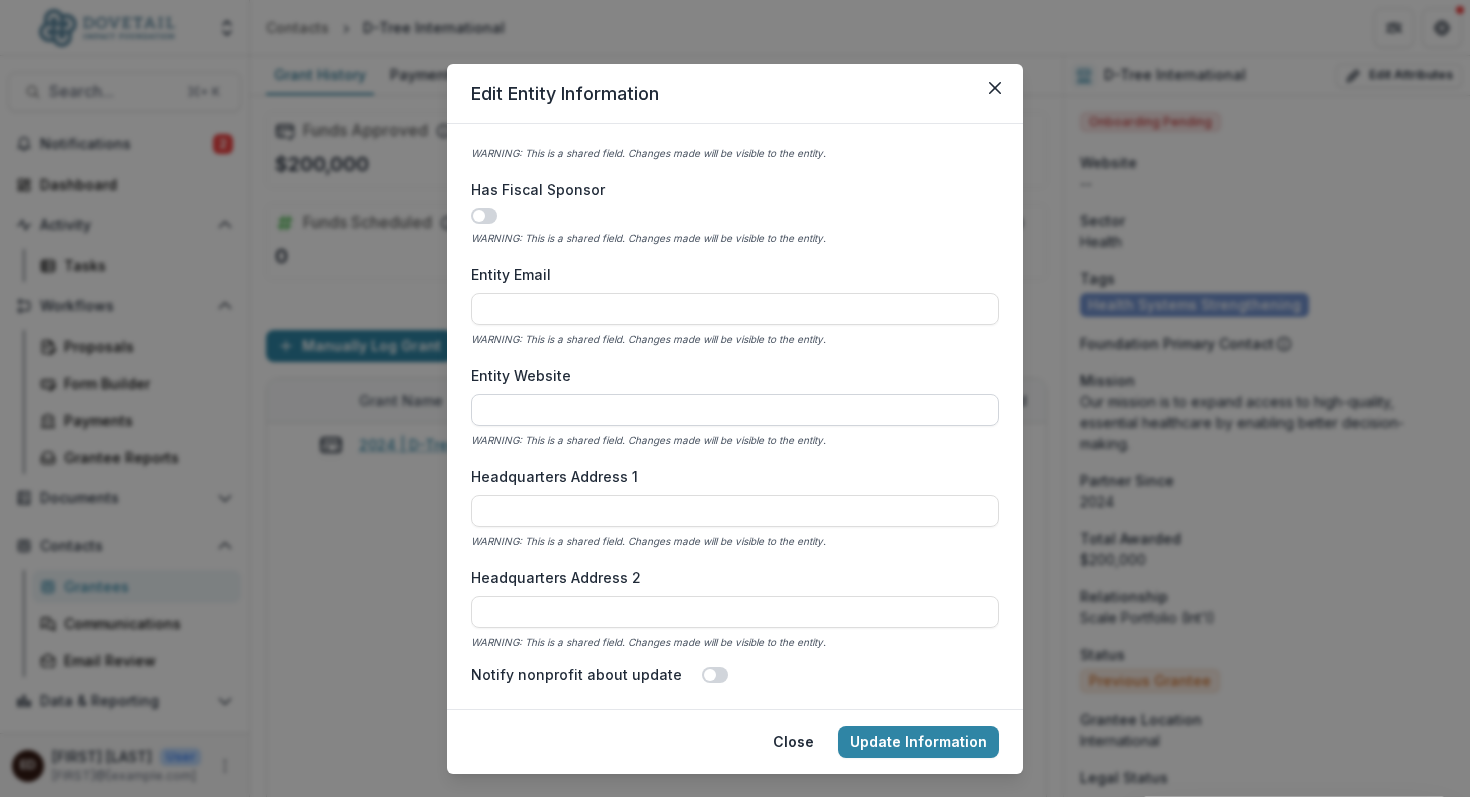 paste on "**********" 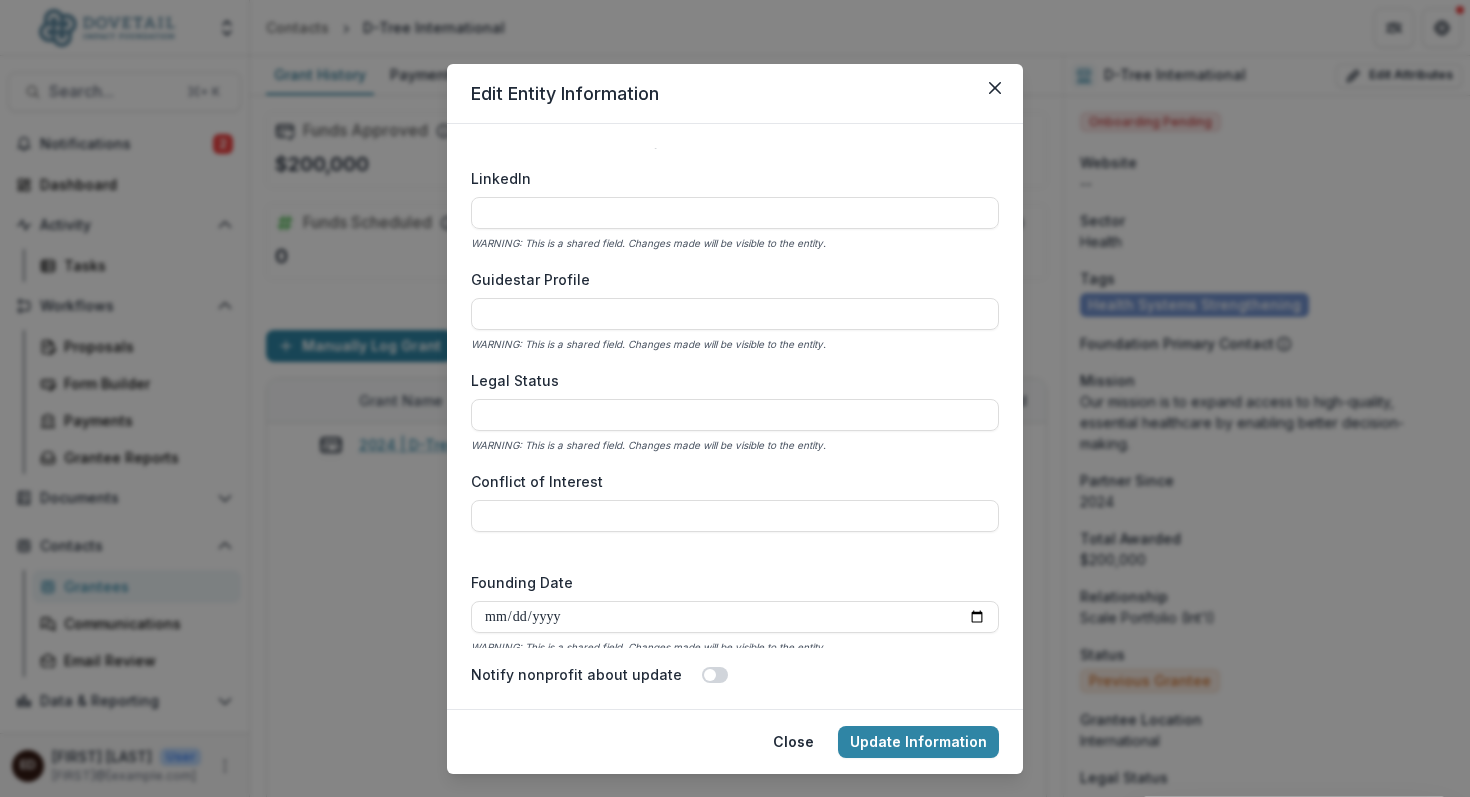 scroll, scrollTop: 2536, scrollLeft: 0, axis: vertical 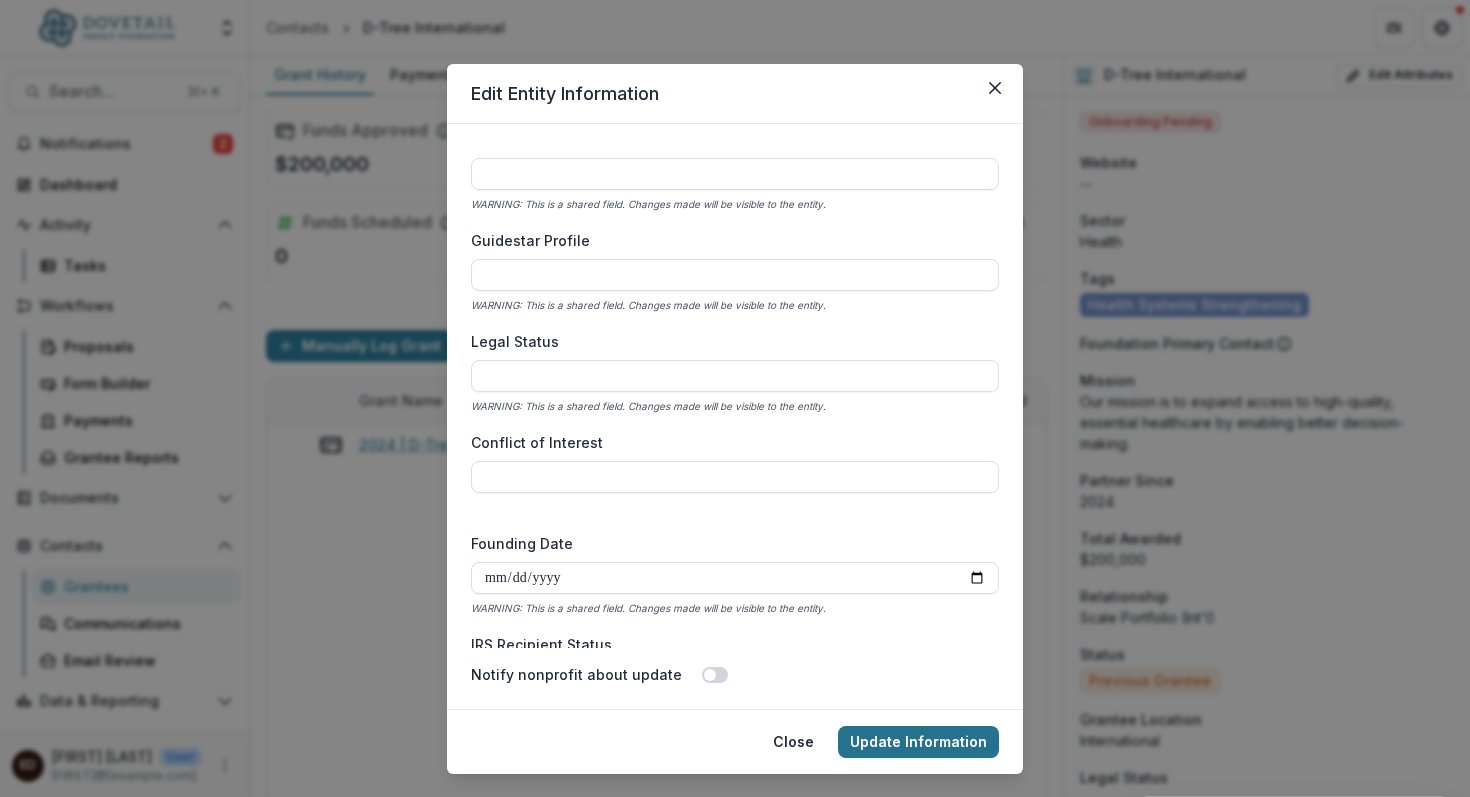 type on "**********" 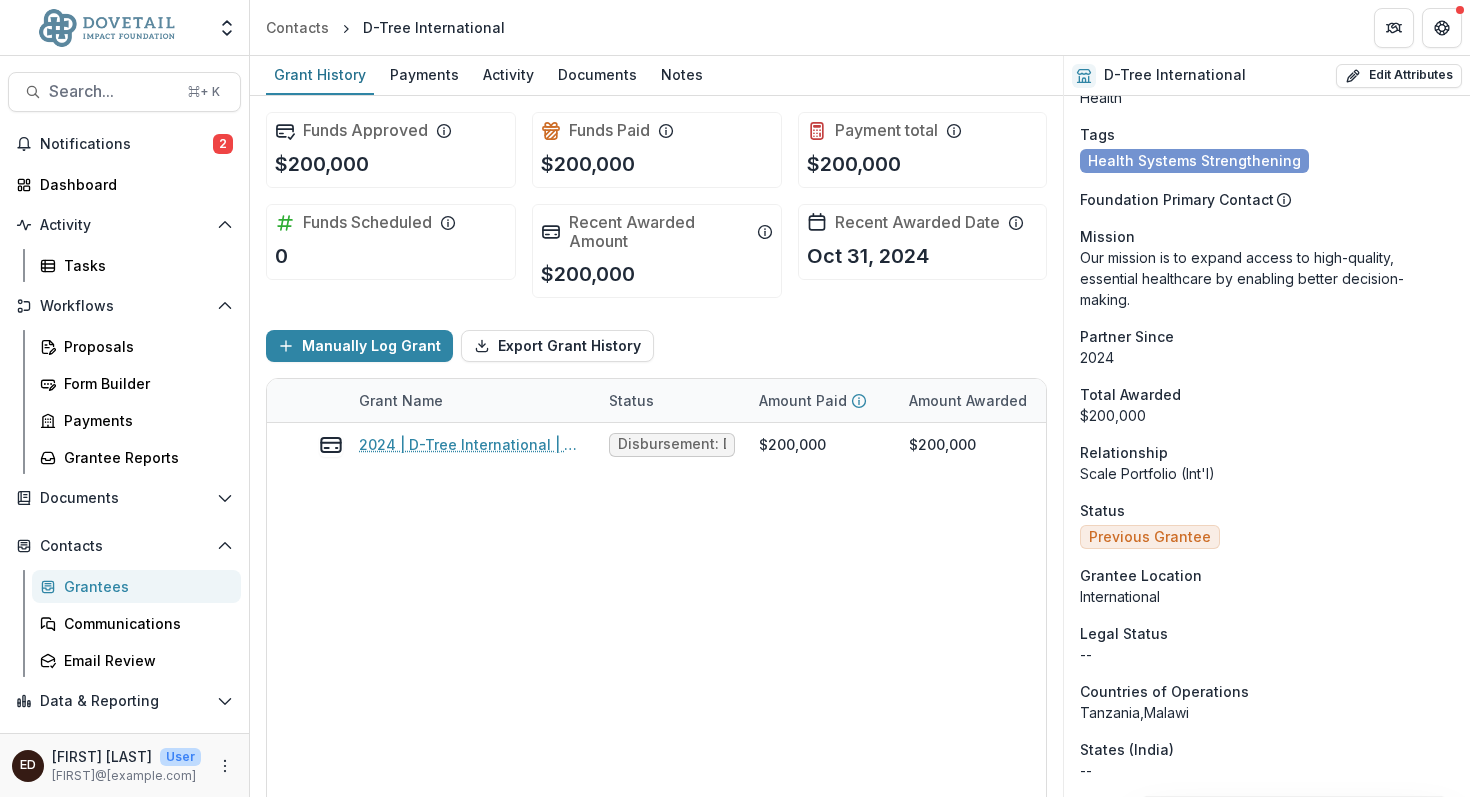 scroll, scrollTop: 149, scrollLeft: 0, axis: vertical 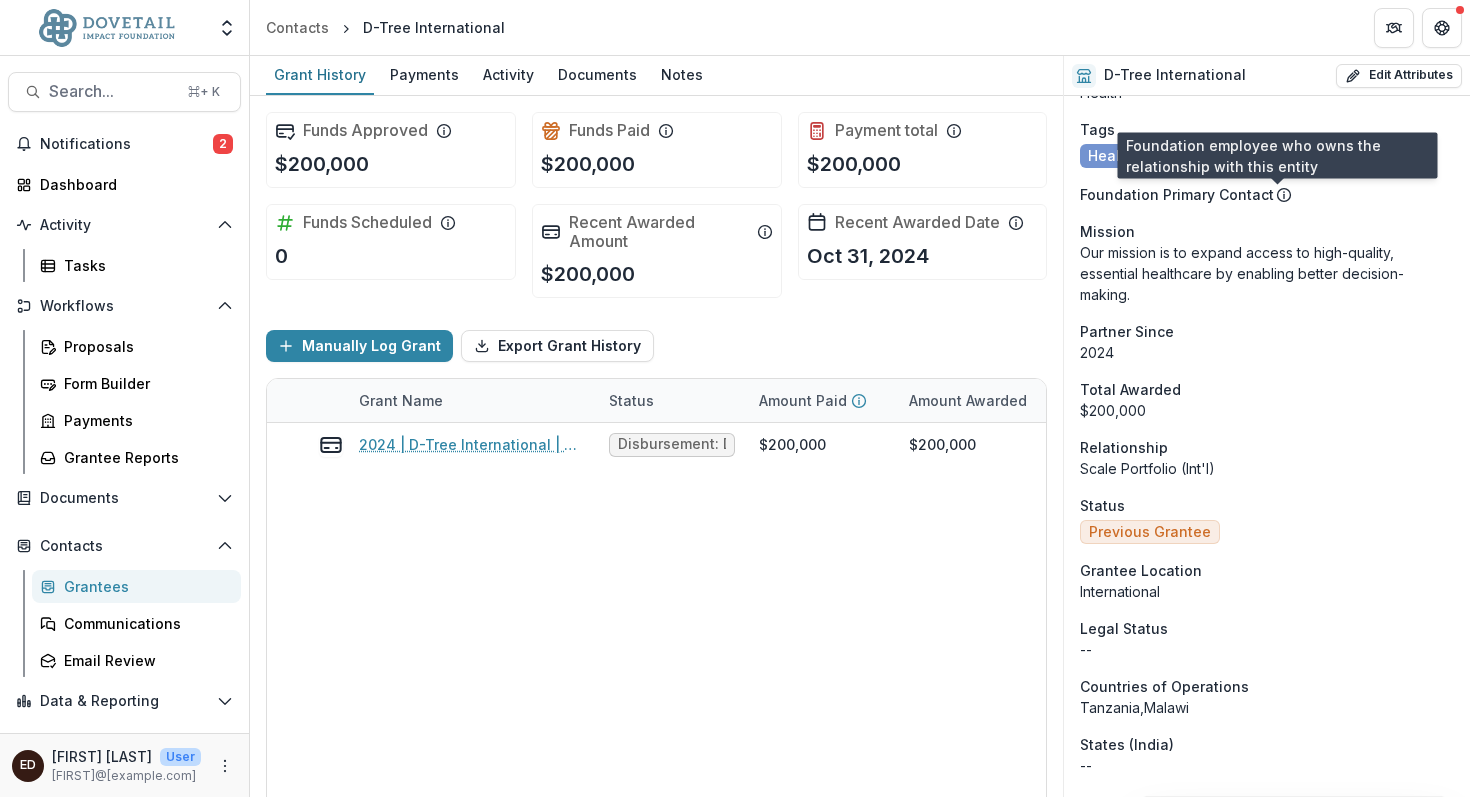 click 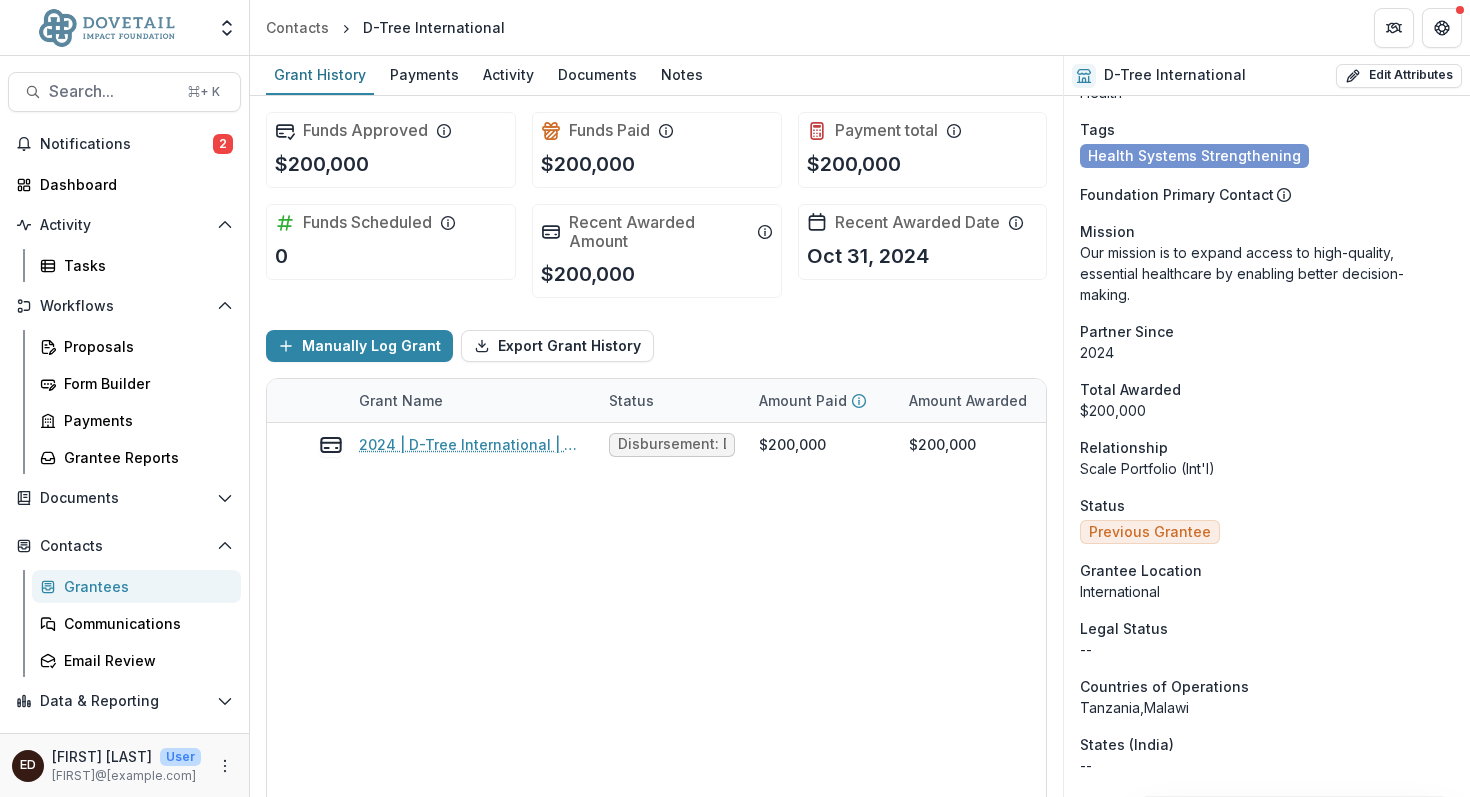 click 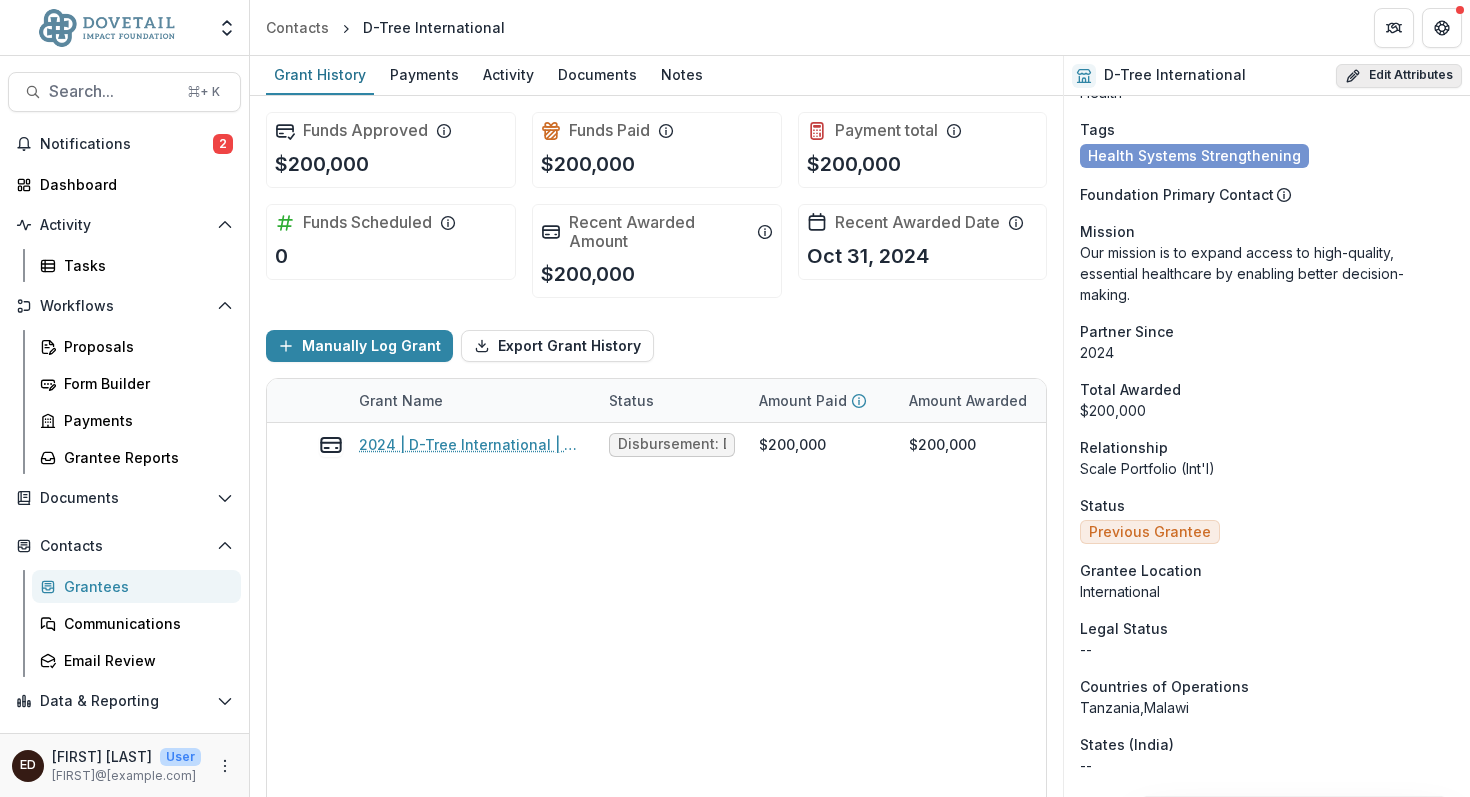 click on "Edit Attributes" at bounding box center (1399, 76) 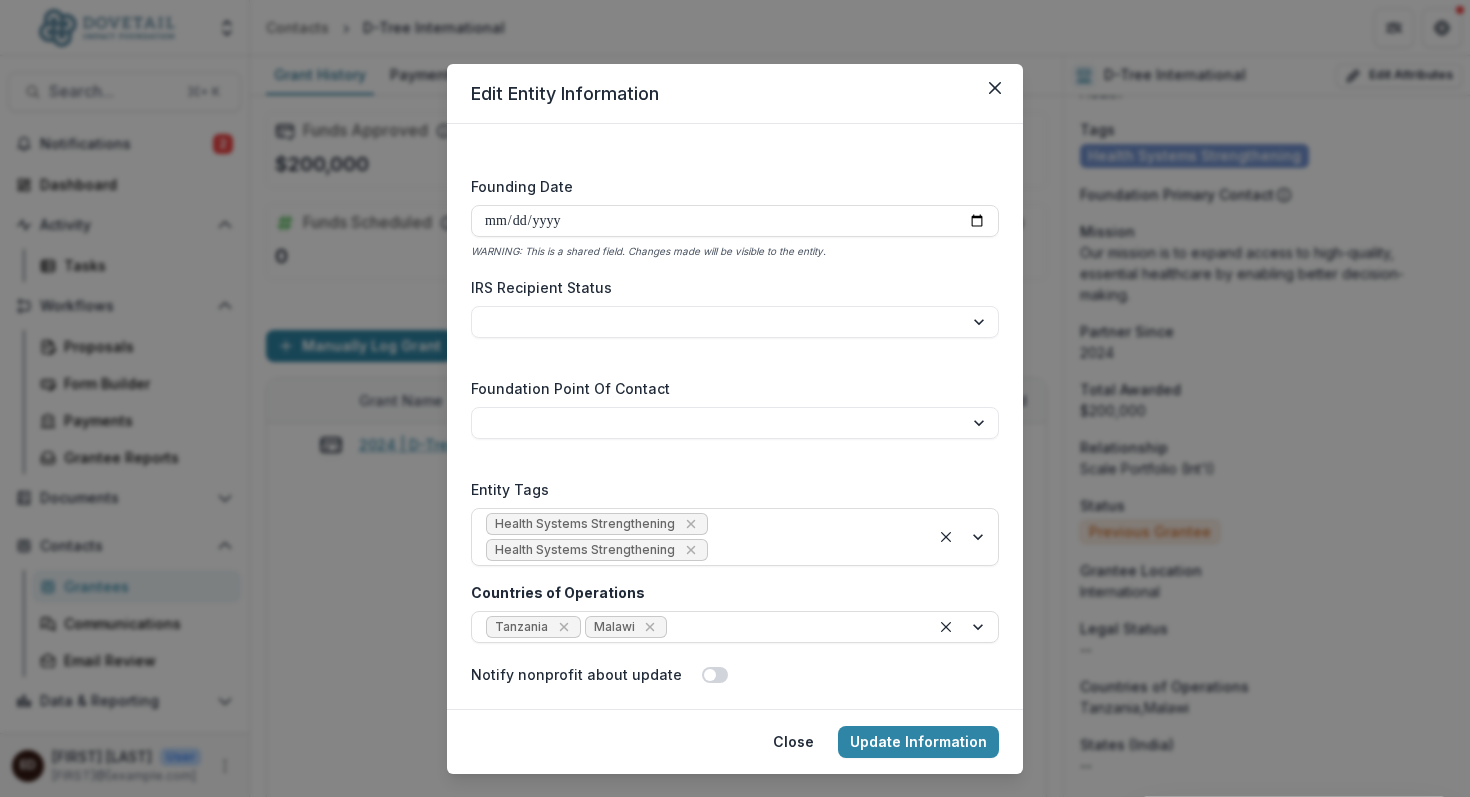 scroll, scrollTop: 2894, scrollLeft: 0, axis: vertical 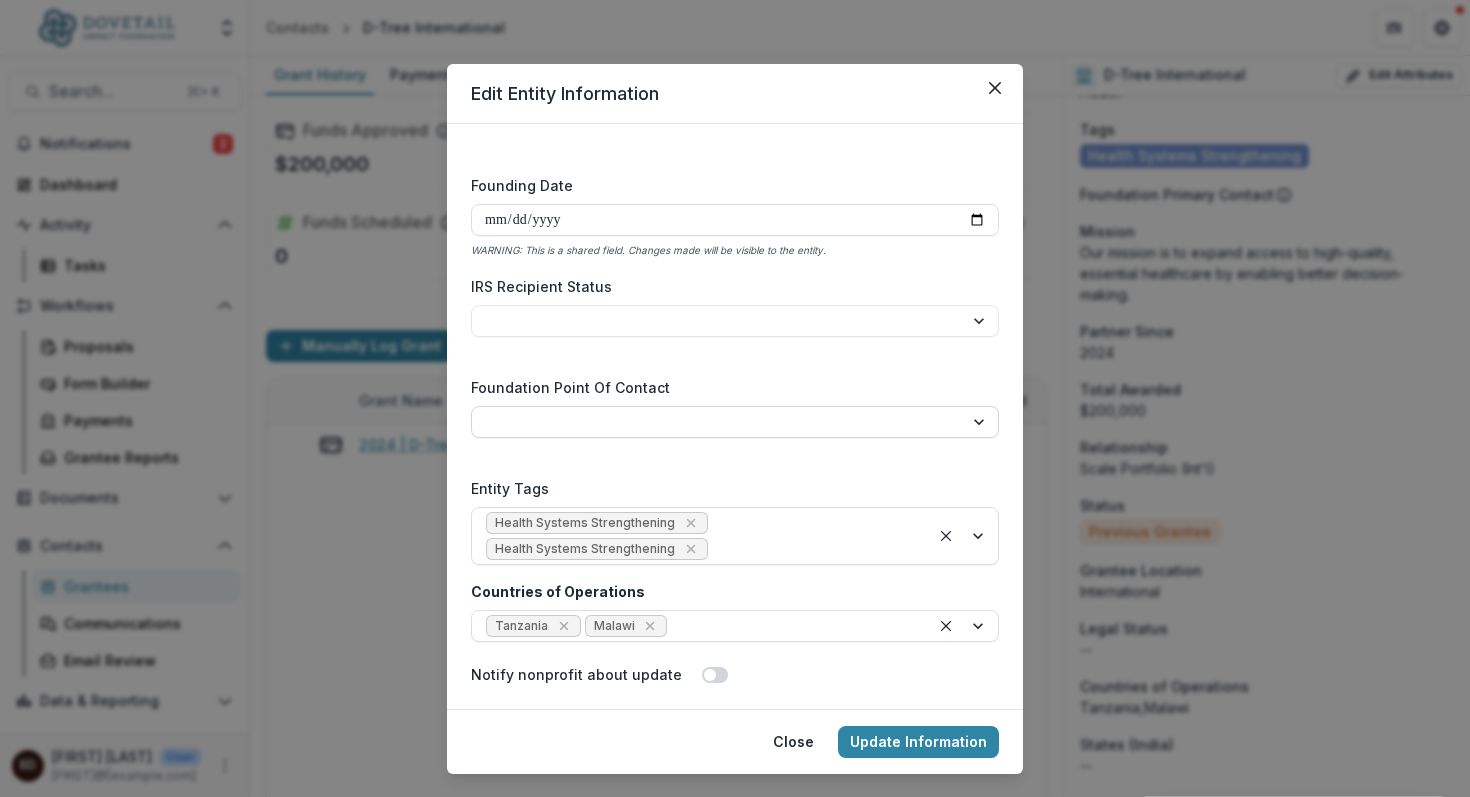 click on "**********" at bounding box center [735, 422] 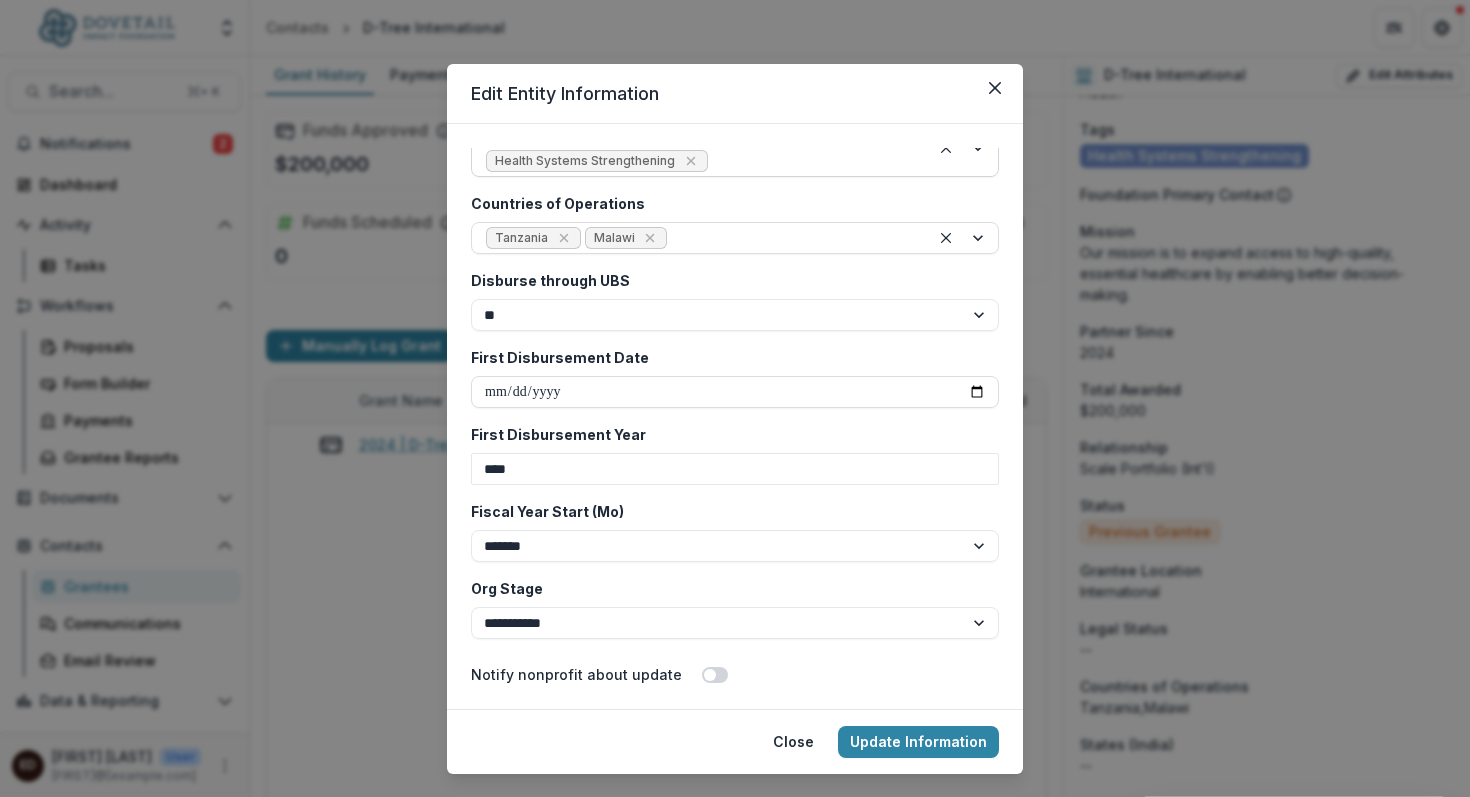 scroll, scrollTop: 3314, scrollLeft: 0, axis: vertical 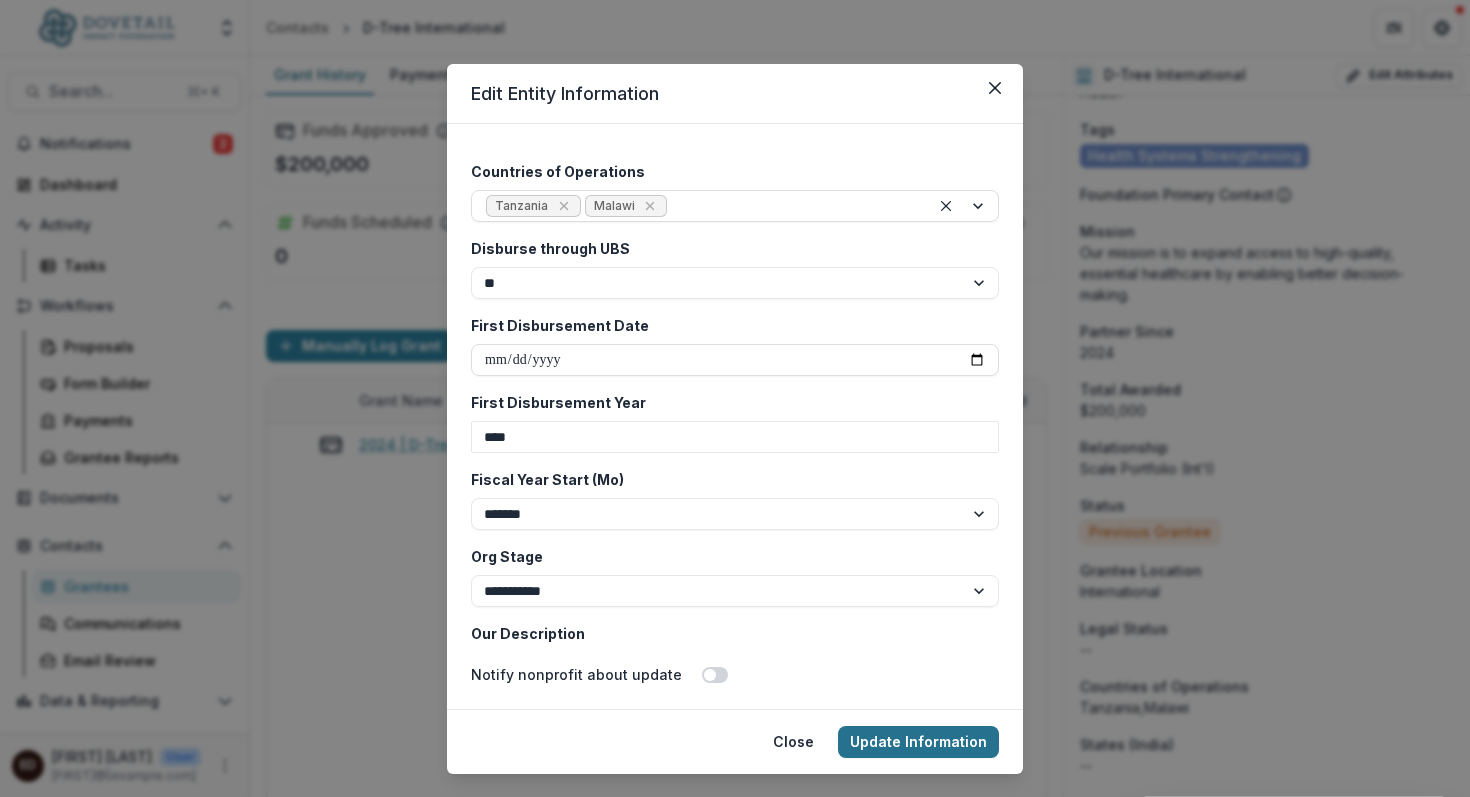 click on "Update Information" at bounding box center (918, 742) 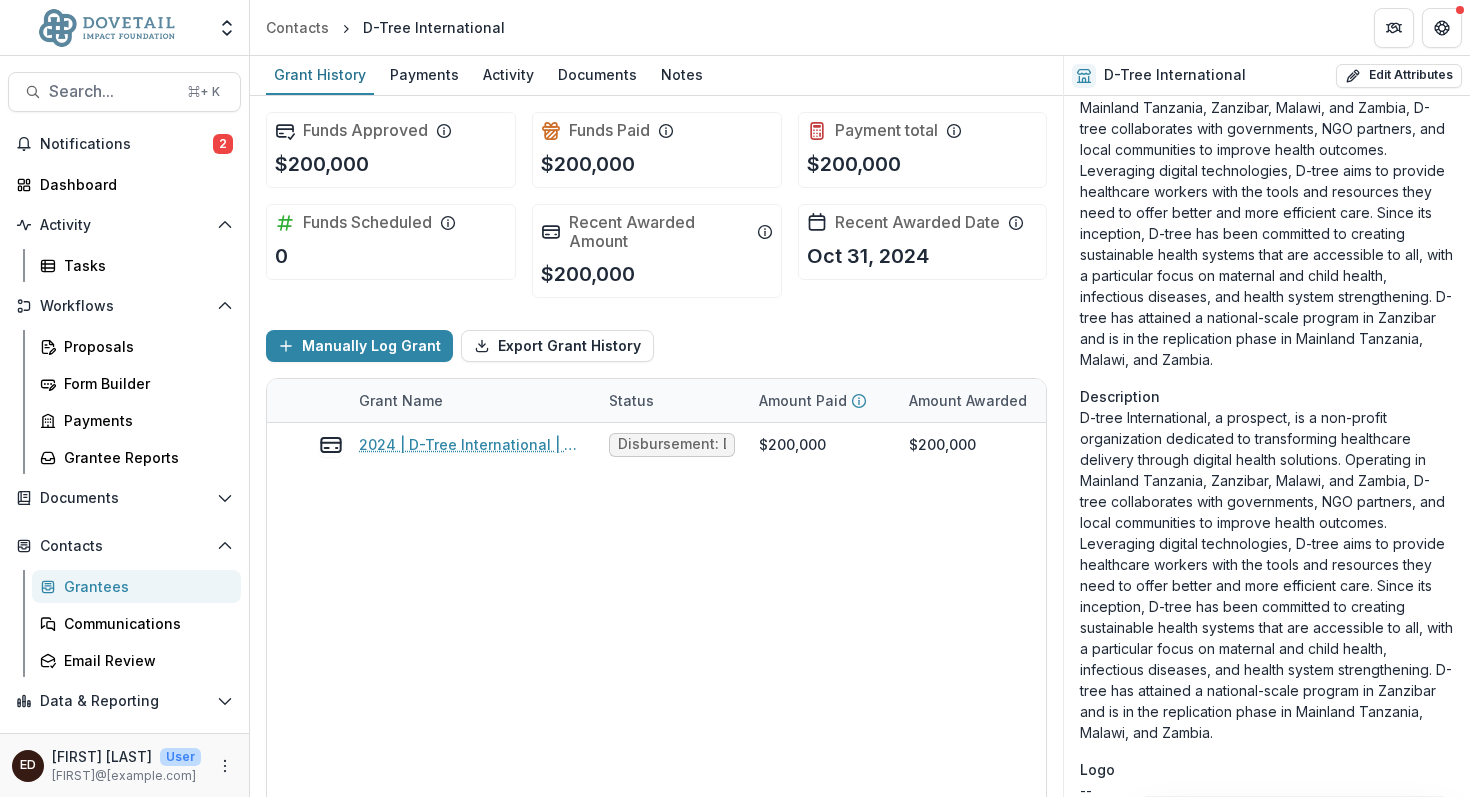 scroll, scrollTop: 226, scrollLeft: 0, axis: vertical 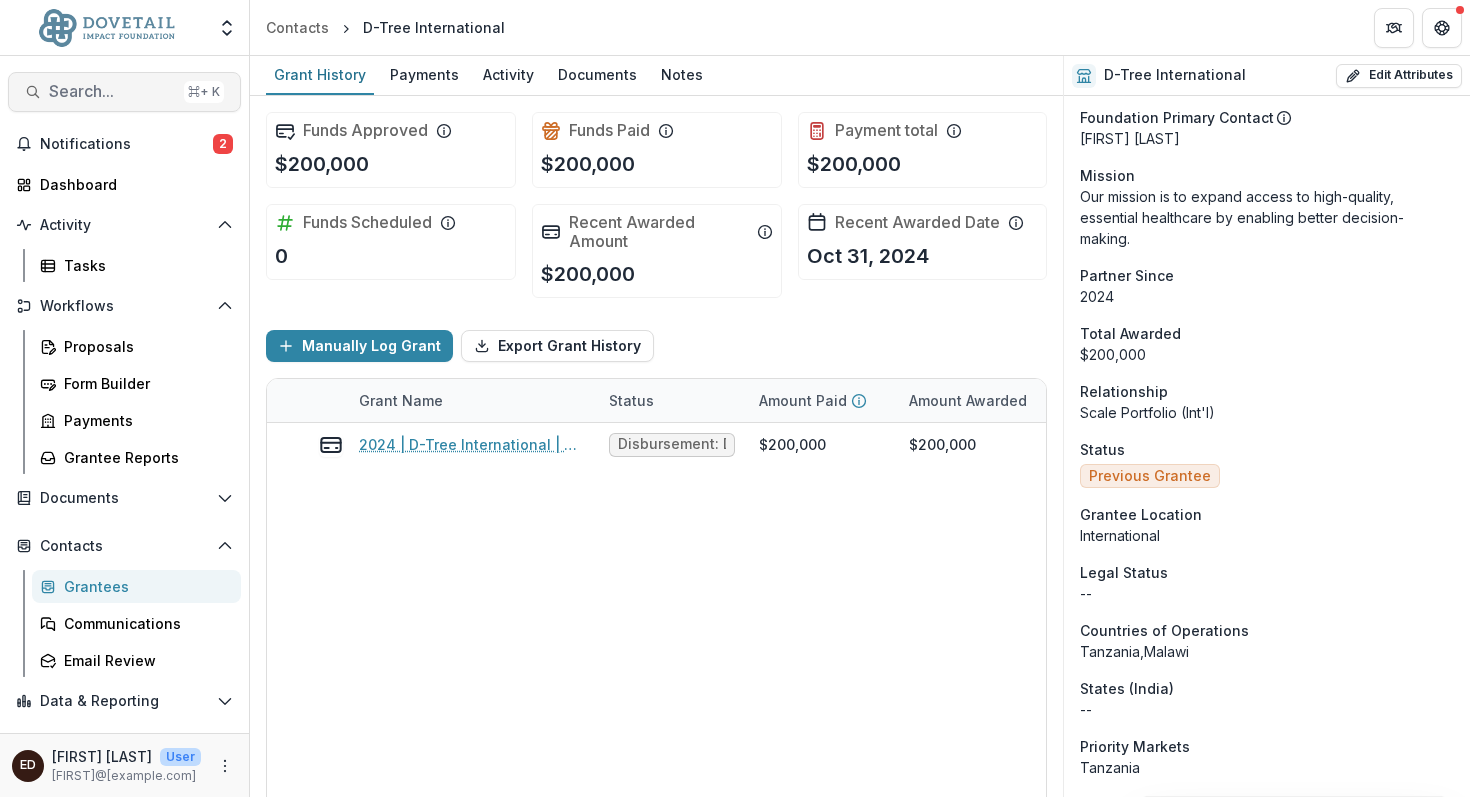 click on "Search..." at bounding box center [112, 91] 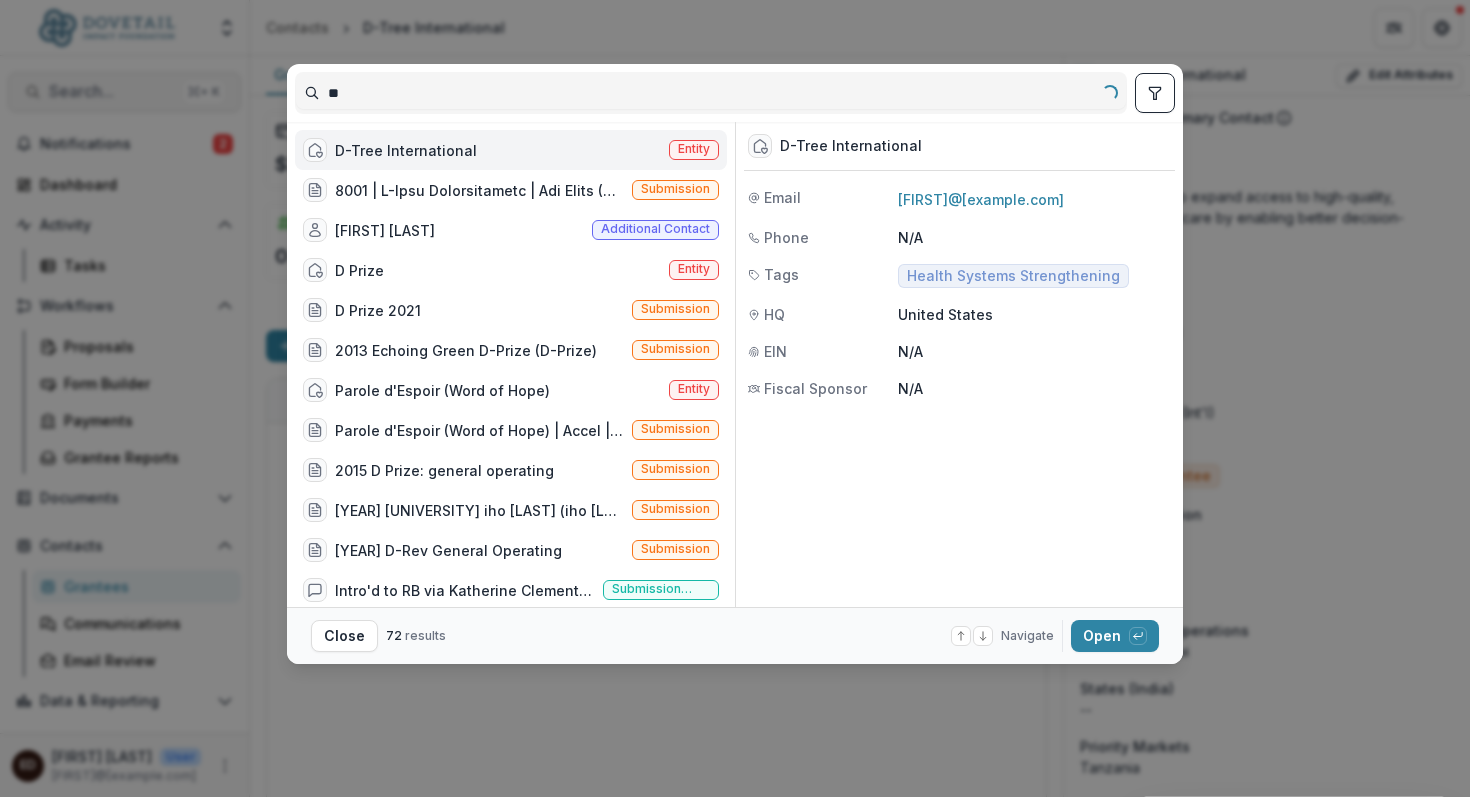 type on "*" 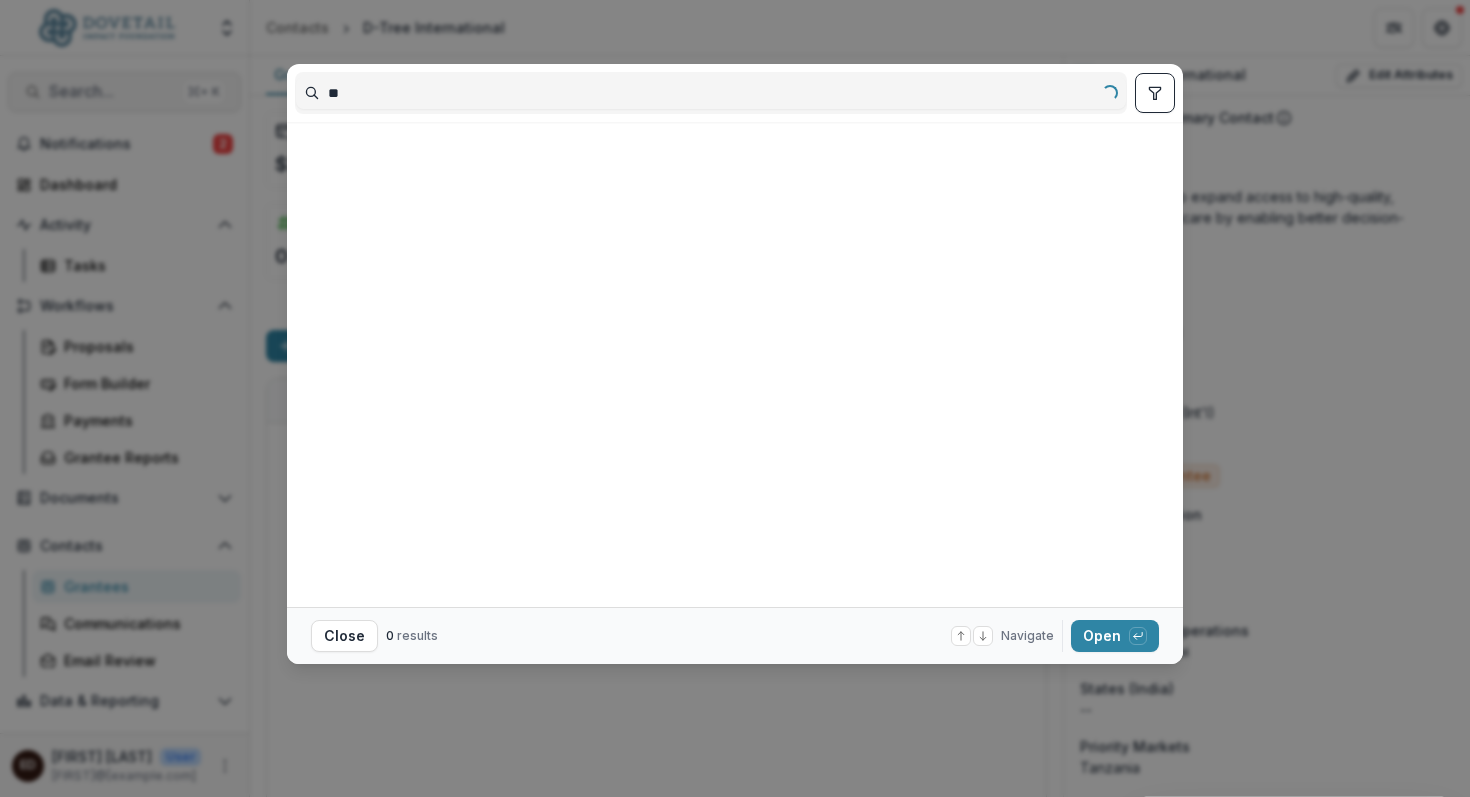 type on "*" 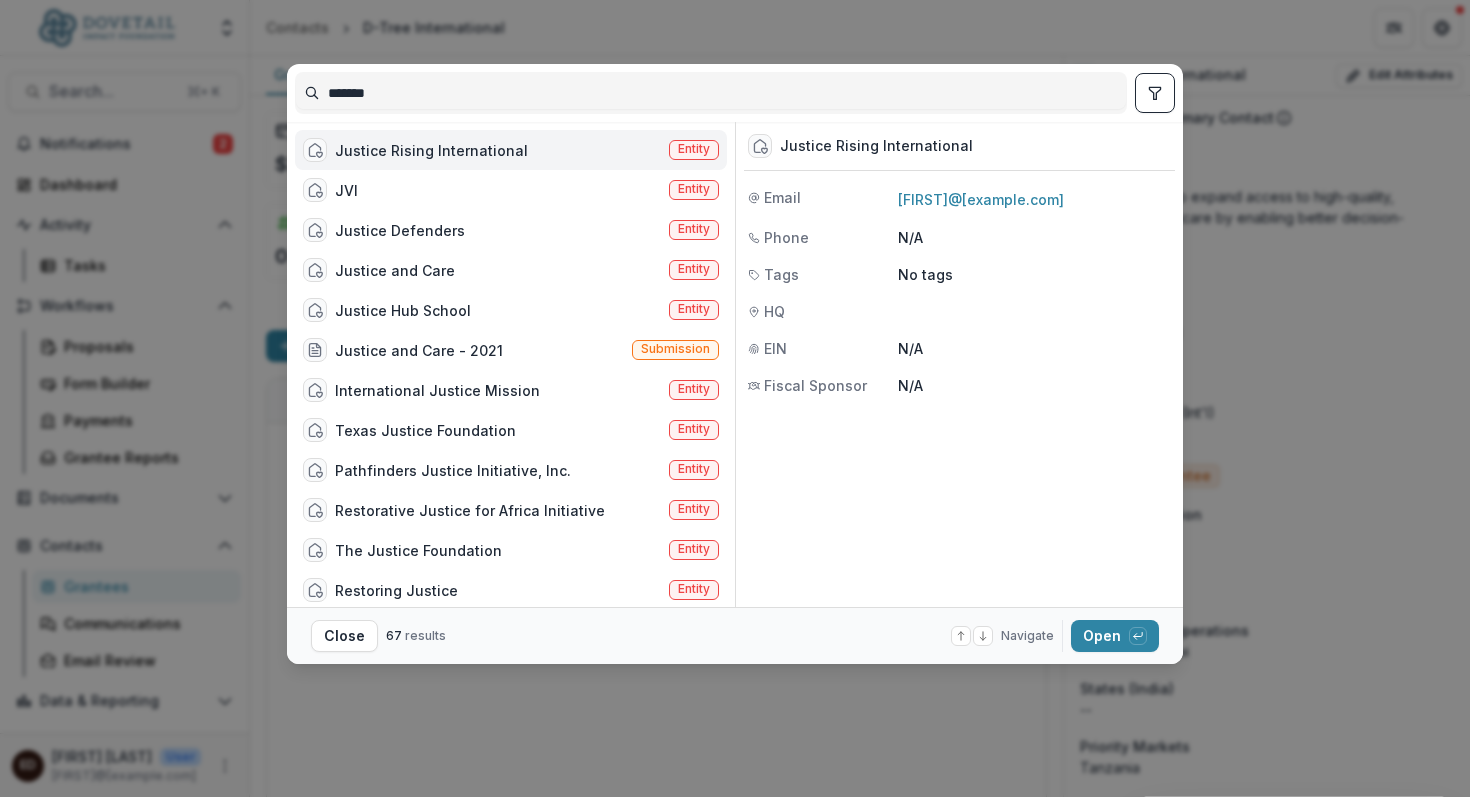 type on "*******" 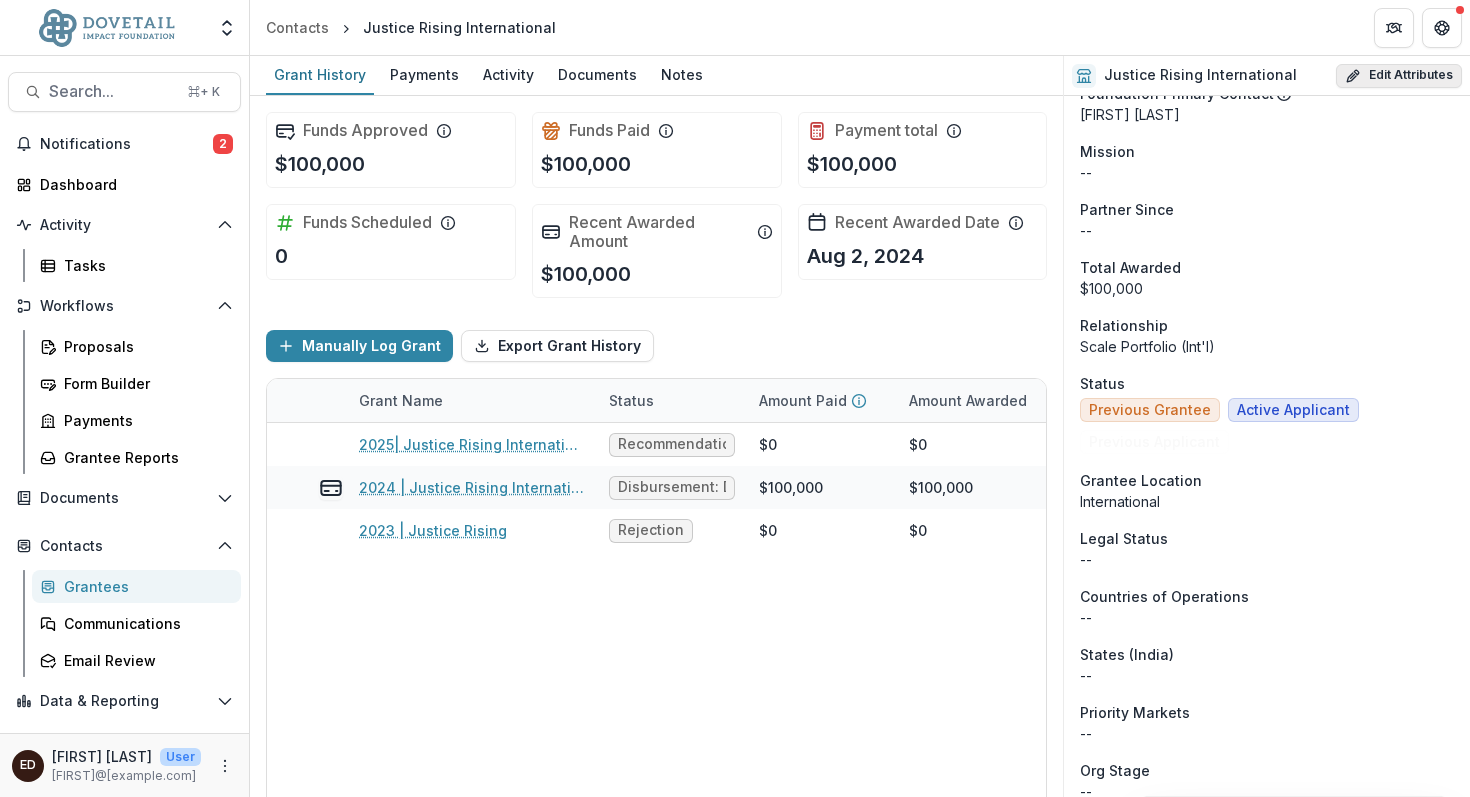 click on "Edit Attributes" at bounding box center (1399, 76) 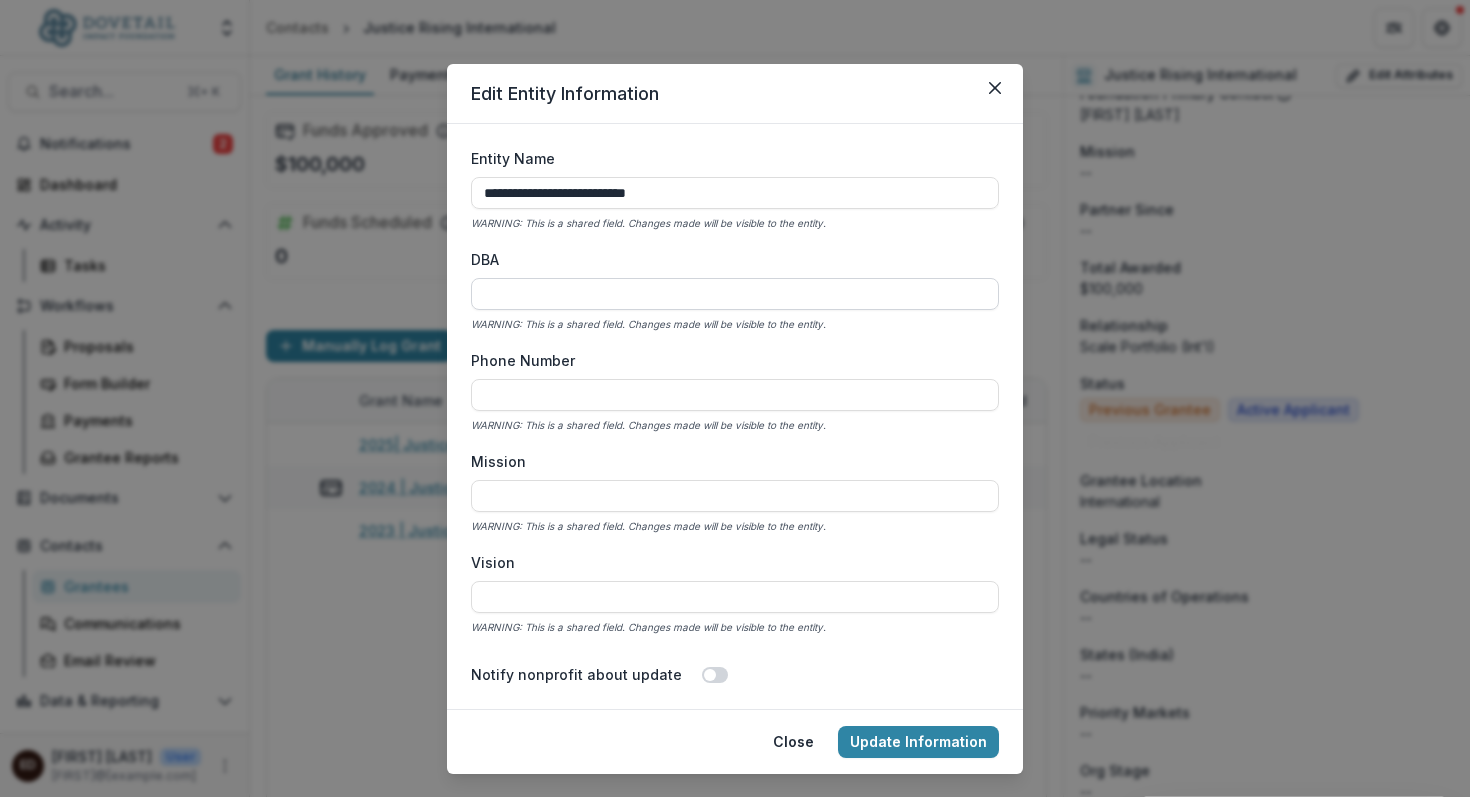click on "DBA" at bounding box center (735, 294) 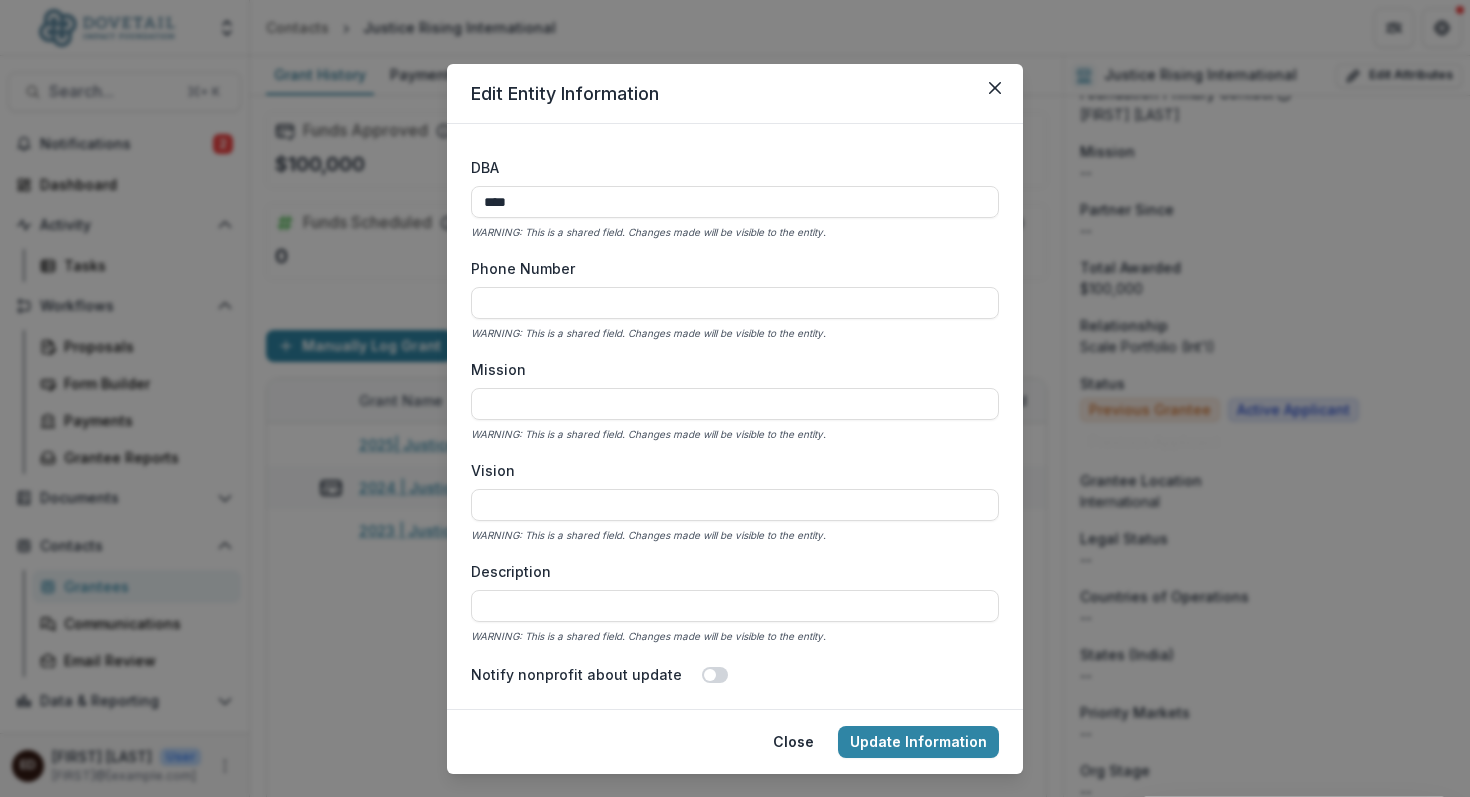 scroll, scrollTop: 93, scrollLeft: 0, axis: vertical 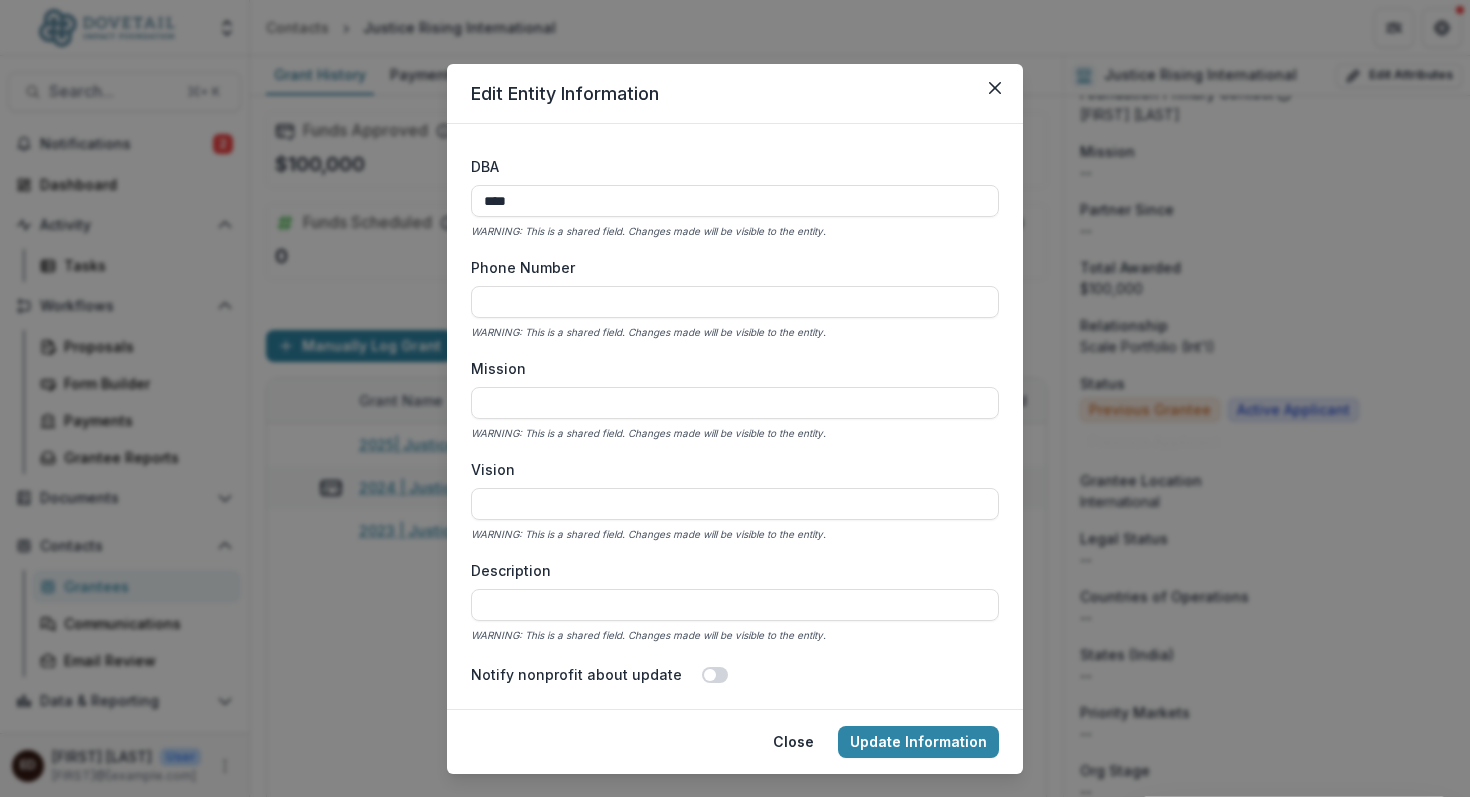 type on "***" 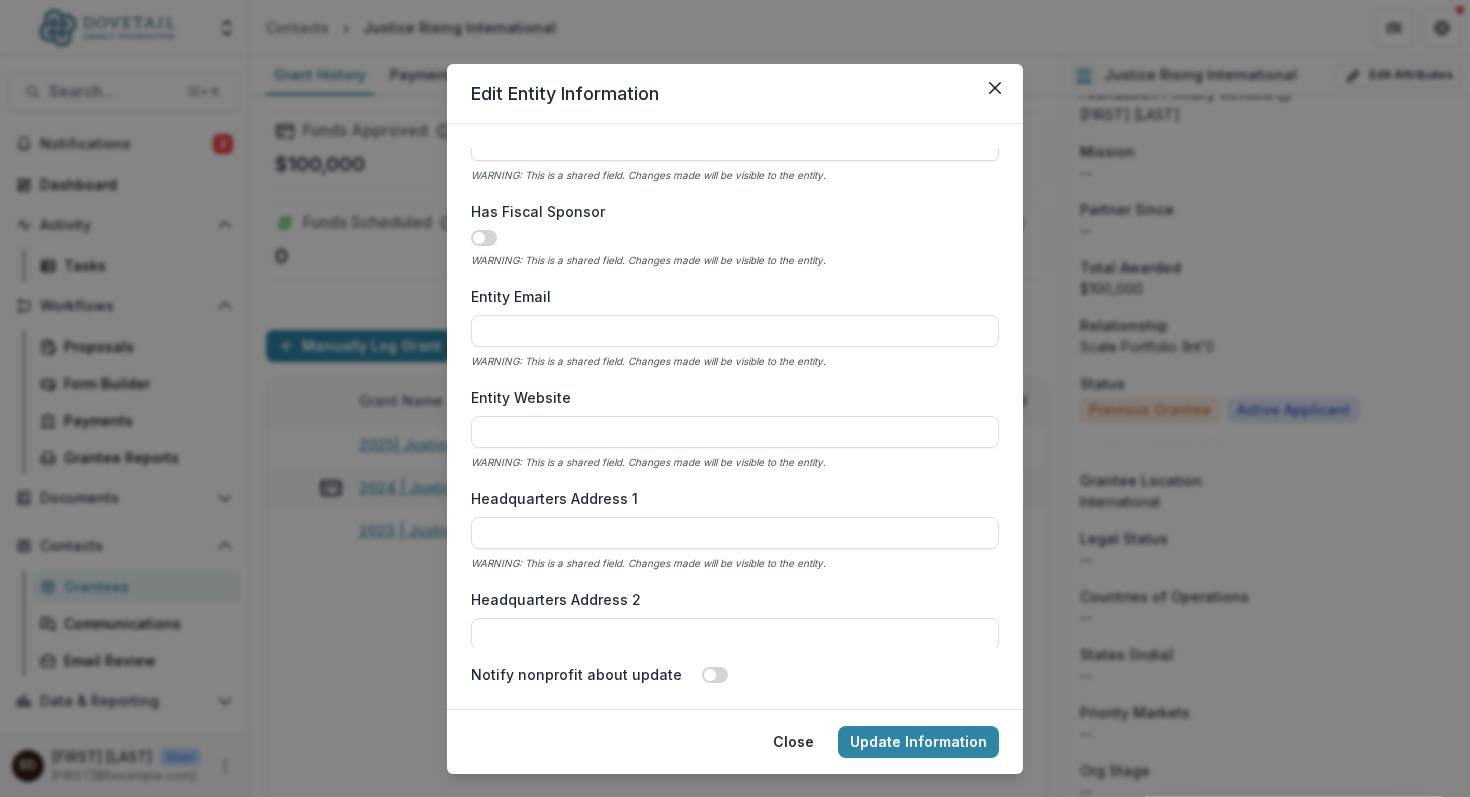 scroll, scrollTop: 667, scrollLeft: 0, axis: vertical 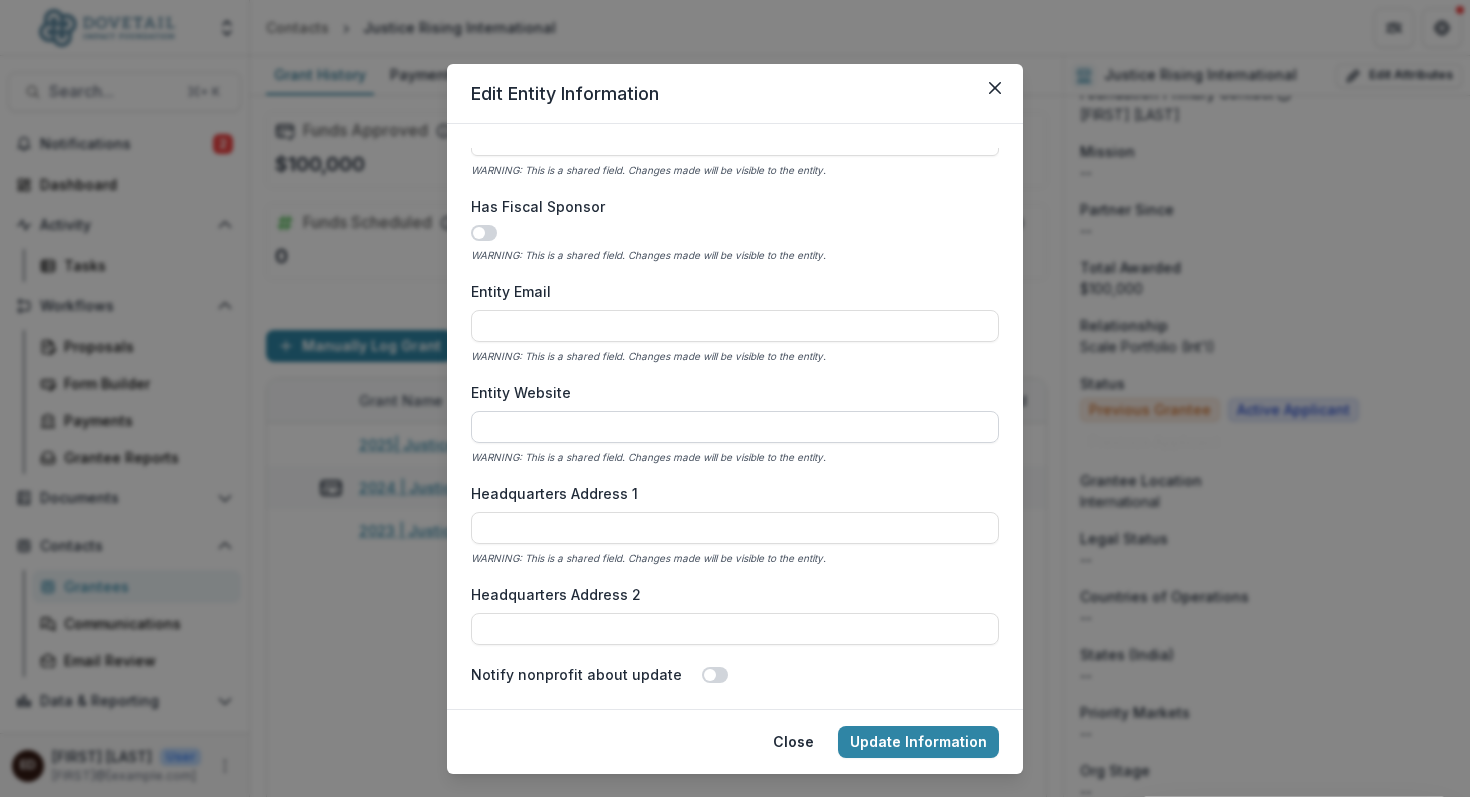 paste on "**********" 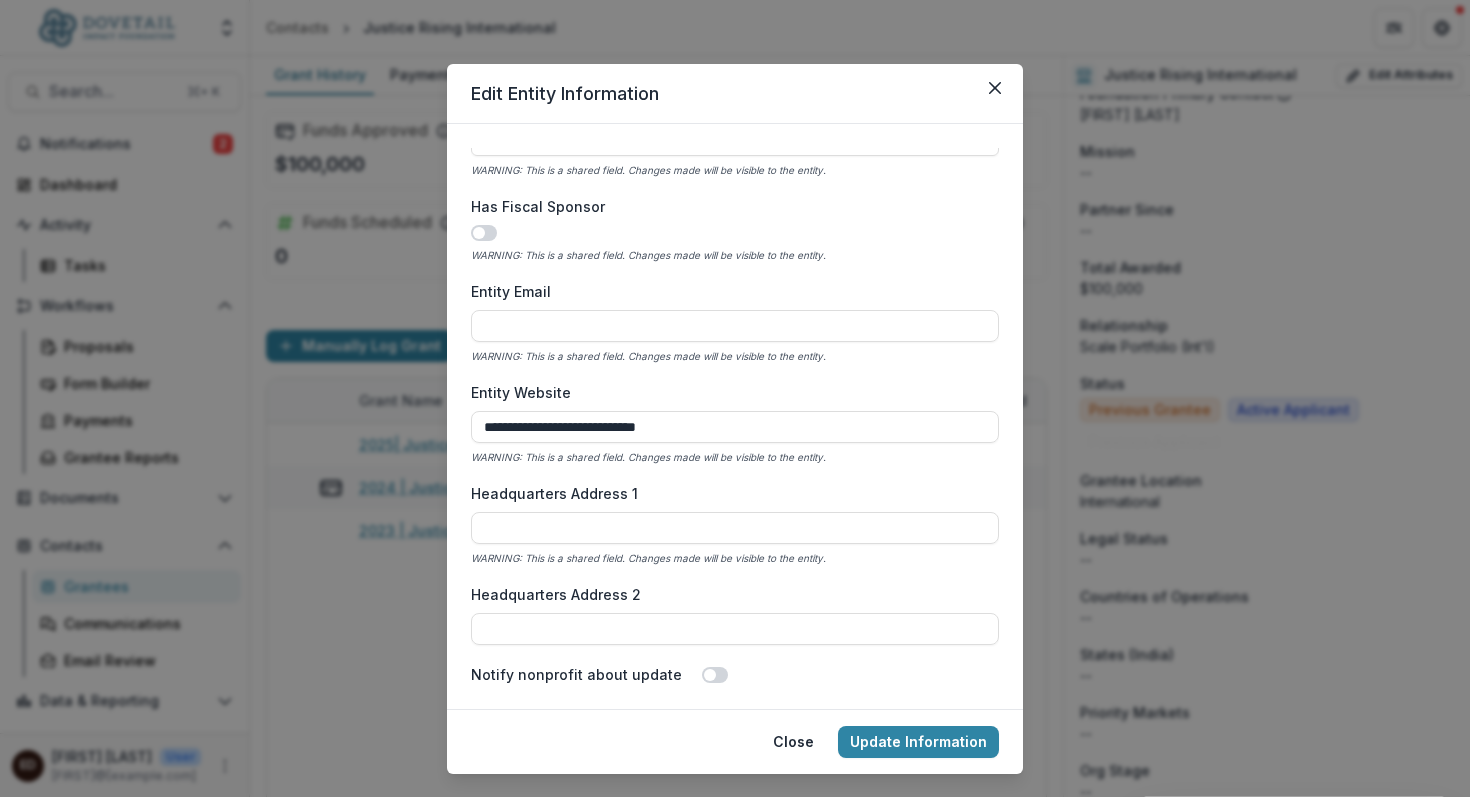 type on "**********" 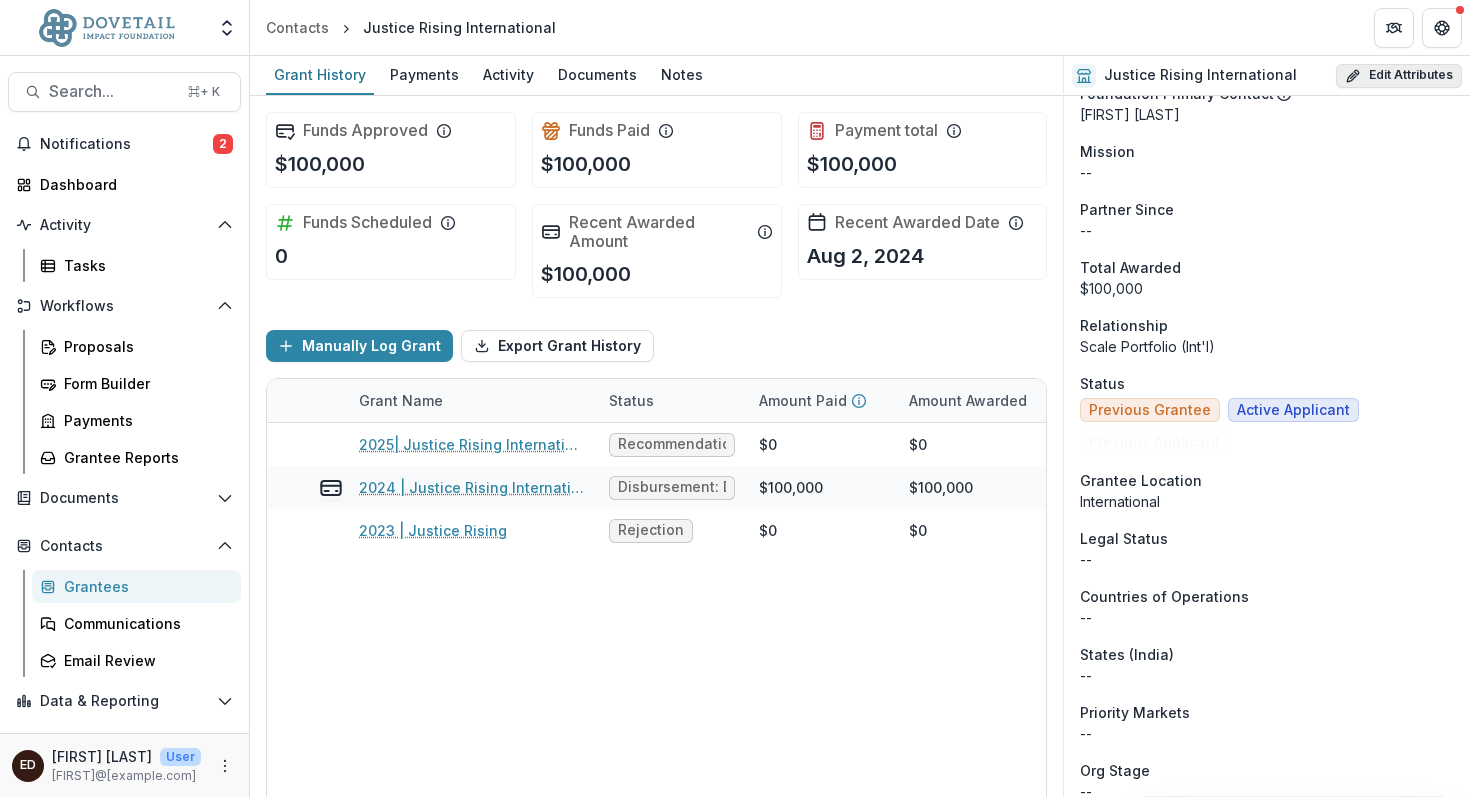 click on "Edit Attributes" at bounding box center [1399, 76] 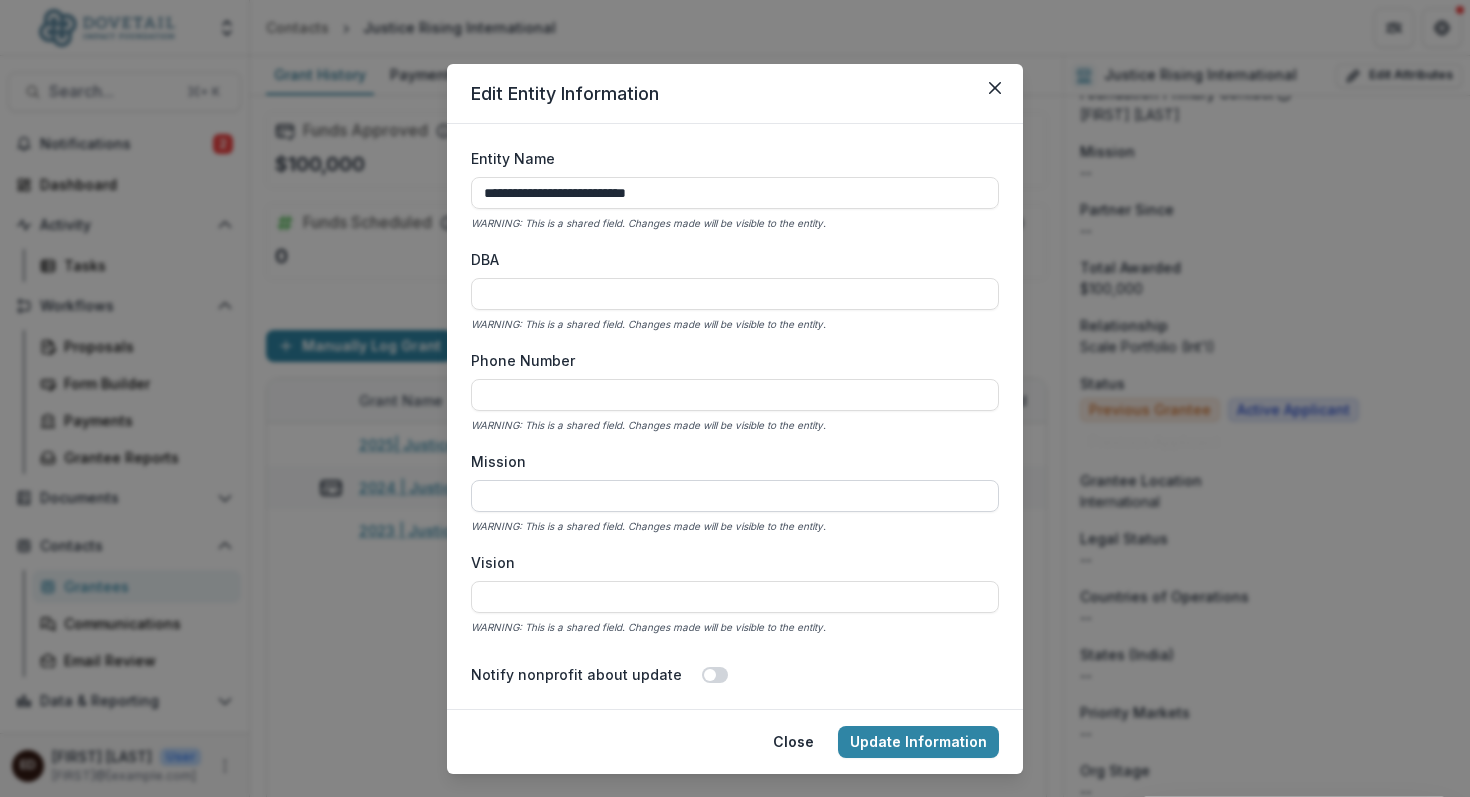 paste on "**********" 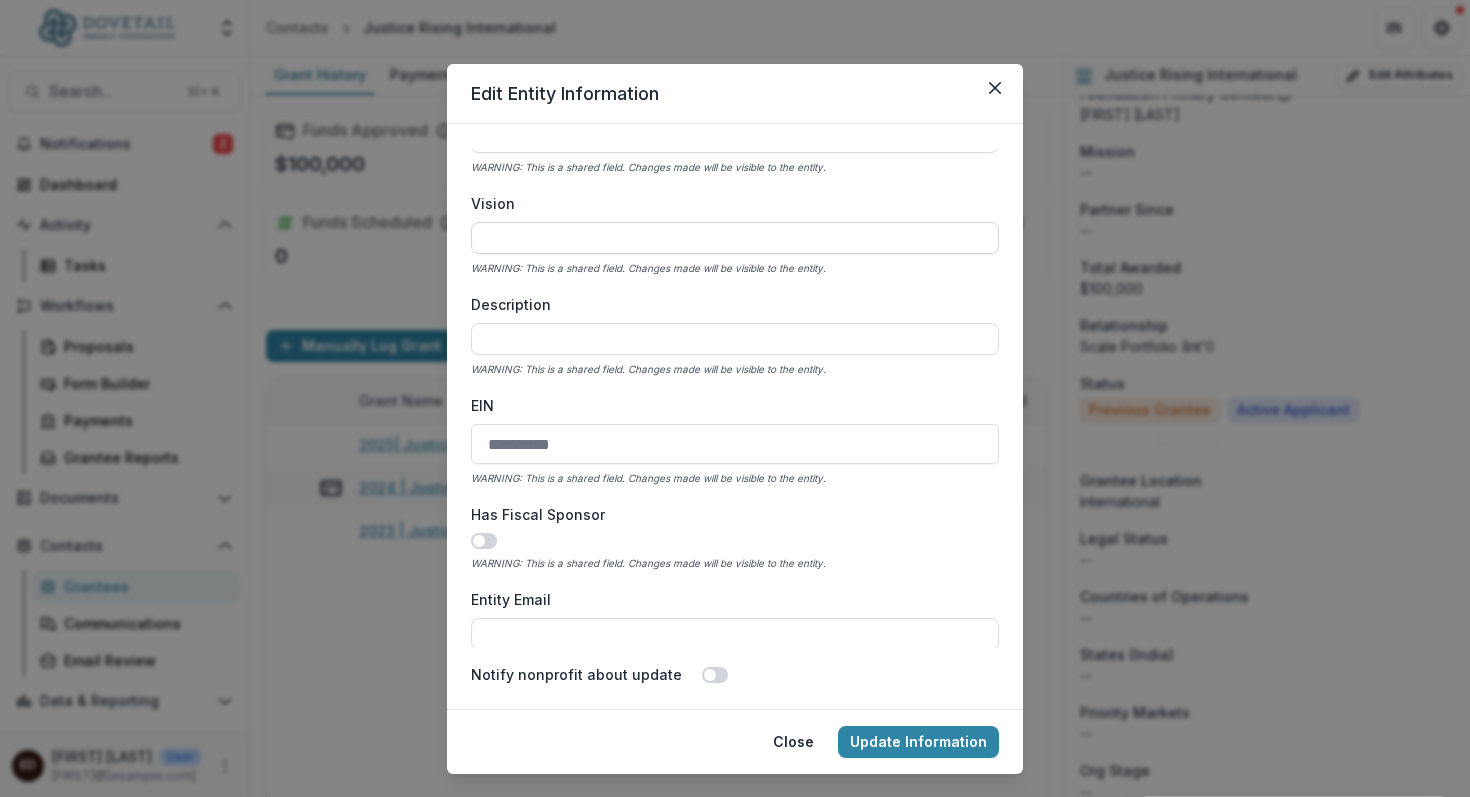 scroll, scrollTop: 362, scrollLeft: 0, axis: vertical 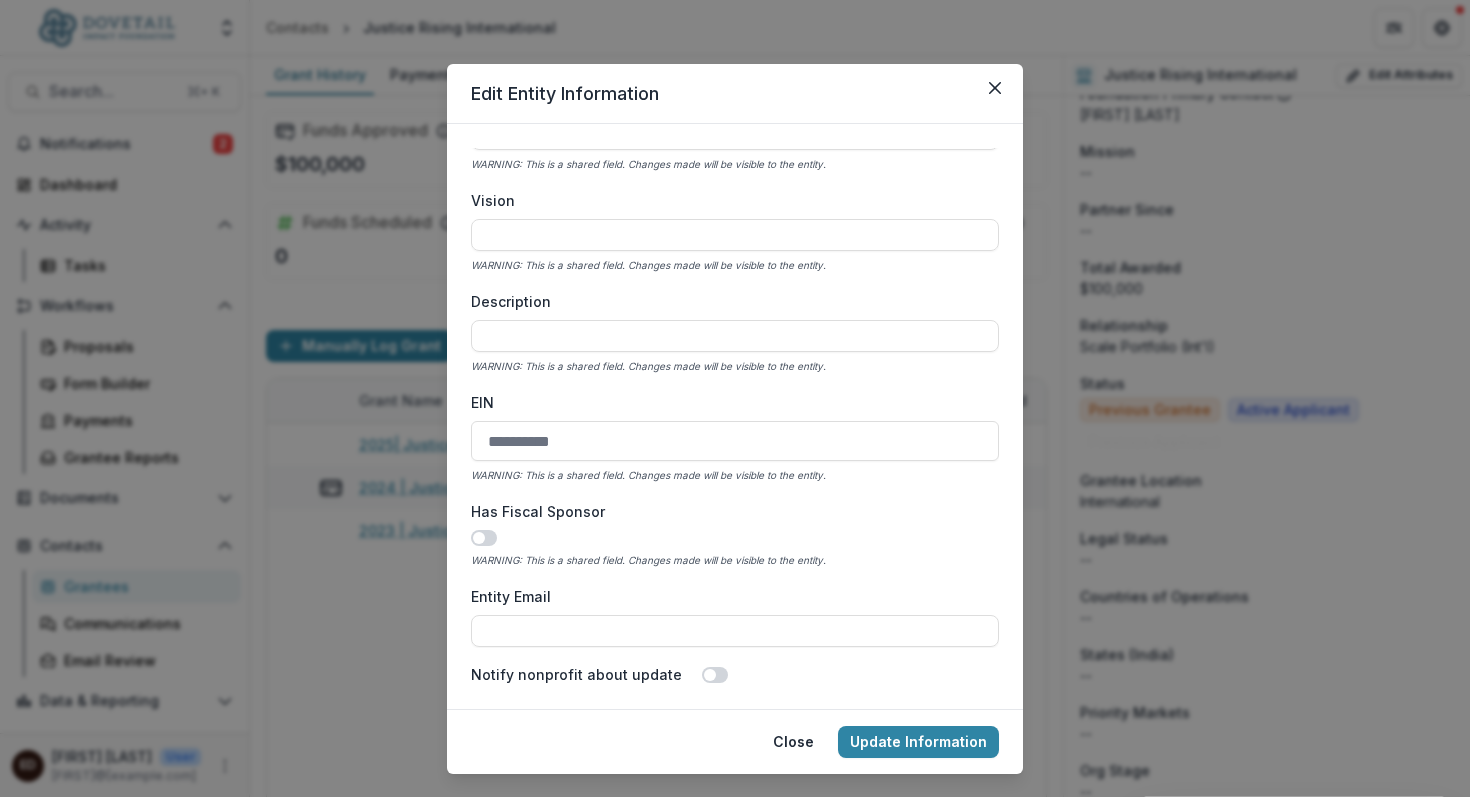 type on "**********" 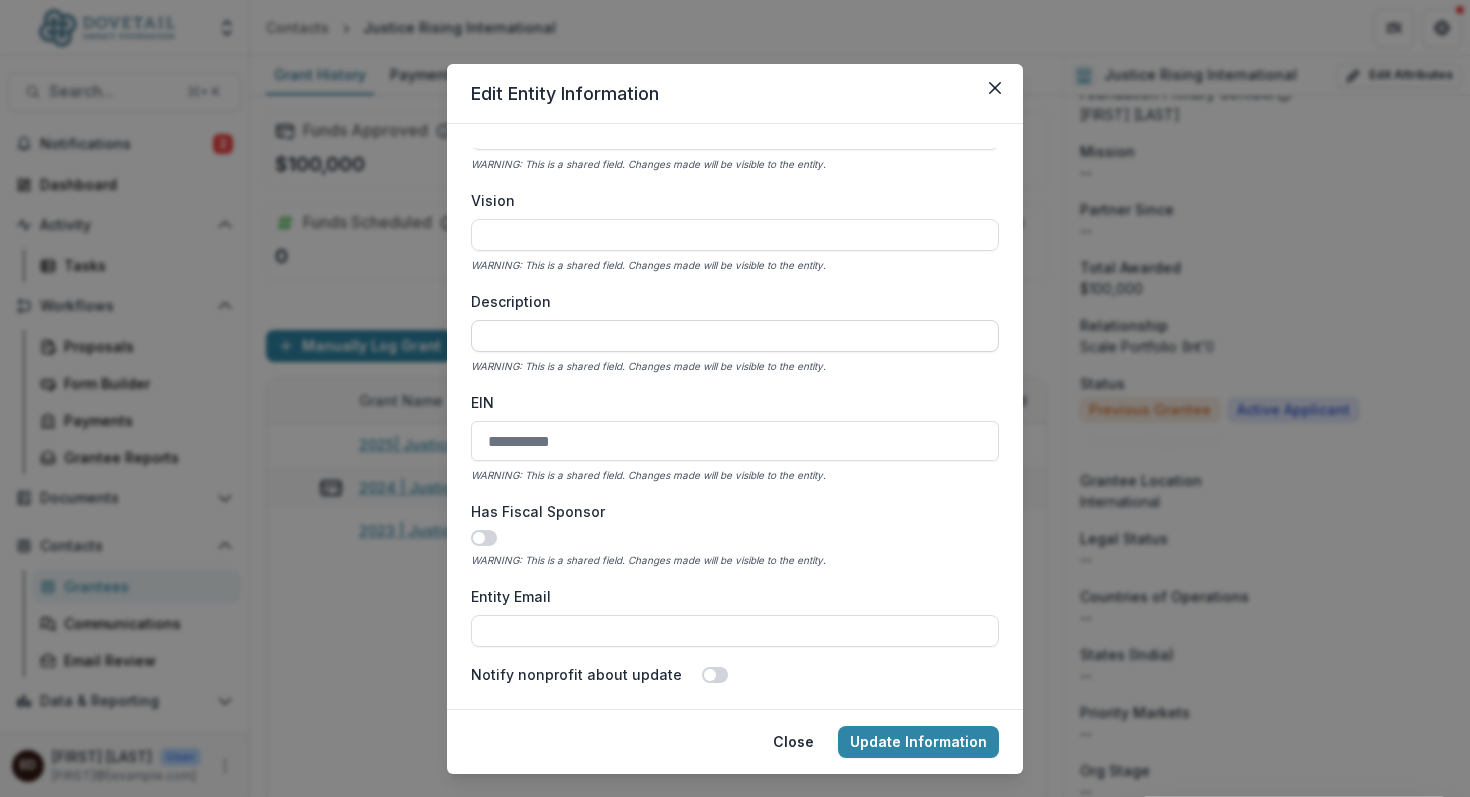 paste on "**********" 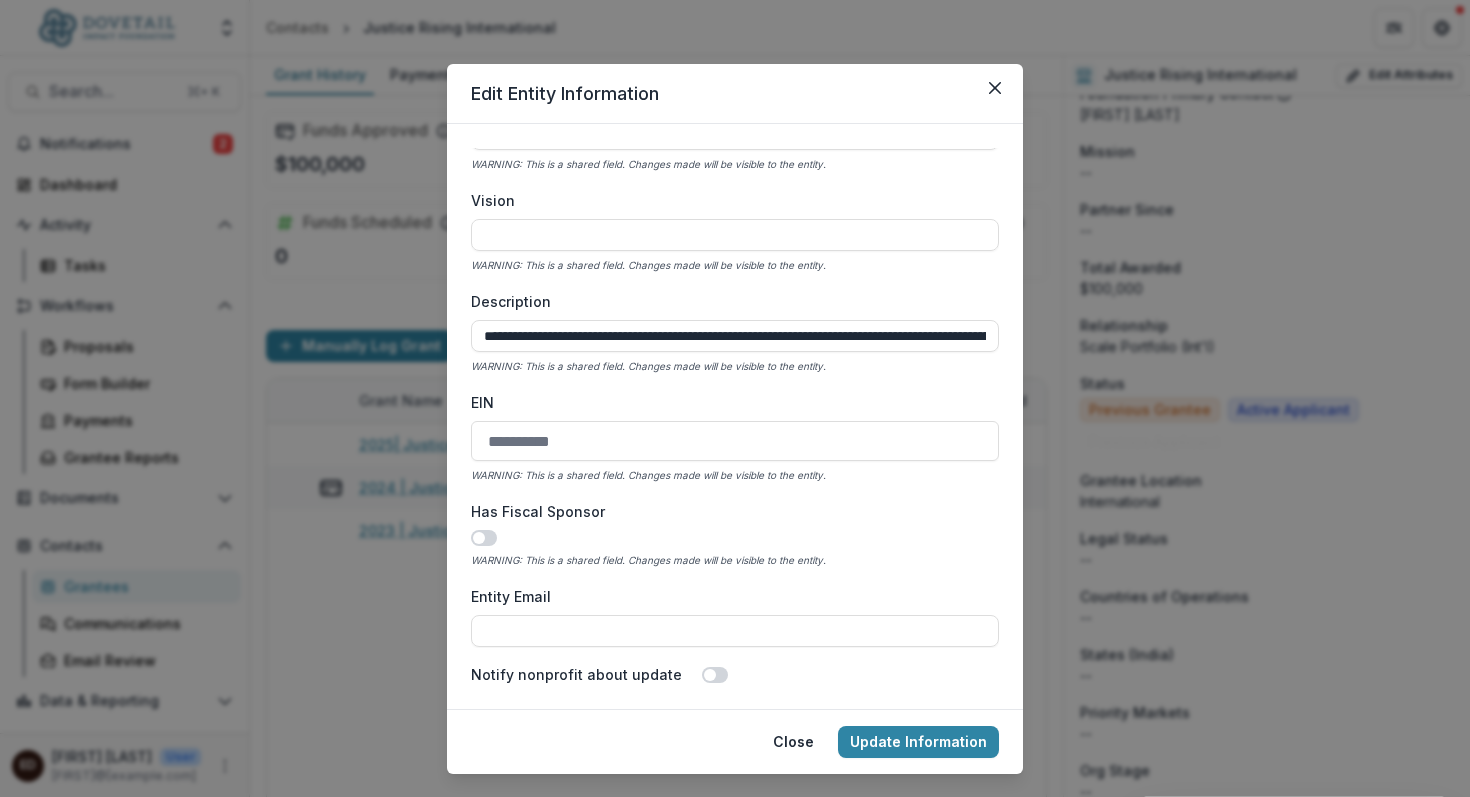 scroll, scrollTop: 0, scrollLeft: 3493, axis: horizontal 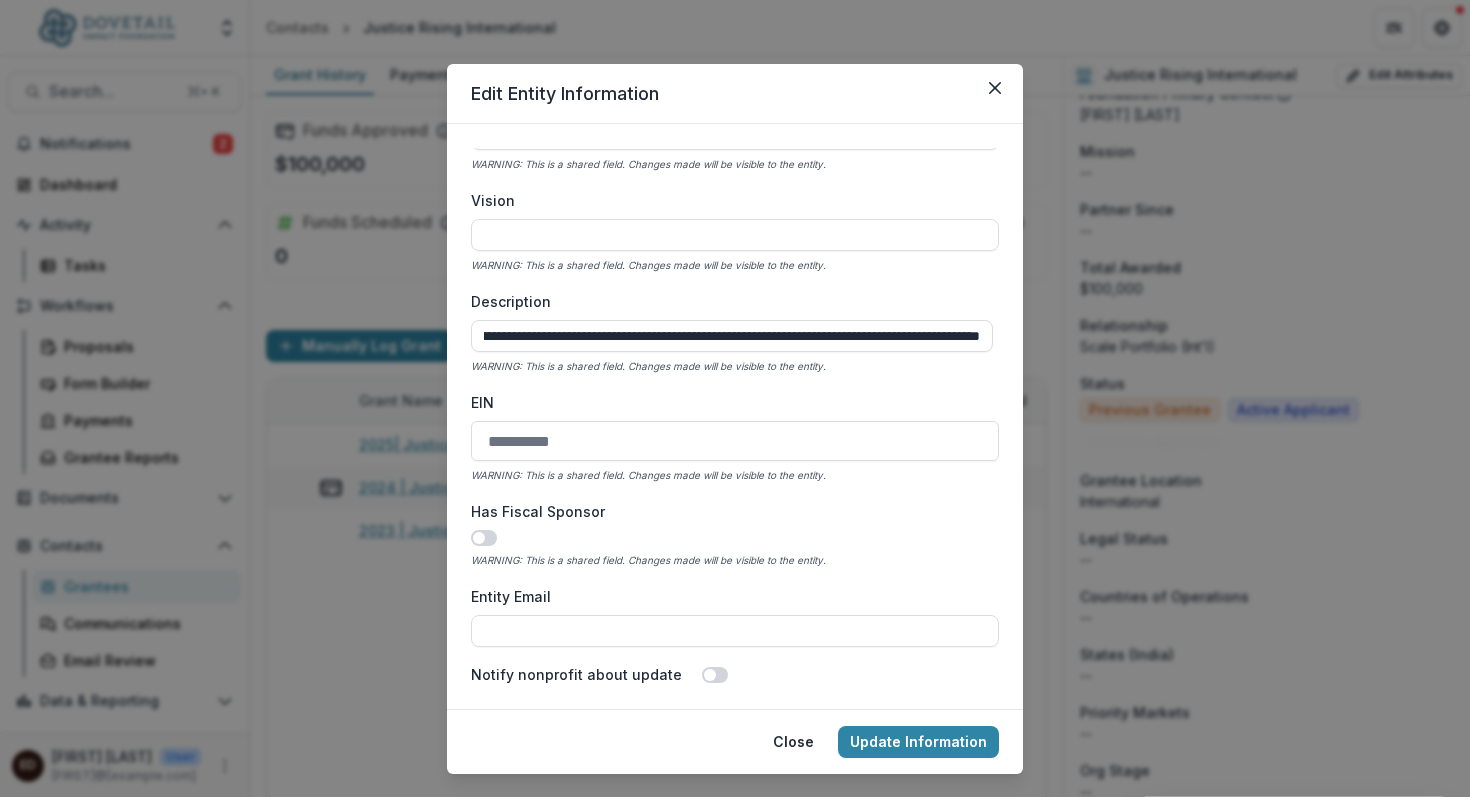 type on "**********" 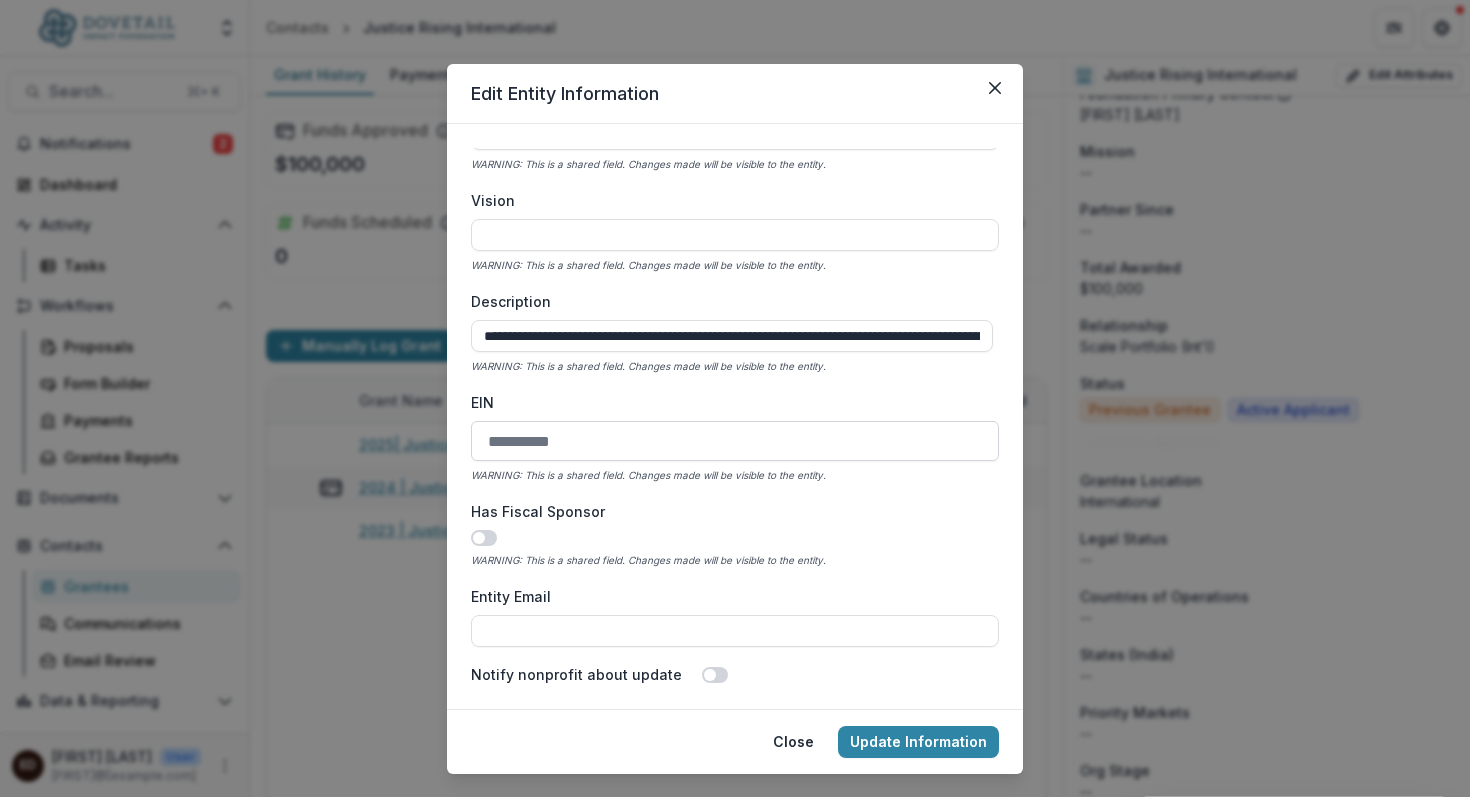 drag, startPoint x: 596, startPoint y: 443, endPoint x: 487, endPoint y: 443, distance: 109 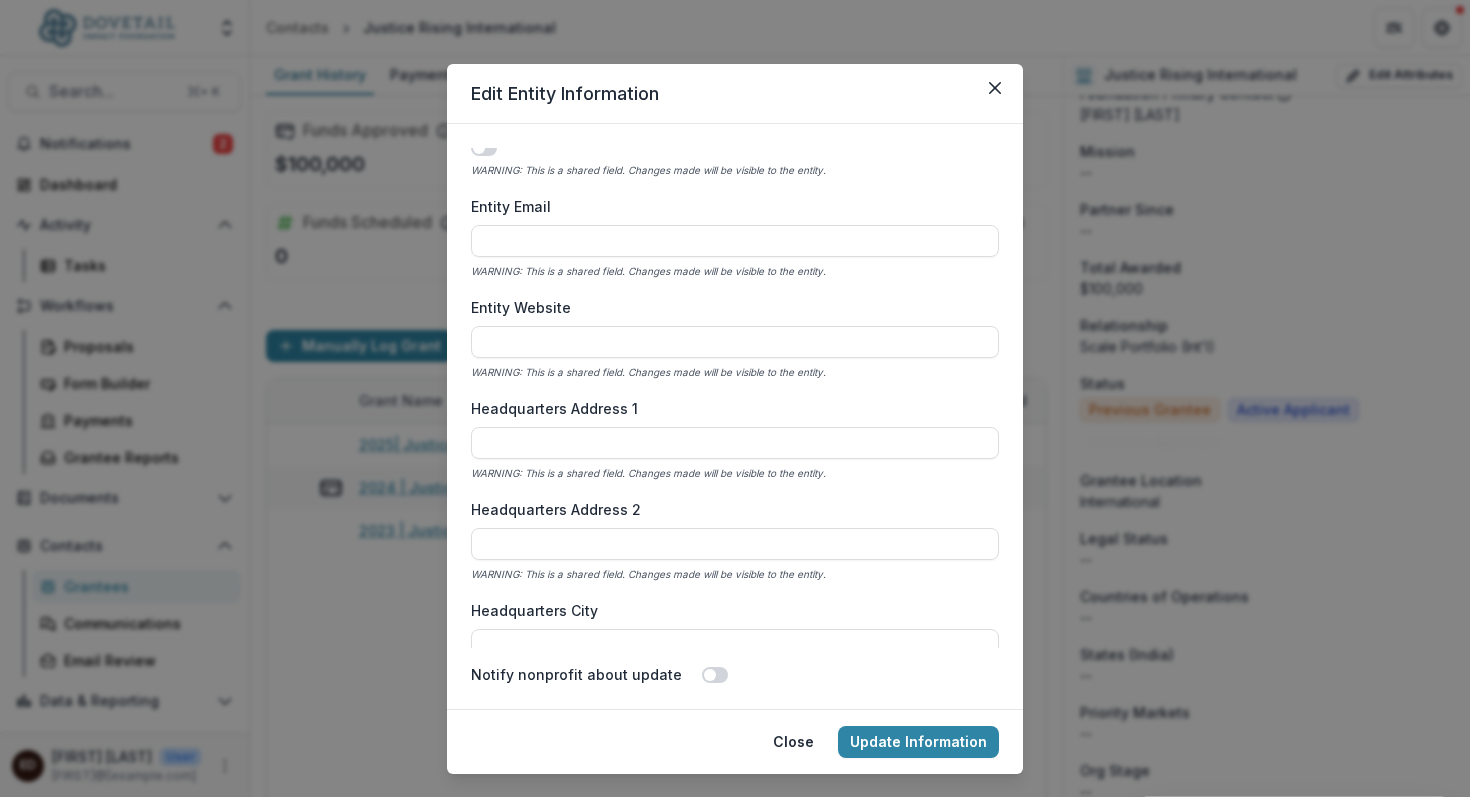 scroll, scrollTop: 756, scrollLeft: 0, axis: vertical 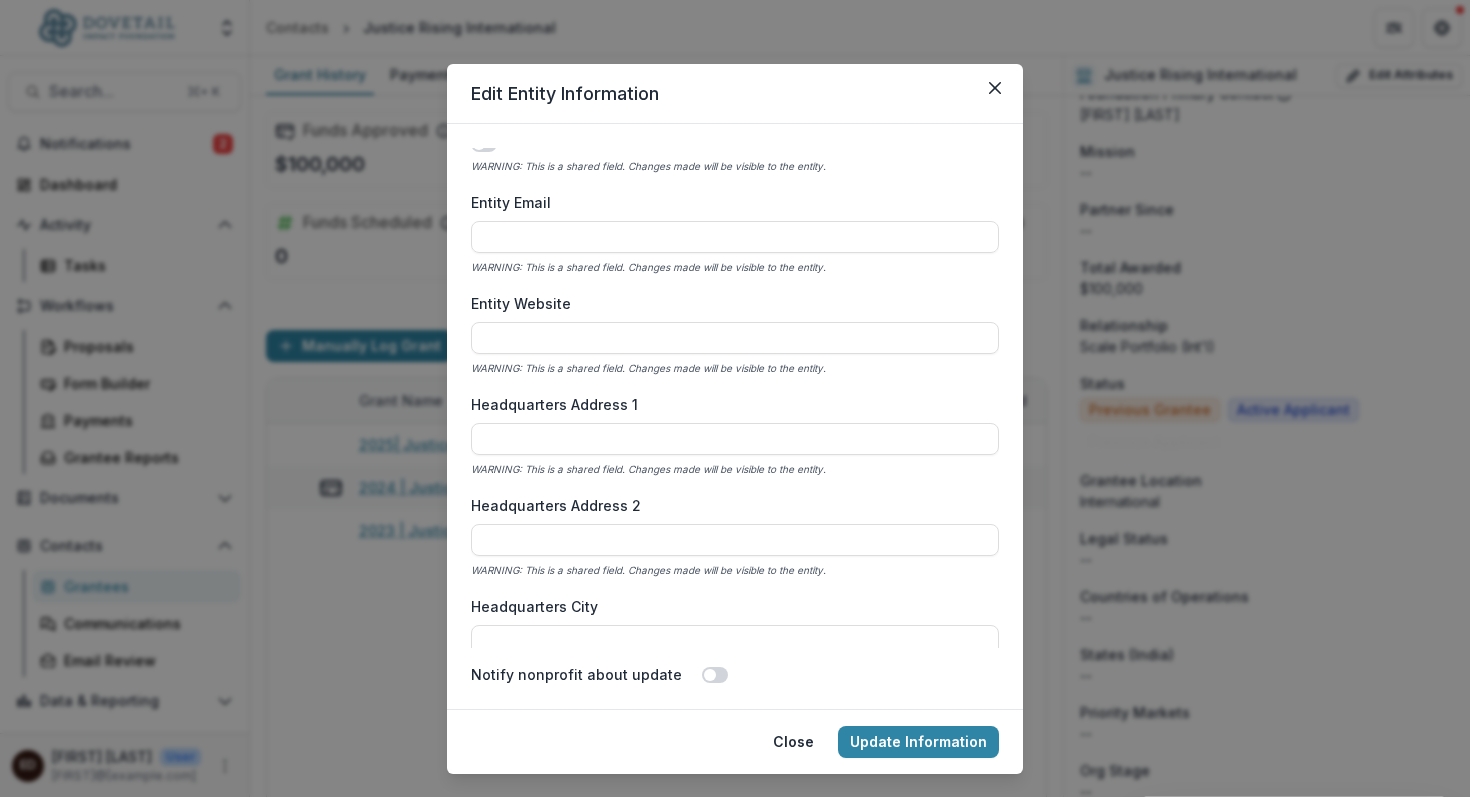 type on "**********" 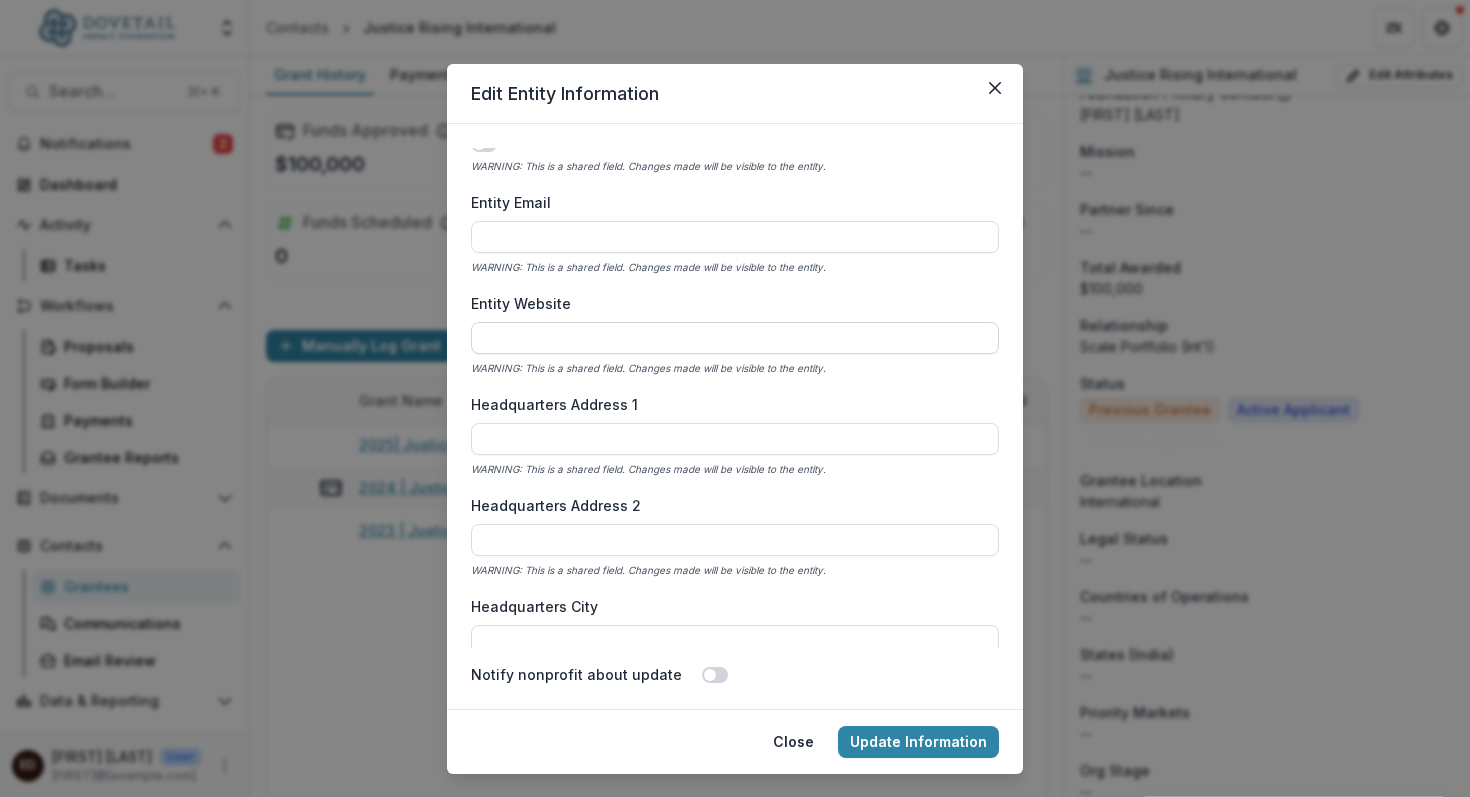 paste on "**********" 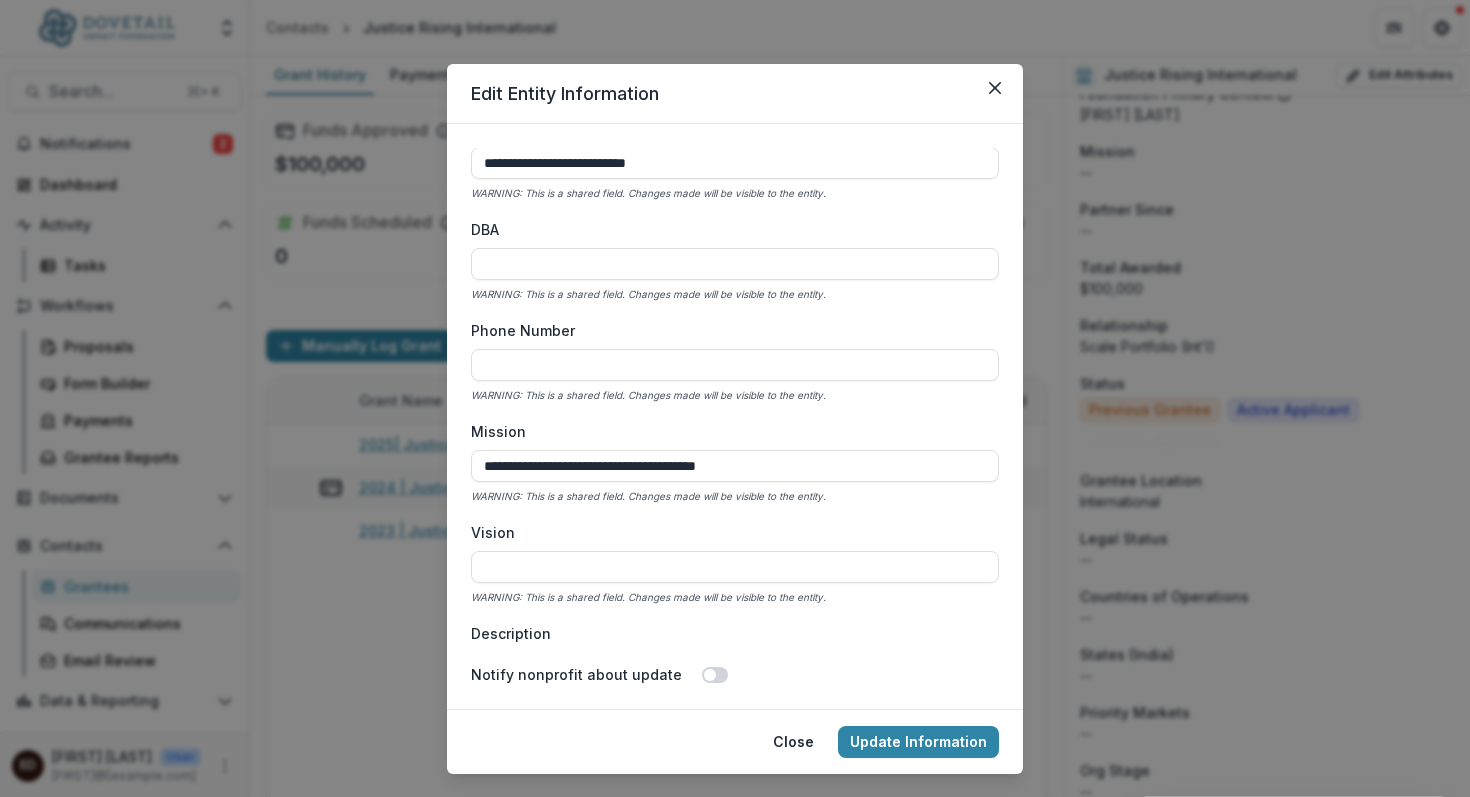 scroll, scrollTop: 0, scrollLeft: 0, axis: both 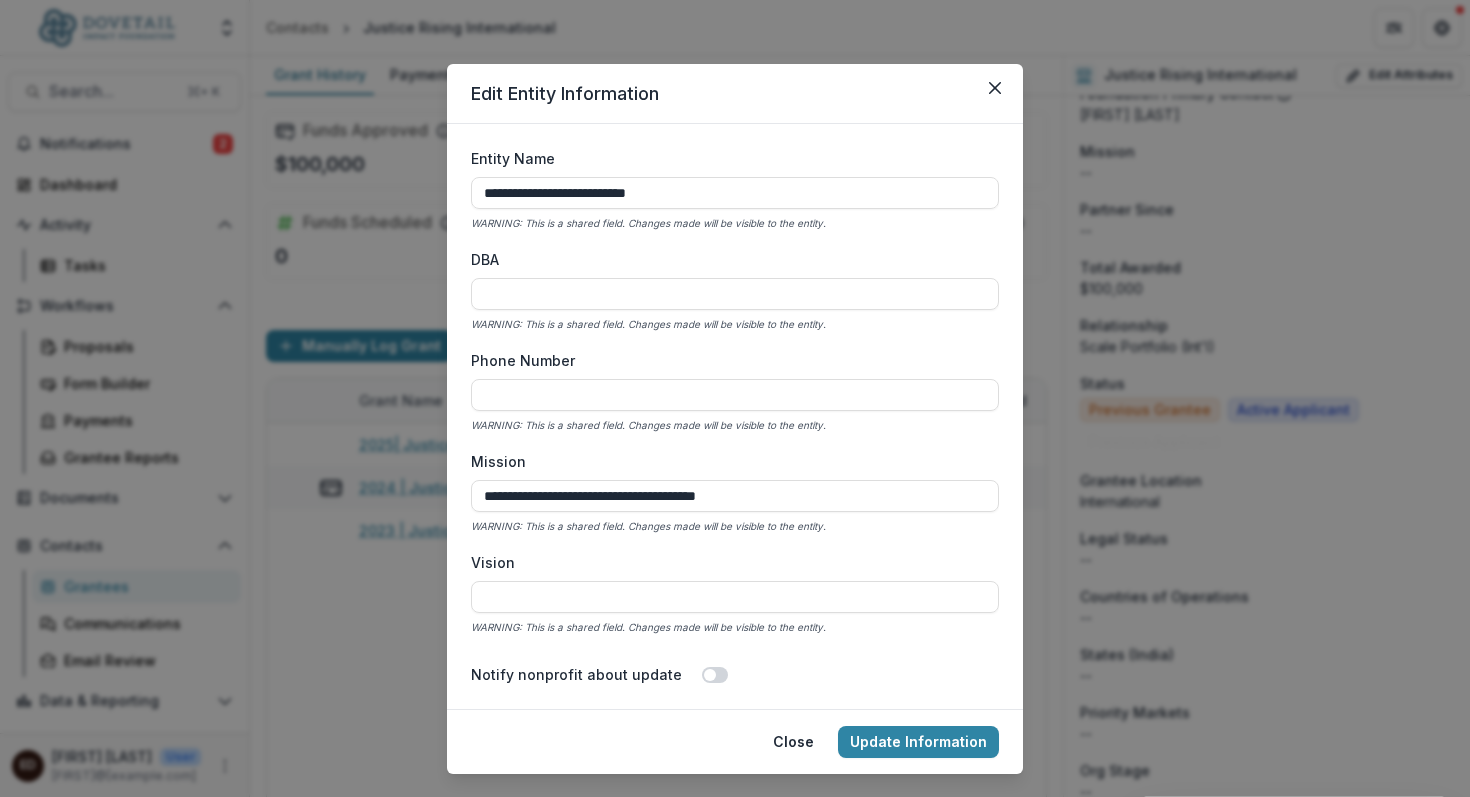 type on "**********" 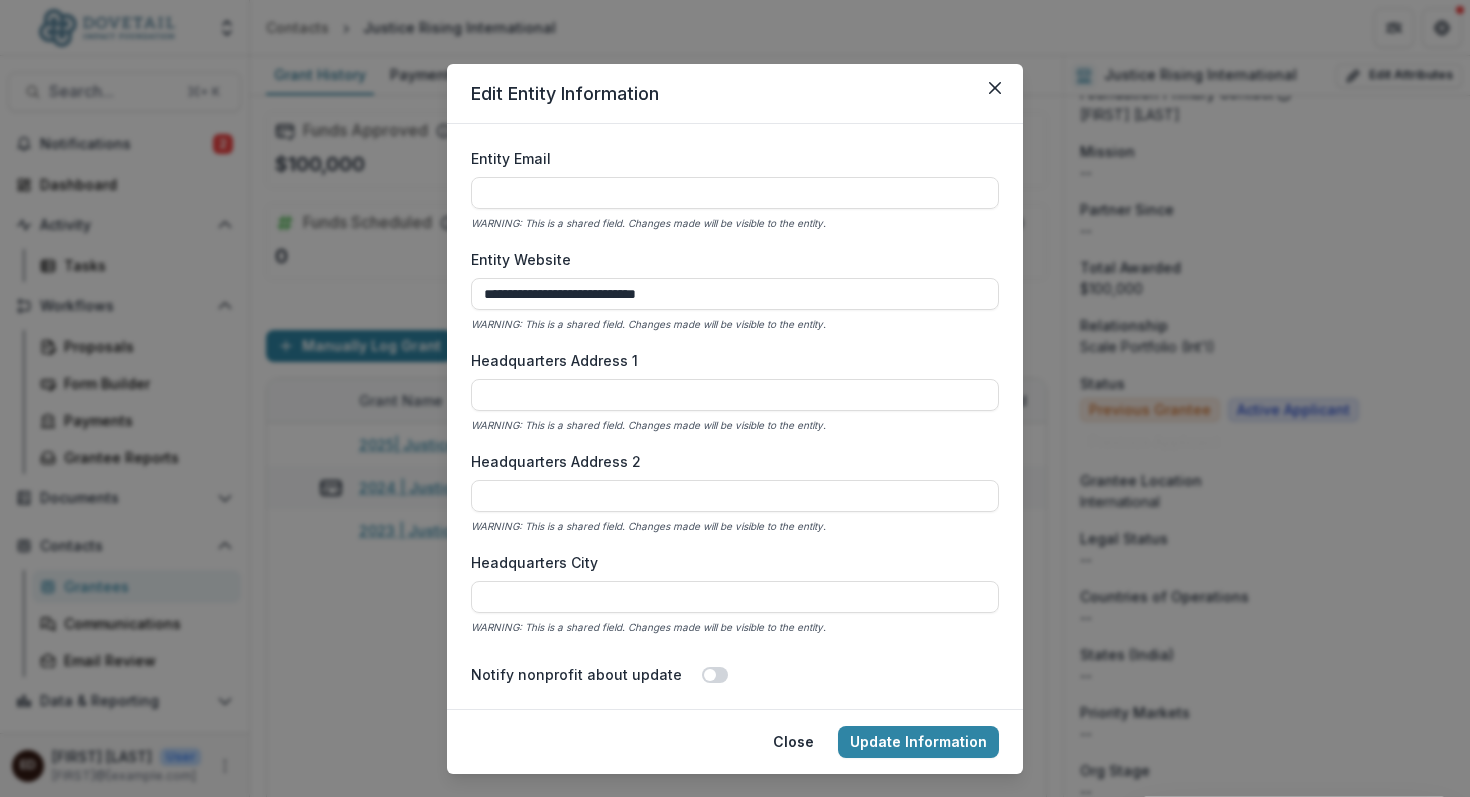 scroll, scrollTop: 805, scrollLeft: 0, axis: vertical 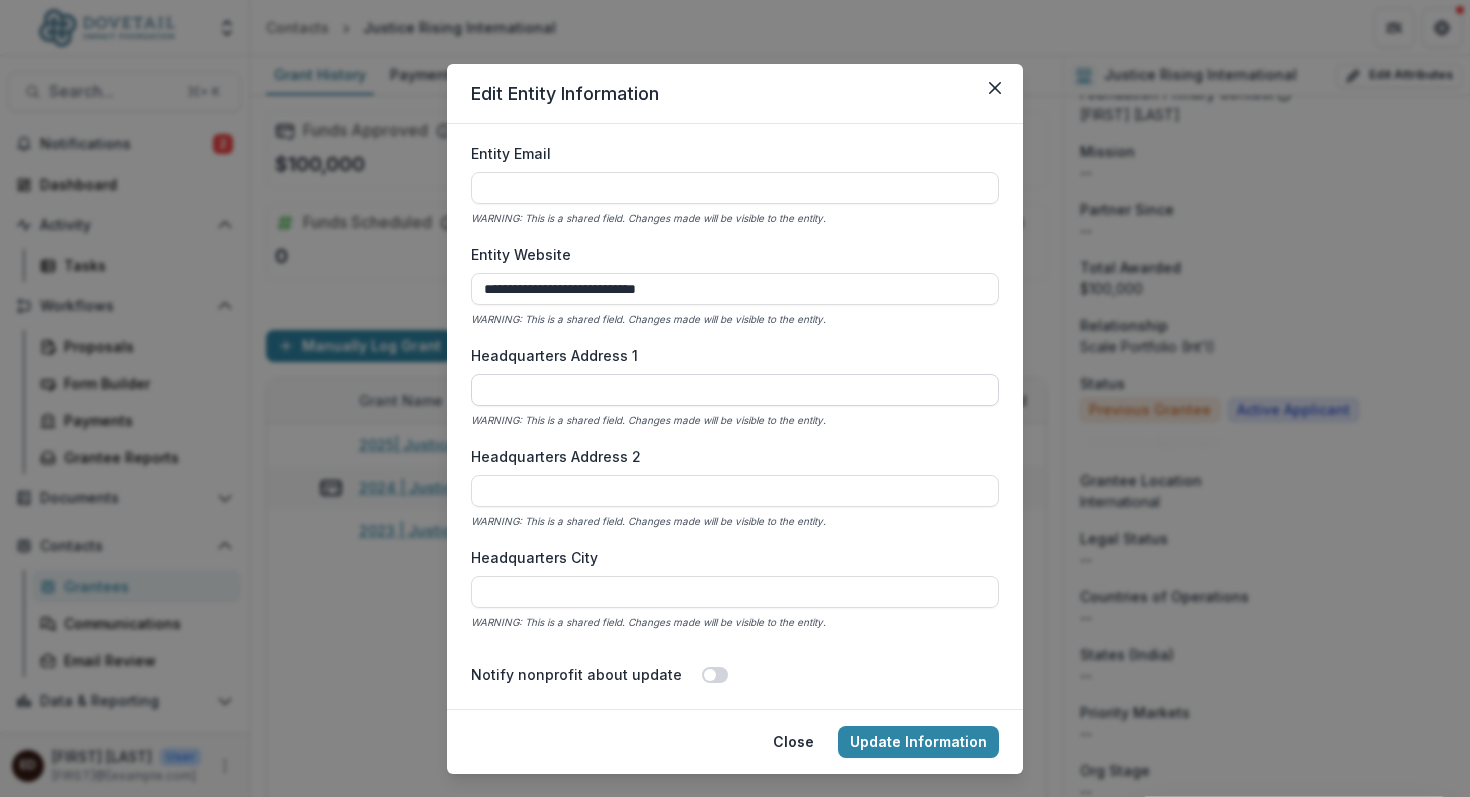 paste on "**********" 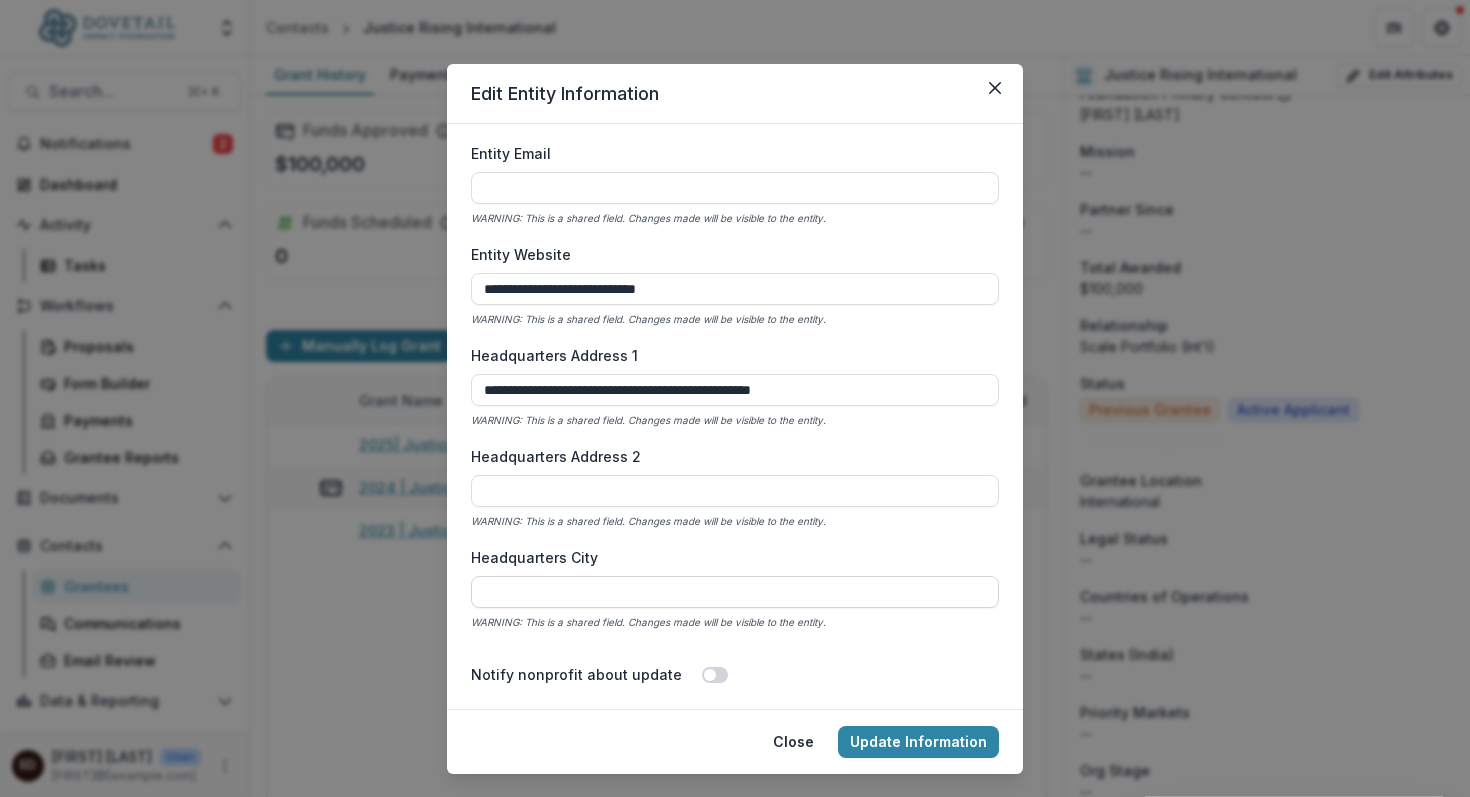 type on "**********" 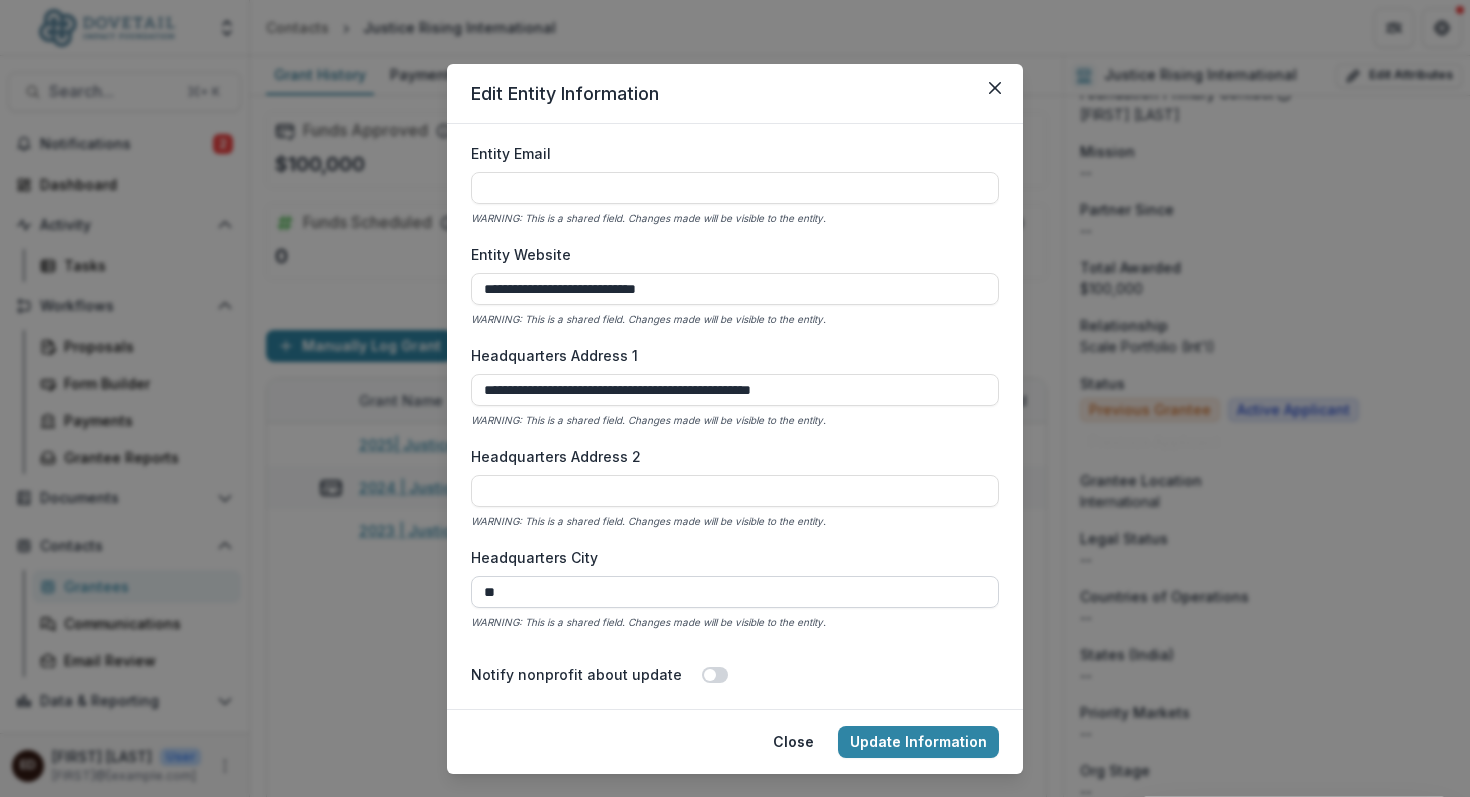 type on "*" 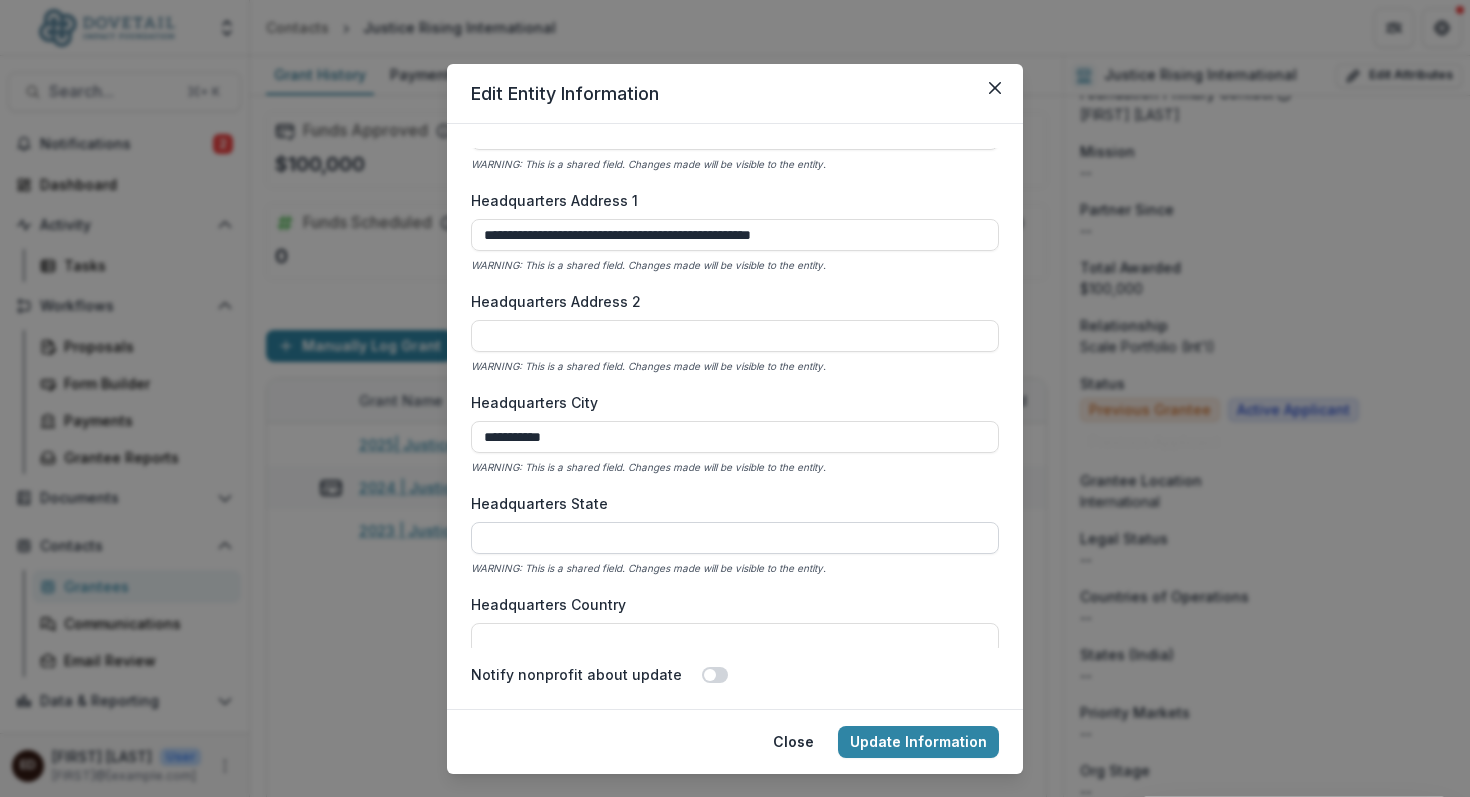 scroll, scrollTop: 958, scrollLeft: 0, axis: vertical 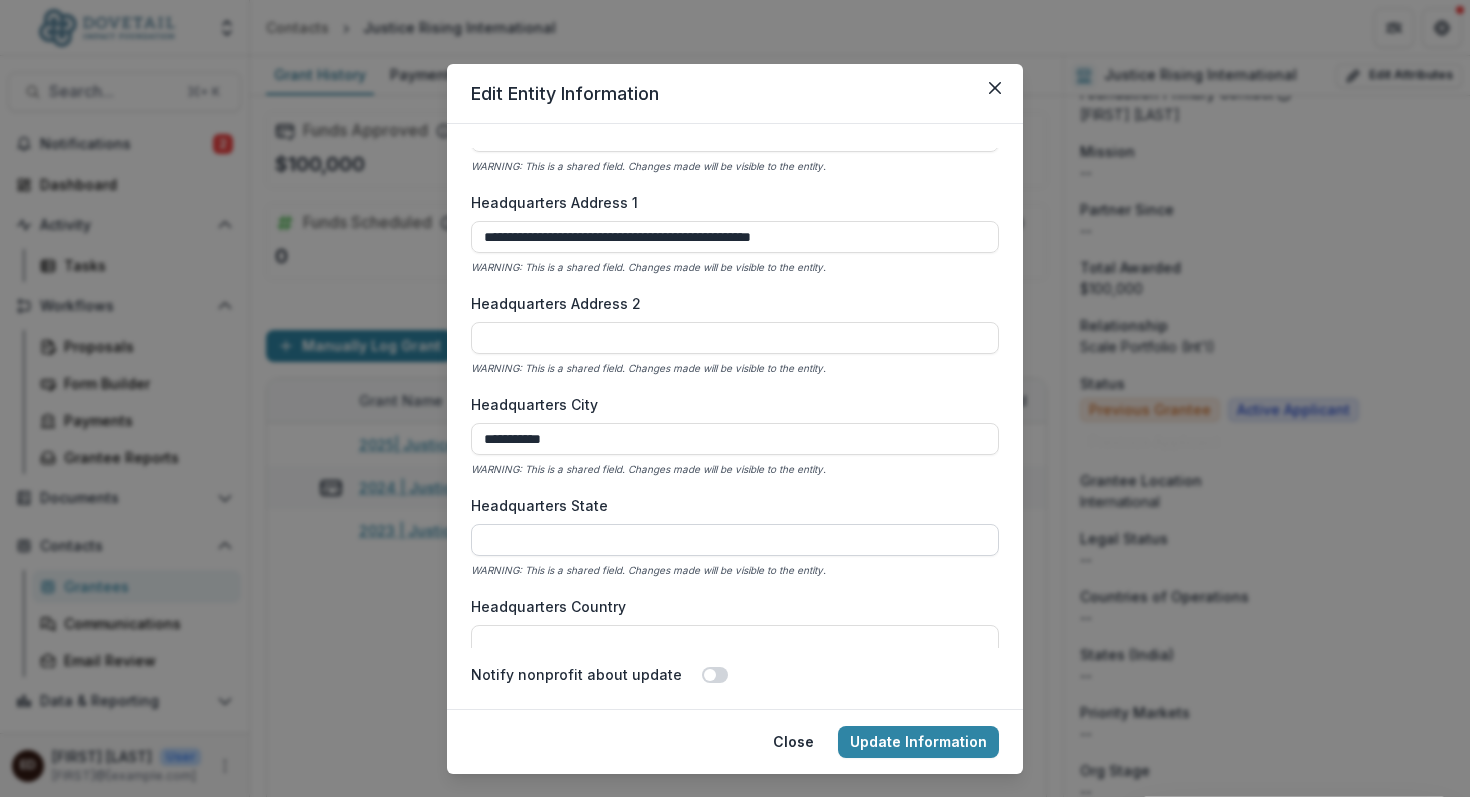 type on "**********" 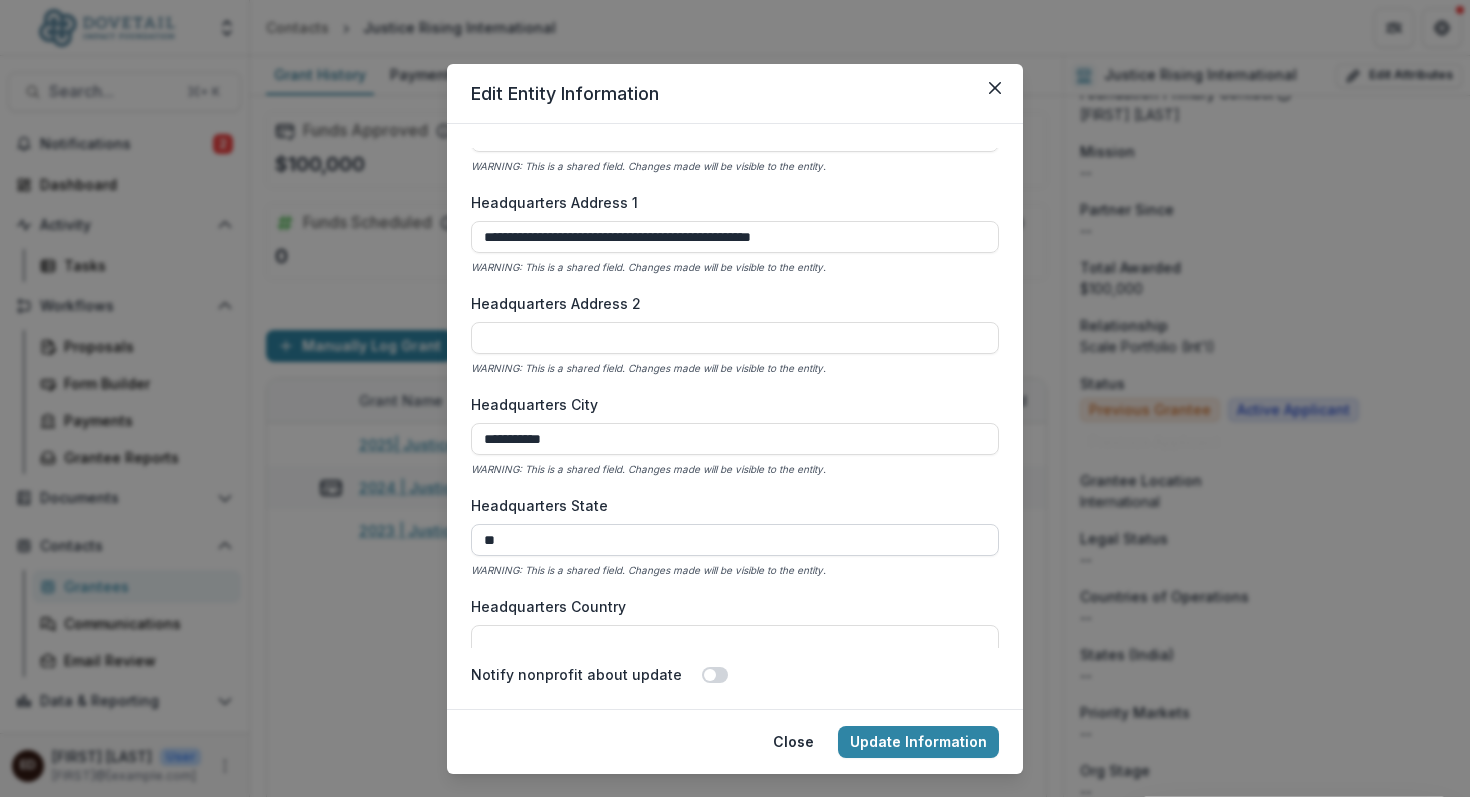 type on "*" 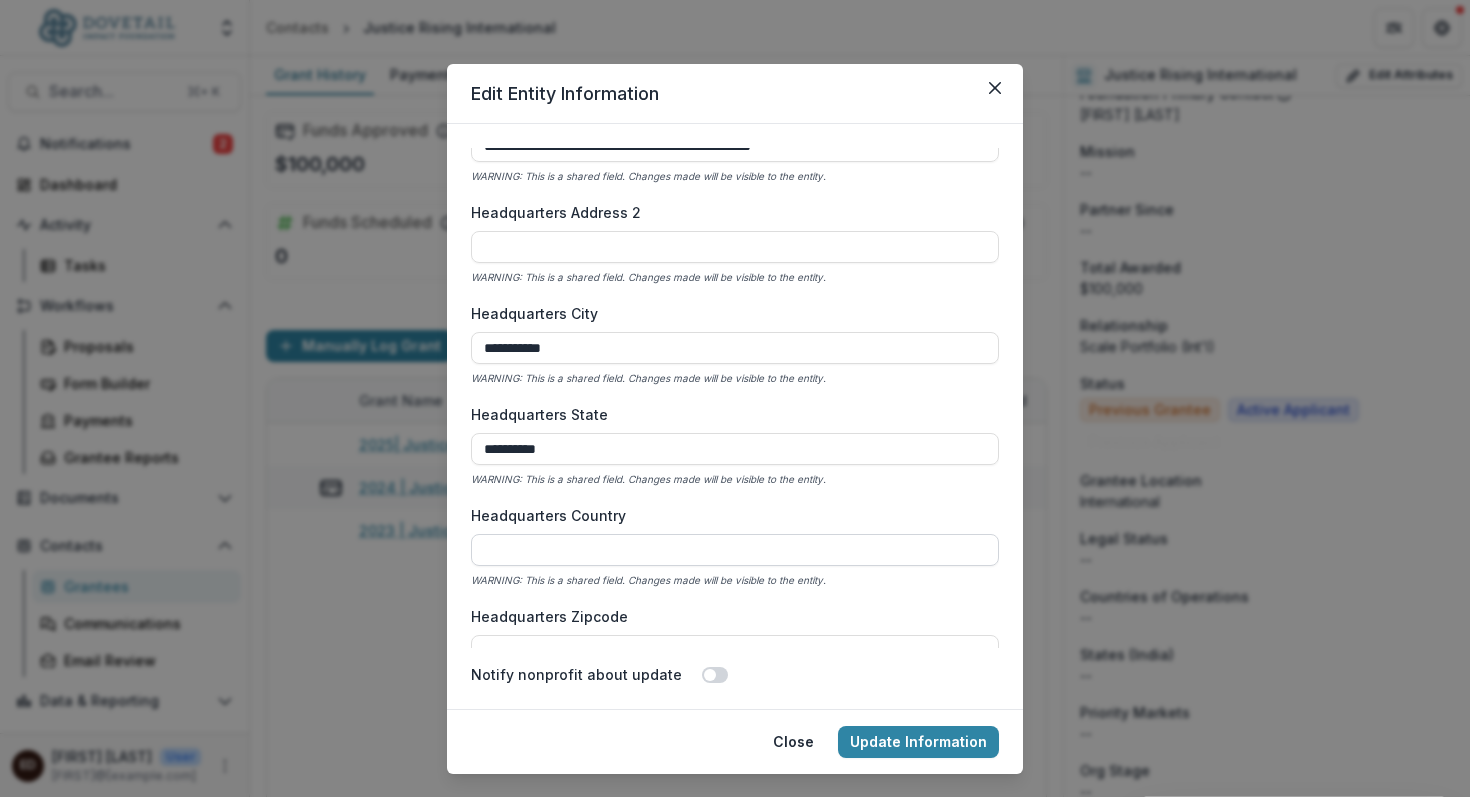 scroll, scrollTop: 1051, scrollLeft: 0, axis: vertical 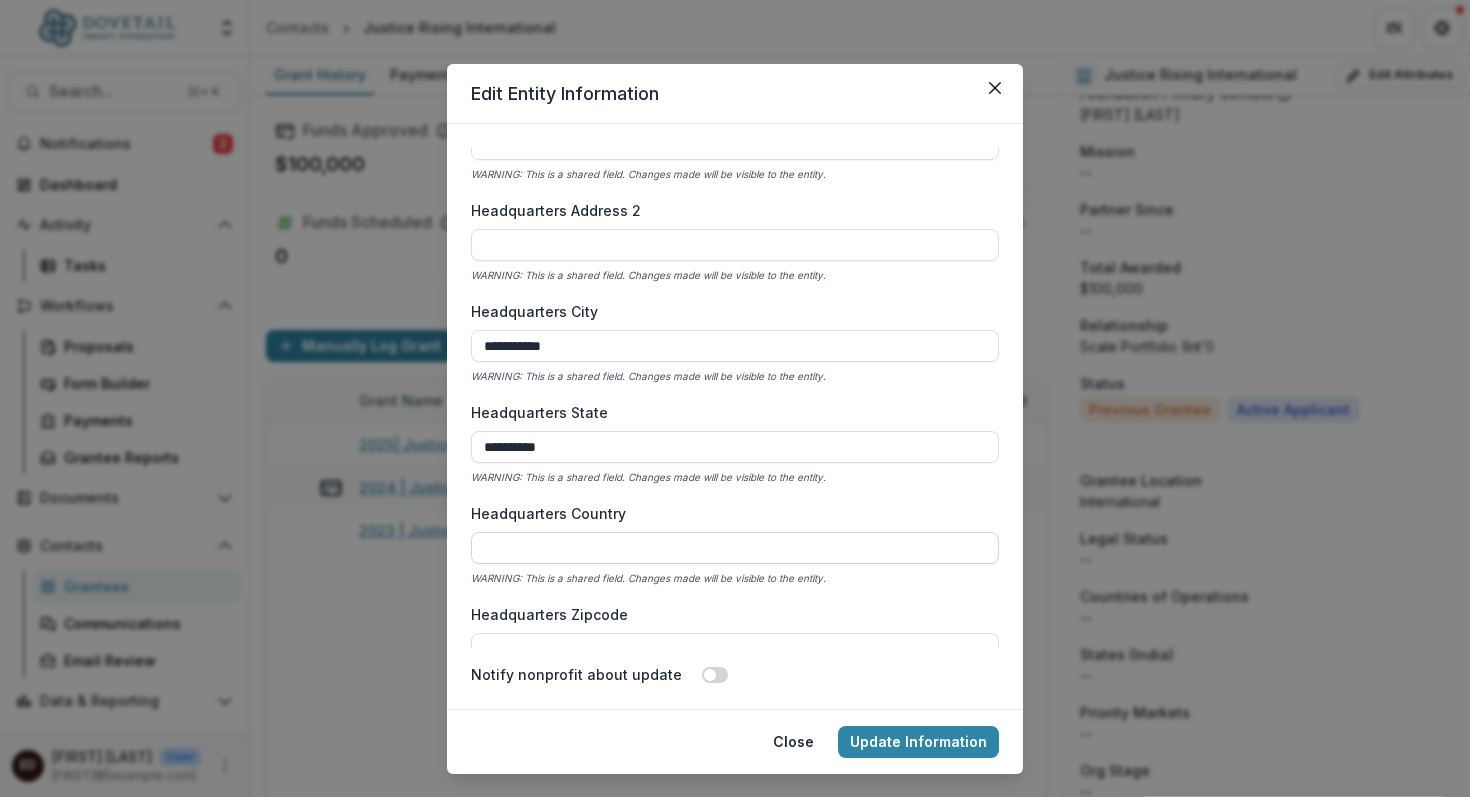 type on "**********" 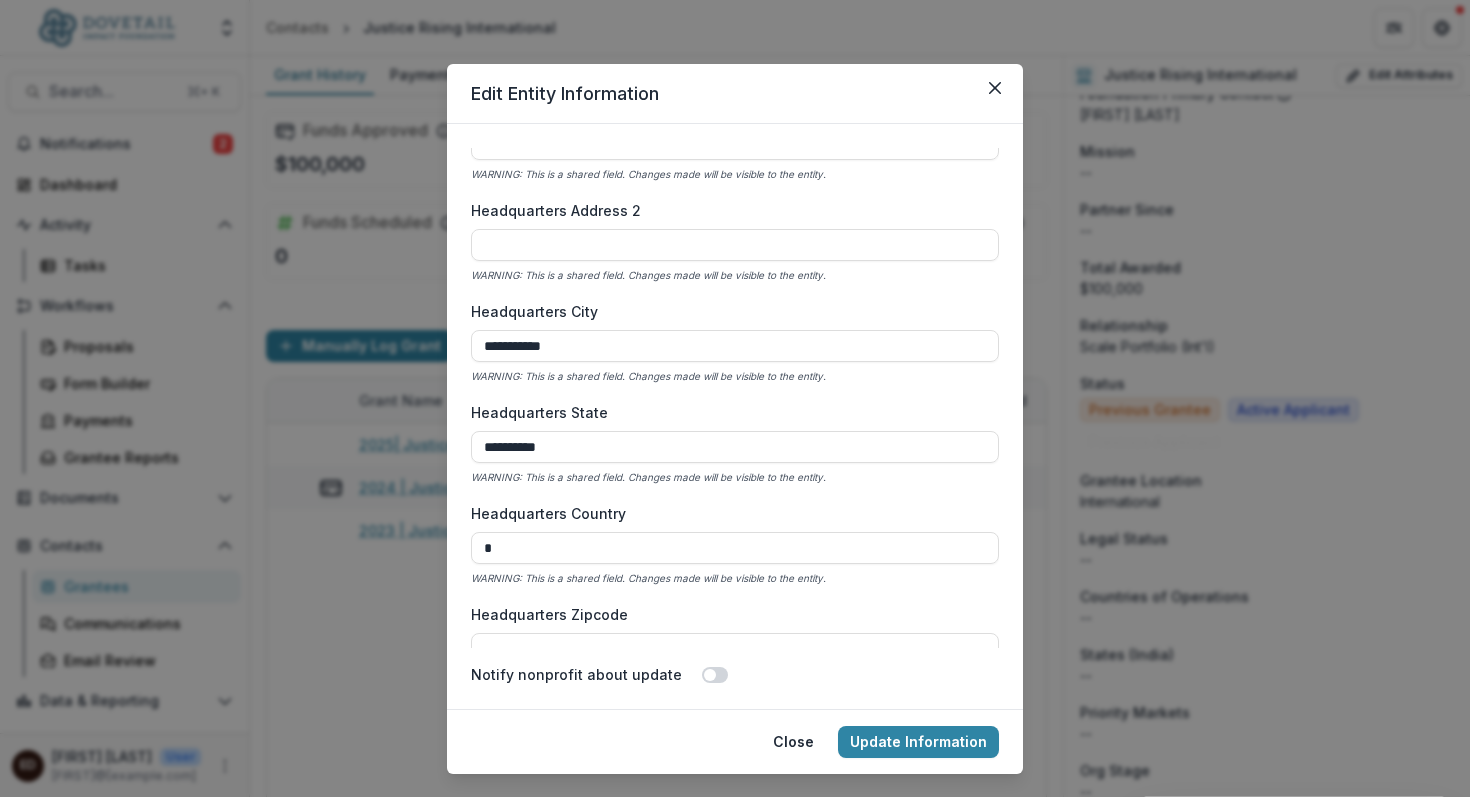 type on "**********" 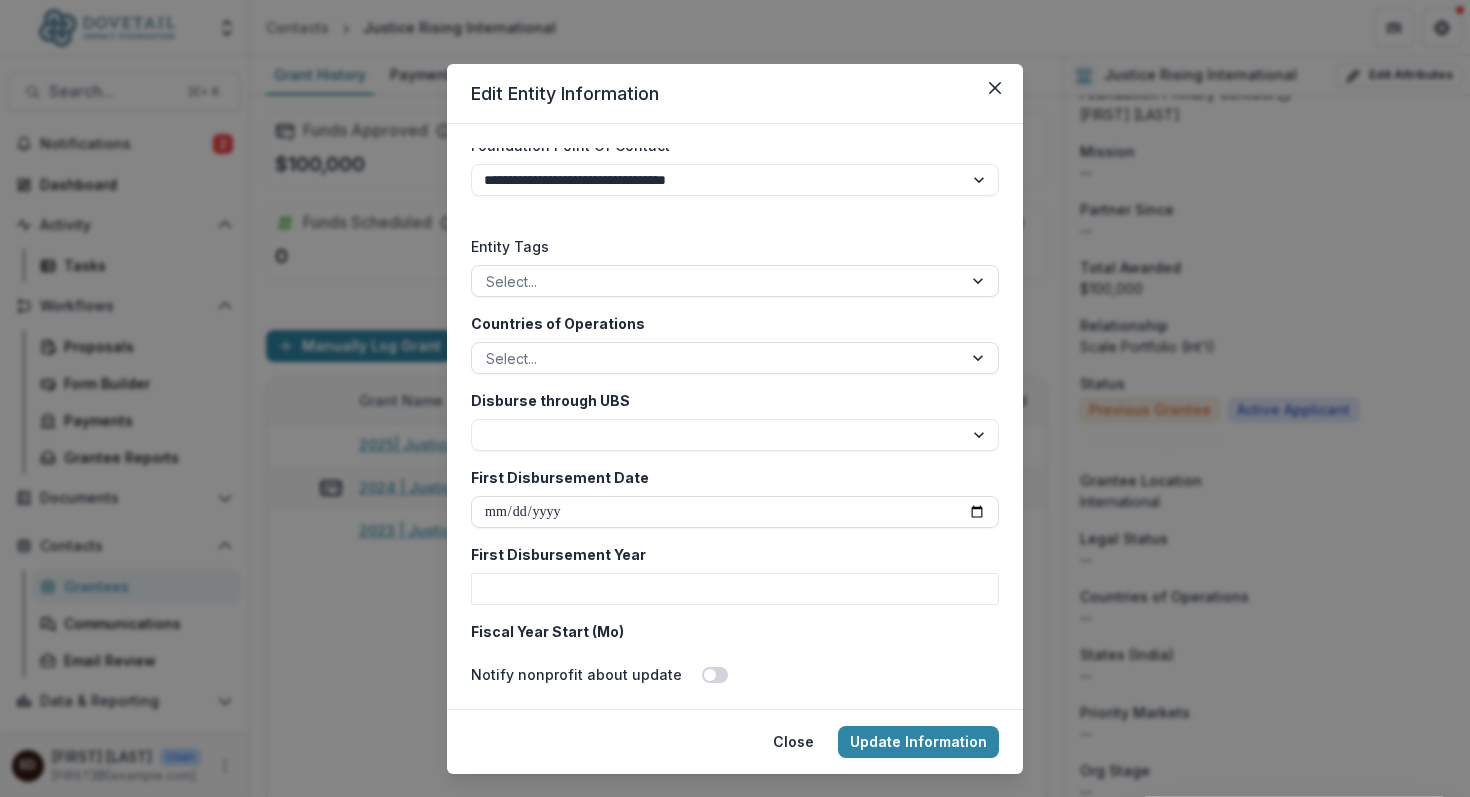 scroll, scrollTop: 3147, scrollLeft: 0, axis: vertical 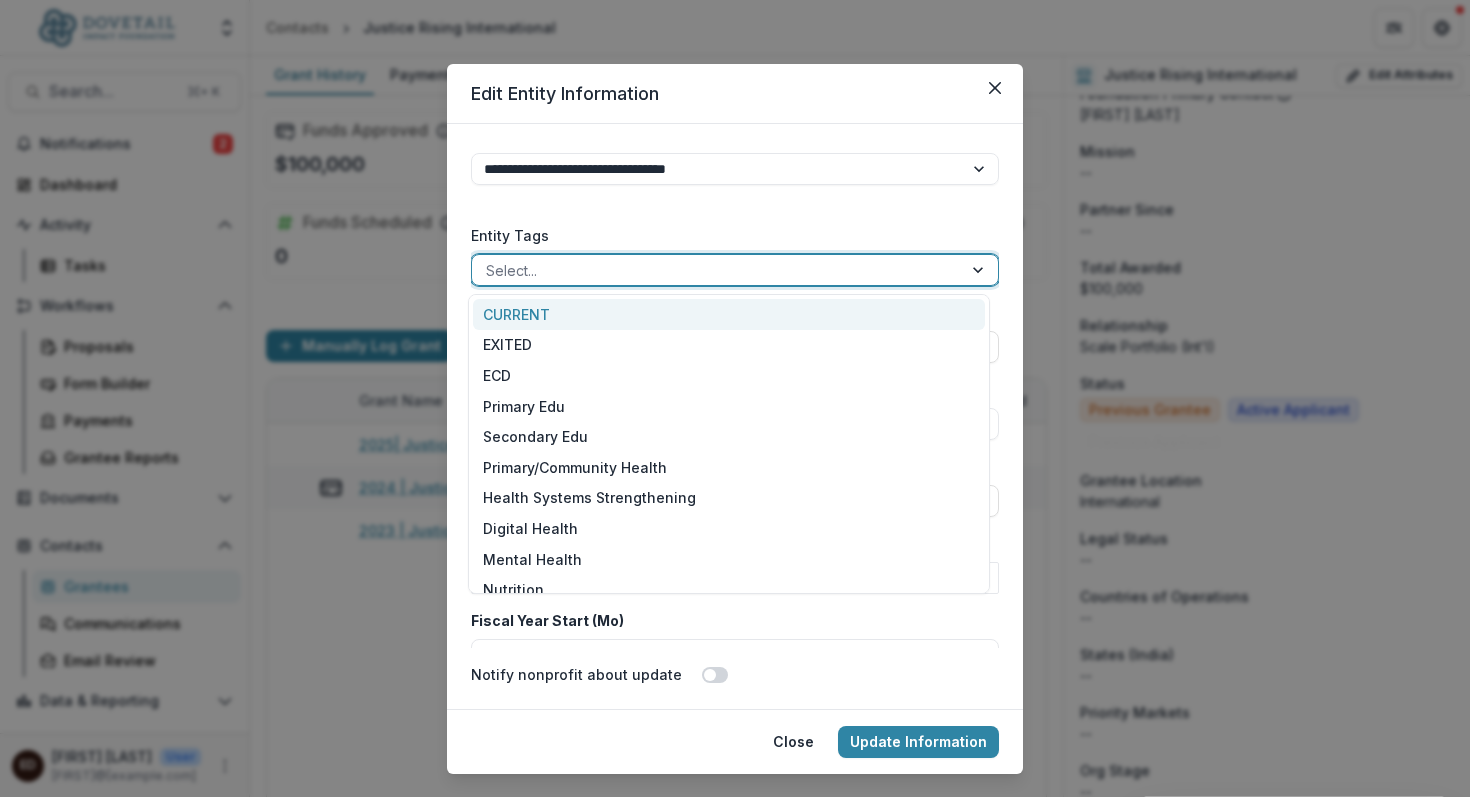 click at bounding box center [980, 270] 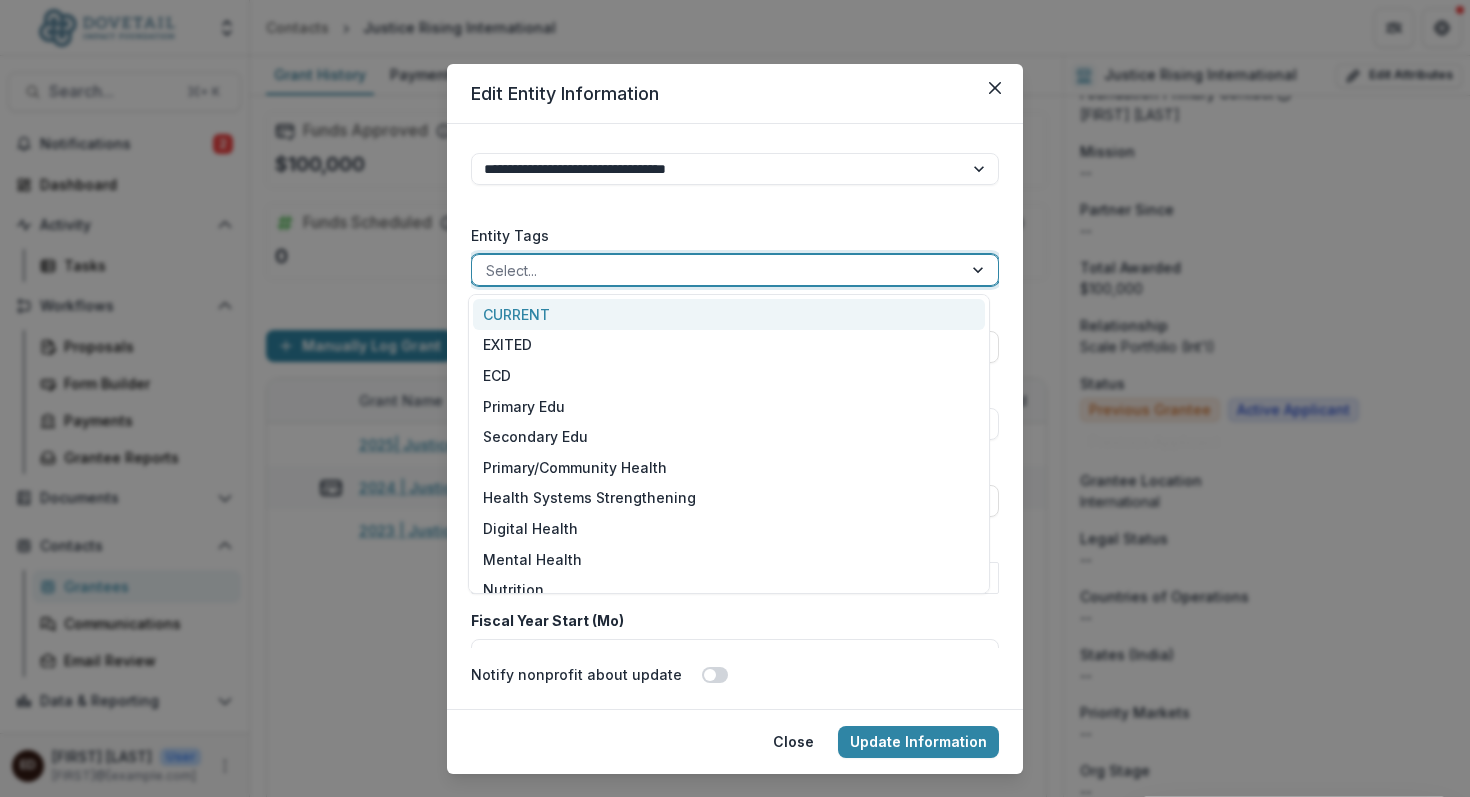 click on "CURRENT" at bounding box center [729, 314] 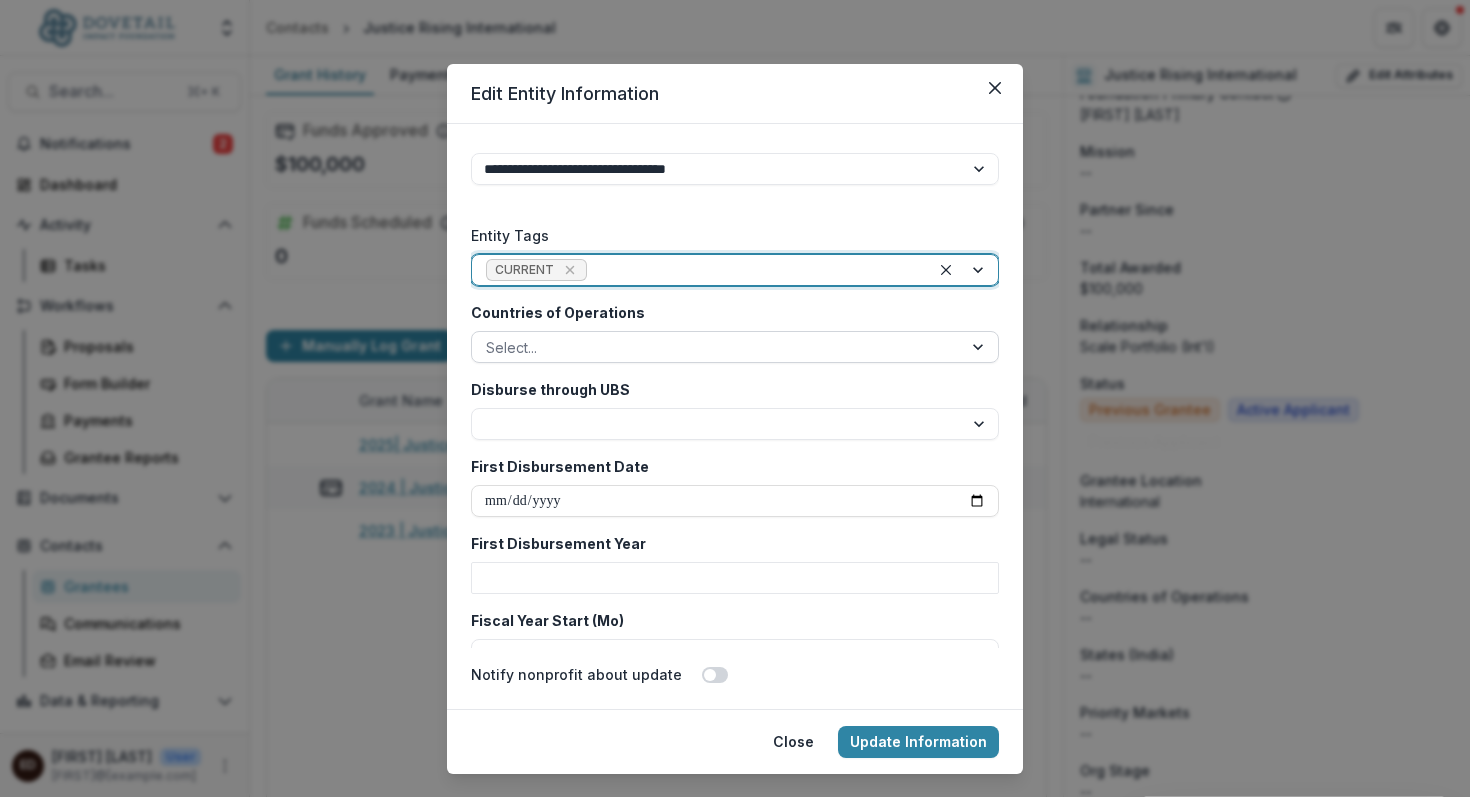 click at bounding box center [980, 347] 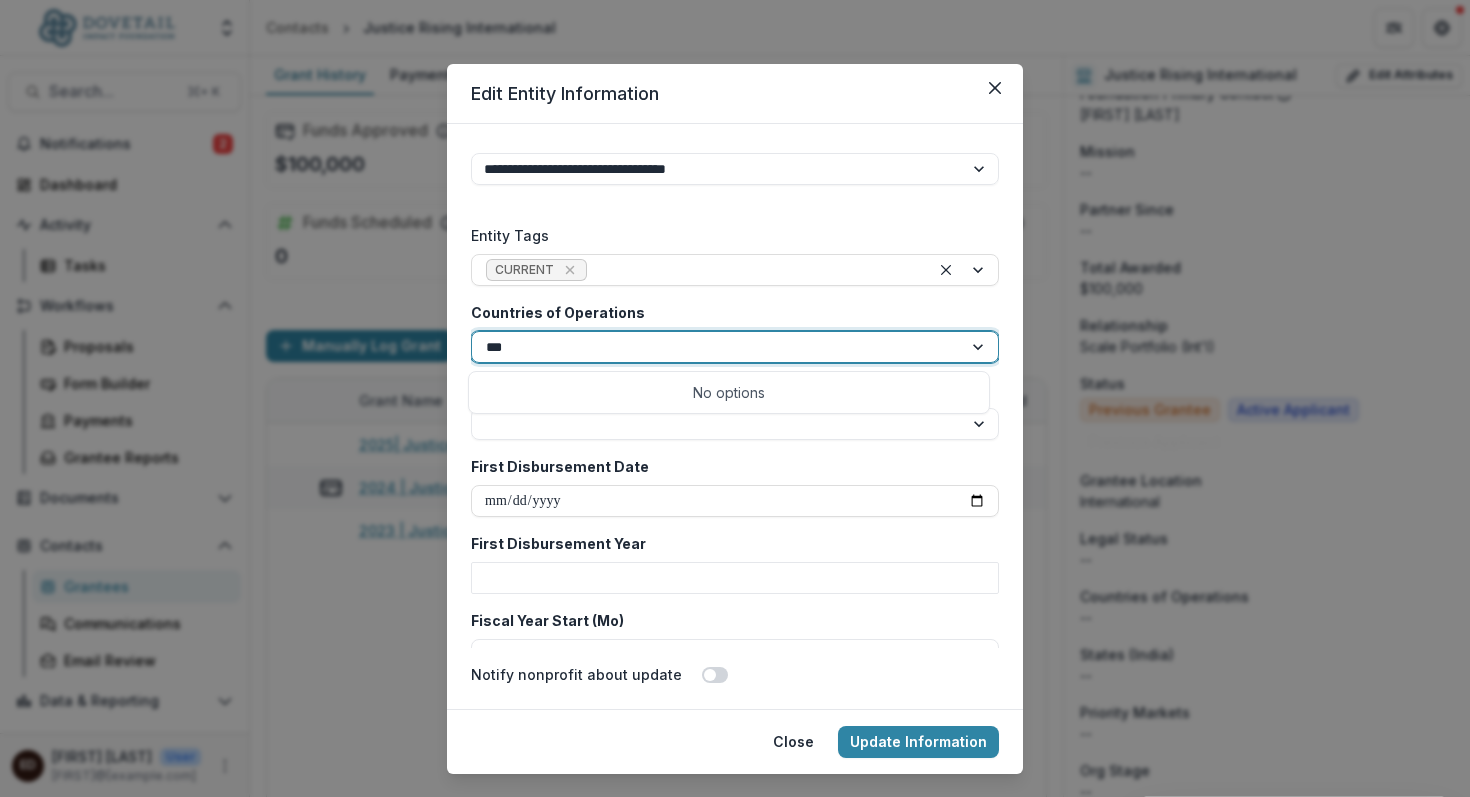 type on "***" 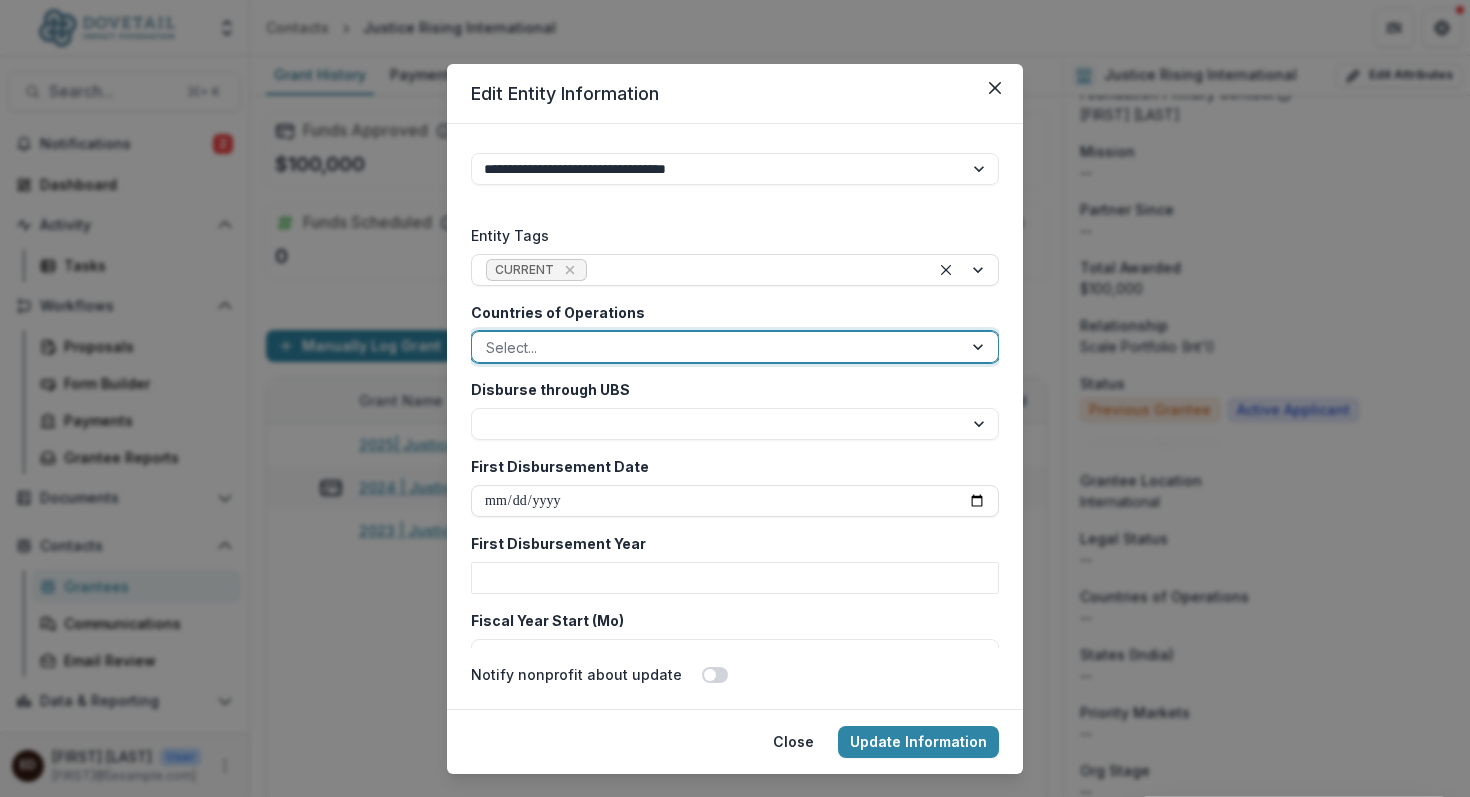 click at bounding box center [980, 347] 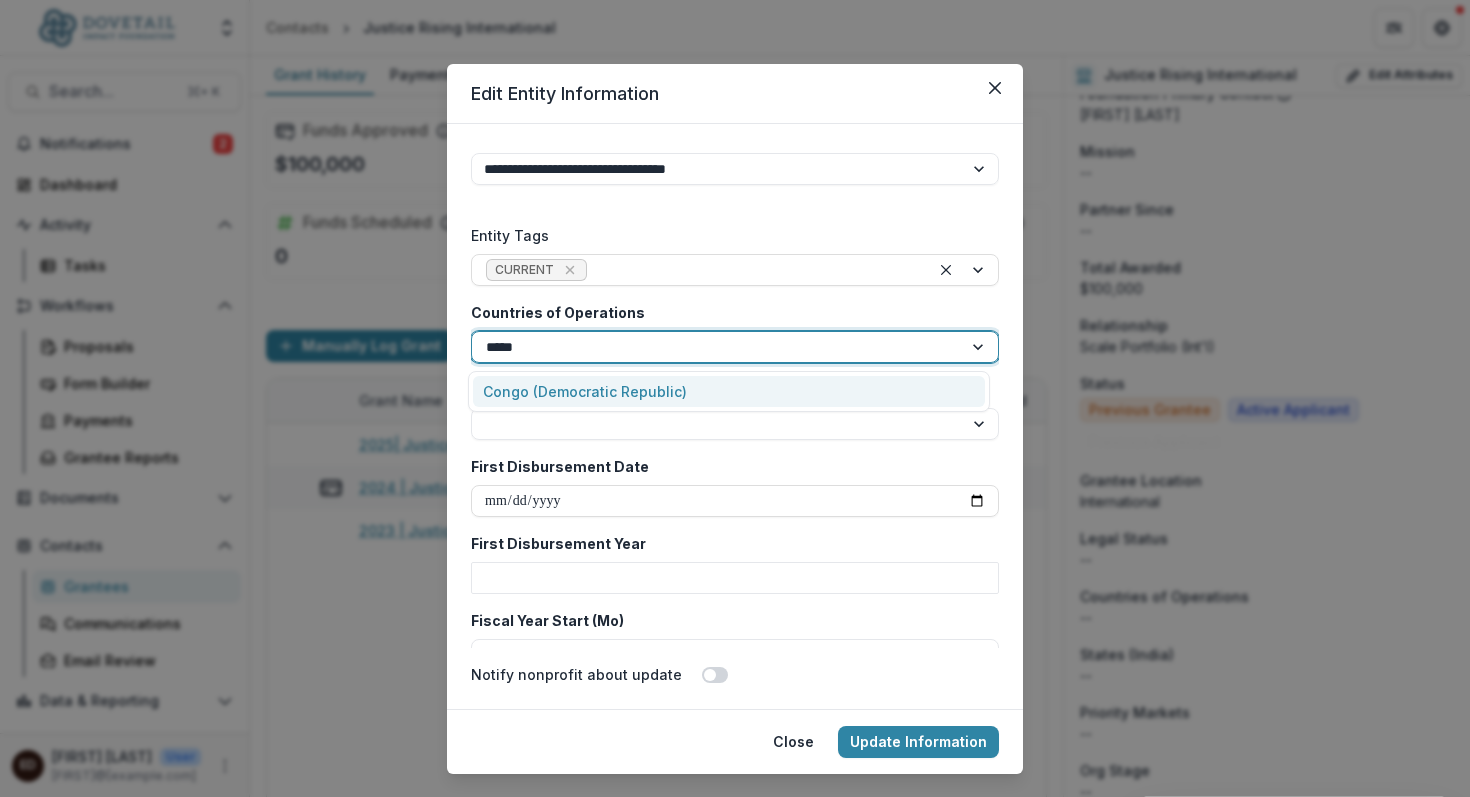 type on "******" 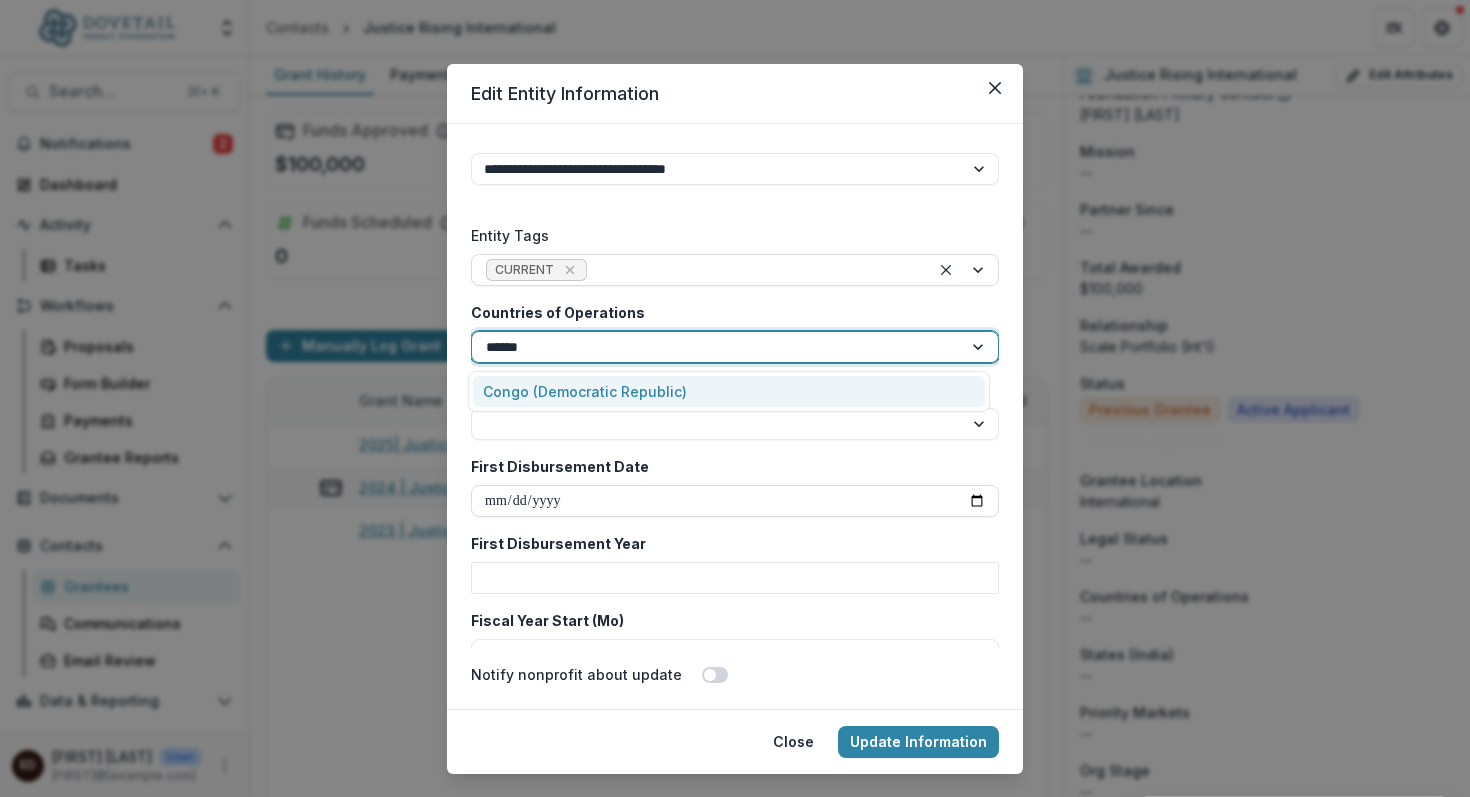 click on "Congo (Democratic Republic)" at bounding box center (729, 391) 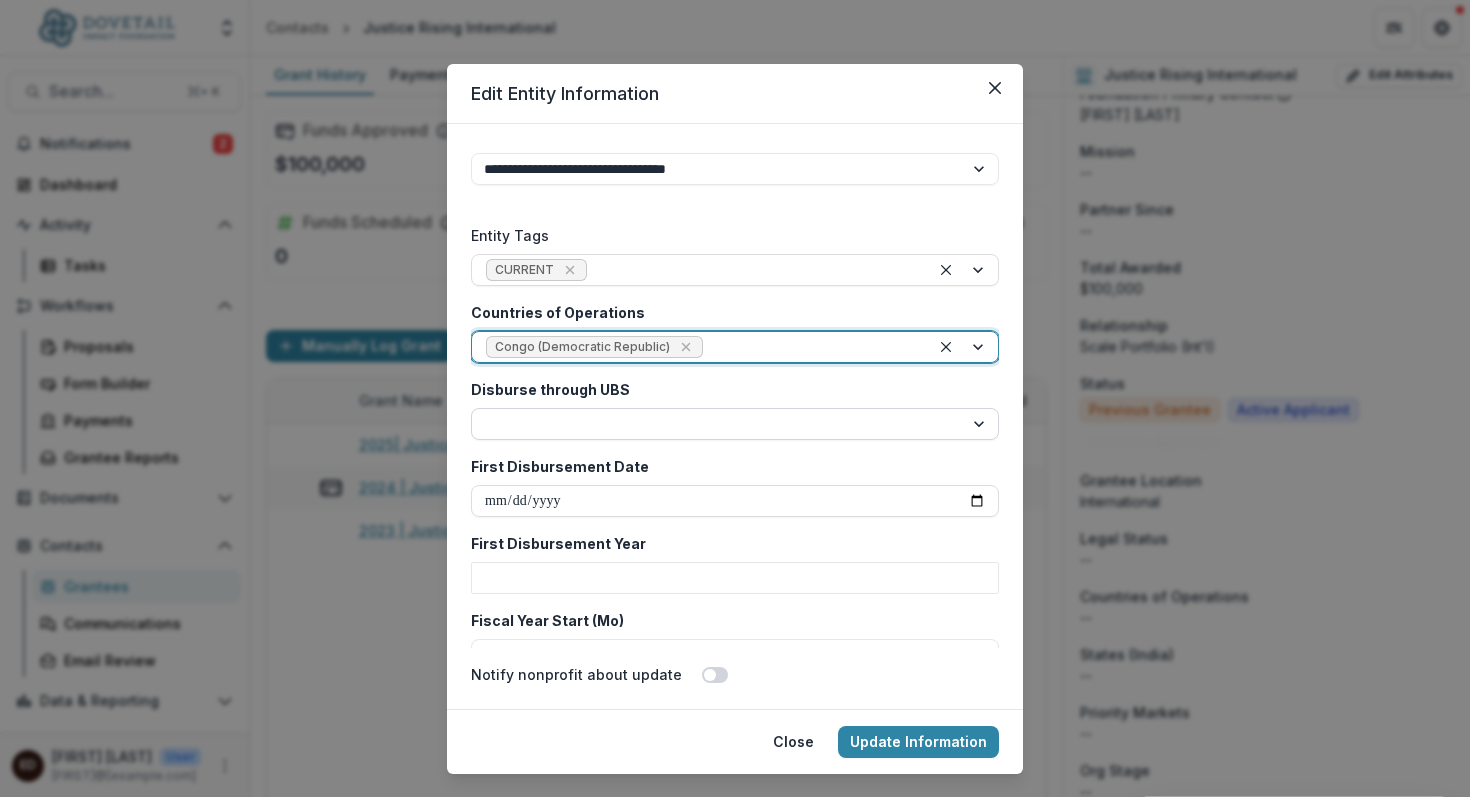 click on "*** **" at bounding box center [735, 424] 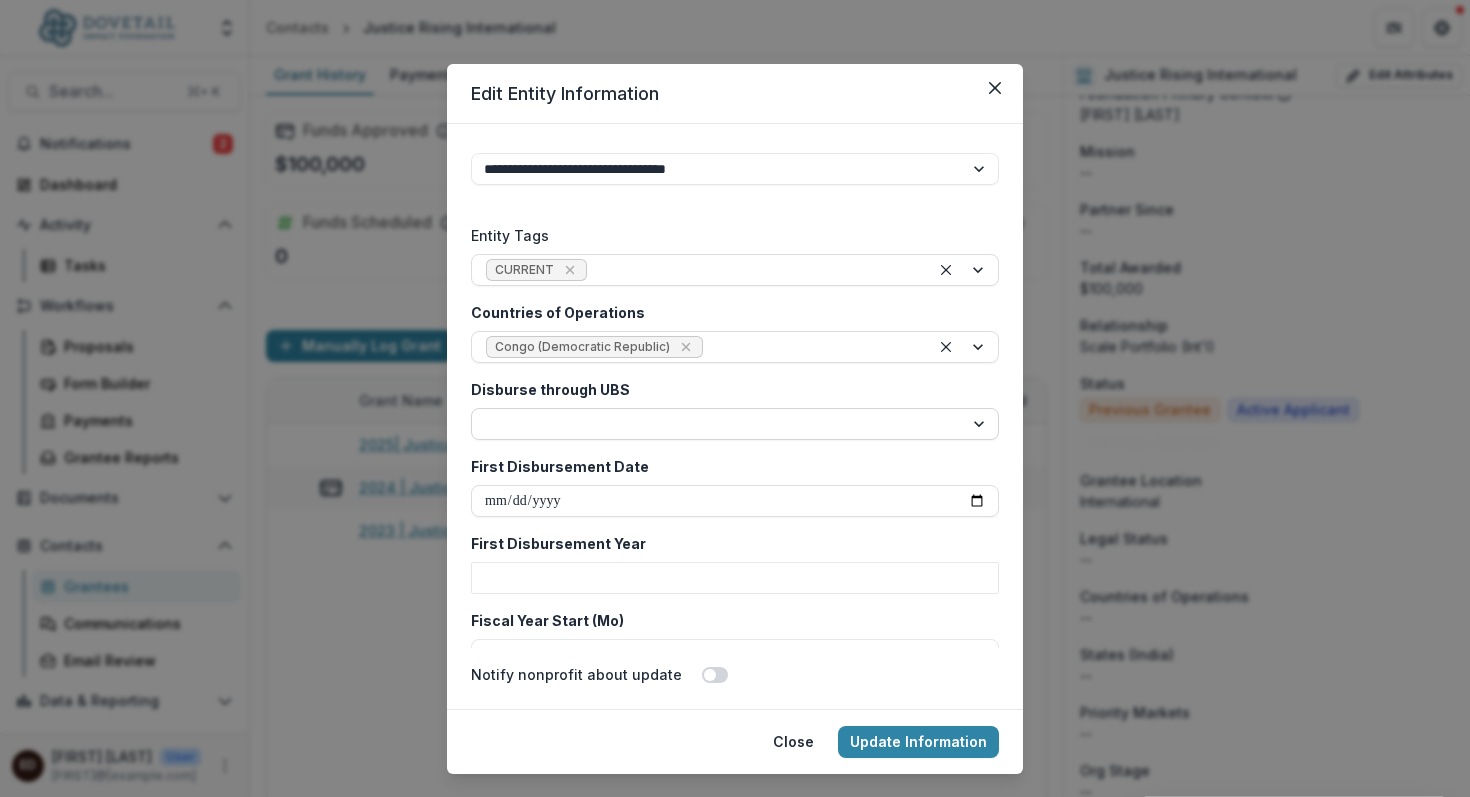 select on "**" 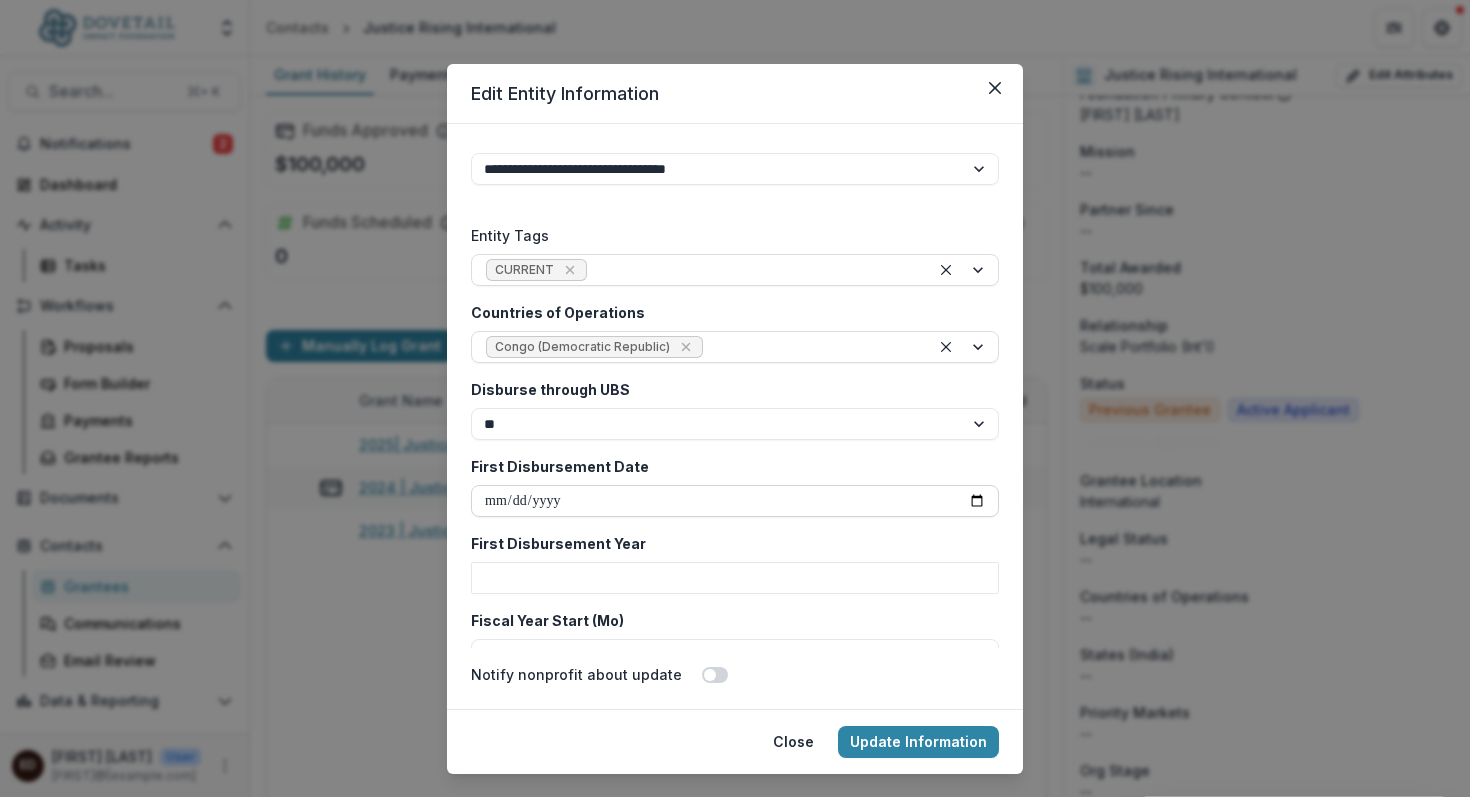 click on "First Disbursement Date" at bounding box center [735, 501] 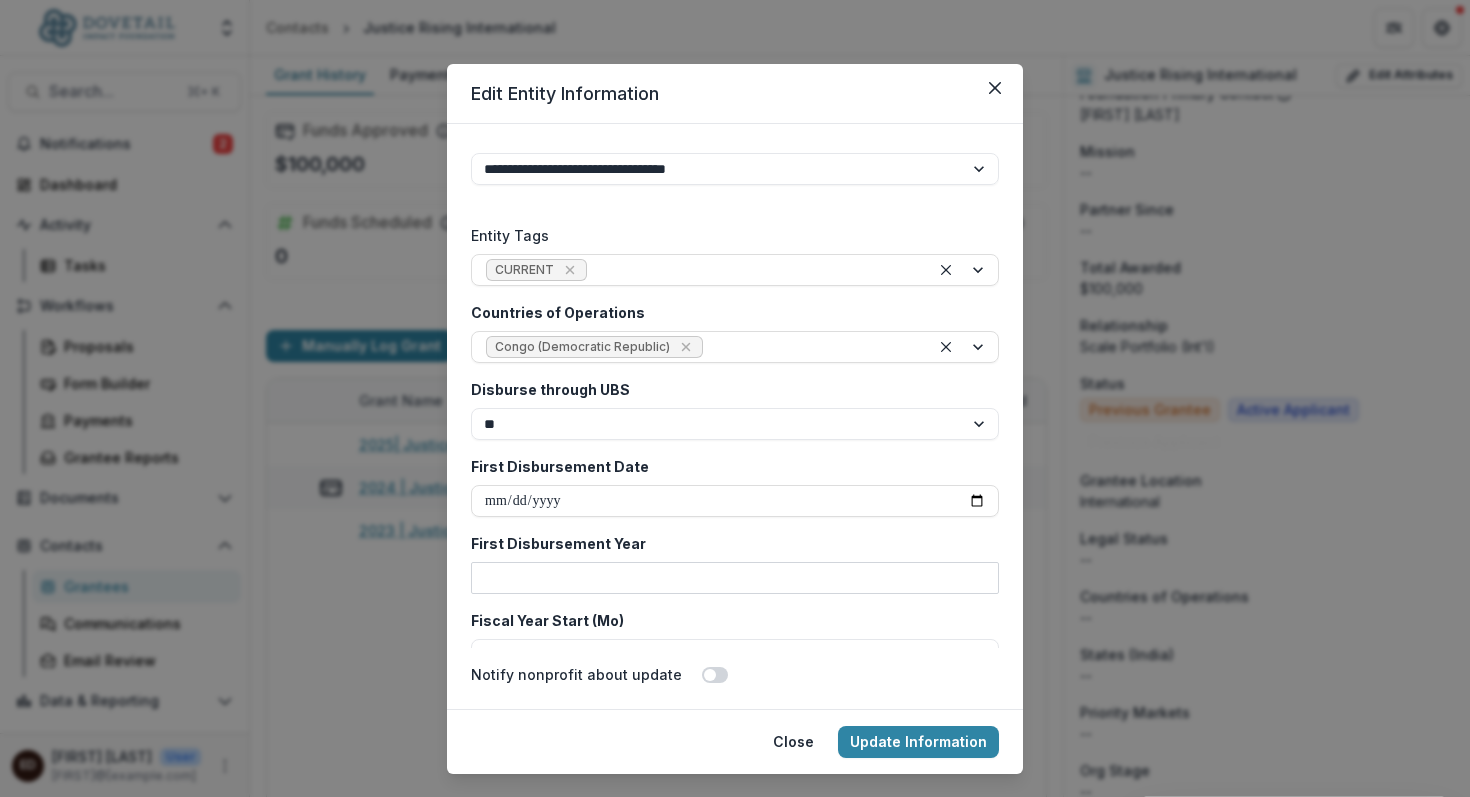 click on "First Disbursement Year" at bounding box center [735, 578] 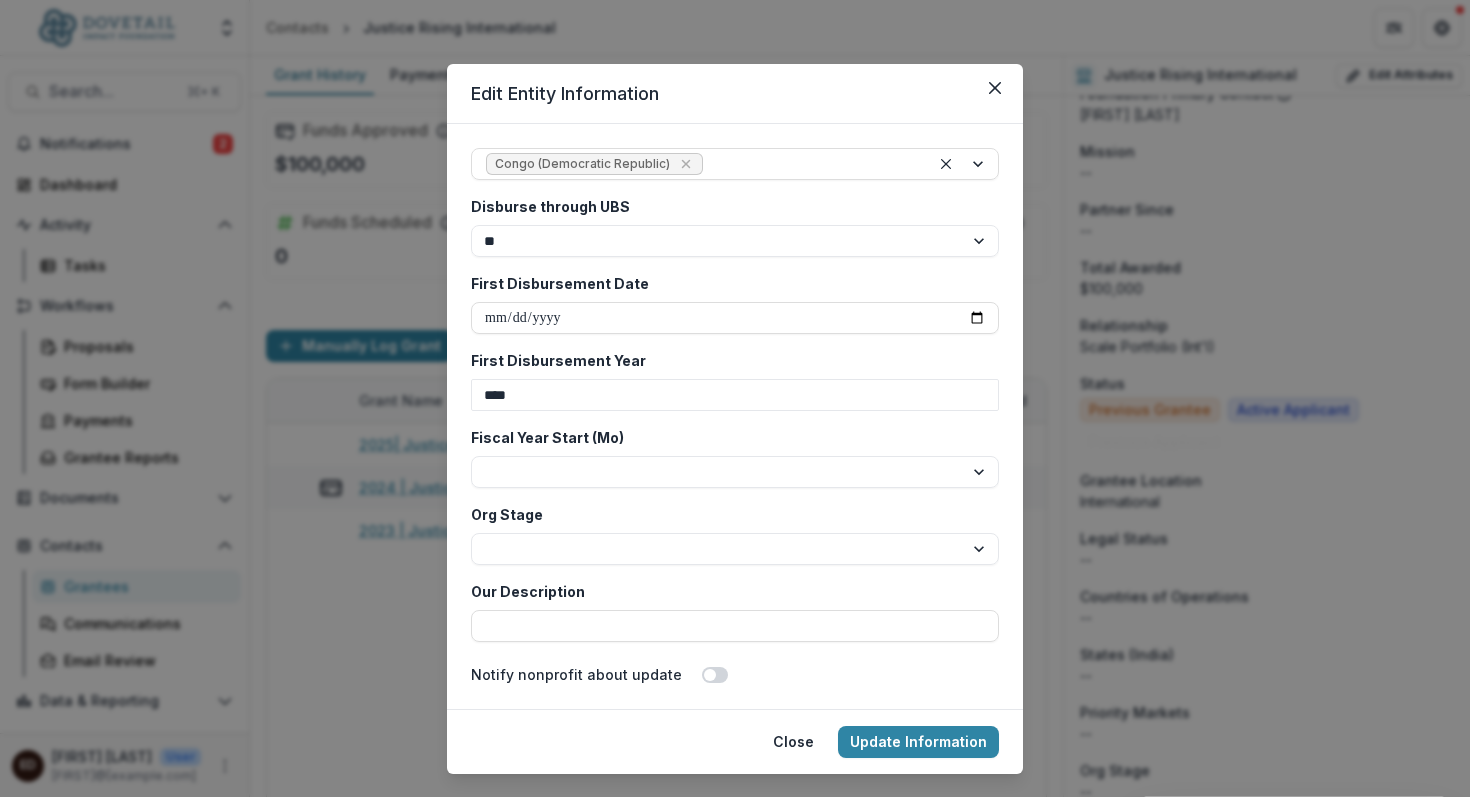 scroll, scrollTop: 3356, scrollLeft: 0, axis: vertical 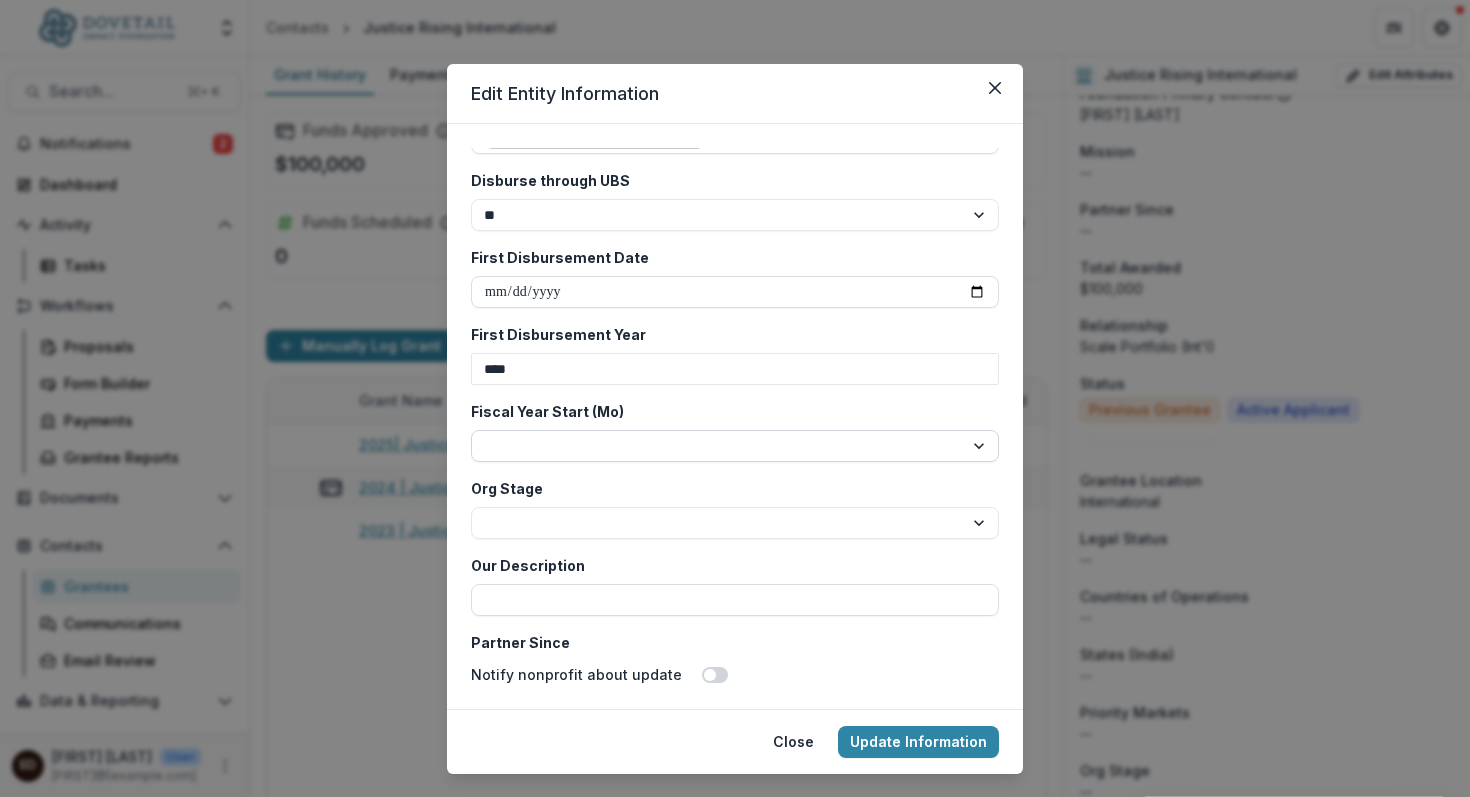 type on "****" 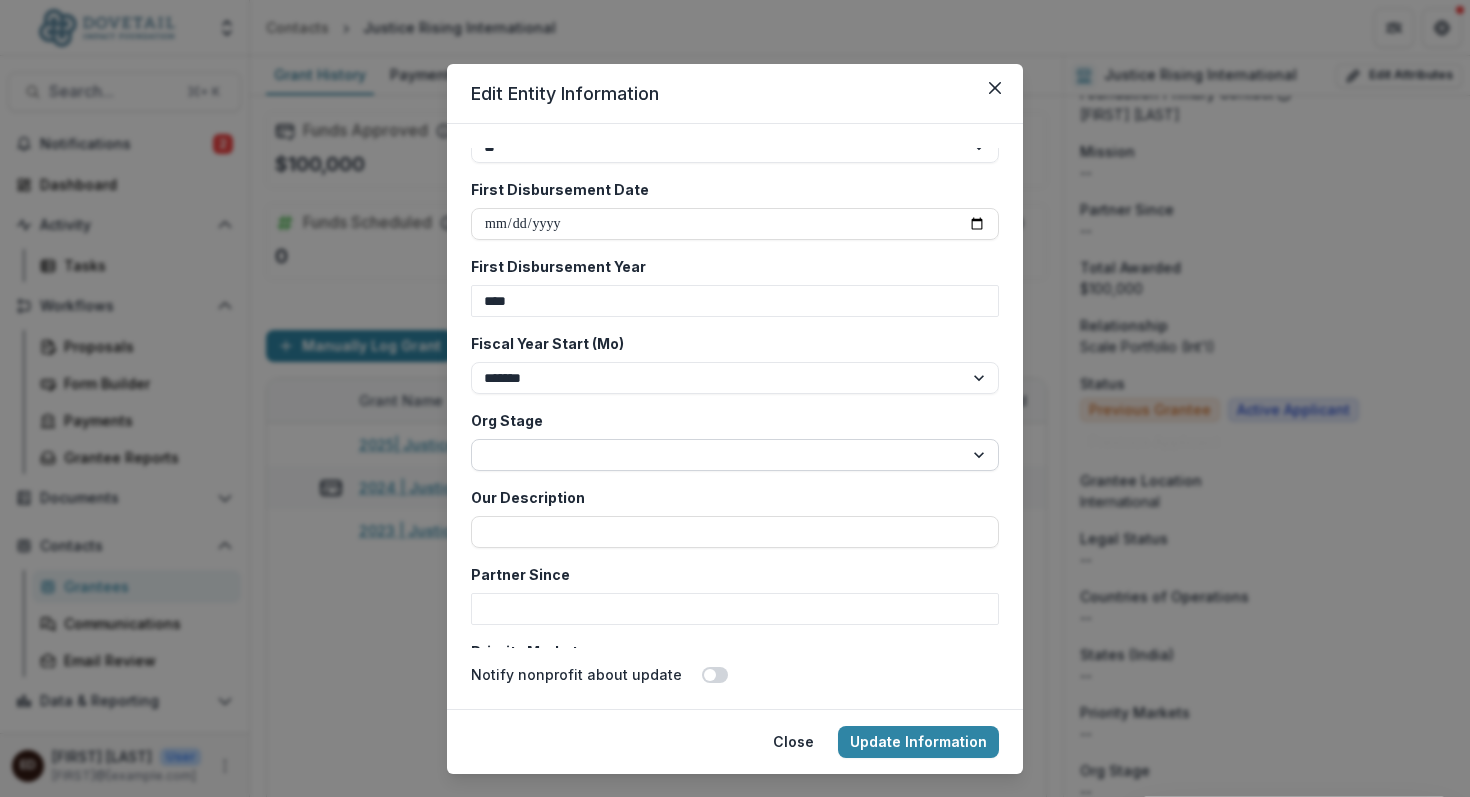 scroll, scrollTop: 3427, scrollLeft: 0, axis: vertical 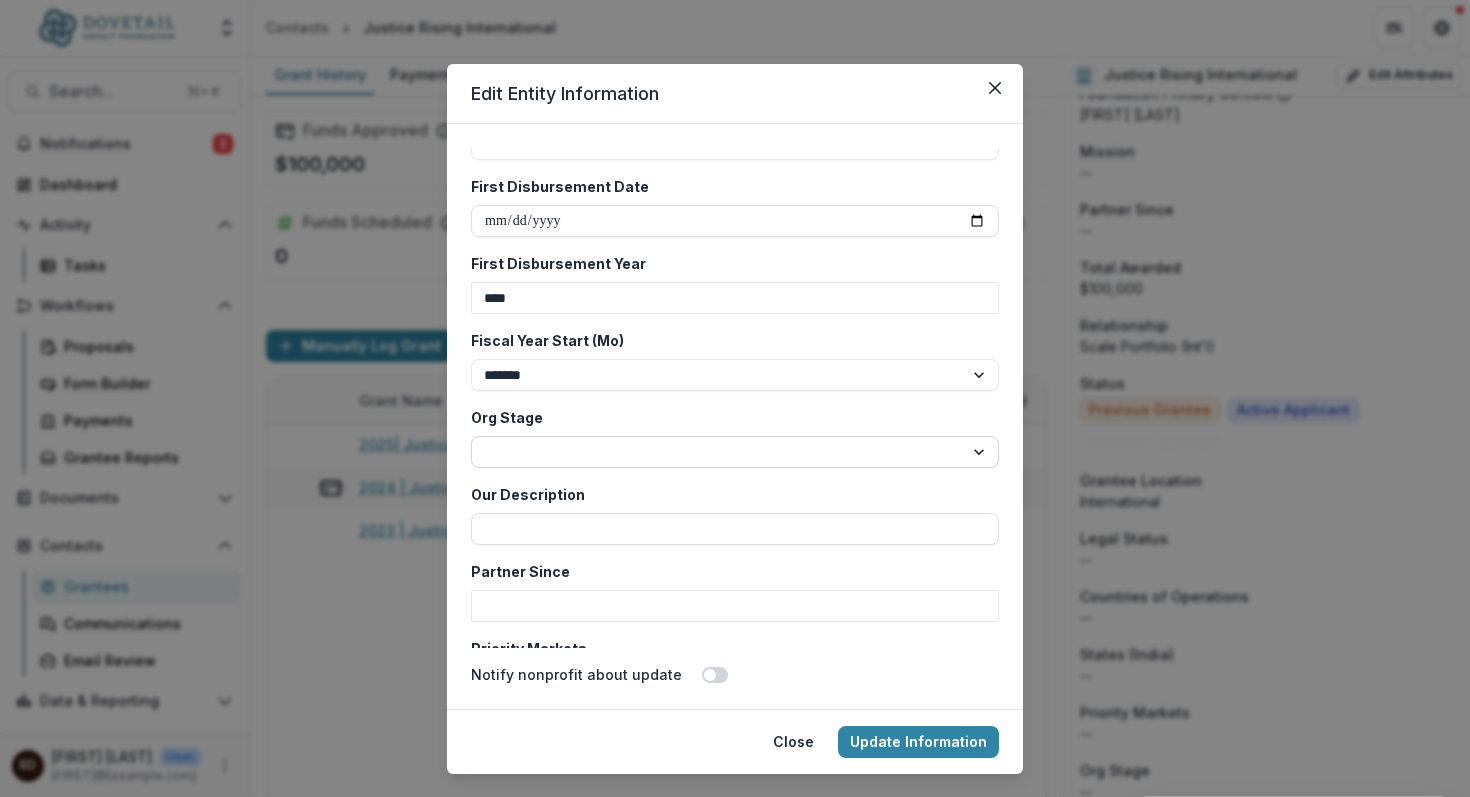 click on "**********" at bounding box center [735, 452] 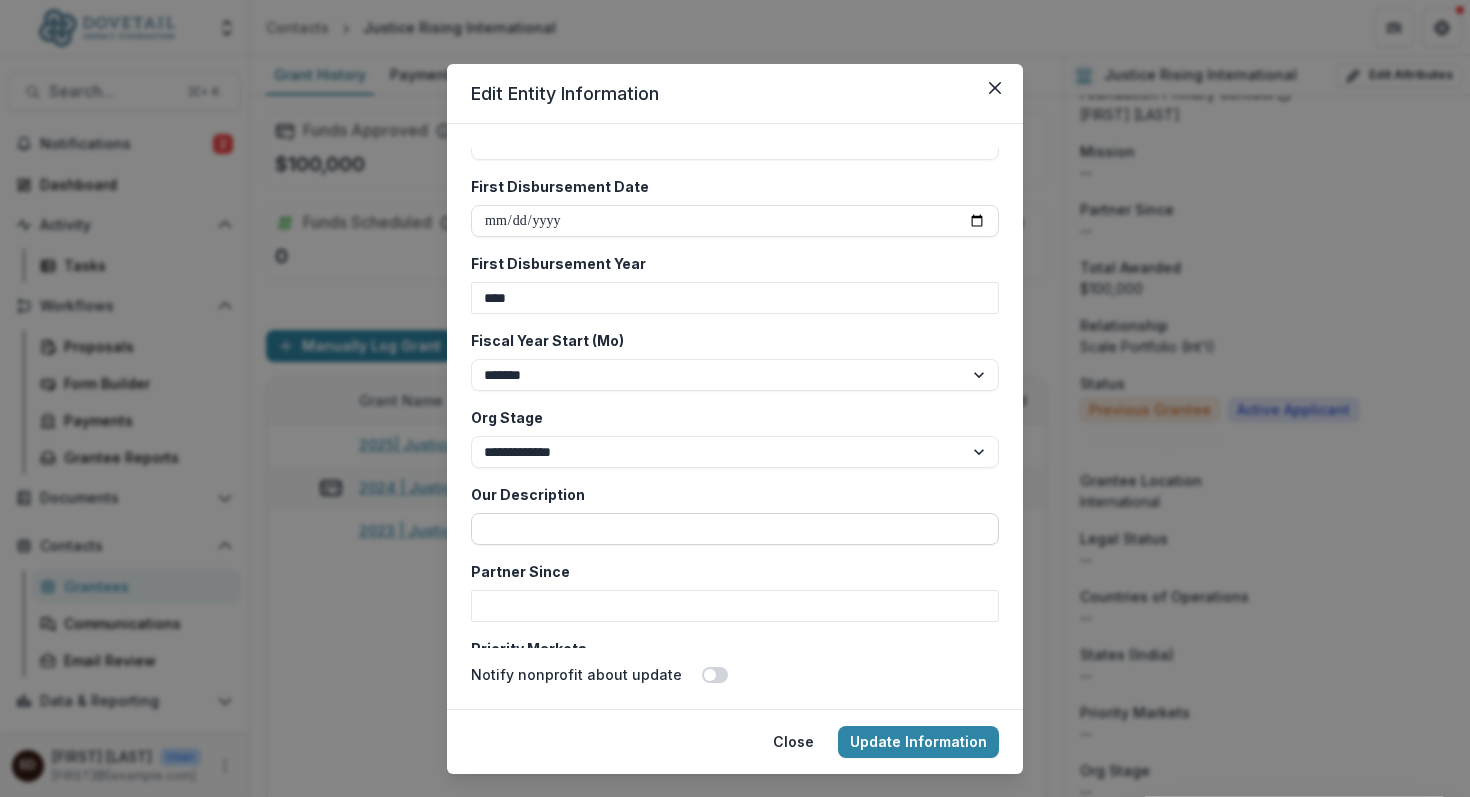 scroll, scrollTop: 3515, scrollLeft: 0, axis: vertical 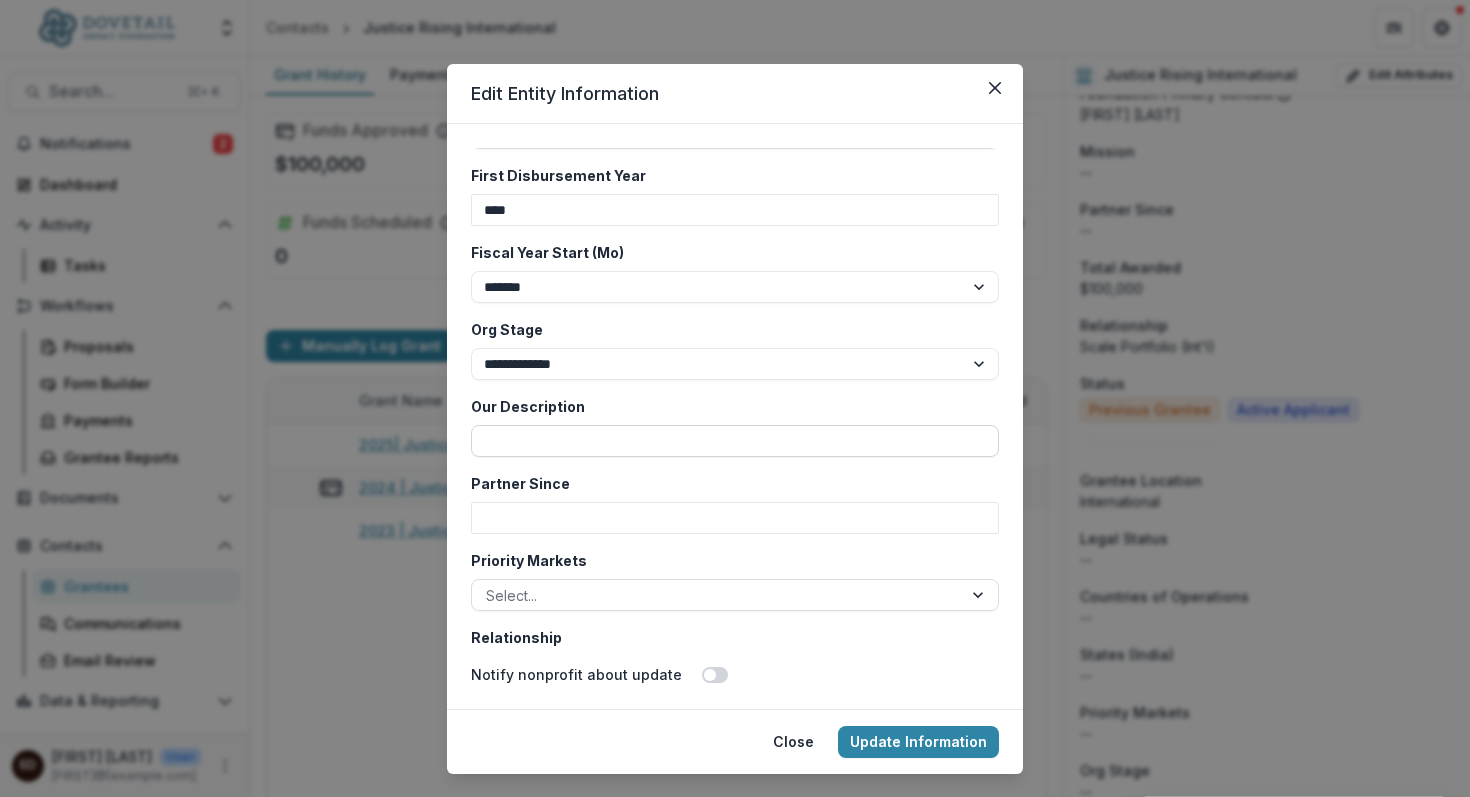 paste on "**********" 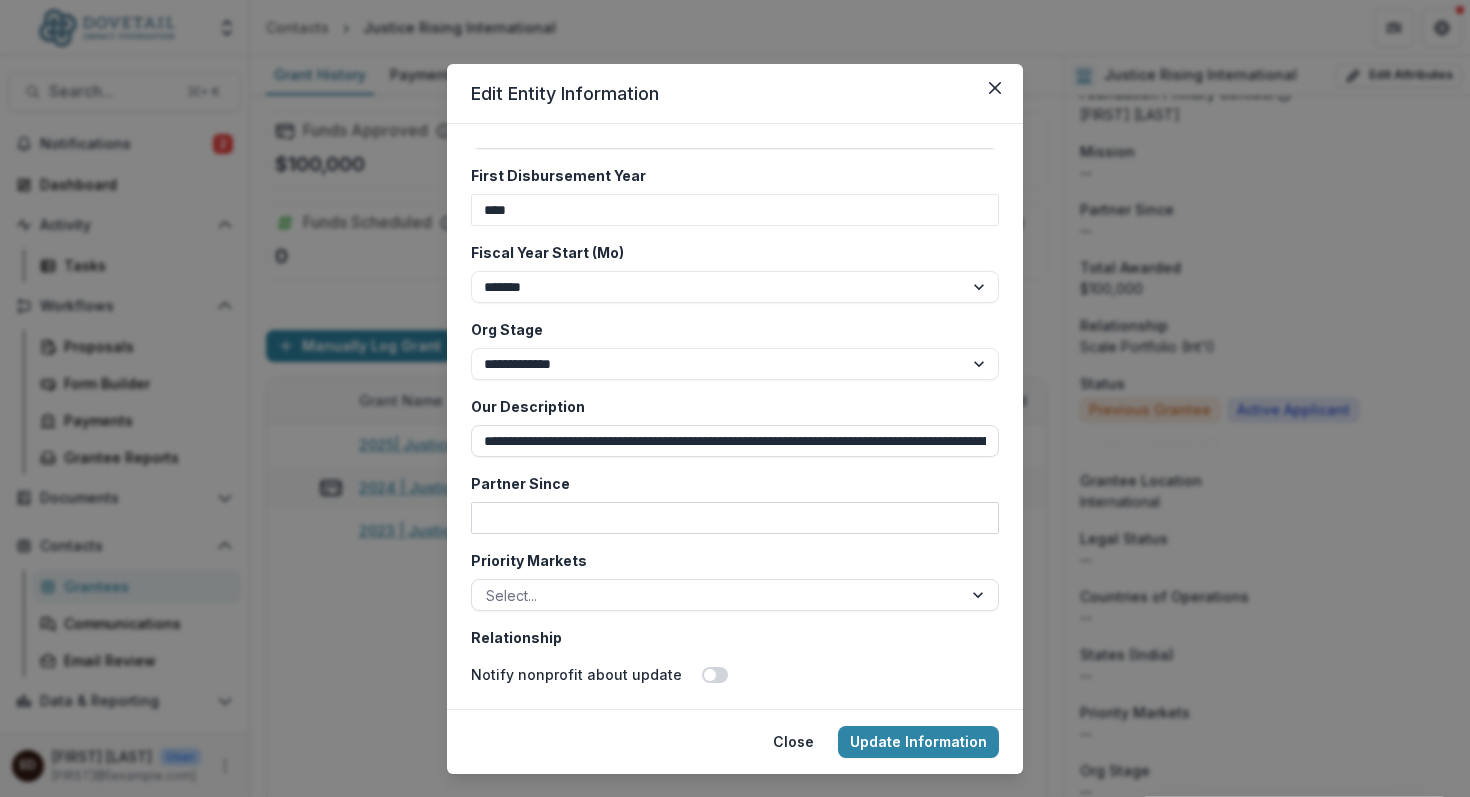 scroll, scrollTop: 0, scrollLeft: 3493, axis: horizontal 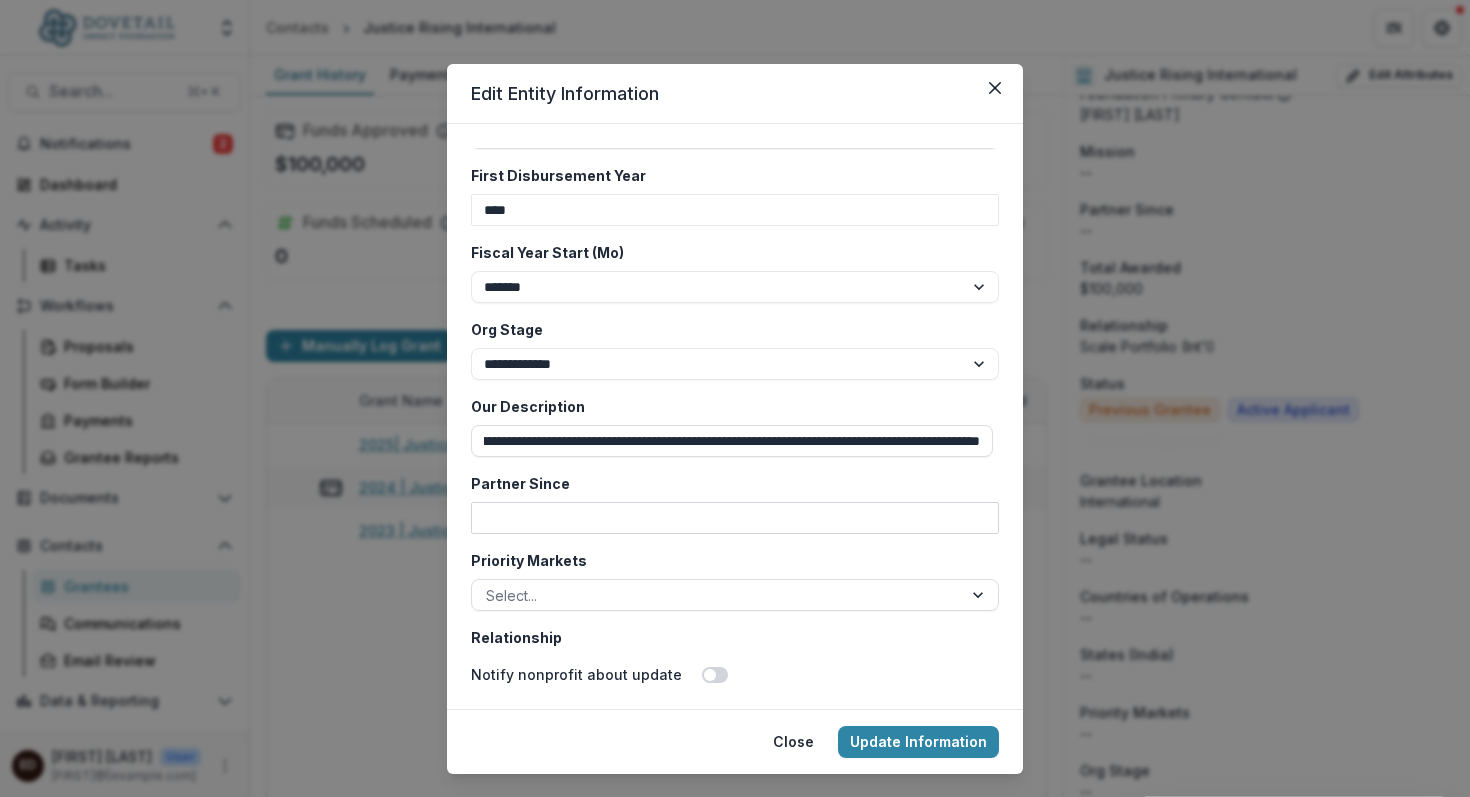 type on "**********" 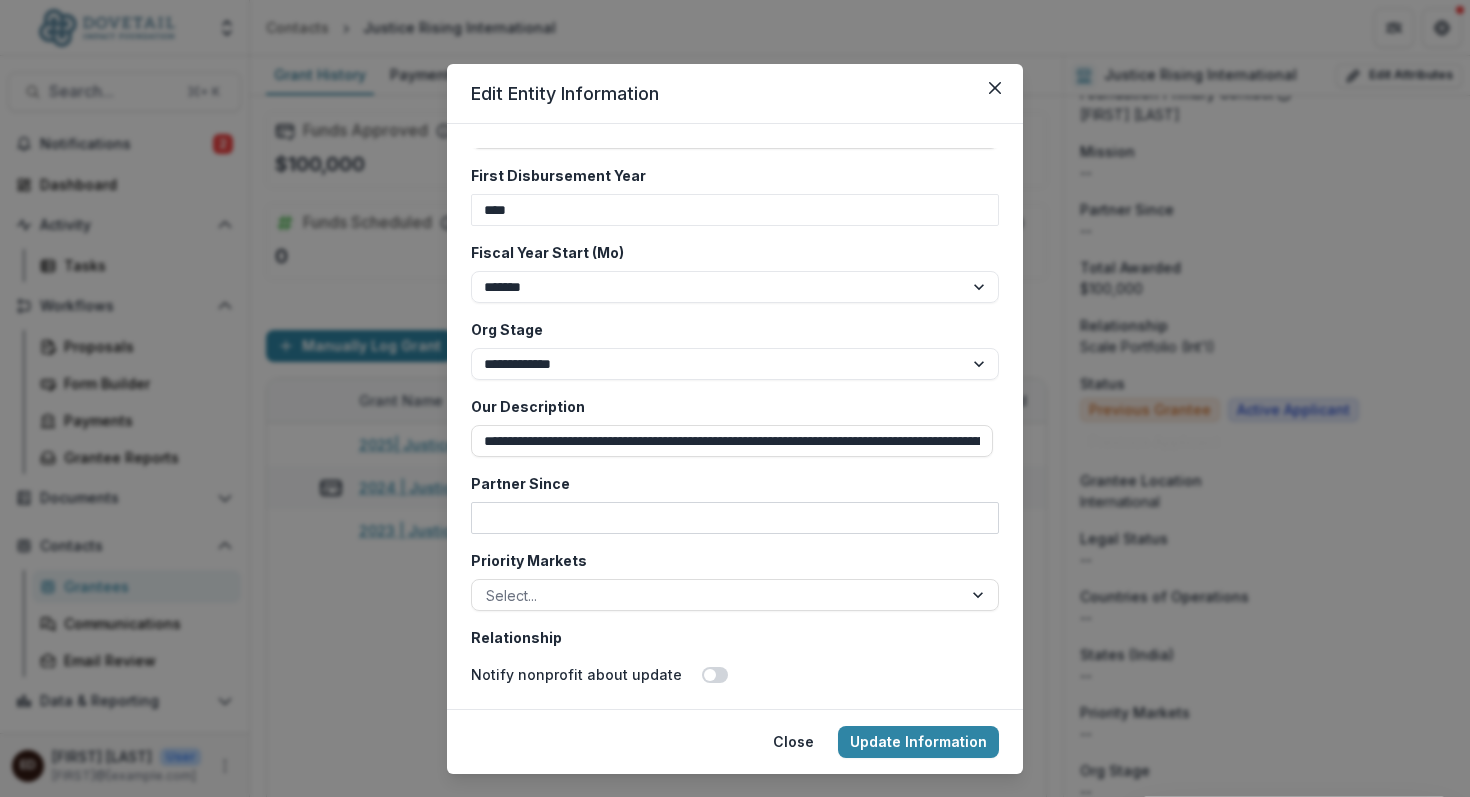 click on "Partner Since" at bounding box center (735, 518) 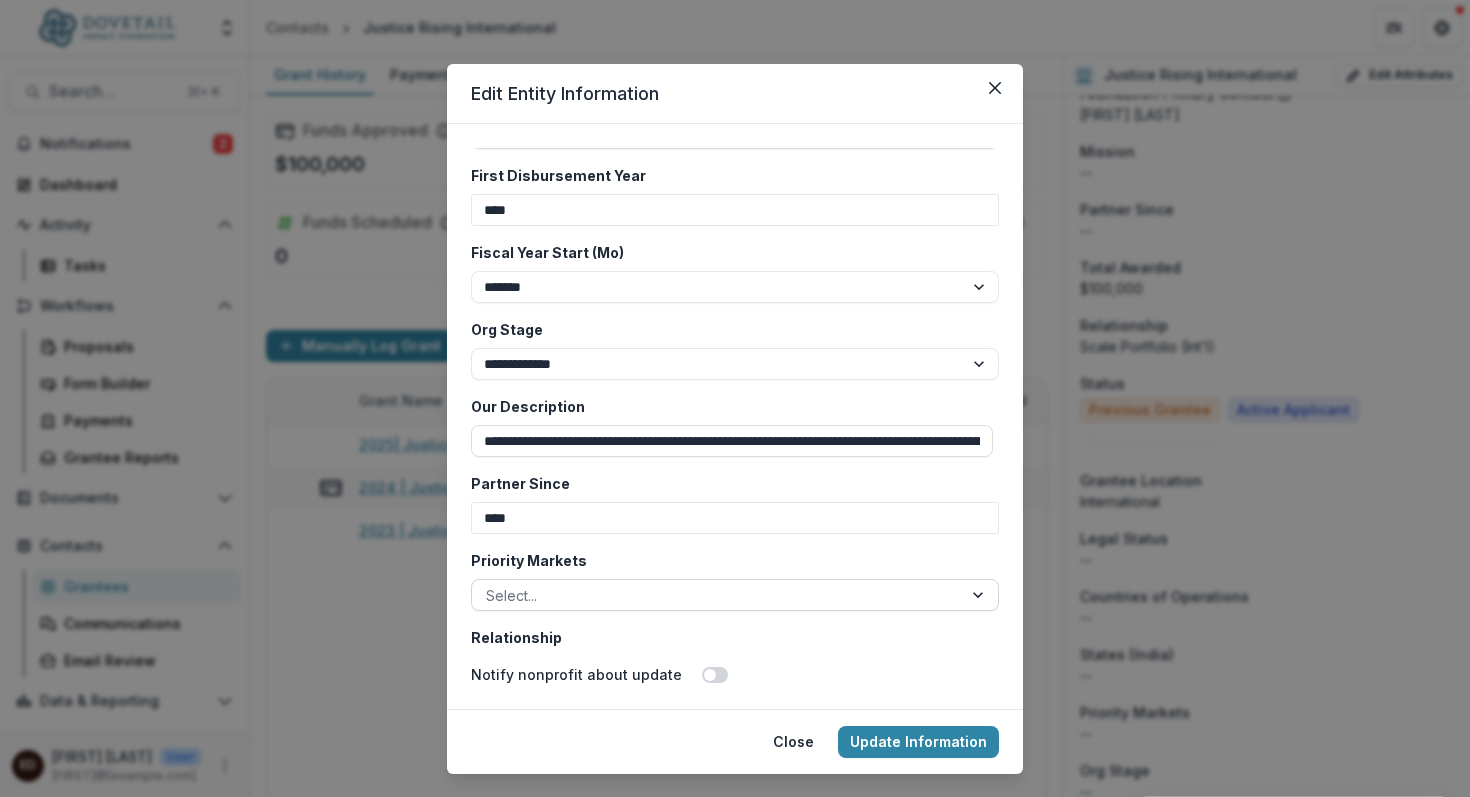 type on "****" 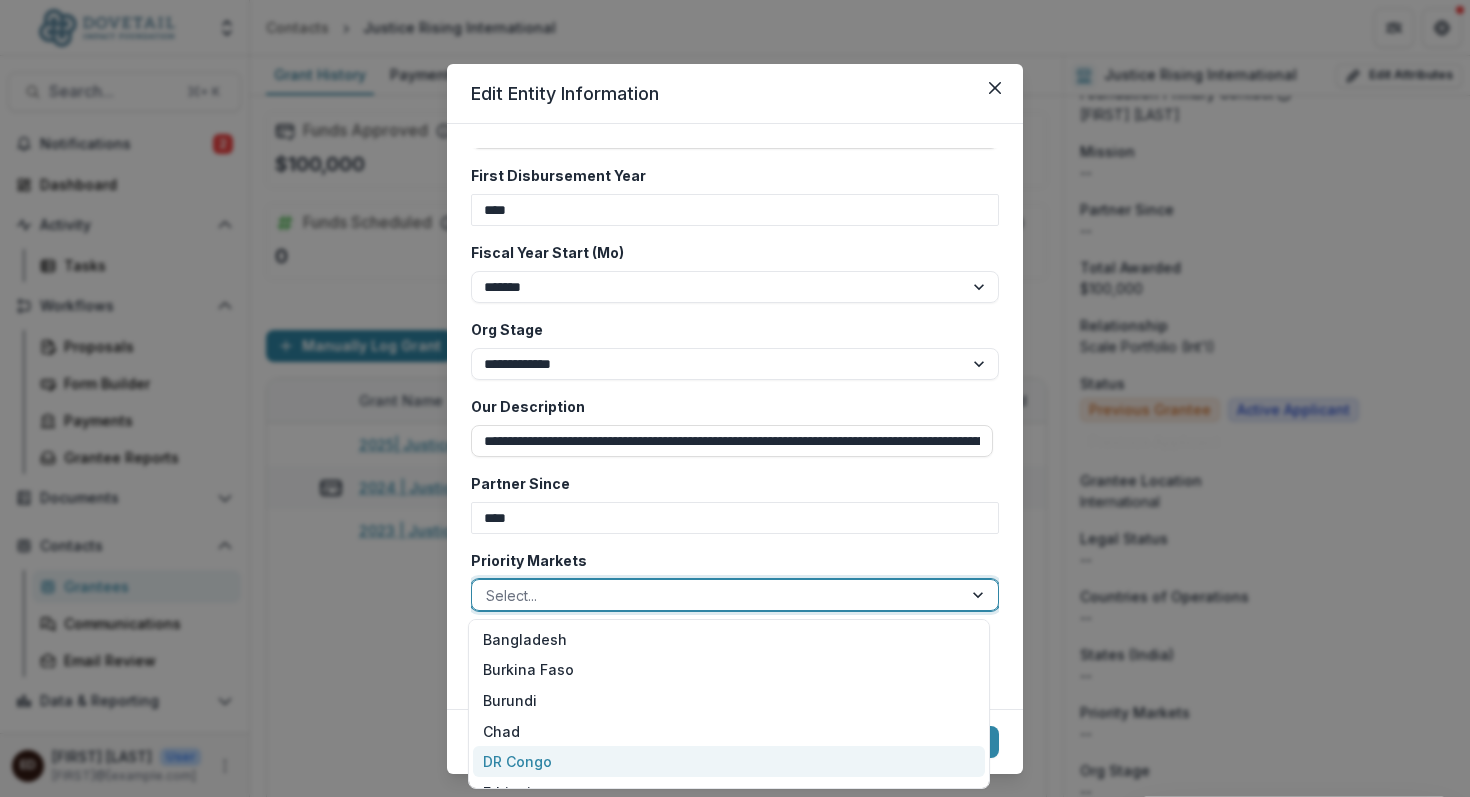 click on "DR Congo" at bounding box center (729, 761) 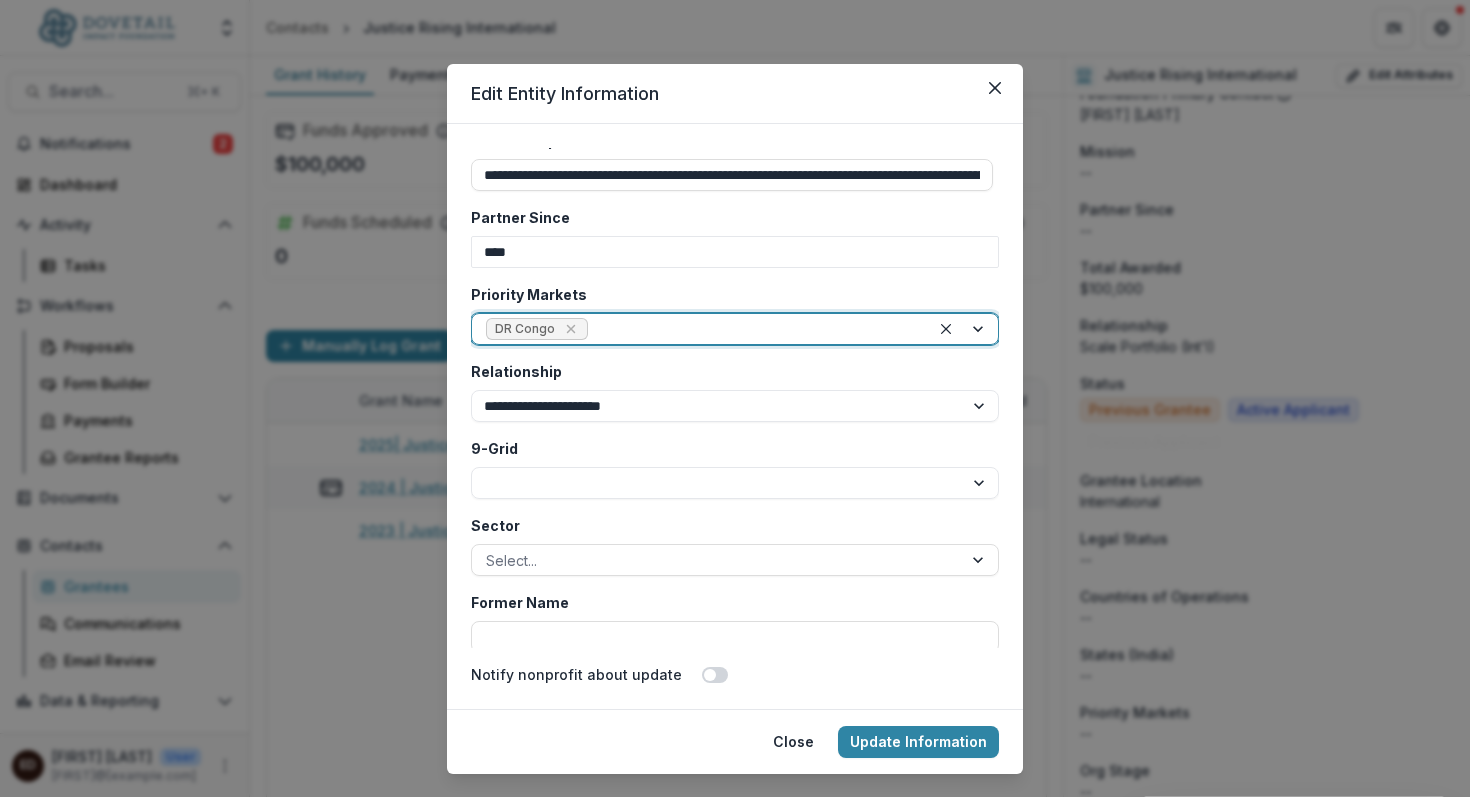 scroll, scrollTop: 3834, scrollLeft: 0, axis: vertical 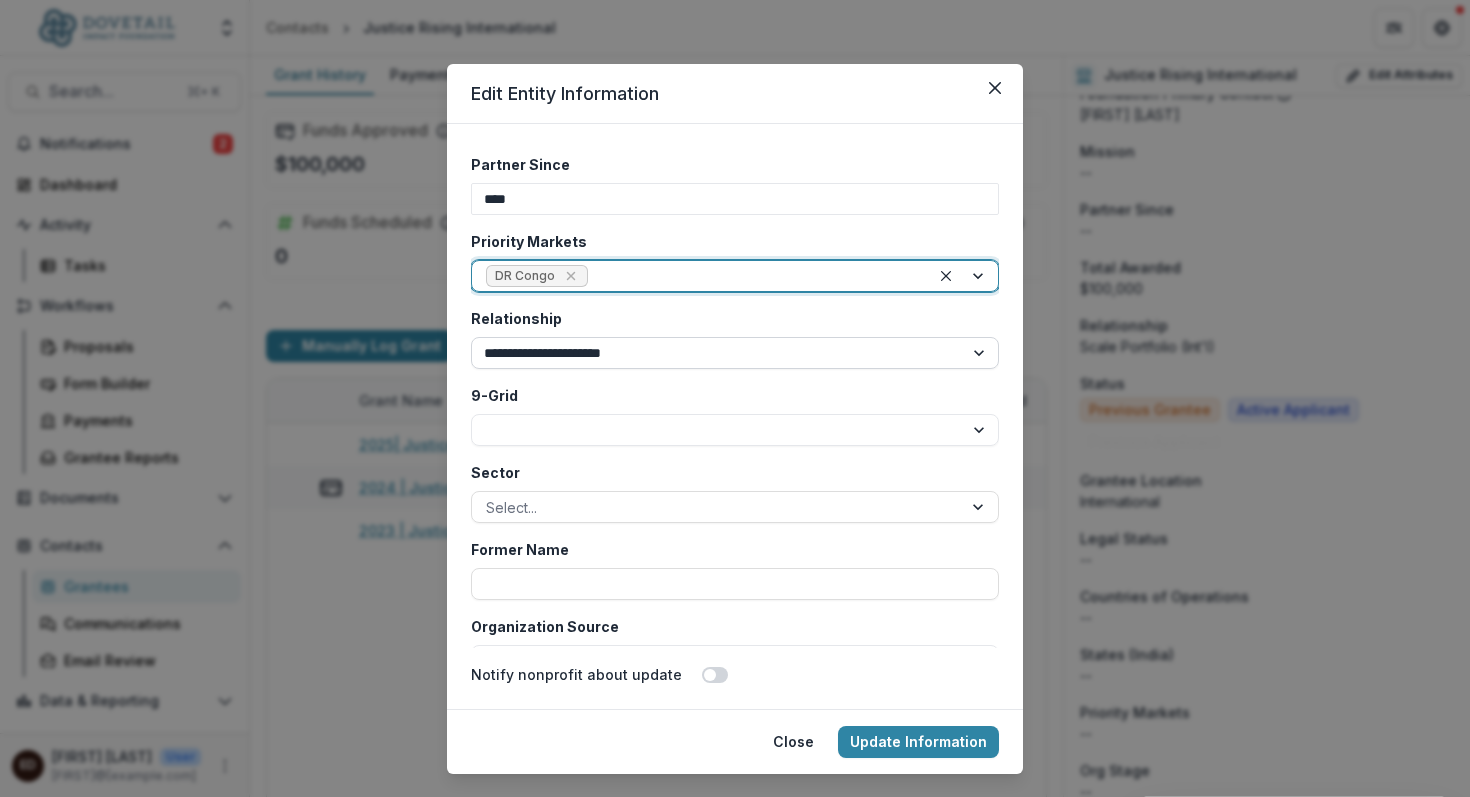 click on "**********" at bounding box center (735, 353) 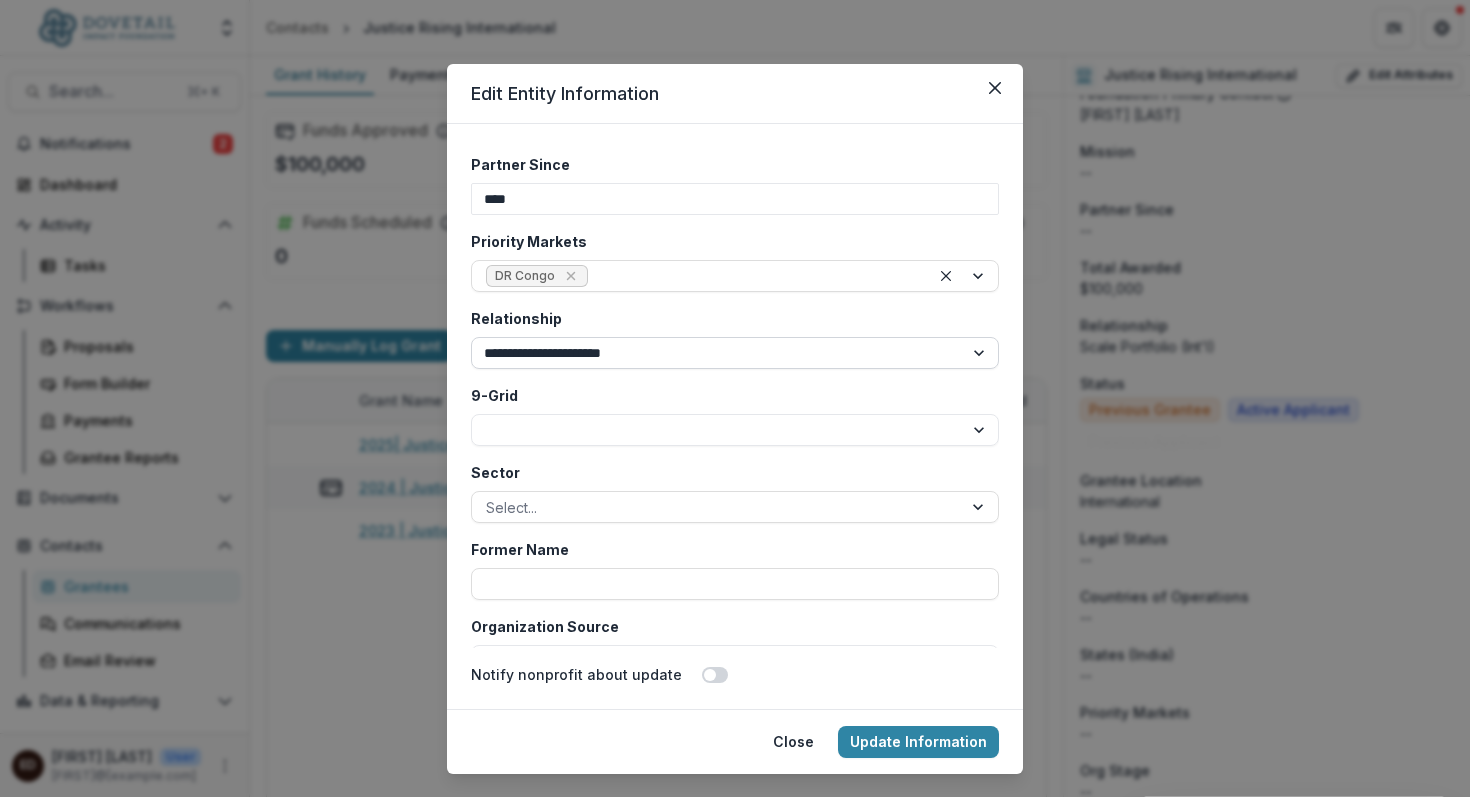 select on "**********" 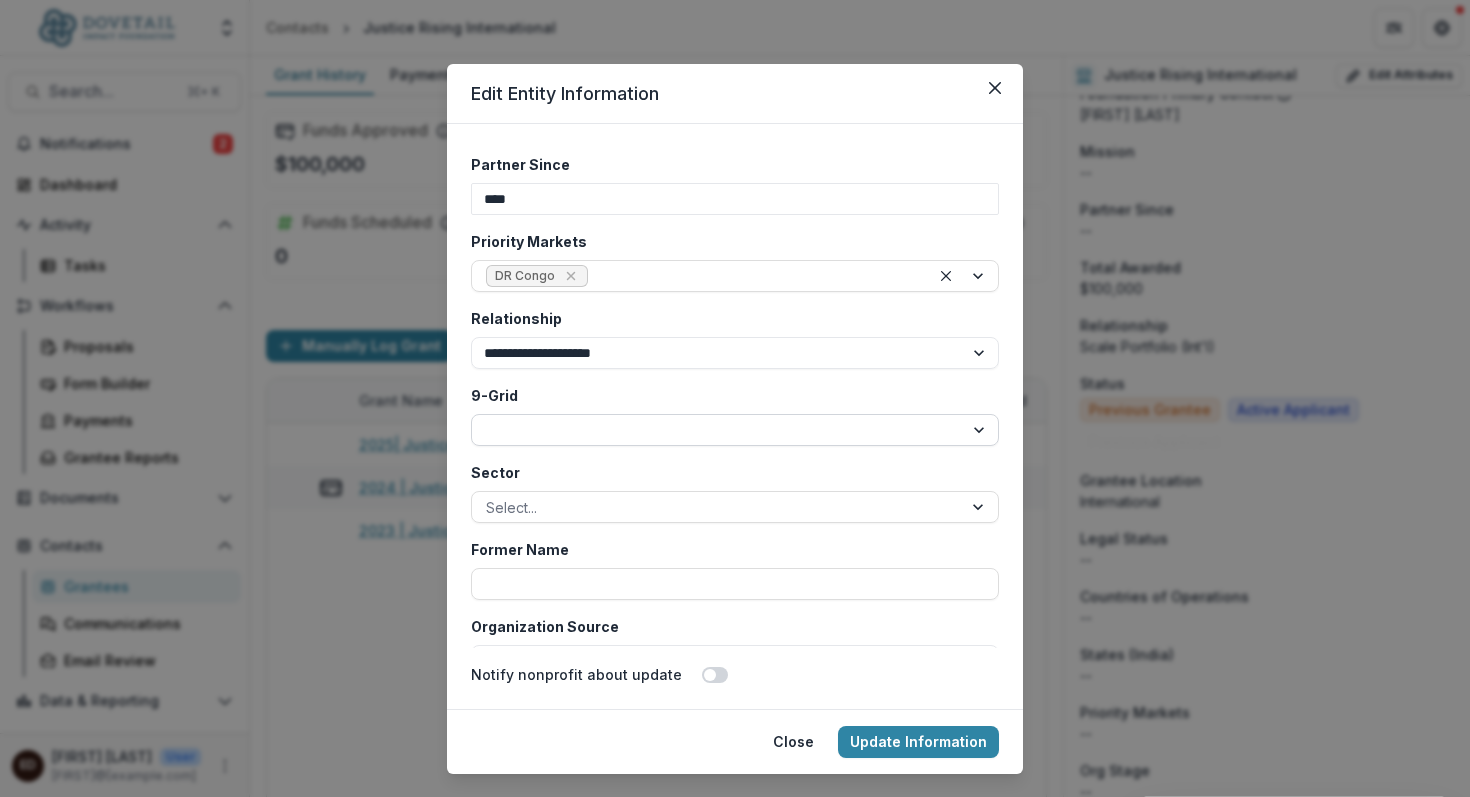 click on "* * * * * * * * *" at bounding box center [735, 430] 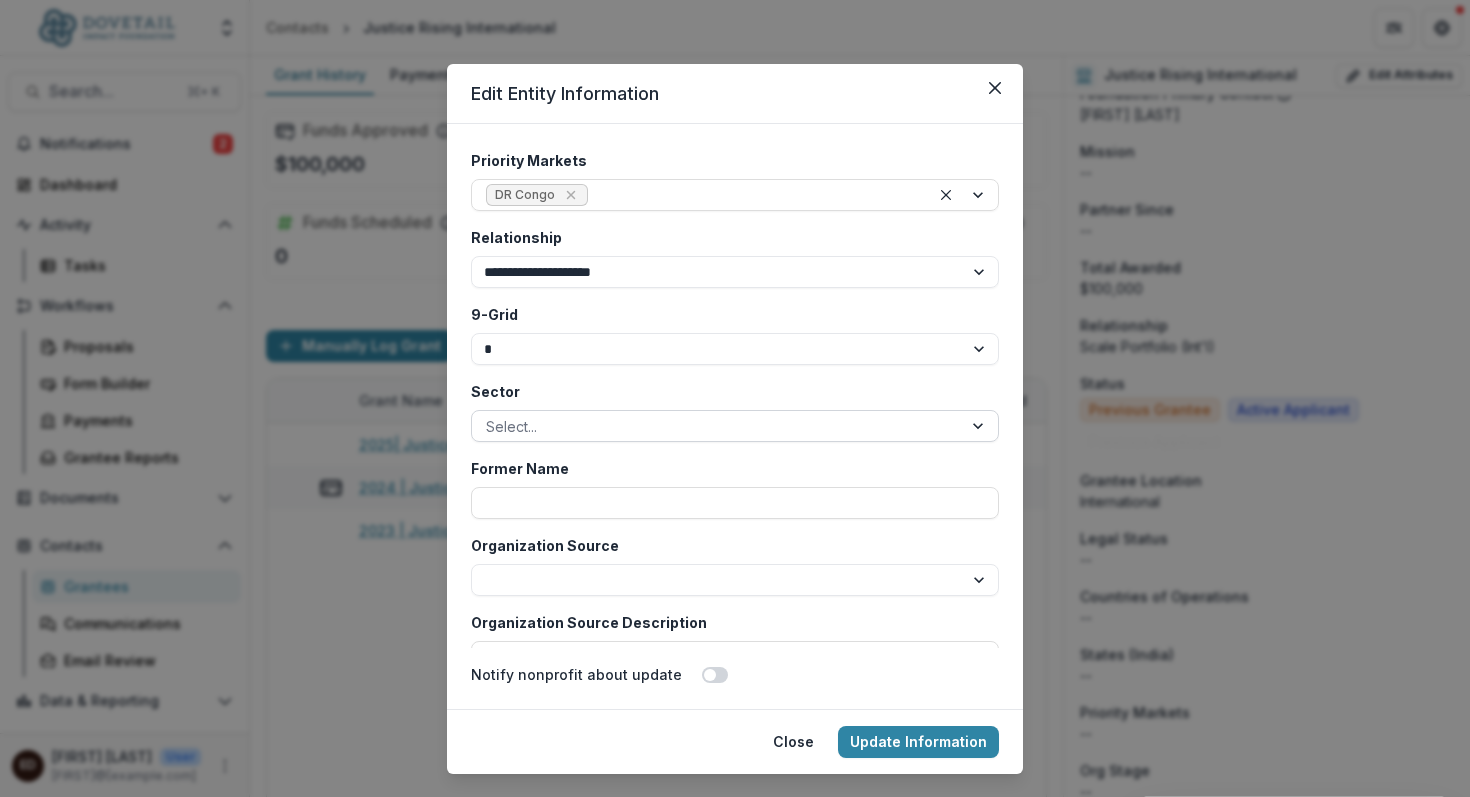 scroll, scrollTop: 3917, scrollLeft: 0, axis: vertical 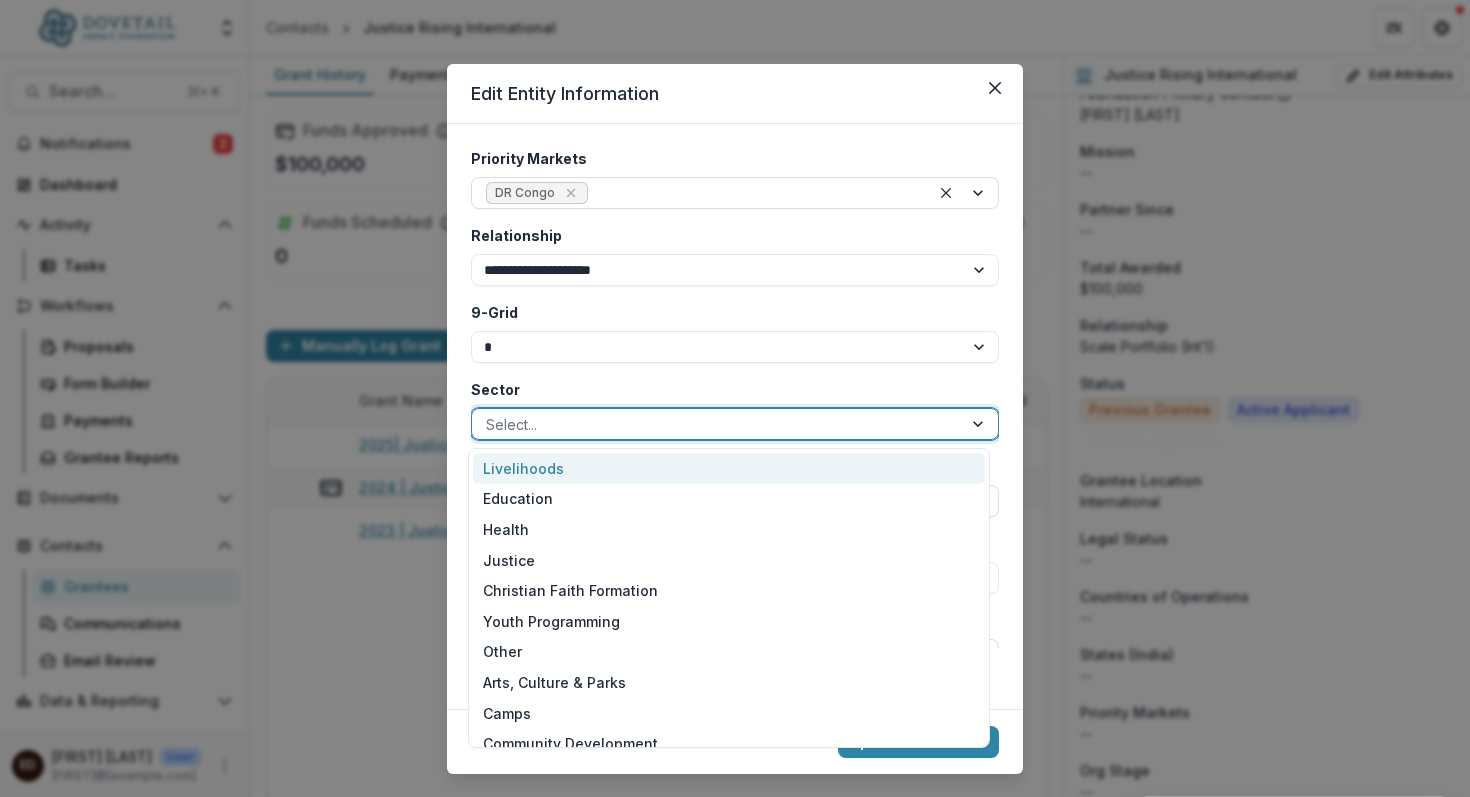 click at bounding box center [980, 424] 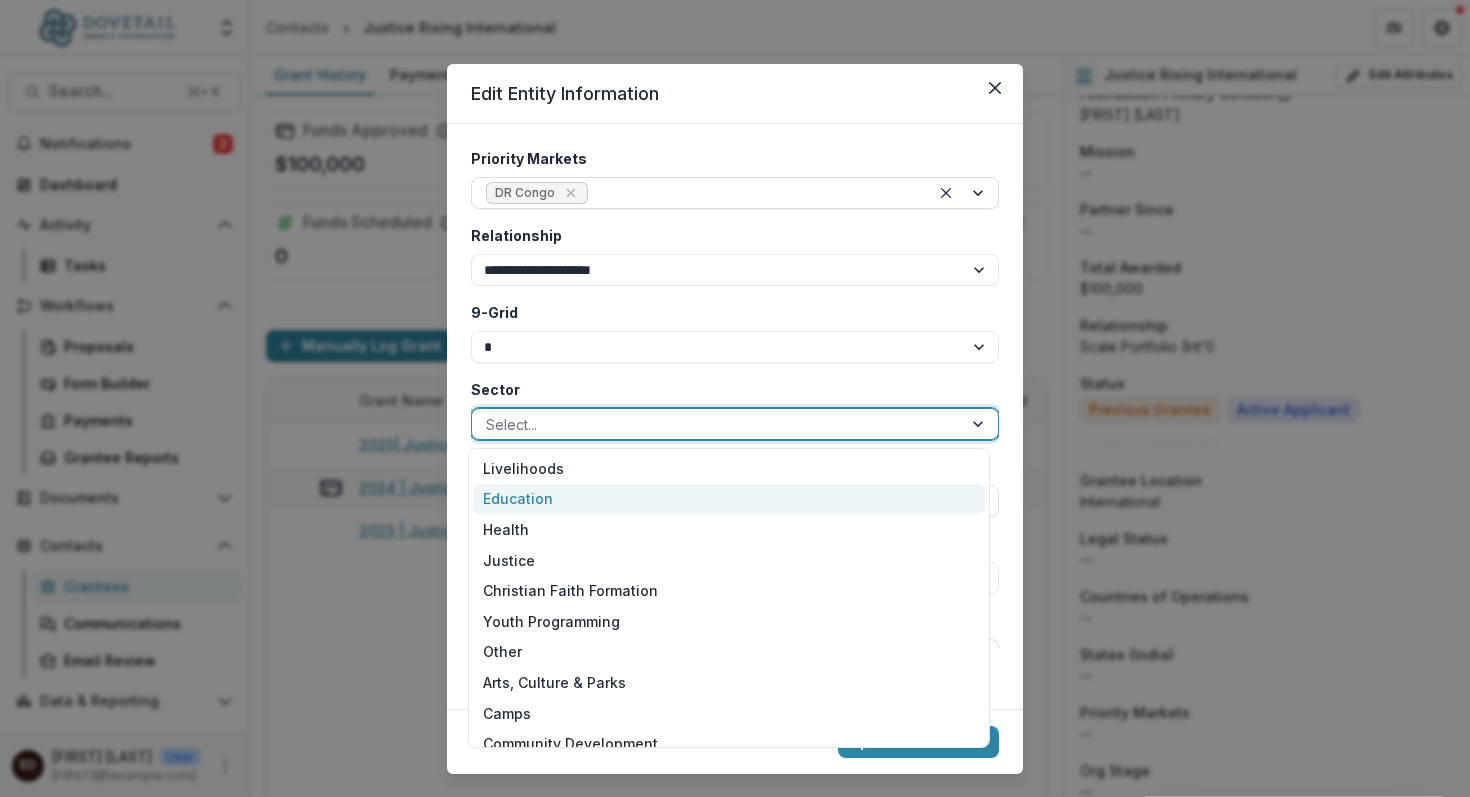 click on "Education" at bounding box center (729, 499) 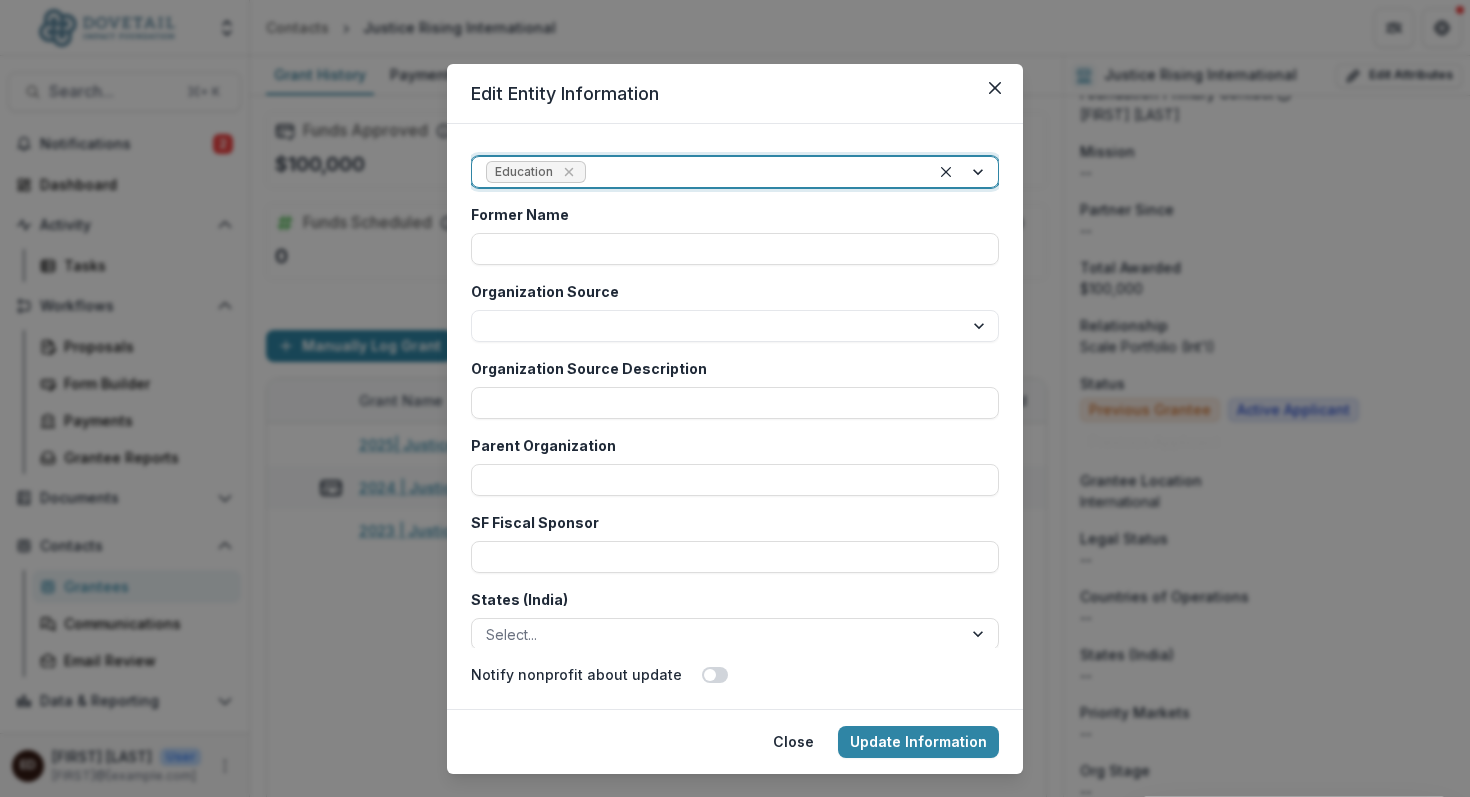 scroll, scrollTop: 4196, scrollLeft: 0, axis: vertical 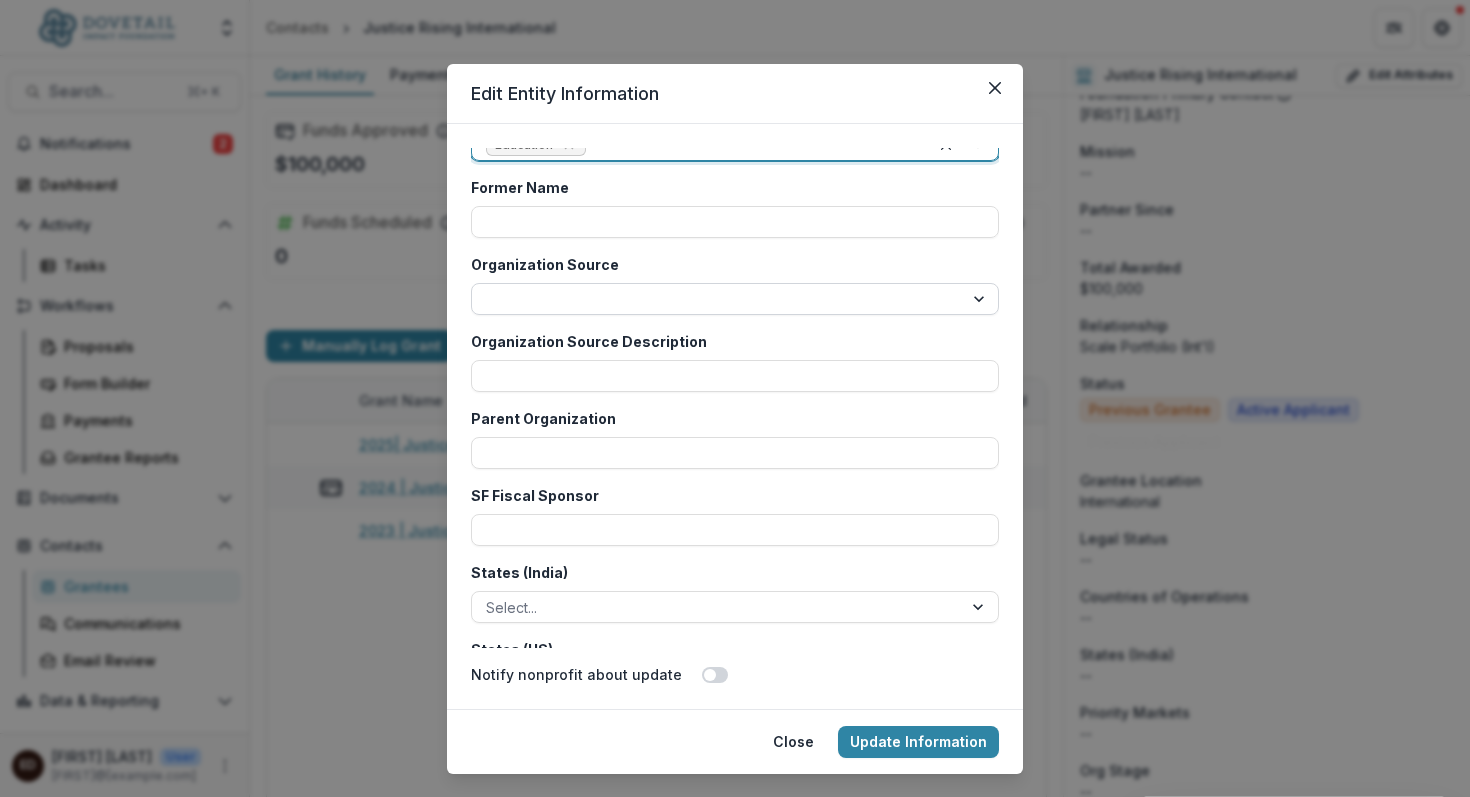 click on "**********" at bounding box center [735, 299] 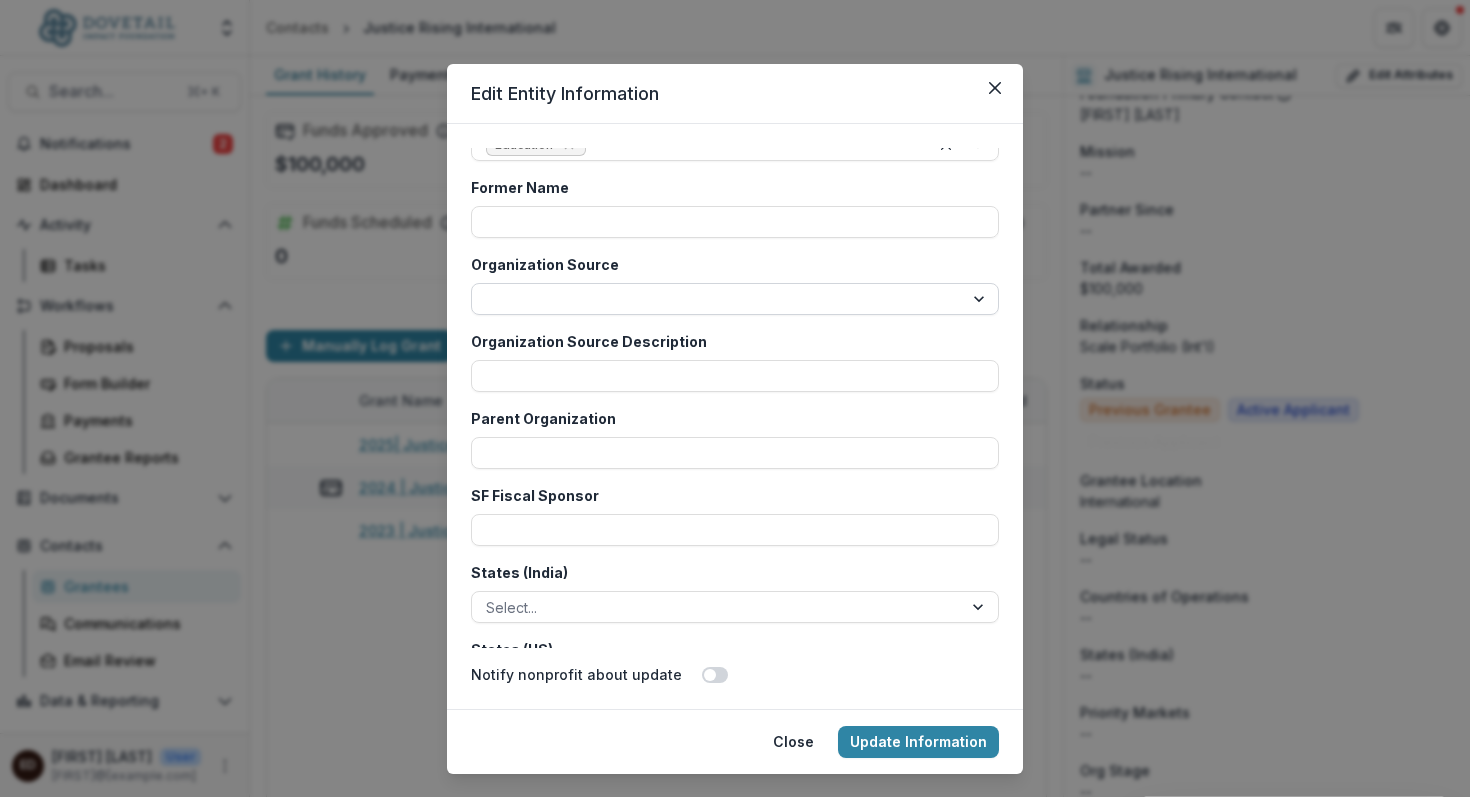 select on "**********" 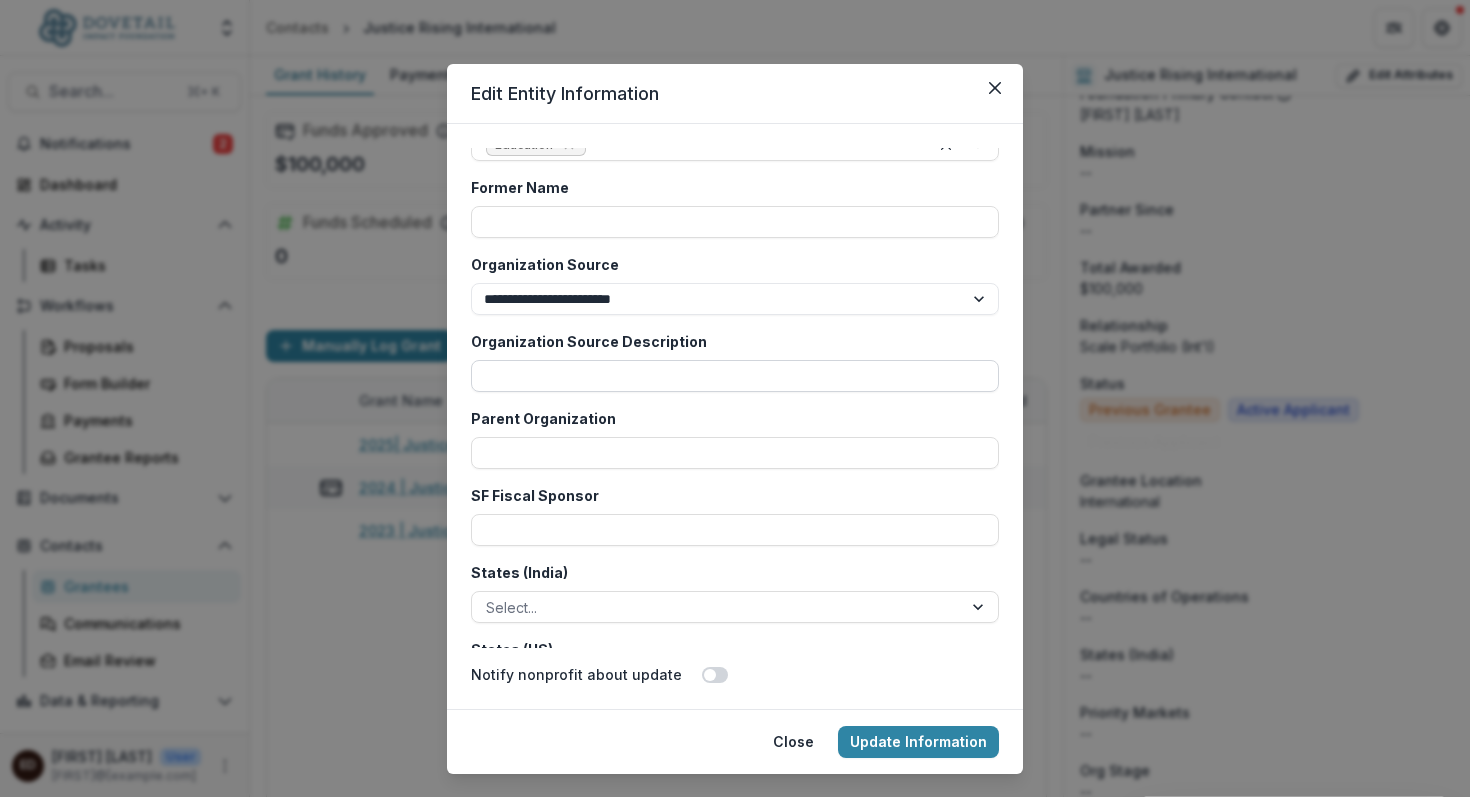 click on "Organization Source Description" at bounding box center [735, 376] 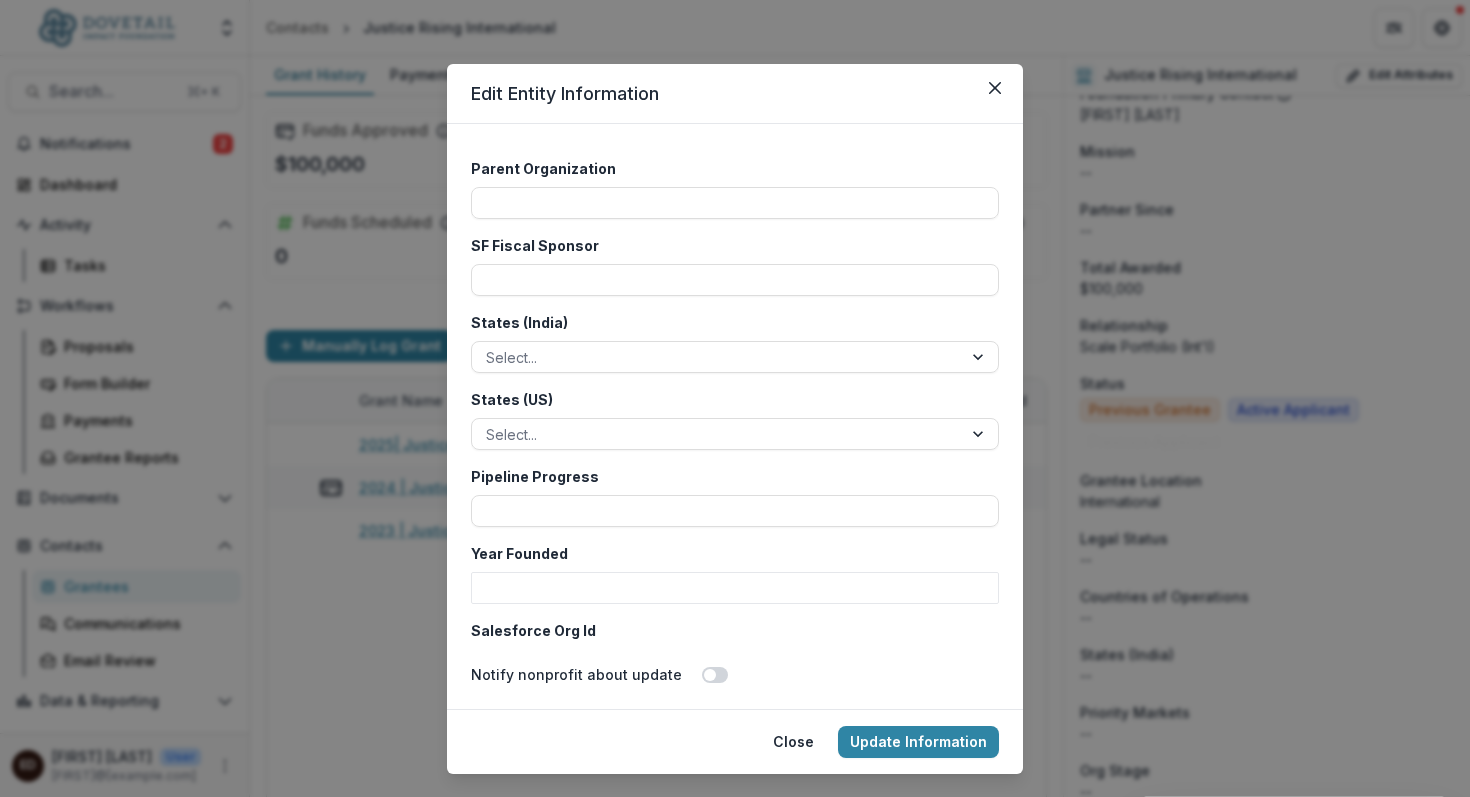 scroll, scrollTop: 4556, scrollLeft: 0, axis: vertical 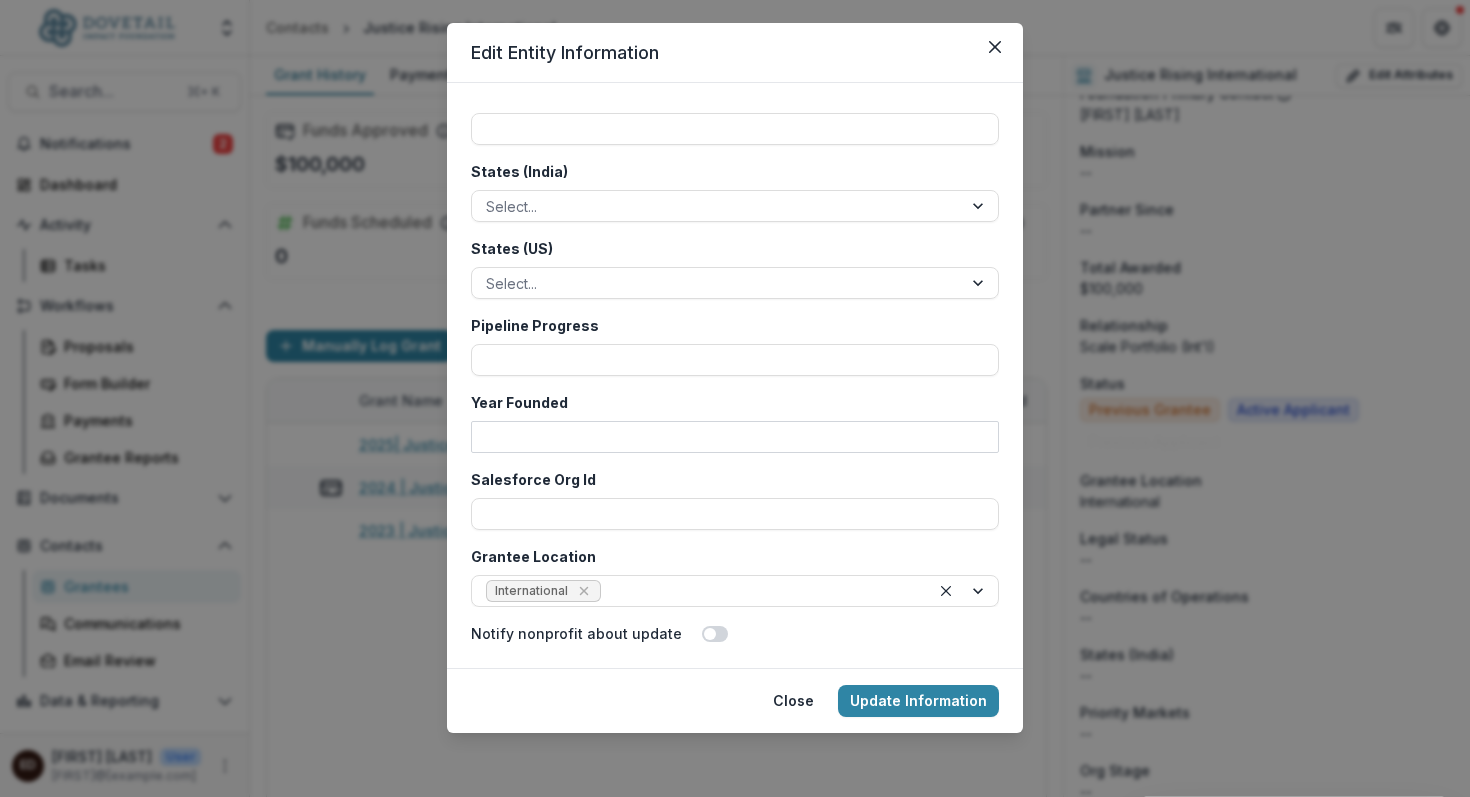 type on "******" 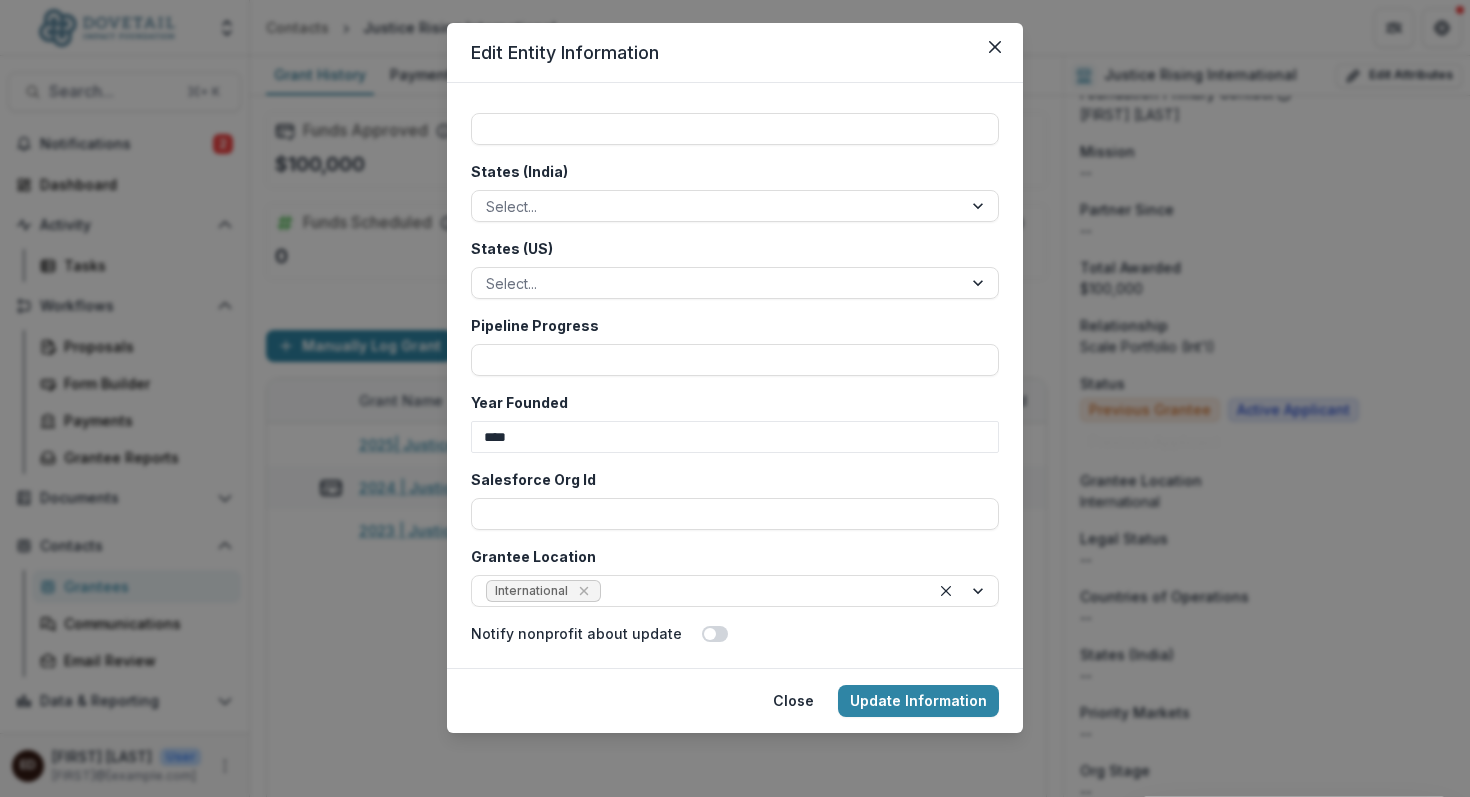 type on "****" 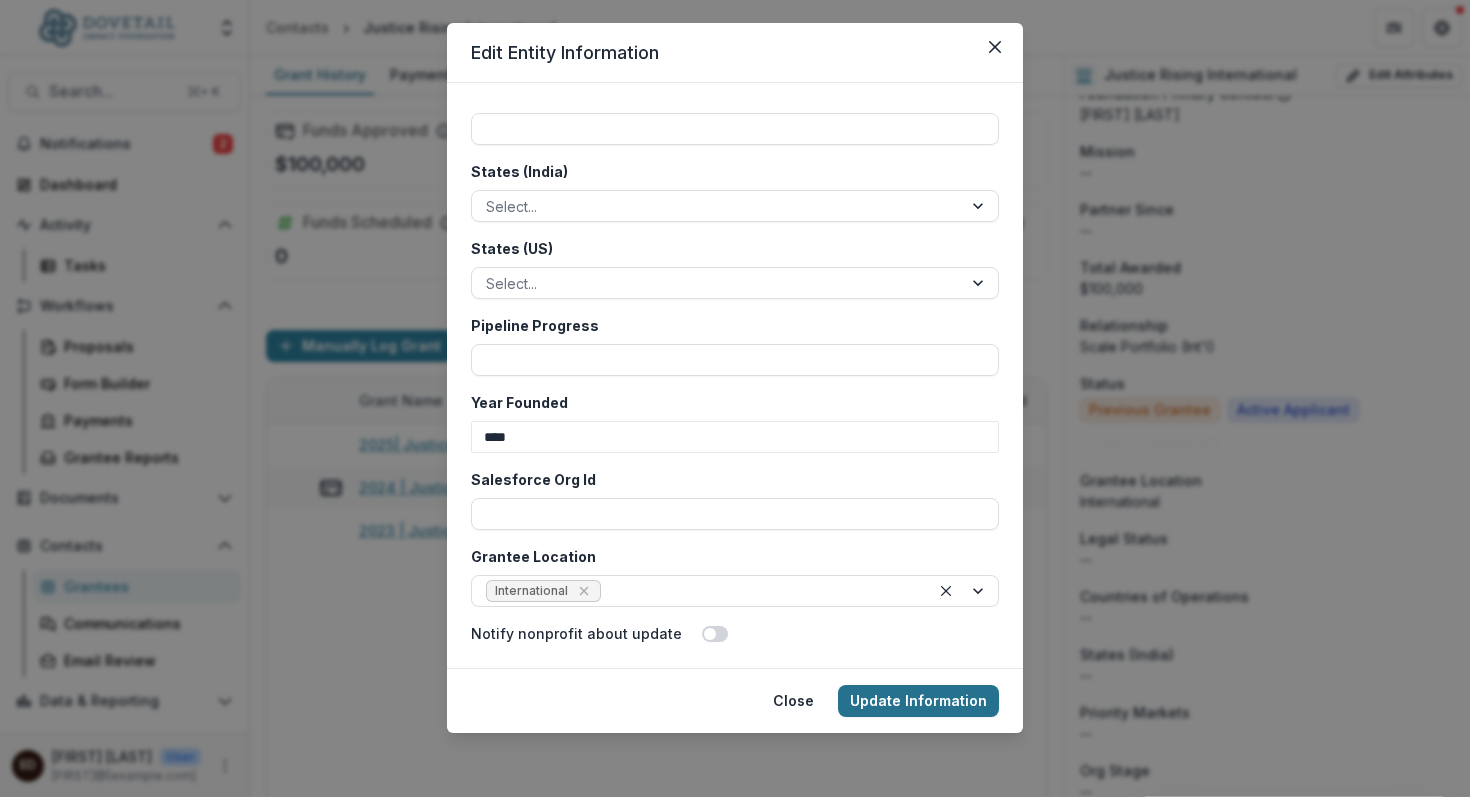 click on "Update Information" at bounding box center (918, 701) 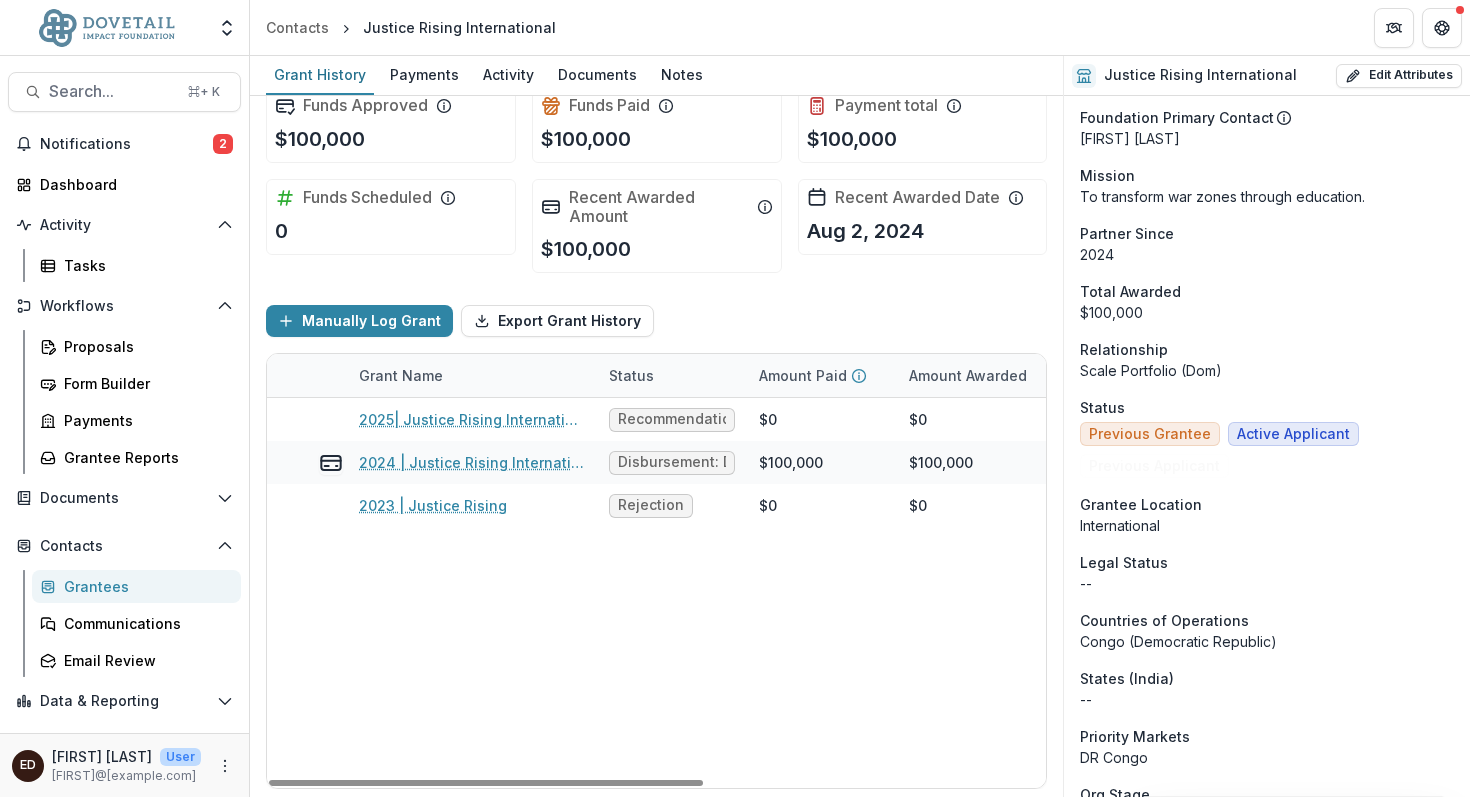 scroll, scrollTop: 0, scrollLeft: 0, axis: both 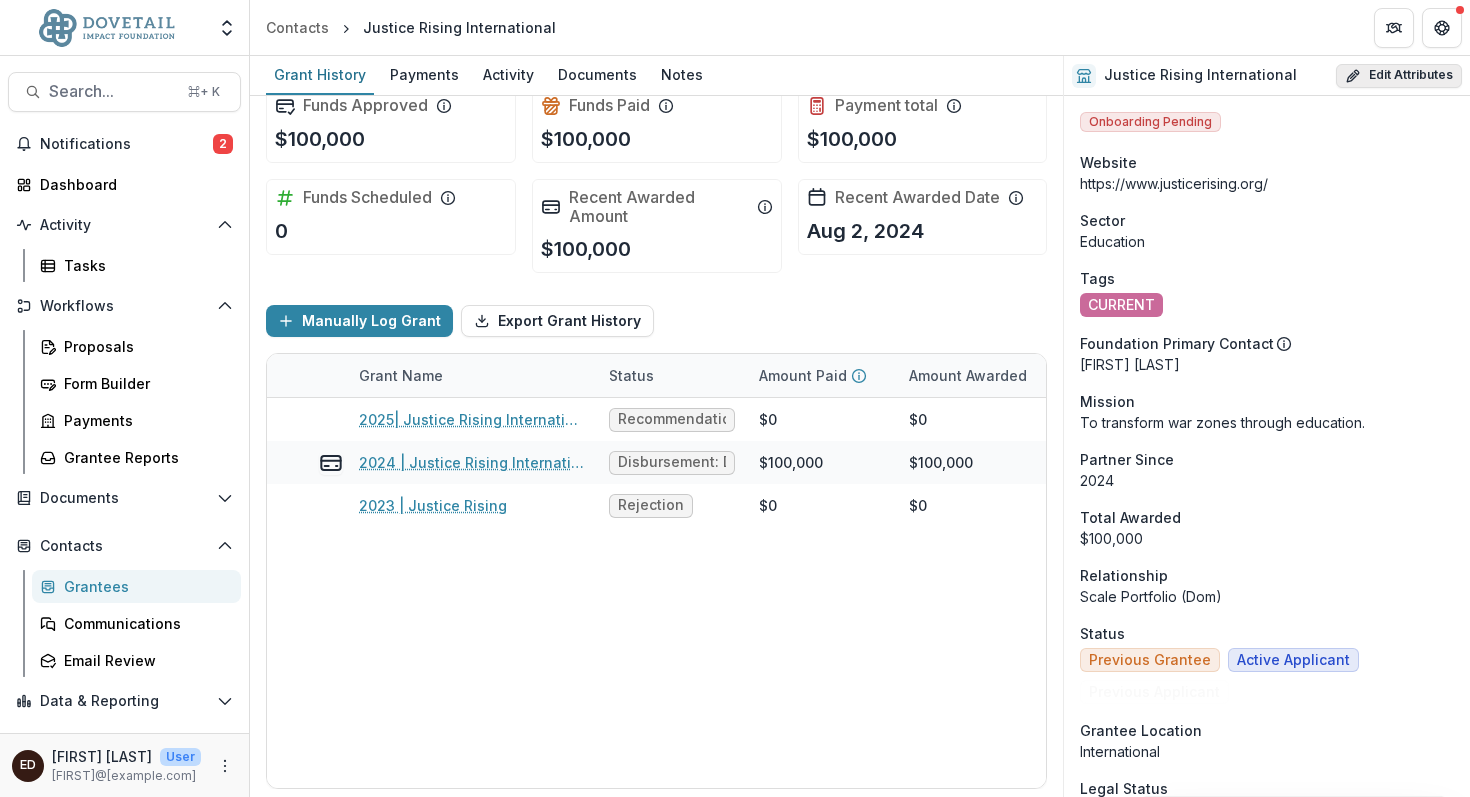 click on "Edit Attributes" at bounding box center (1399, 76) 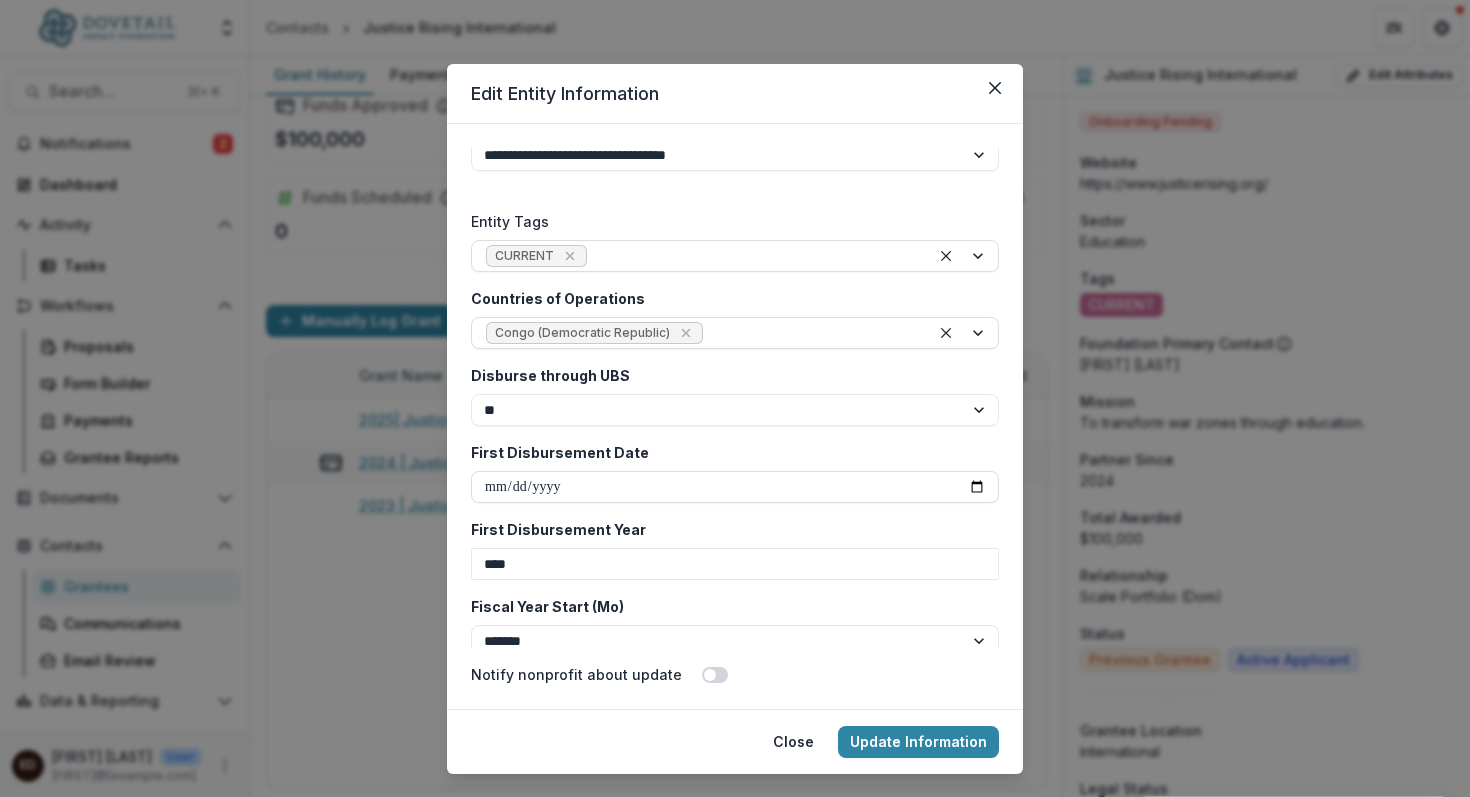 scroll, scrollTop: 3156, scrollLeft: 0, axis: vertical 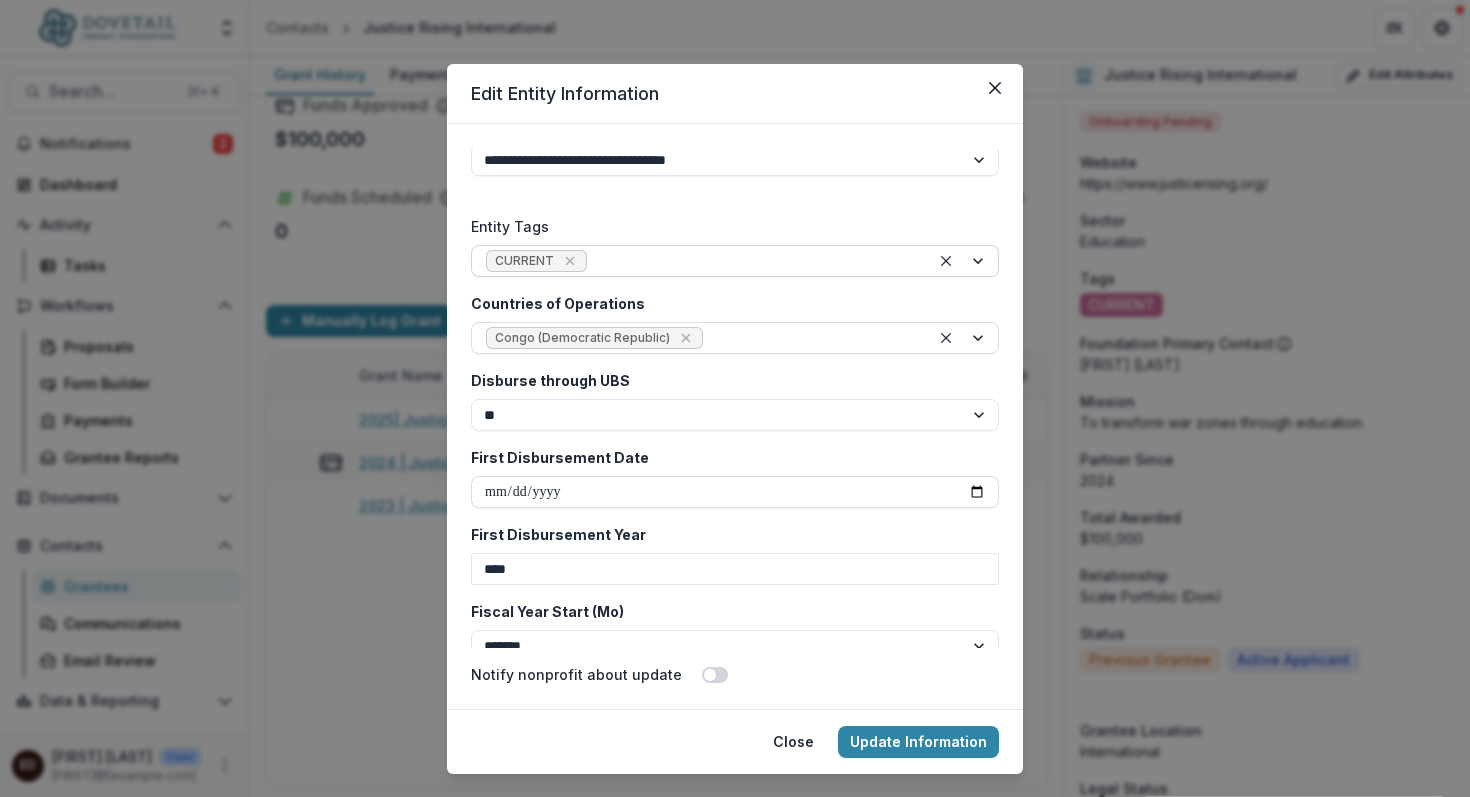 click at bounding box center [964, 261] 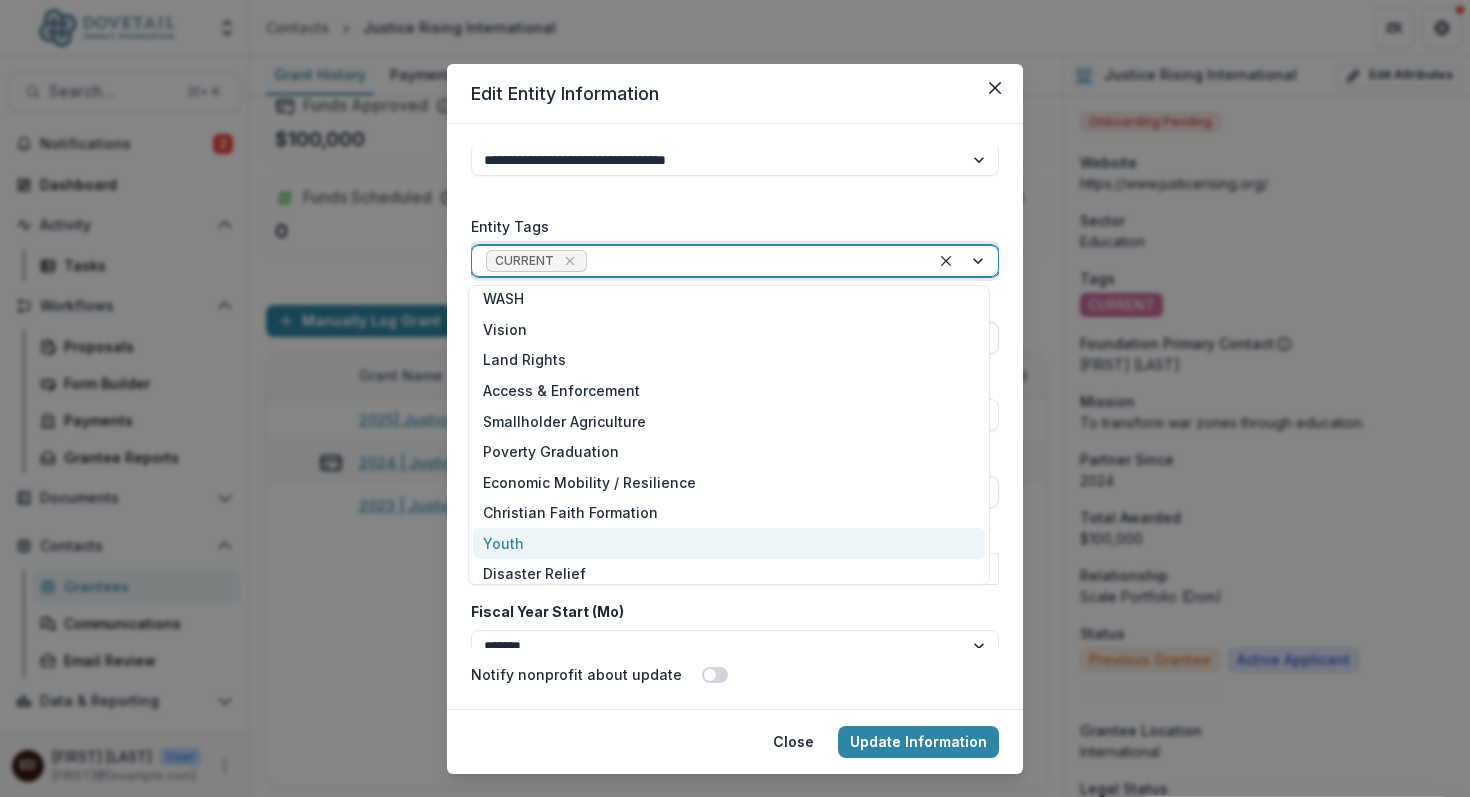 scroll, scrollTop: 291, scrollLeft: 0, axis: vertical 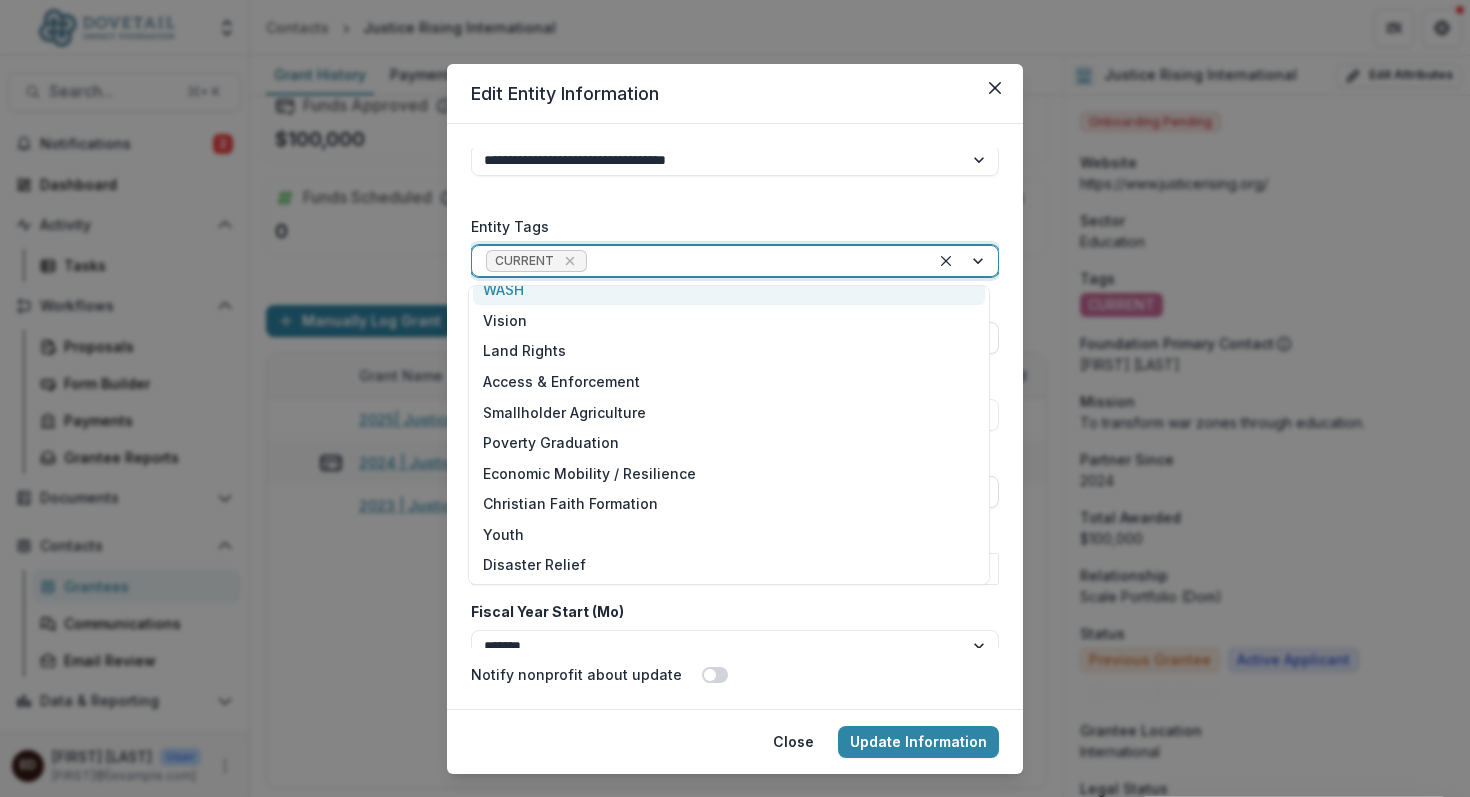 click on "**********" at bounding box center (735, 398) 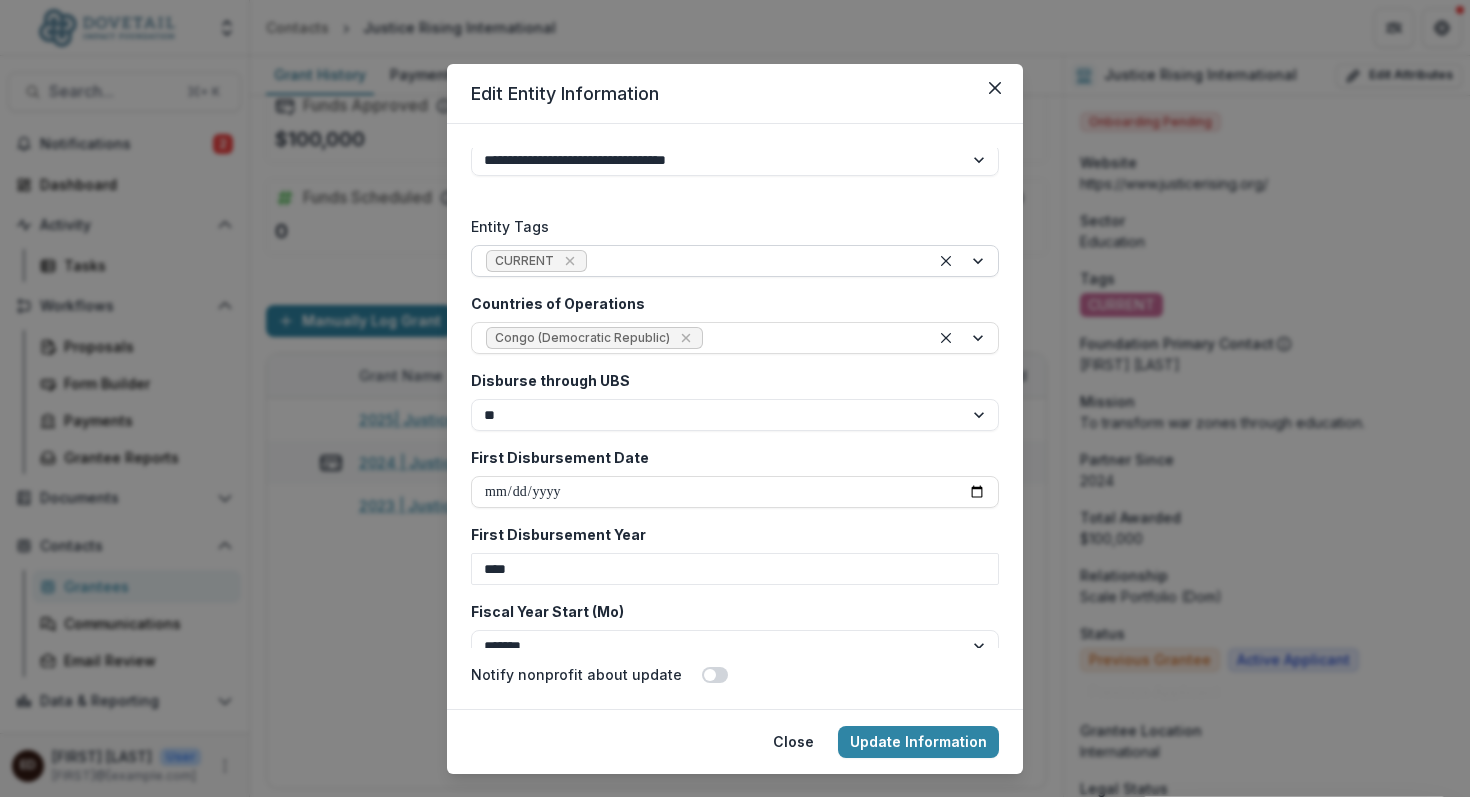 click at bounding box center (964, 261) 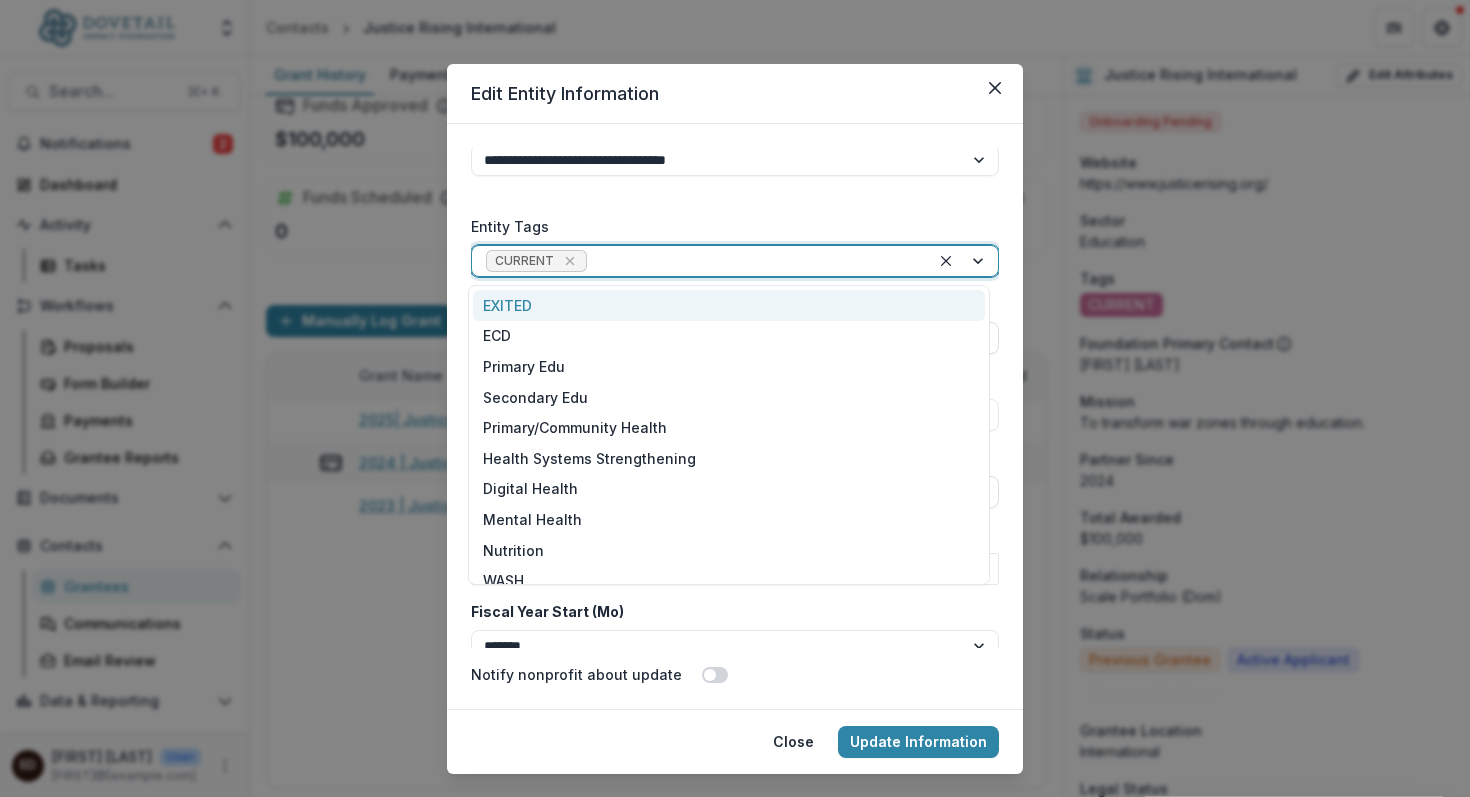 click at bounding box center [964, 261] 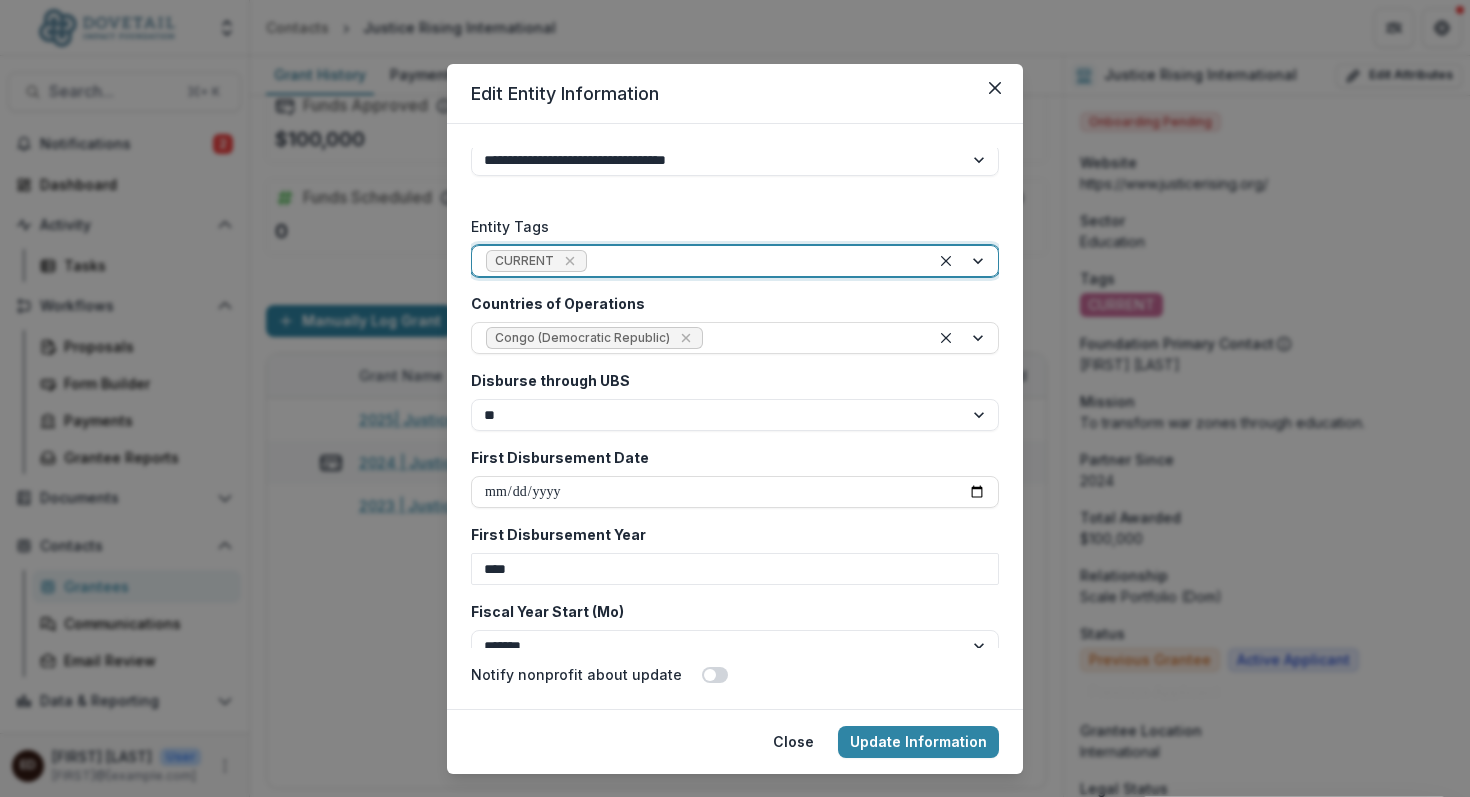 click at bounding box center (964, 261) 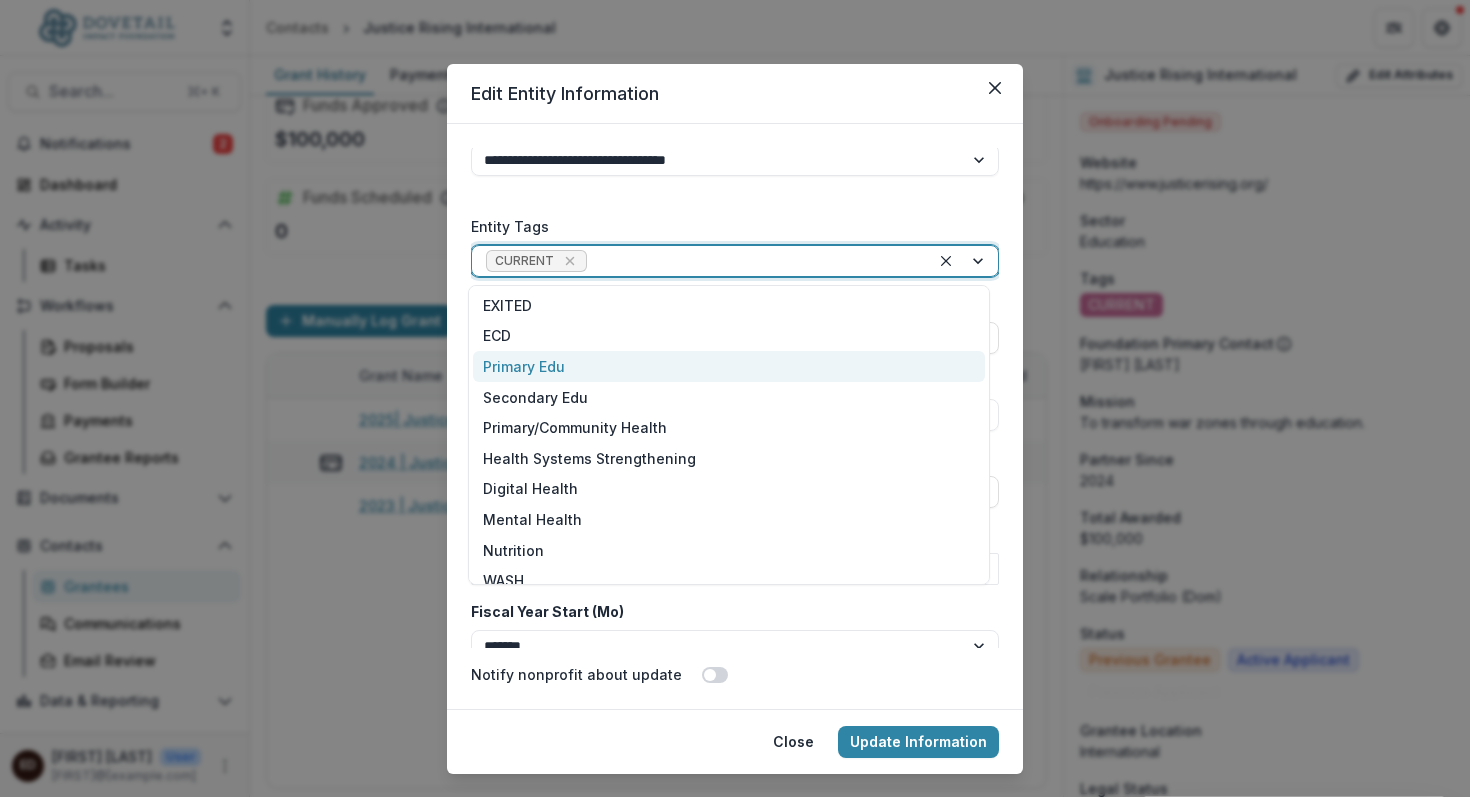 click on "Primary Edu" at bounding box center (729, 366) 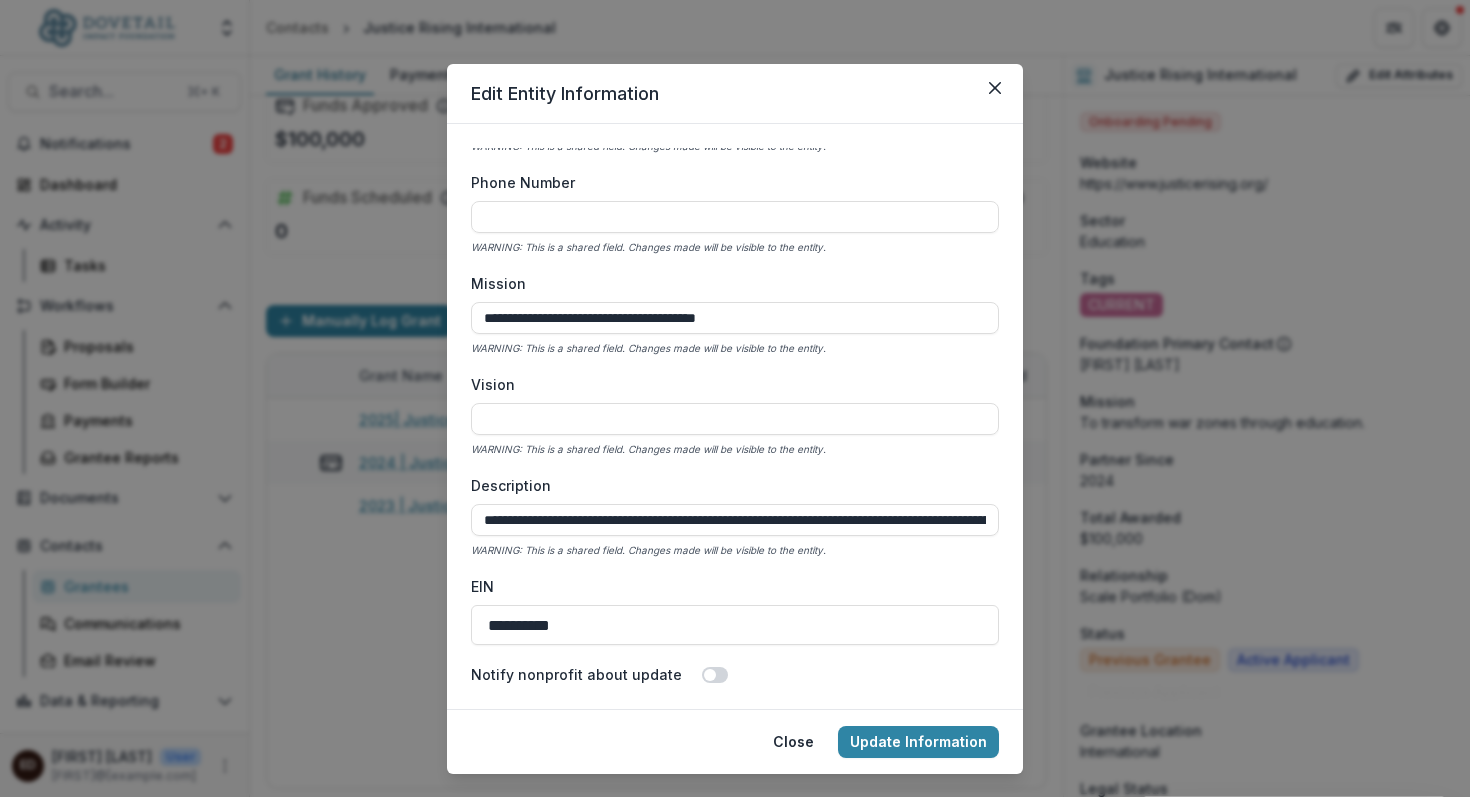 scroll, scrollTop: 0, scrollLeft: 0, axis: both 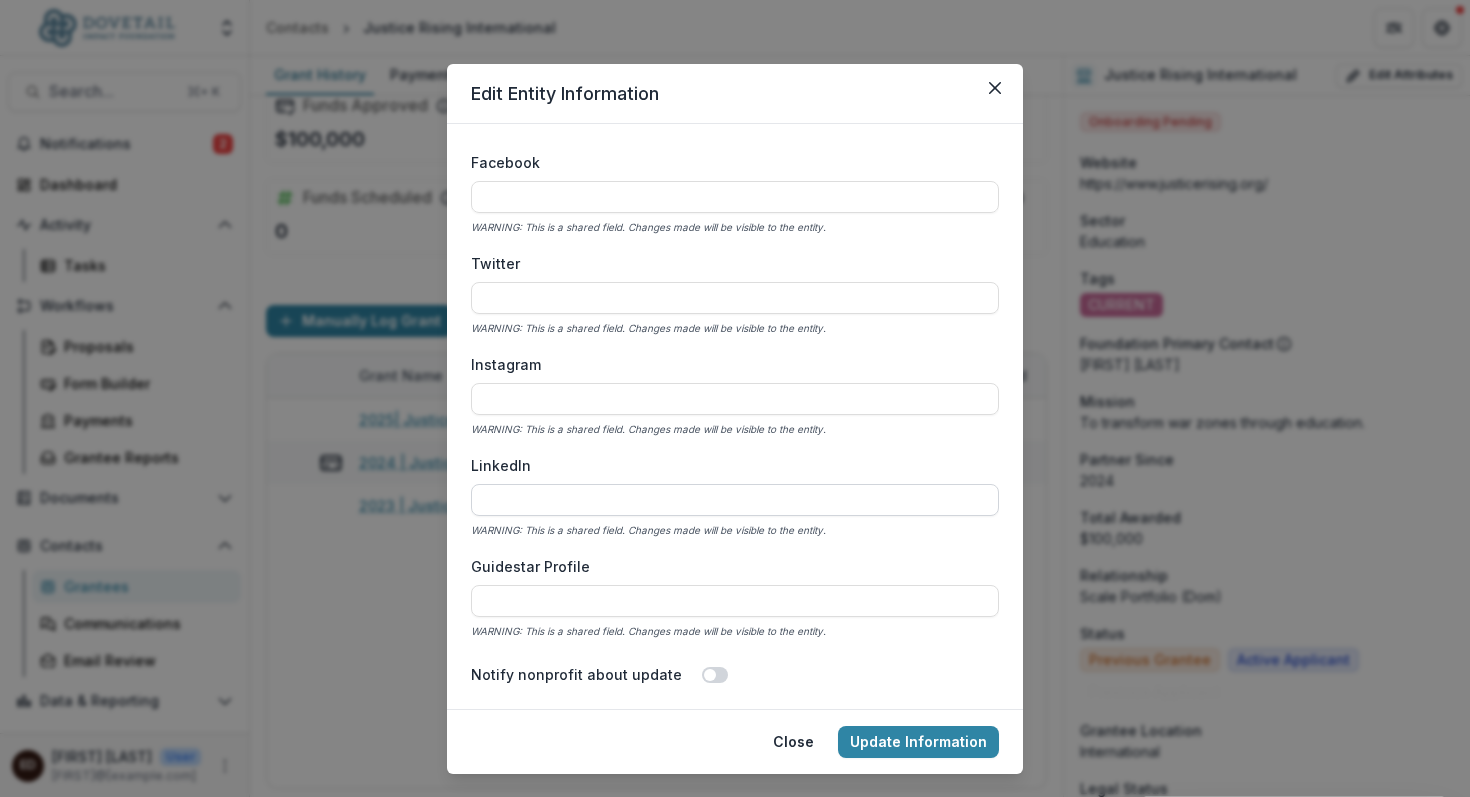 paste on "**********" 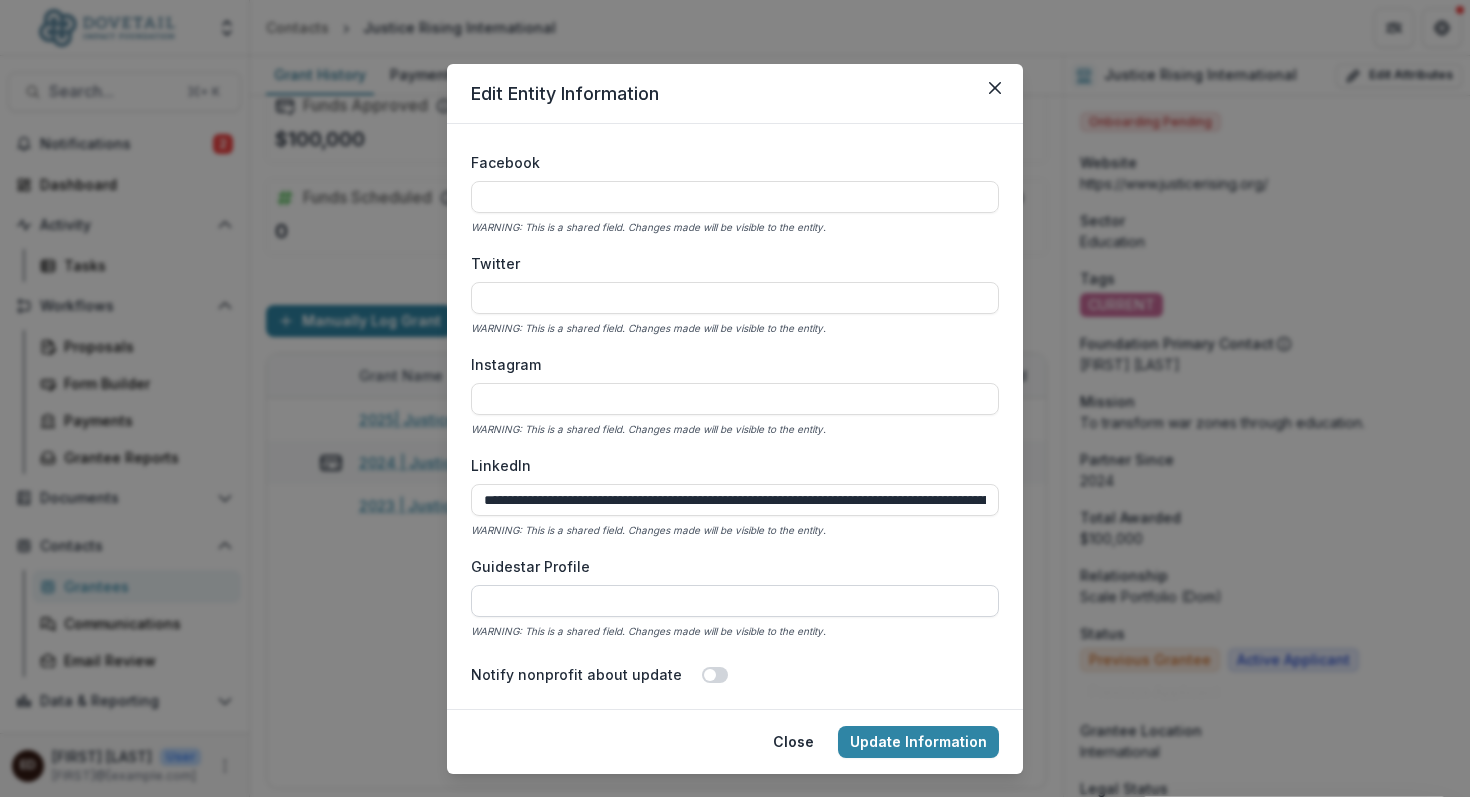 scroll, scrollTop: 0, scrollLeft: 3493, axis: horizontal 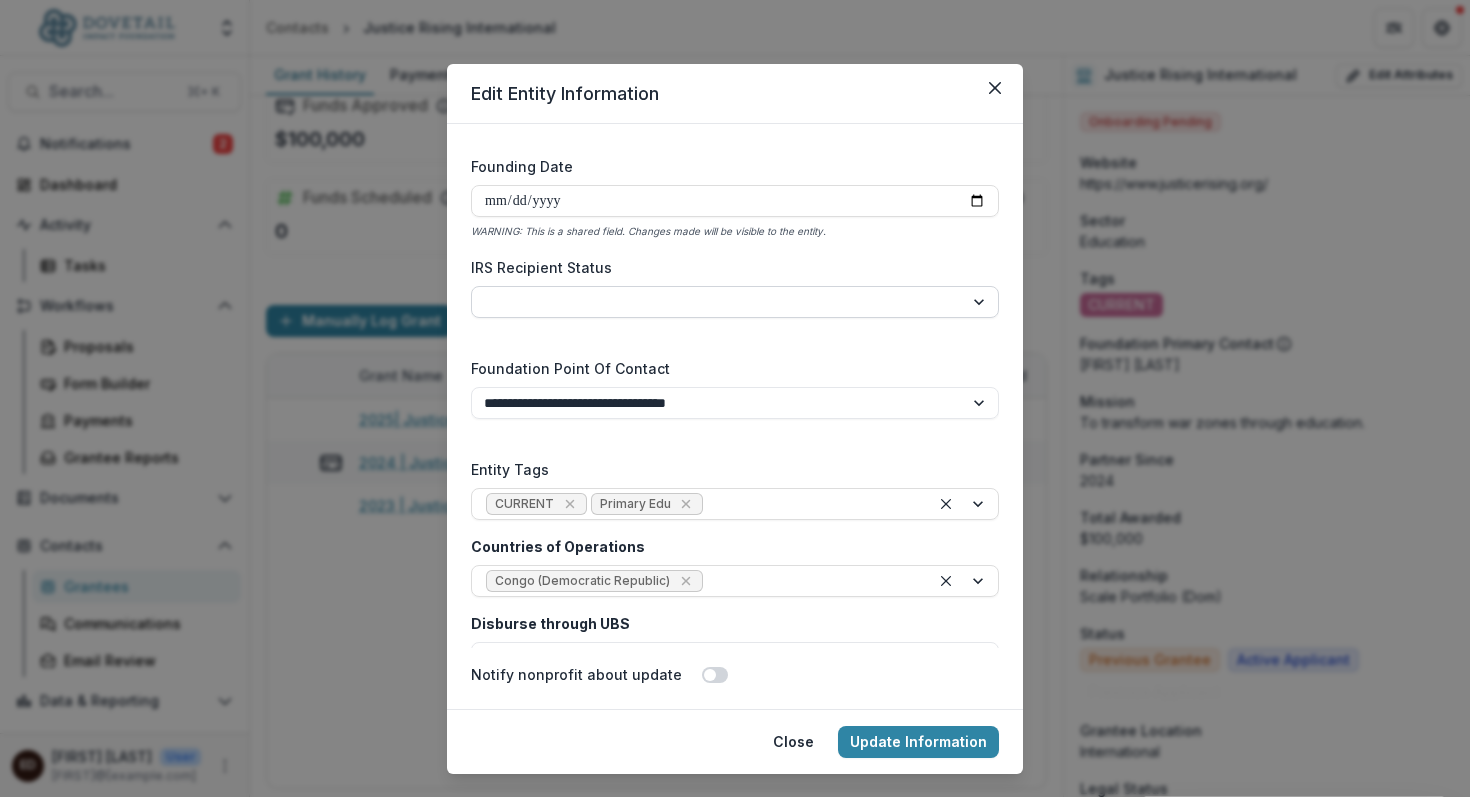 type on "**********" 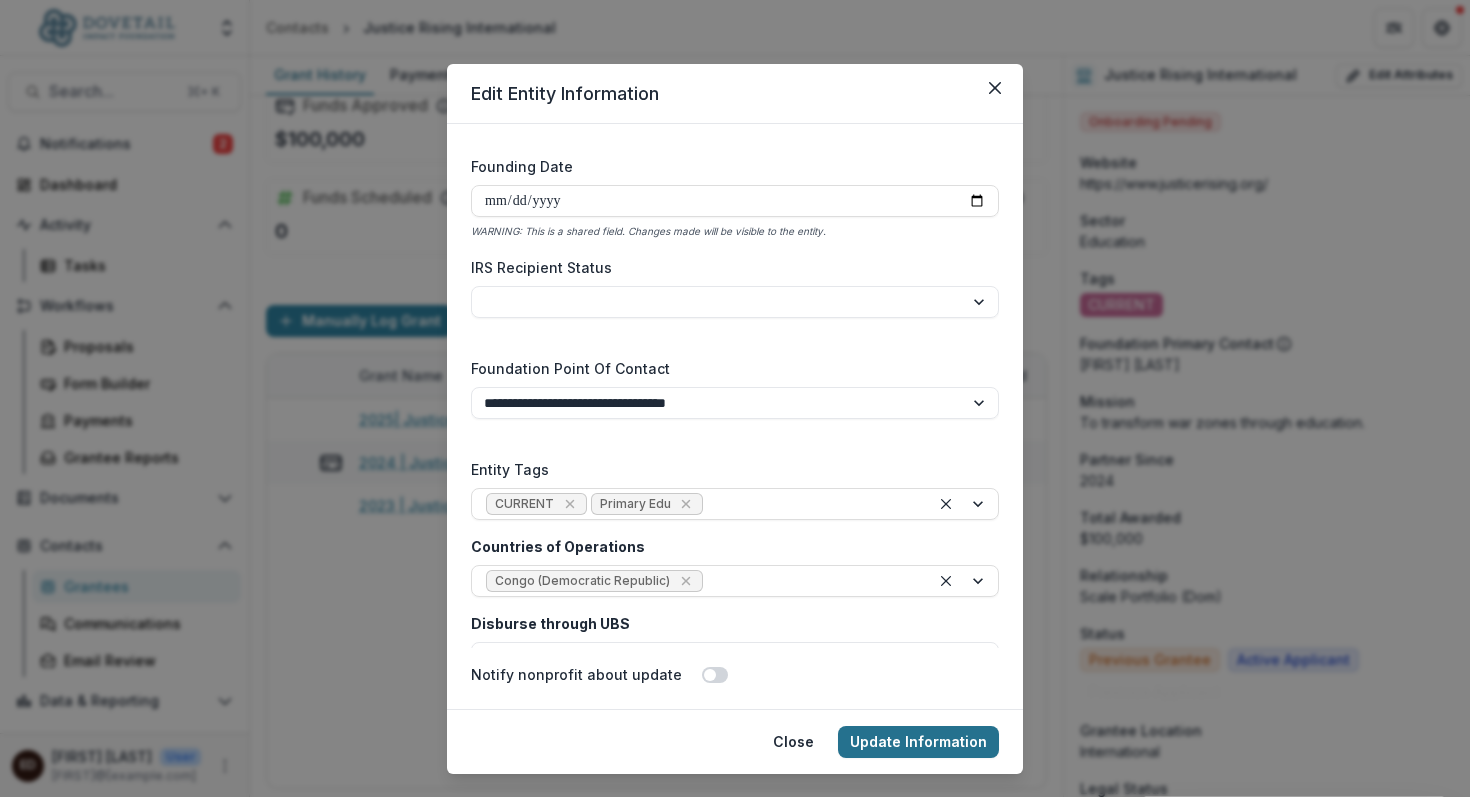 click on "Update Information" at bounding box center [918, 742] 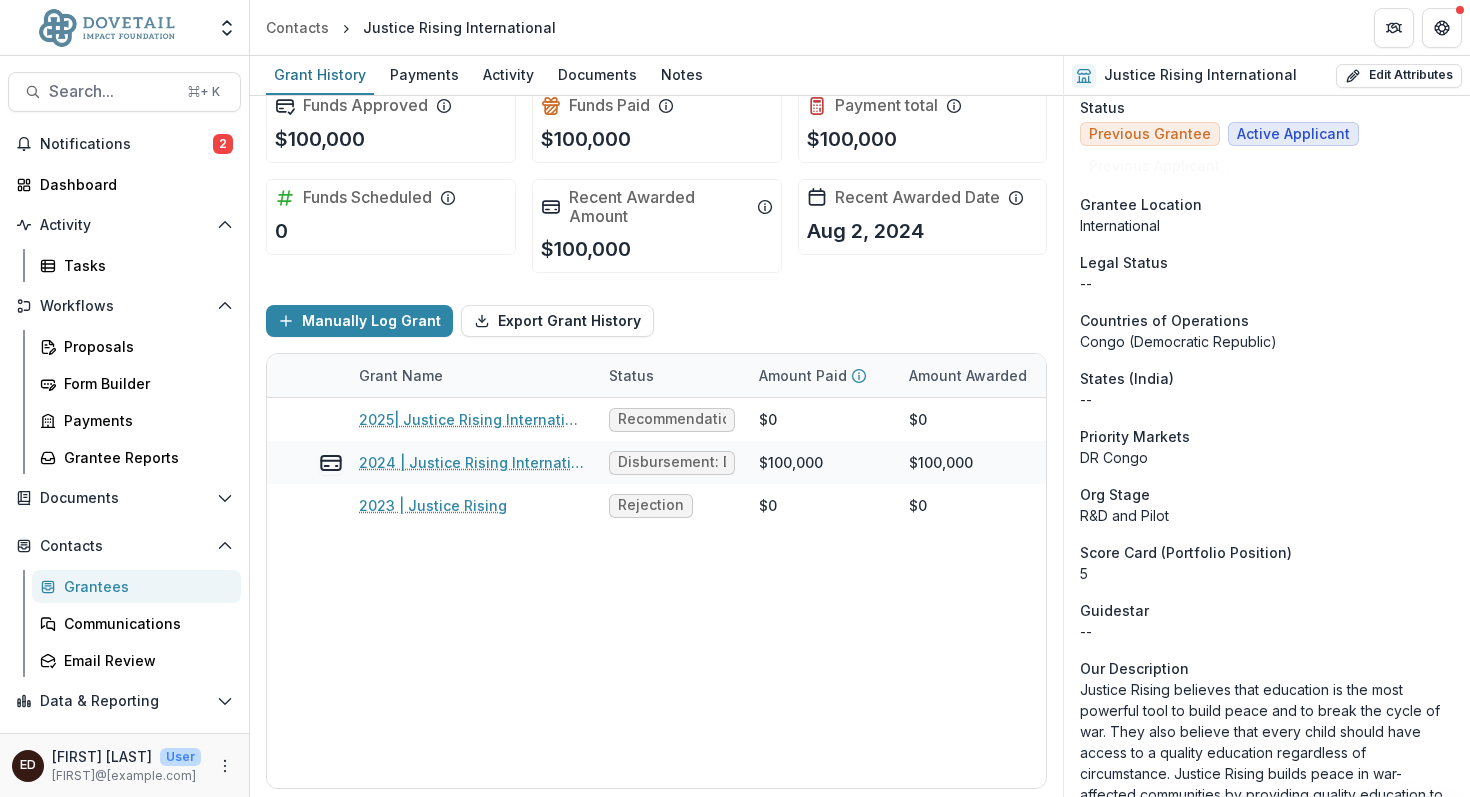 scroll, scrollTop: 534, scrollLeft: 0, axis: vertical 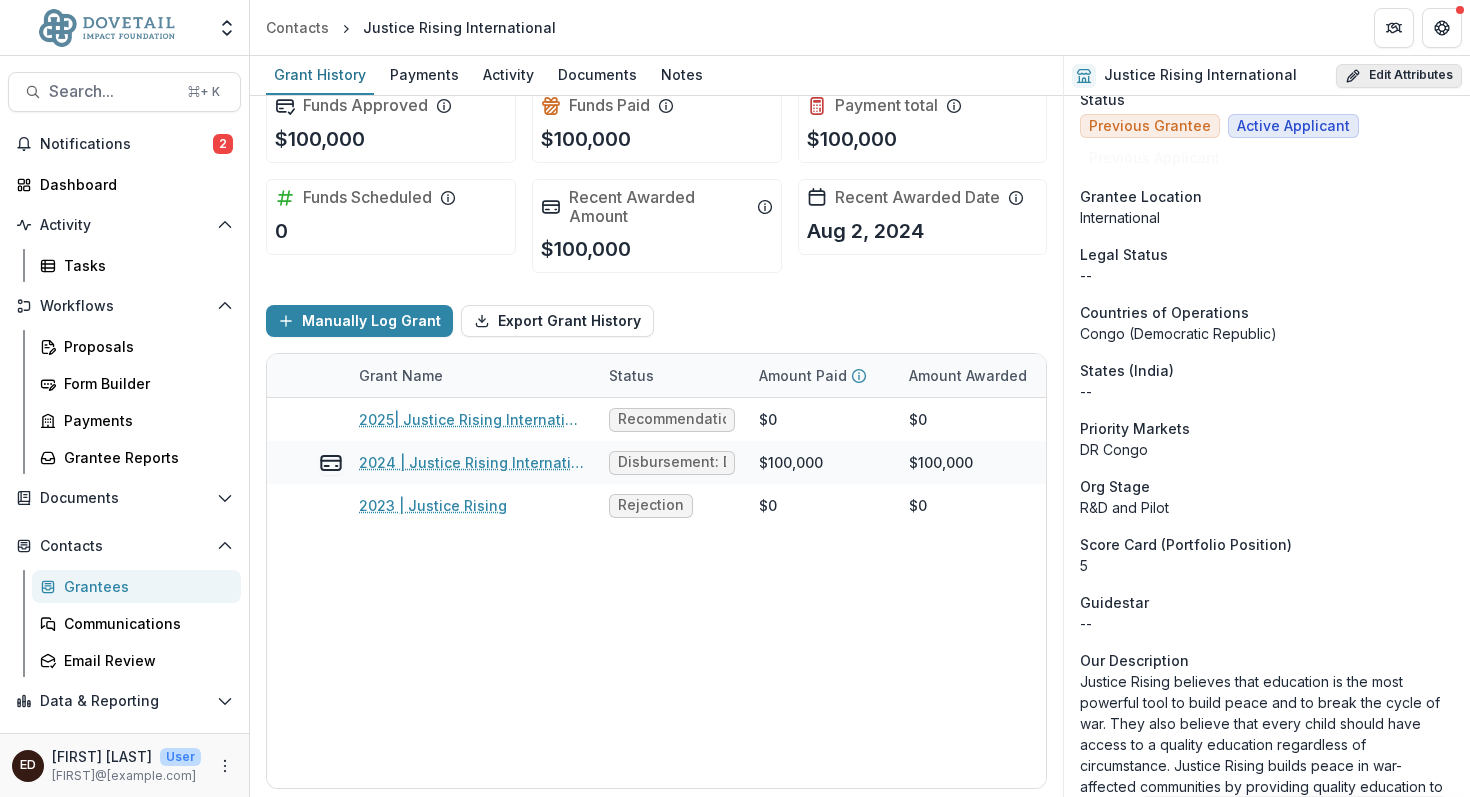 click on "Edit Attributes" at bounding box center [1399, 76] 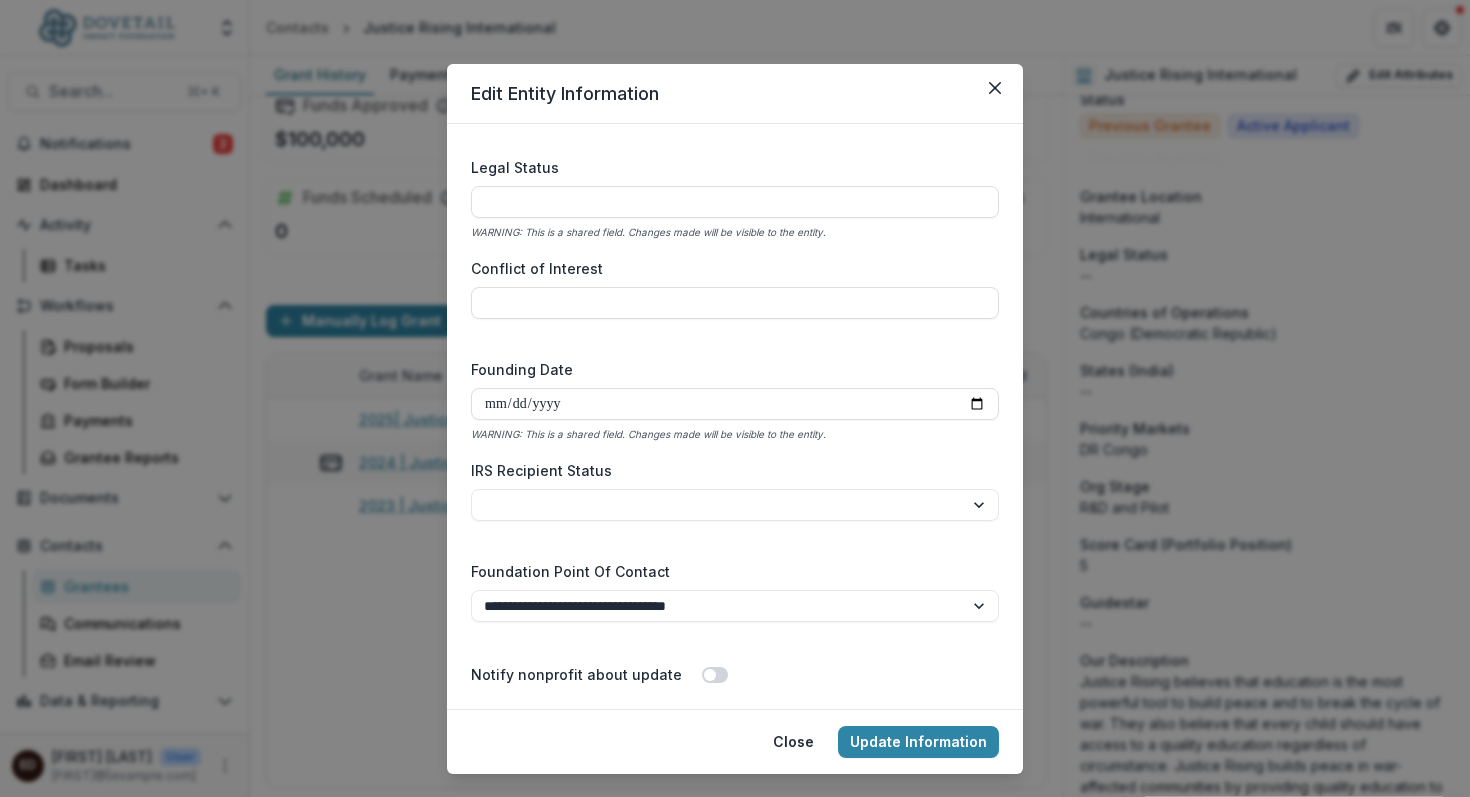 scroll, scrollTop: 2712, scrollLeft: 0, axis: vertical 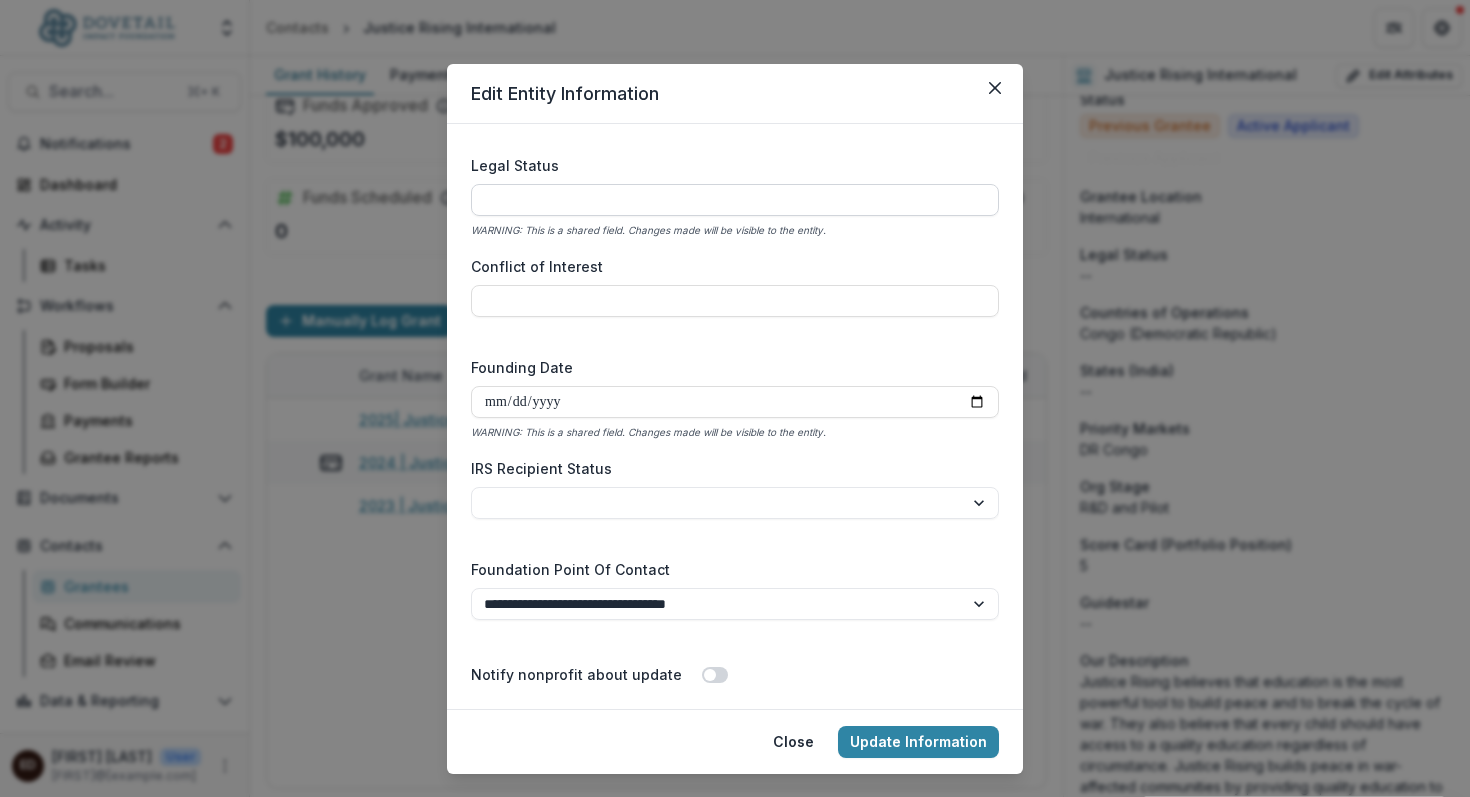 click on "Legal Status" at bounding box center (735, 200) 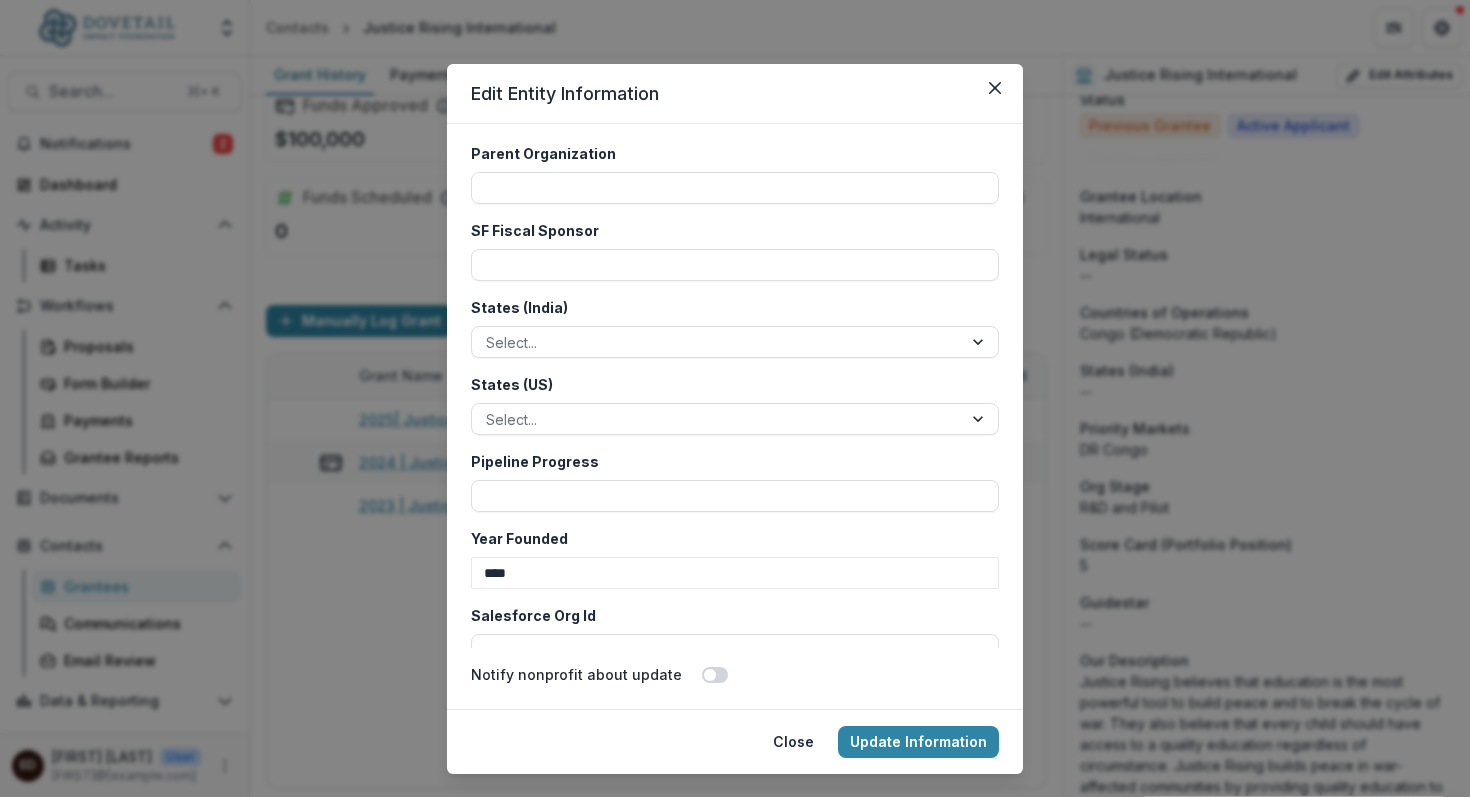 scroll, scrollTop: 4556, scrollLeft: 0, axis: vertical 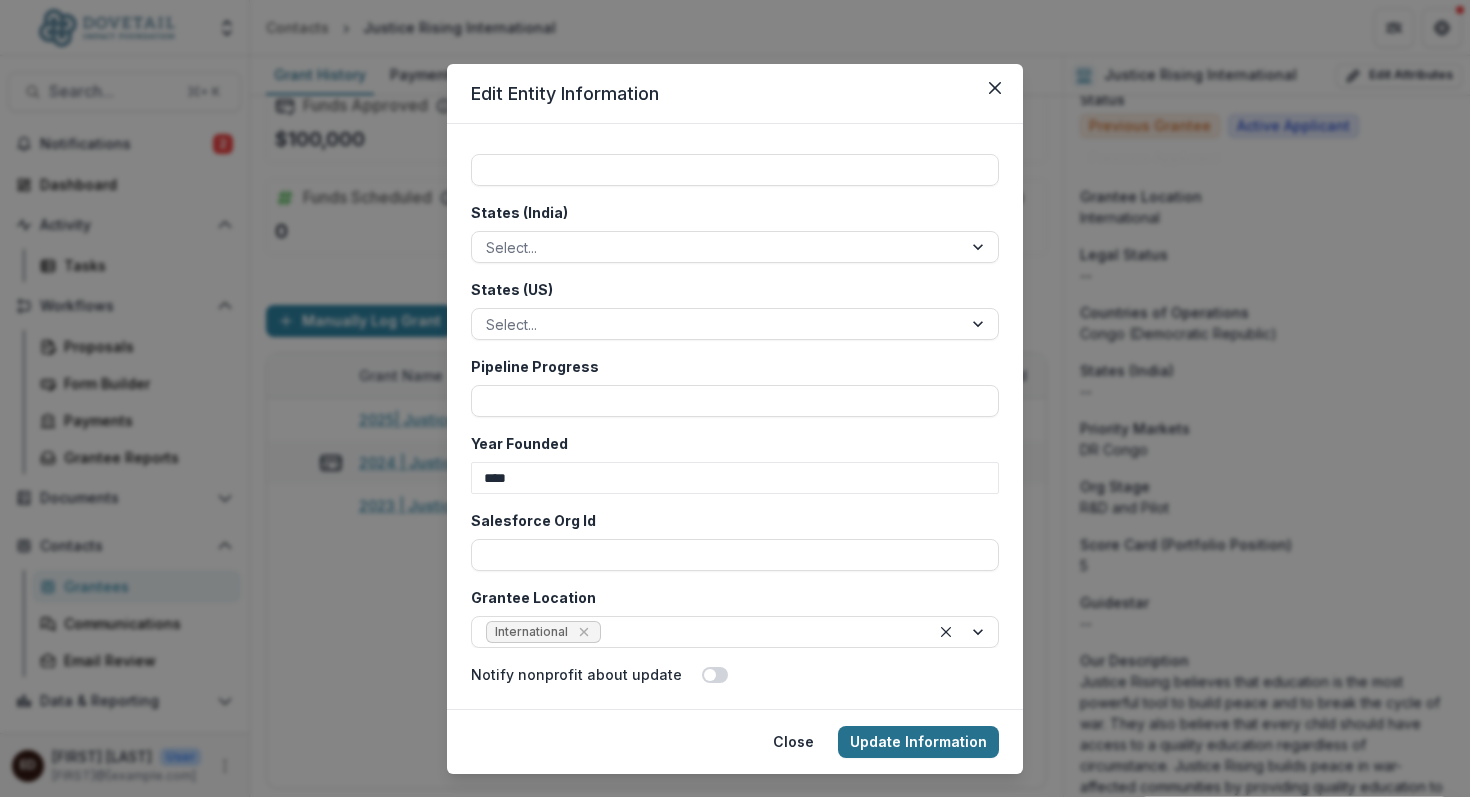 click on "Update Information" at bounding box center (918, 742) 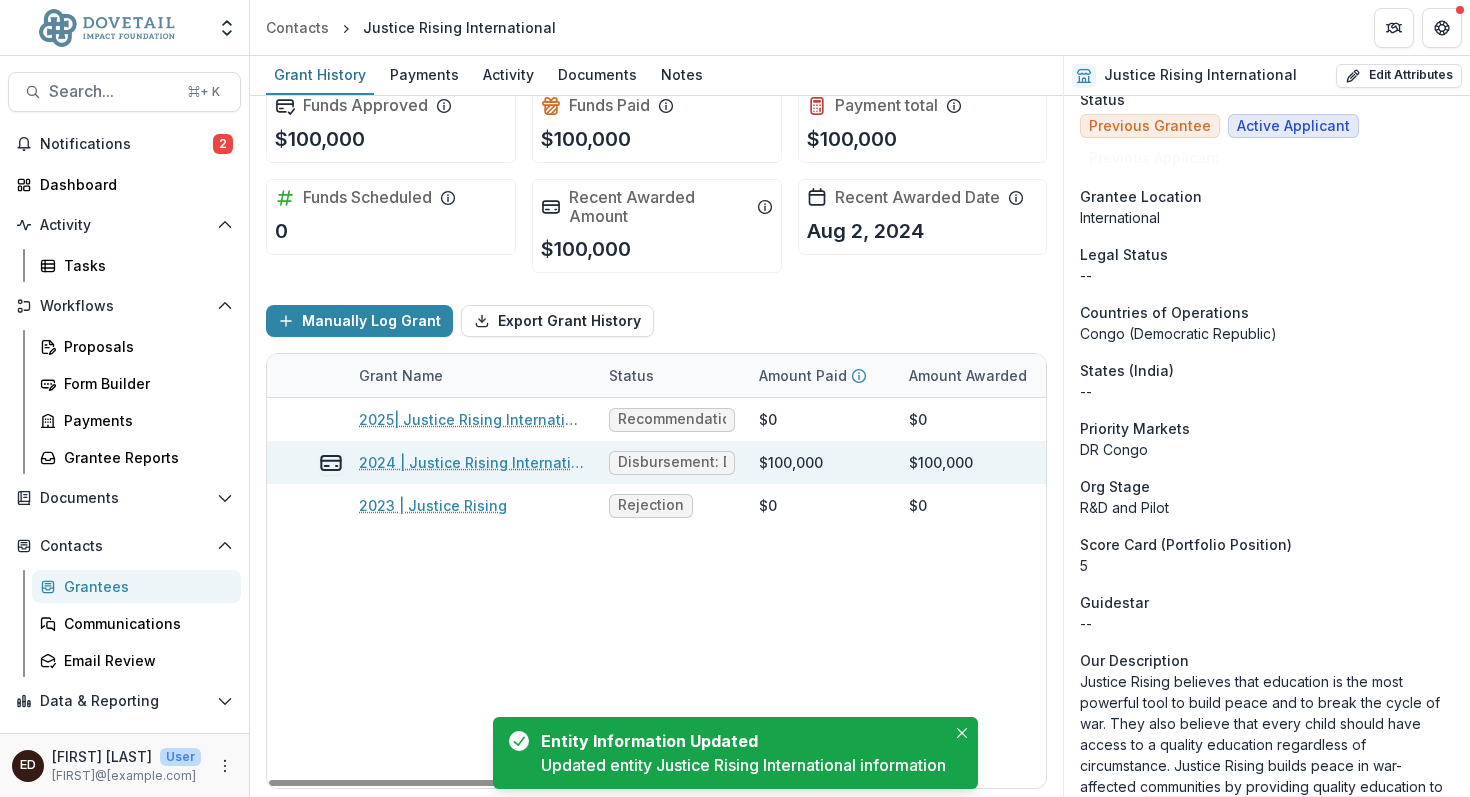 scroll, scrollTop: 0, scrollLeft: 0, axis: both 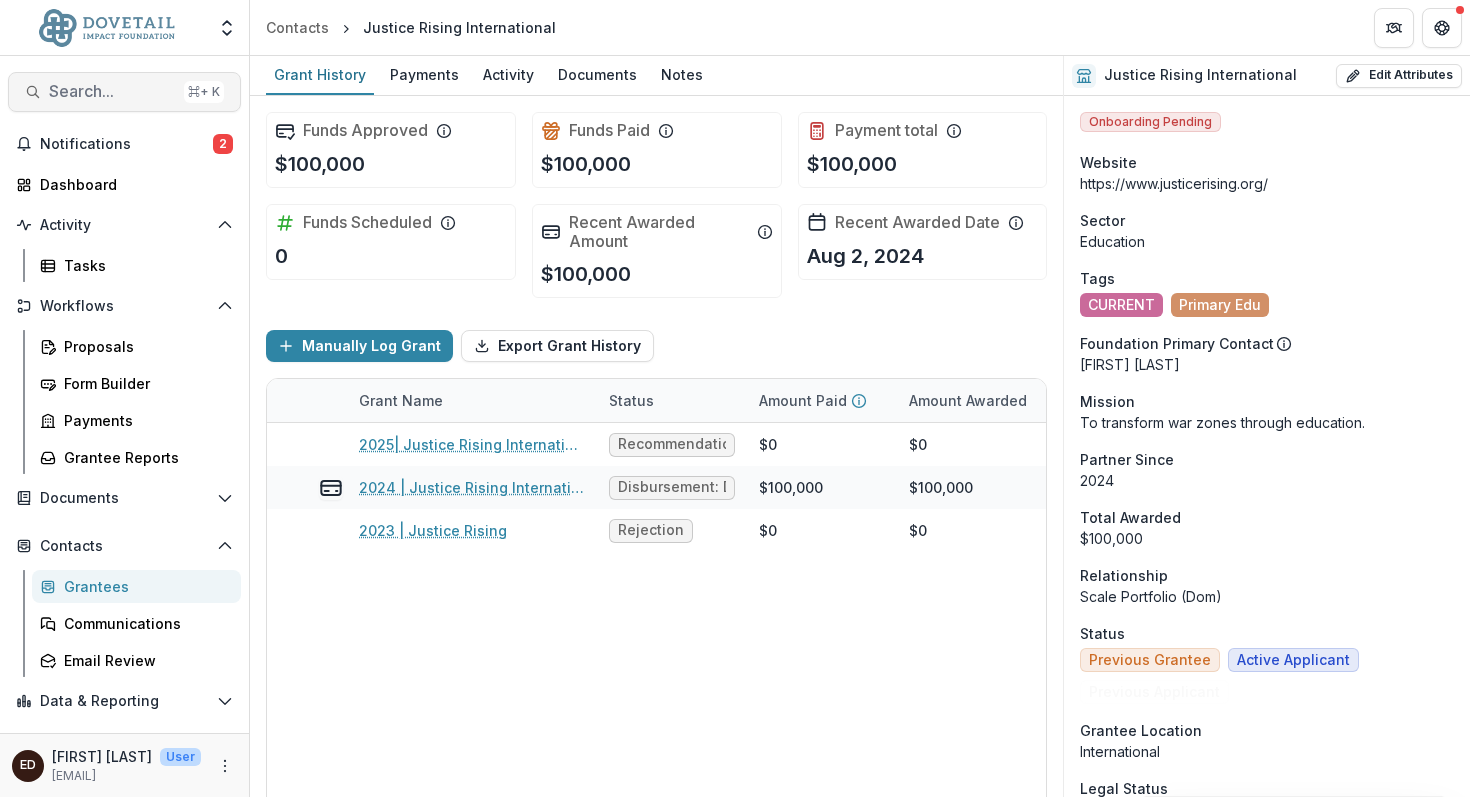 click on "Search..." at bounding box center [112, 91] 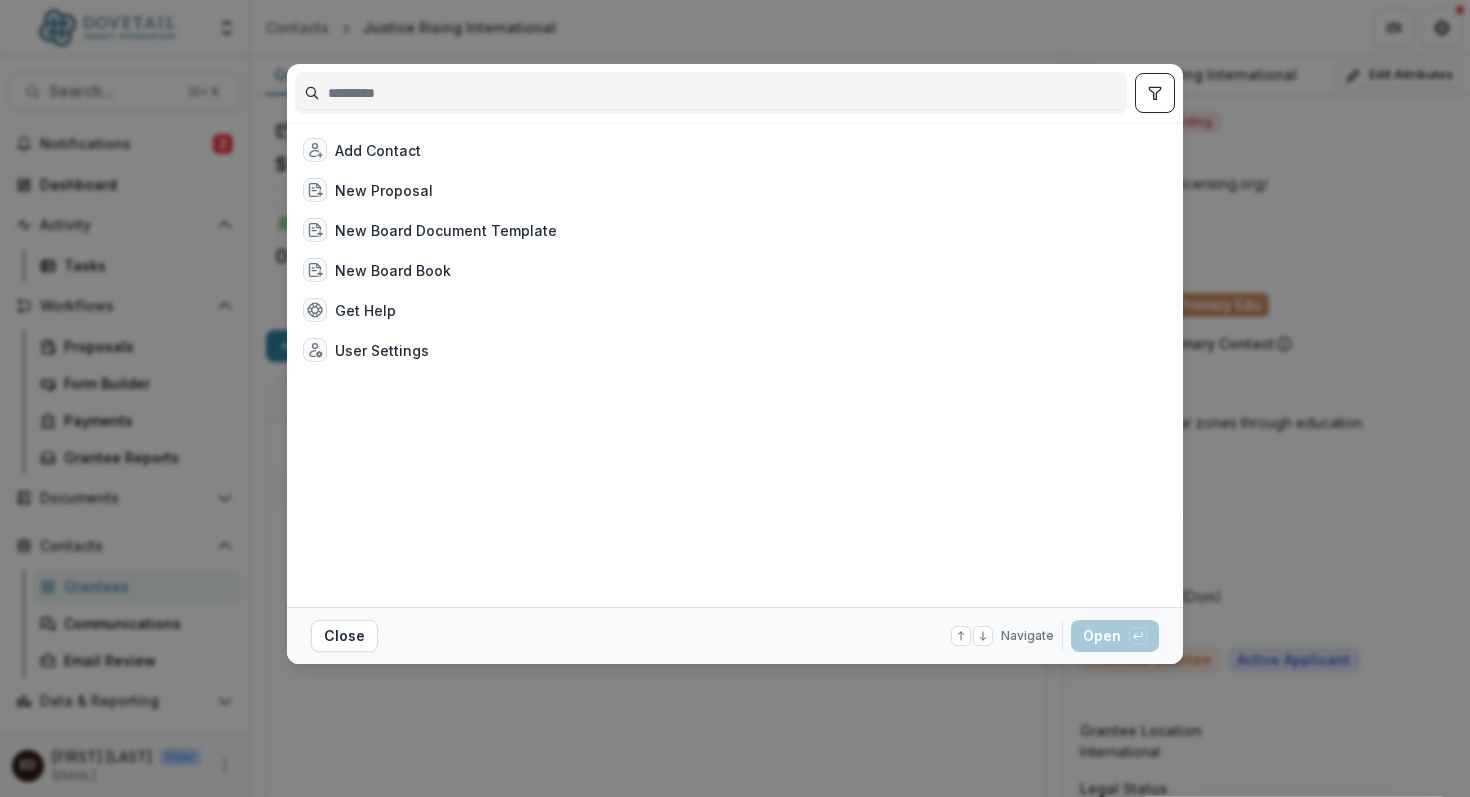 click on "Add Contact New Proposal New Board Document Template New Board Book Get Help User Settings Close Navigate up and down with arrow keys Open with enter key" at bounding box center [735, 398] 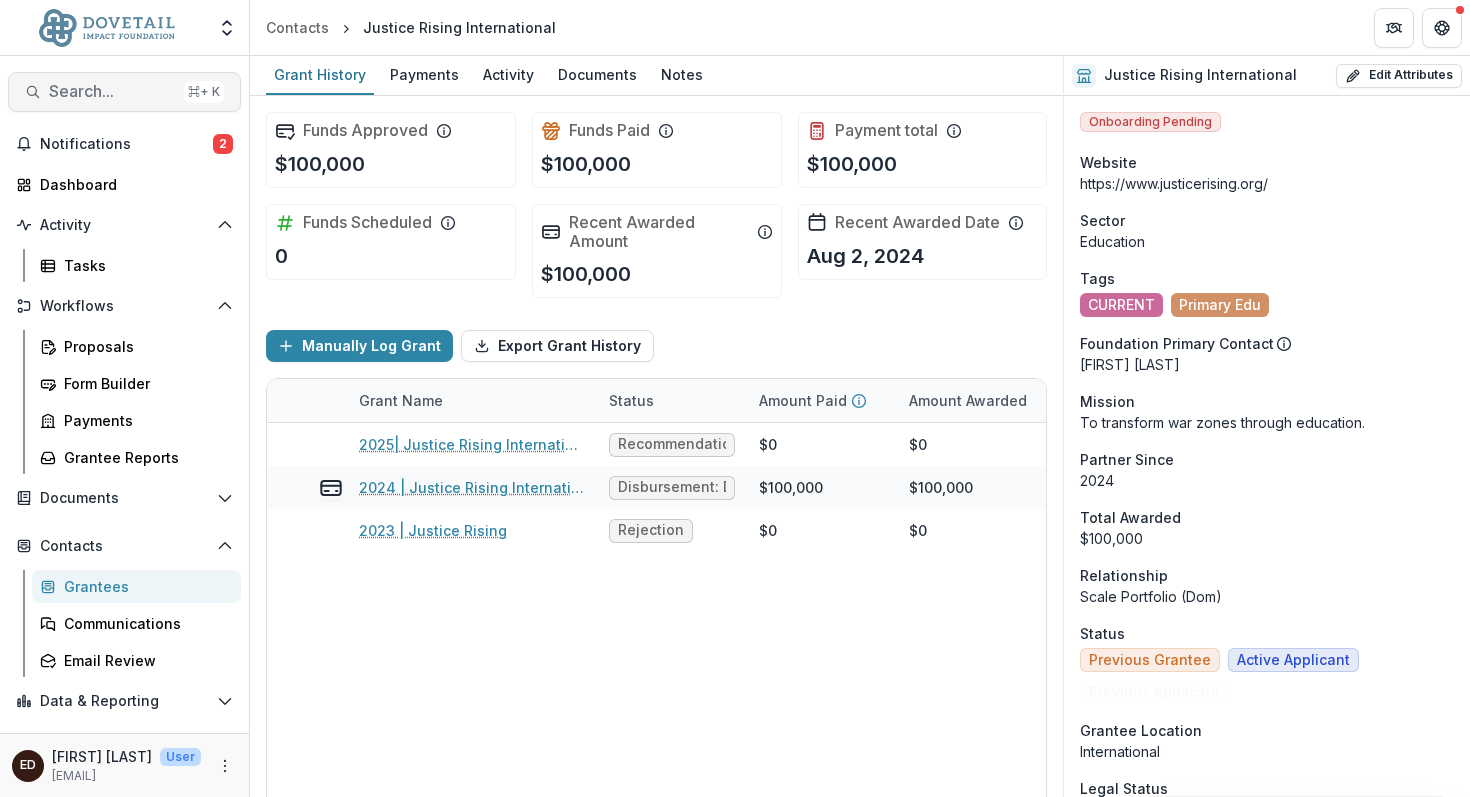 click on "Search..." at bounding box center (112, 91) 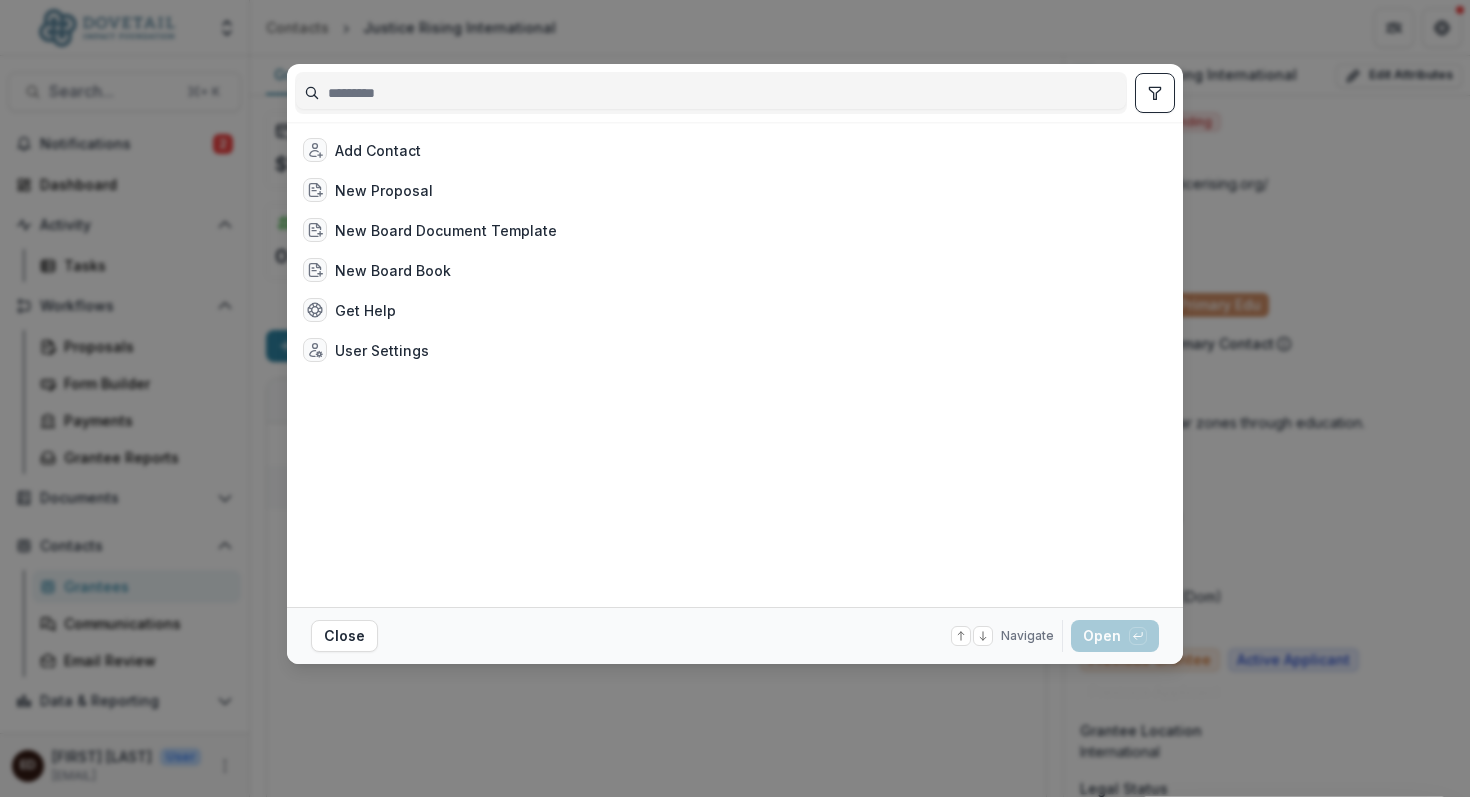 click at bounding box center [711, 93] 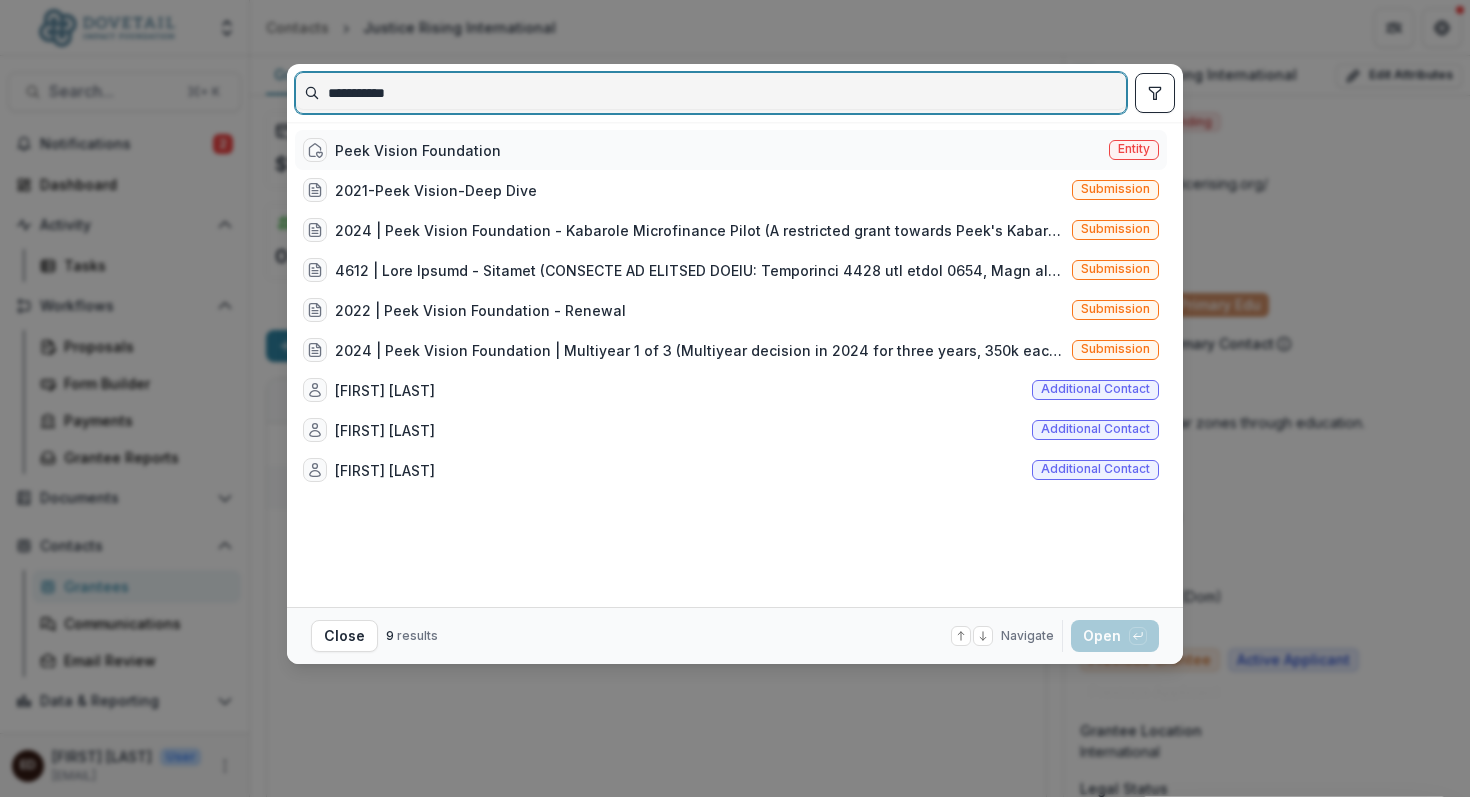 type on "**********" 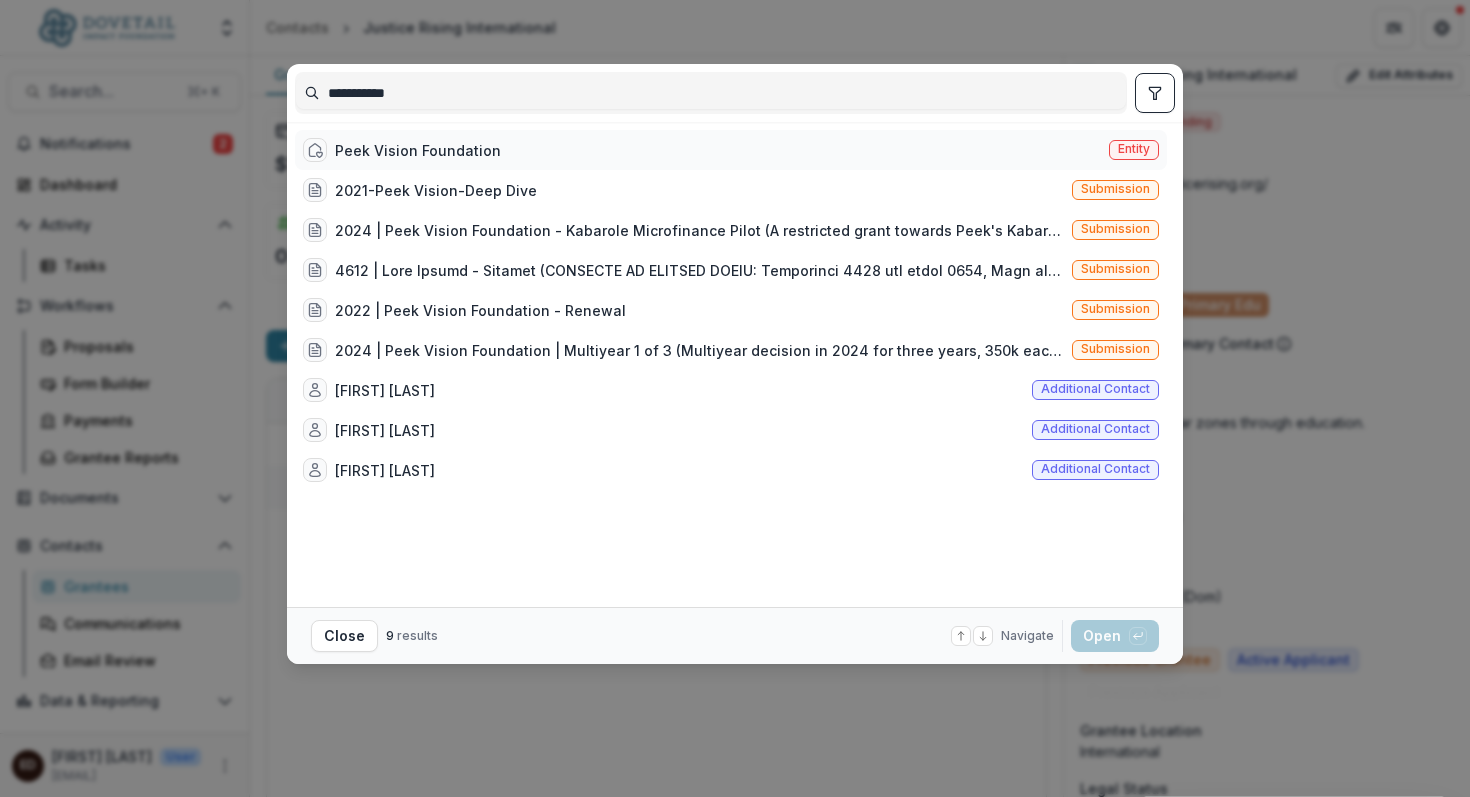 click on "Peek Vision Foundation" at bounding box center [418, 150] 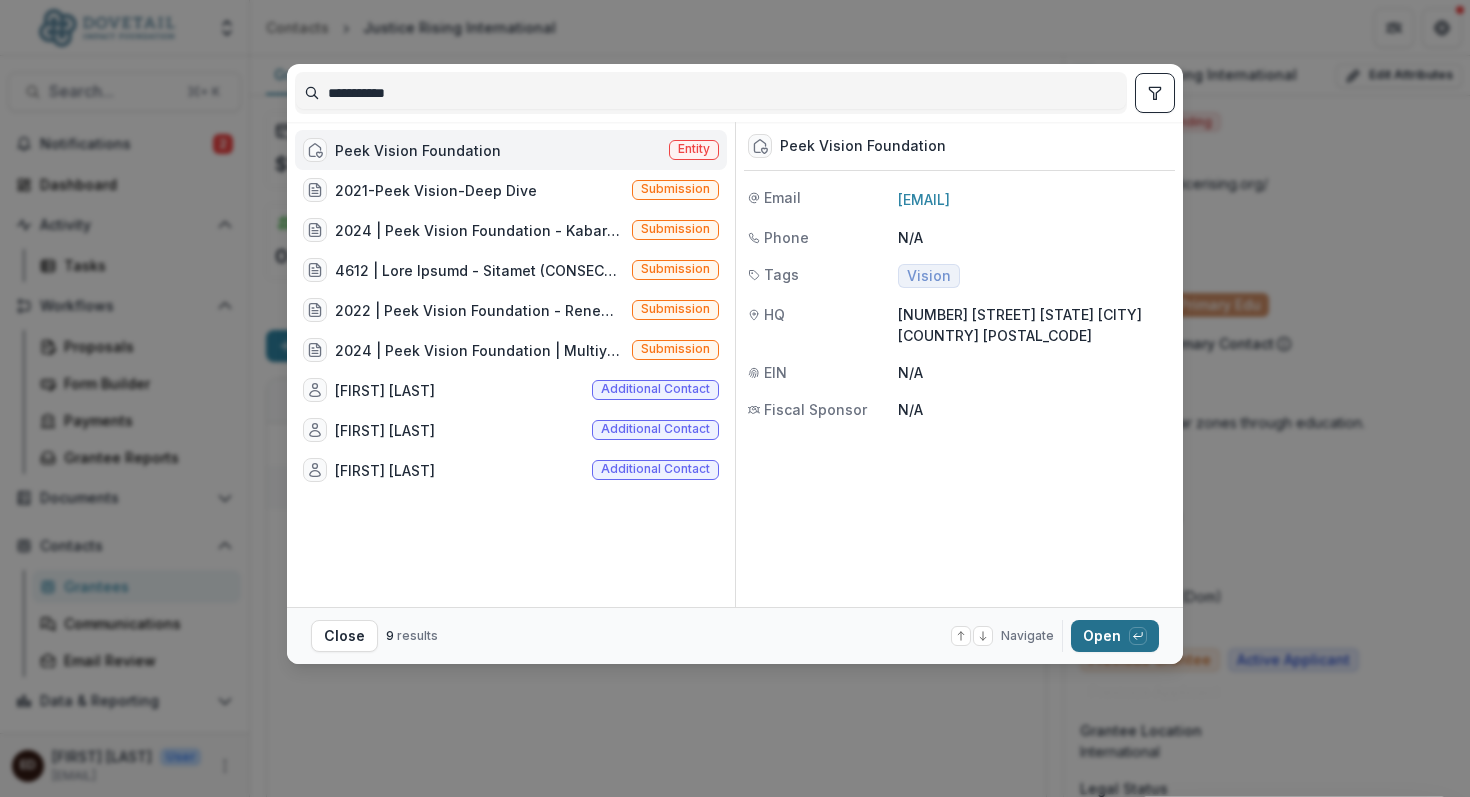 click on "Open with enter key" at bounding box center (1115, 636) 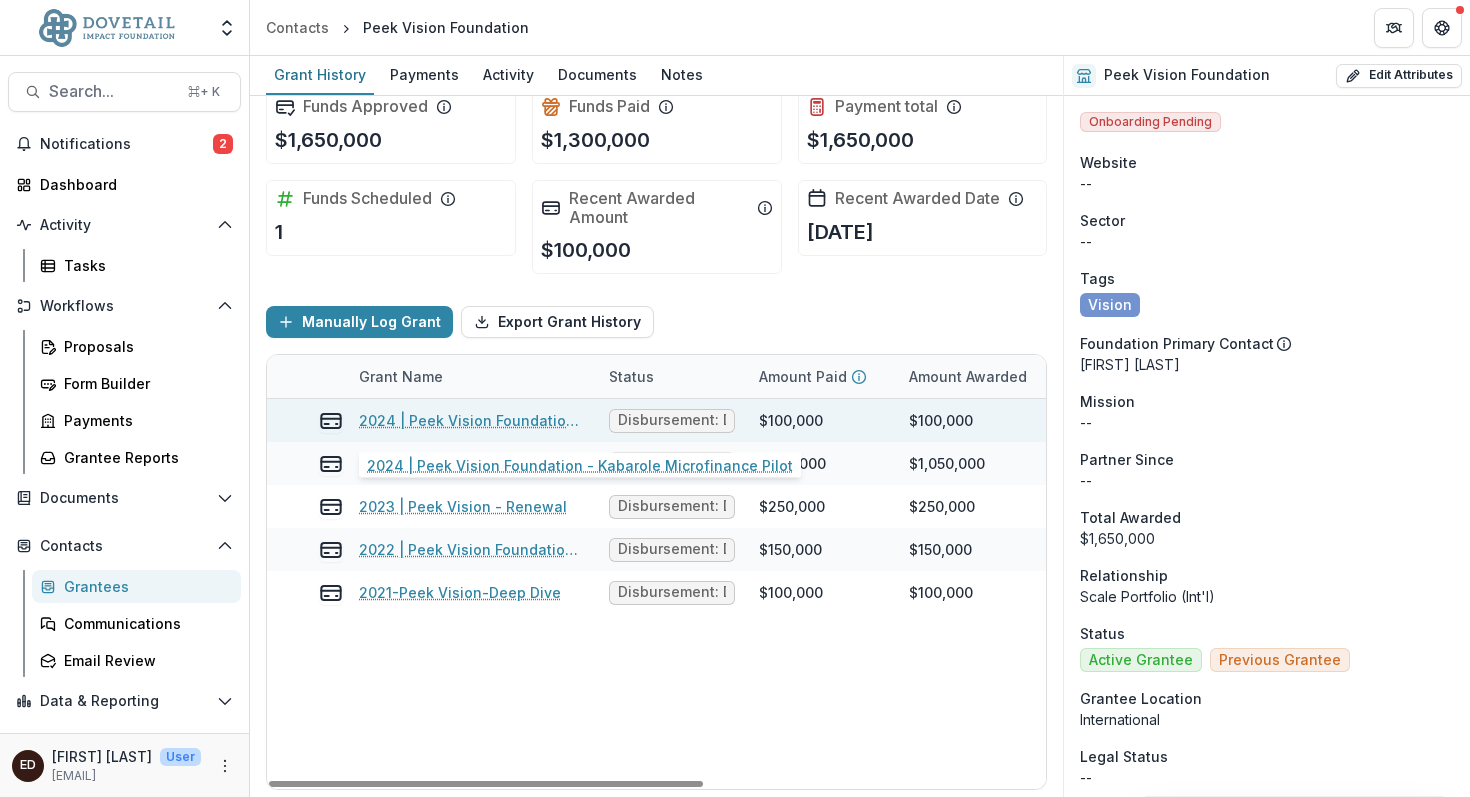 scroll, scrollTop: 25, scrollLeft: 0, axis: vertical 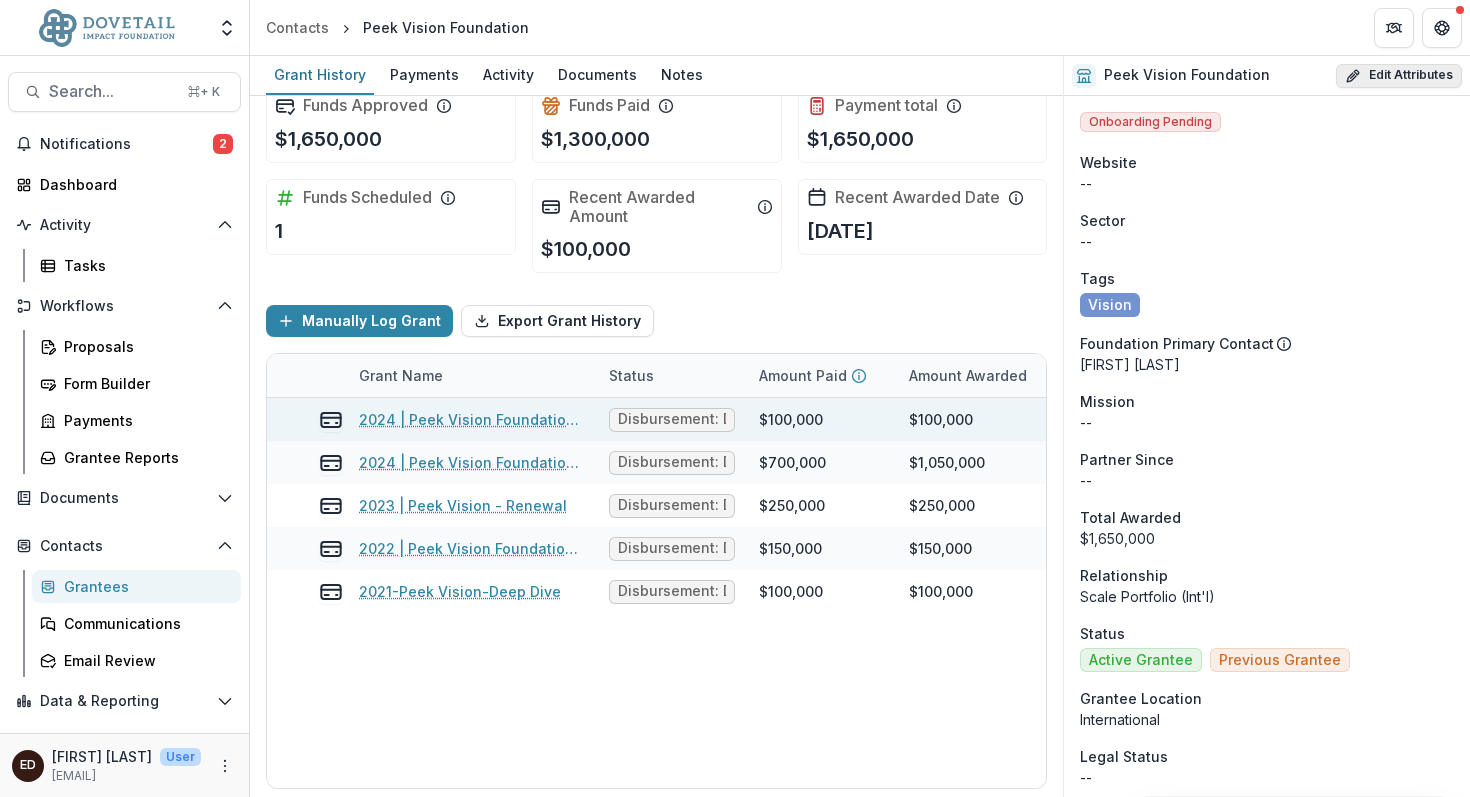 click on "Edit Attributes" at bounding box center [1399, 76] 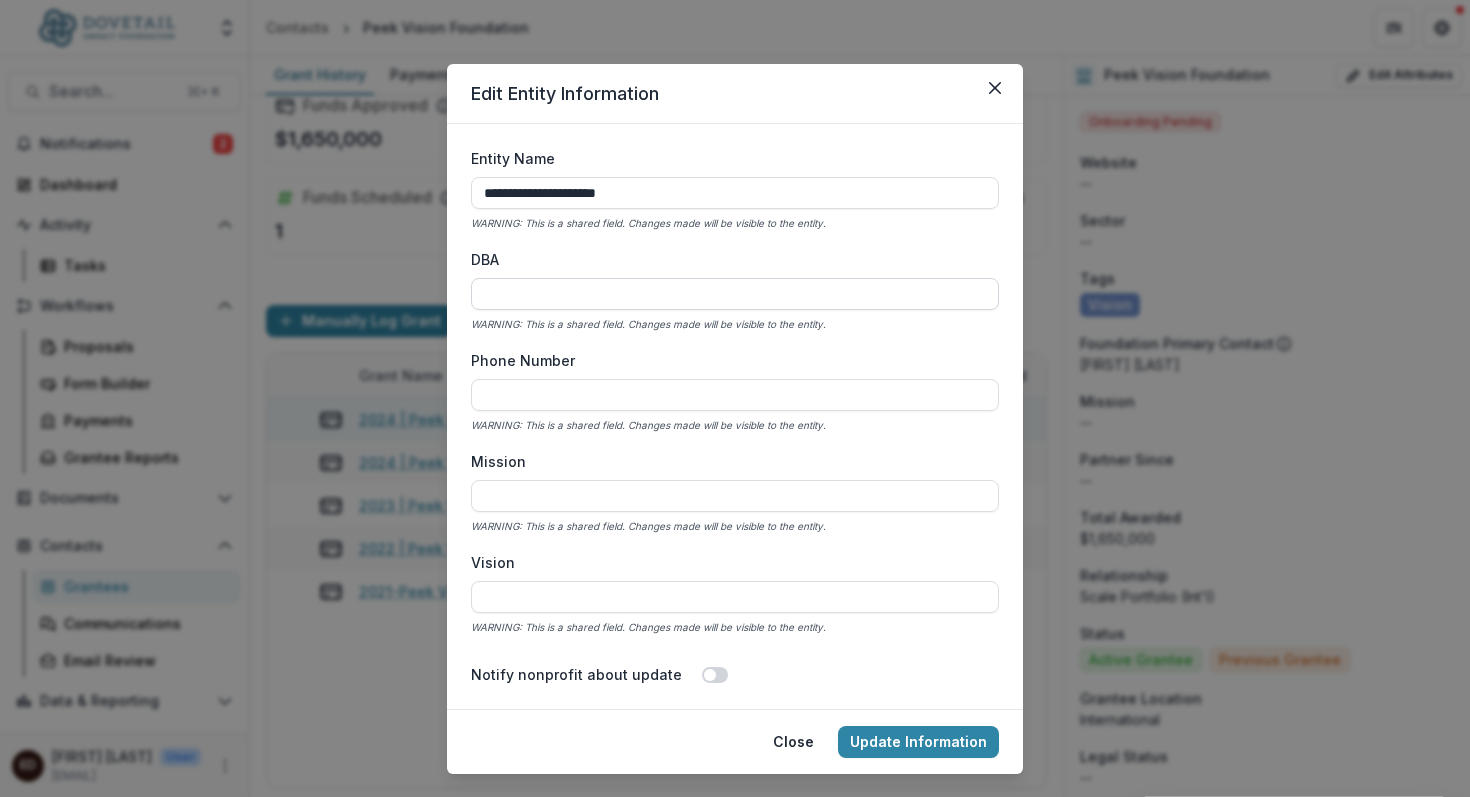 click on "DBA" at bounding box center [735, 294] 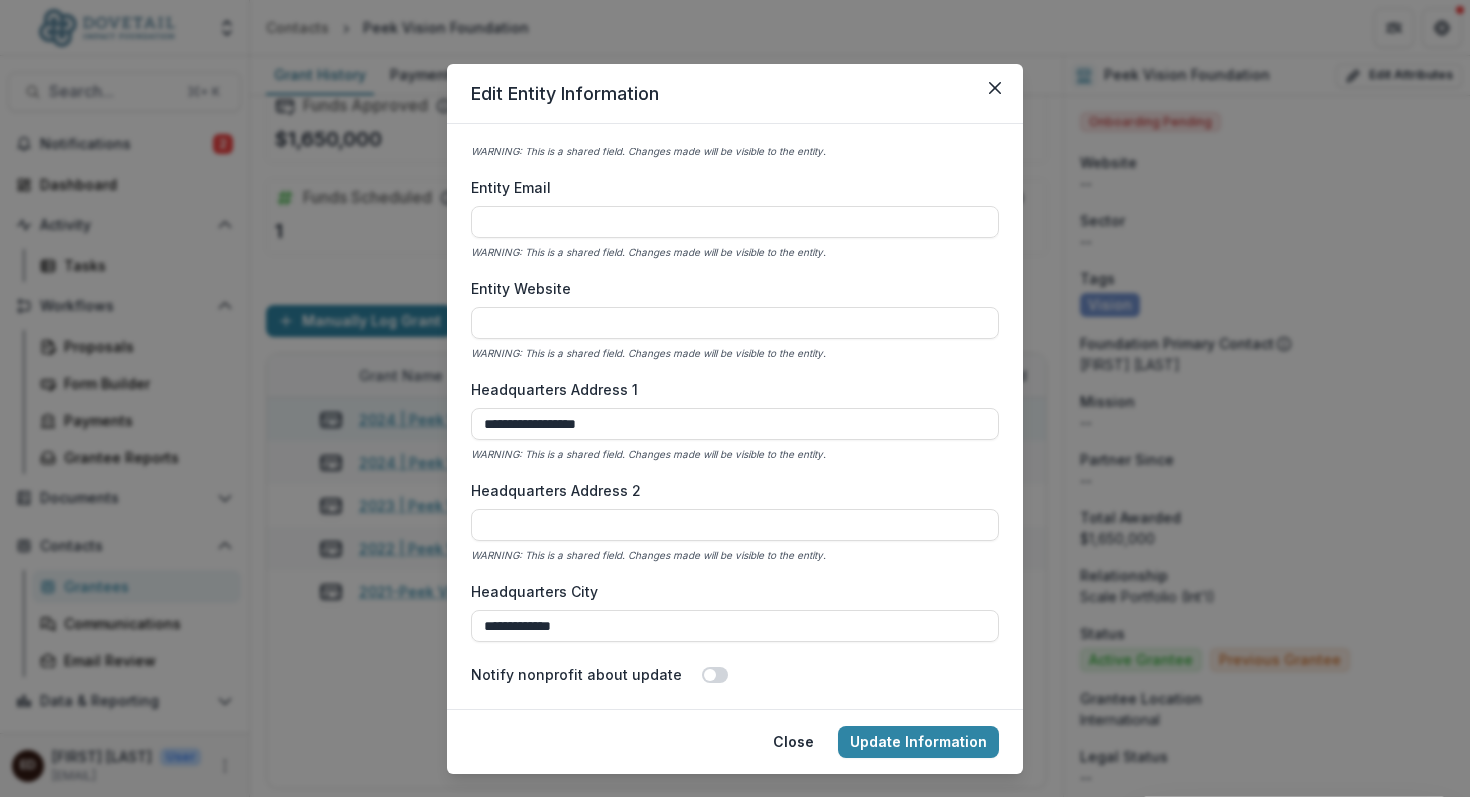 scroll, scrollTop: 784, scrollLeft: 0, axis: vertical 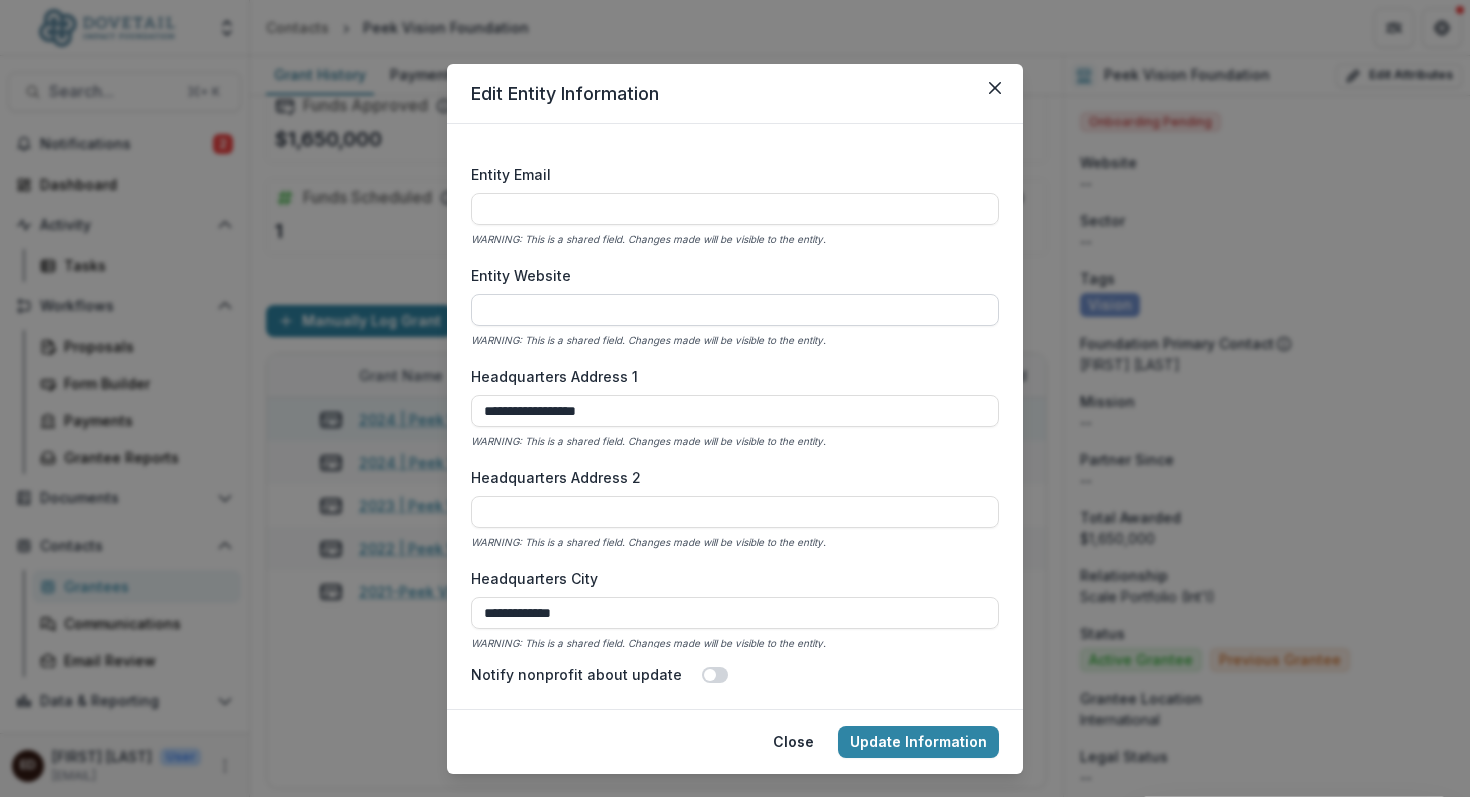 type on "**********" 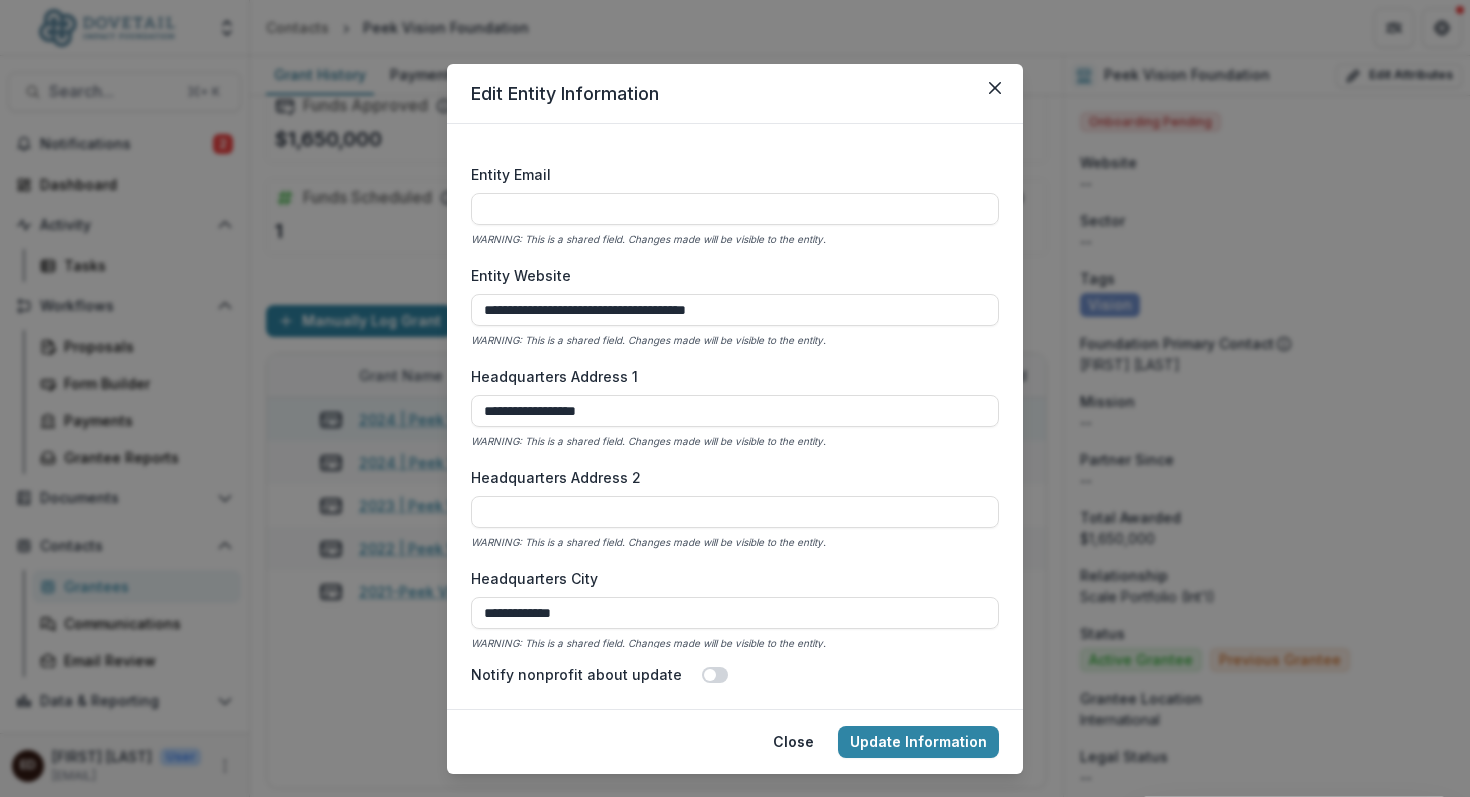 type on "**********" 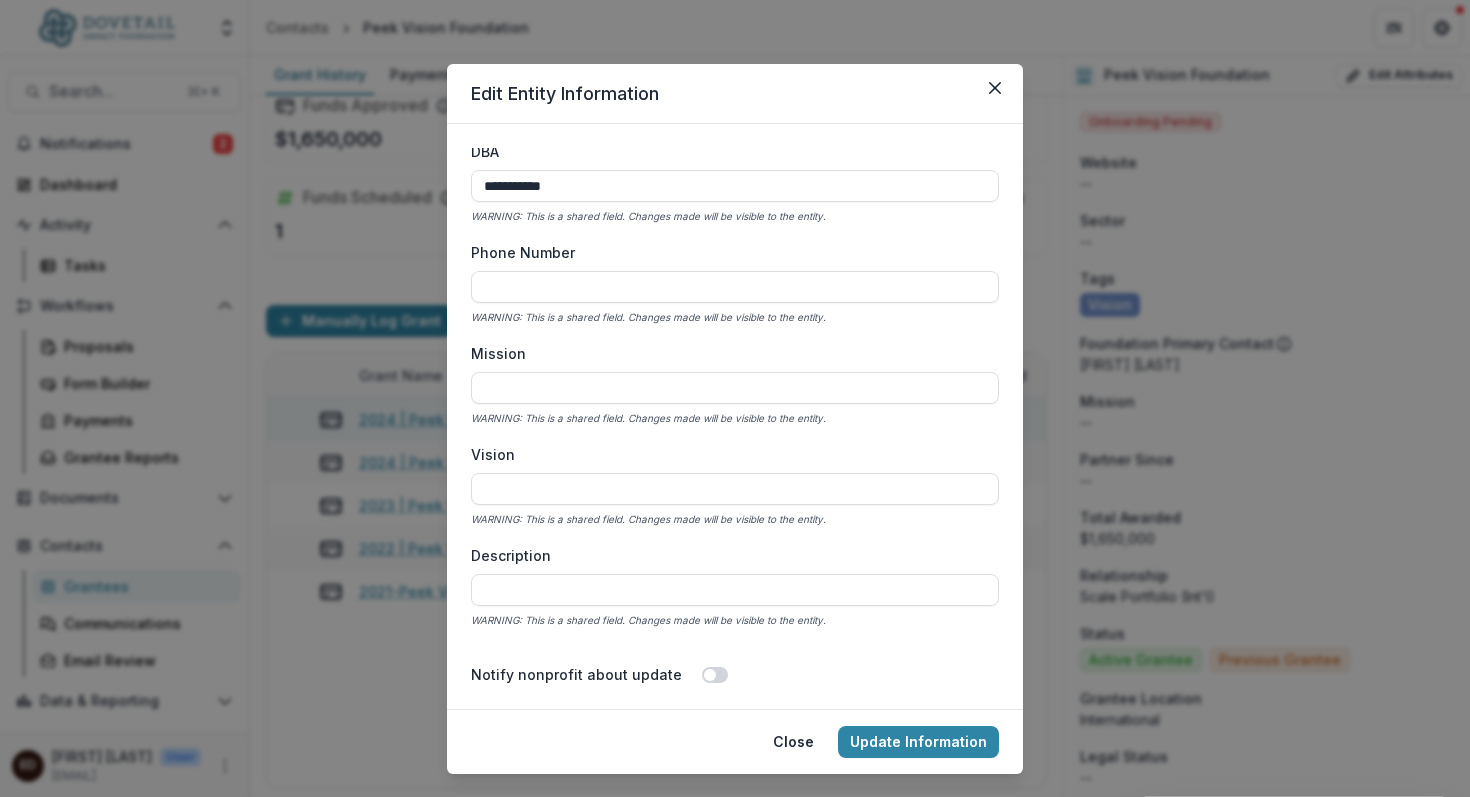 scroll, scrollTop: 0, scrollLeft: 0, axis: both 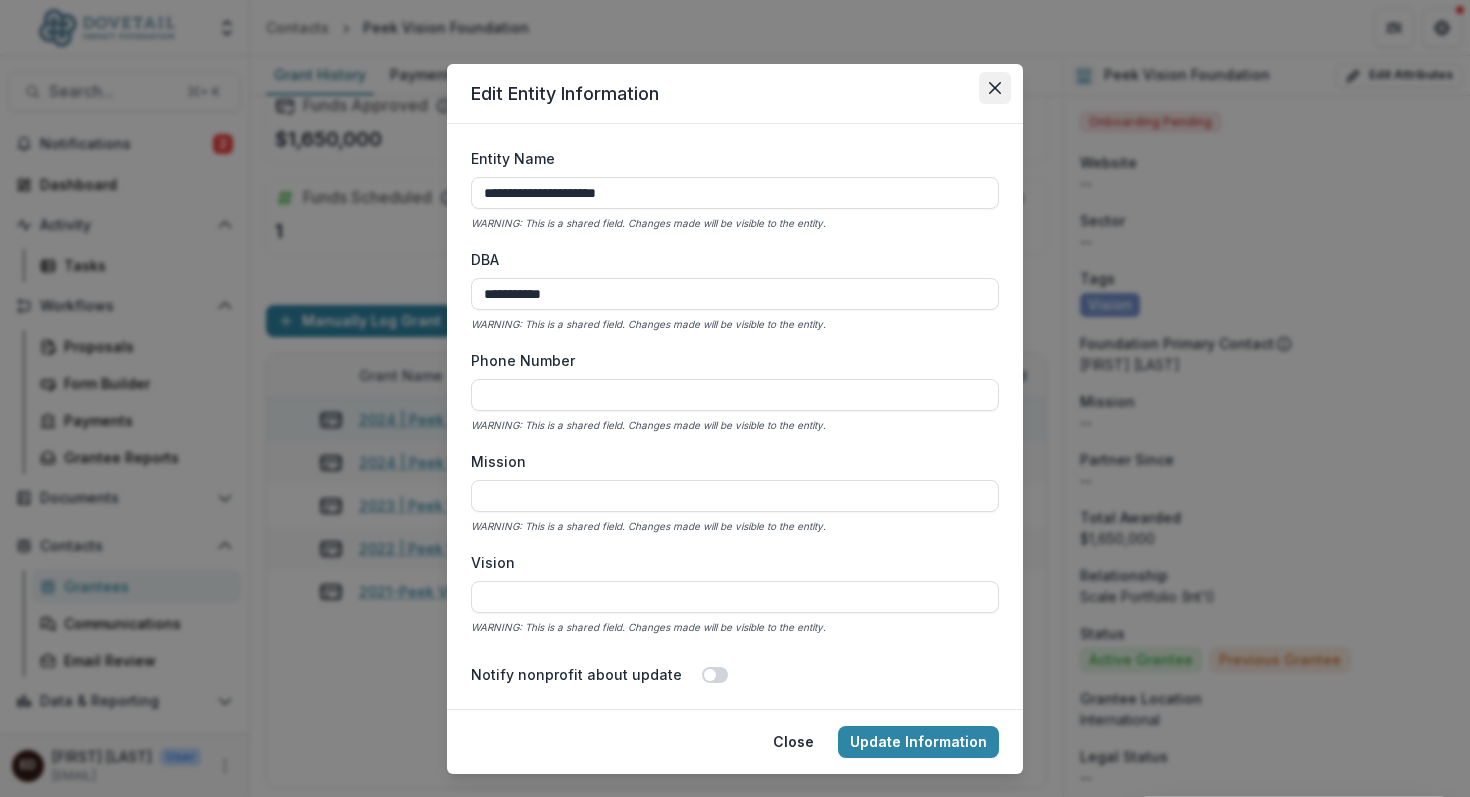 click 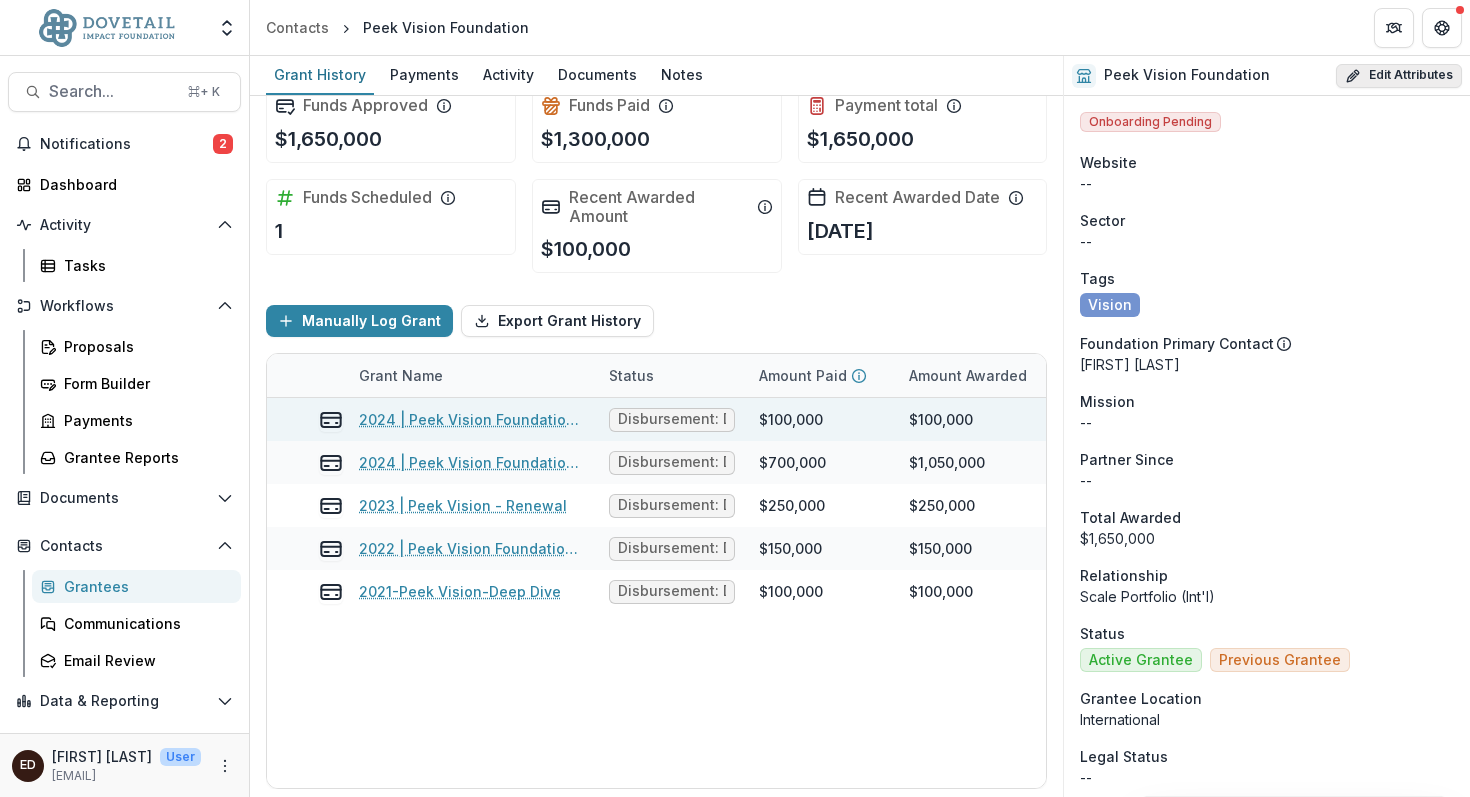 click on "Edit Attributes" at bounding box center [1399, 76] 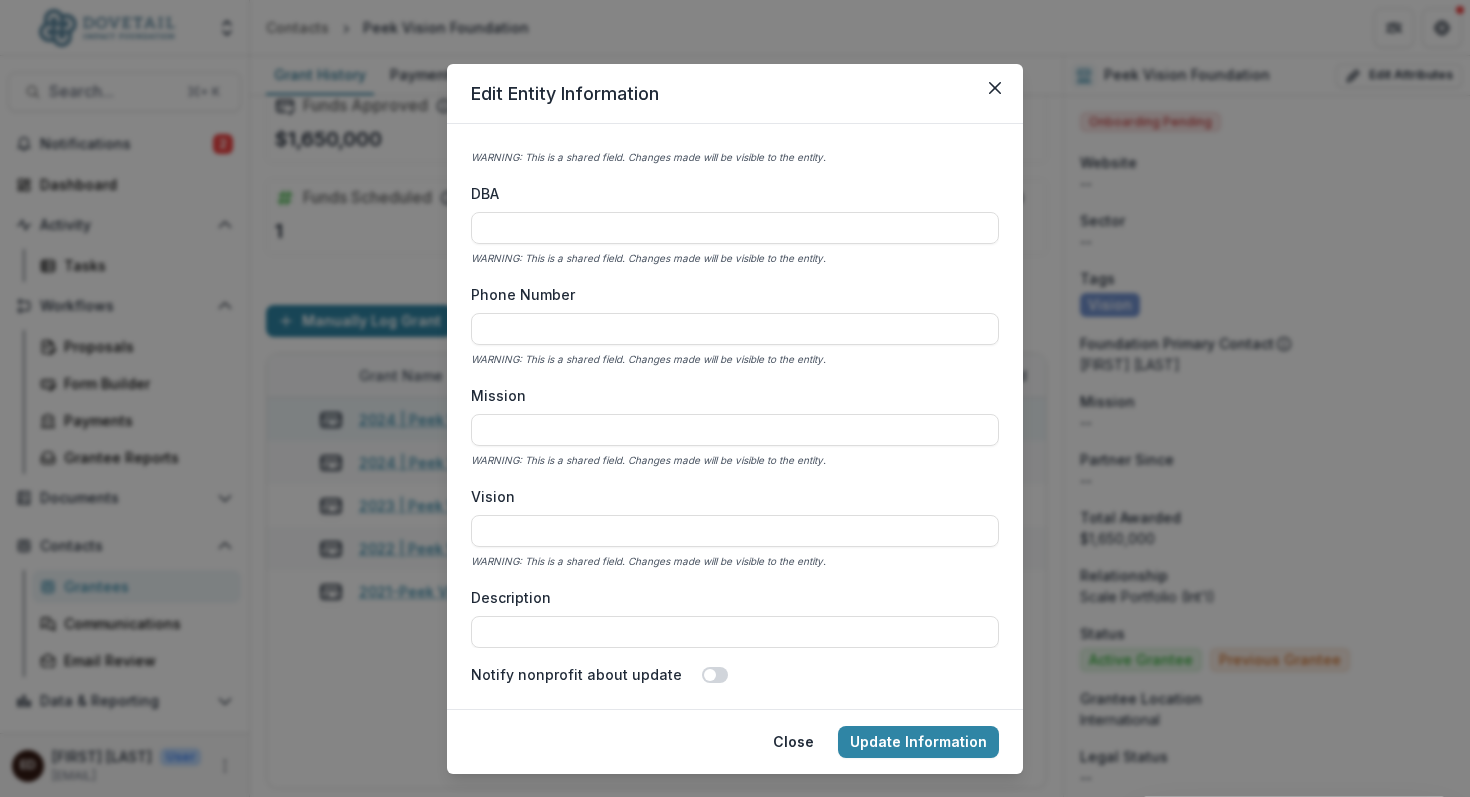 scroll, scrollTop: 69, scrollLeft: 0, axis: vertical 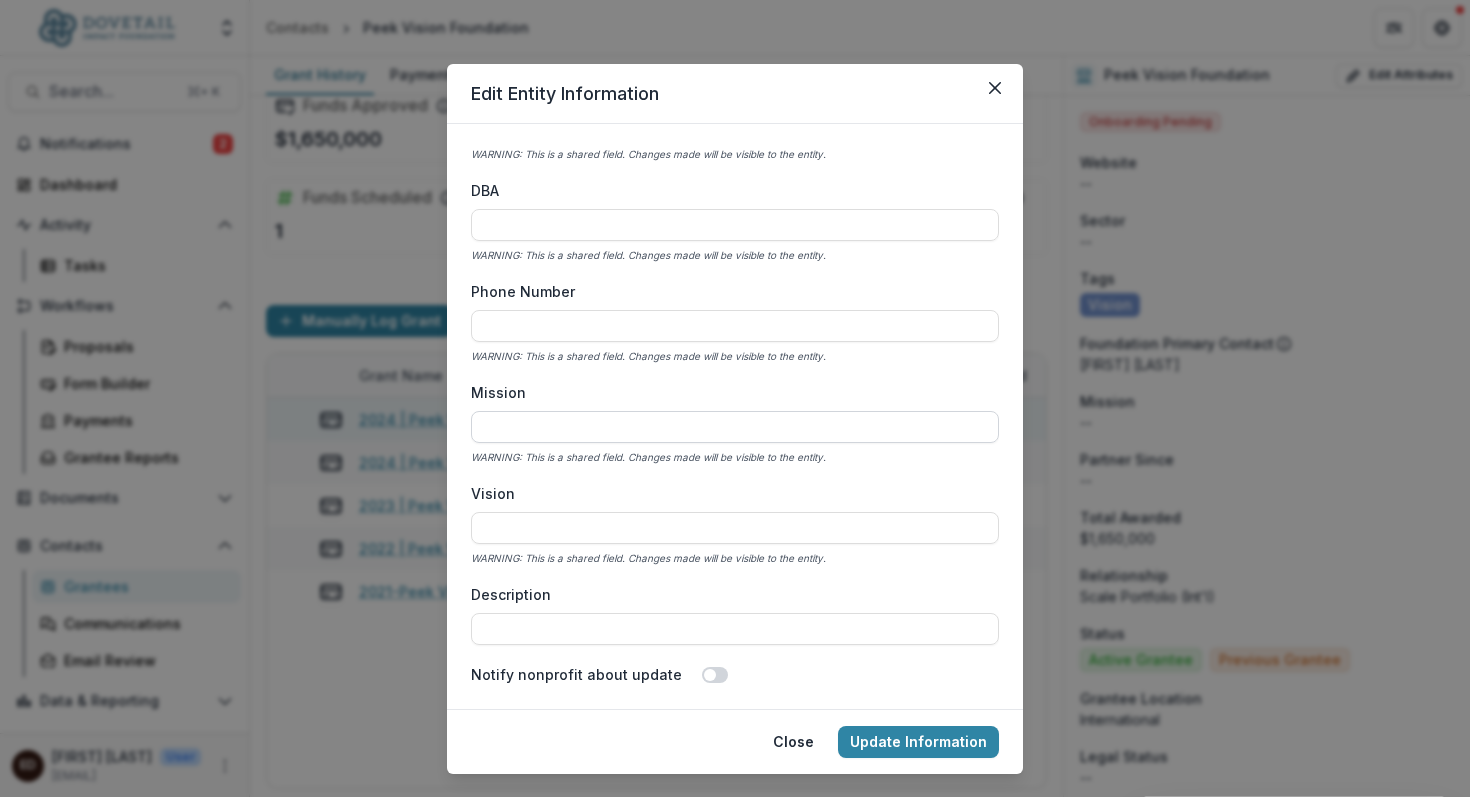 paste on "**********" 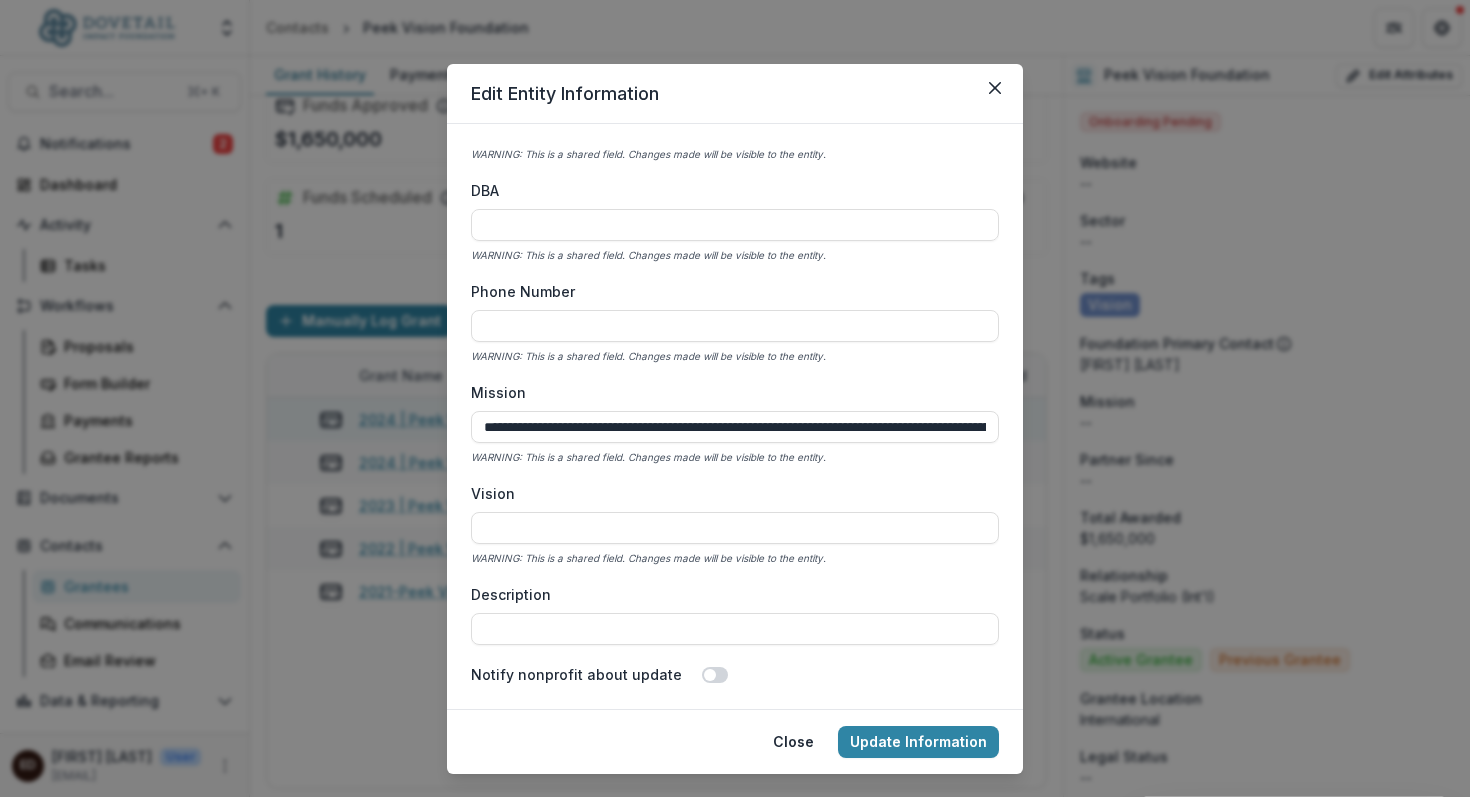 scroll, scrollTop: 0, scrollLeft: 479, axis: horizontal 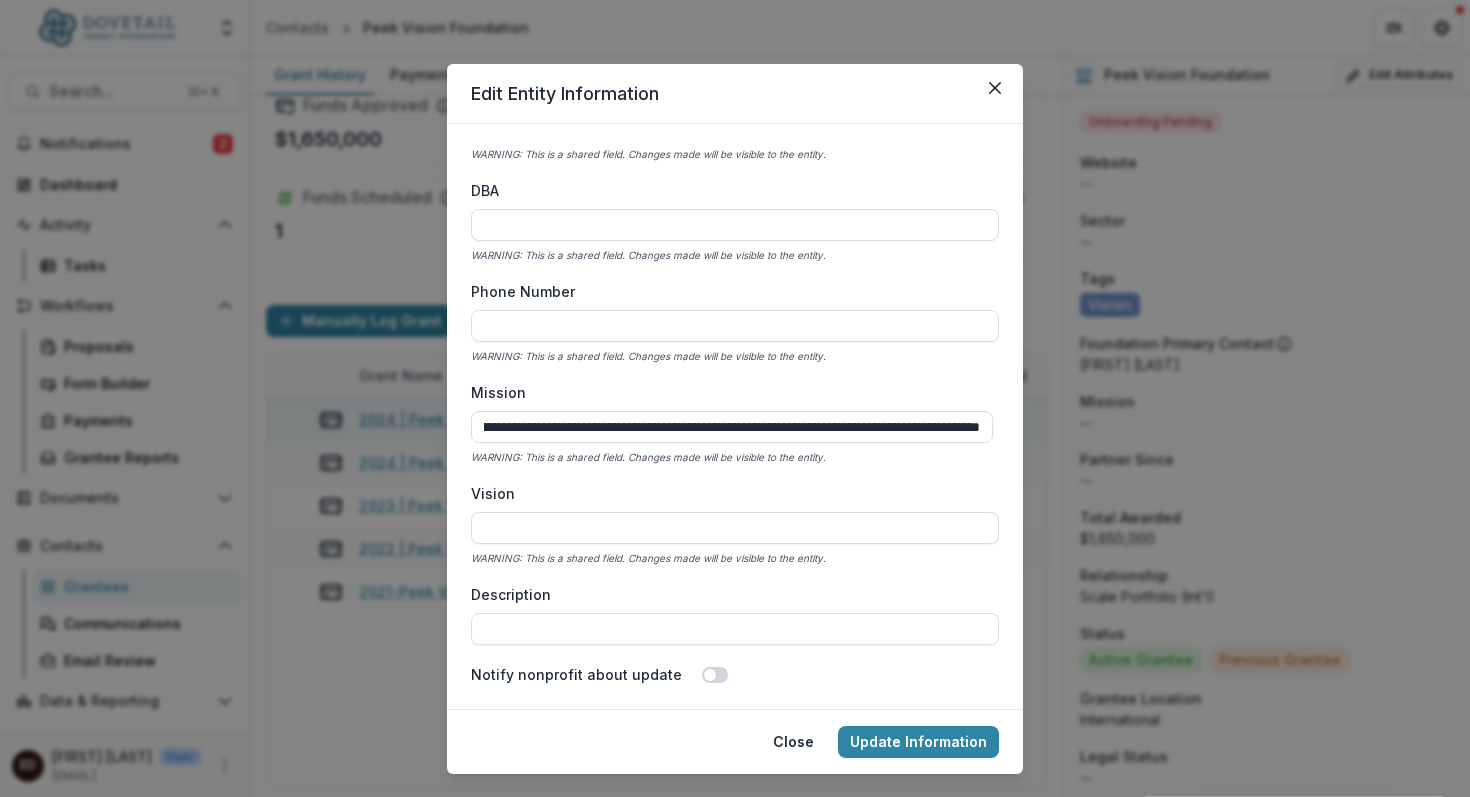 type on "**********" 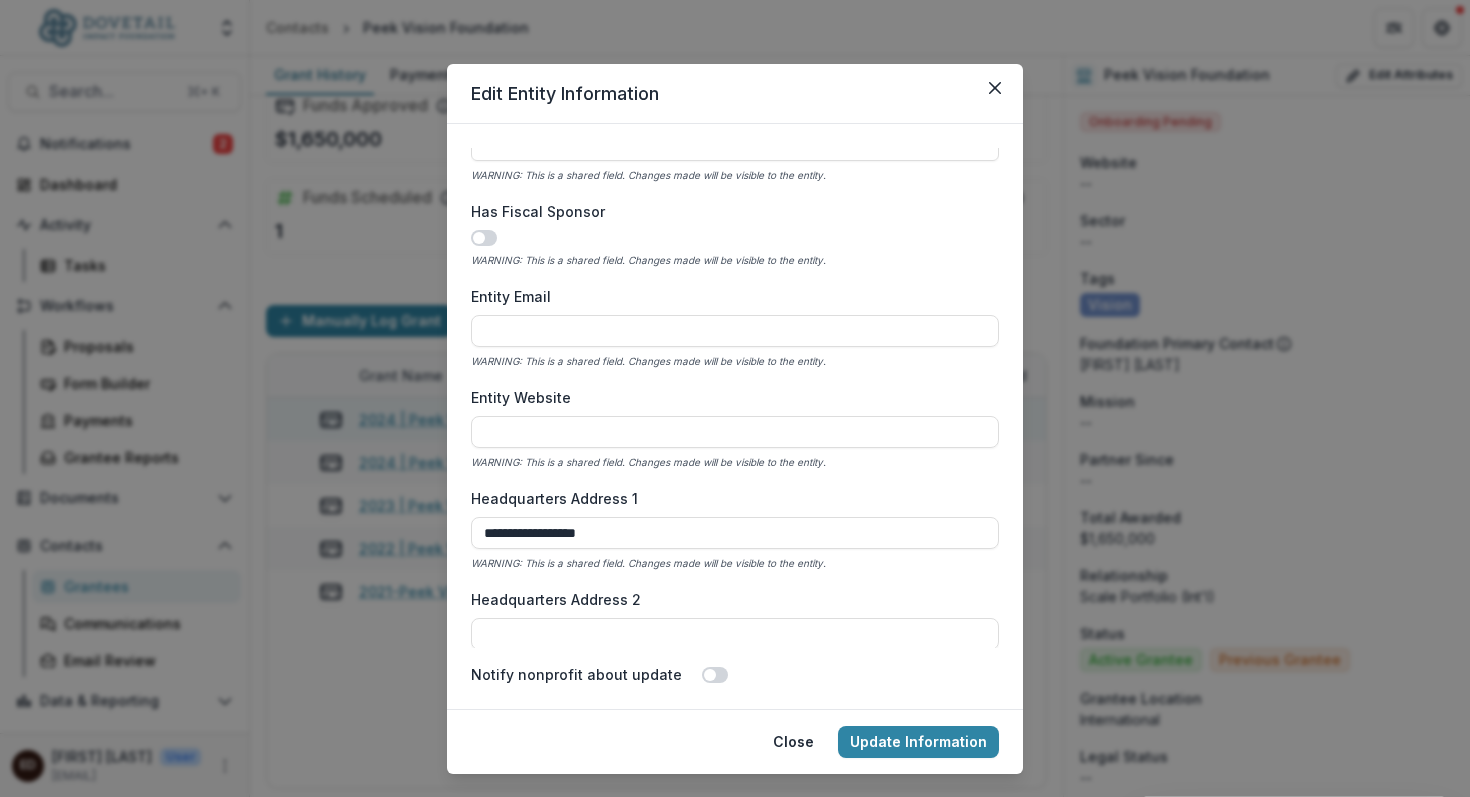 scroll, scrollTop: 633, scrollLeft: 0, axis: vertical 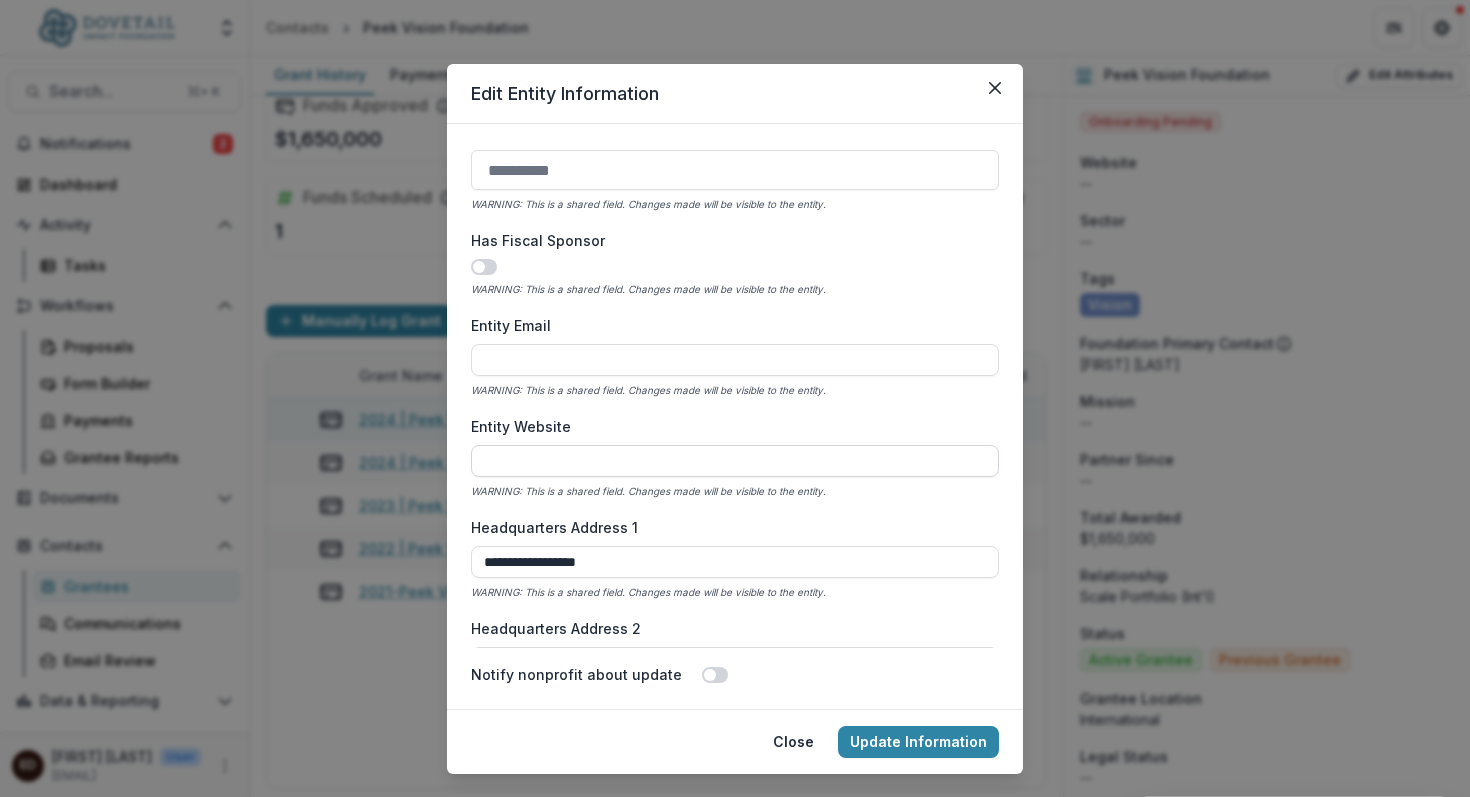 paste on "**********" 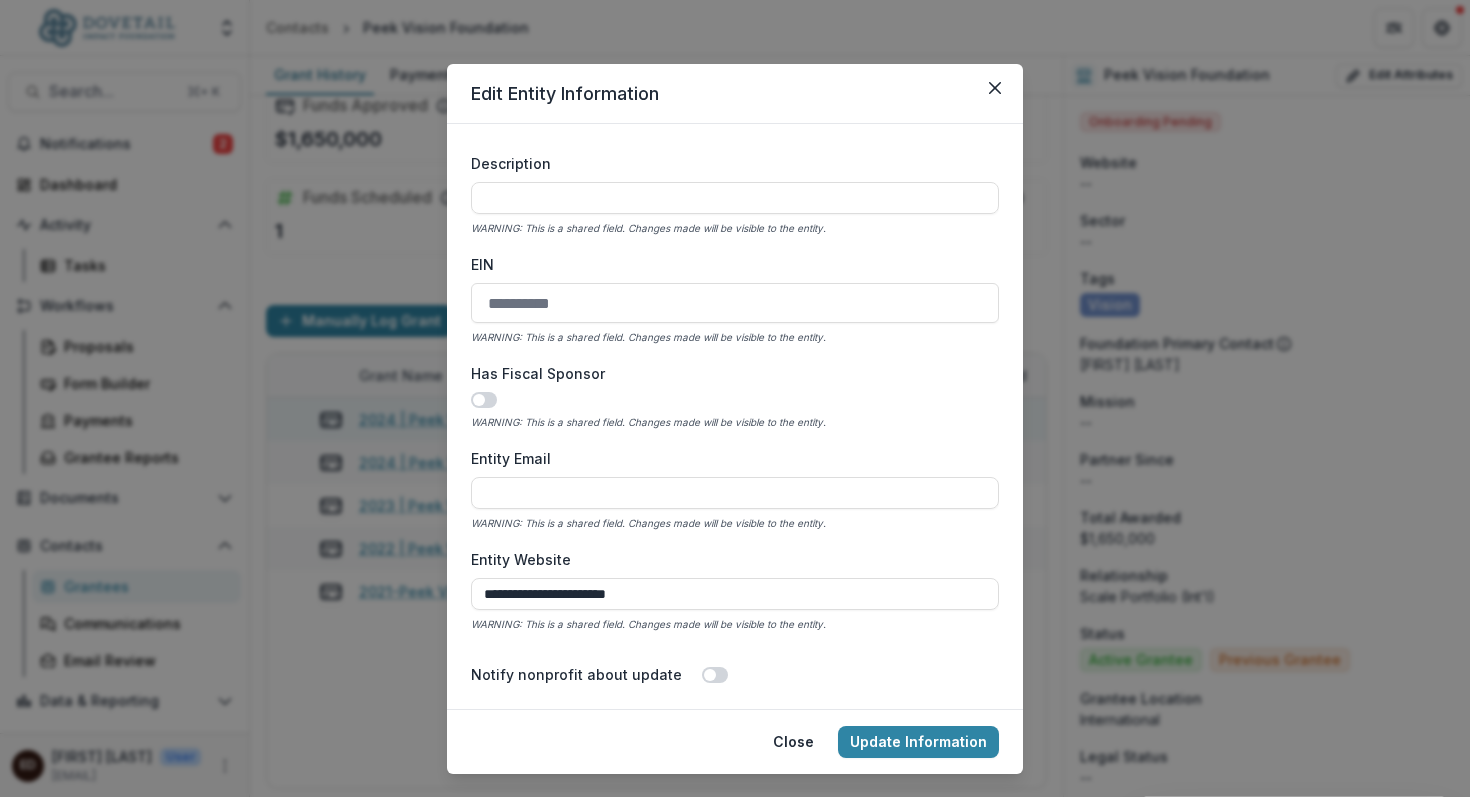 scroll, scrollTop: 497, scrollLeft: 0, axis: vertical 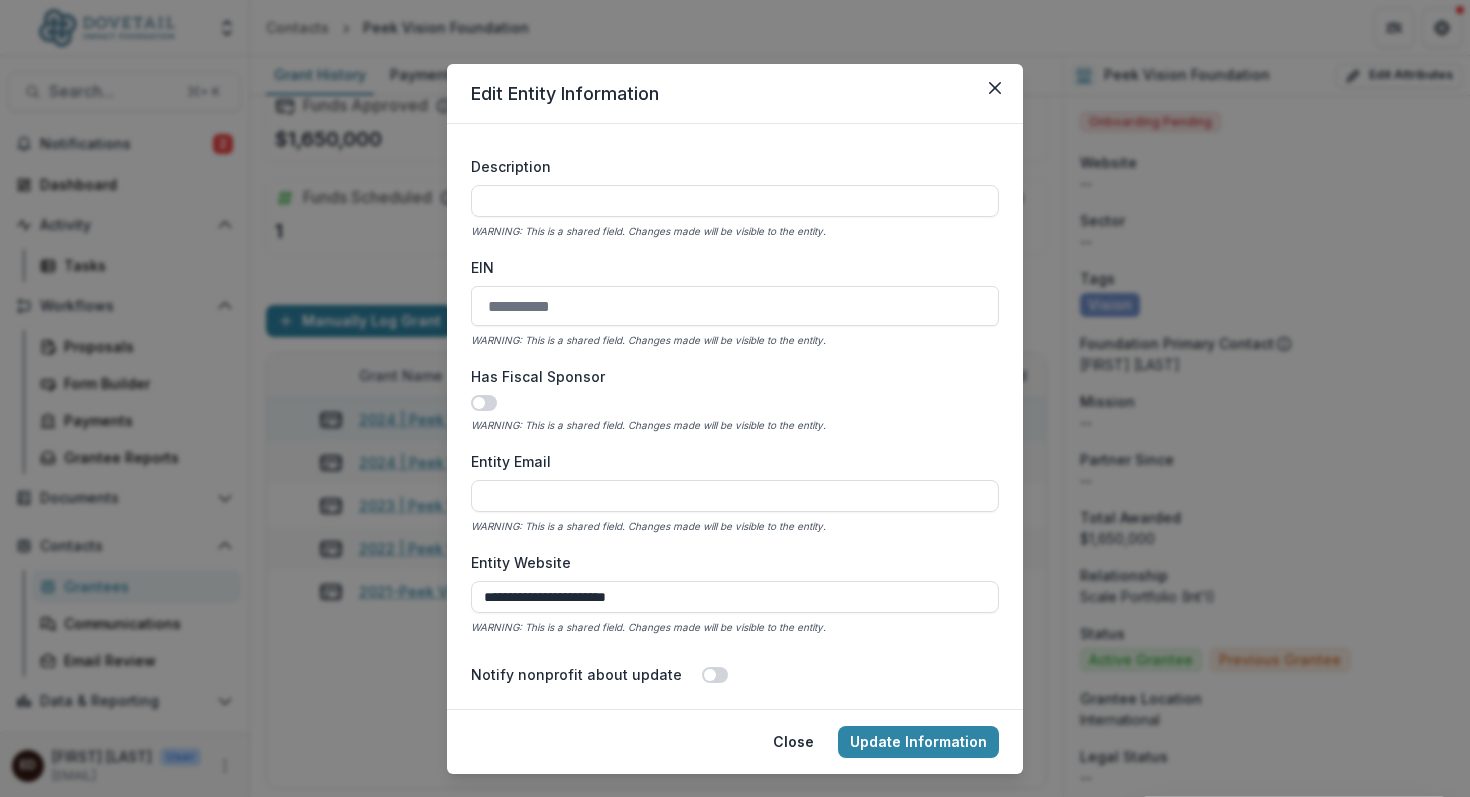 type on "**********" 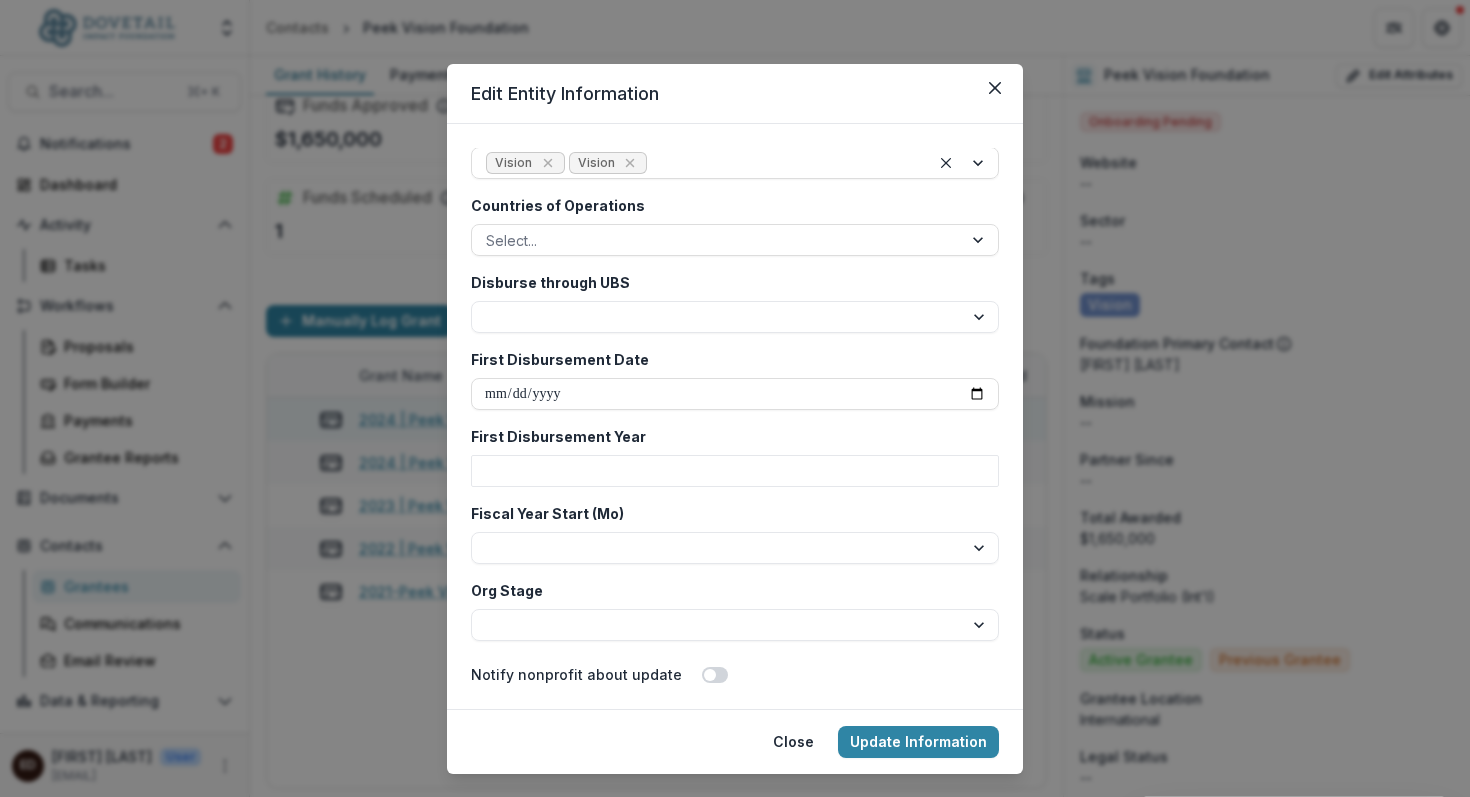 scroll, scrollTop: 3257, scrollLeft: 0, axis: vertical 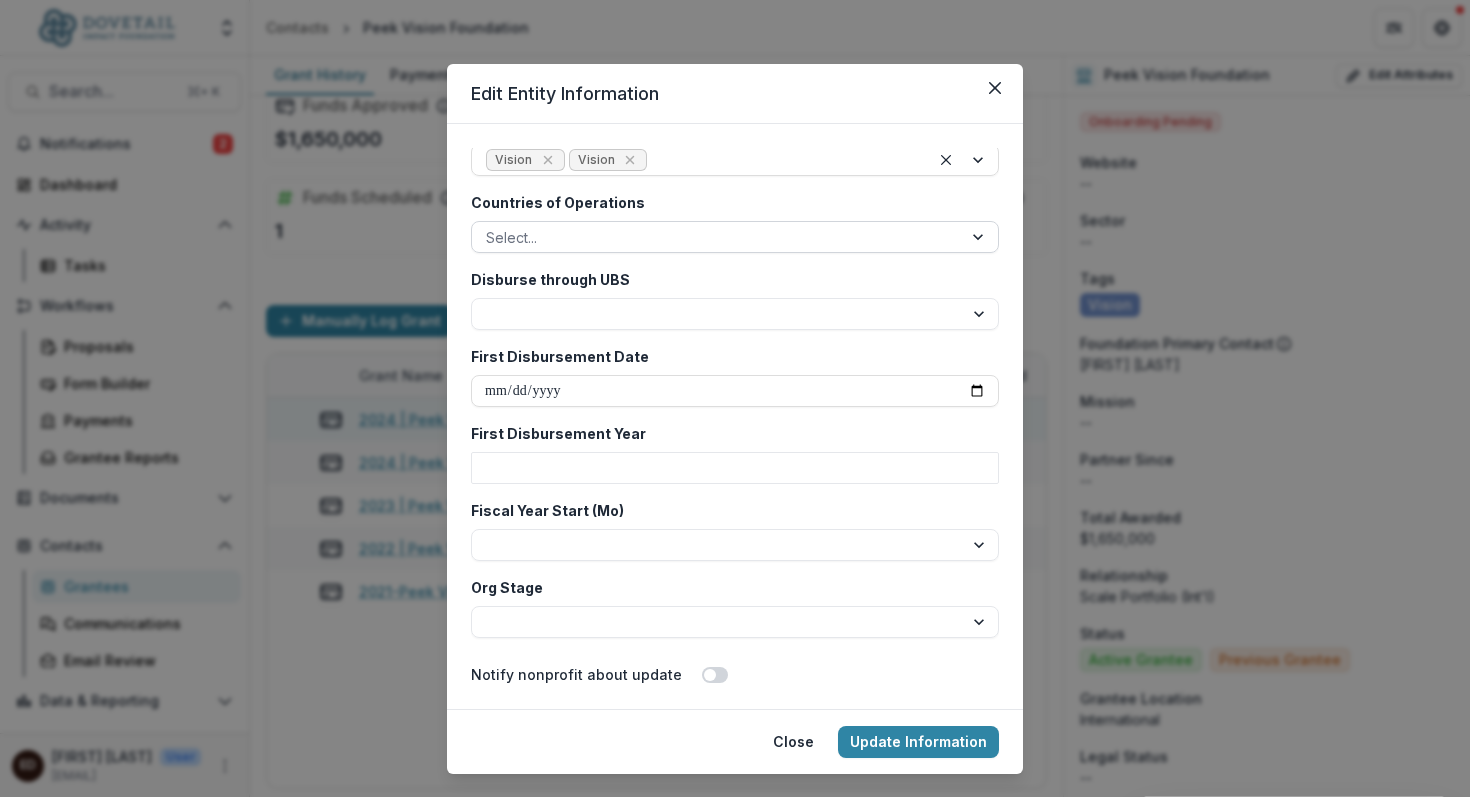 click at bounding box center [980, 237] 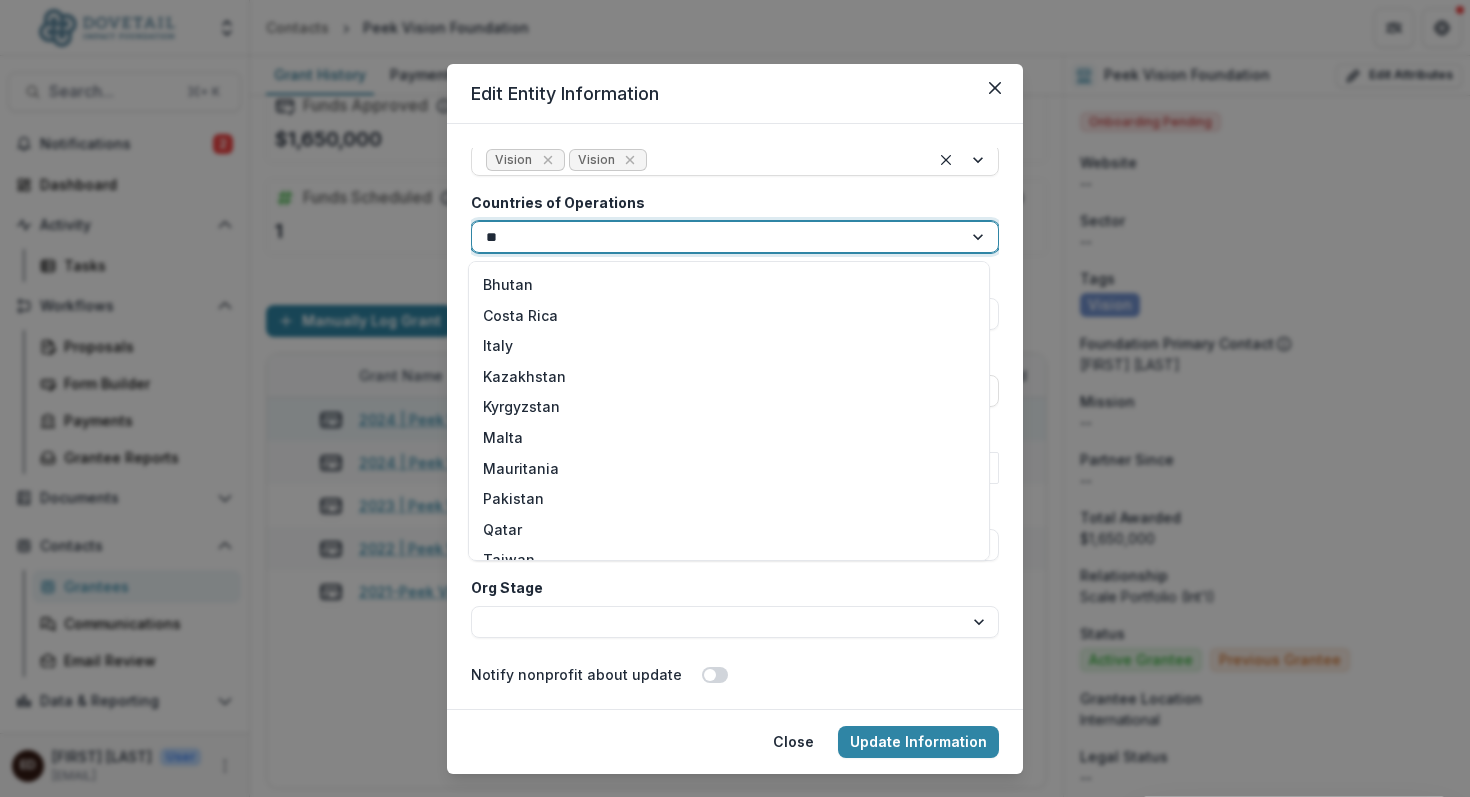 scroll, scrollTop: 0, scrollLeft: 0, axis: both 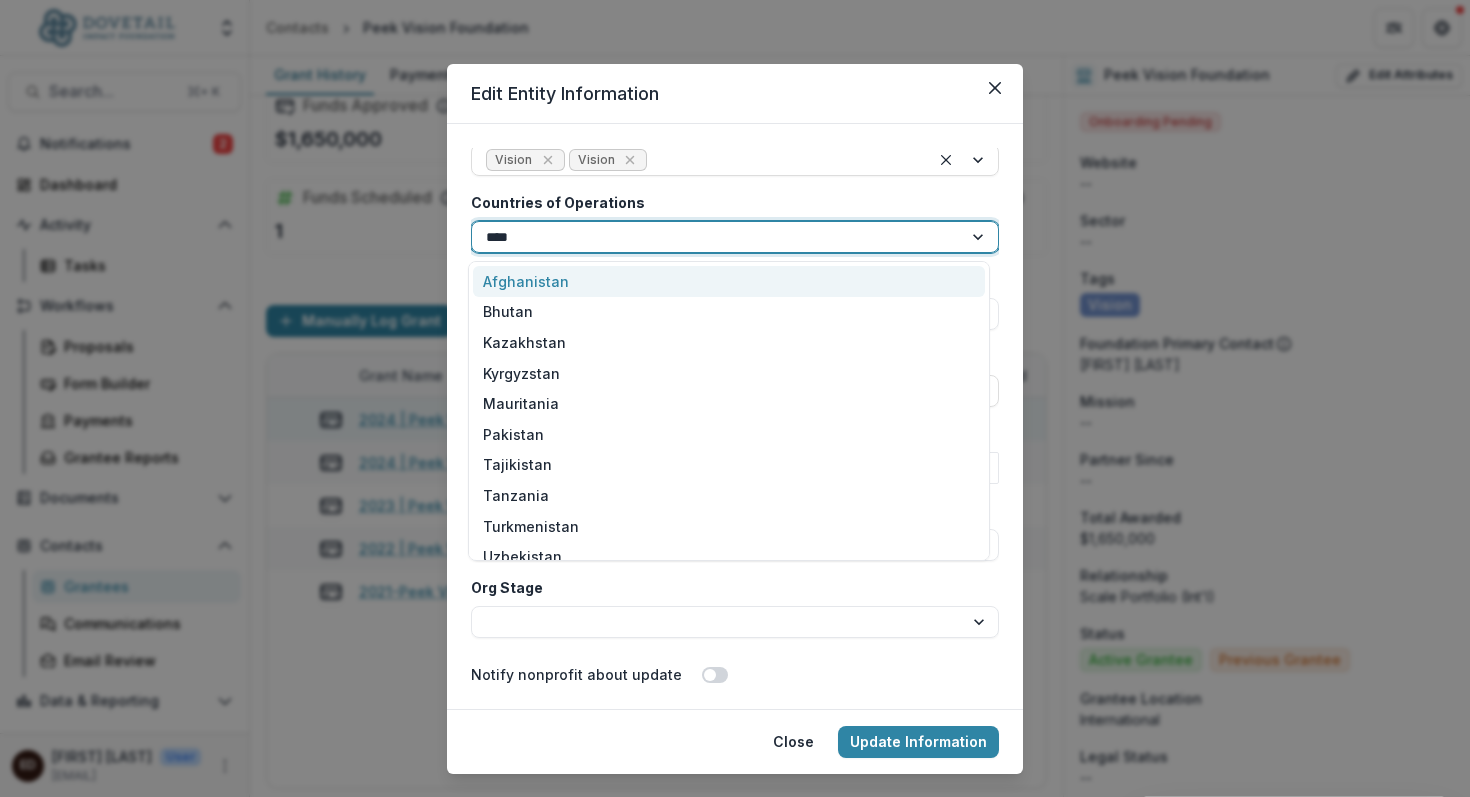 type on "*****" 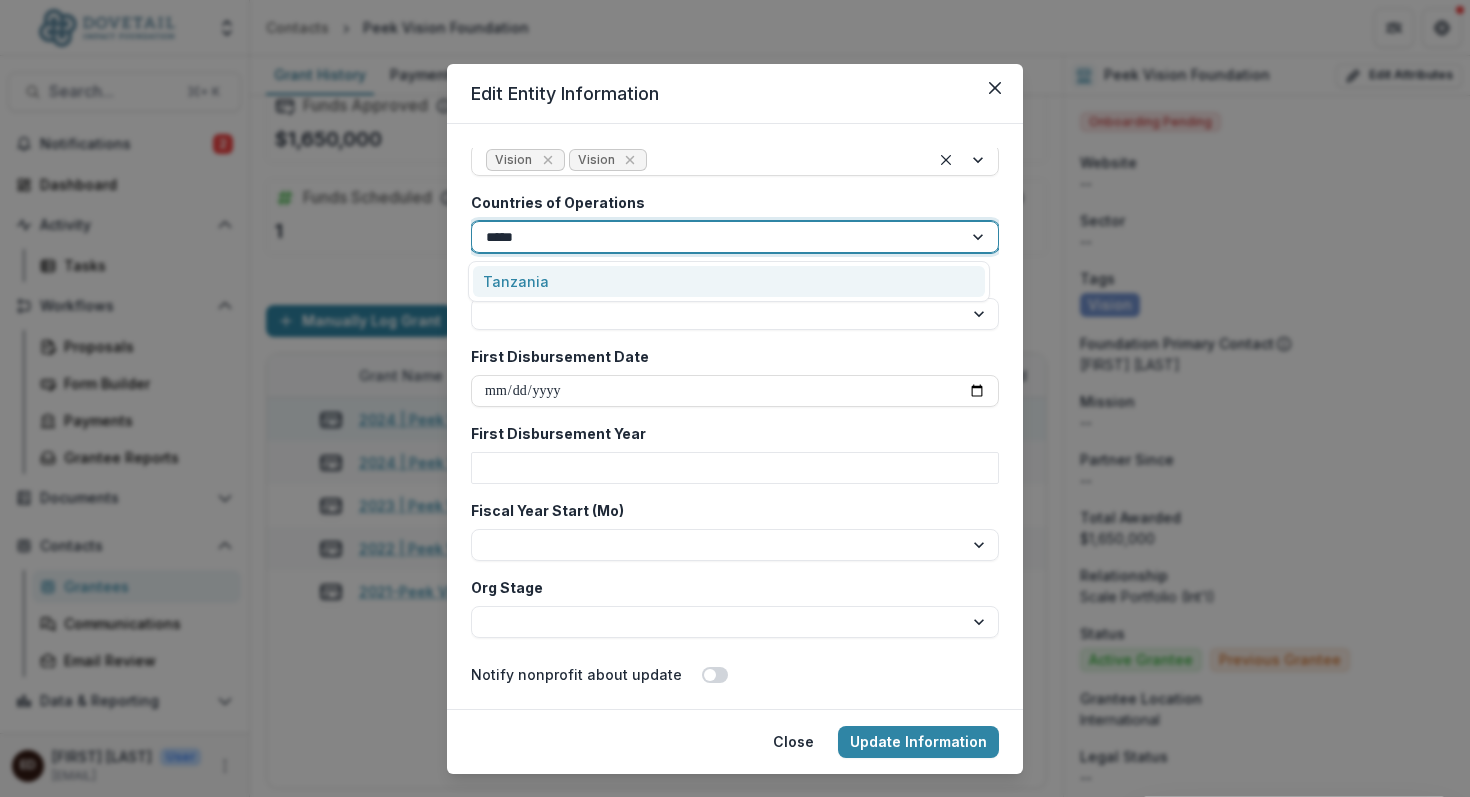 click on "Tanzania" at bounding box center [729, 281] 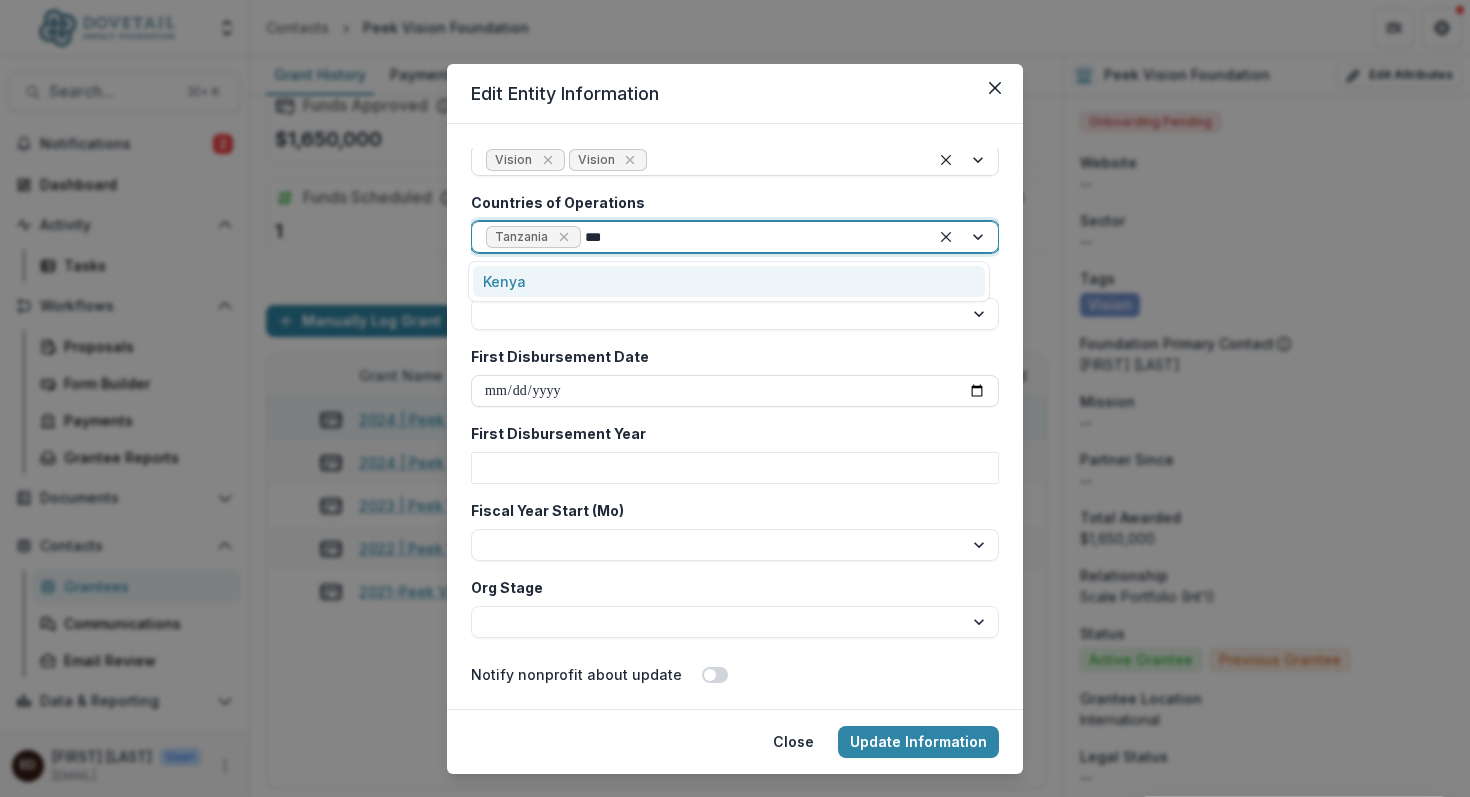 type on "****" 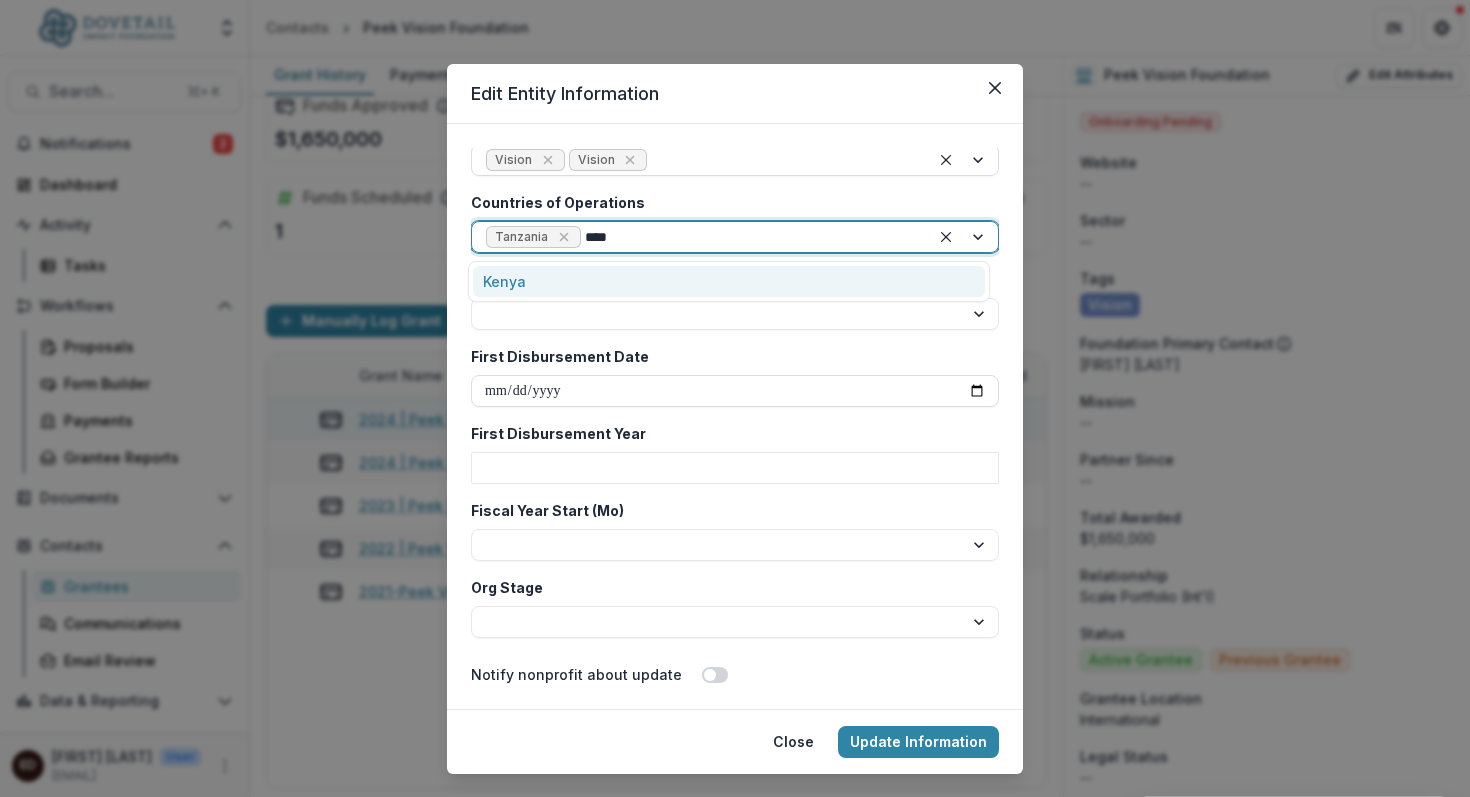click on "Kenya" at bounding box center [729, 281] 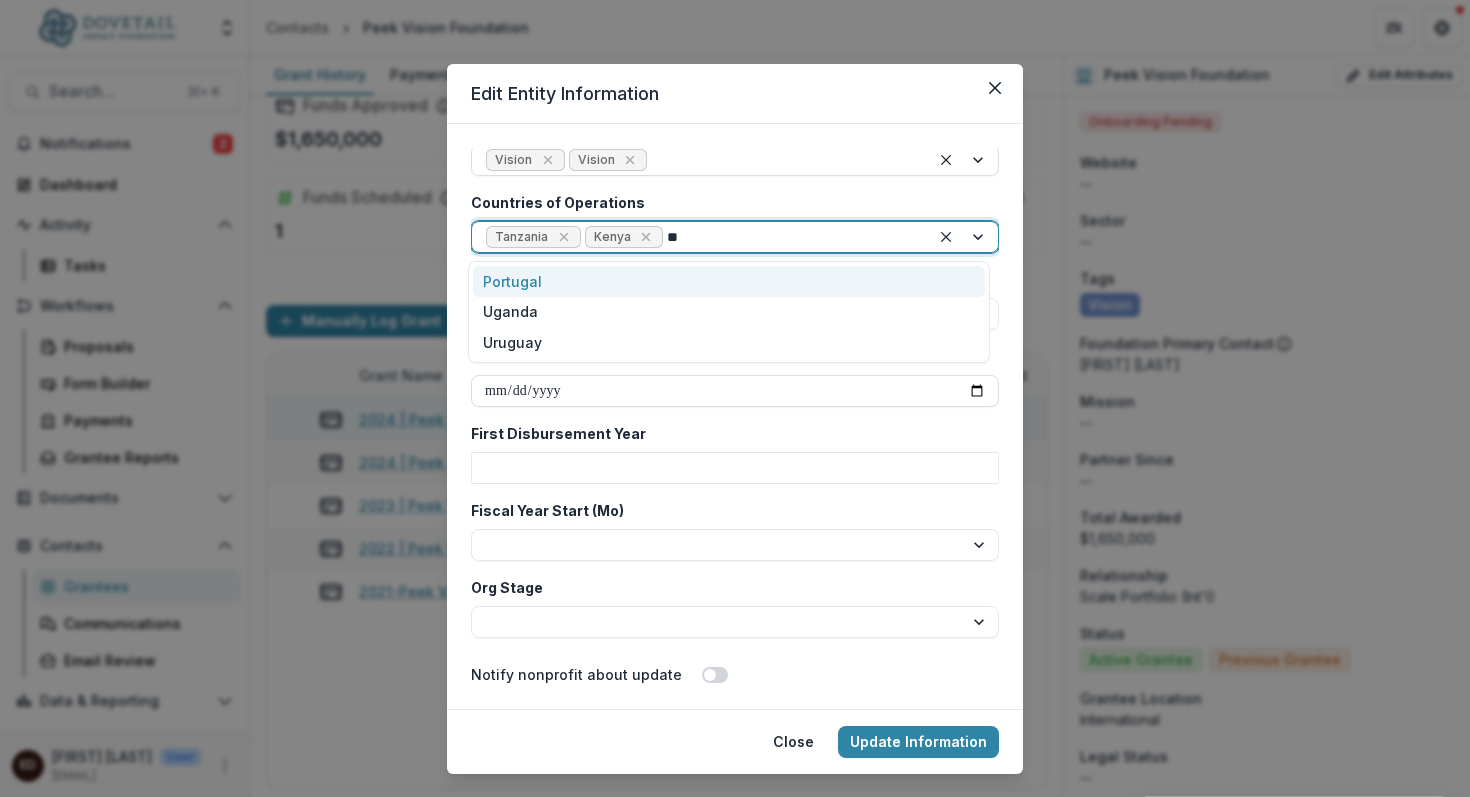 type on "***" 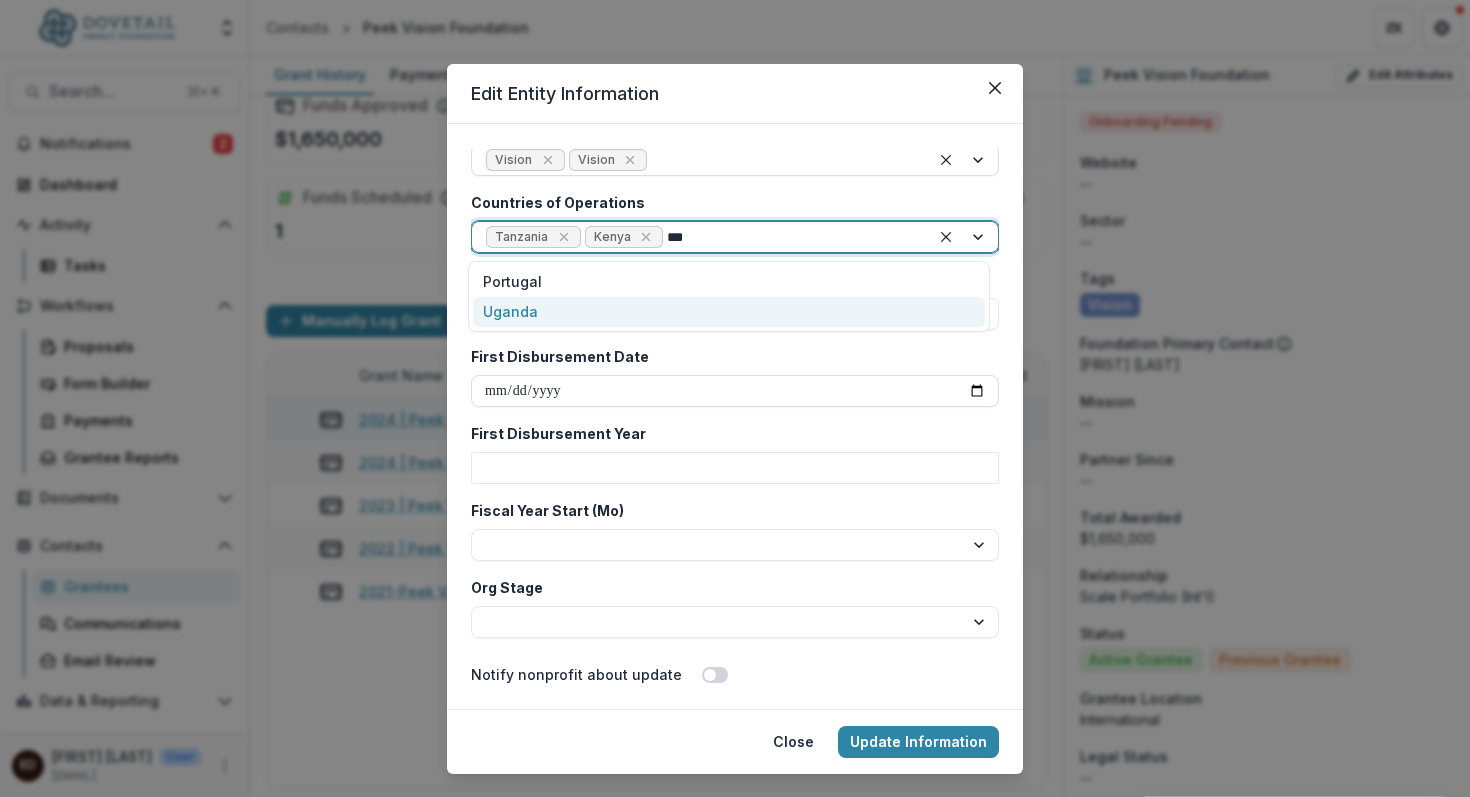click on "Uganda" at bounding box center [729, 312] 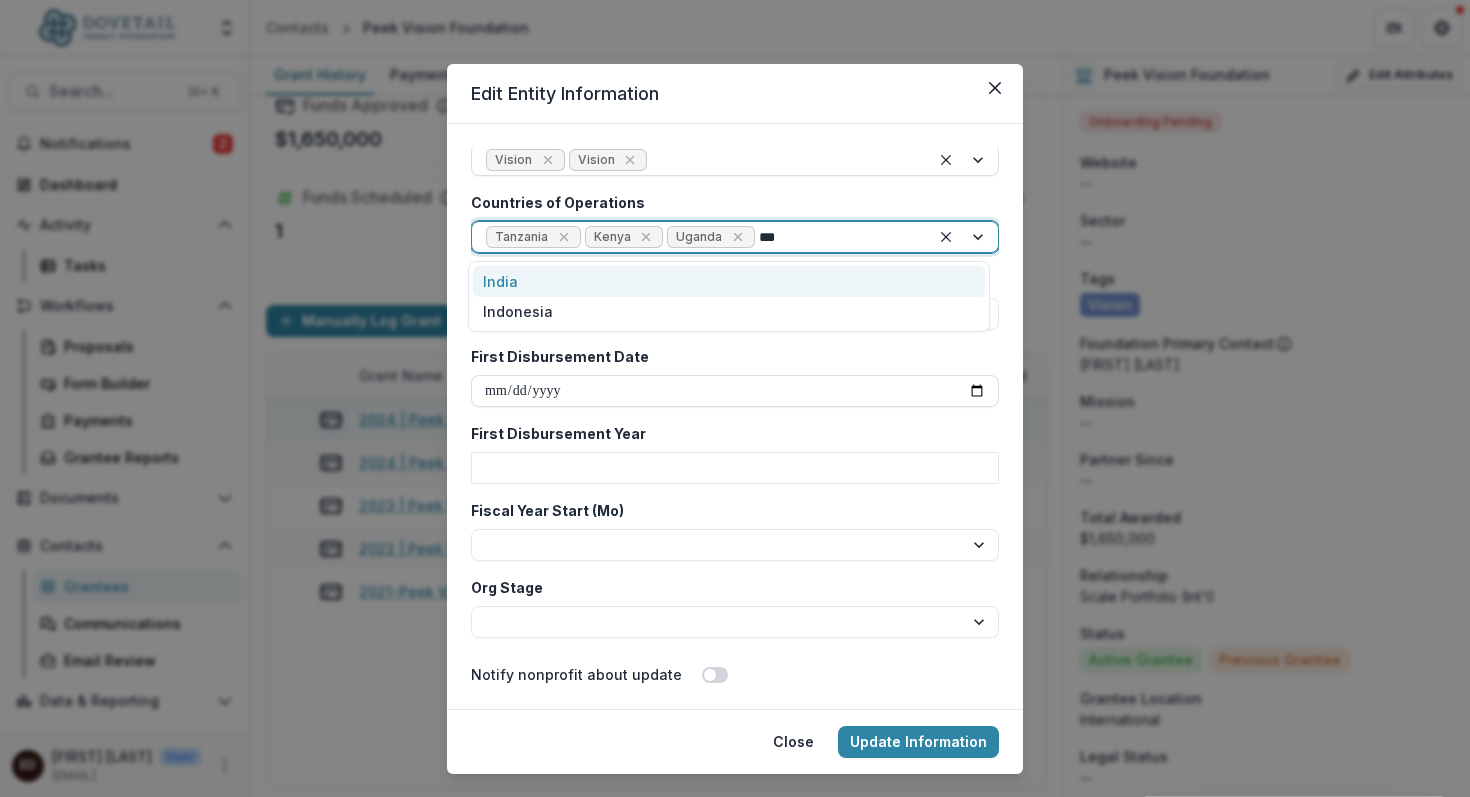 type on "****" 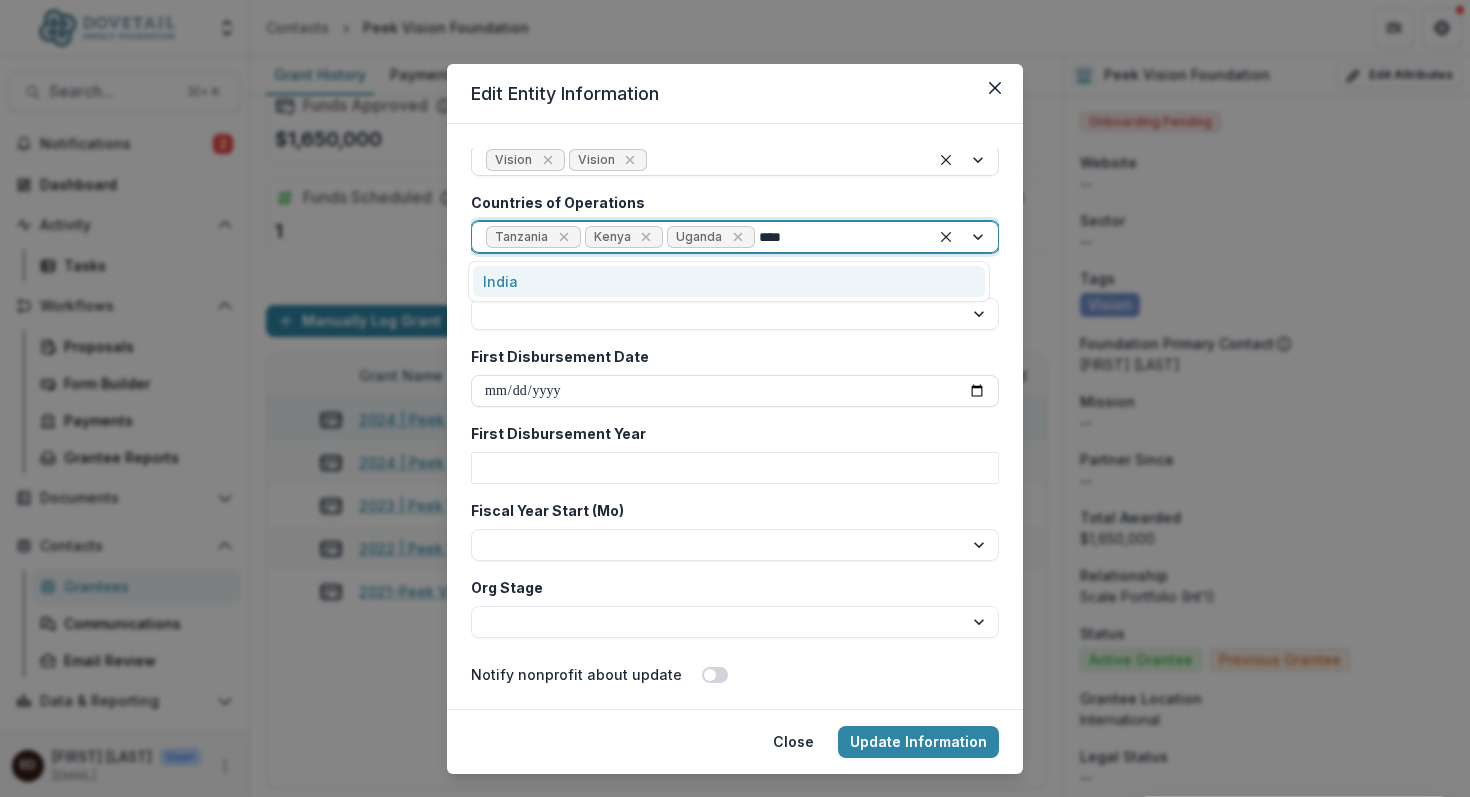 click on "India" at bounding box center [729, 281] 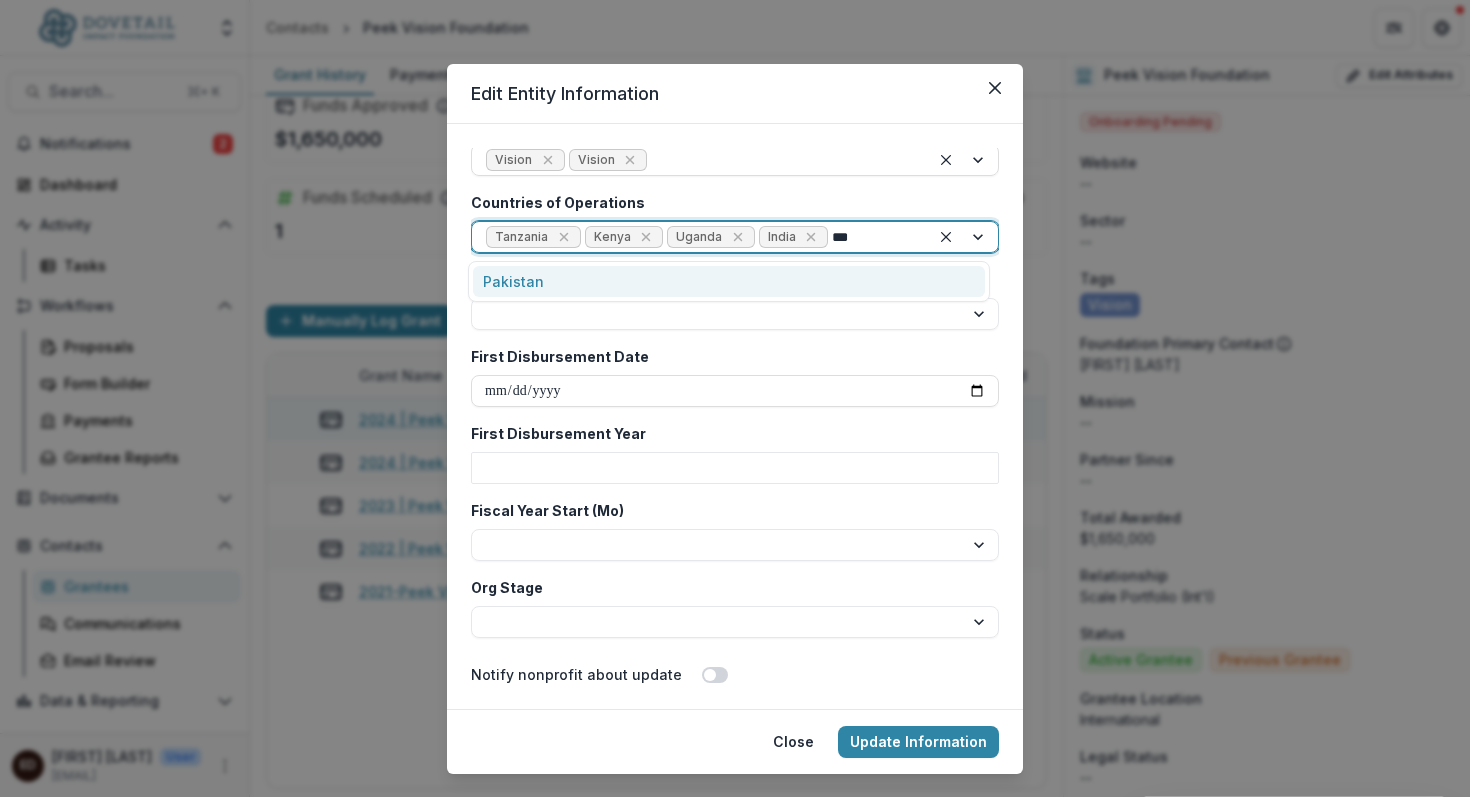 type on "****" 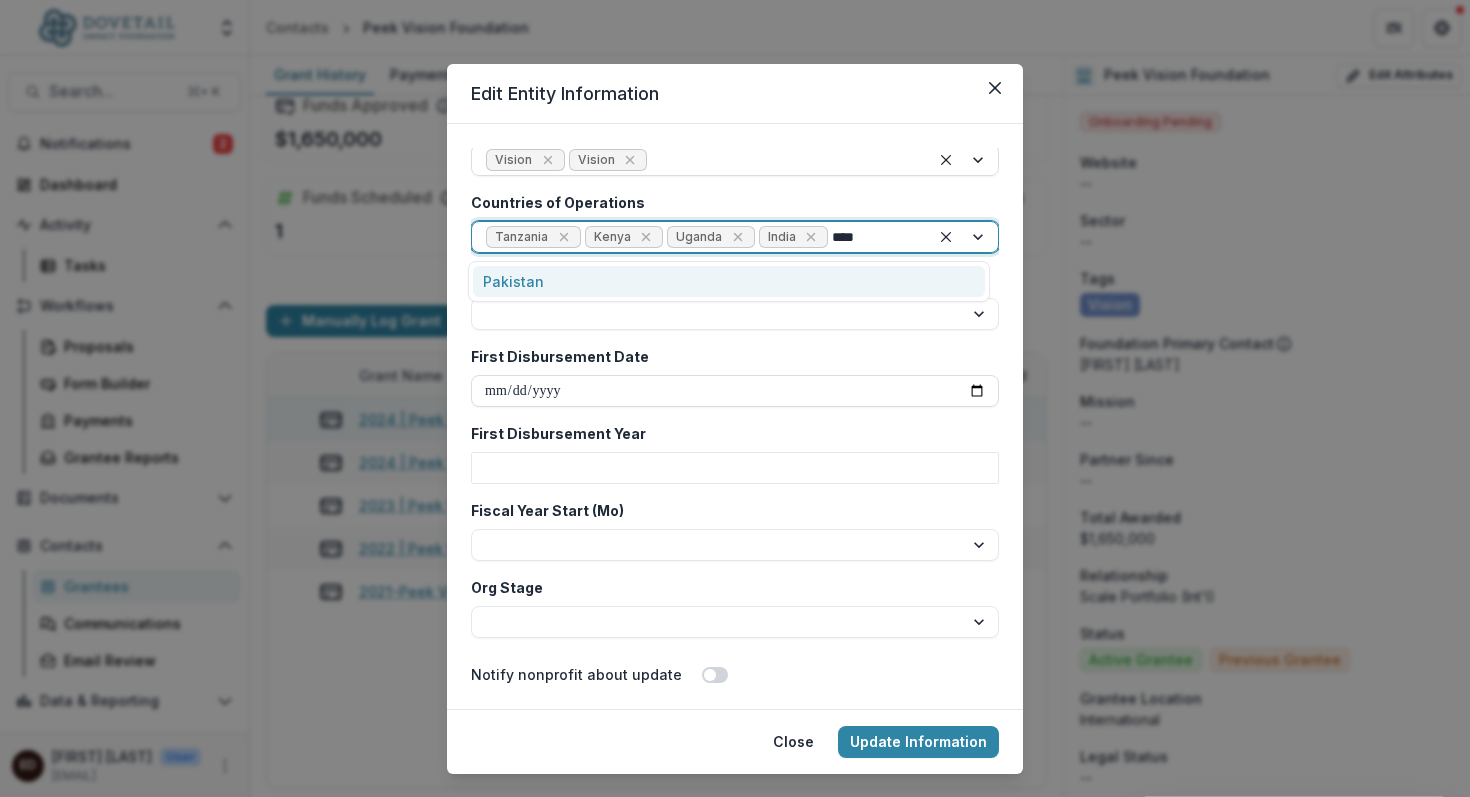 click on "Pakistan" at bounding box center [729, 281] 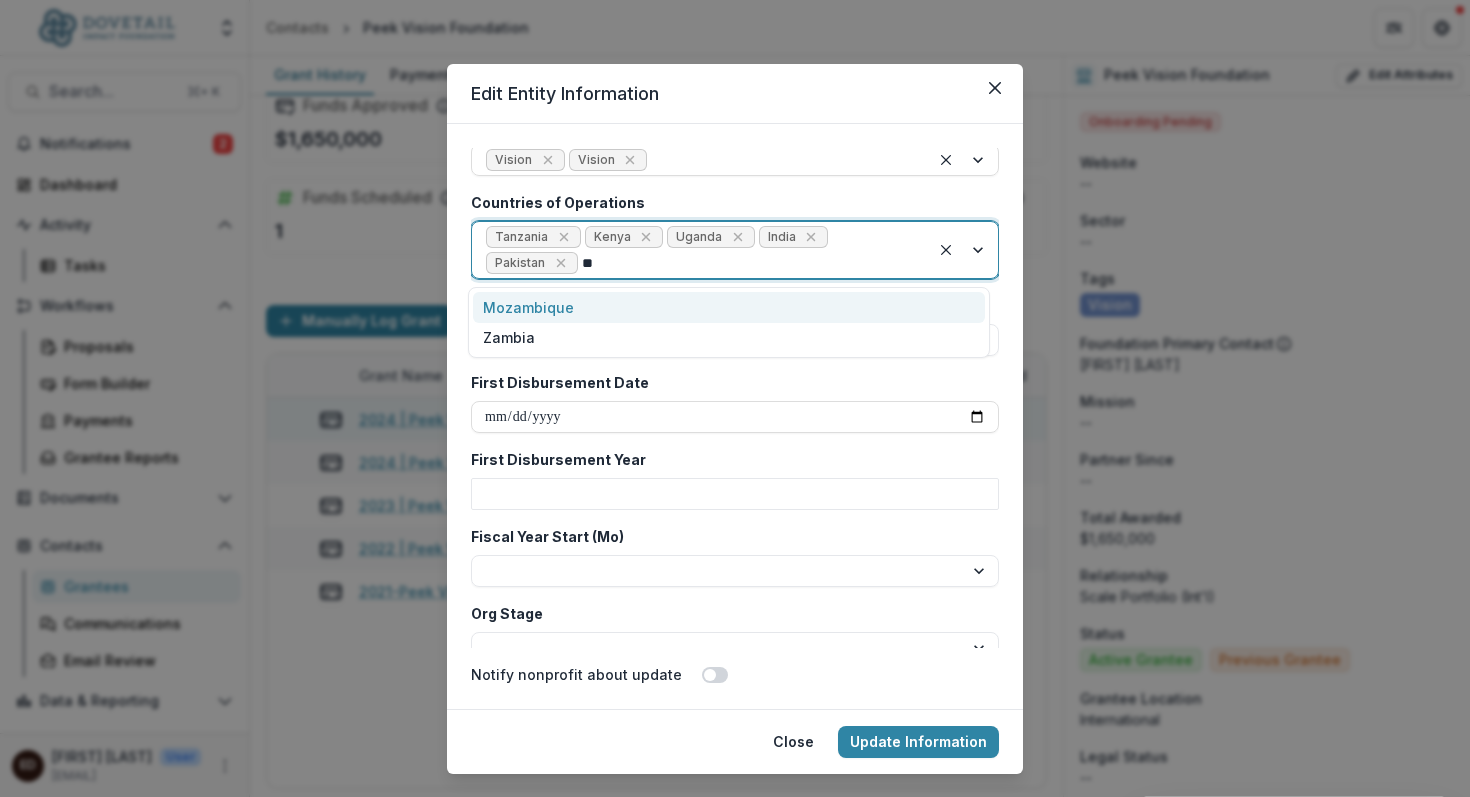 type on "*" 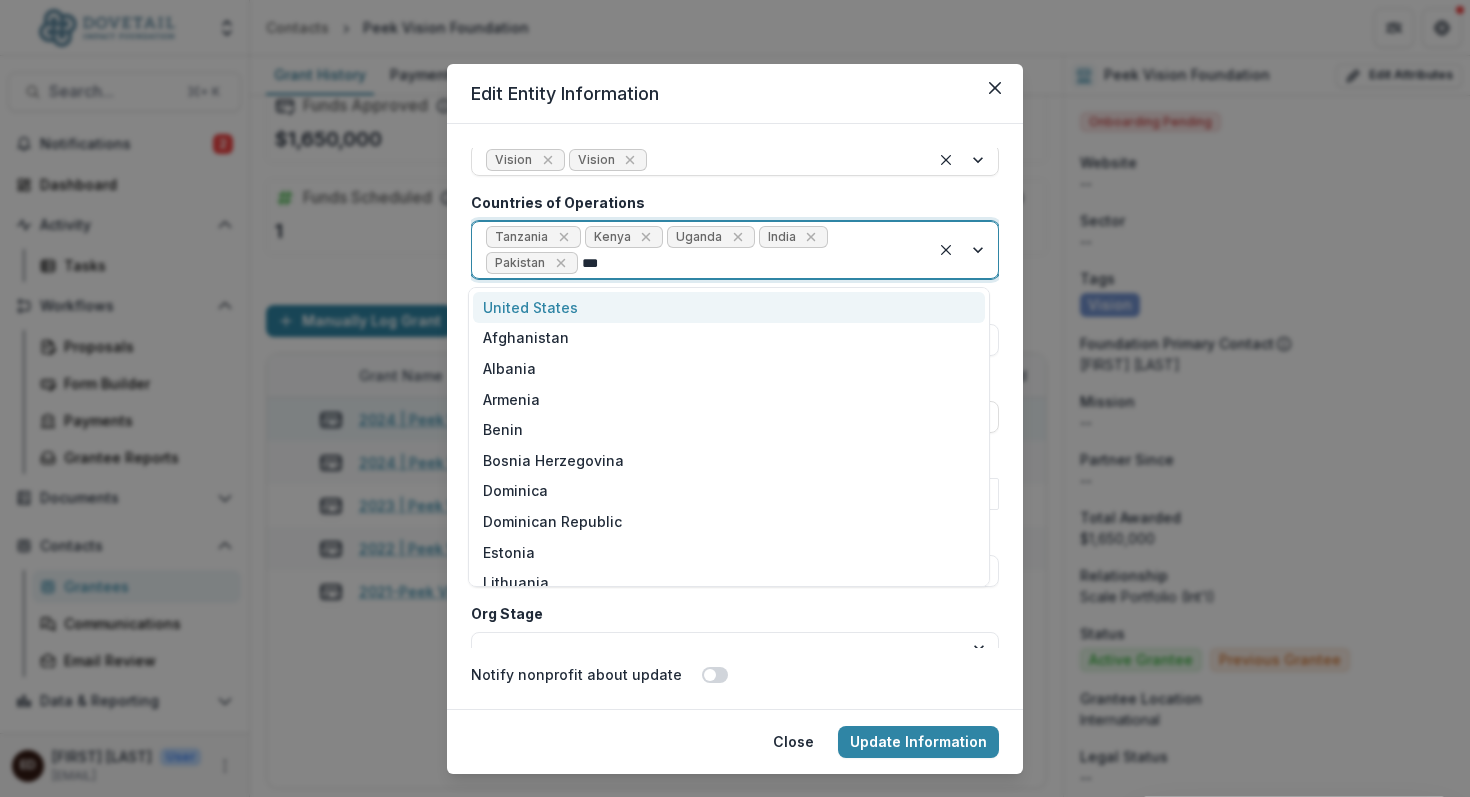 type on "****" 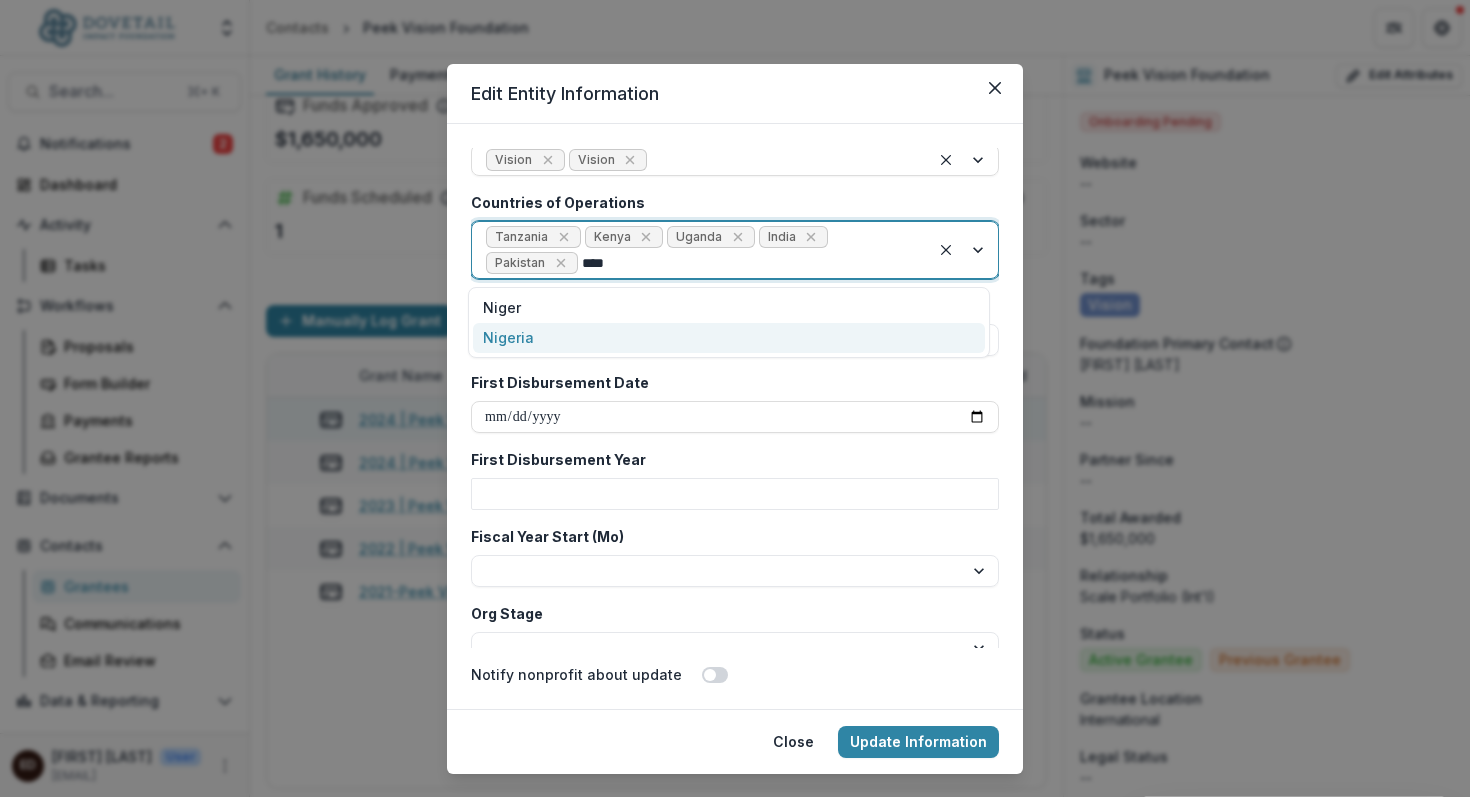 click on "Nigeria" at bounding box center [729, 338] 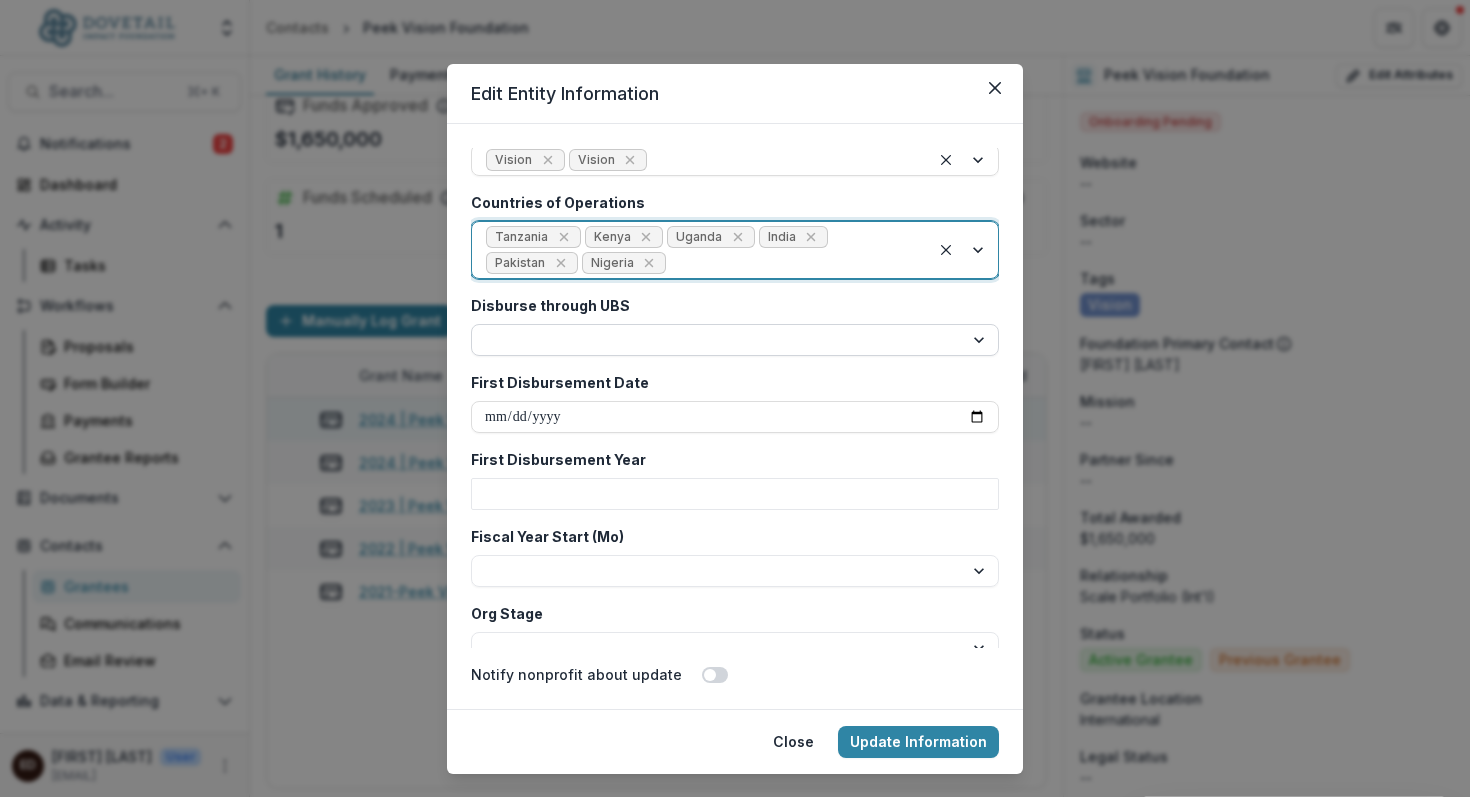 click on "*** **" at bounding box center [735, 340] 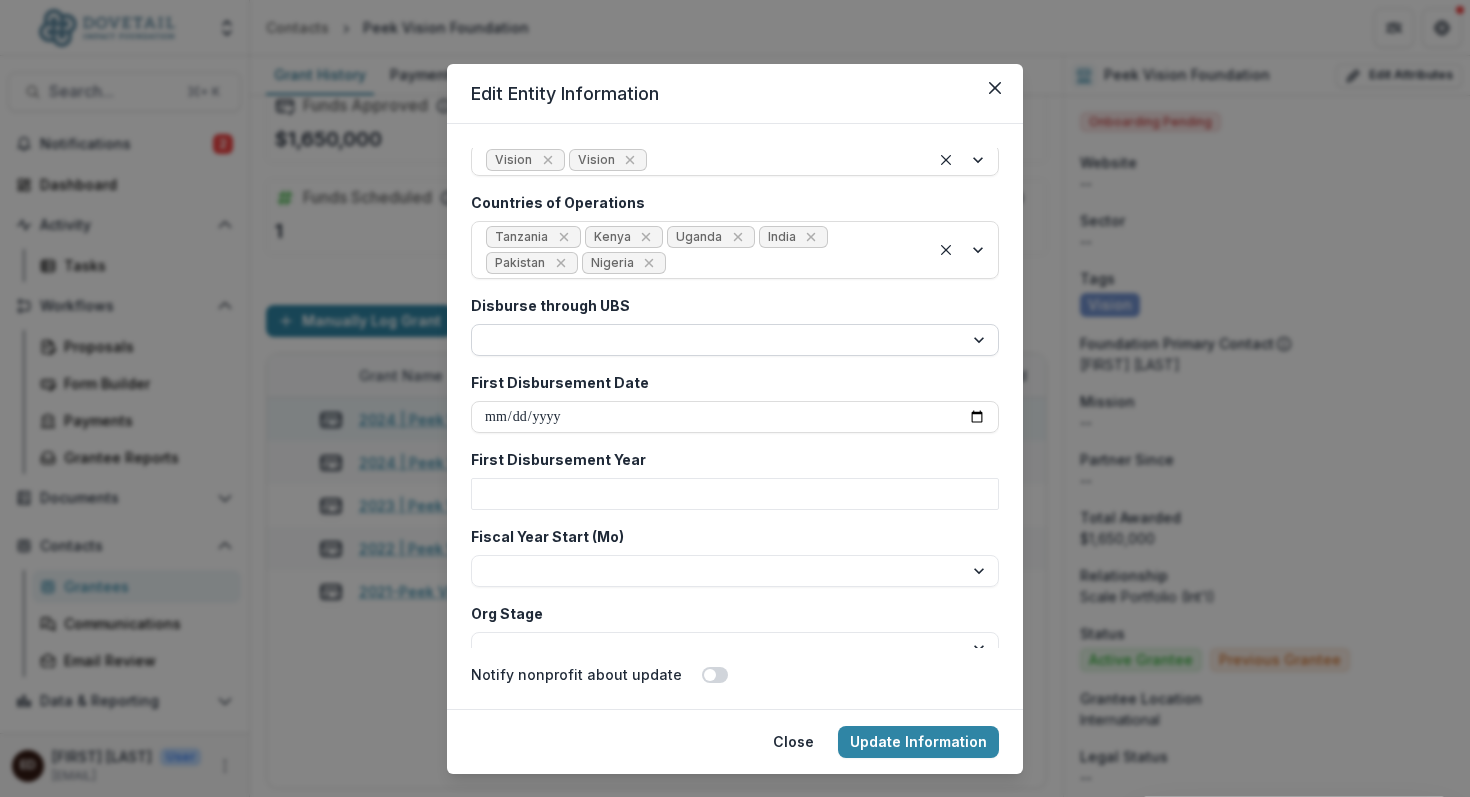 select on "***" 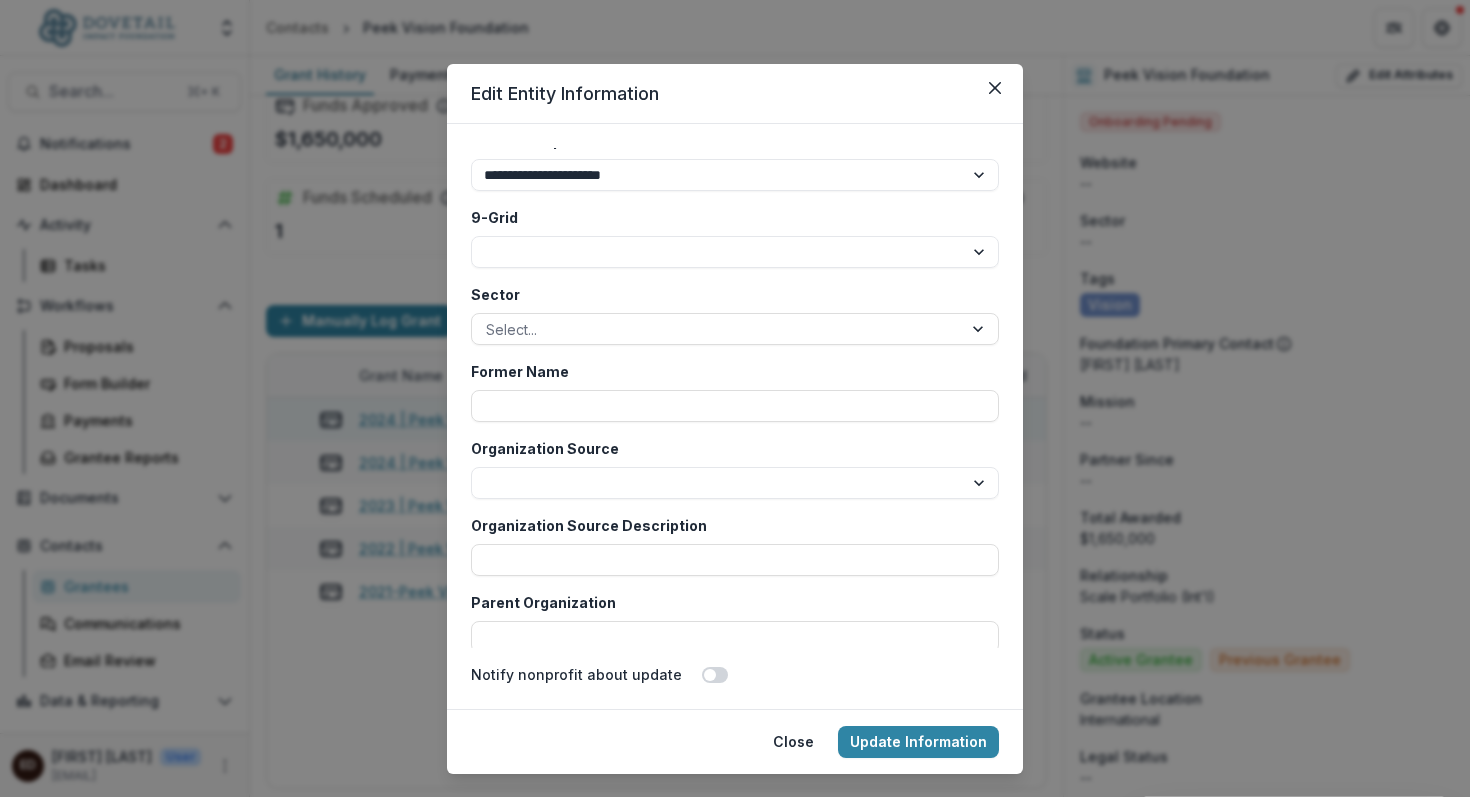 scroll, scrollTop: 4041, scrollLeft: 0, axis: vertical 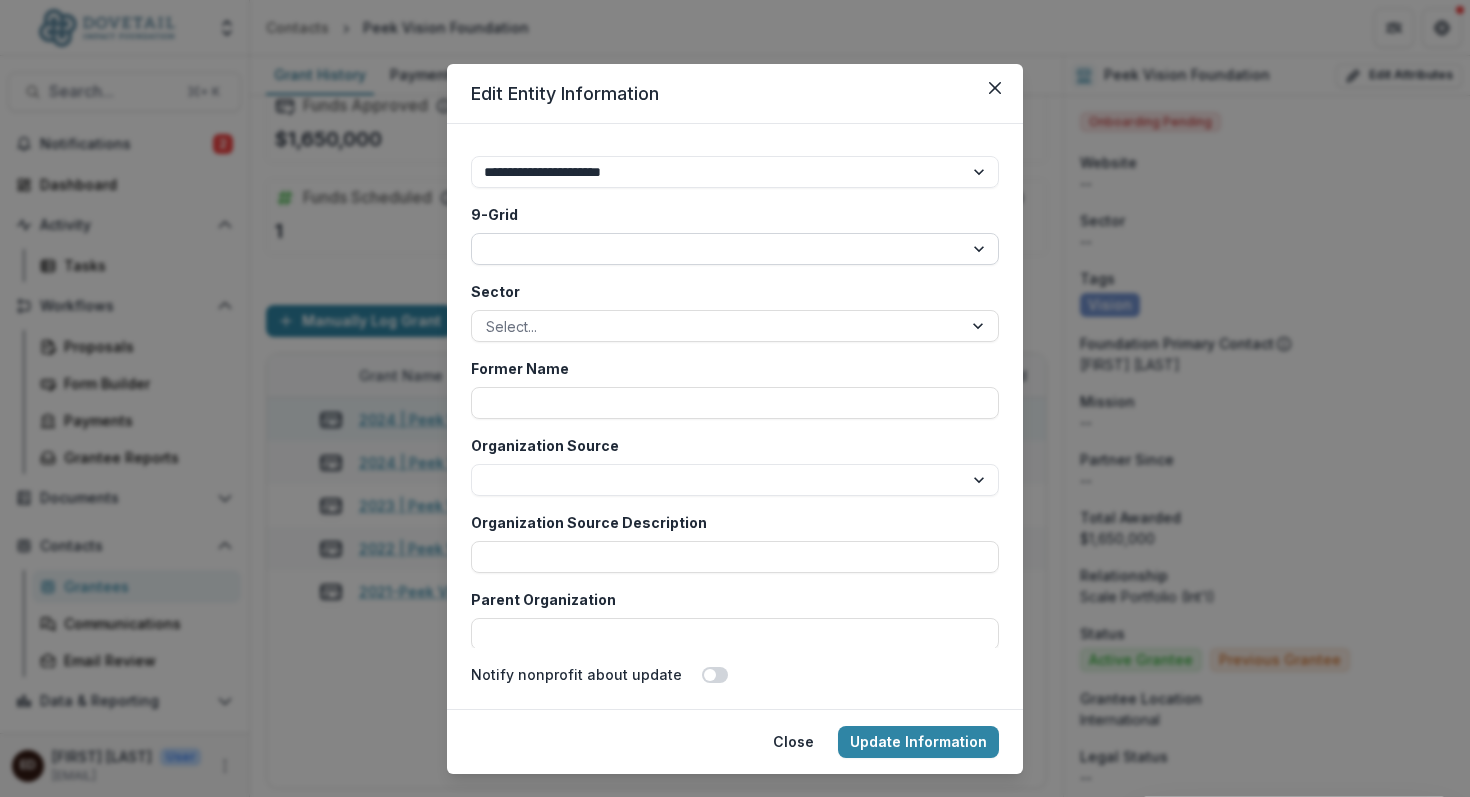 click on "* * * * * * * * *" at bounding box center [735, 249] 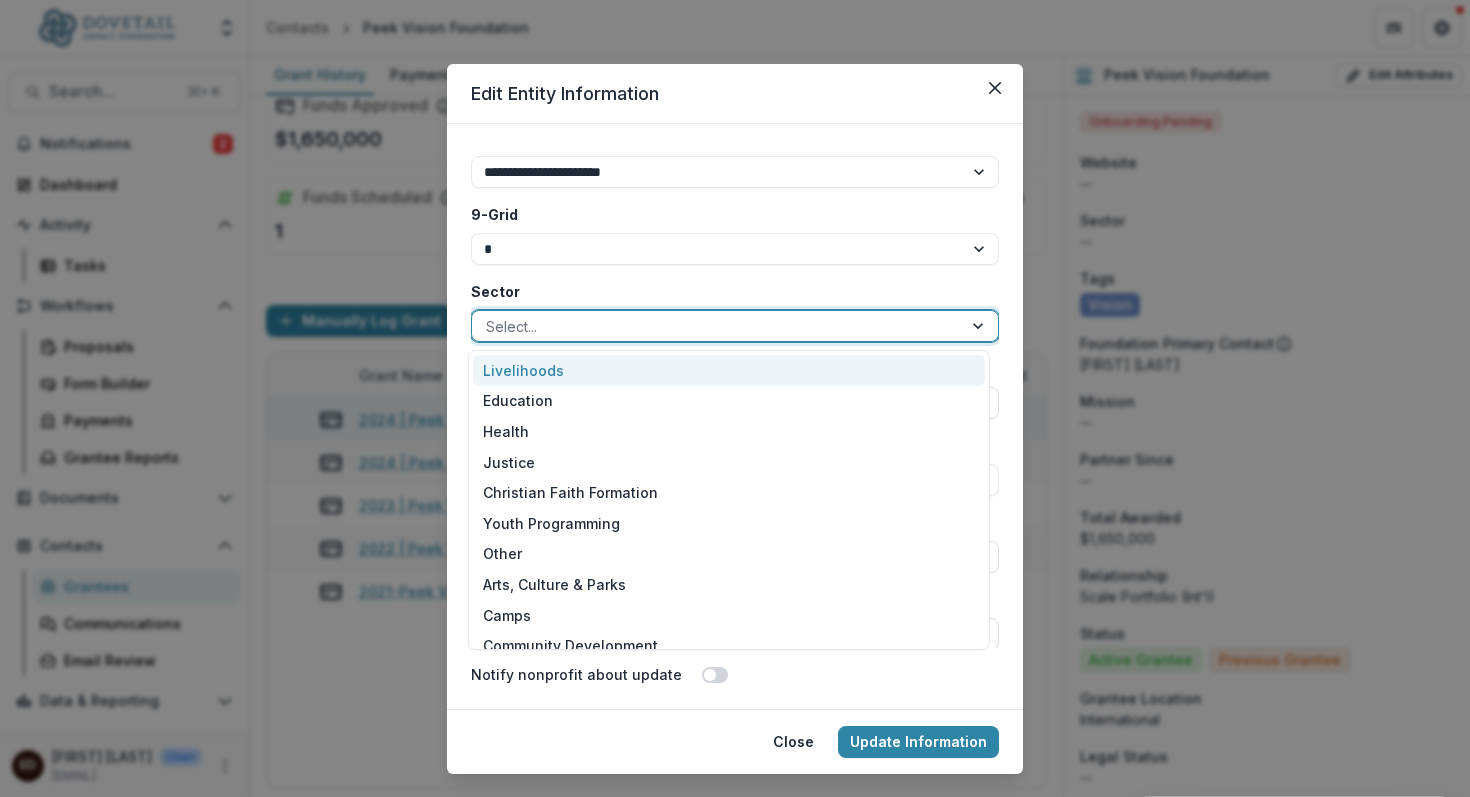 click at bounding box center [980, 326] 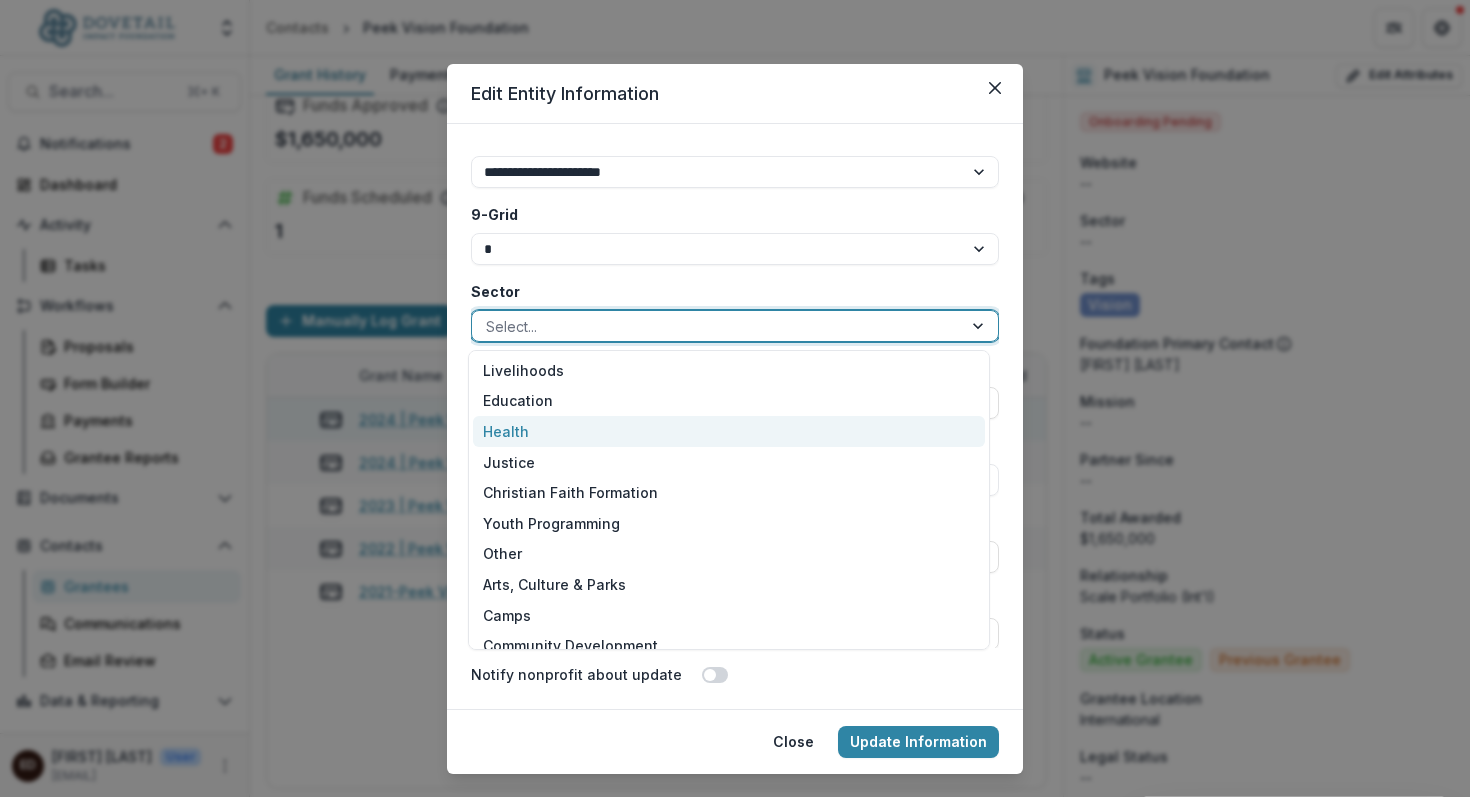 click on "Health" at bounding box center [729, 431] 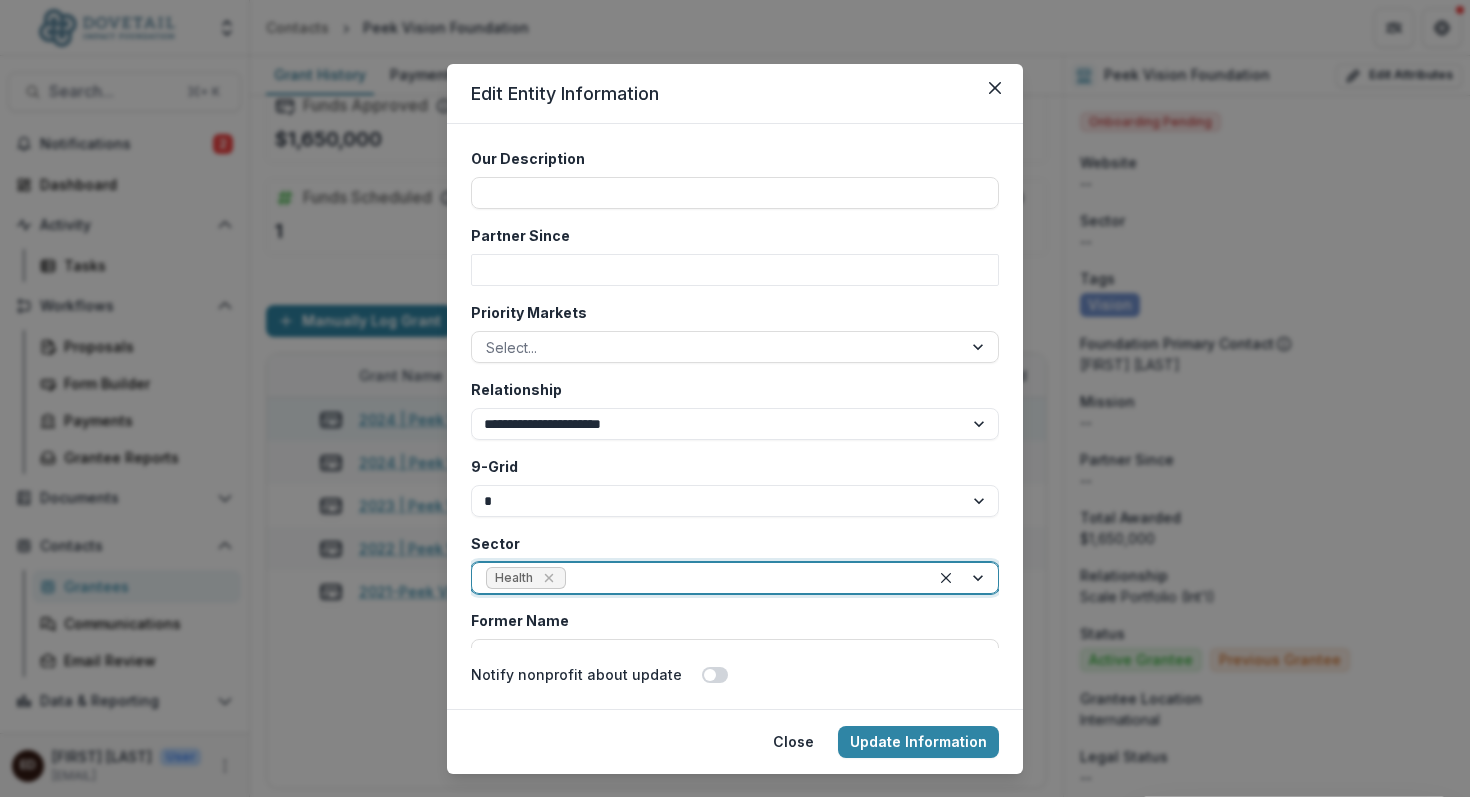 scroll, scrollTop: 3787, scrollLeft: 0, axis: vertical 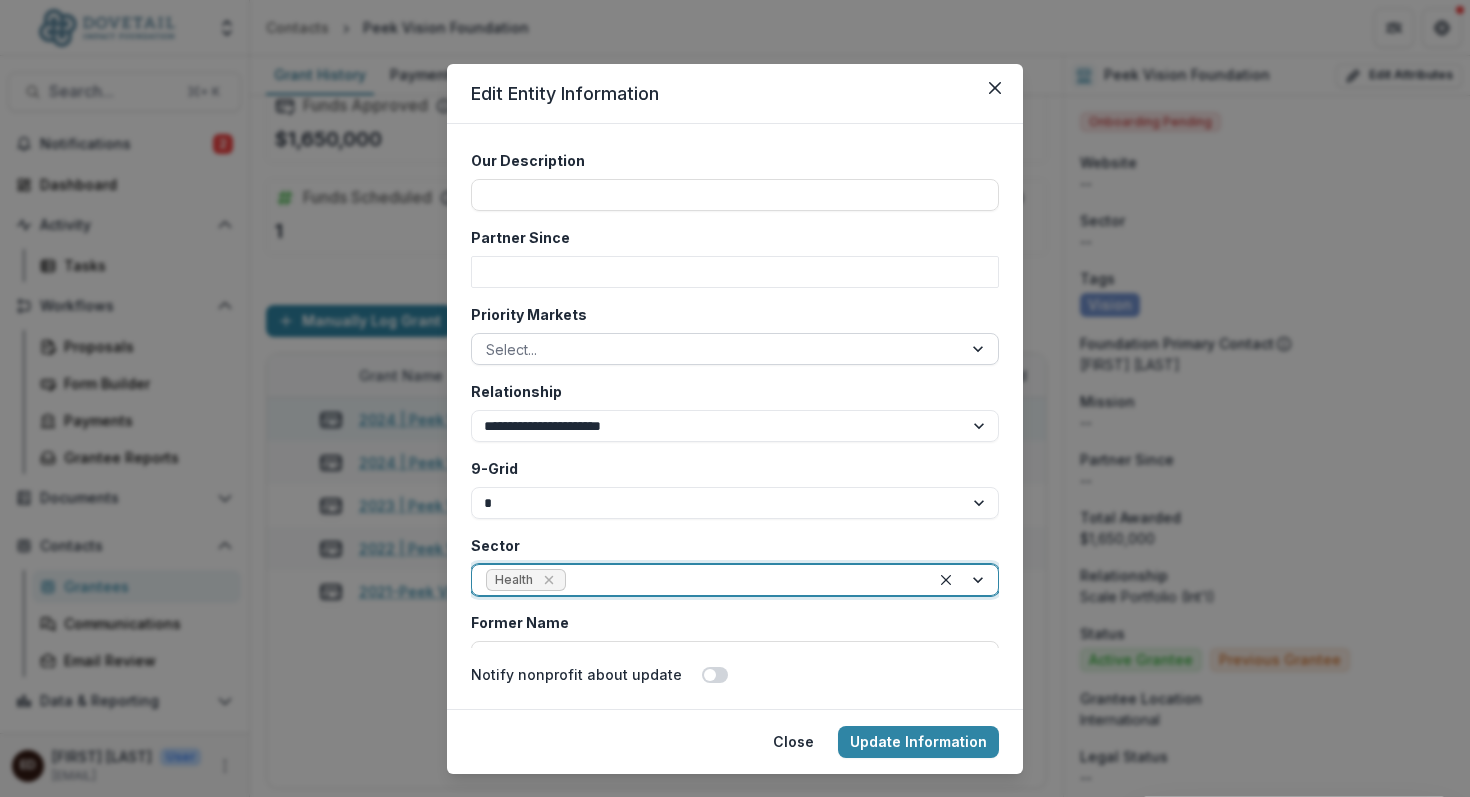 click at bounding box center [980, 349] 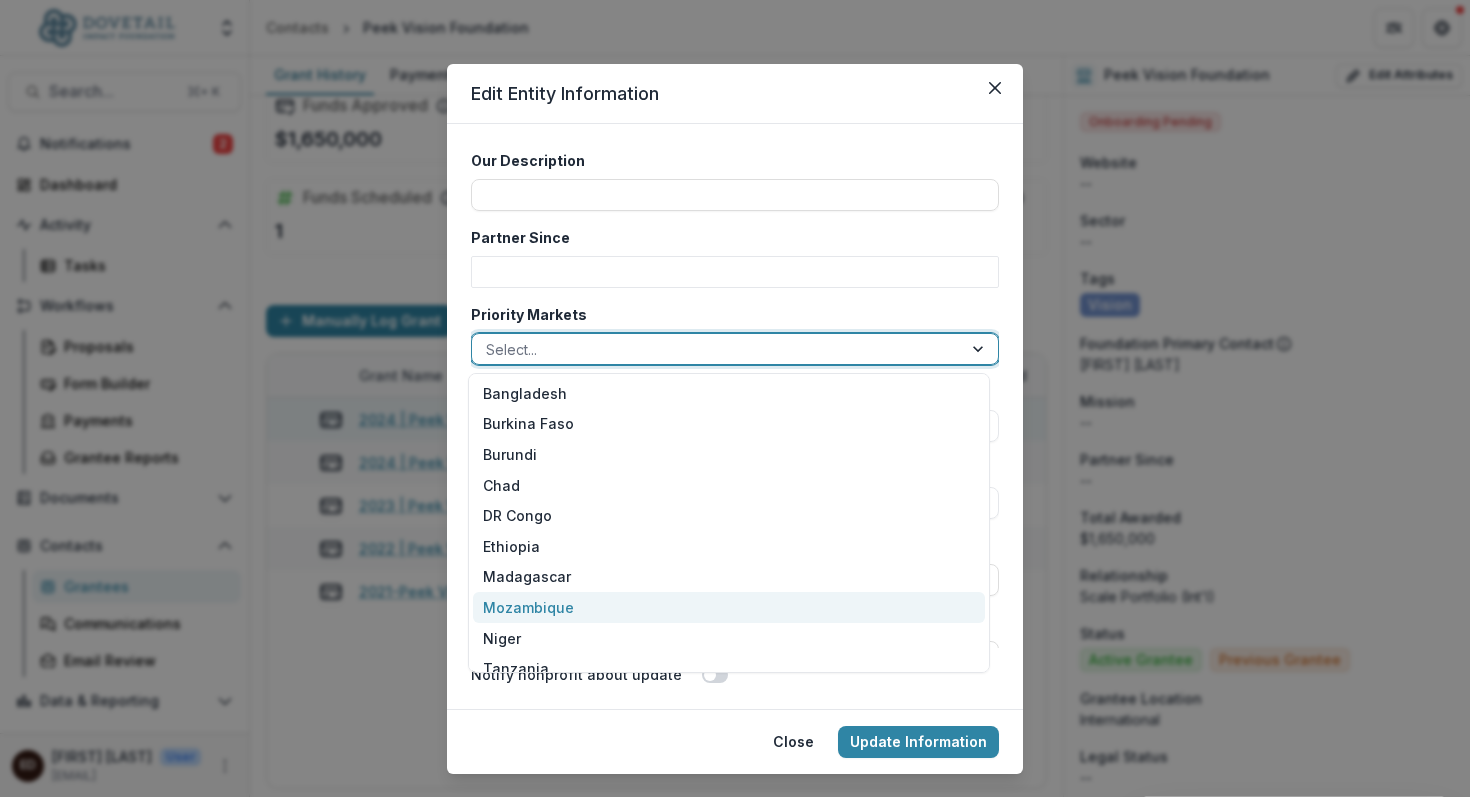 scroll, scrollTop: 46, scrollLeft: 0, axis: vertical 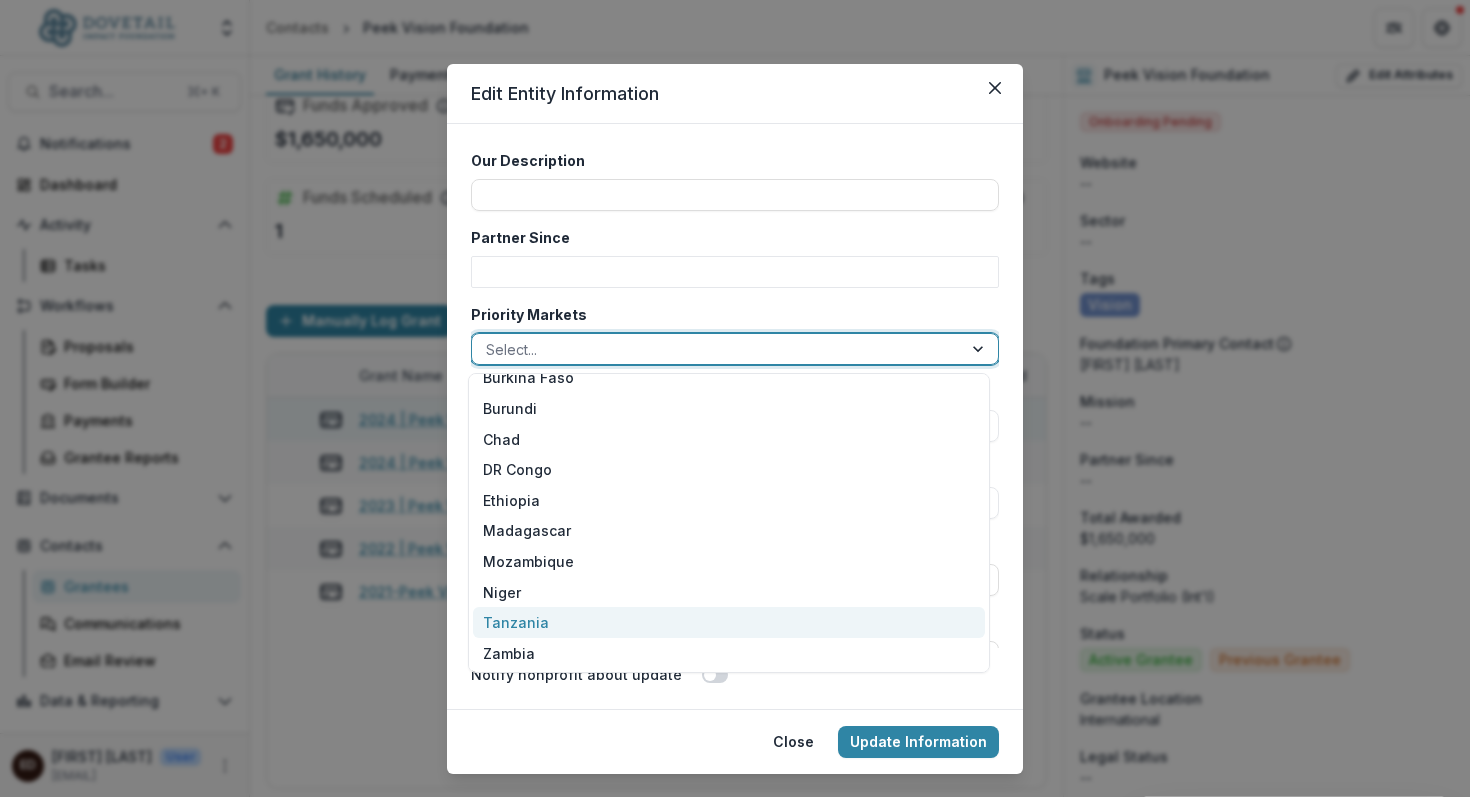 click on "Tanzania" at bounding box center (729, 622) 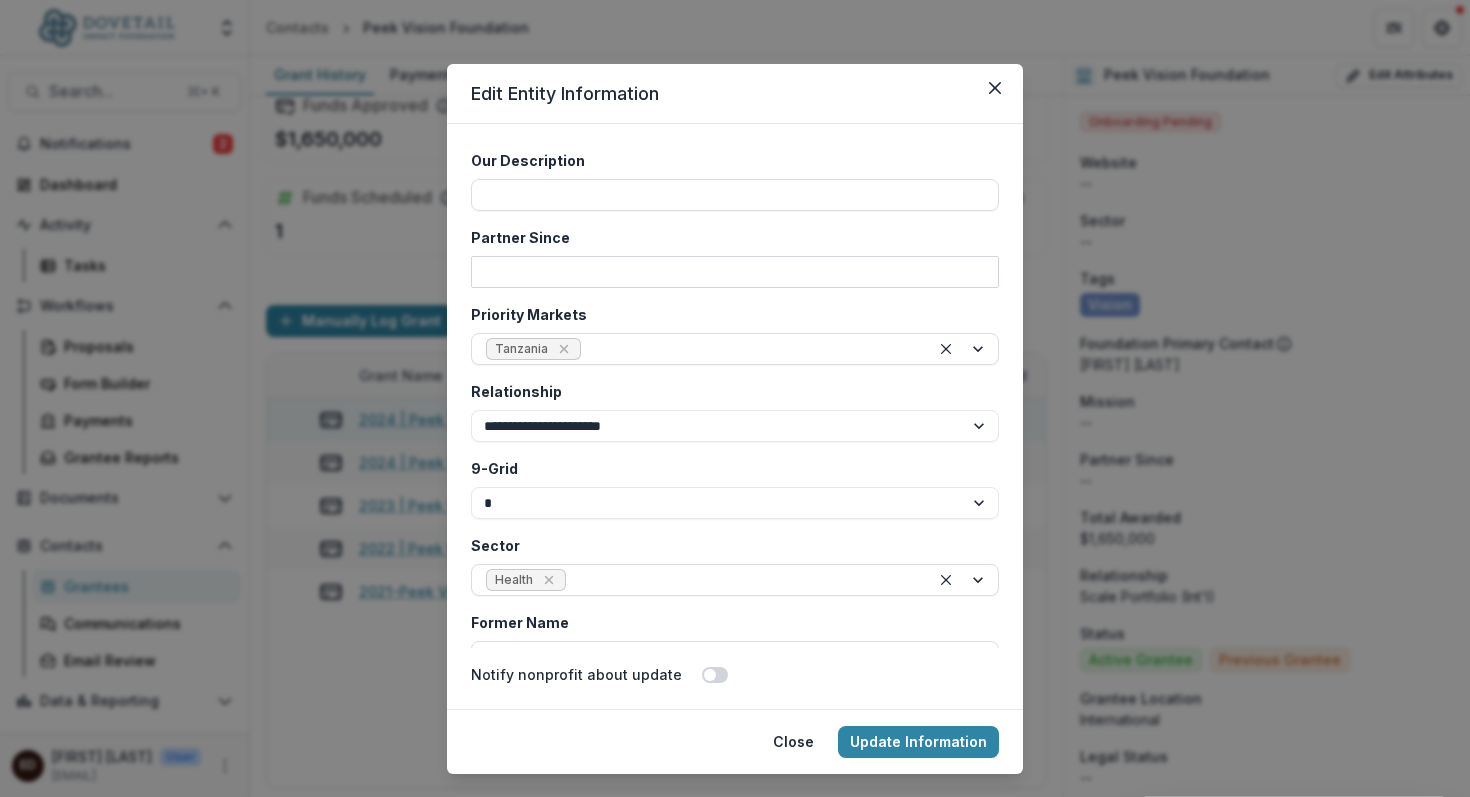 click on "Partner Since" at bounding box center [735, 272] 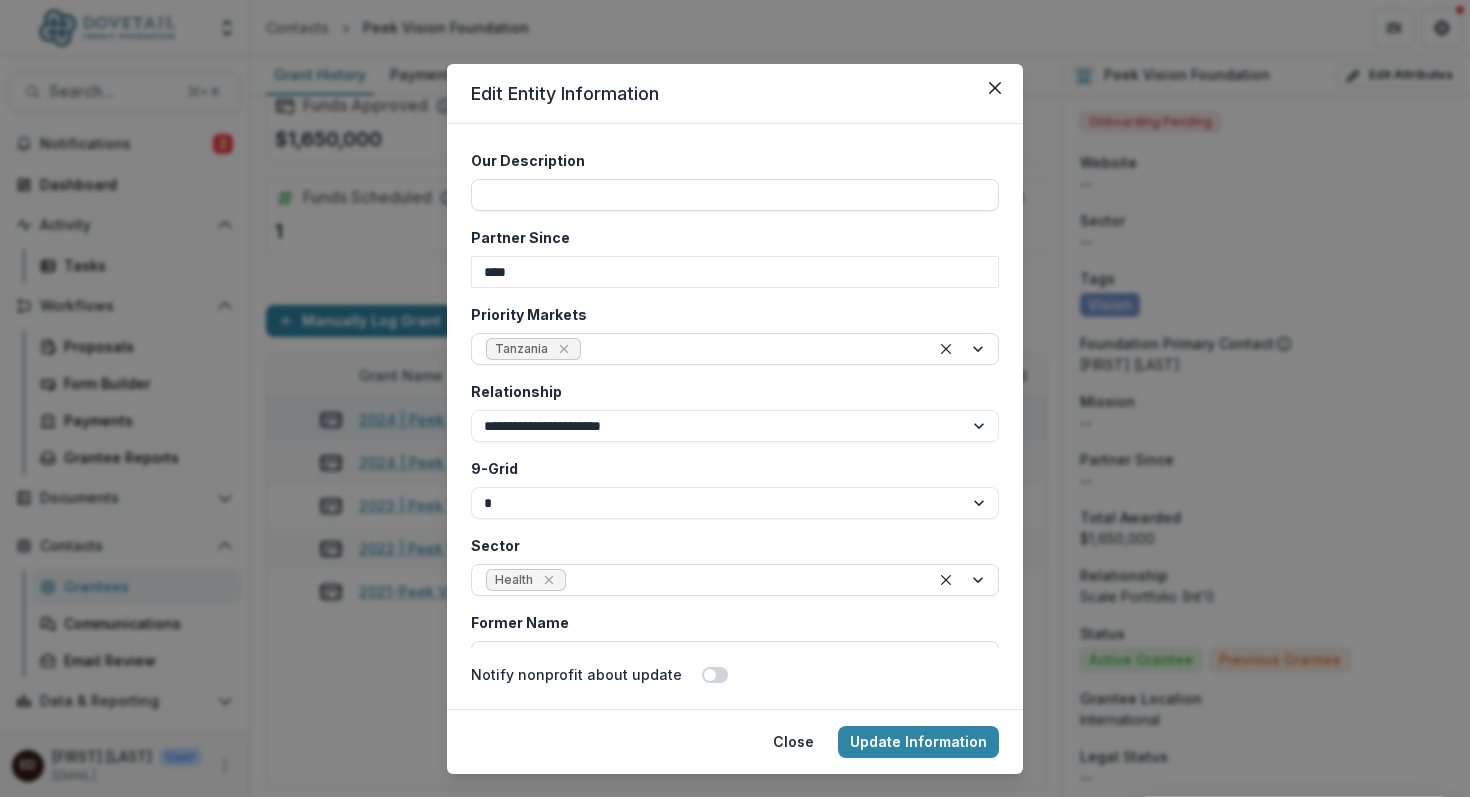 type on "****" 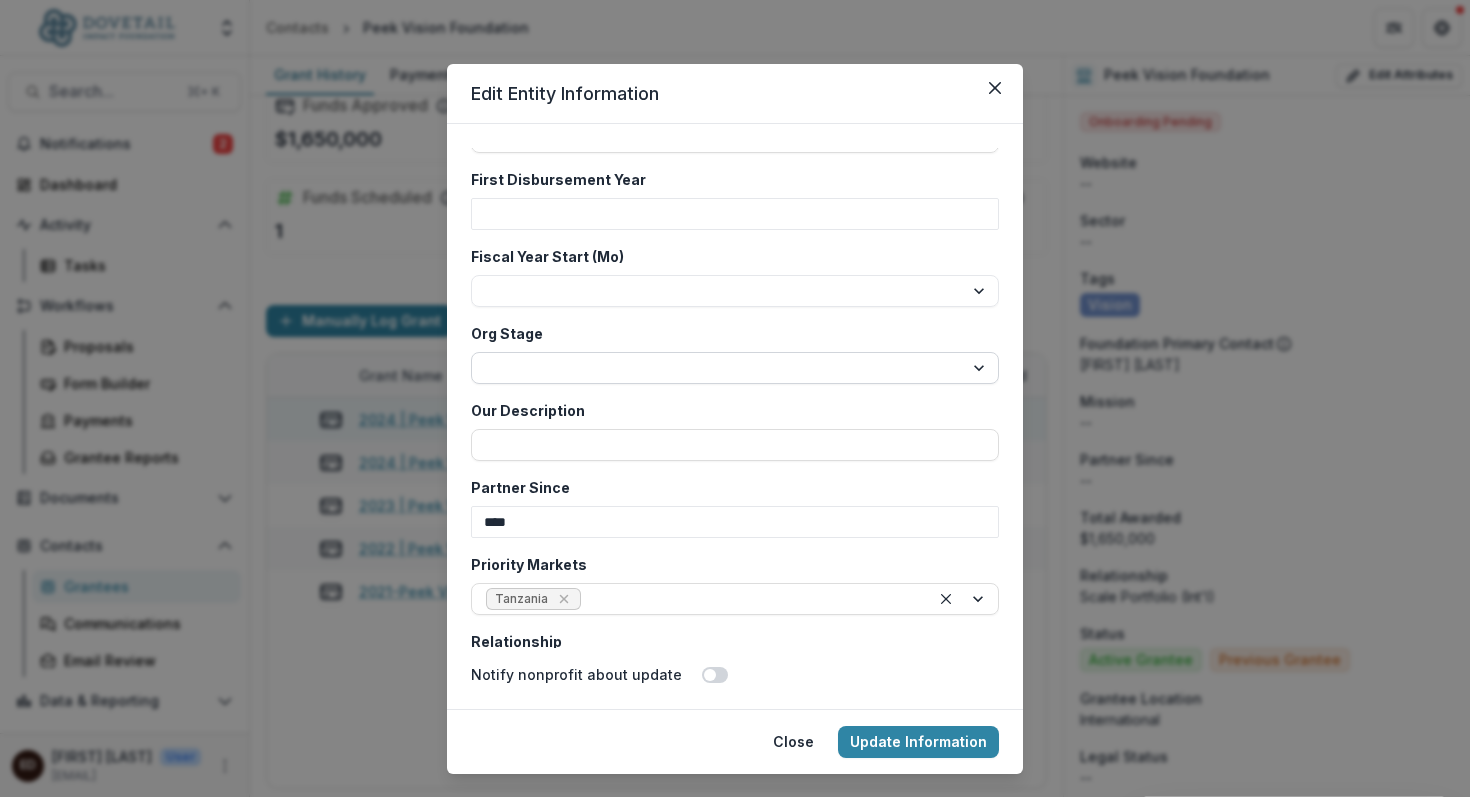 scroll, scrollTop: 3548, scrollLeft: 0, axis: vertical 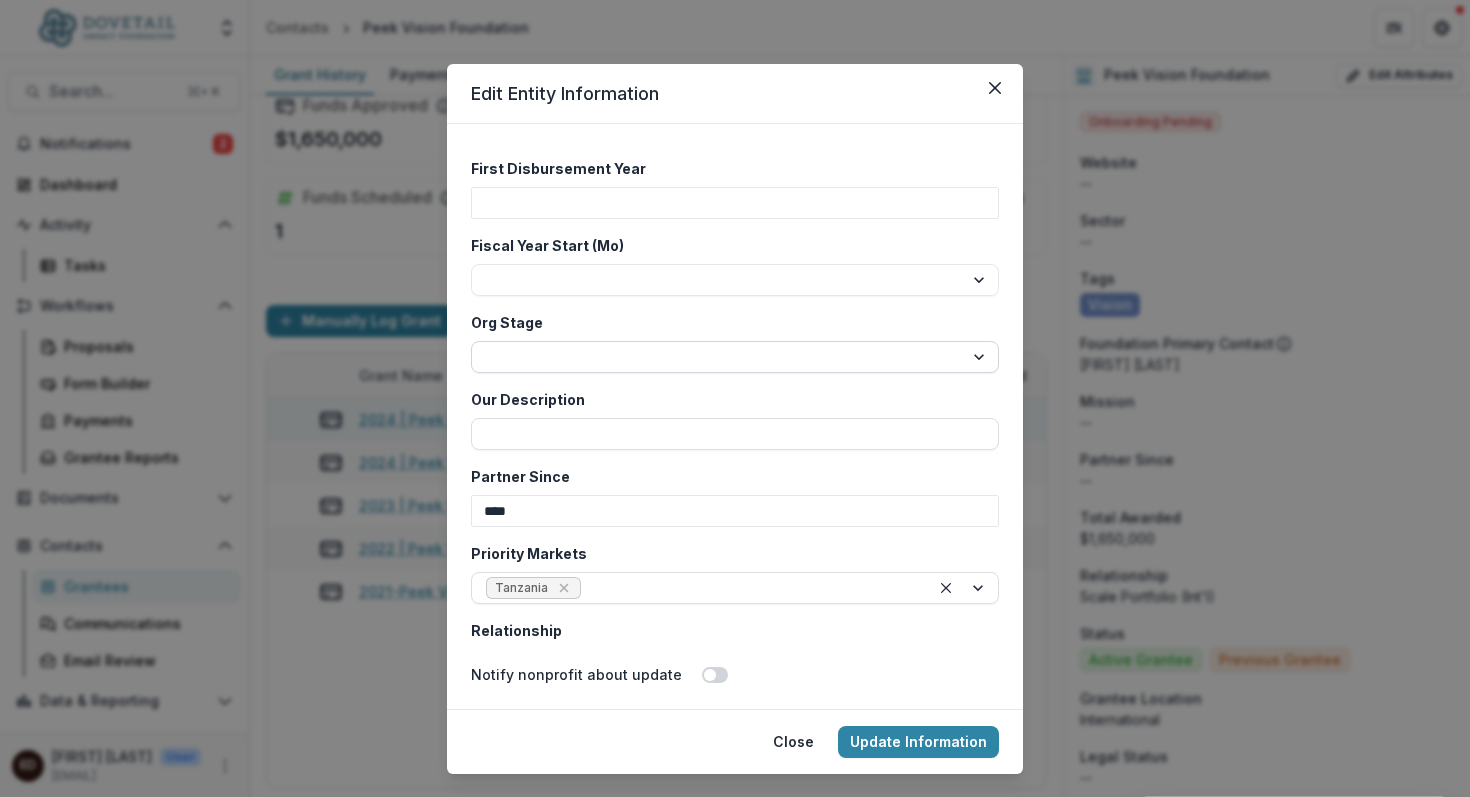 click on "**********" at bounding box center (735, 357) 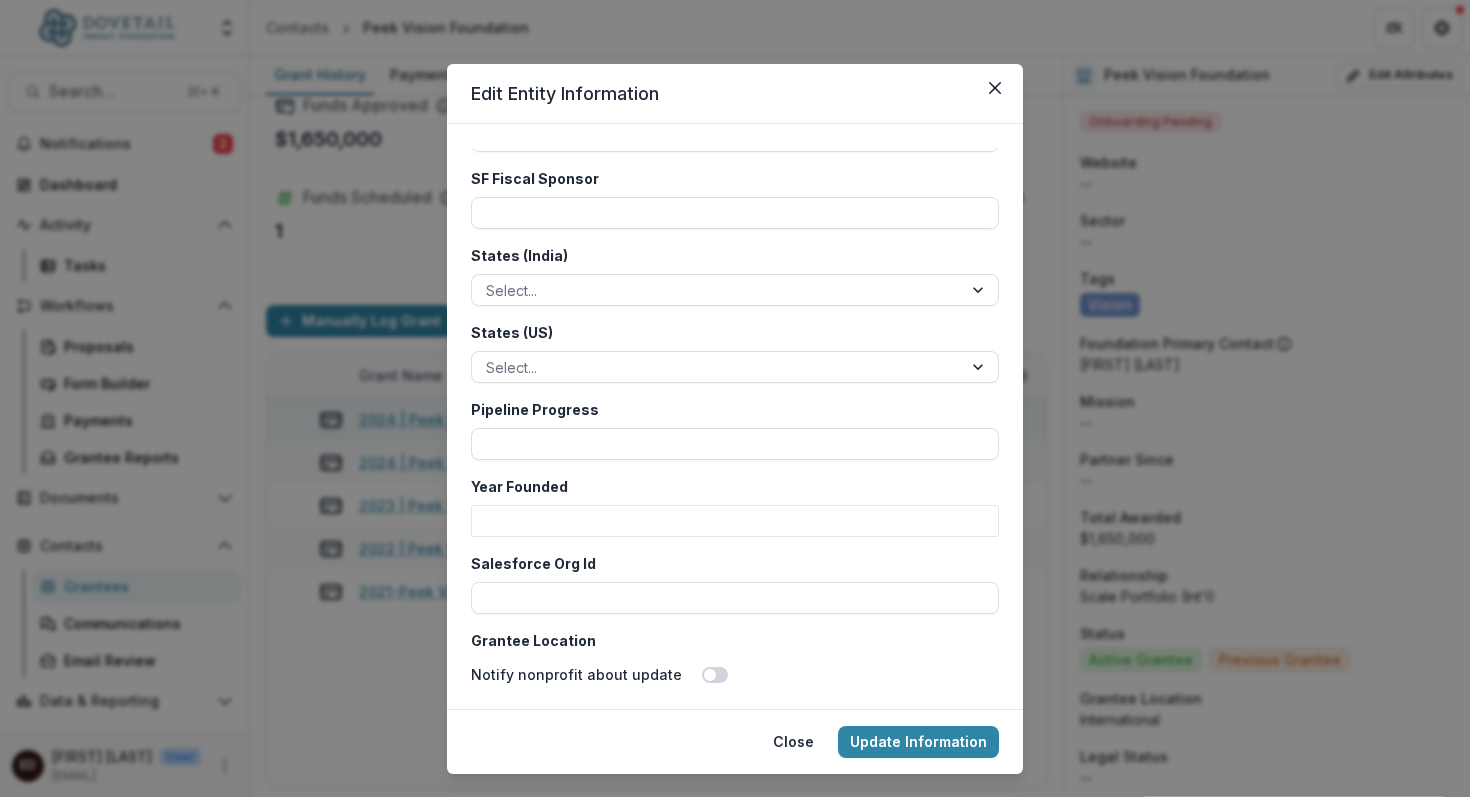 scroll, scrollTop: 4582, scrollLeft: 0, axis: vertical 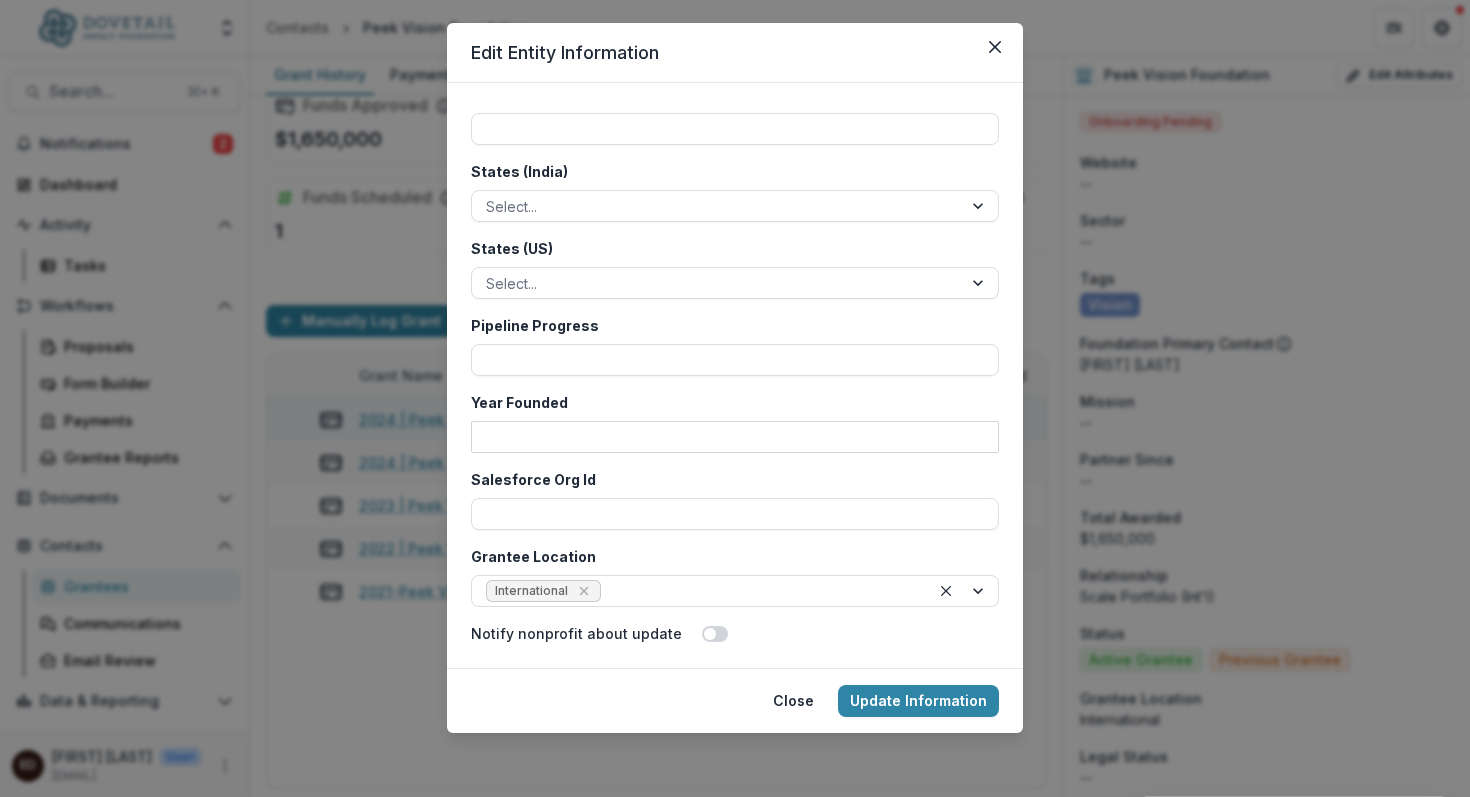 click on "Year Founded" at bounding box center (735, 437) 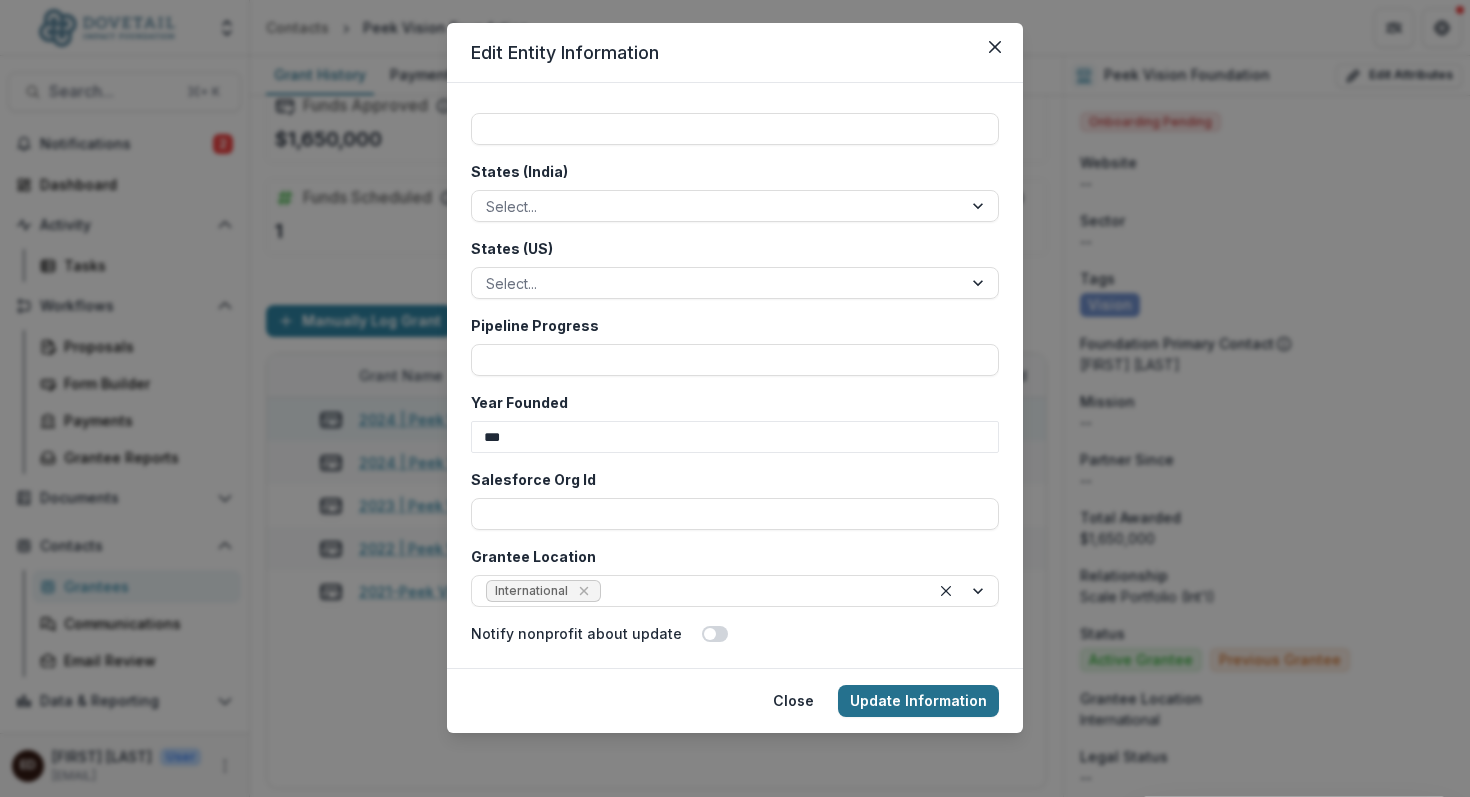 type on "***" 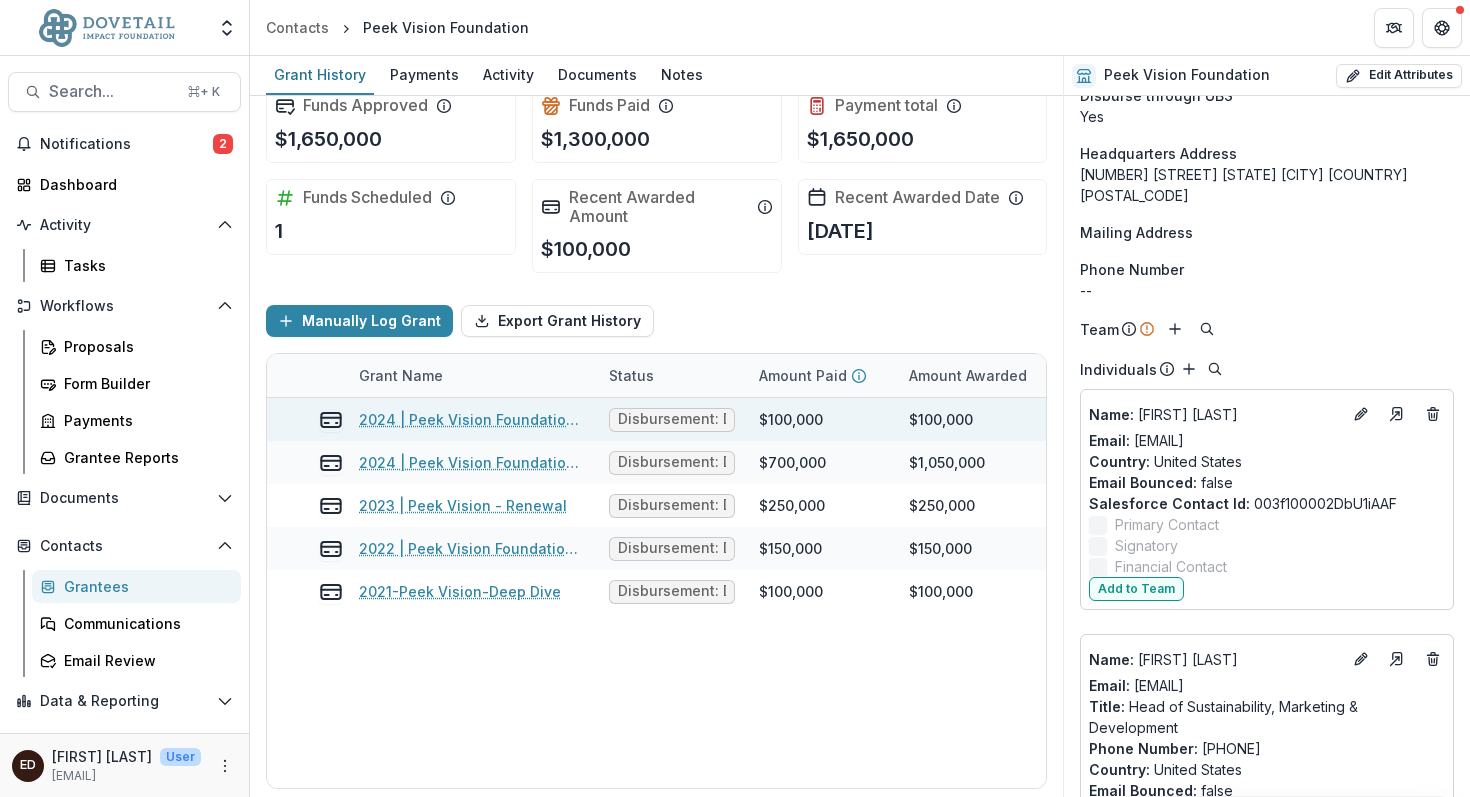 scroll, scrollTop: 2132, scrollLeft: 0, axis: vertical 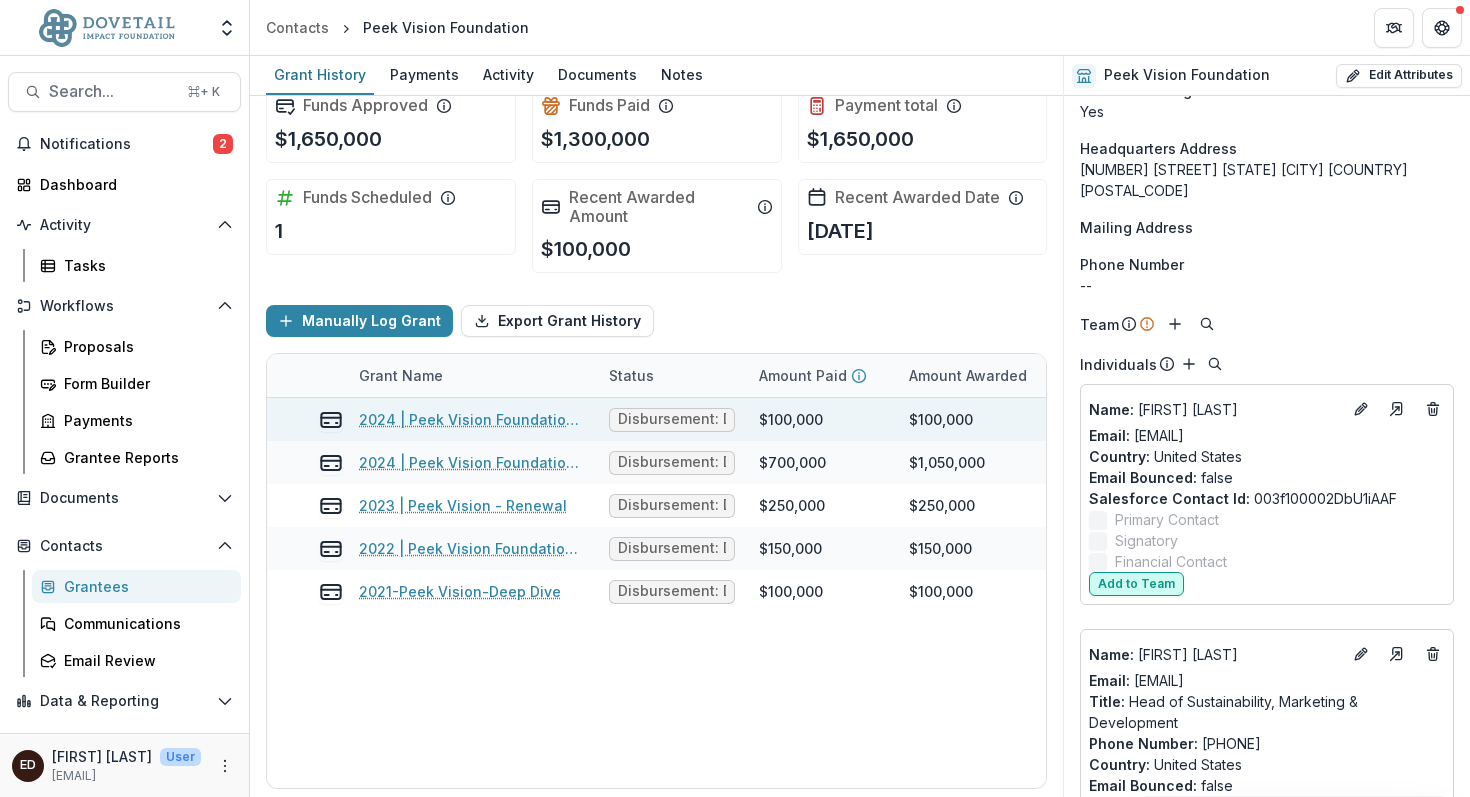click on "Add to Team" at bounding box center [1136, 584] 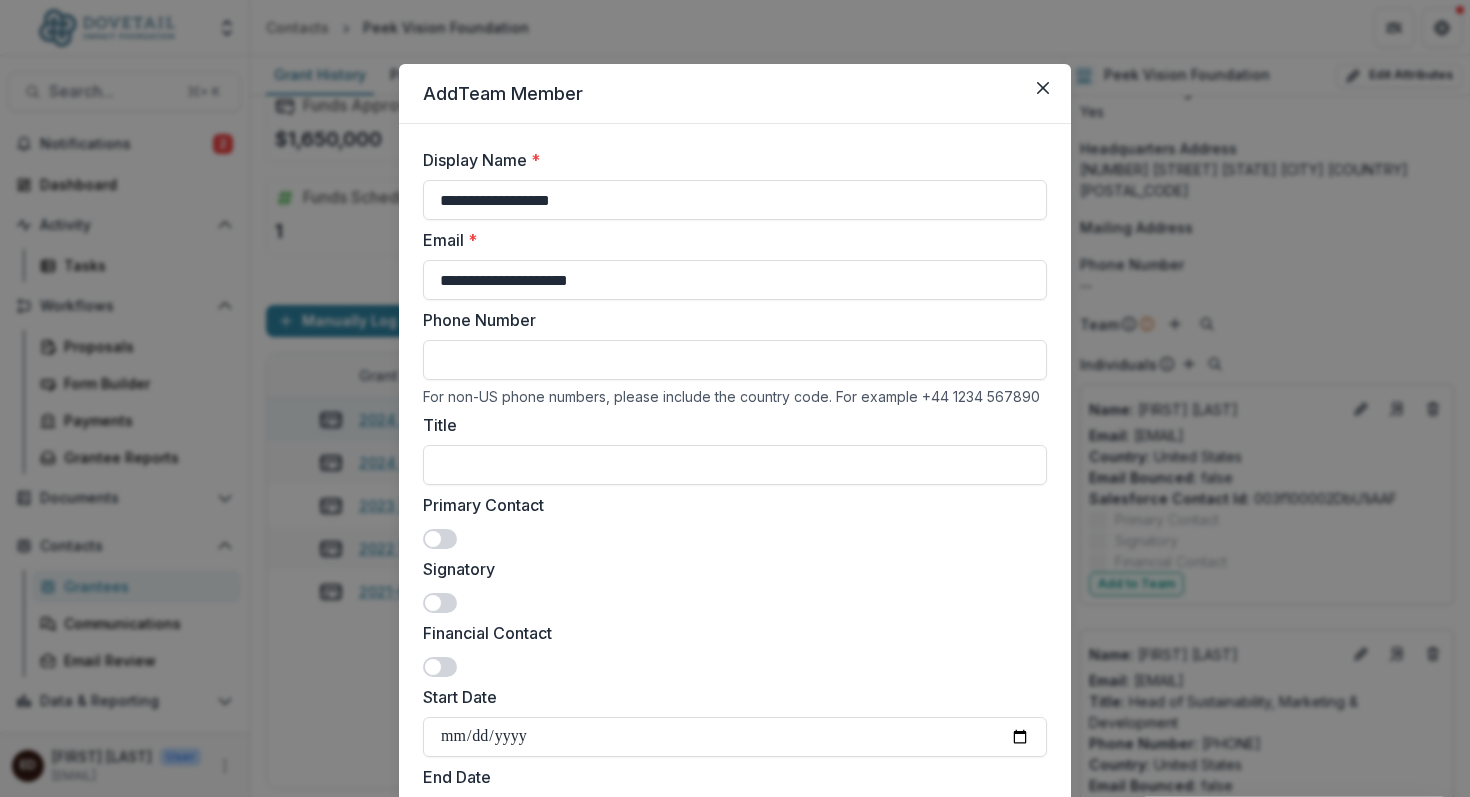 click at bounding box center [433, 539] 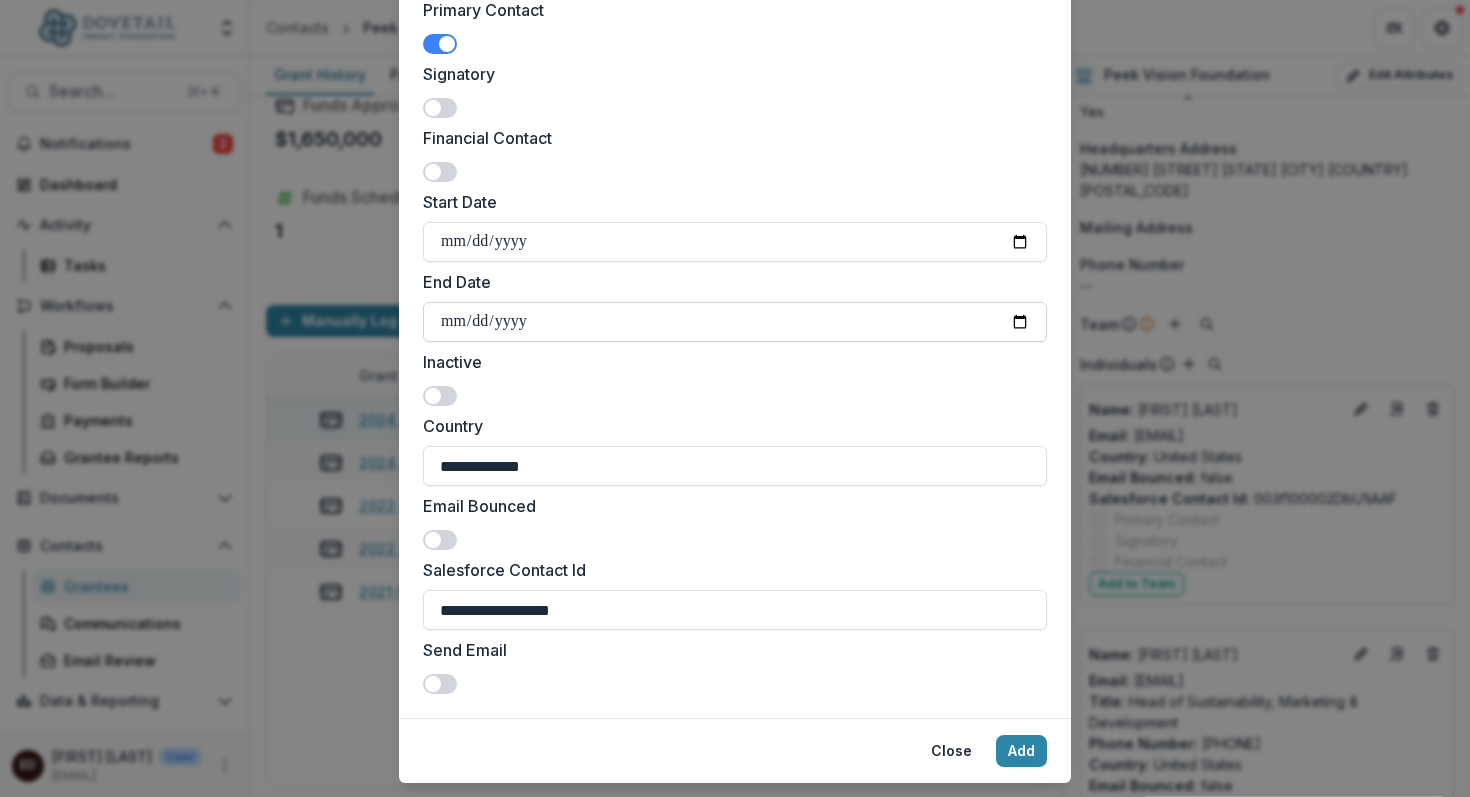 scroll, scrollTop: 545, scrollLeft: 0, axis: vertical 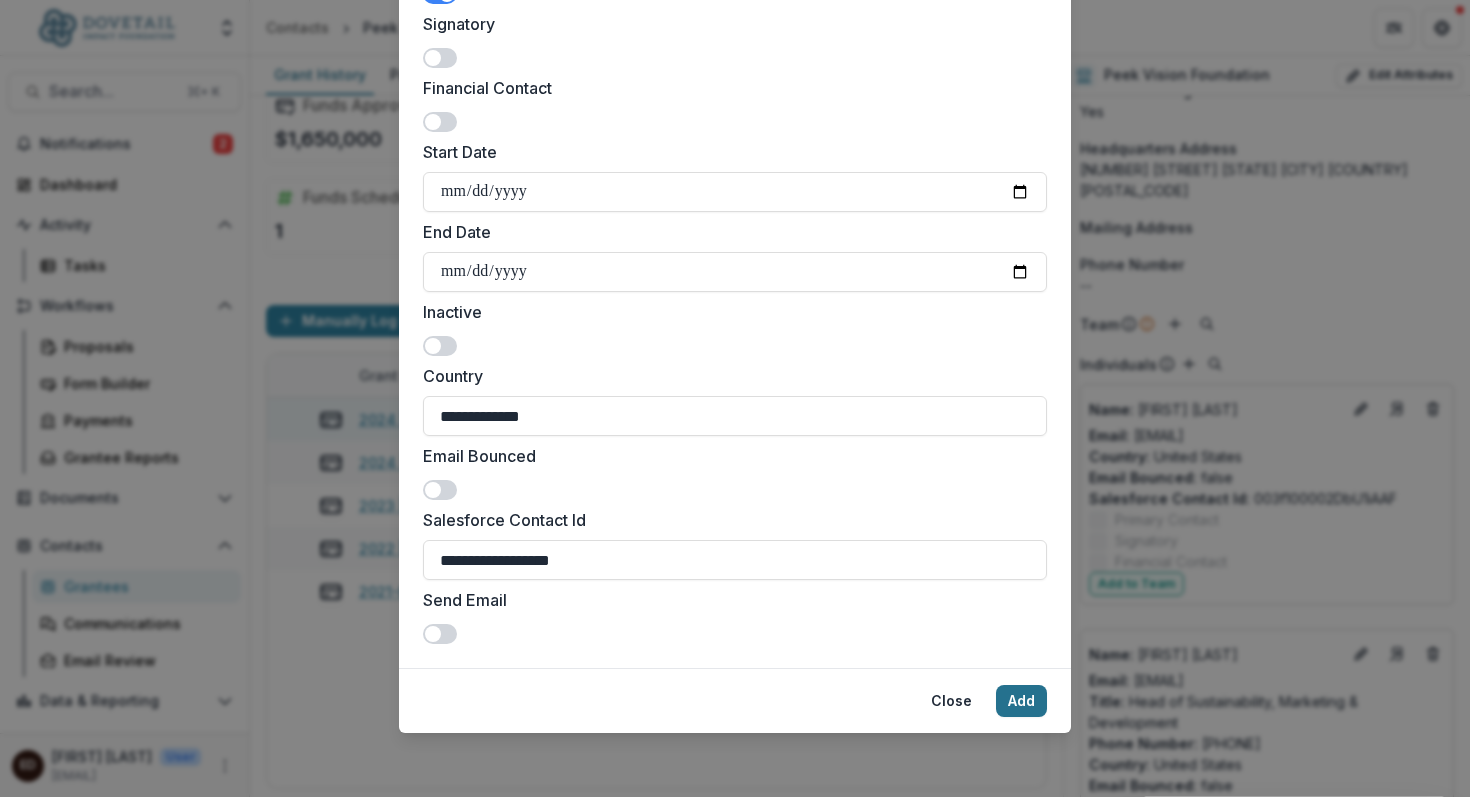 click on "Add" at bounding box center (1021, 701) 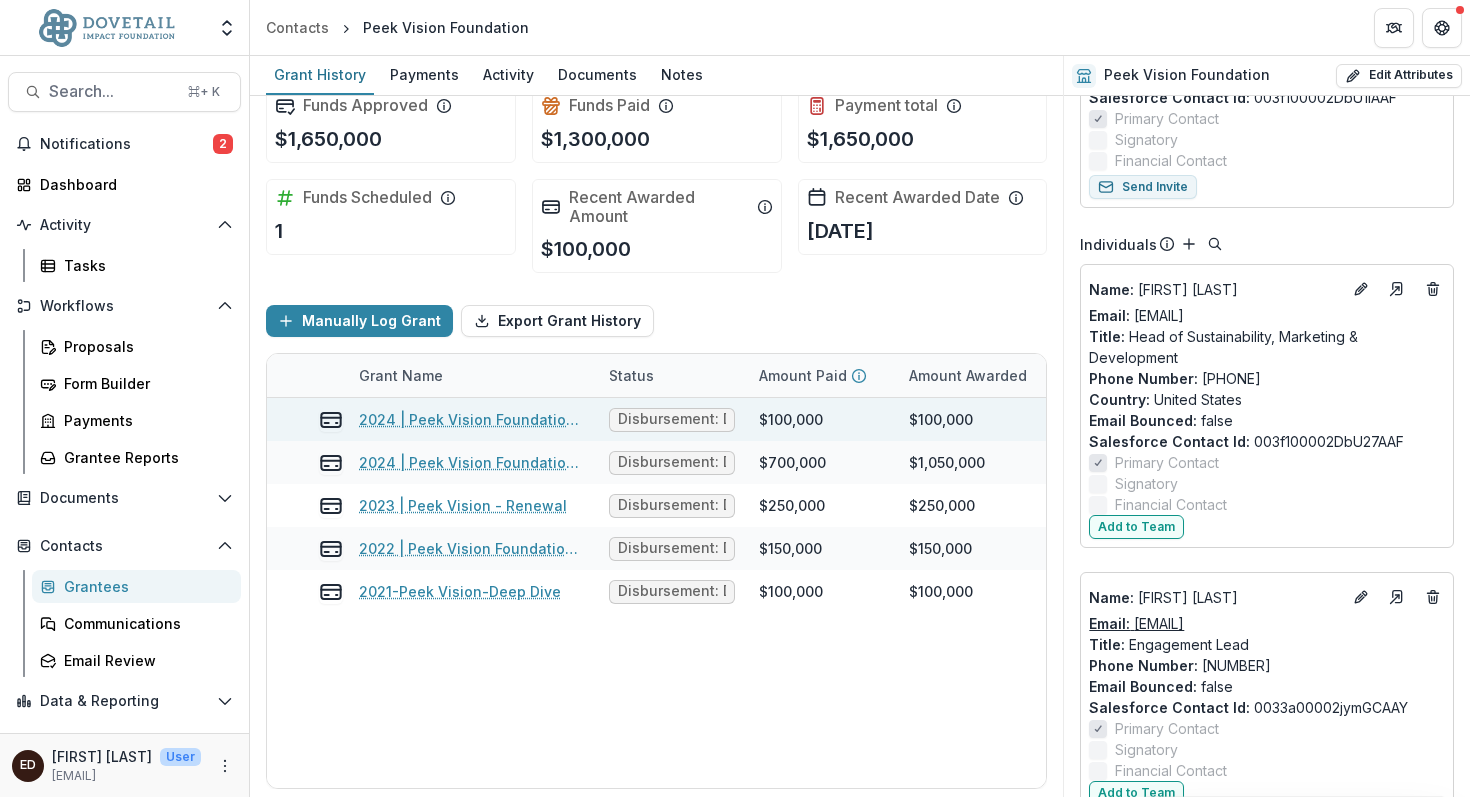scroll, scrollTop: 2501, scrollLeft: 0, axis: vertical 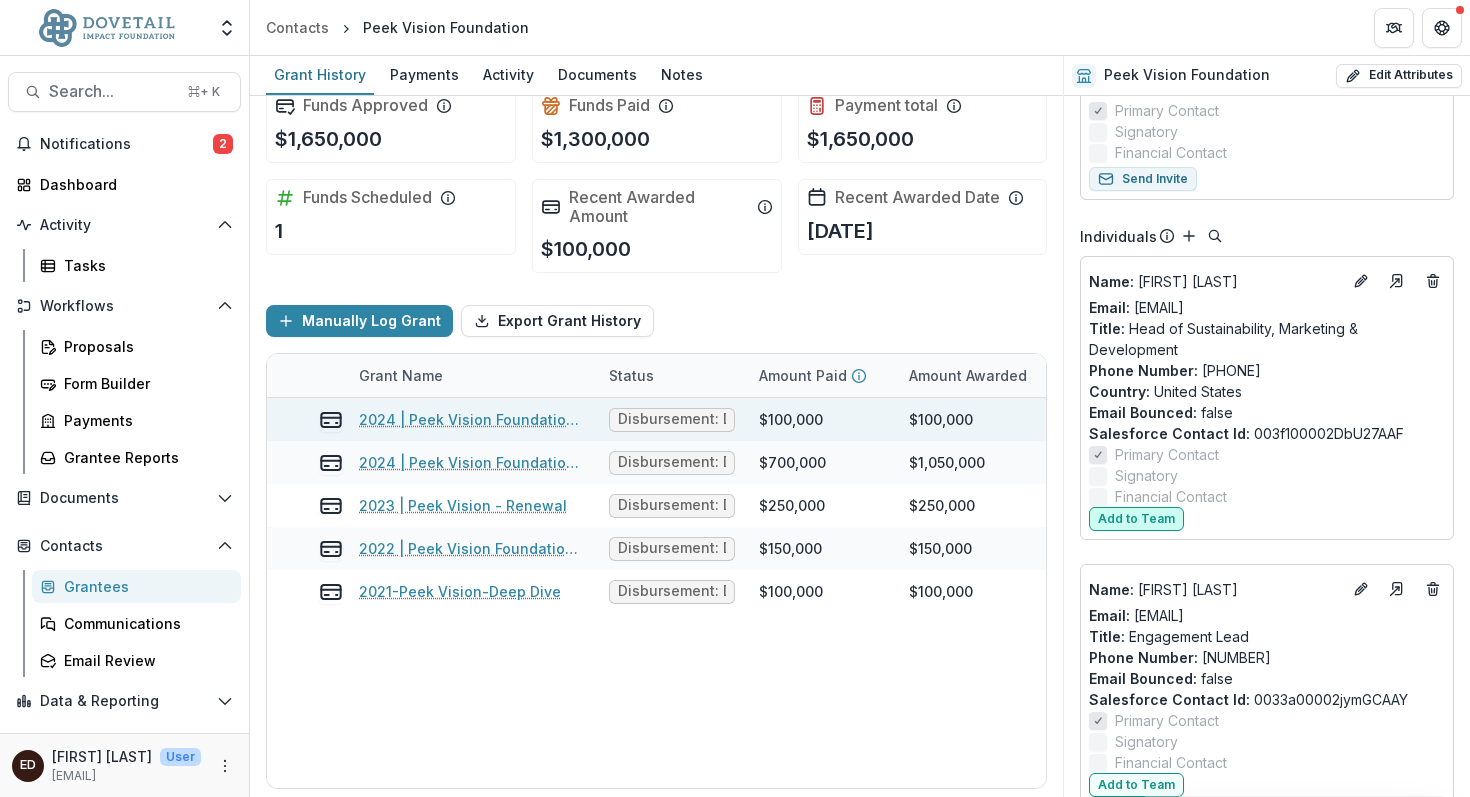 click on "Add to Team" at bounding box center [1136, 519] 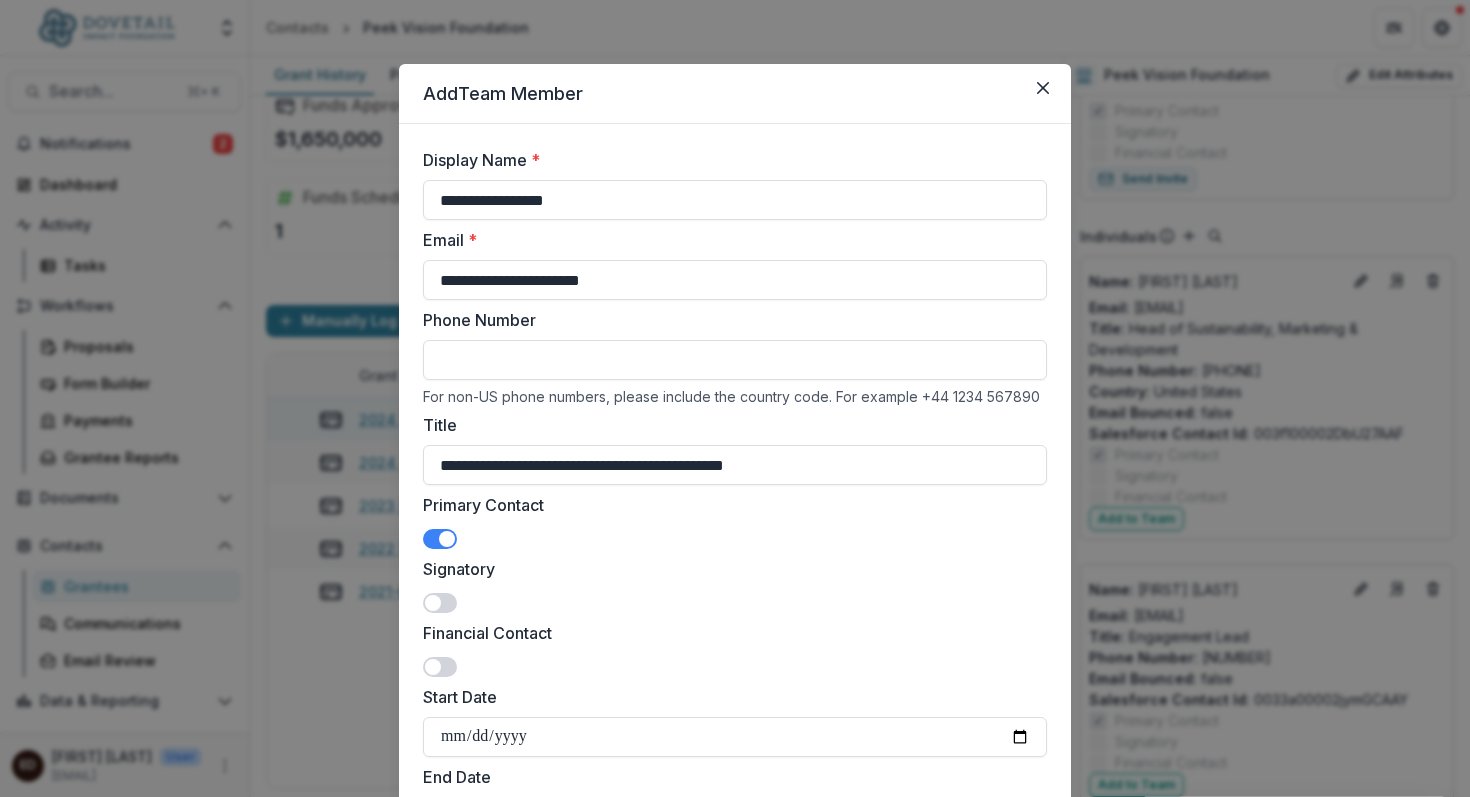 click at bounding box center (440, 539) 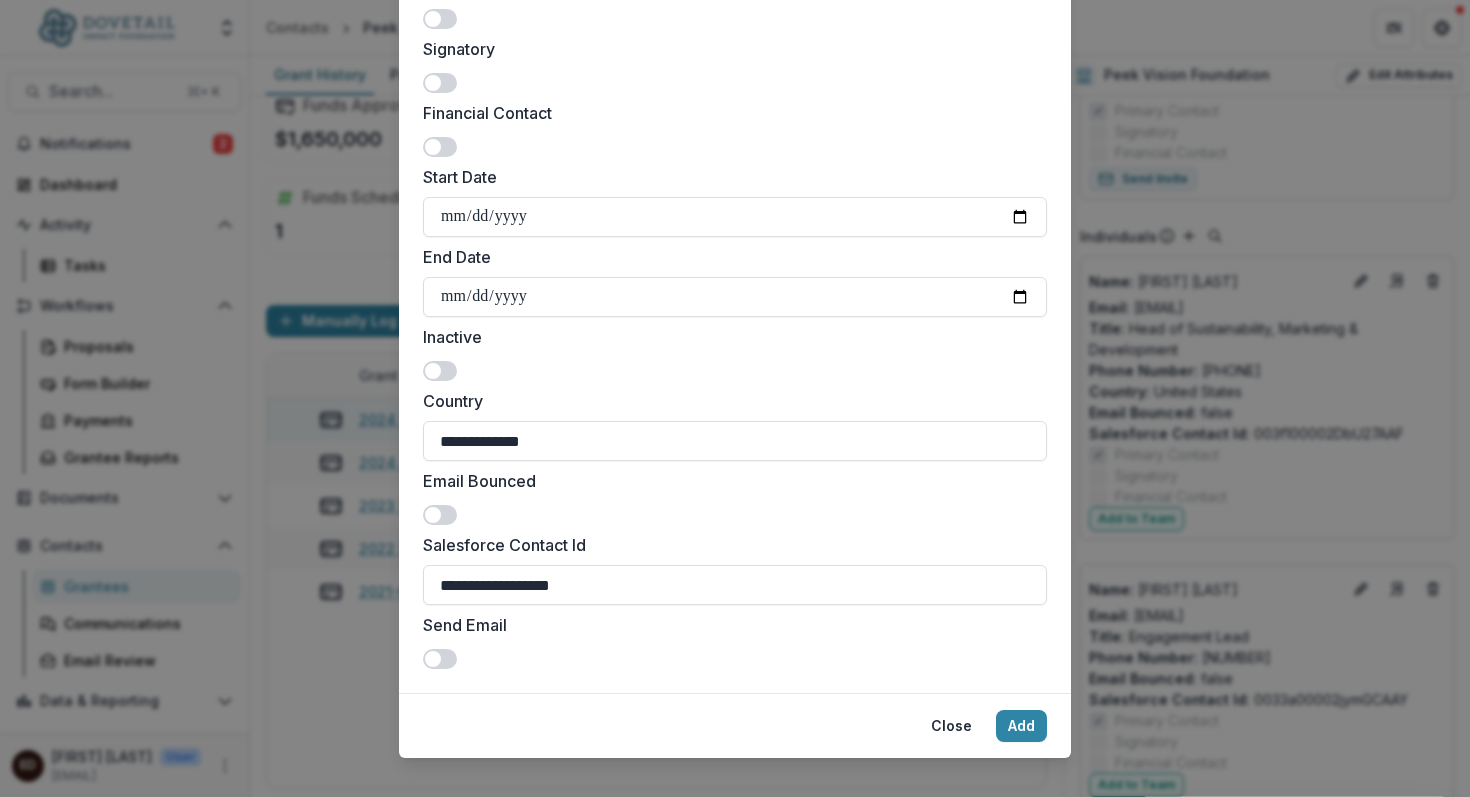 scroll, scrollTop: 545, scrollLeft: 0, axis: vertical 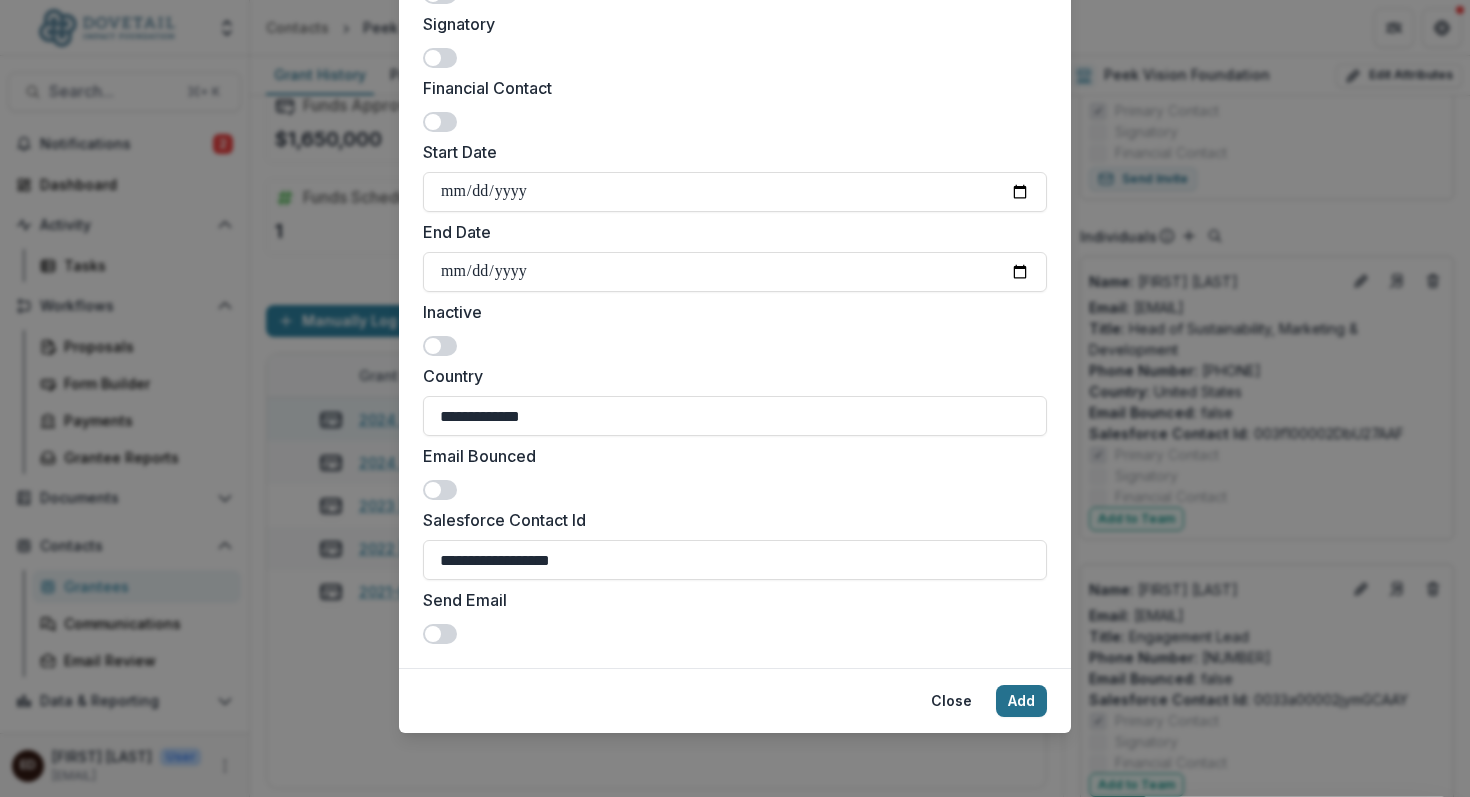 click on "Add" at bounding box center (1021, 701) 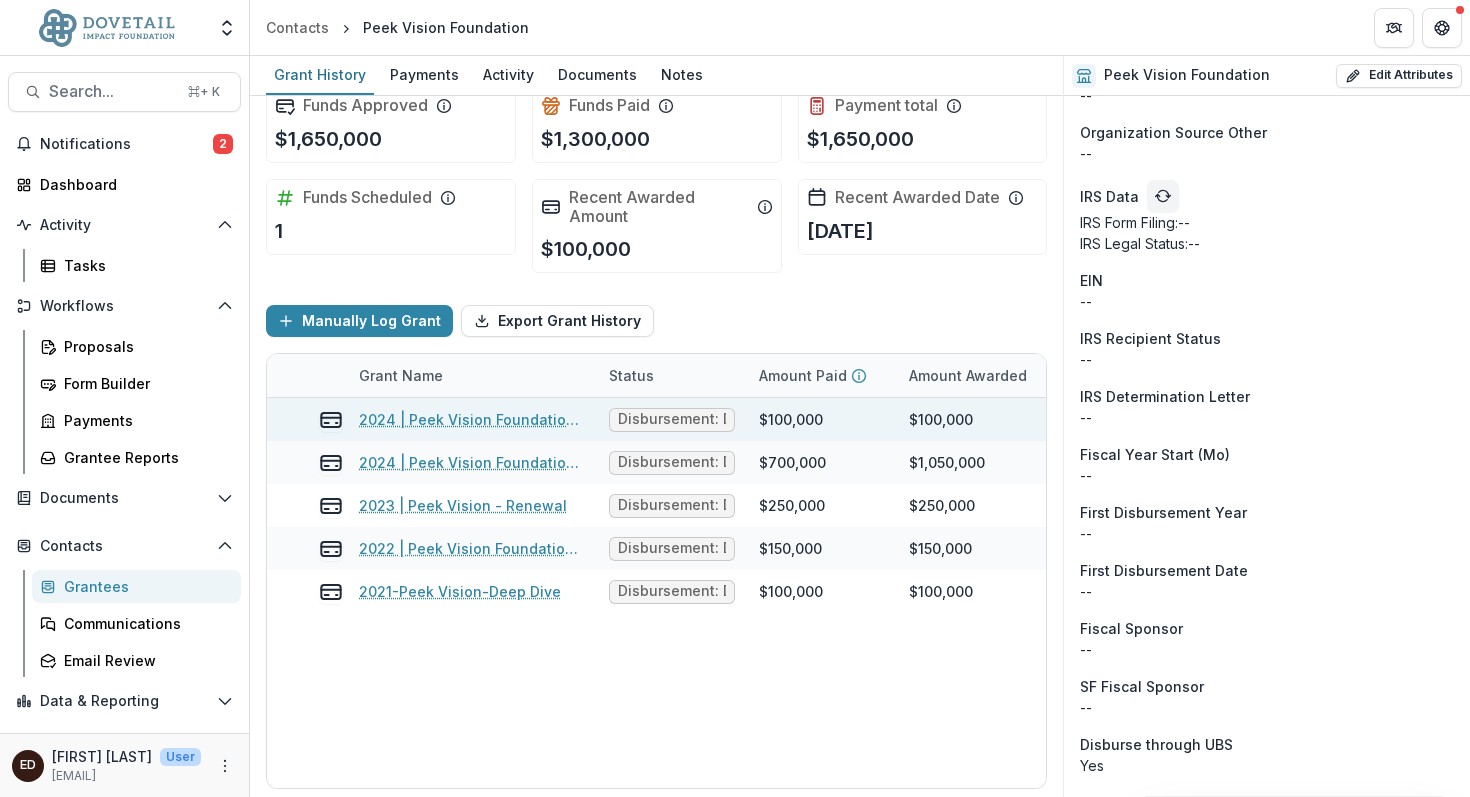 scroll, scrollTop: 1466, scrollLeft: 0, axis: vertical 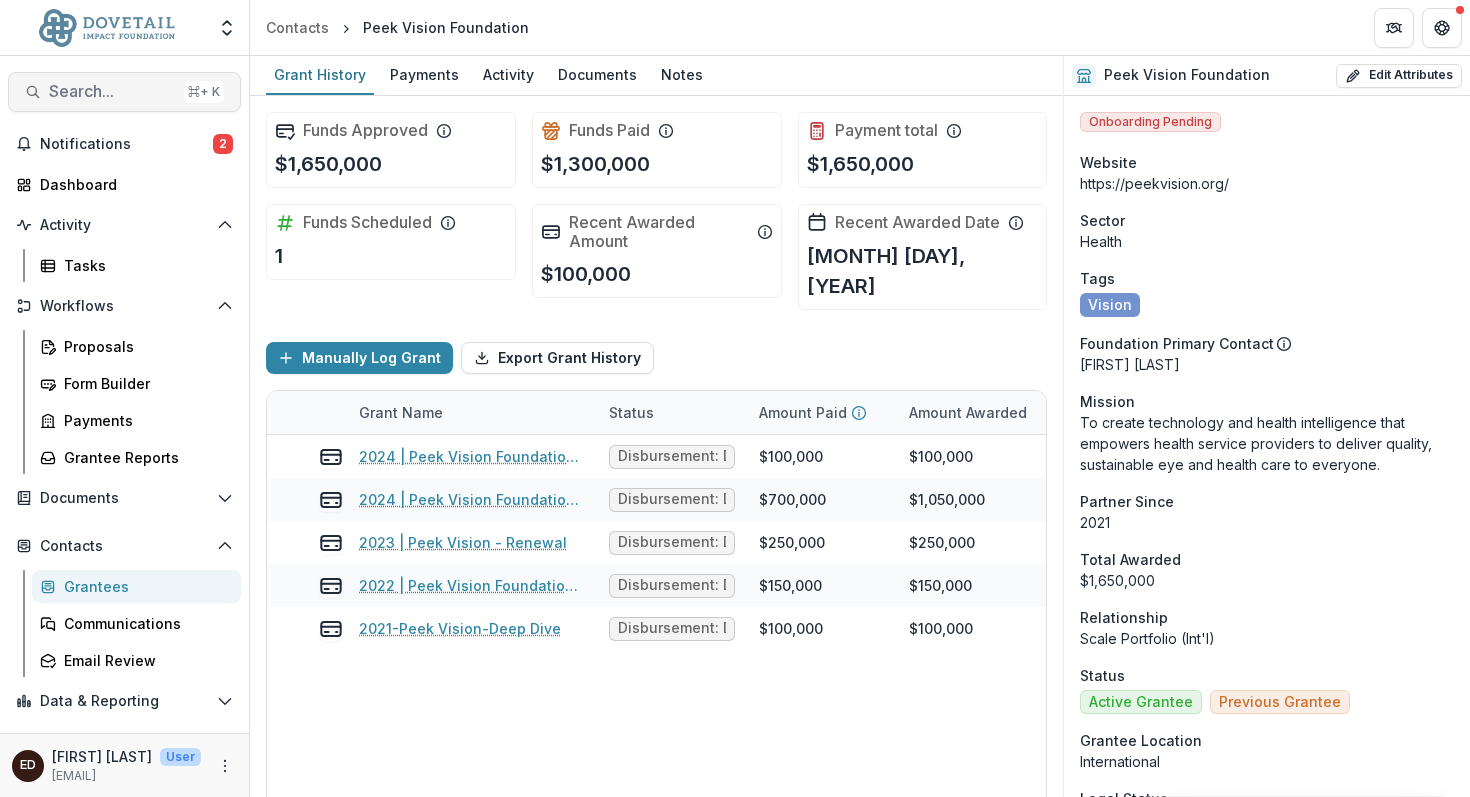 click on "Search..." at bounding box center (112, 91) 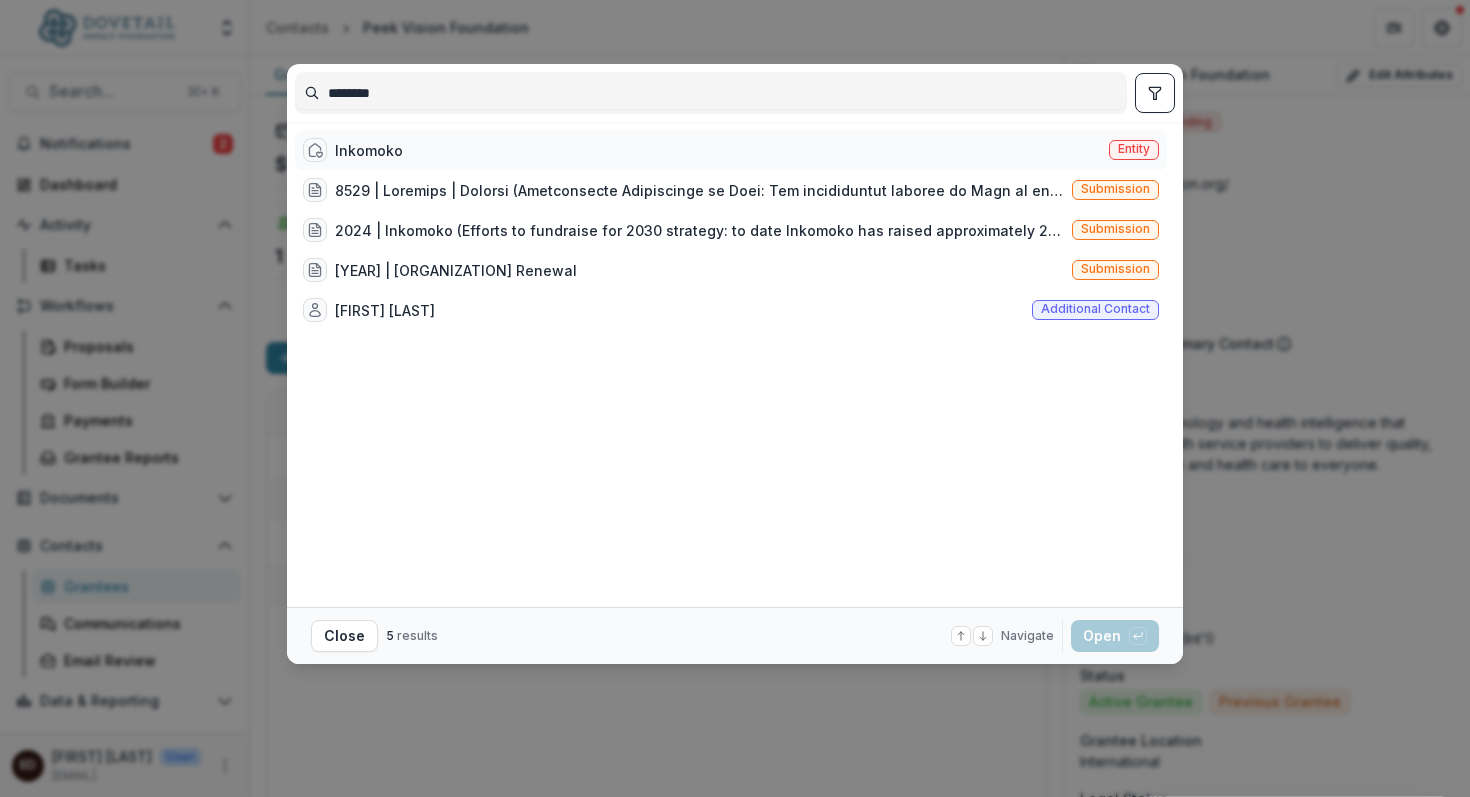 type on "********" 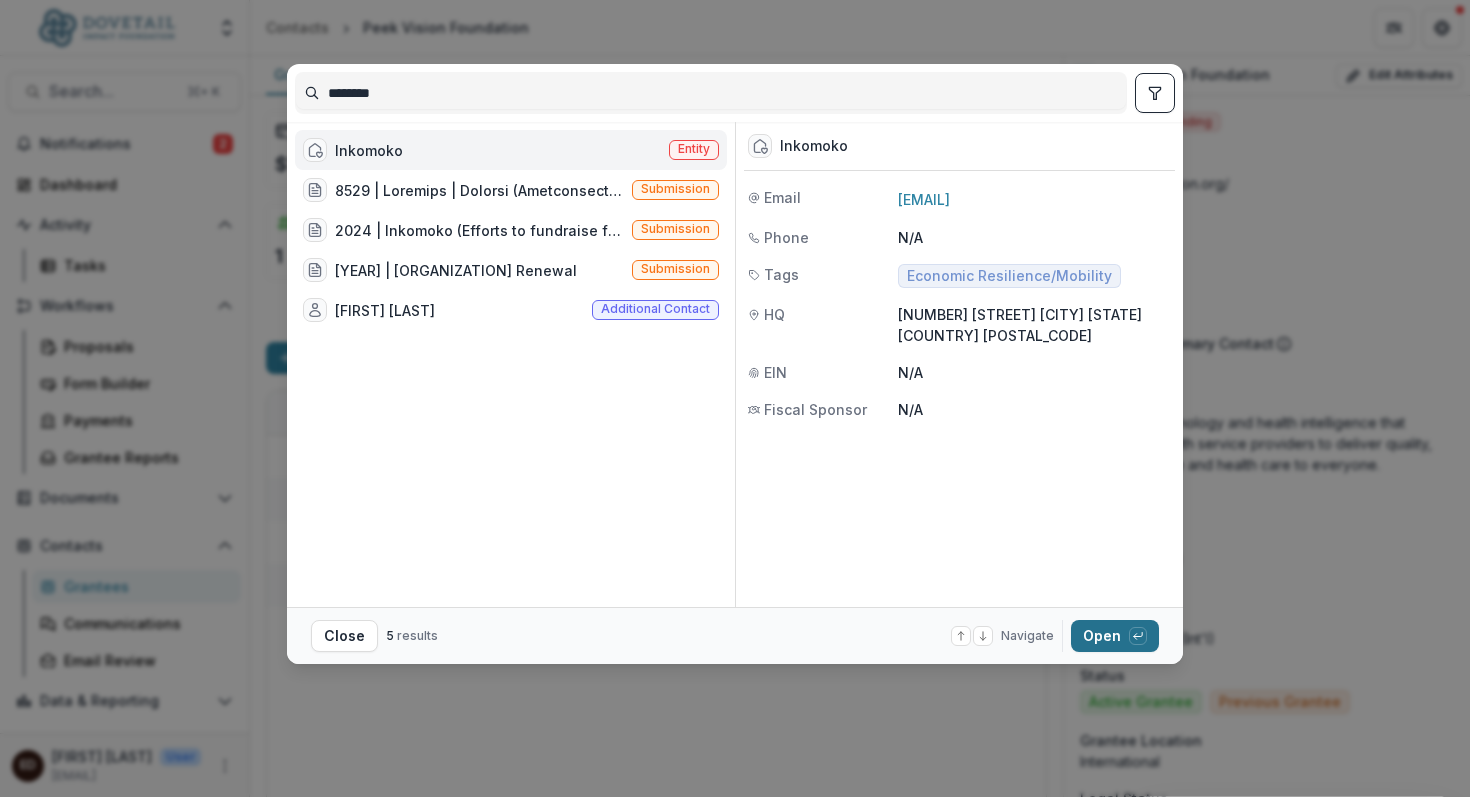 click on "Open with enter key" at bounding box center [1115, 636] 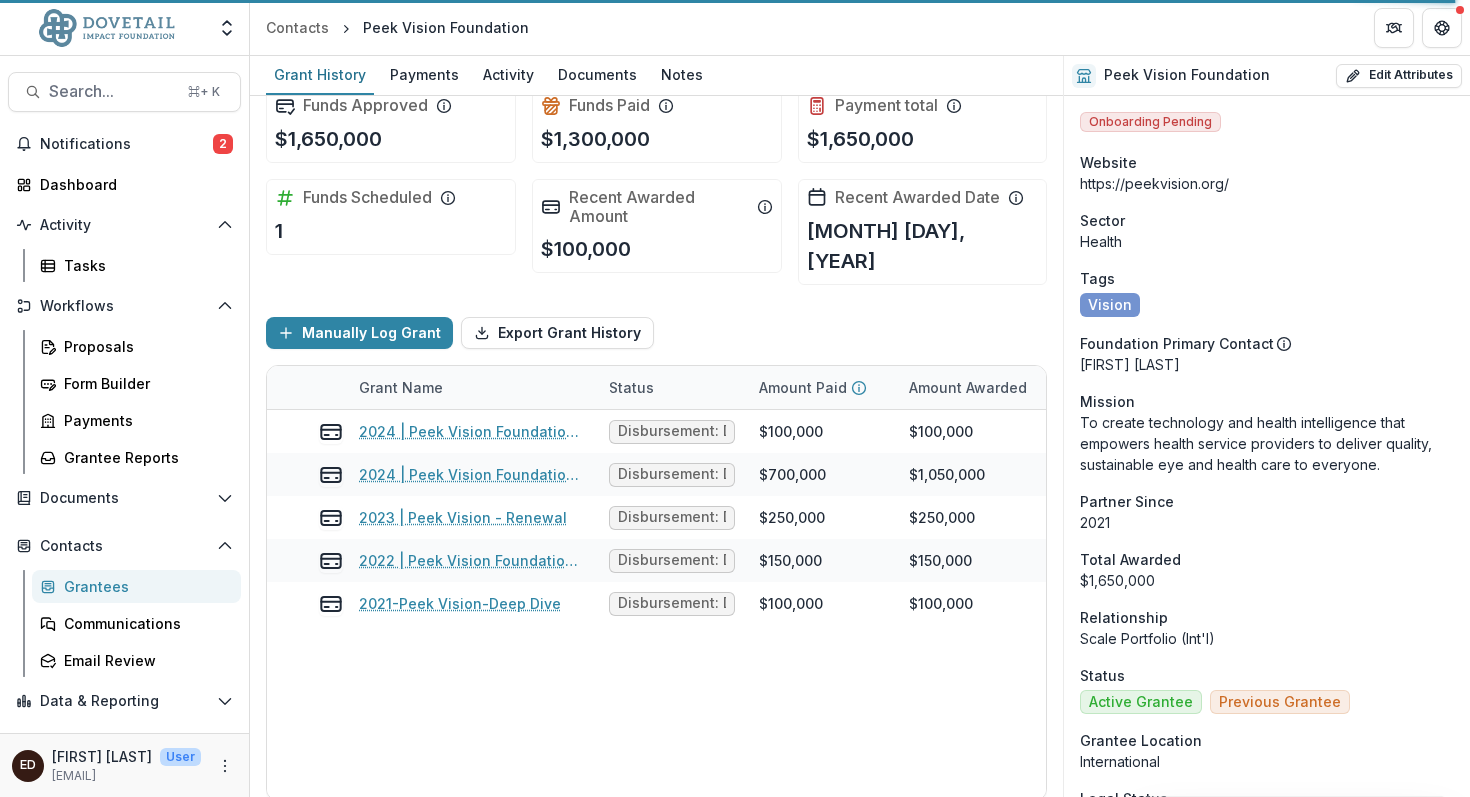 scroll, scrollTop: 0, scrollLeft: 0, axis: both 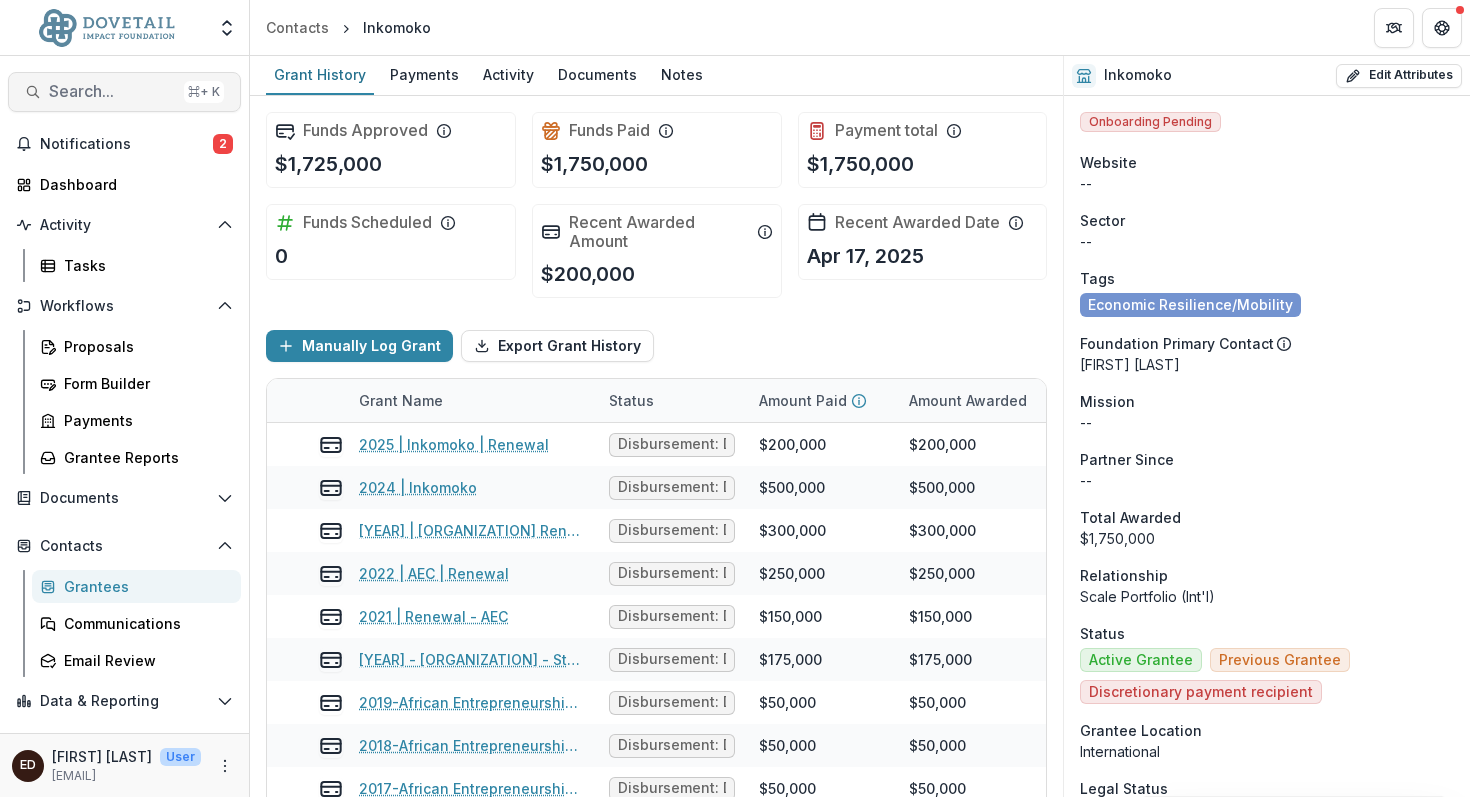 click on "Search..." at bounding box center (112, 91) 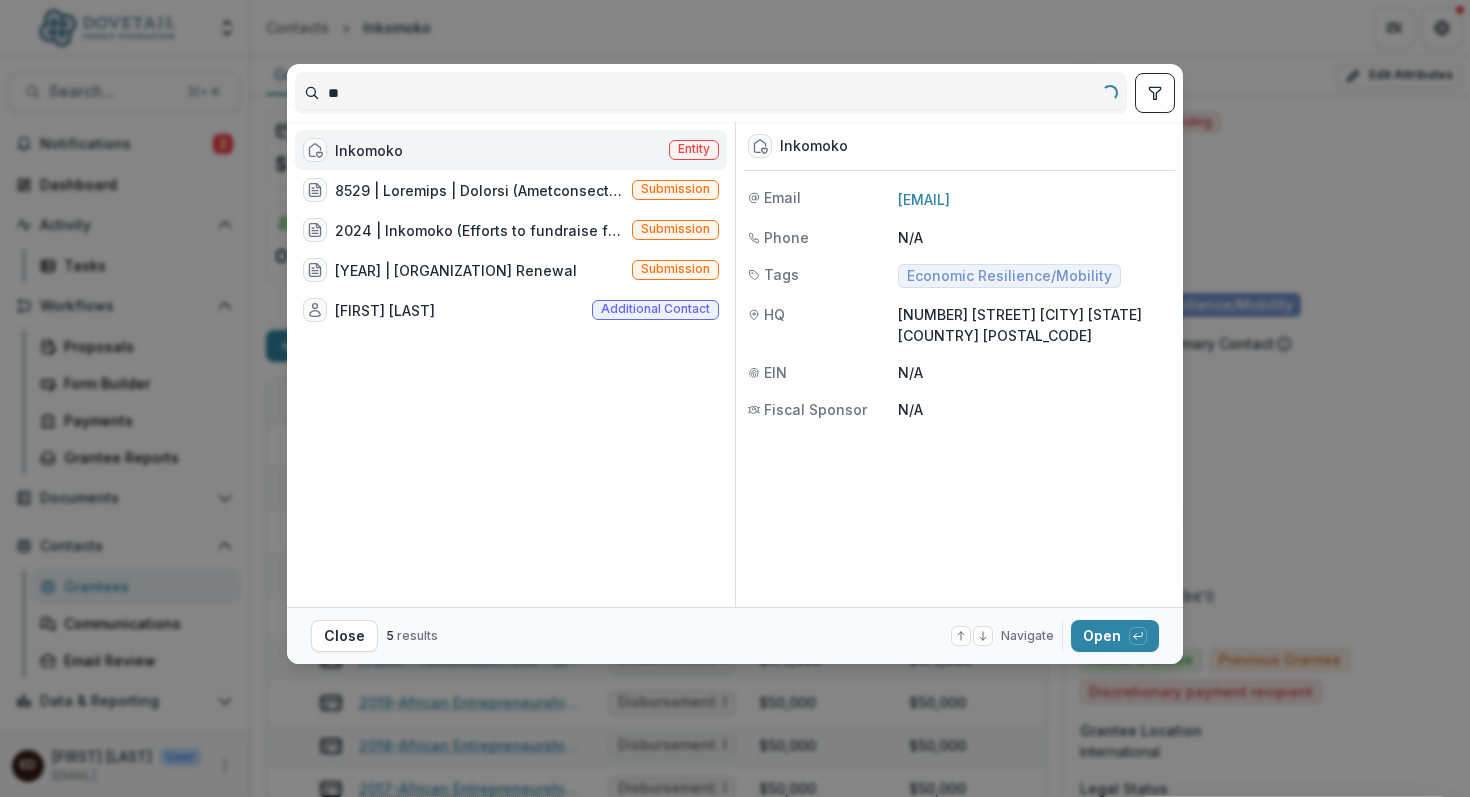 type on "*" 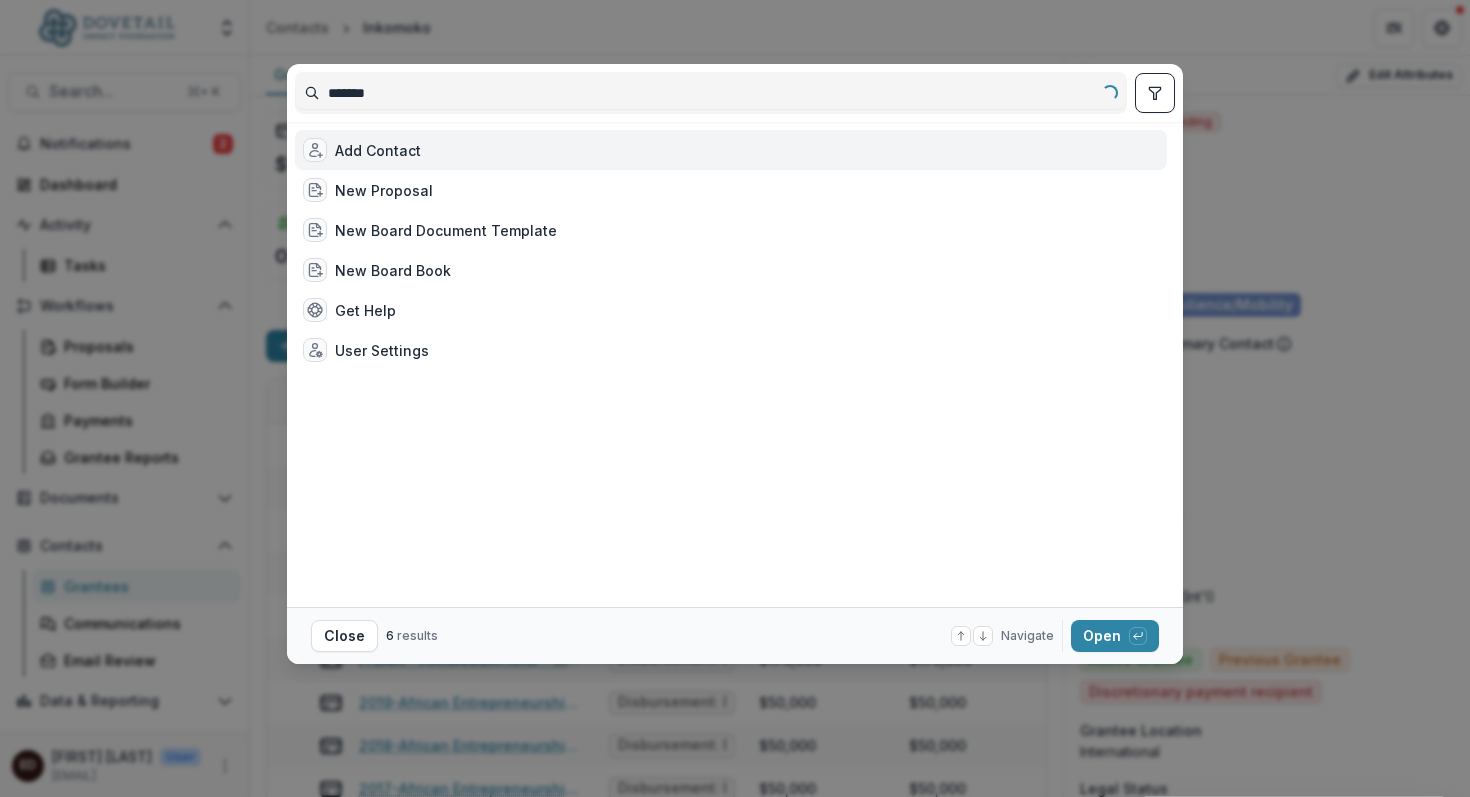 type on "********" 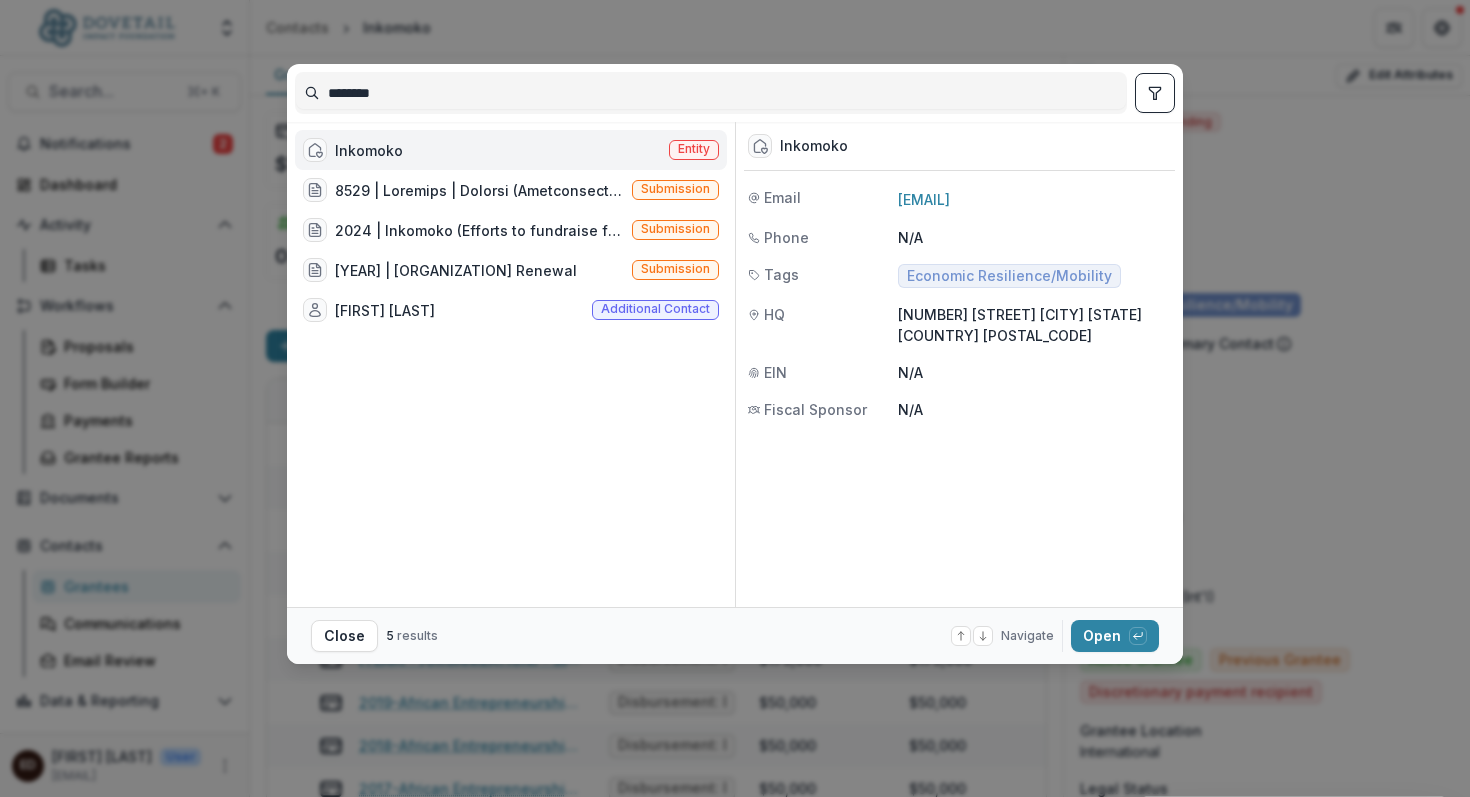 click on "Inkomoko" at bounding box center (369, 150) 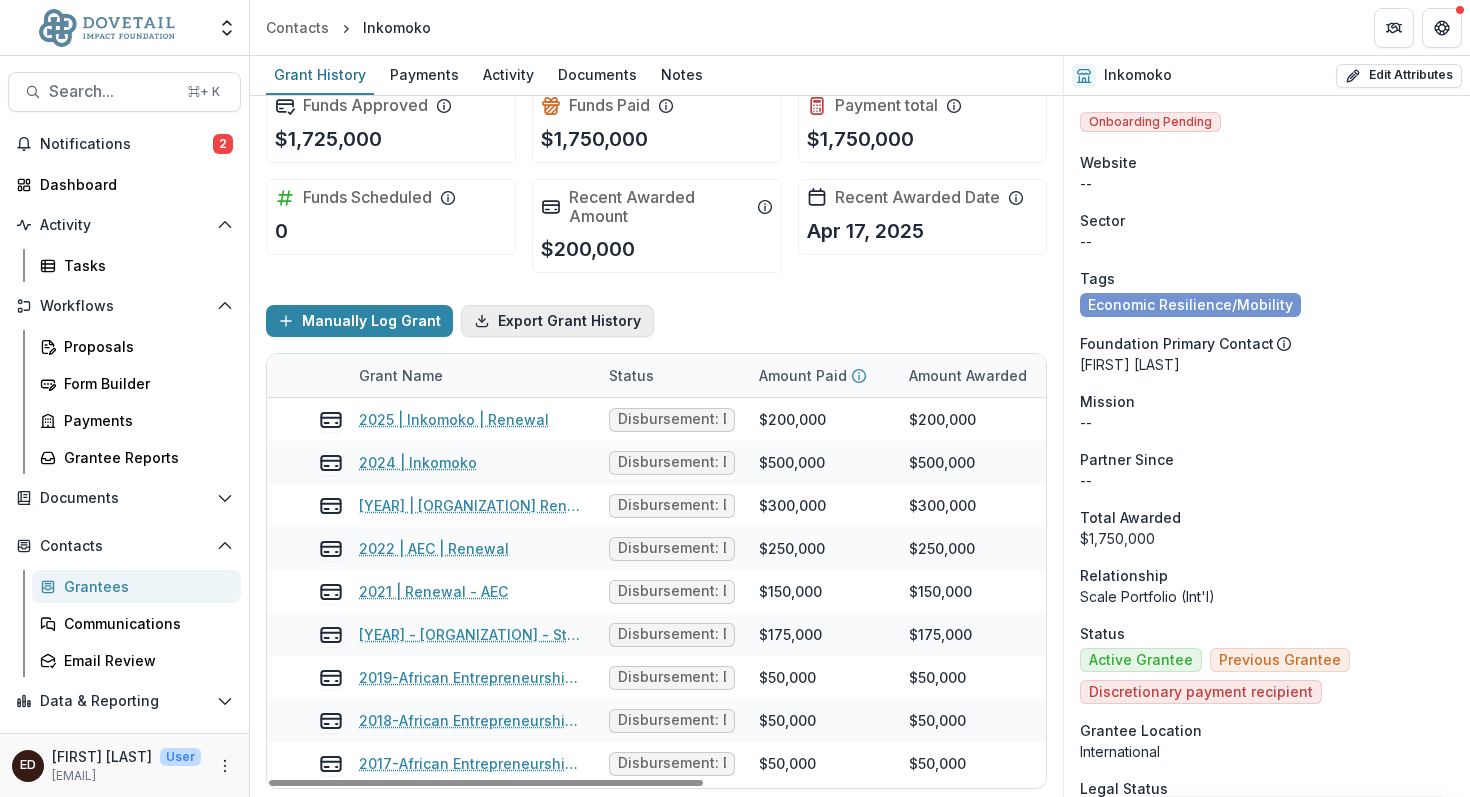 scroll, scrollTop: 0, scrollLeft: 0, axis: both 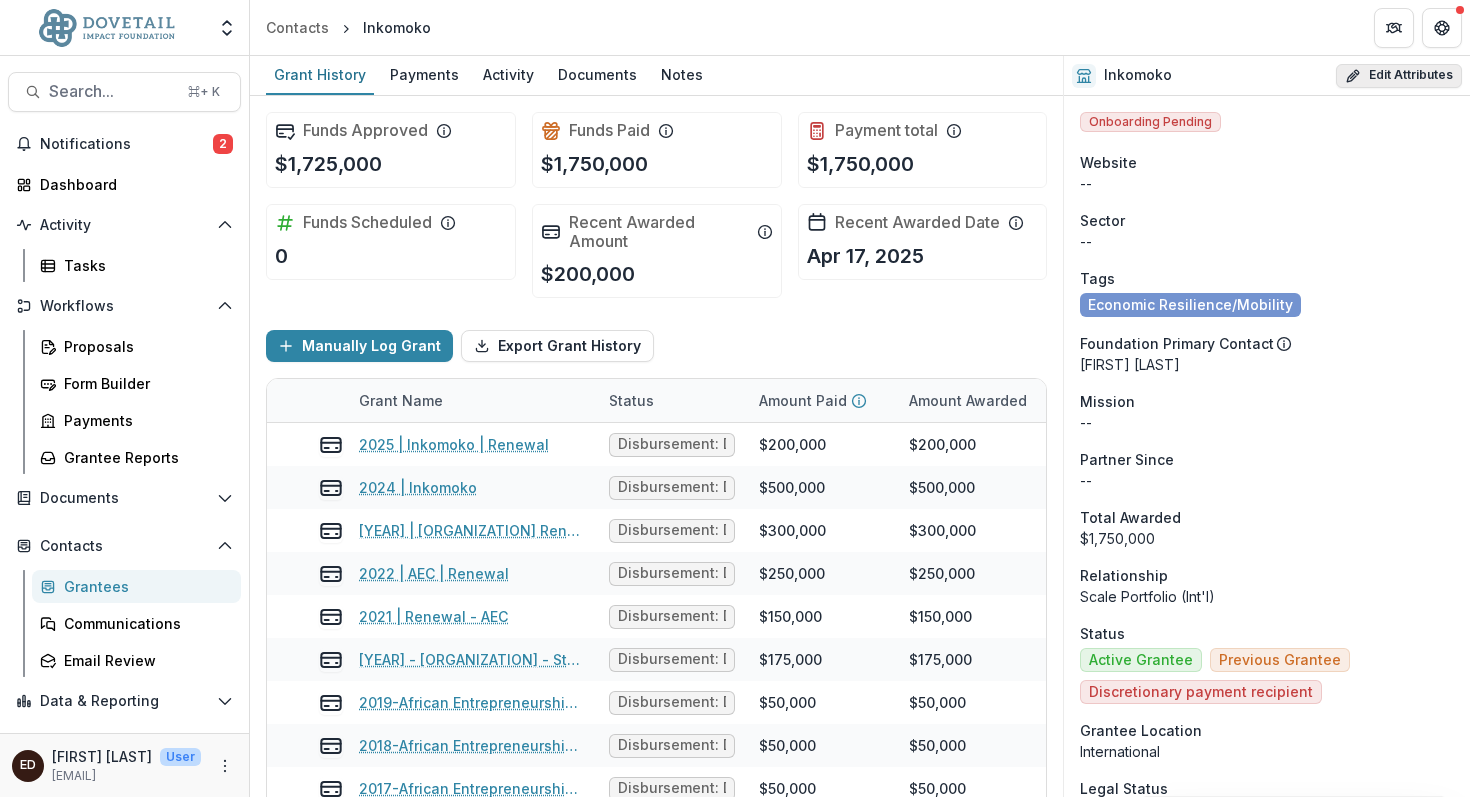 click on "Edit Attributes" at bounding box center (1399, 76) 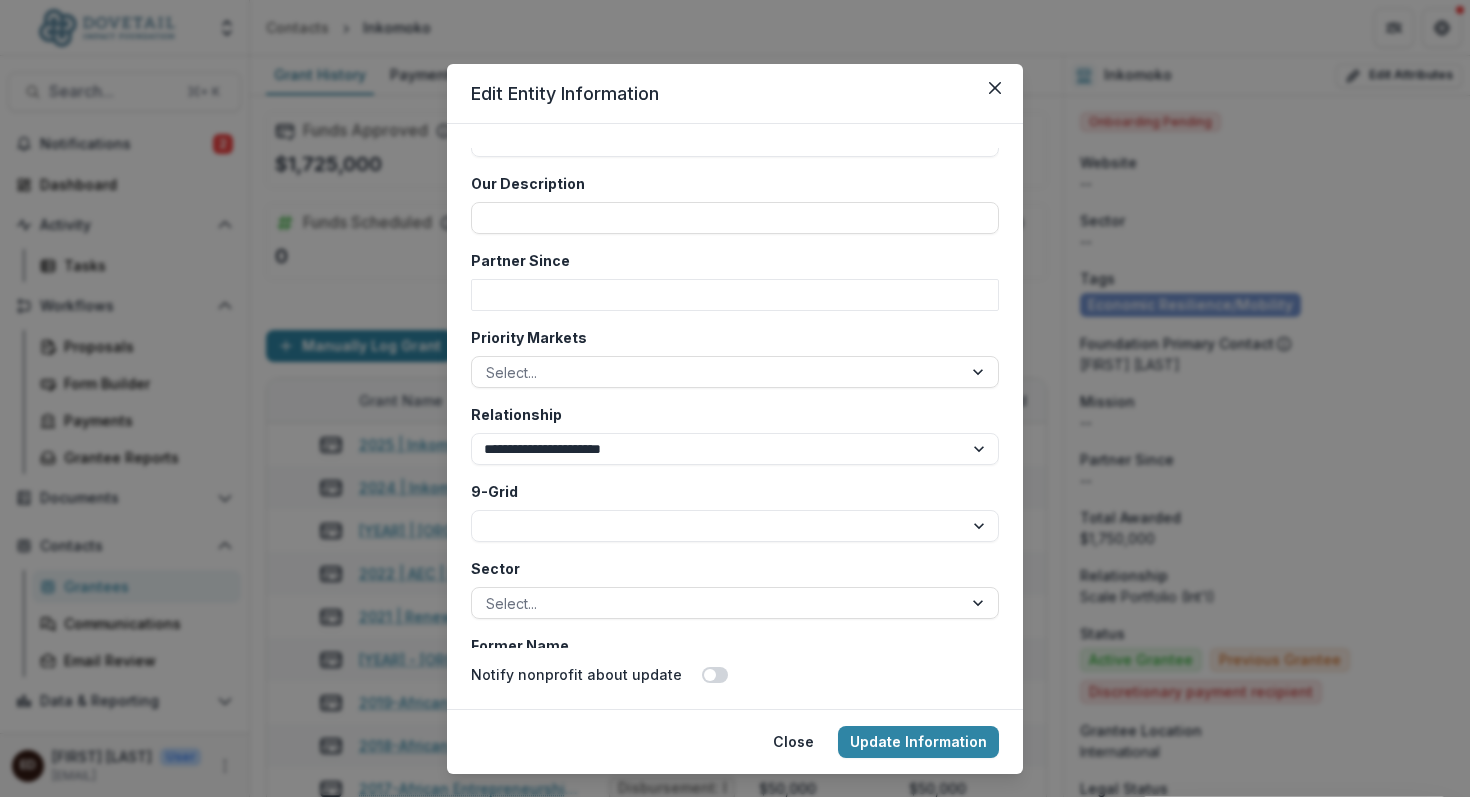 scroll, scrollTop: 3771, scrollLeft: 0, axis: vertical 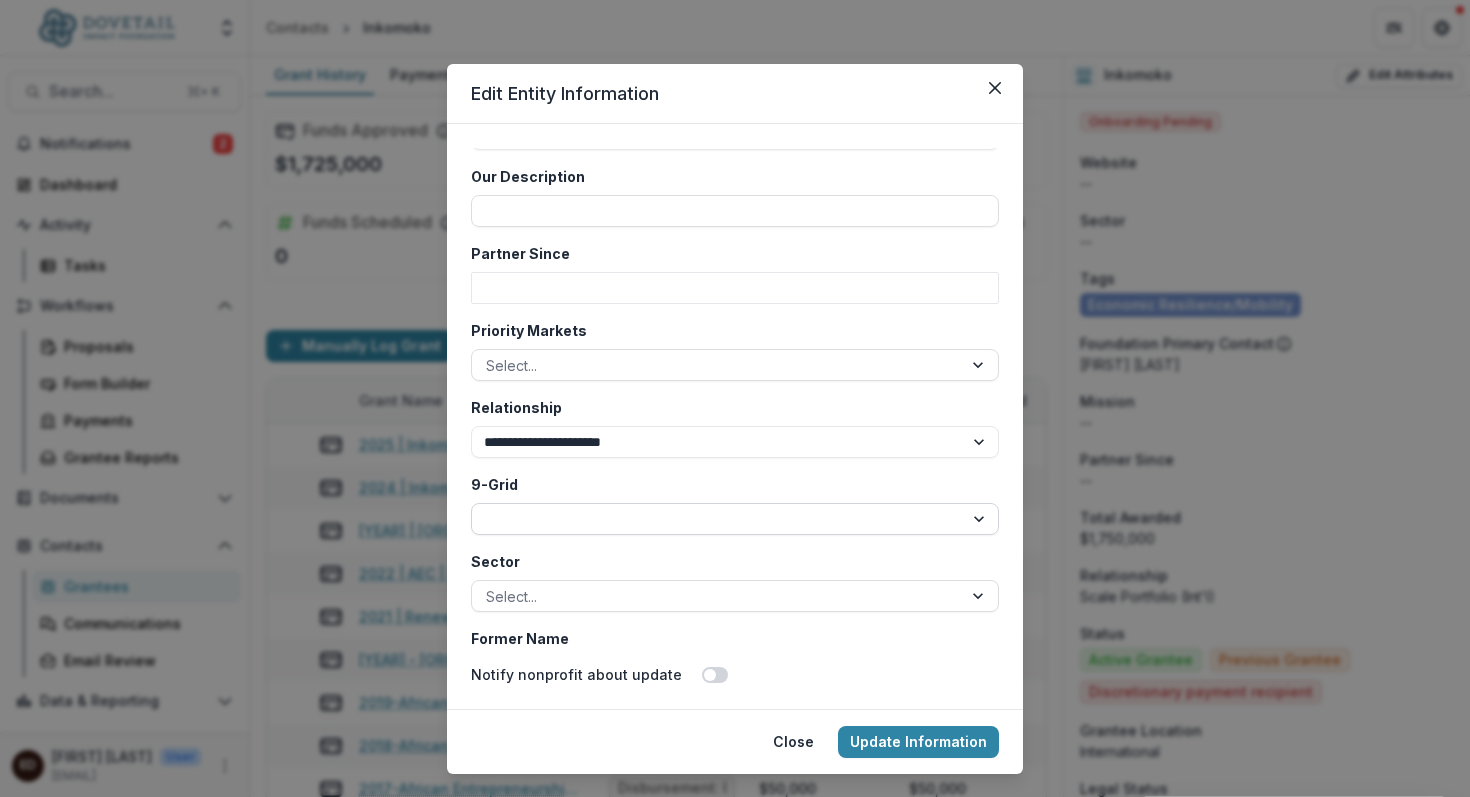 click on "* * * * * * * * *" at bounding box center (735, 519) 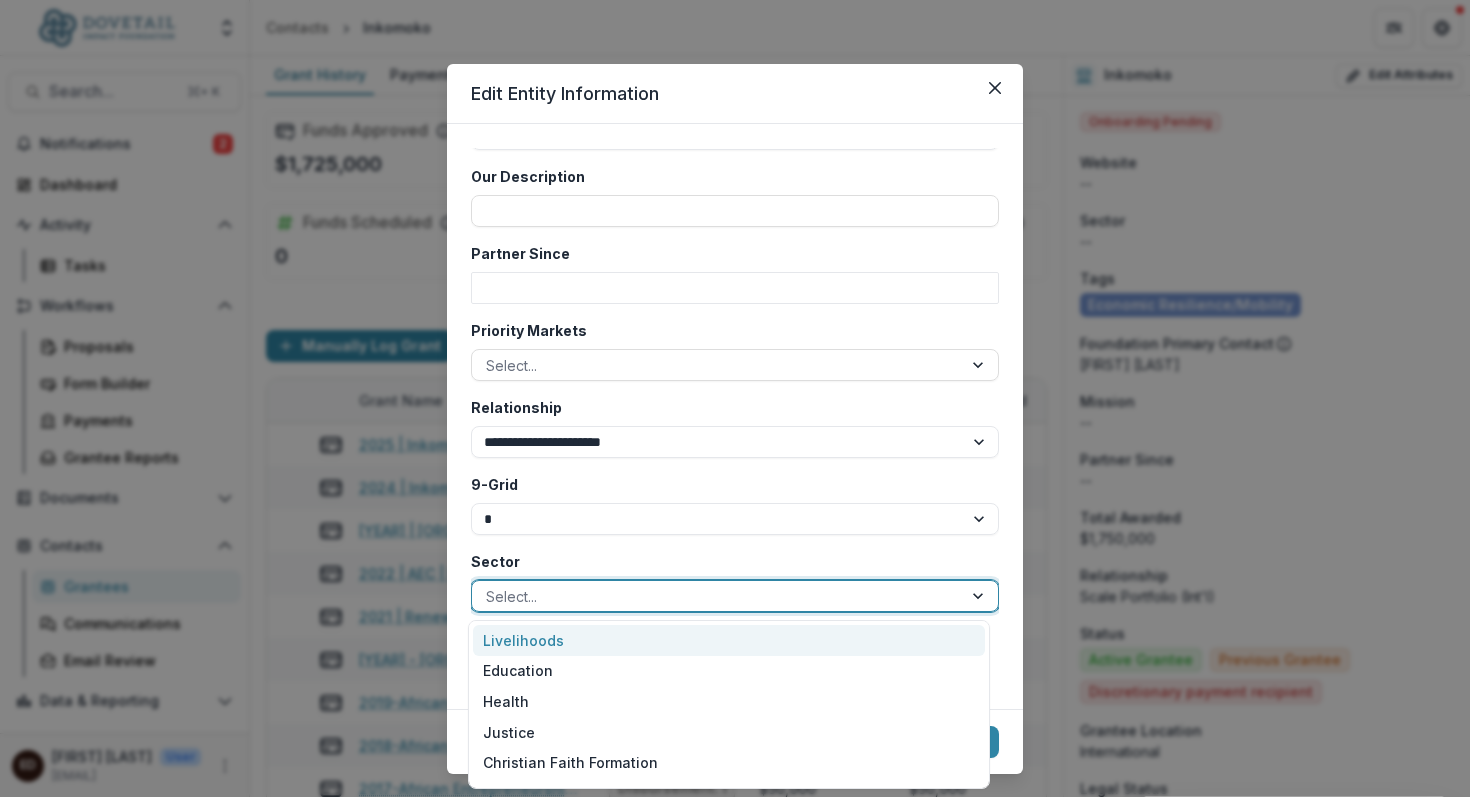 click at bounding box center (980, 596) 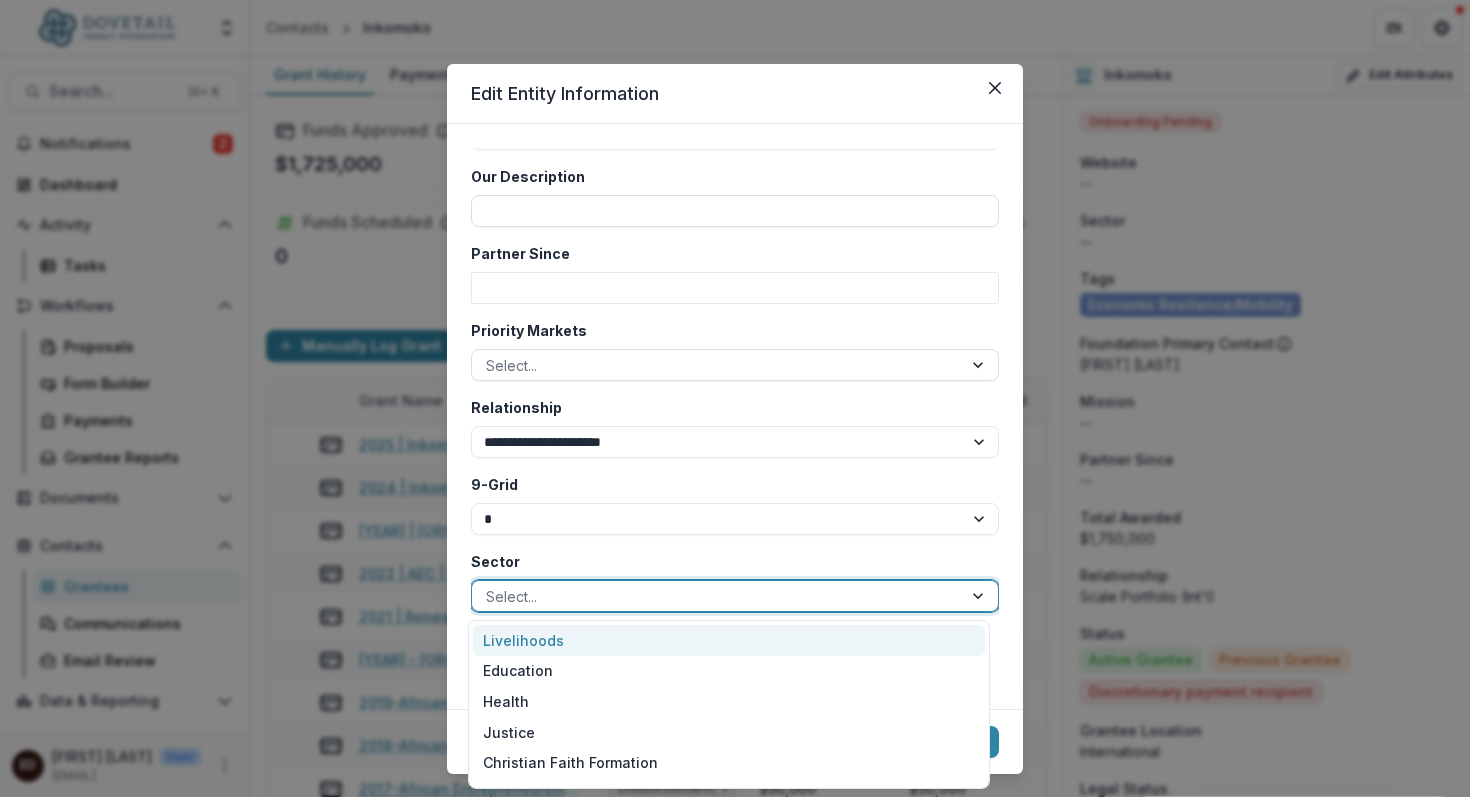 click on "Livelihoods" at bounding box center [729, 640] 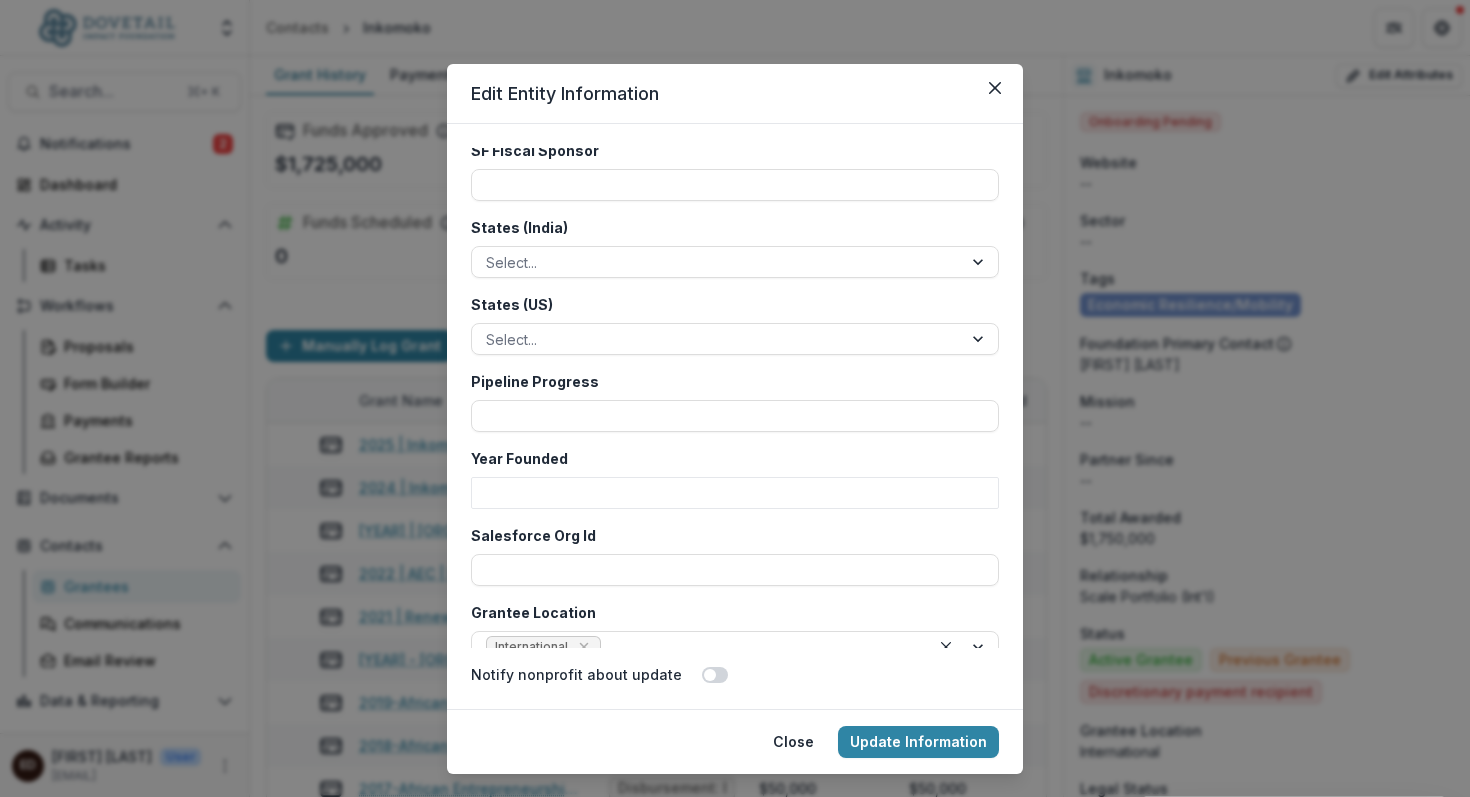 scroll, scrollTop: 4582, scrollLeft: 0, axis: vertical 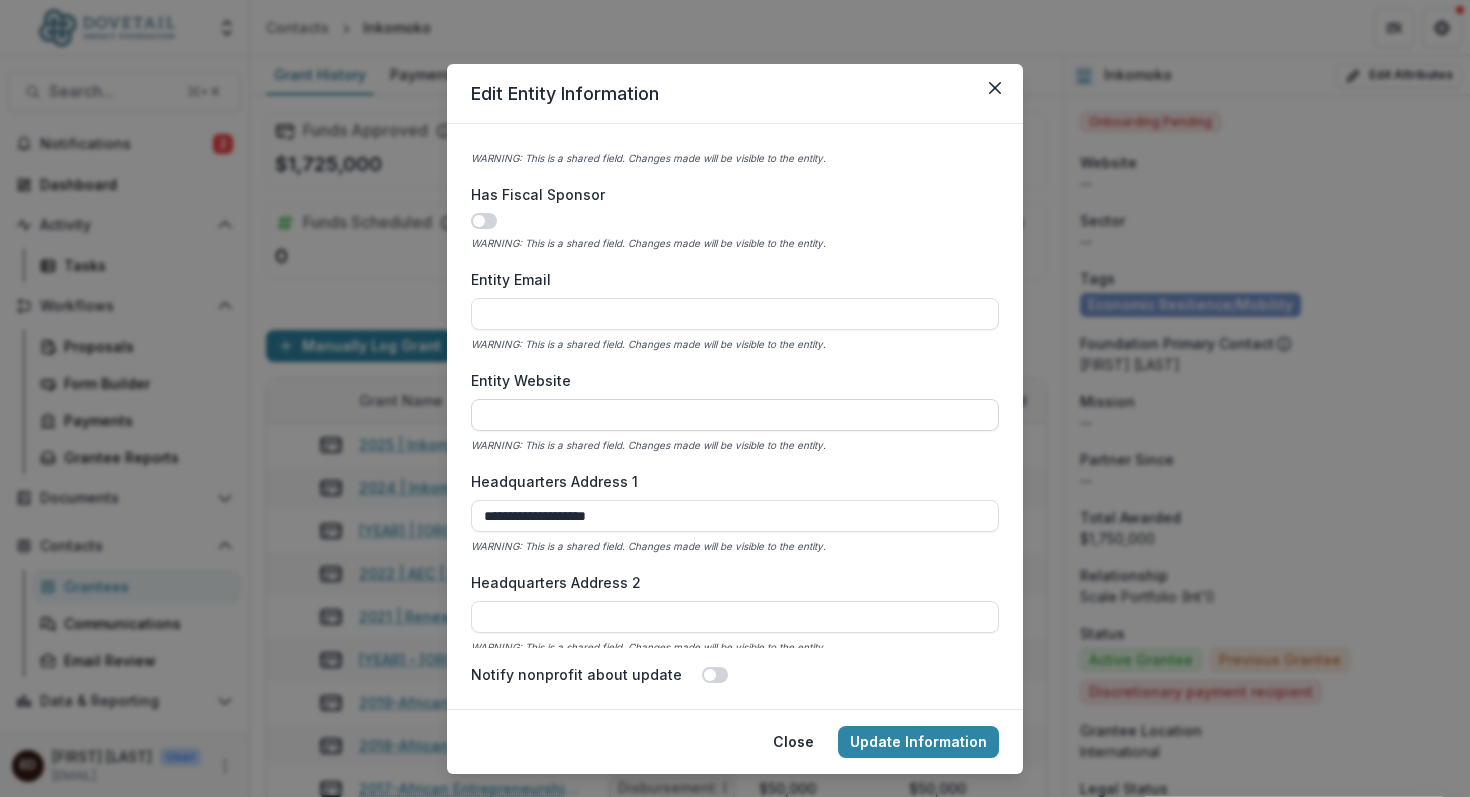 type on "****" 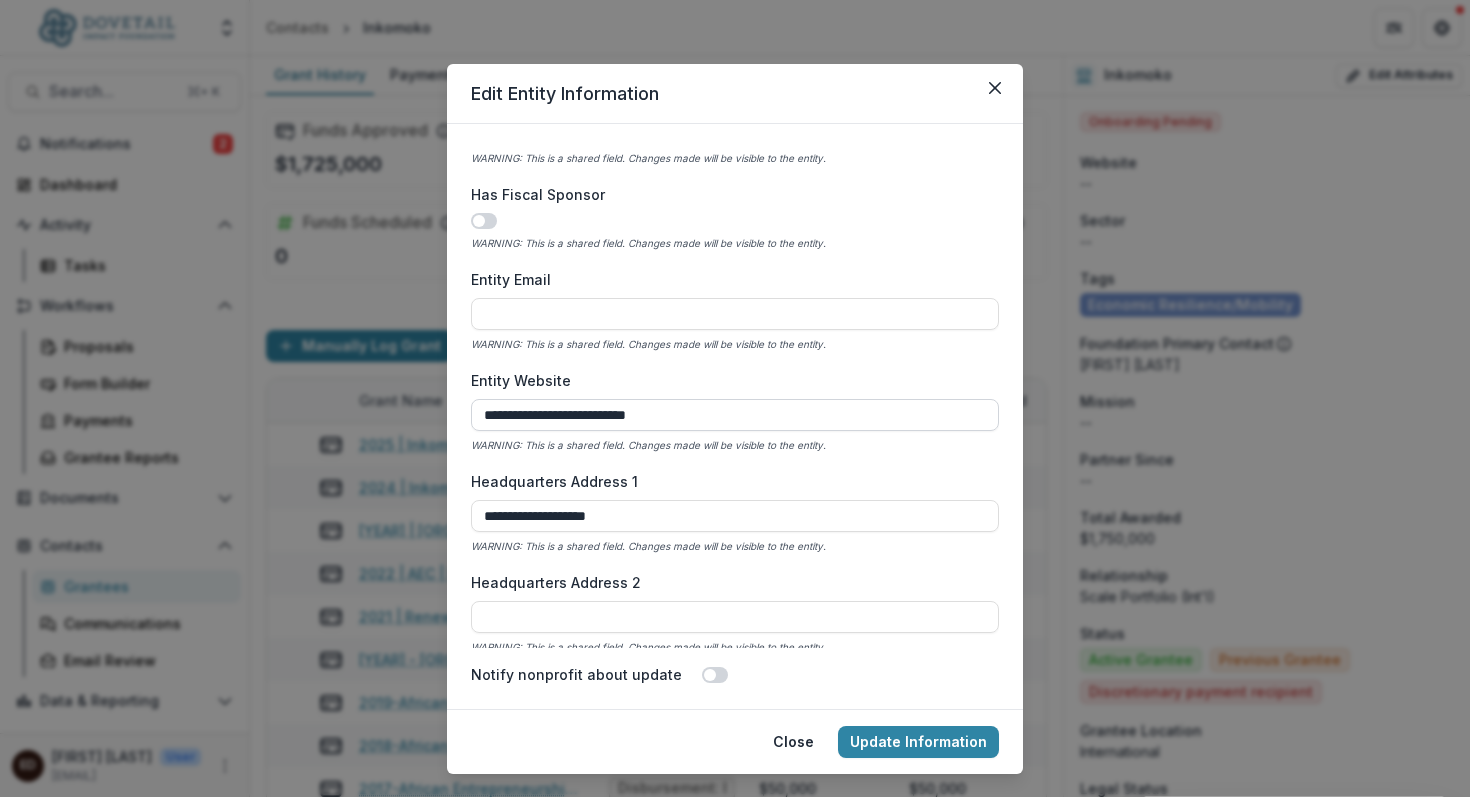 click on "**********" at bounding box center (735, 415) 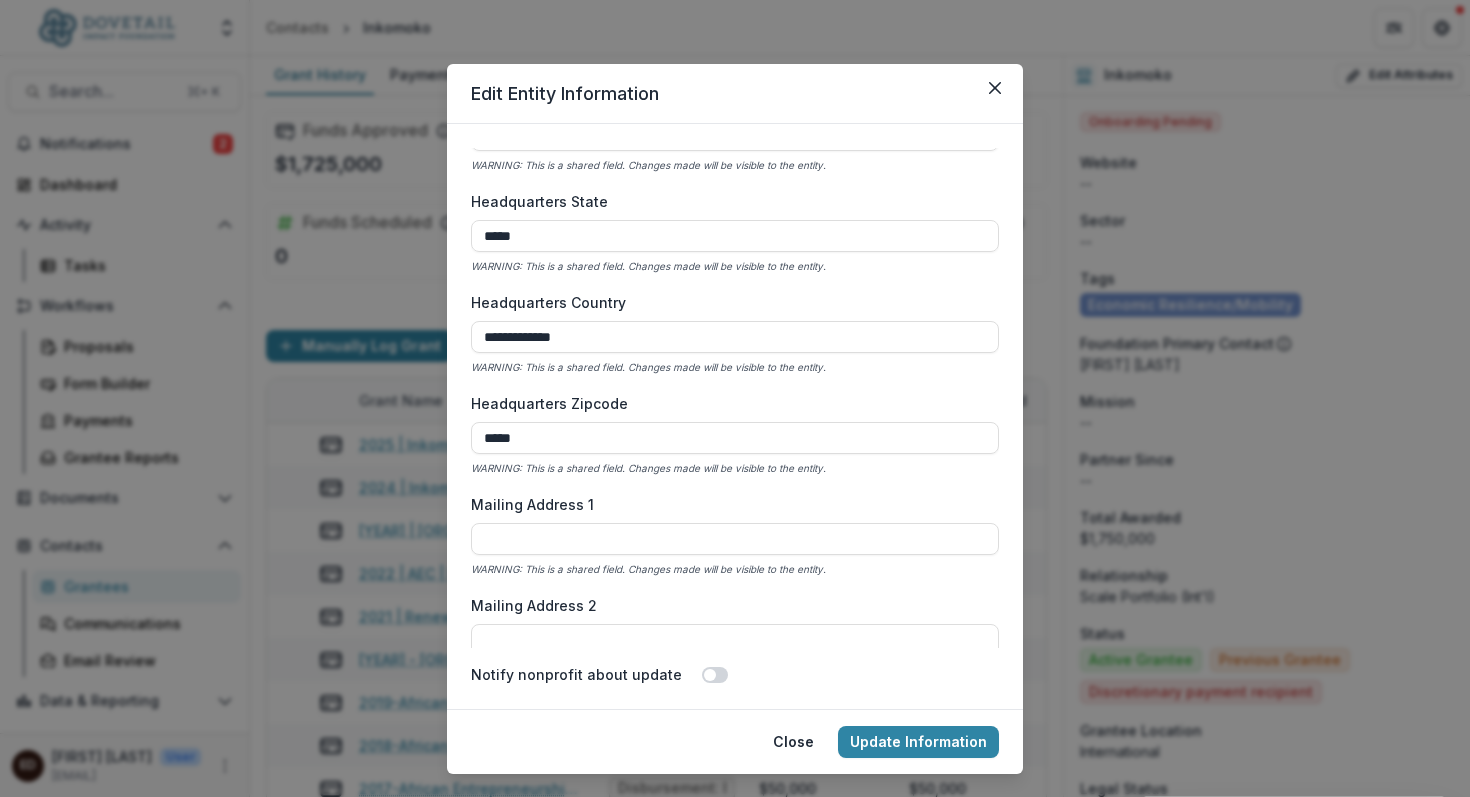 scroll, scrollTop: 1280, scrollLeft: 0, axis: vertical 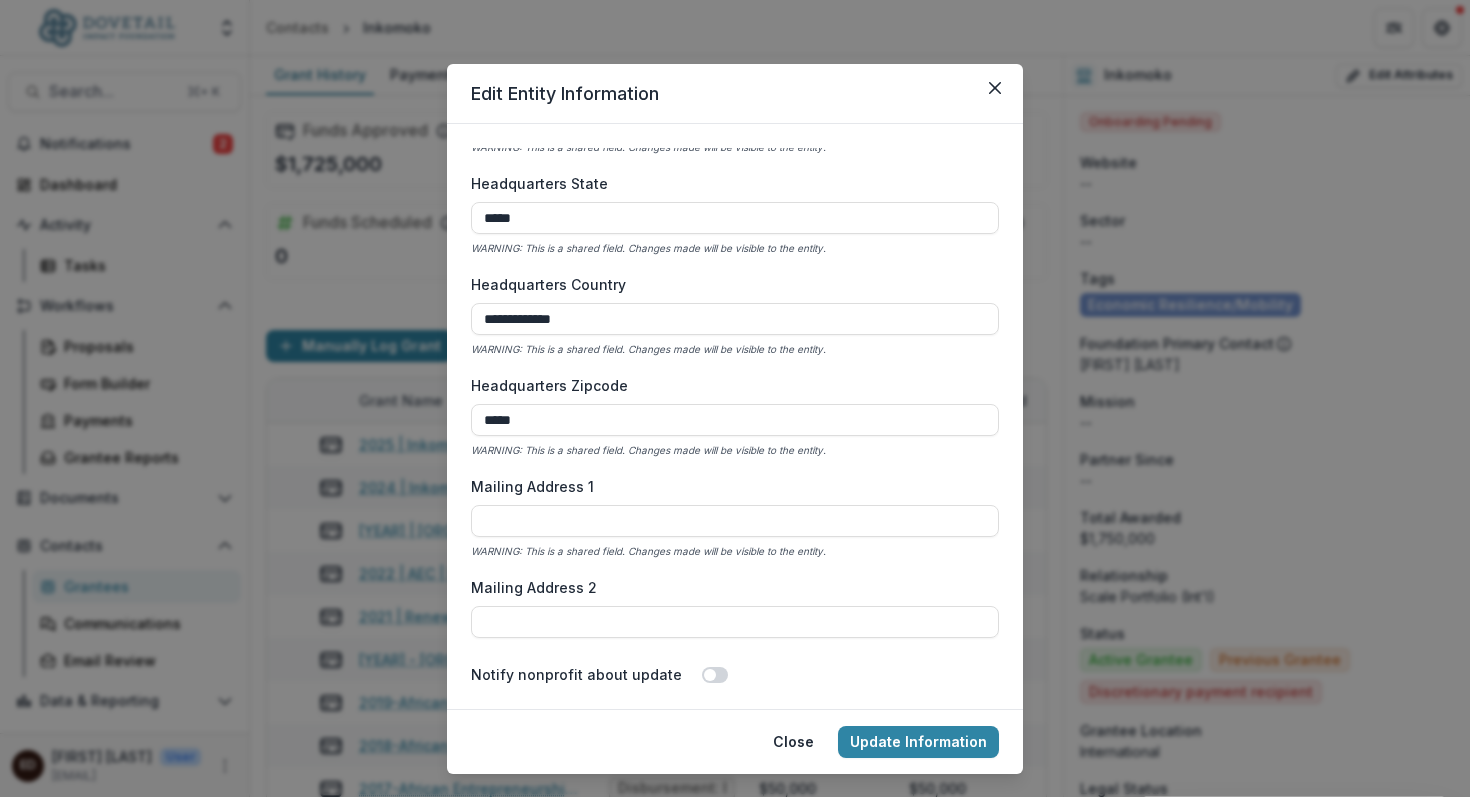 type on "**********" 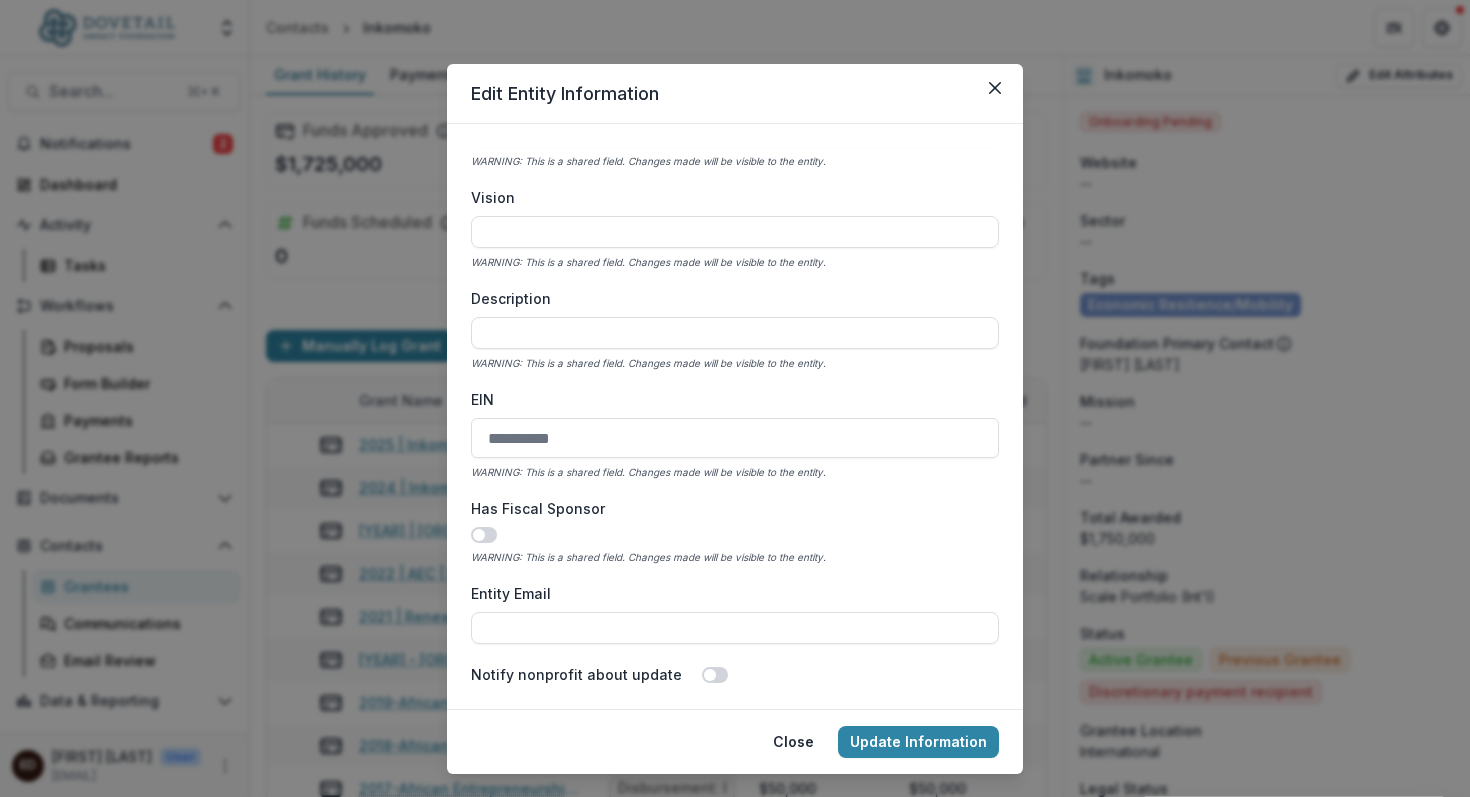 scroll, scrollTop: 0, scrollLeft: 0, axis: both 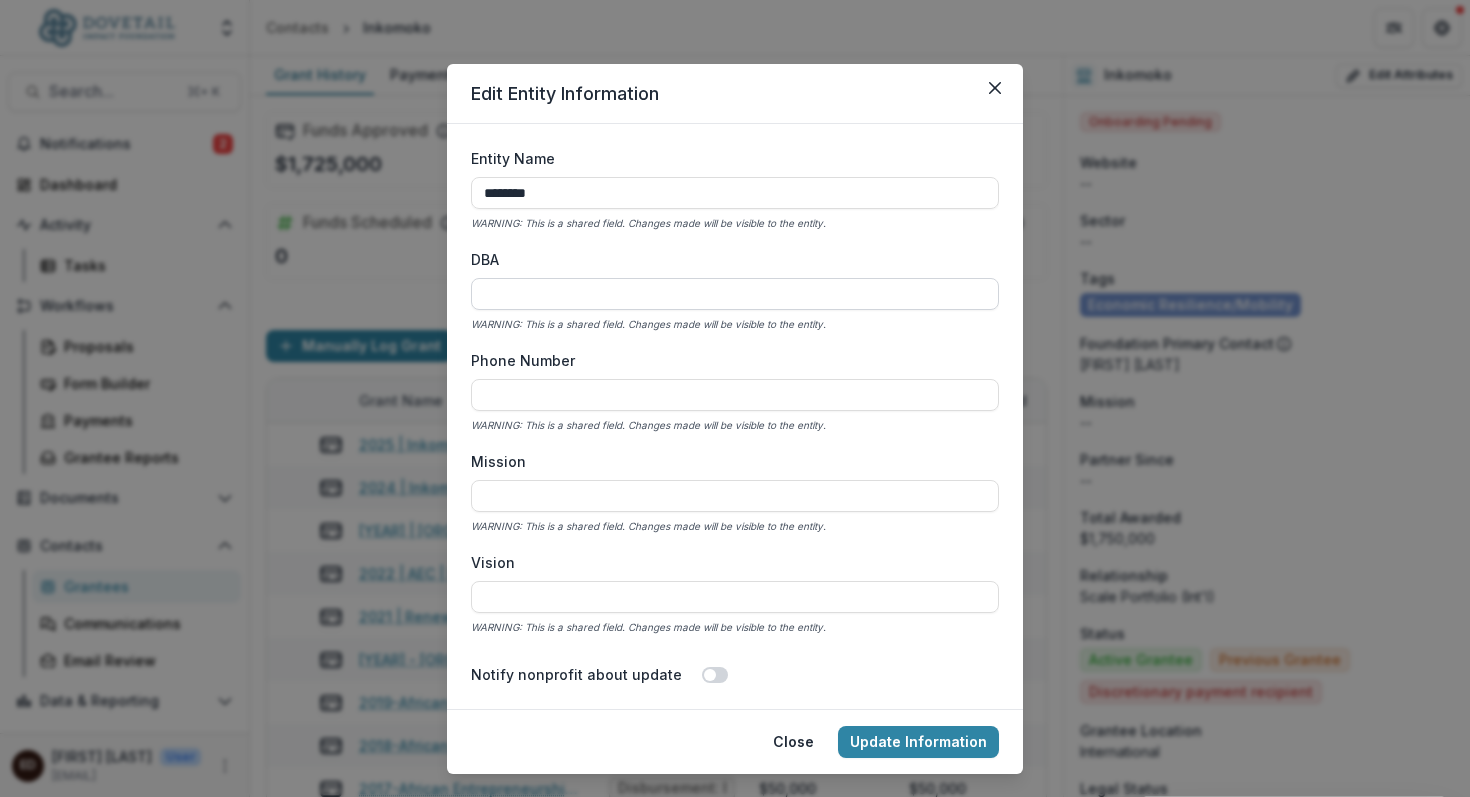 click on "DBA" at bounding box center [735, 294] 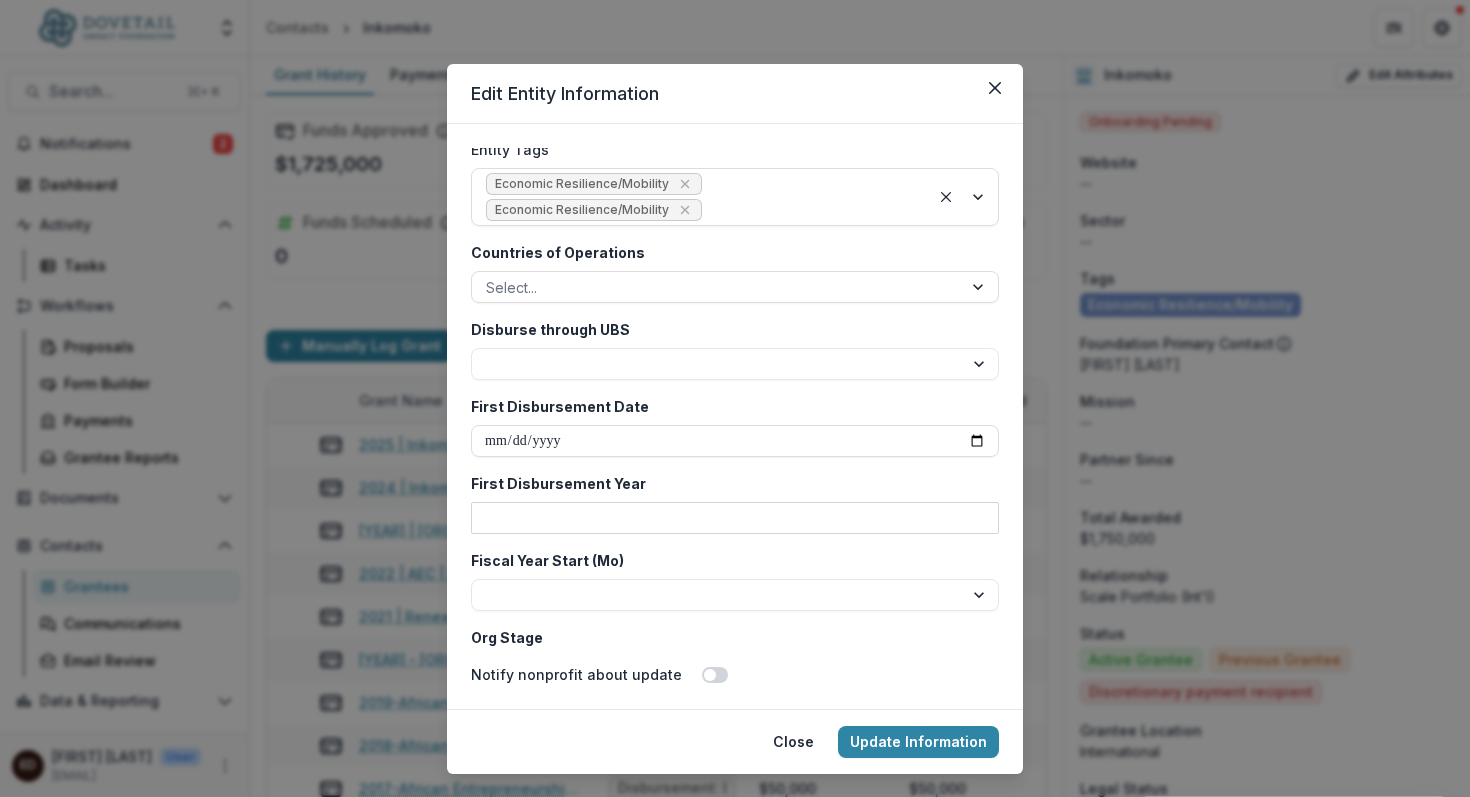 scroll, scrollTop: 3201, scrollLeft: 0, axis: vertical 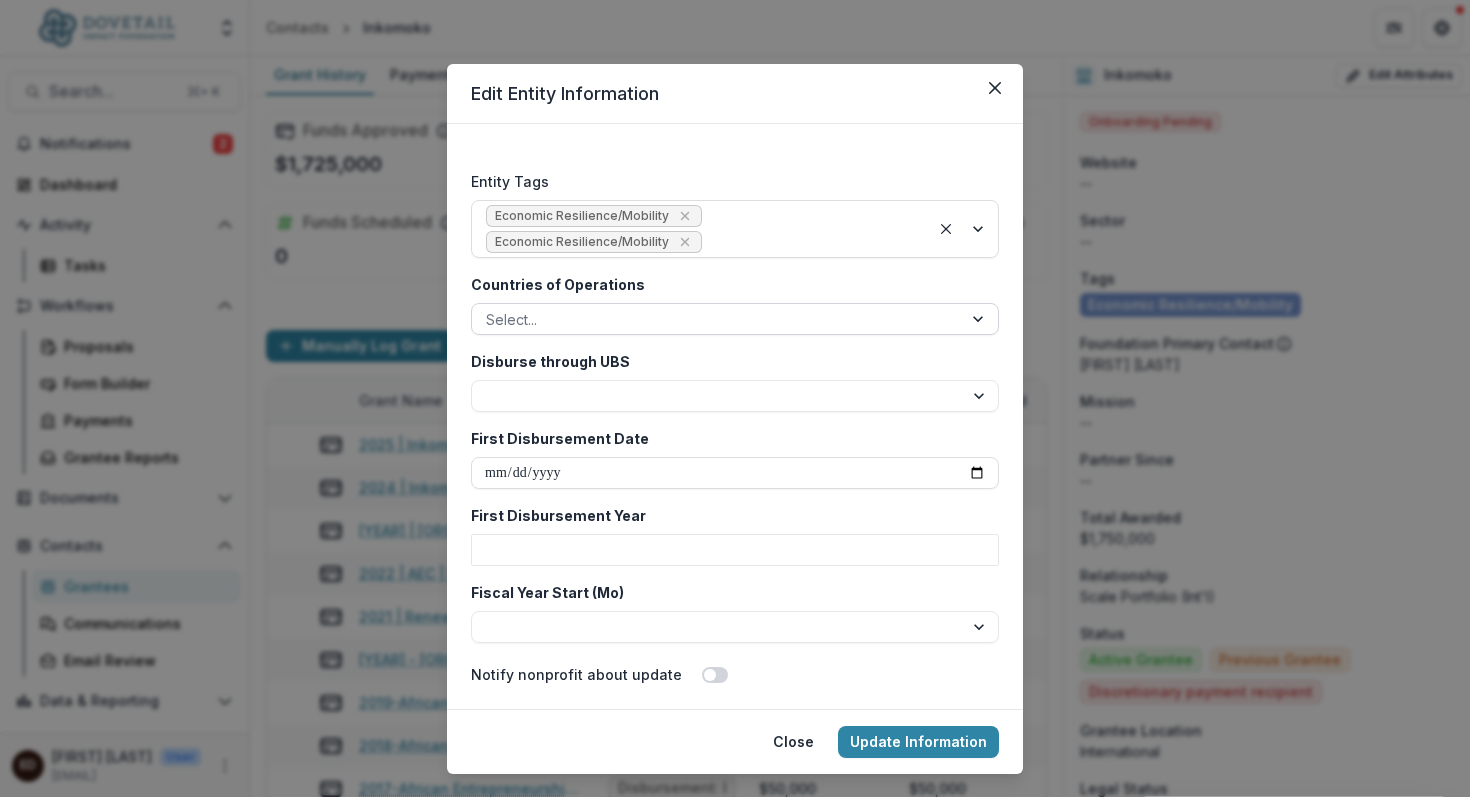 type on "********" 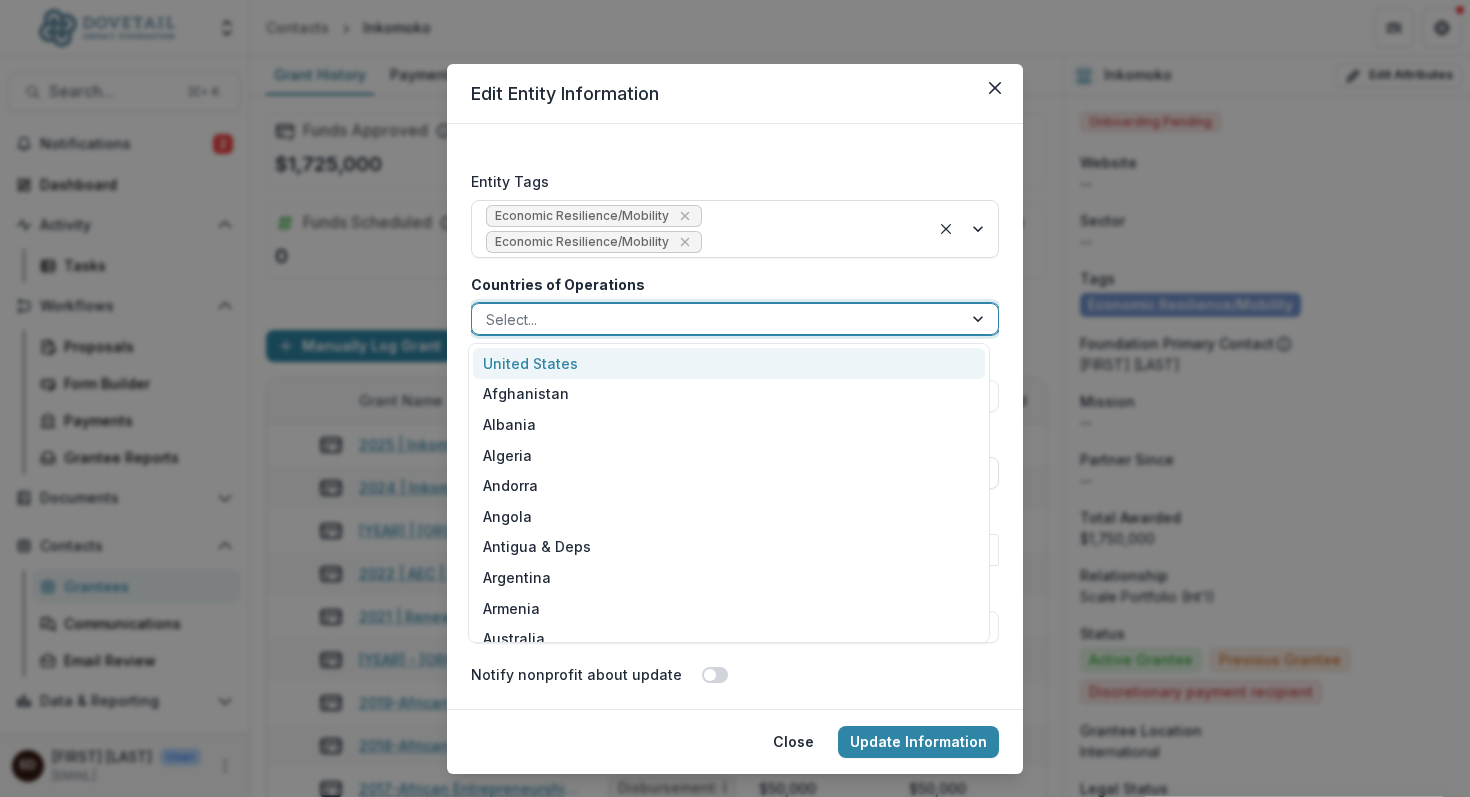 click at bounding box center (980, 319) 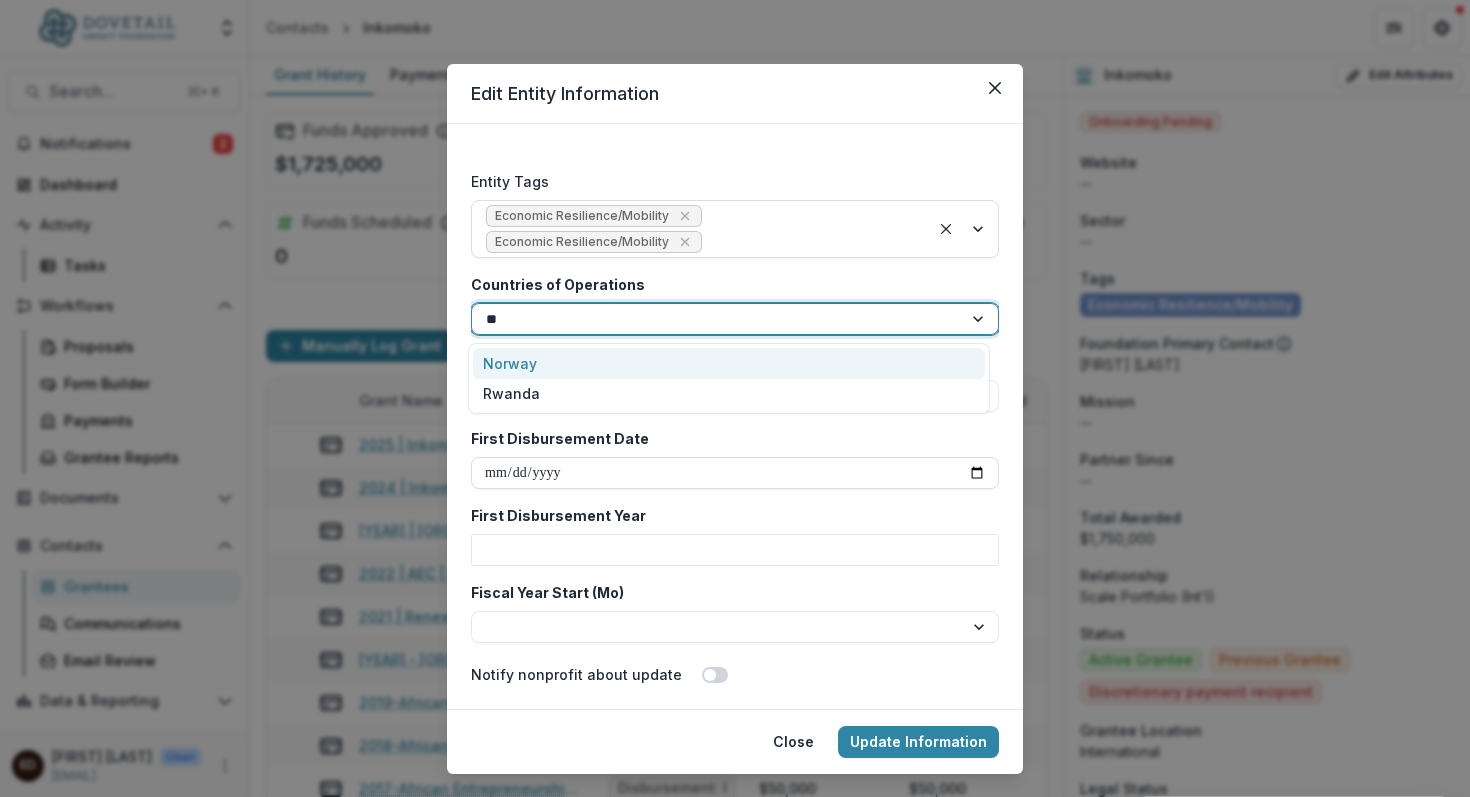 type on "***" 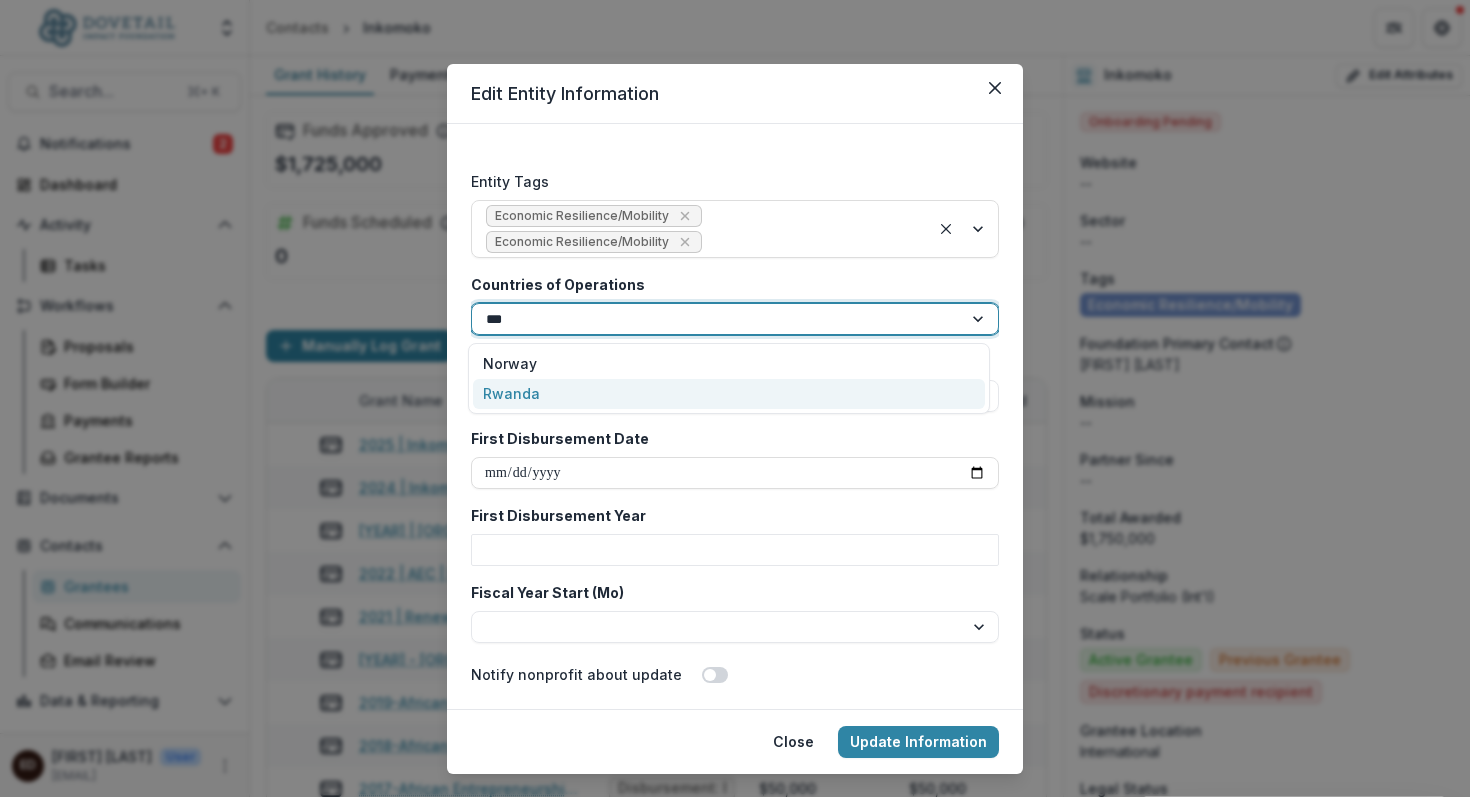 click on "Rwanda" at bounding box center [729, 394] 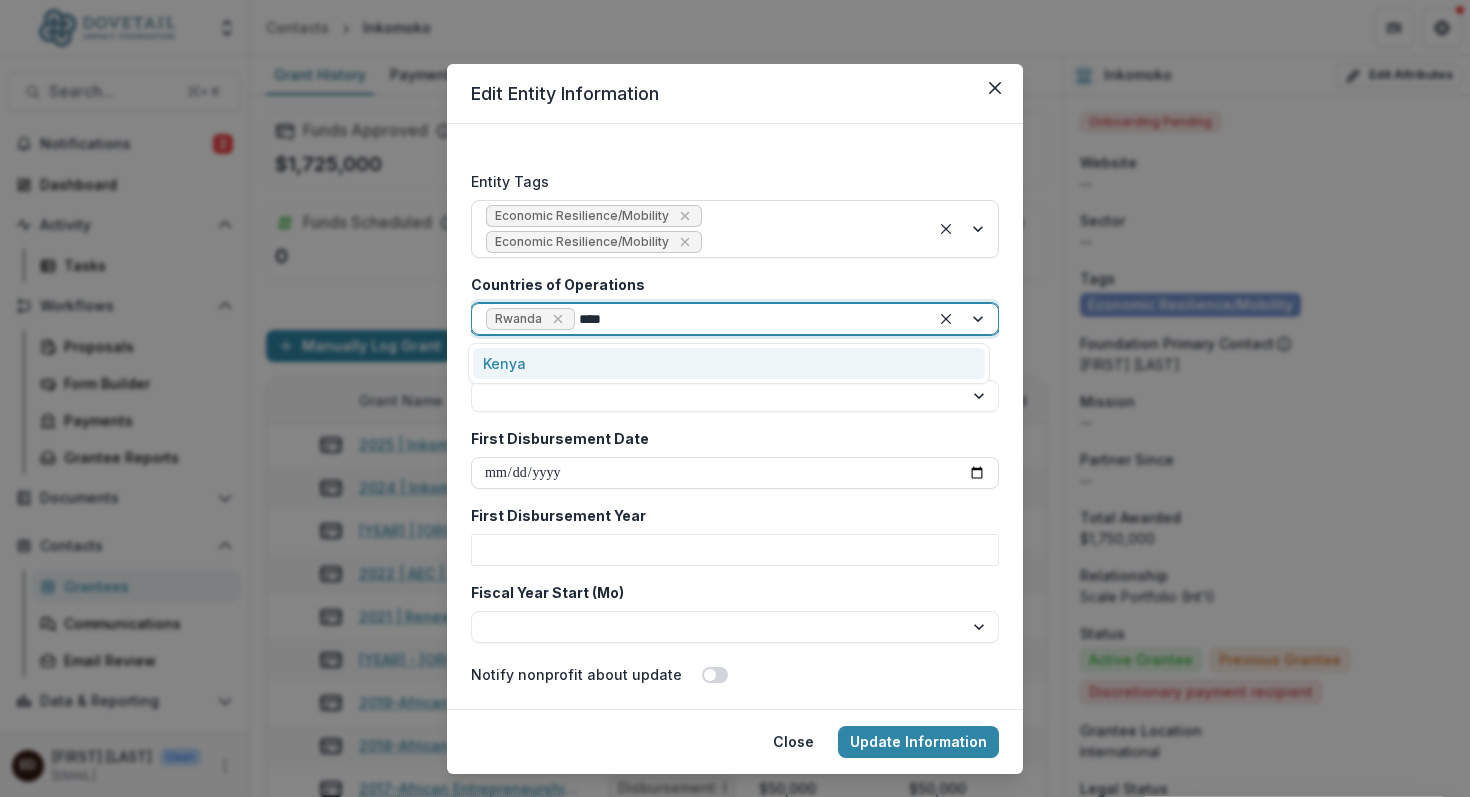 type on "*****" 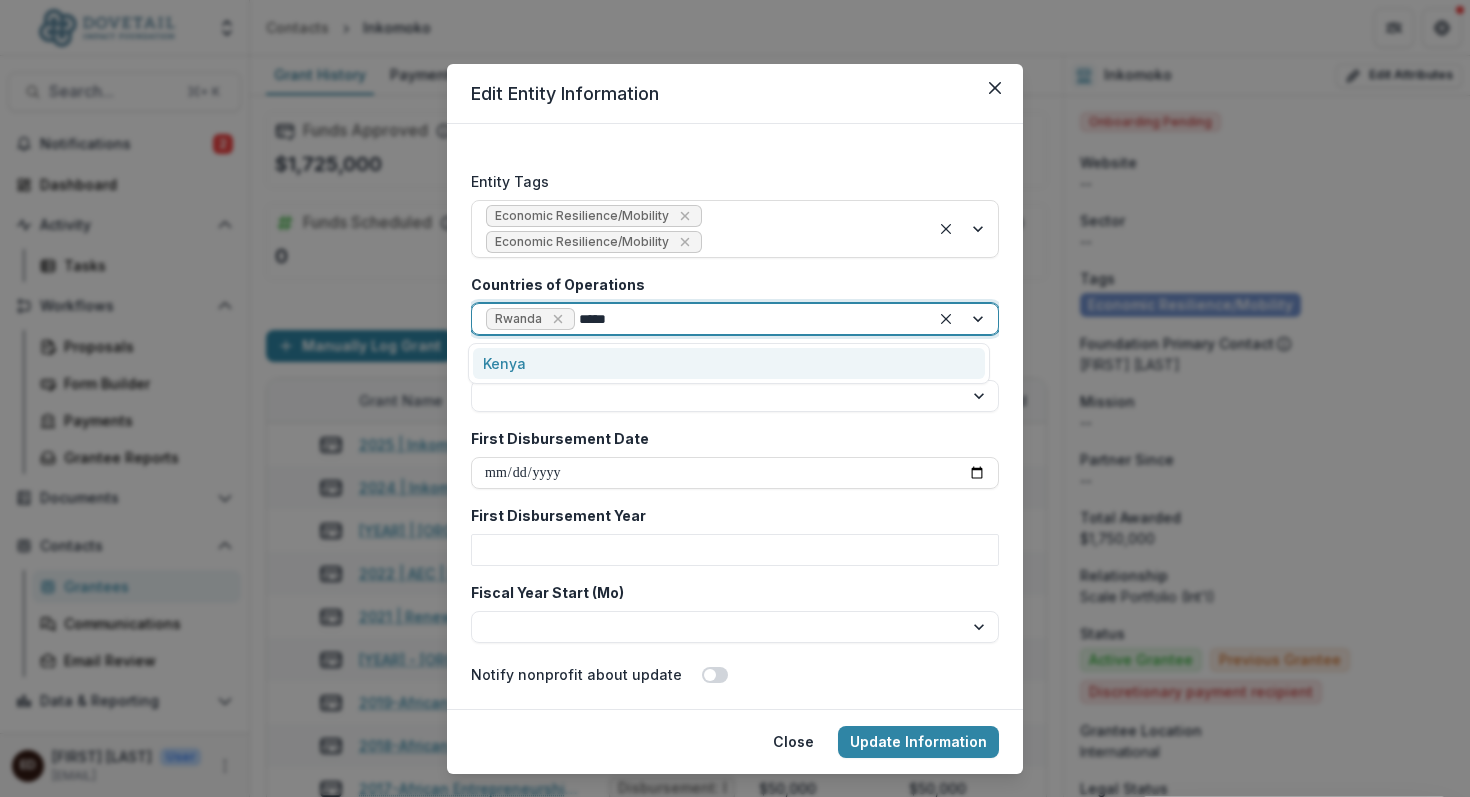 click on "Kenya" at bounding box center (729, 363) 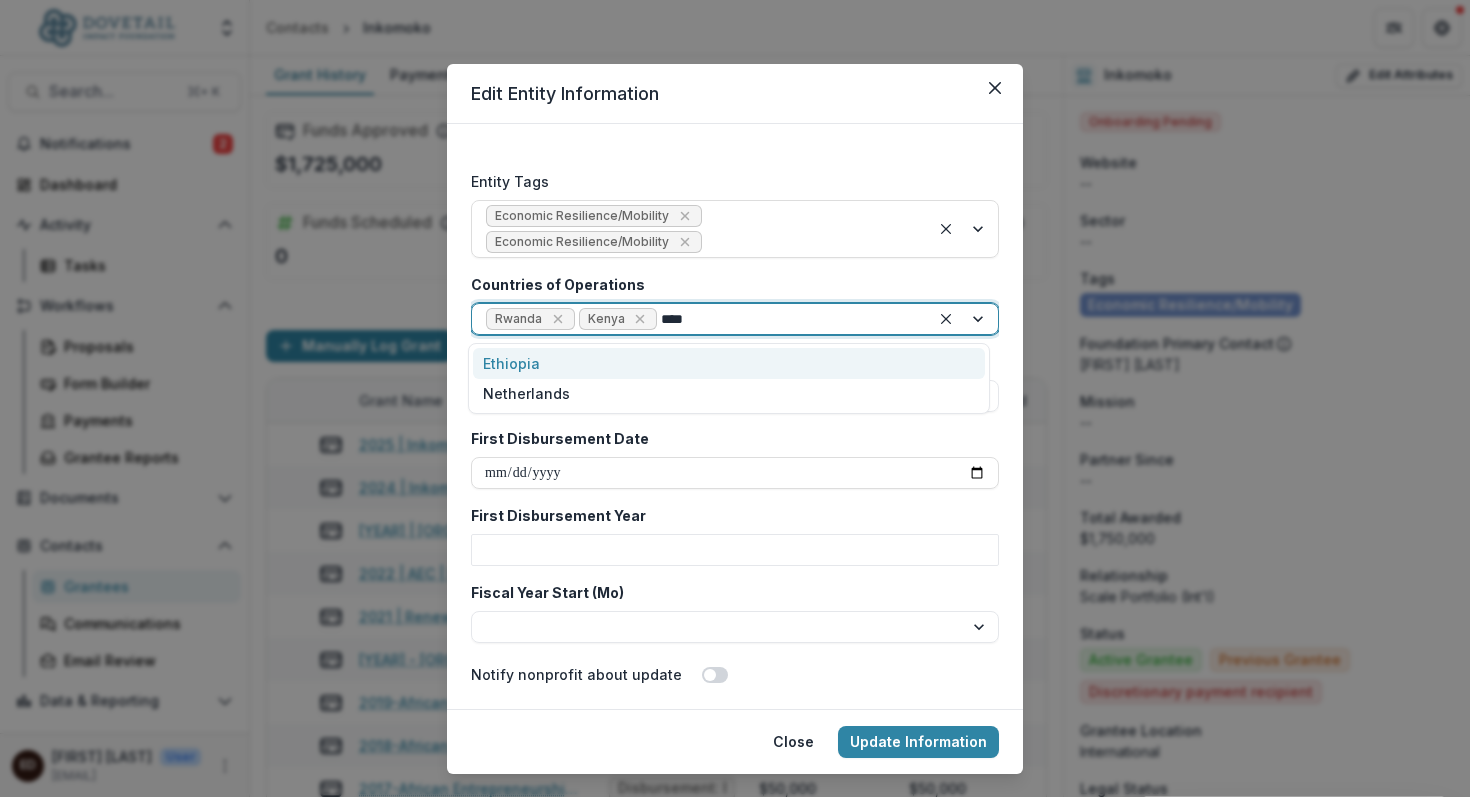 type on "*****" 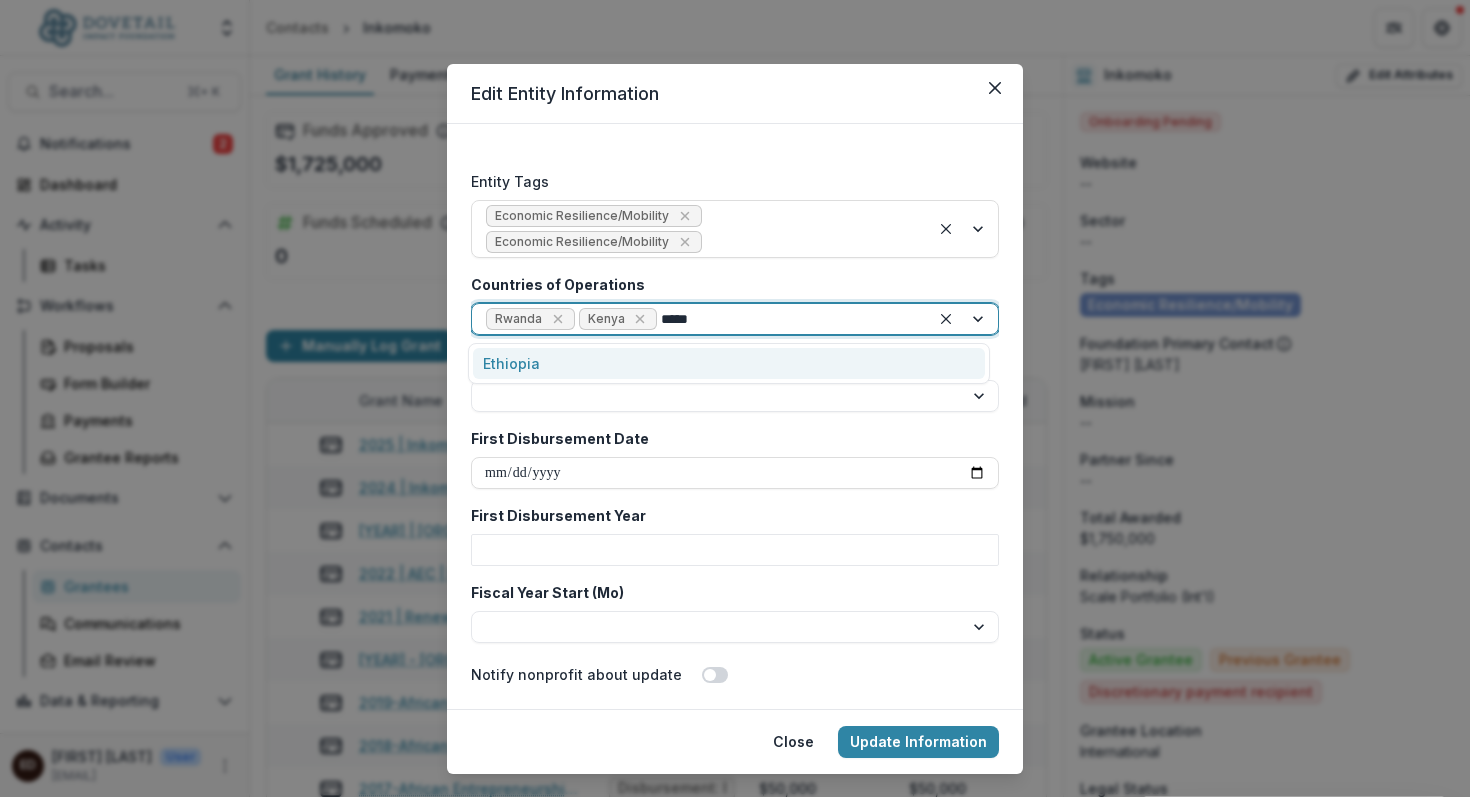 click on "Ethiopia" at bounding box center [729, 363] 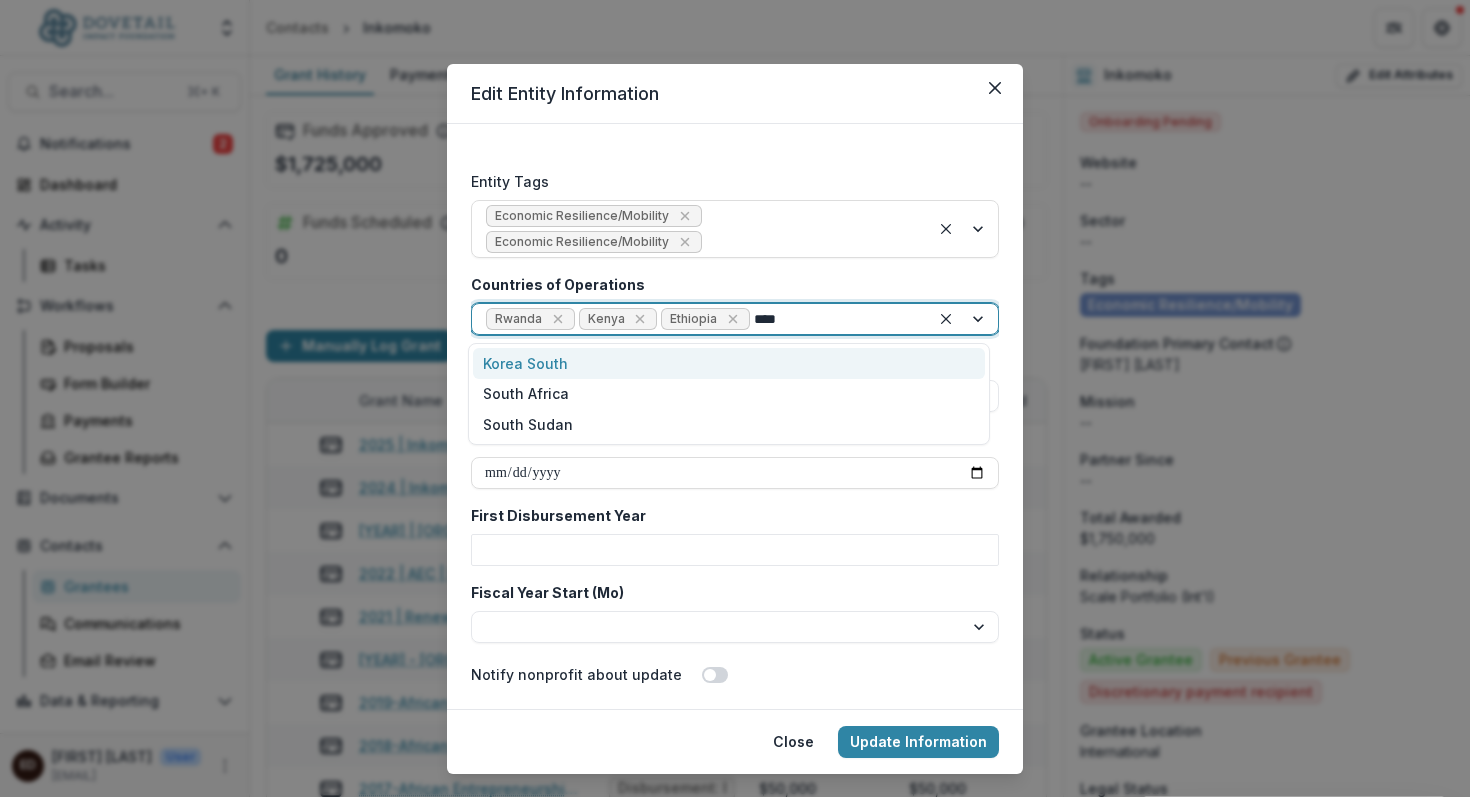 type on "*****" 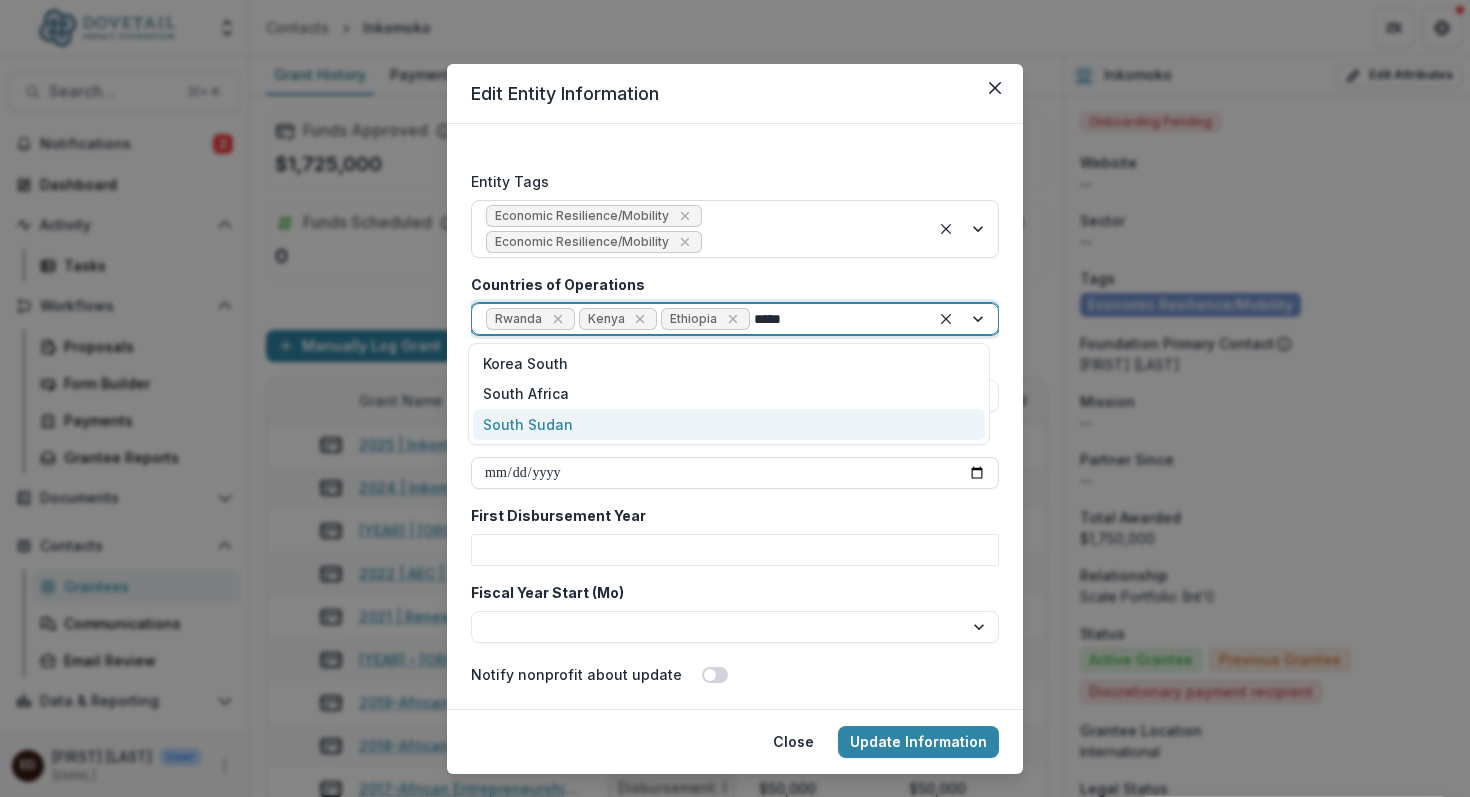 click on "South Sudan" at bounding box center (729, 424) 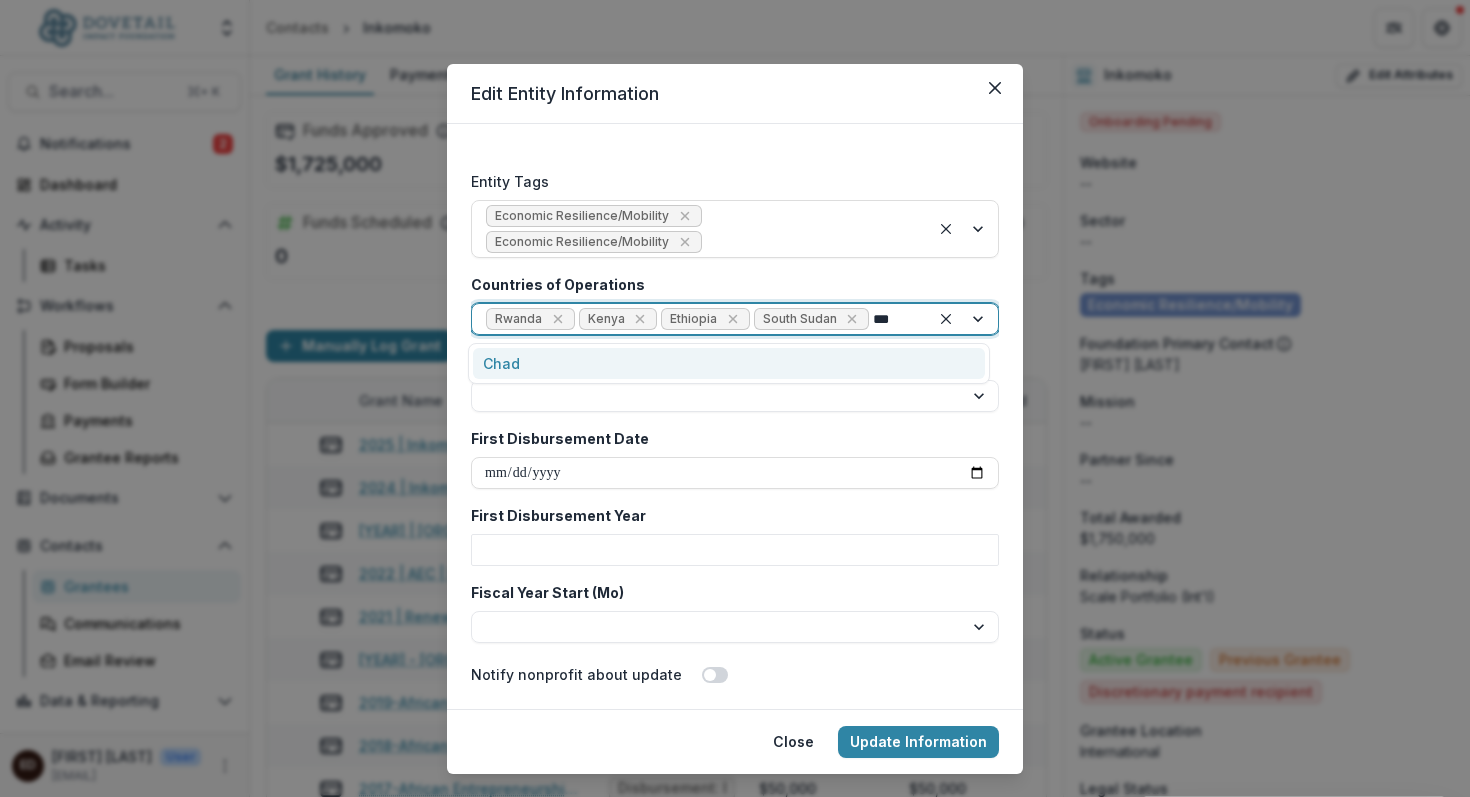 type on "****" 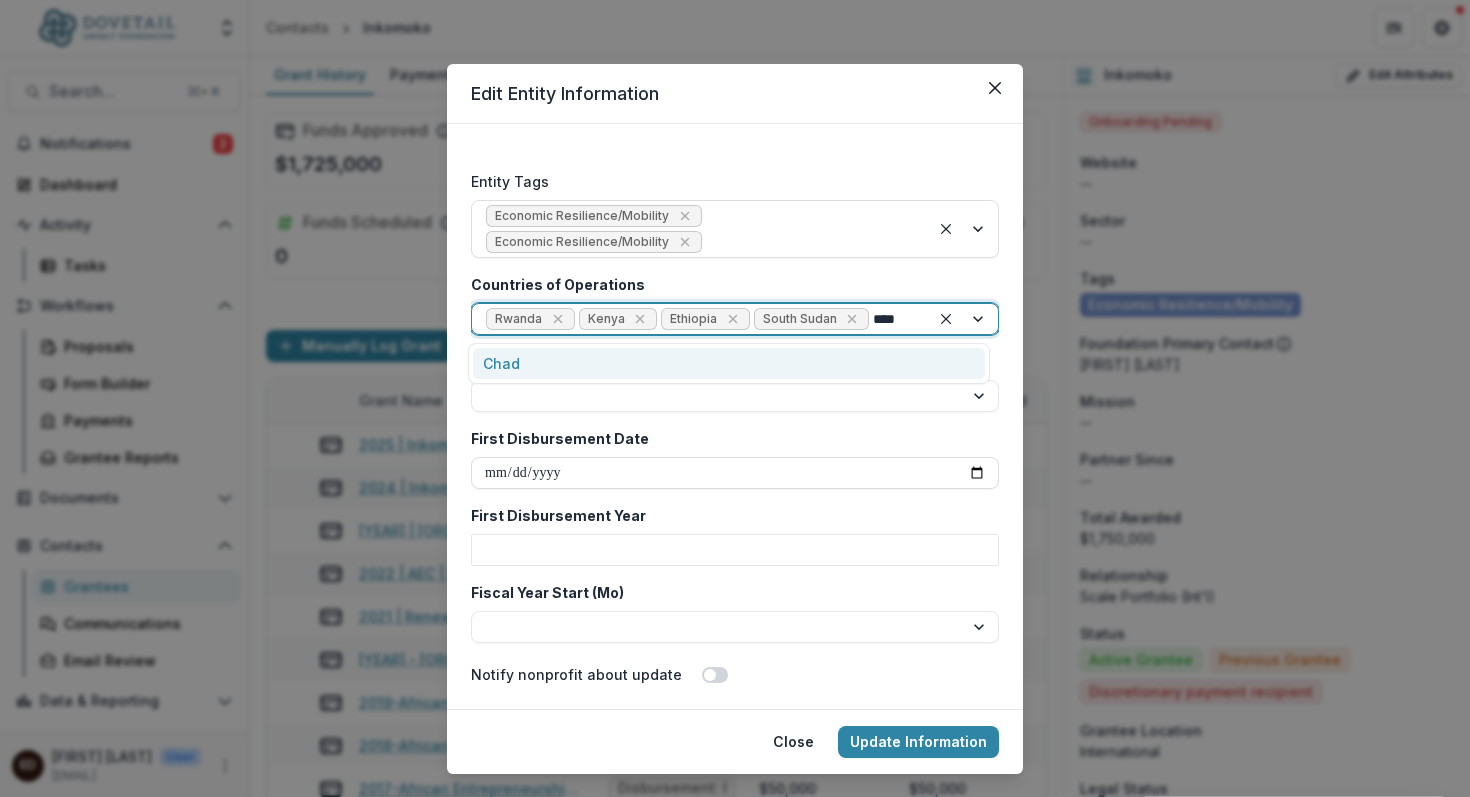 click on "Chad" at bounding box center [729, 363] 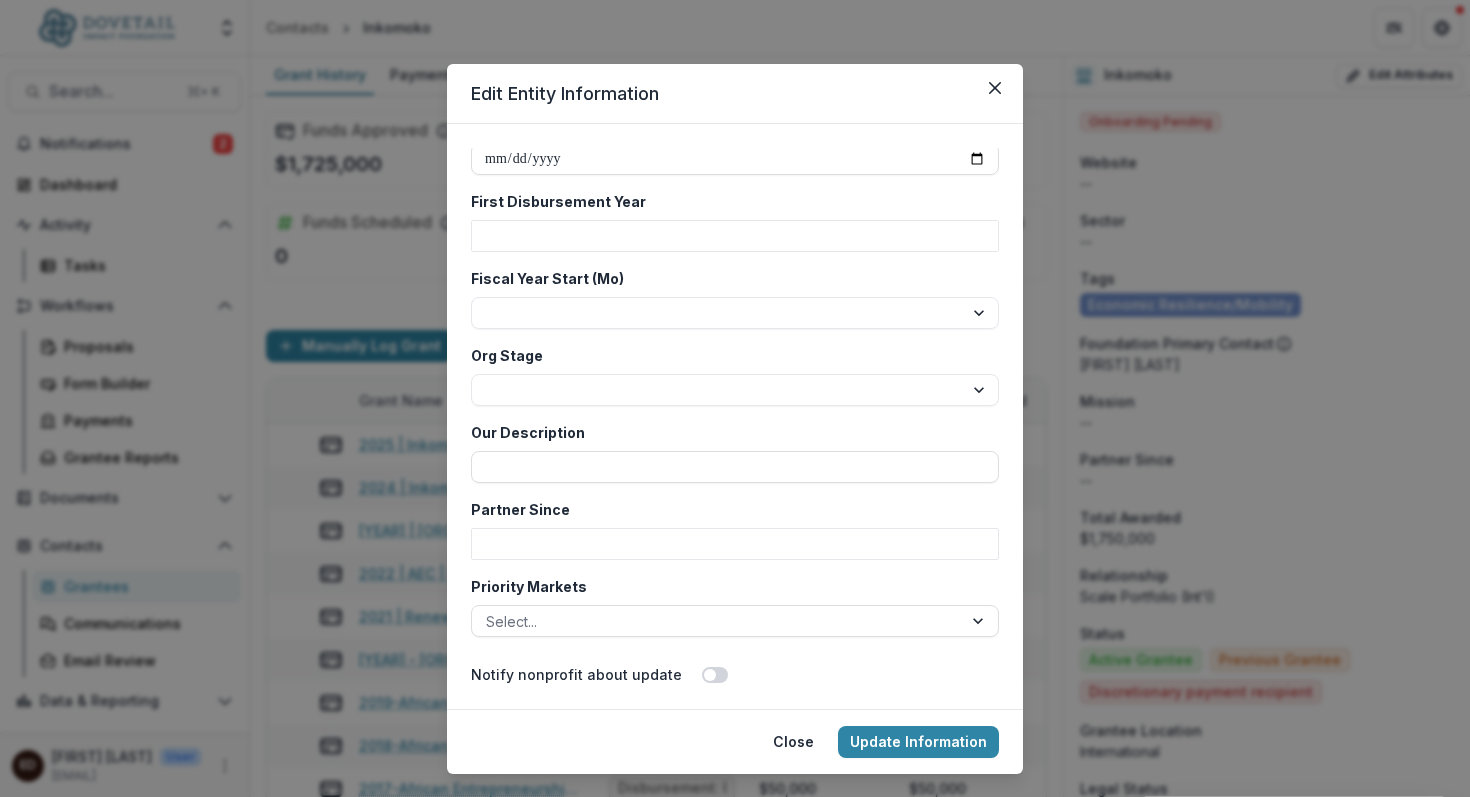 scroll, scrollTop: 3553, scrollLeft: 0, axis: vertical 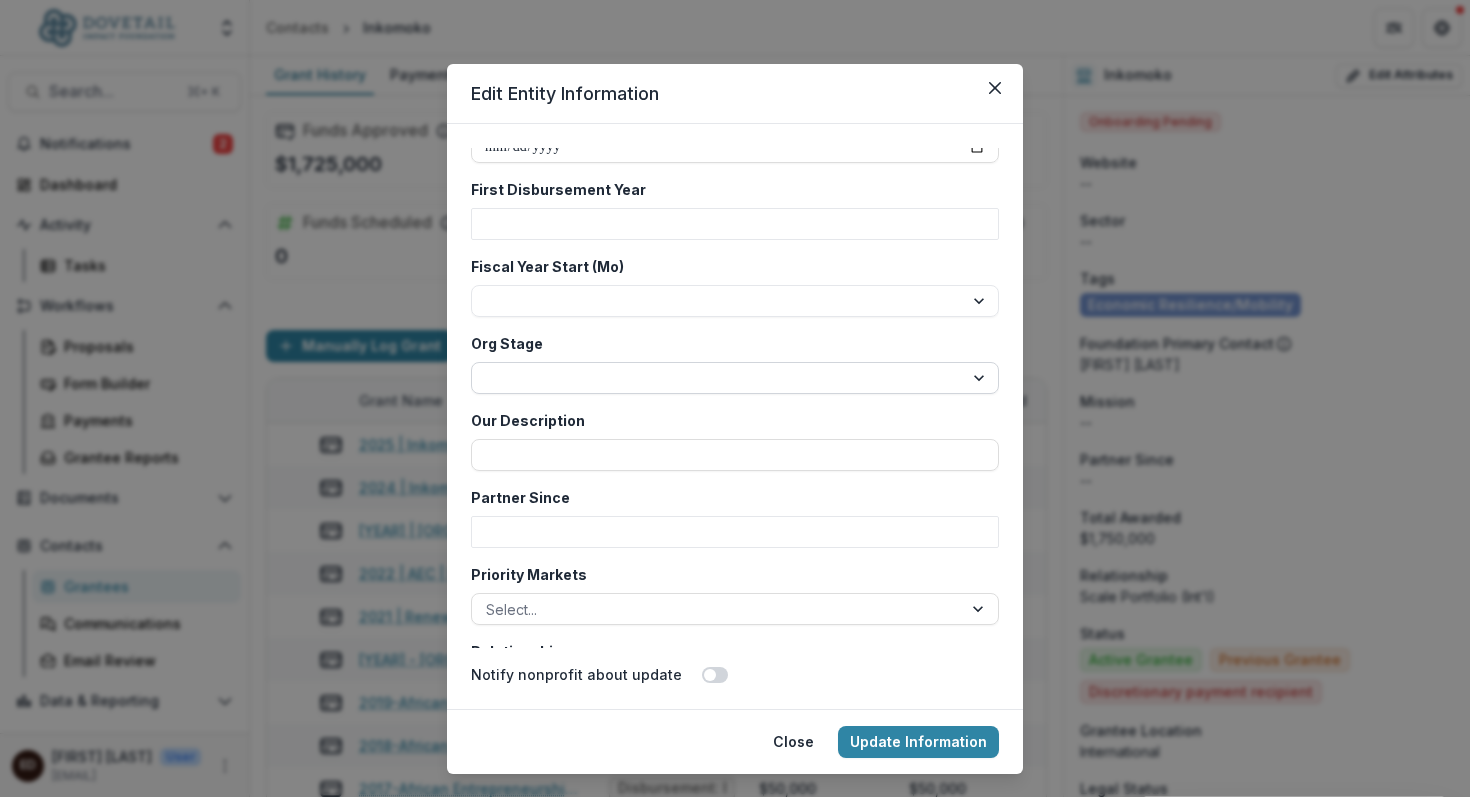 click on "**********" at bounding box center (735, 378) 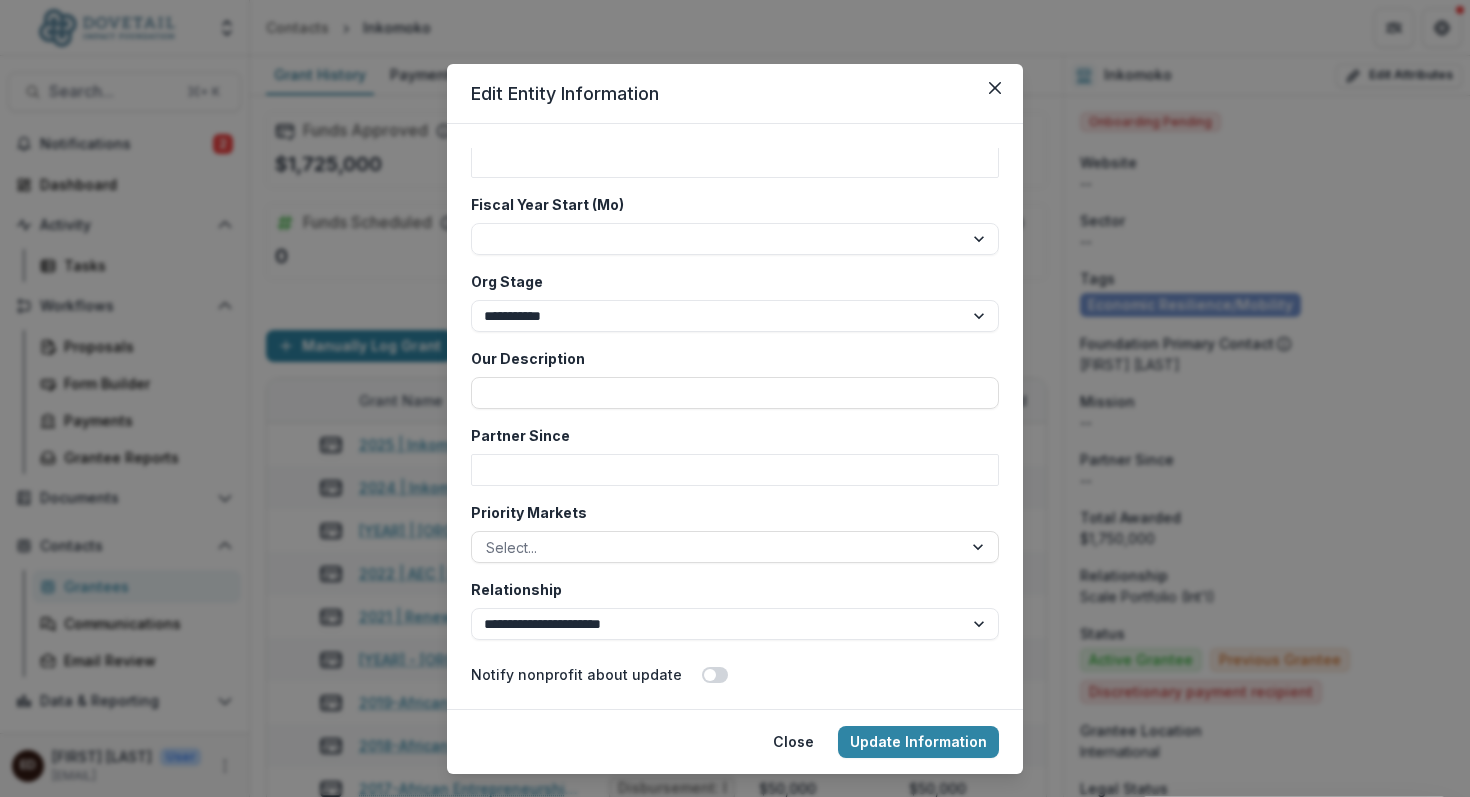 scroll, scrollTop: 3641, scrollLeft: 0, axis: vertical 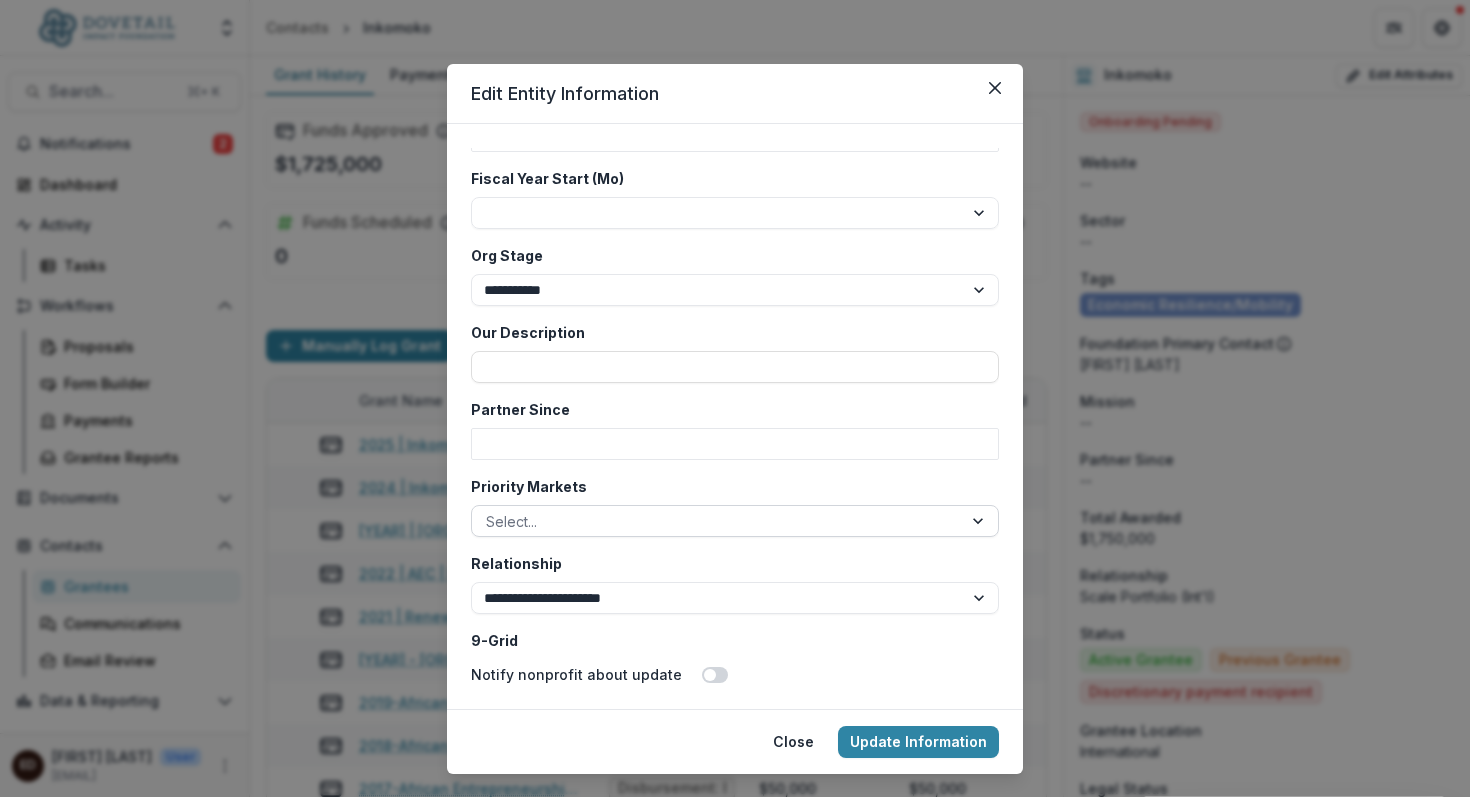 click at bounding box center [980, 521] 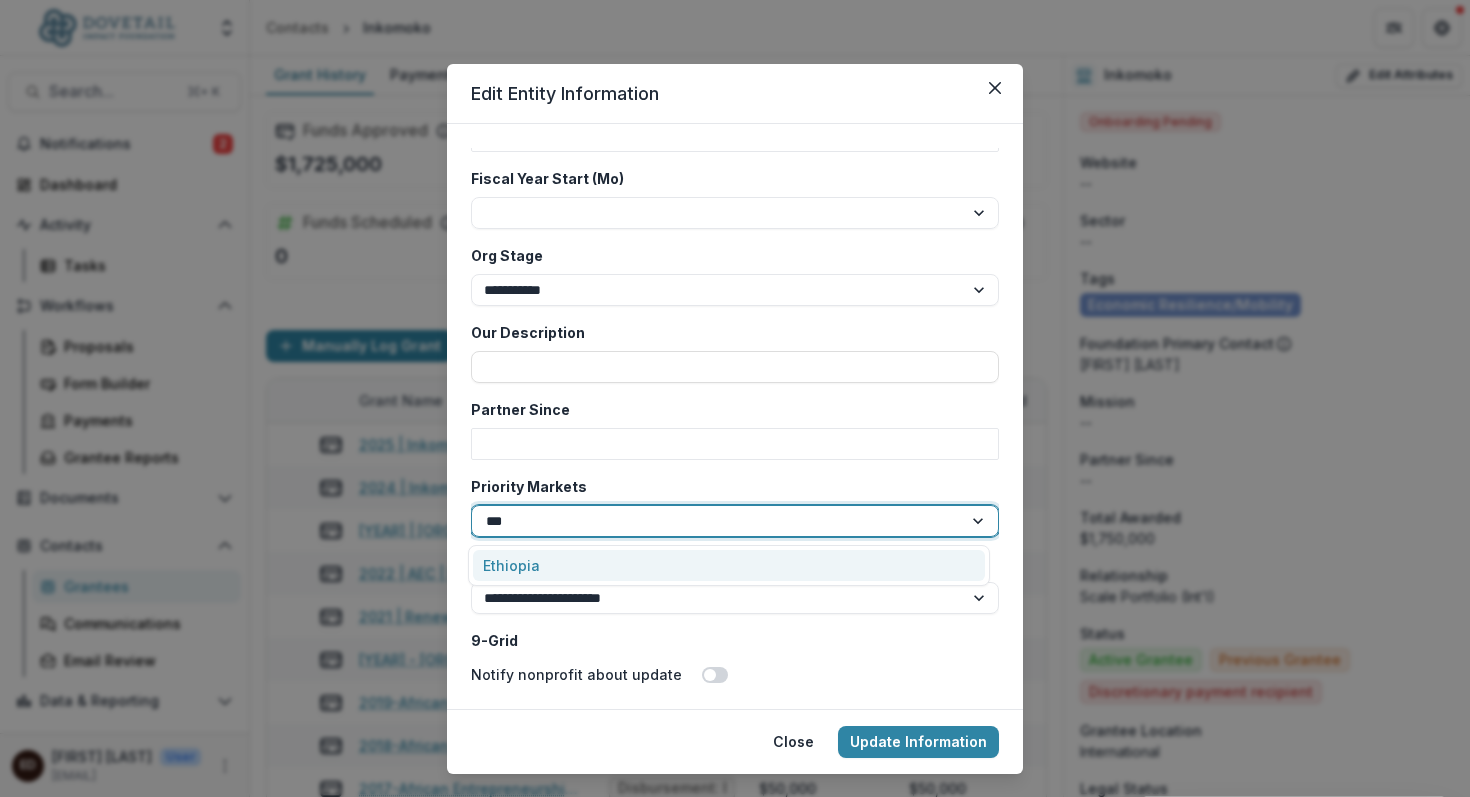 type on "****" 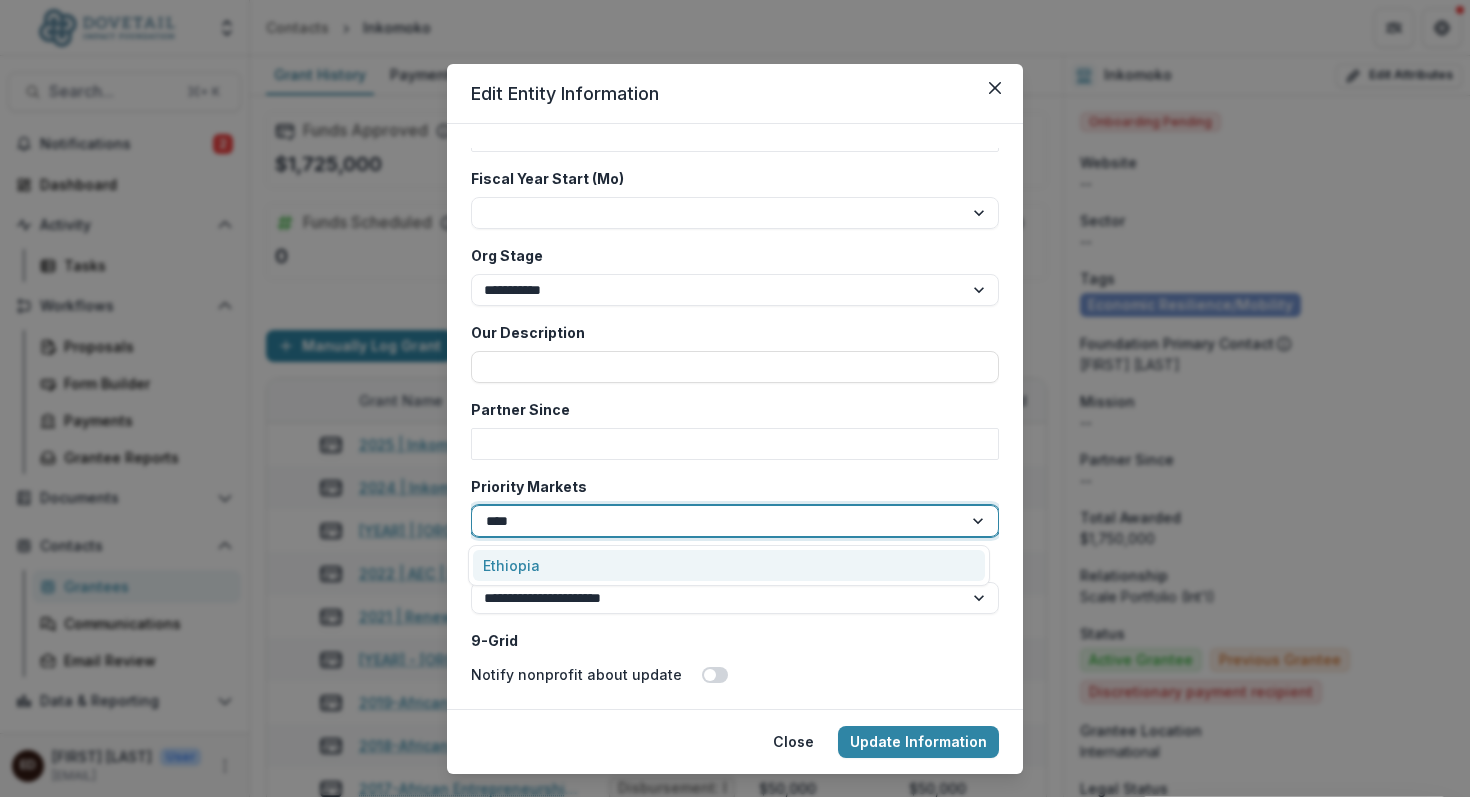 click on "Ethiopia" at bounding box center [729, 565] 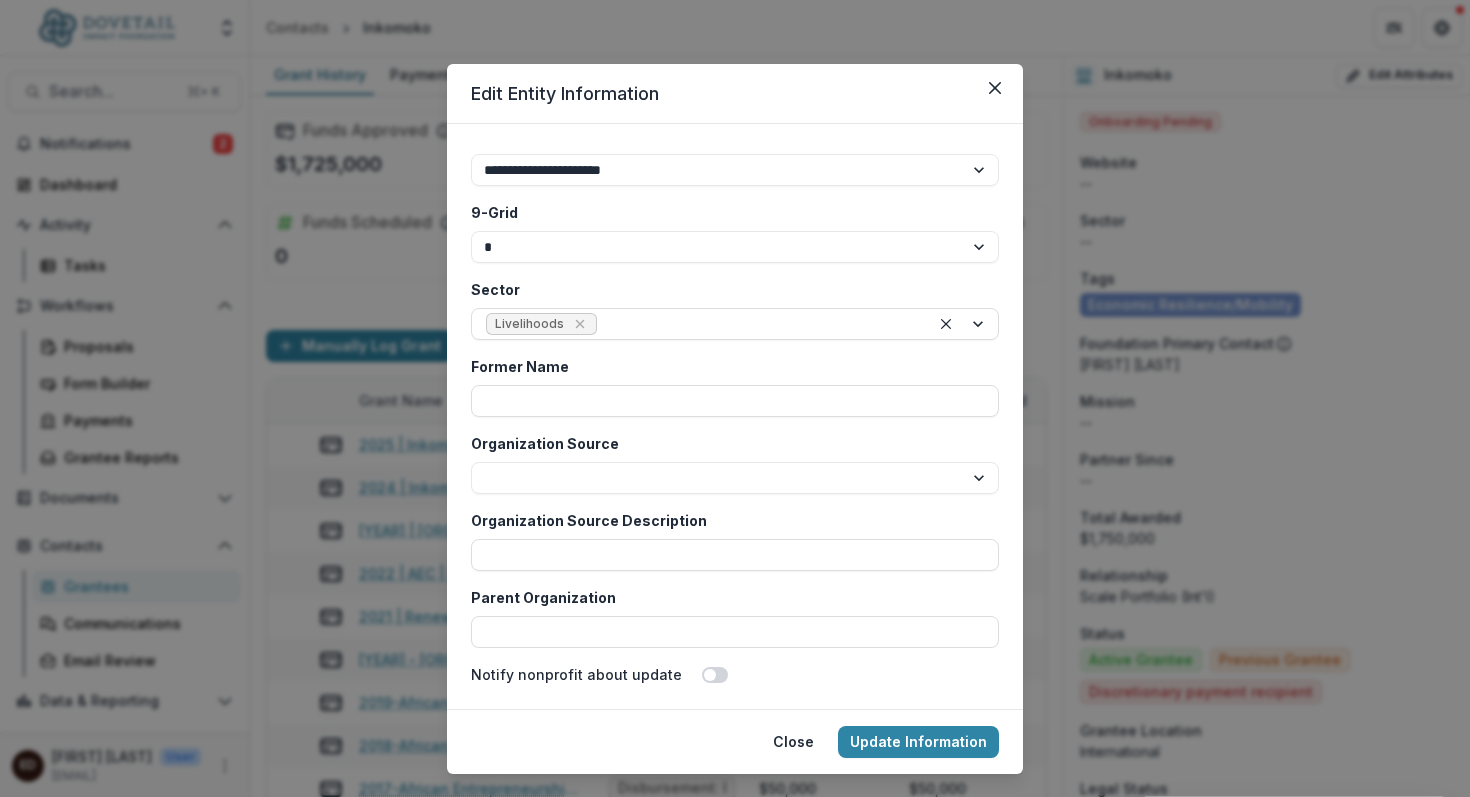 scroll, scrollTop: 4123, scrollLeft: 0, axis: vertical 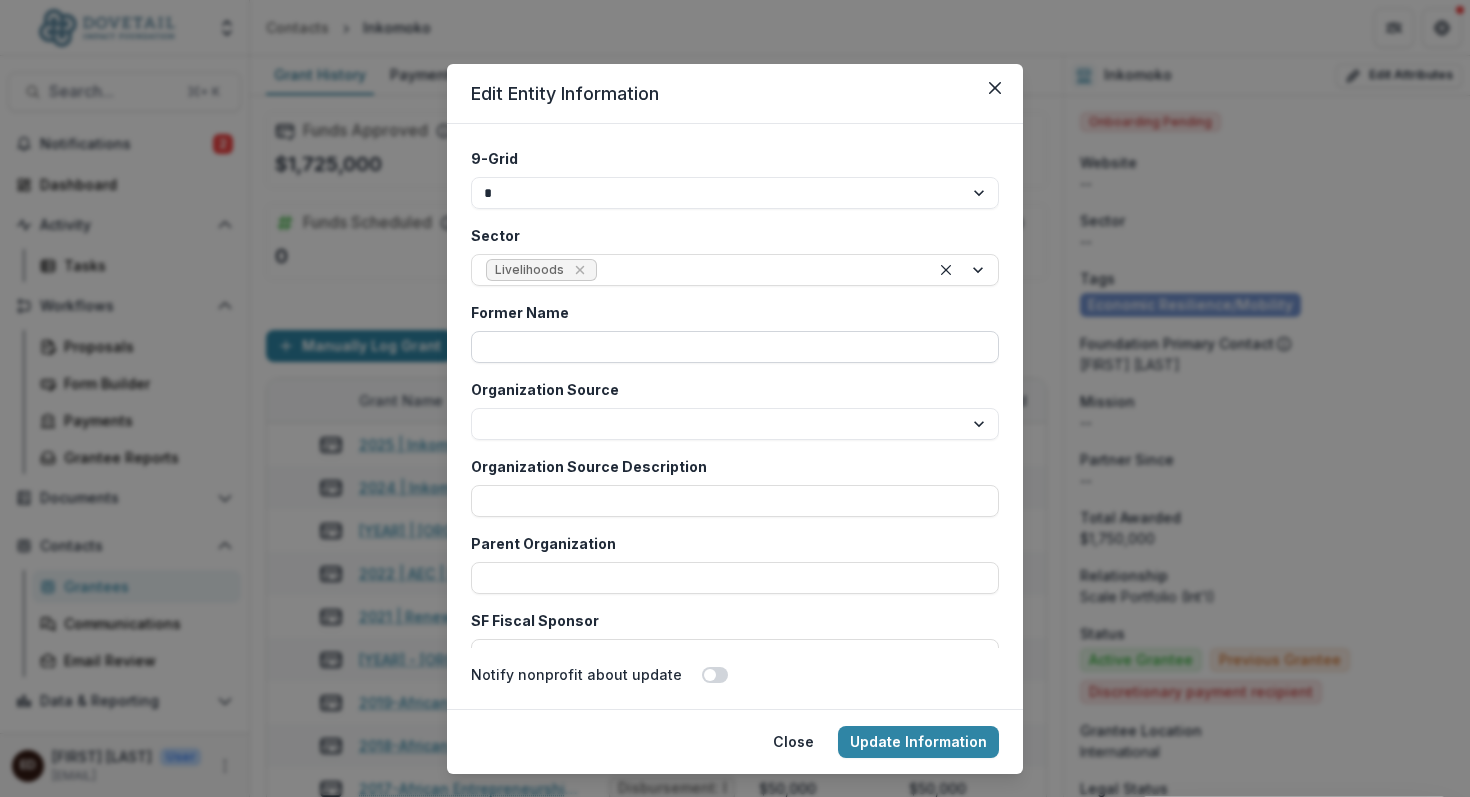paste on "**********" 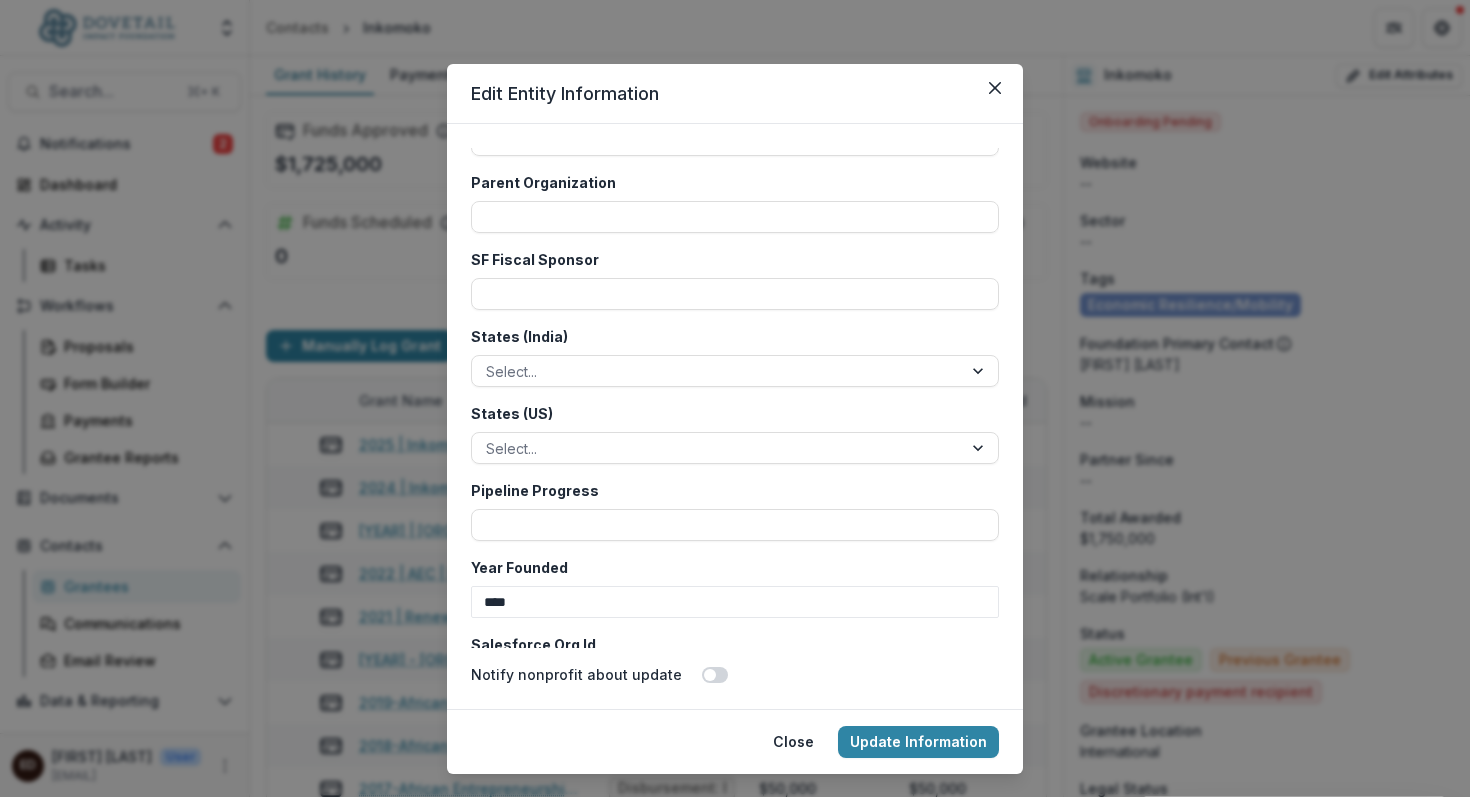 scroll, scrollTop: 4608, scrollLeft: 0, axis: vertical 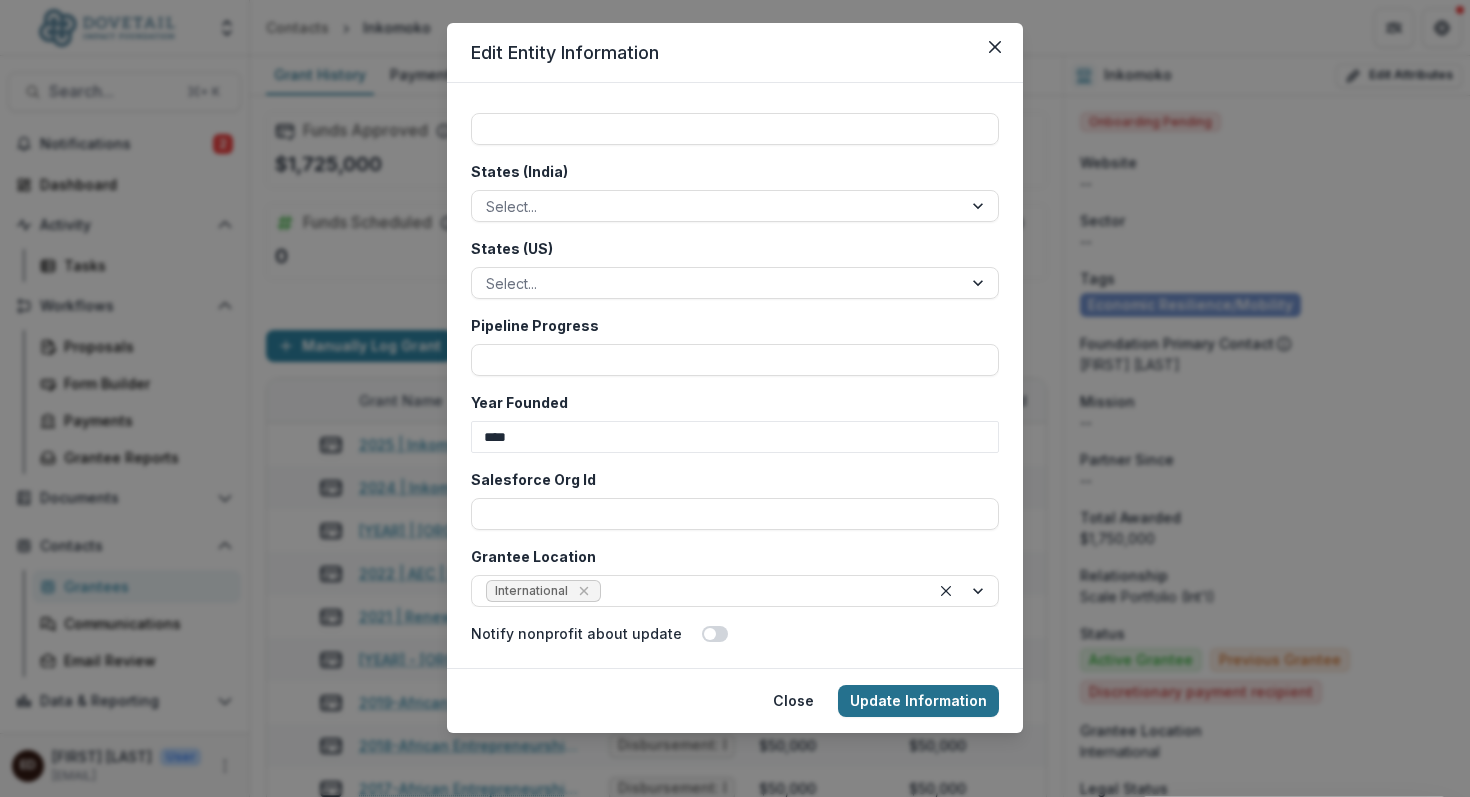 type on "**********" 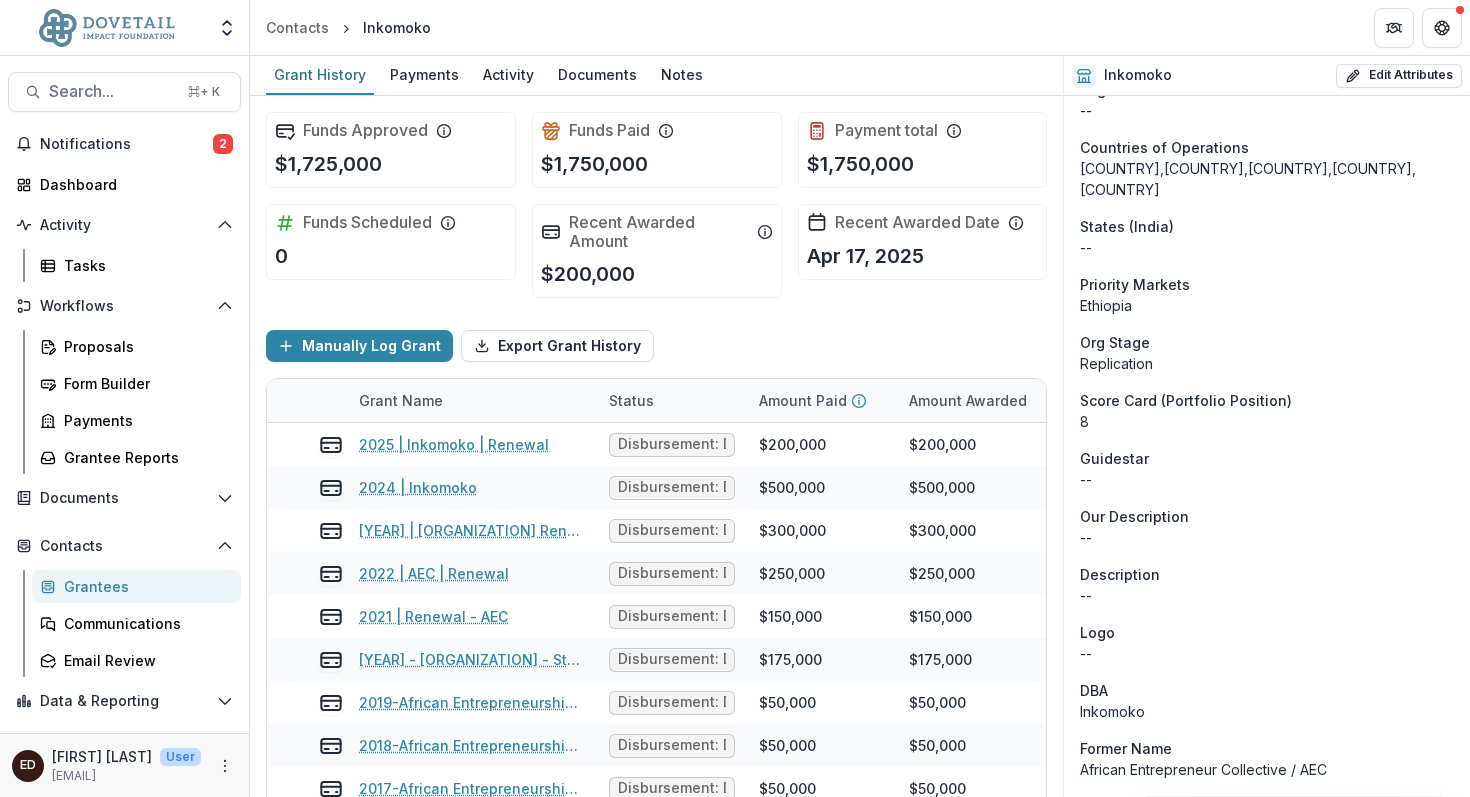 scroll, scrollTop: 0, scrollLeft: 0, axis: both 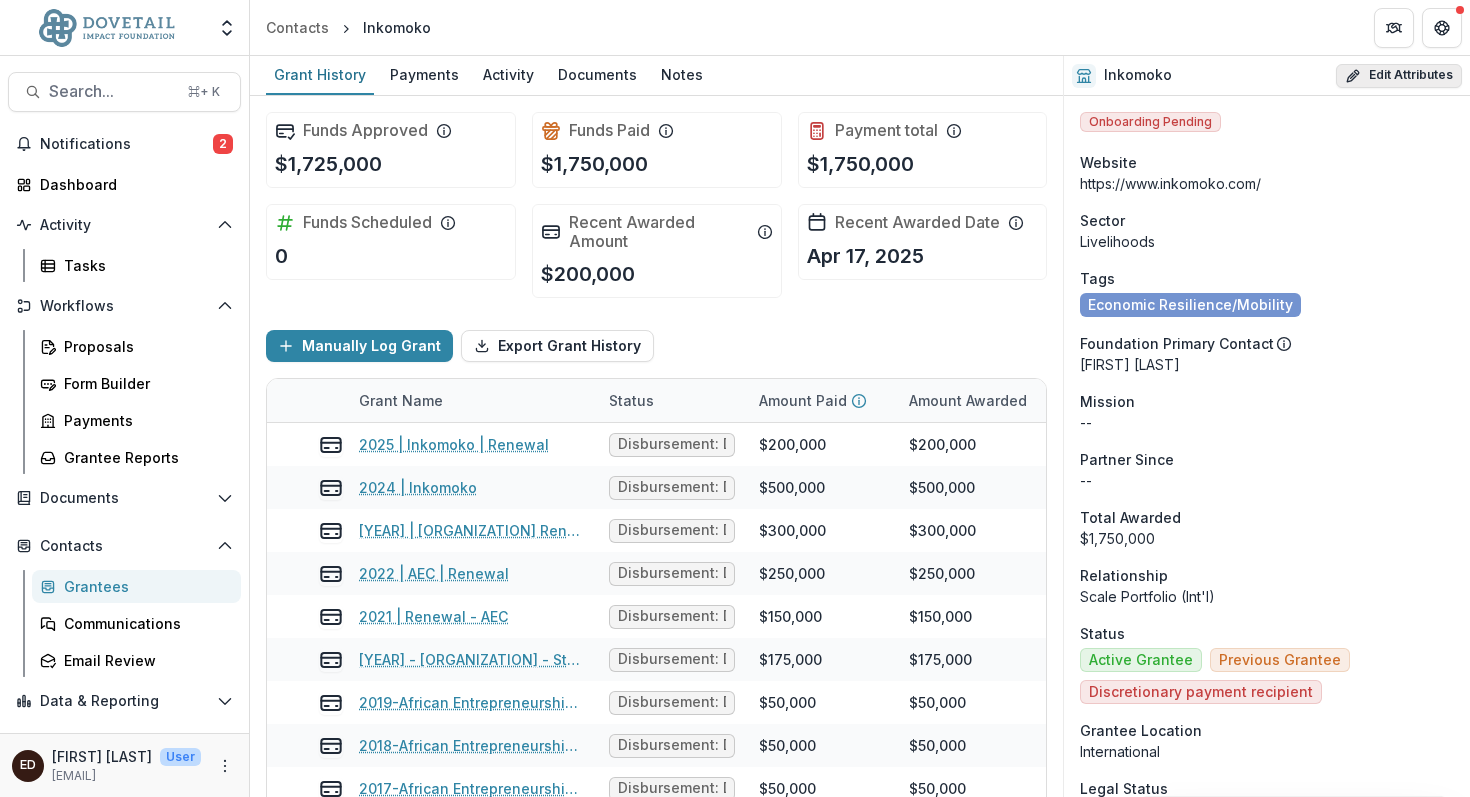 click on "Edit Attributes" at bounding box center [1399, 76] 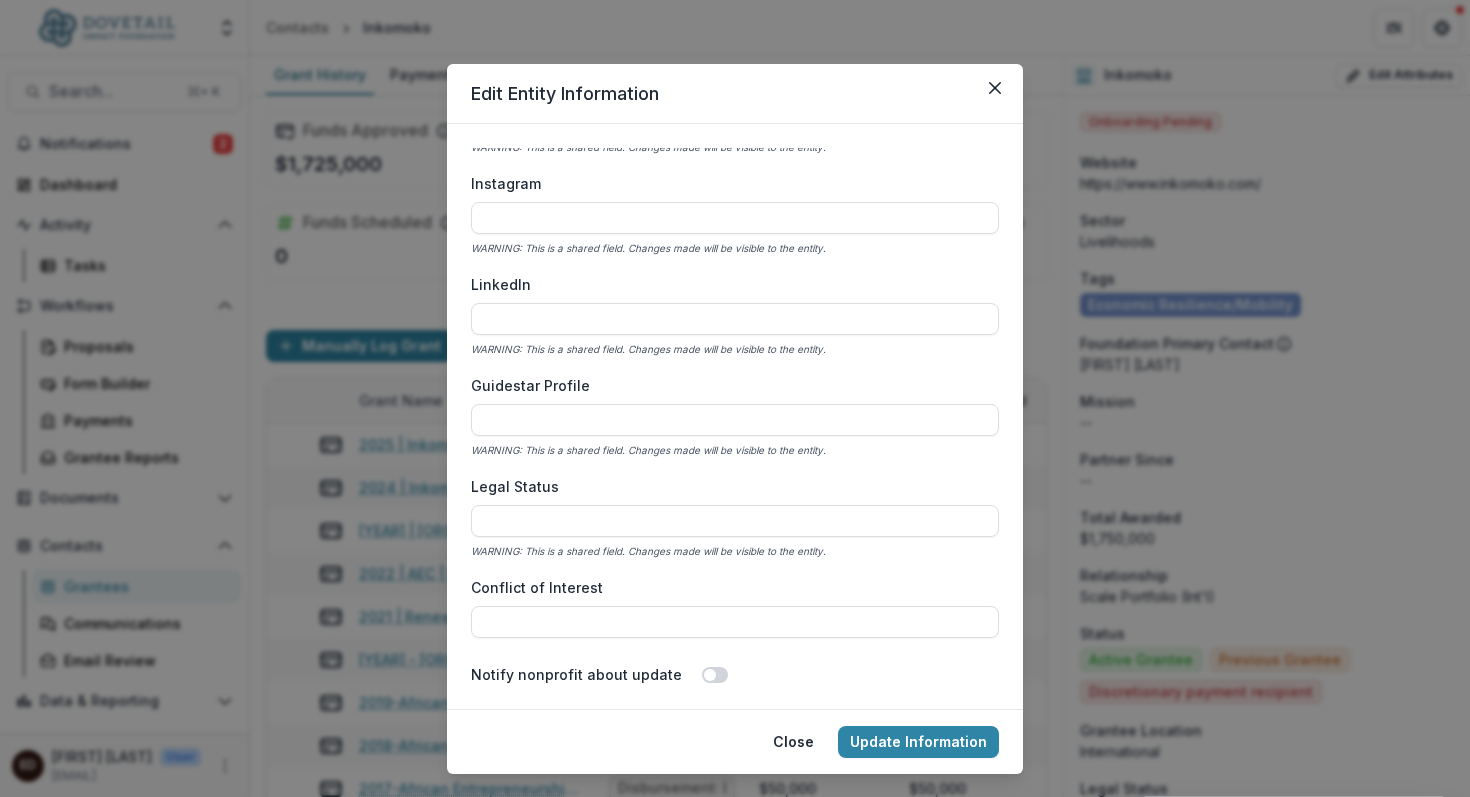 scroll, scrollTop: 2537, scrollLeft: 0, axis: vertical 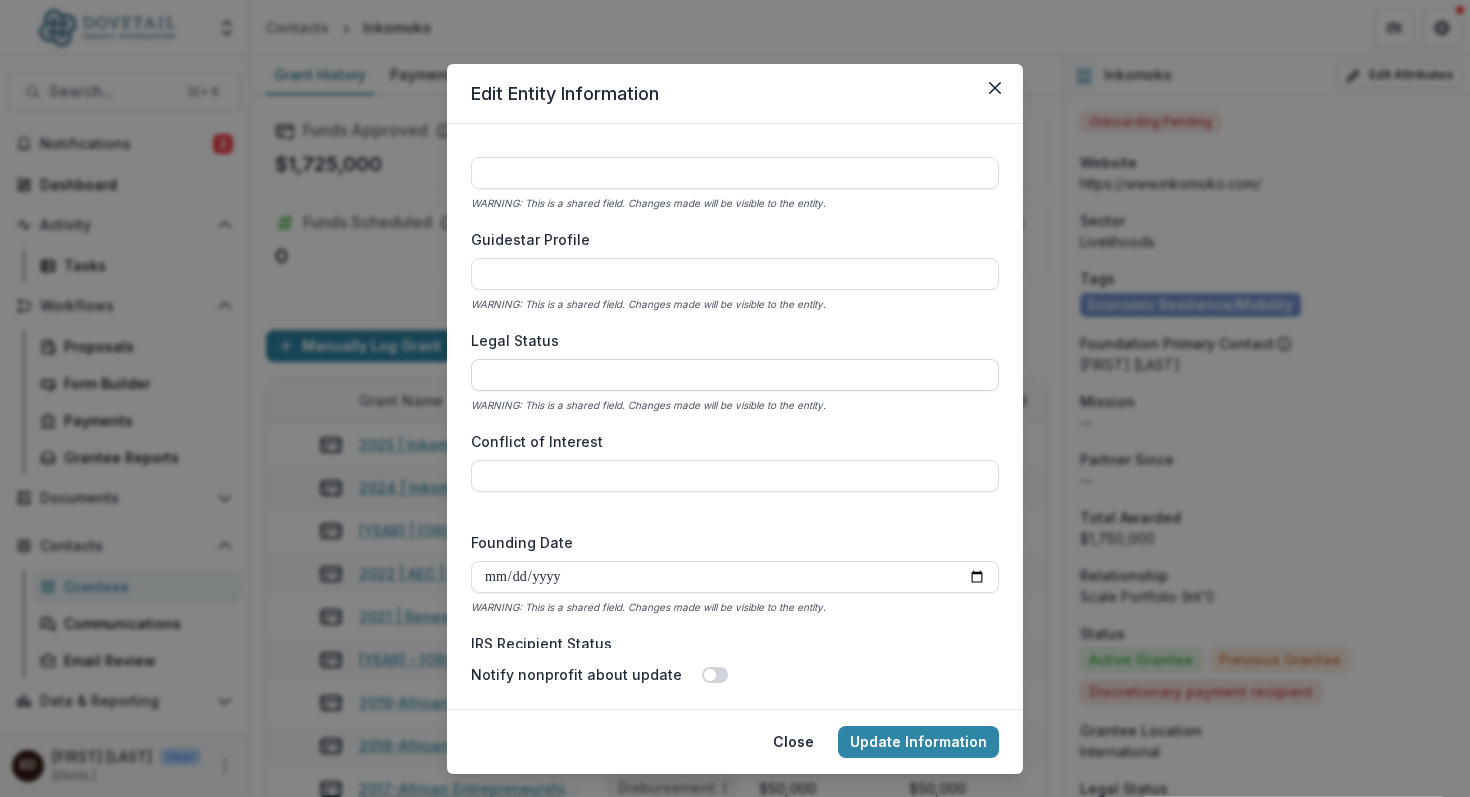 paste on "**********" 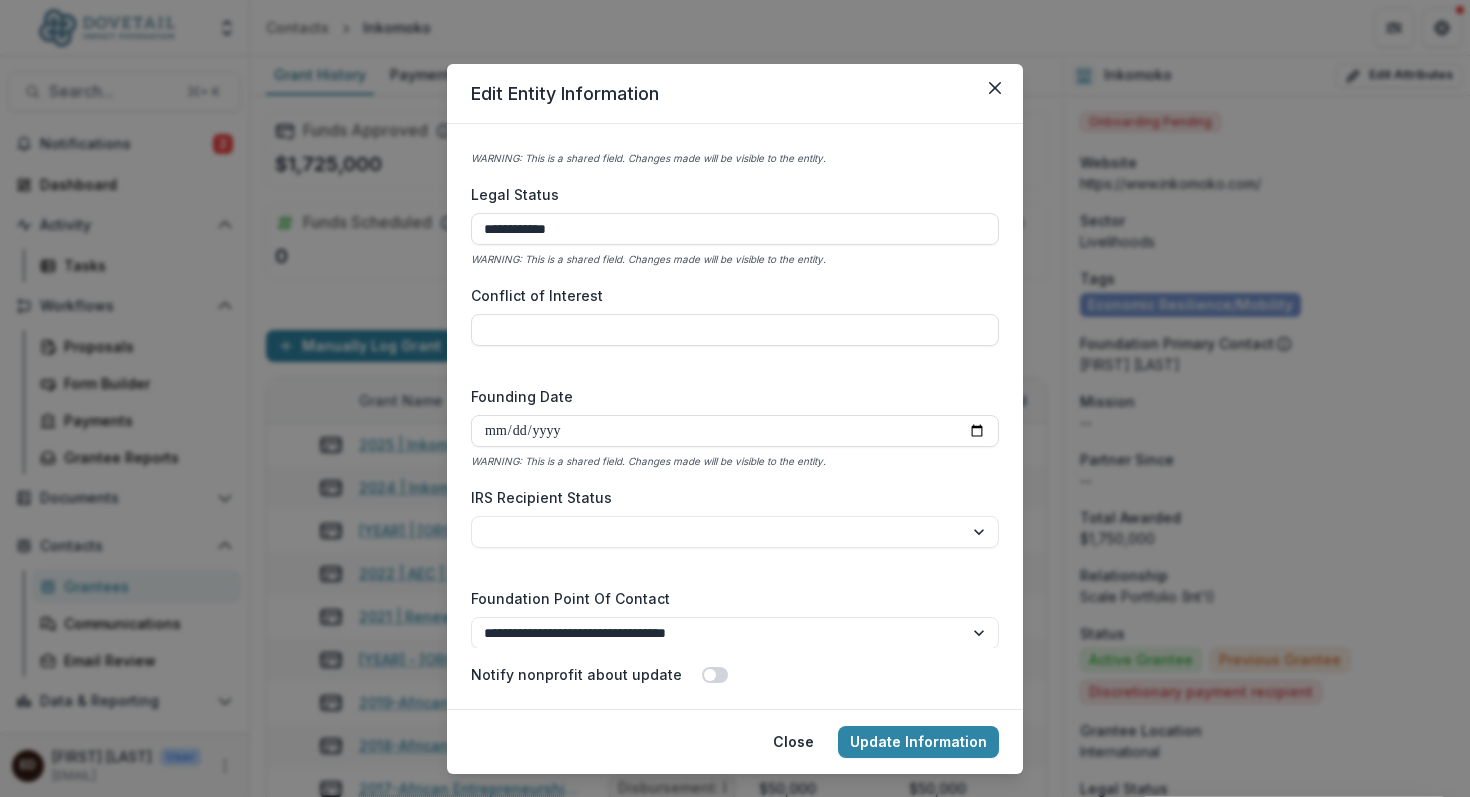 scroll, scrollTop: 2685, scrollLeft: 0, axis: vertical 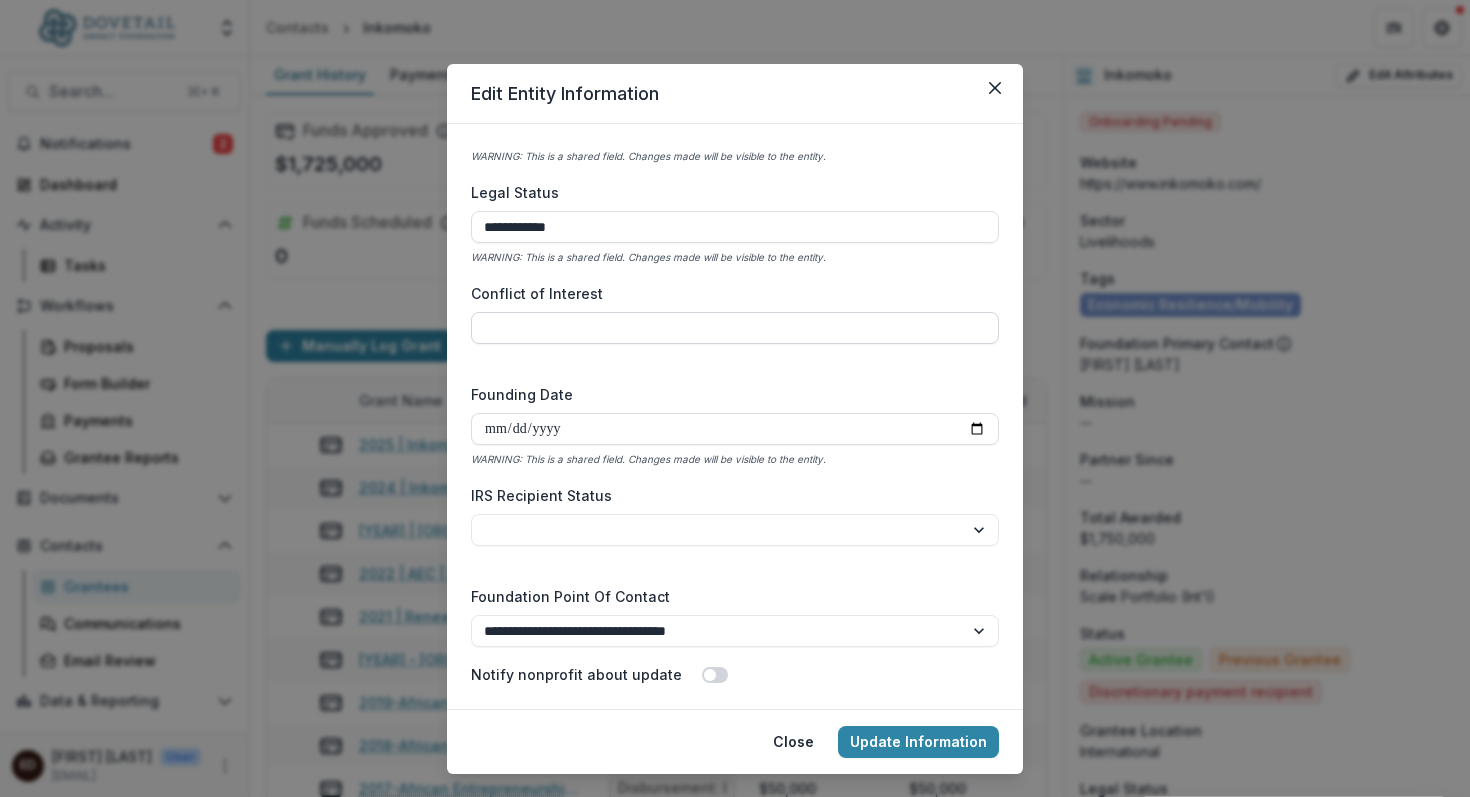type on "**********" 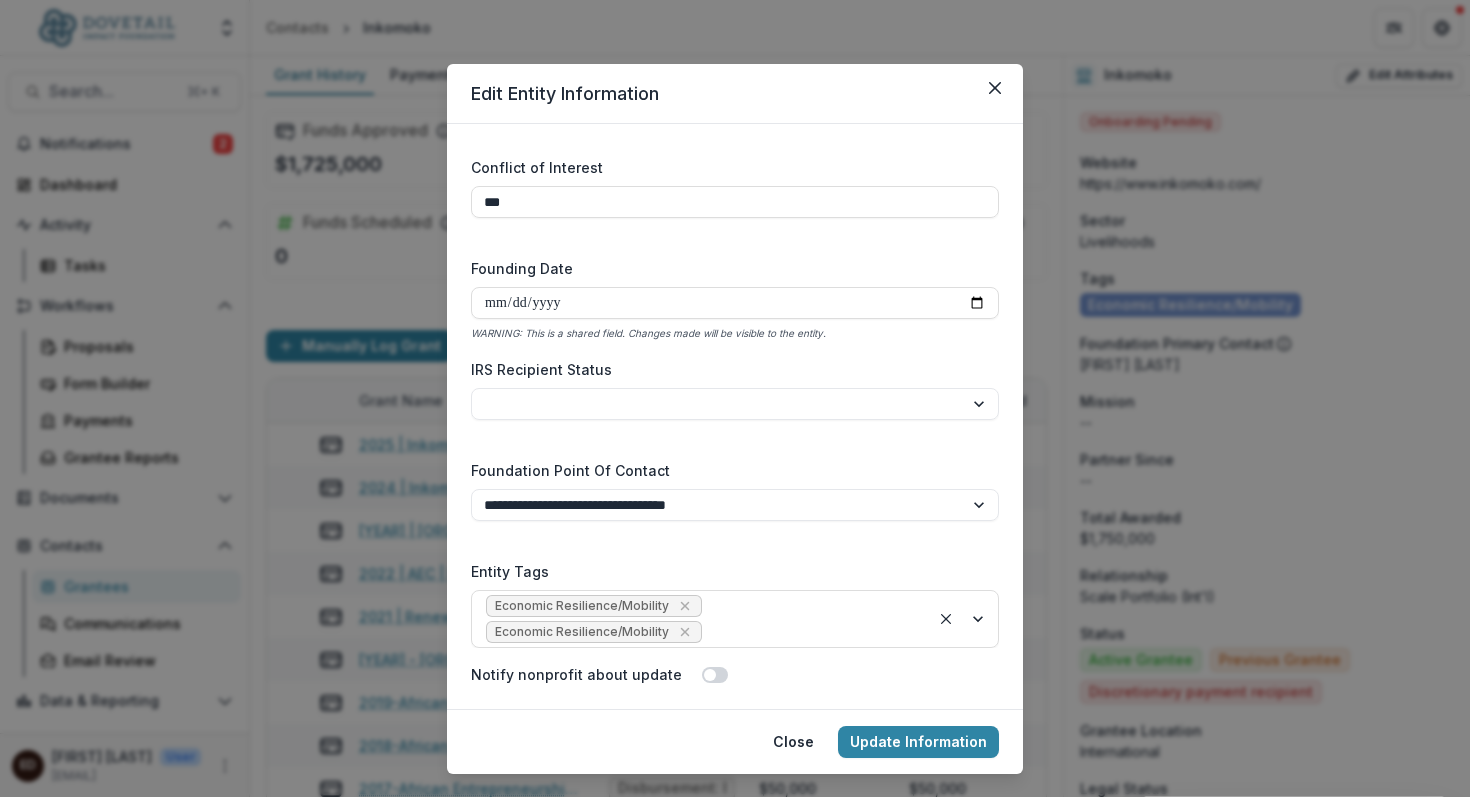 scroll, scrollTop: 2818, scrollLeft: 0, axis: vertical 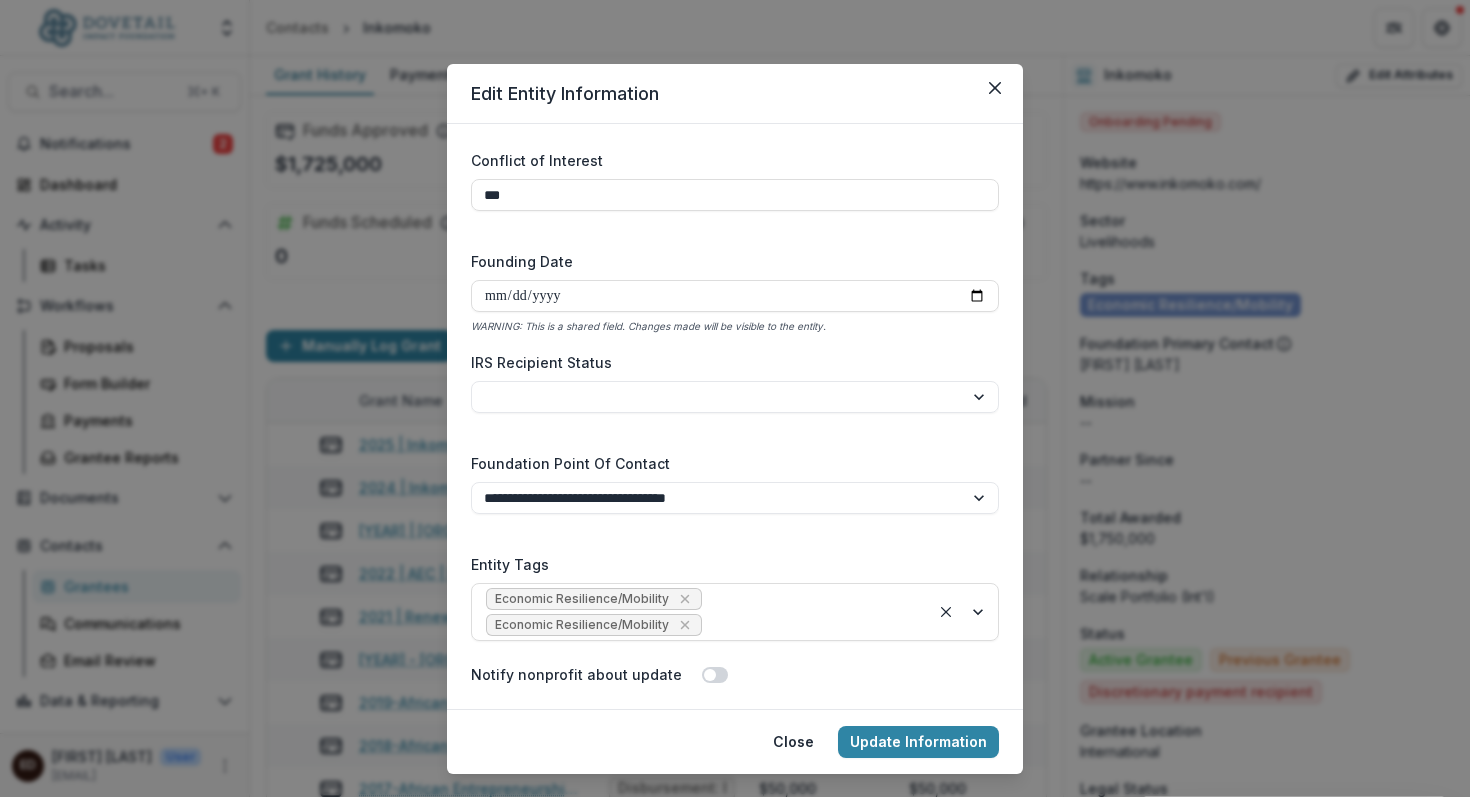 type on "***" 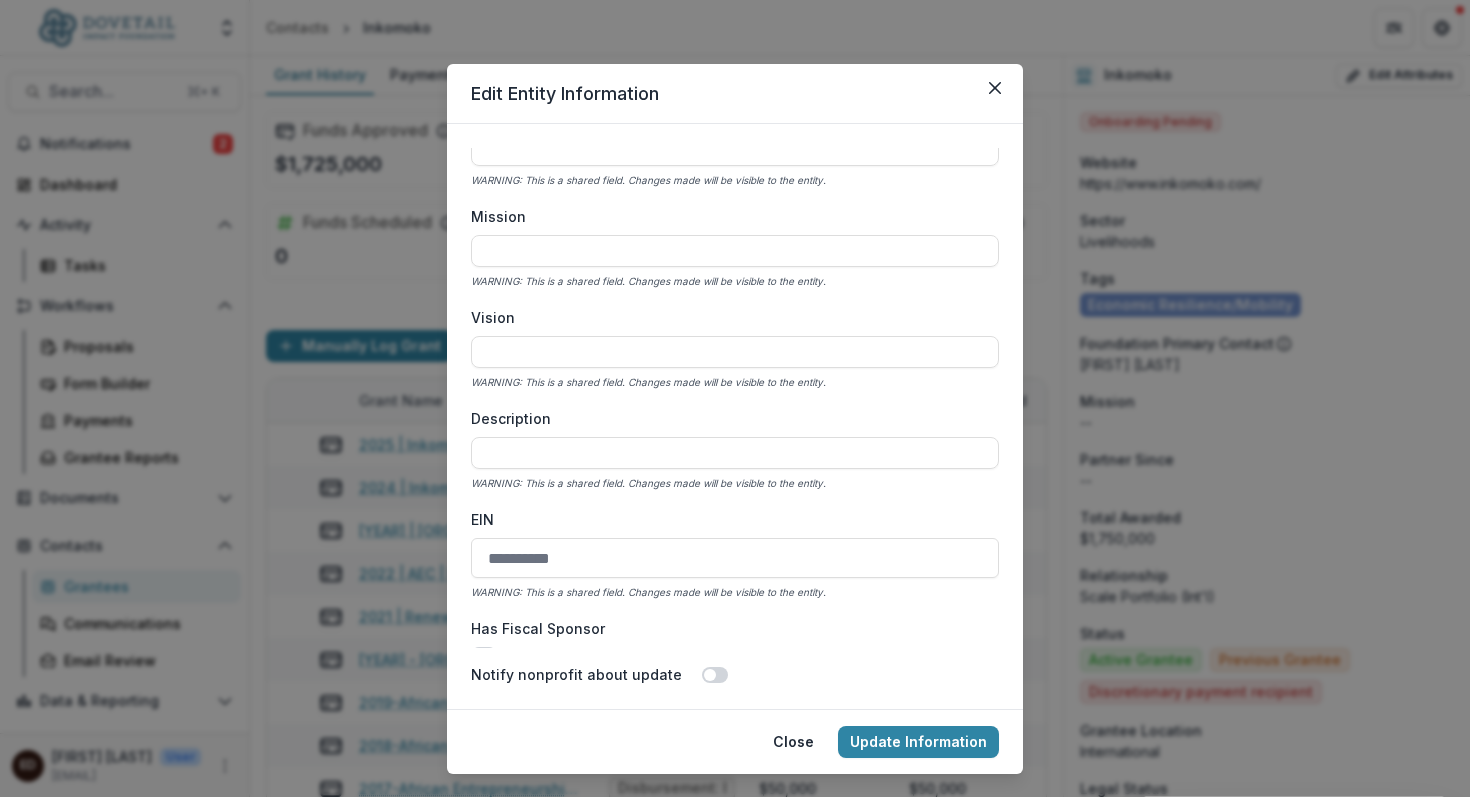 scroll, scrollTop: 212, scrollLeft: 0, axis: vertical 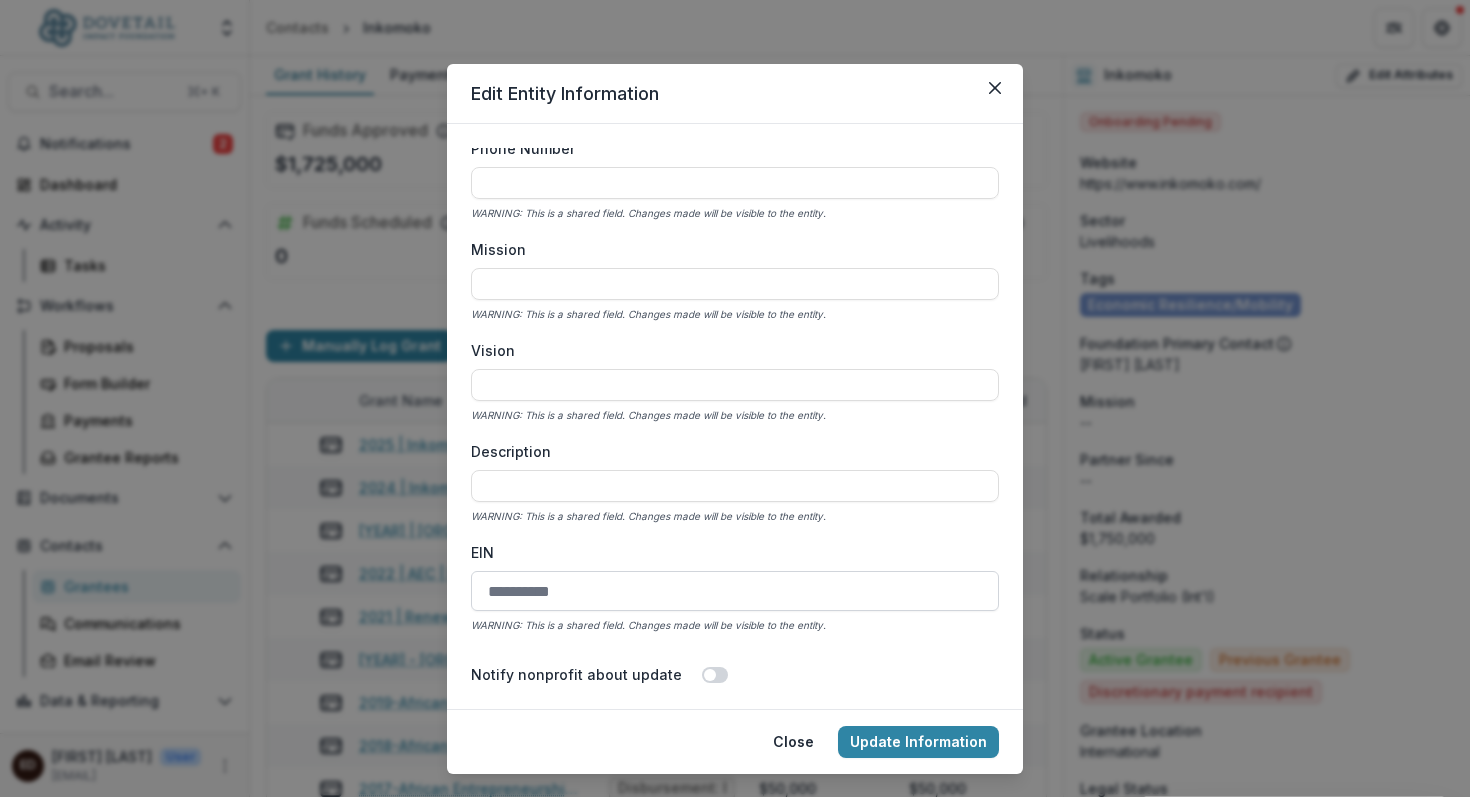drag, startPoint x: 596, startPoint y: 596, endPoint x: 484, endPoint y: 591, distance: 112.11155 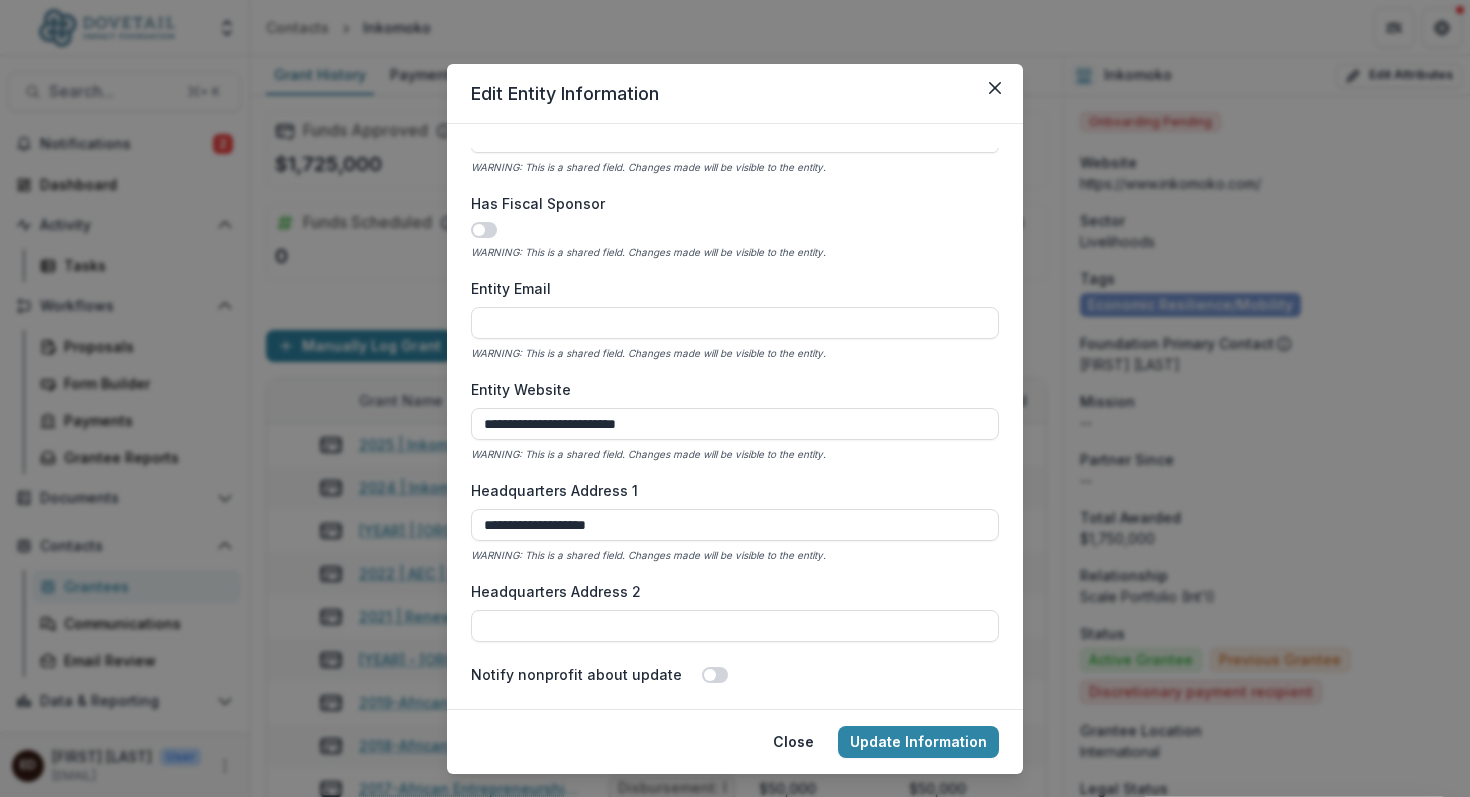 scroll, scrollTop: 698, scrollLeft: 0, axis: vertical 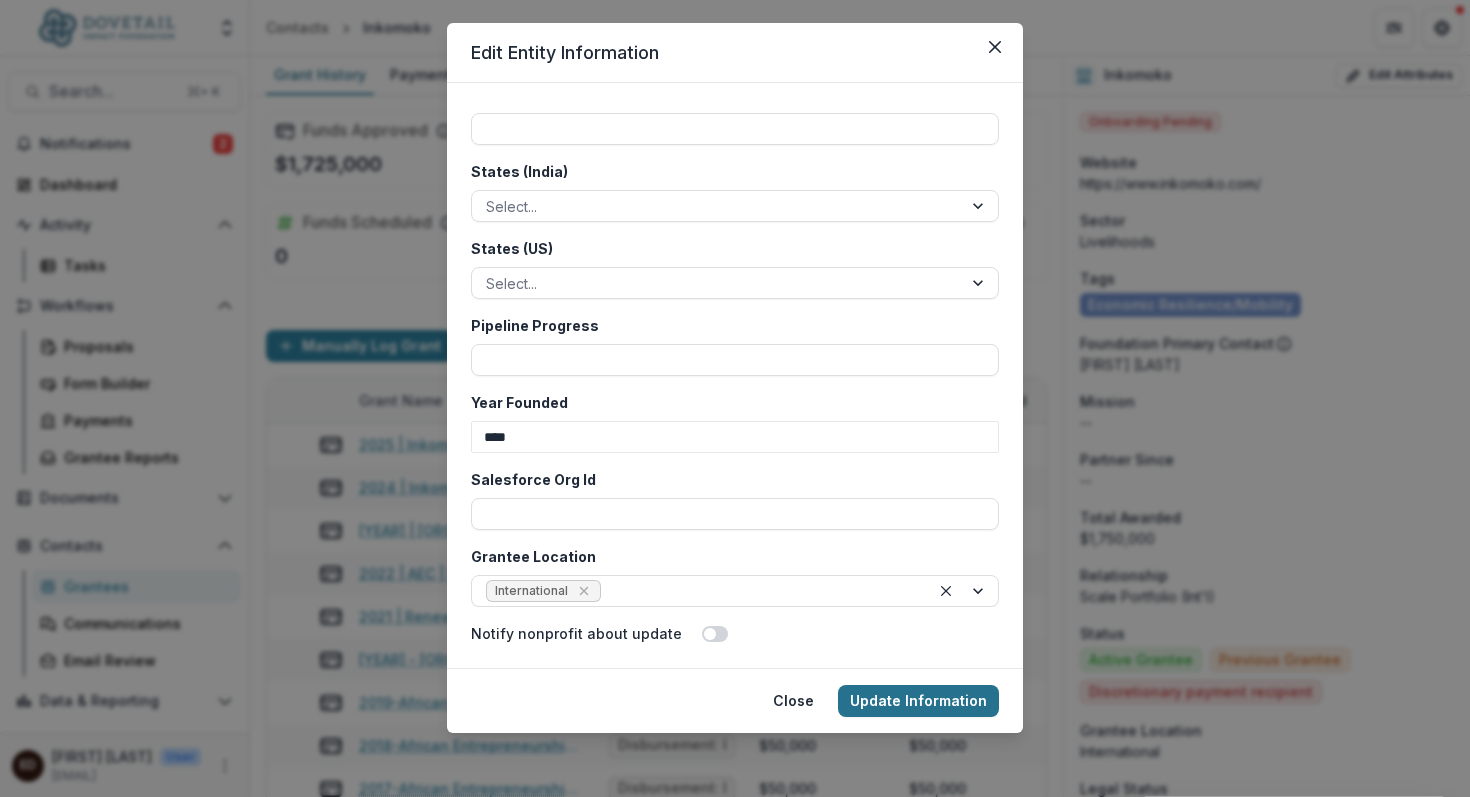 type on "**********" 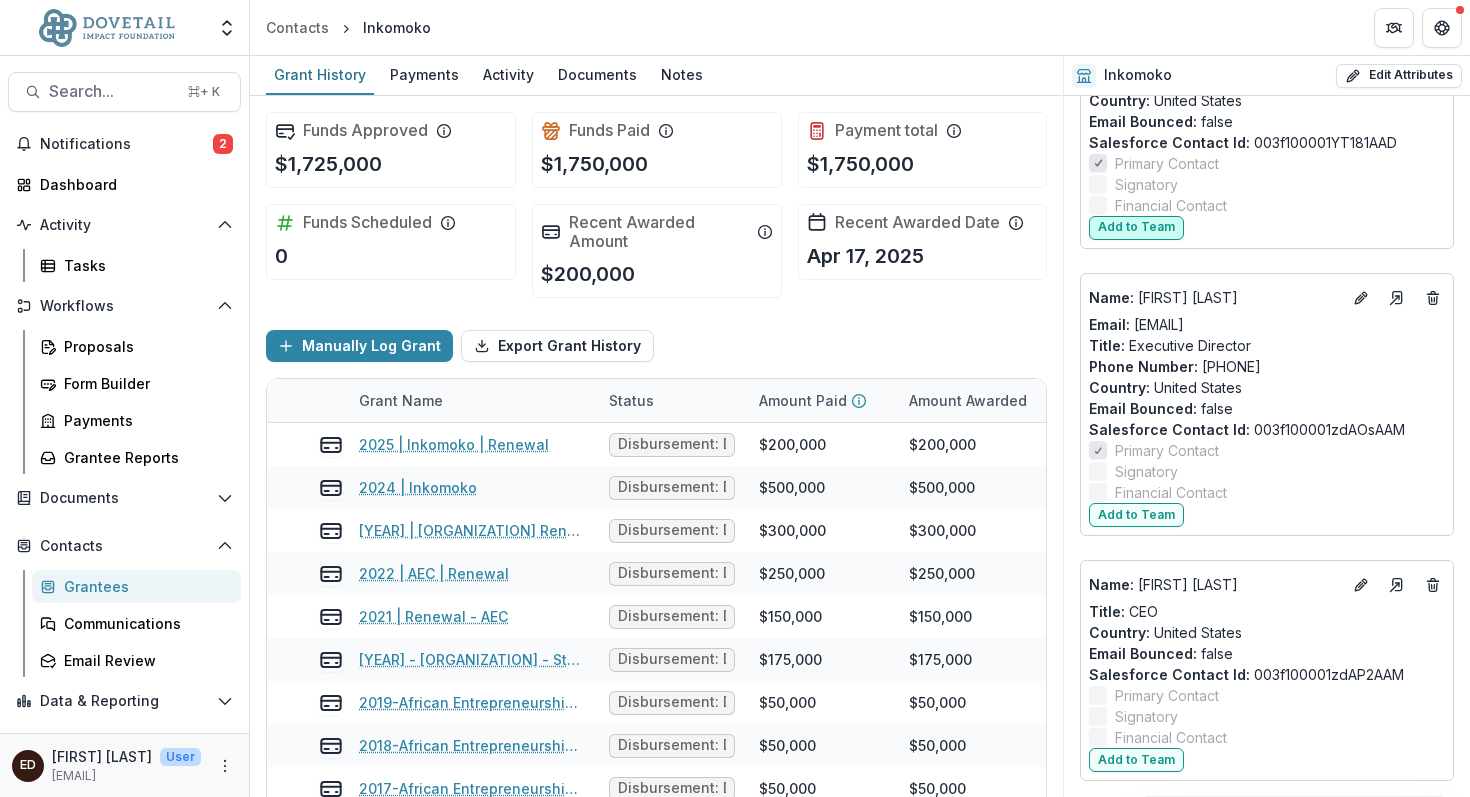 scroll, scrollTop: 3276, scrollLeft: 0, axis: vertical 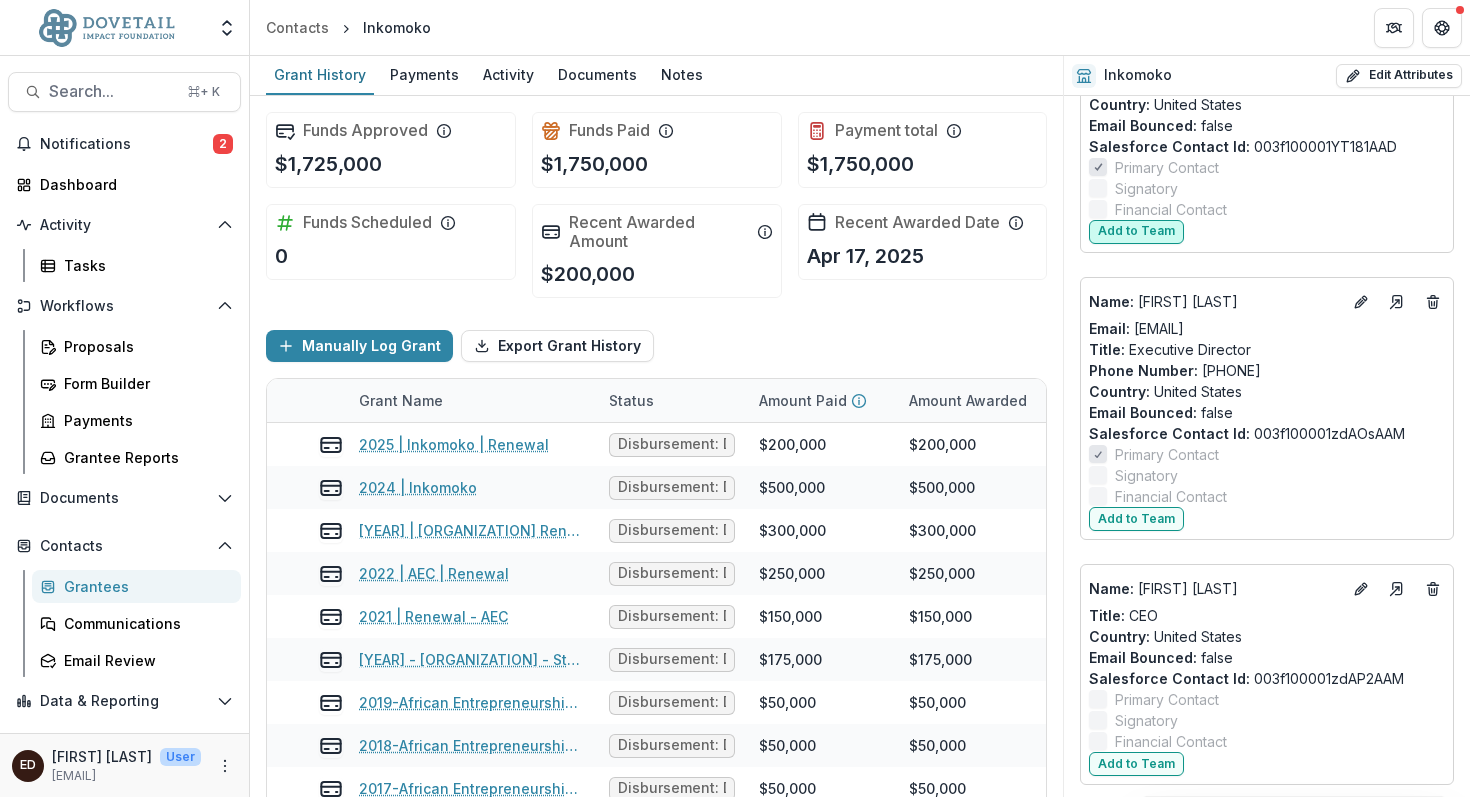 click on "Add to Team" at bounding box center (1136, 232) 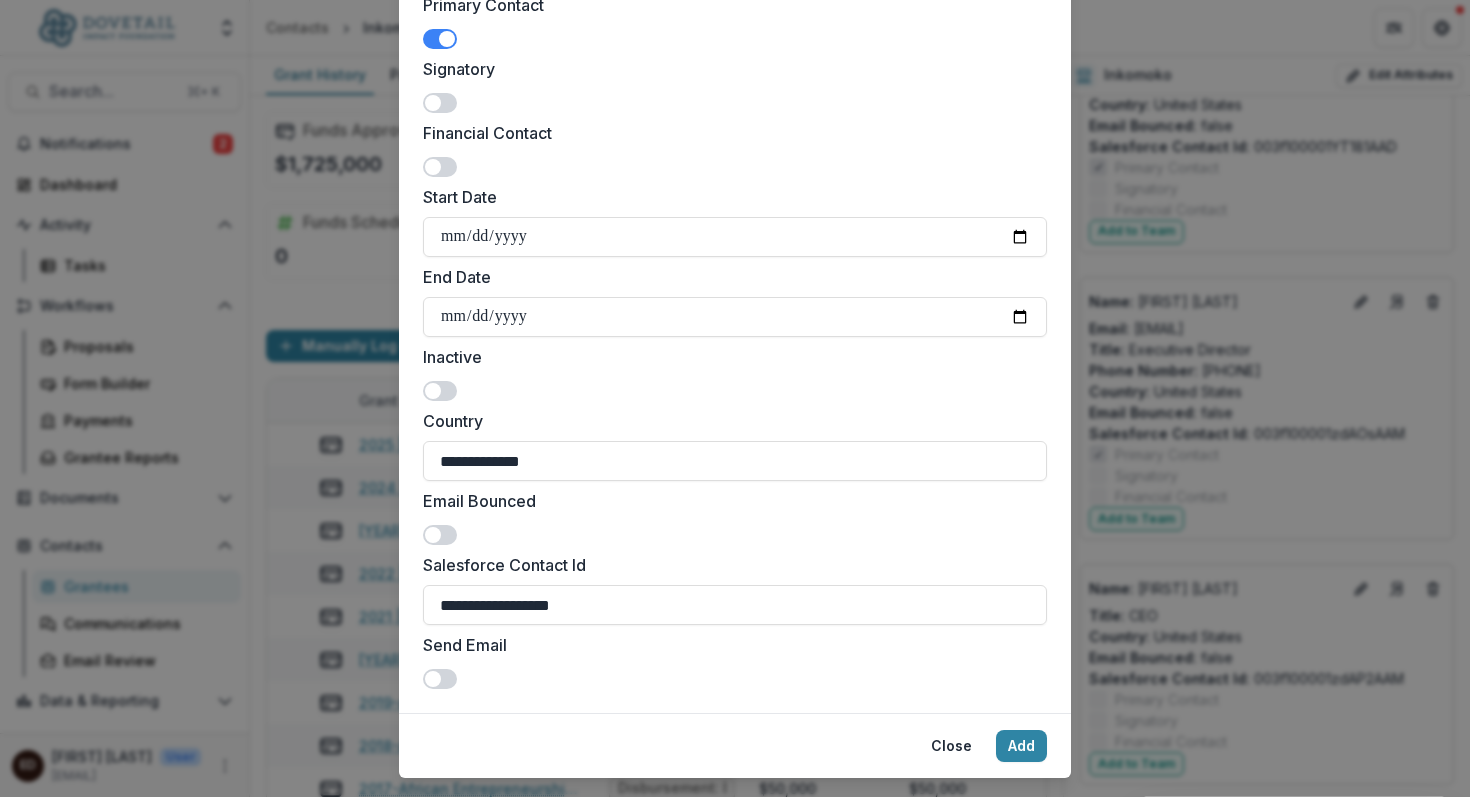 scroll, scrollTop: 545, scrollLeft: 0, axis: vertical 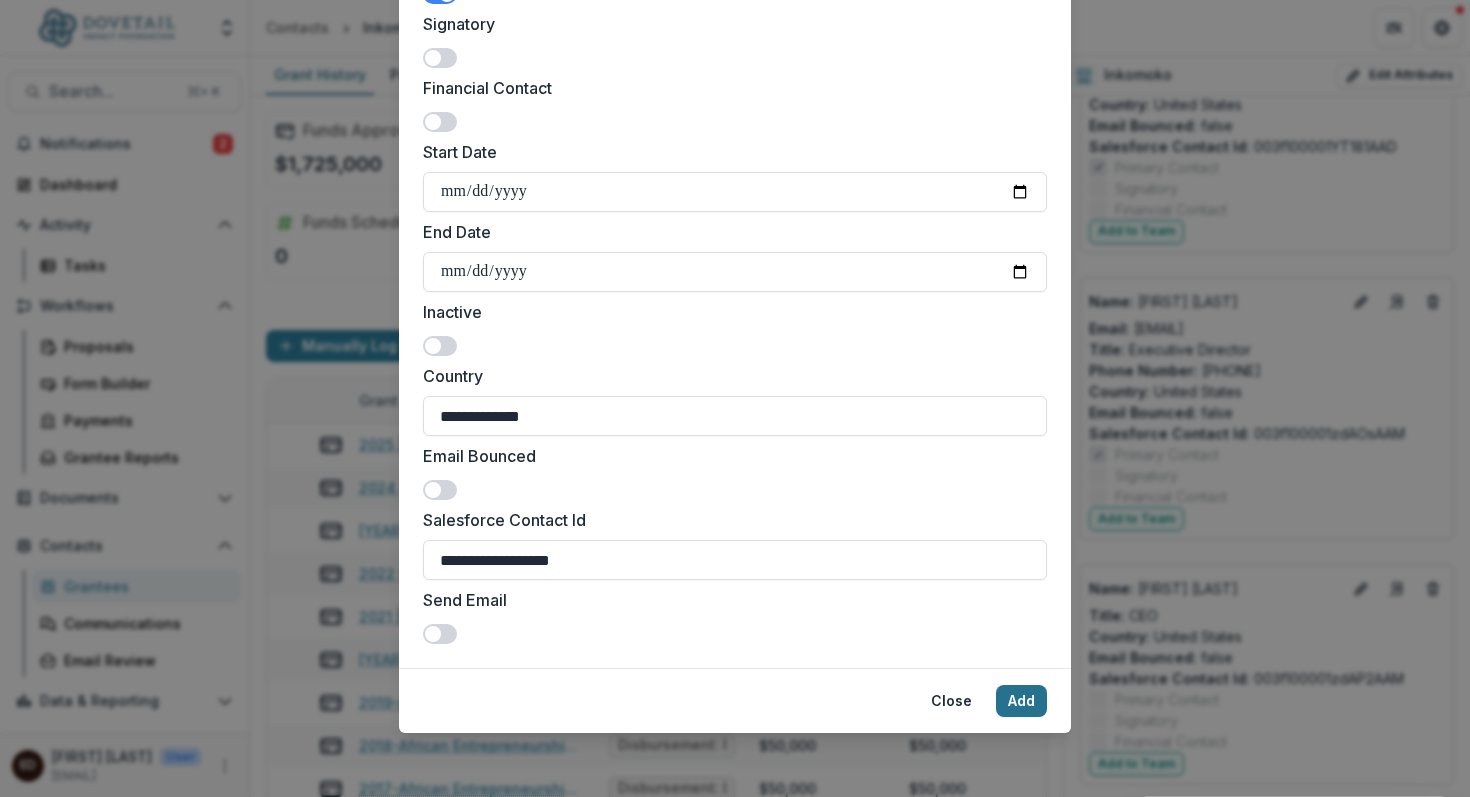 click on "Add" at bounding box center (1021, 701) 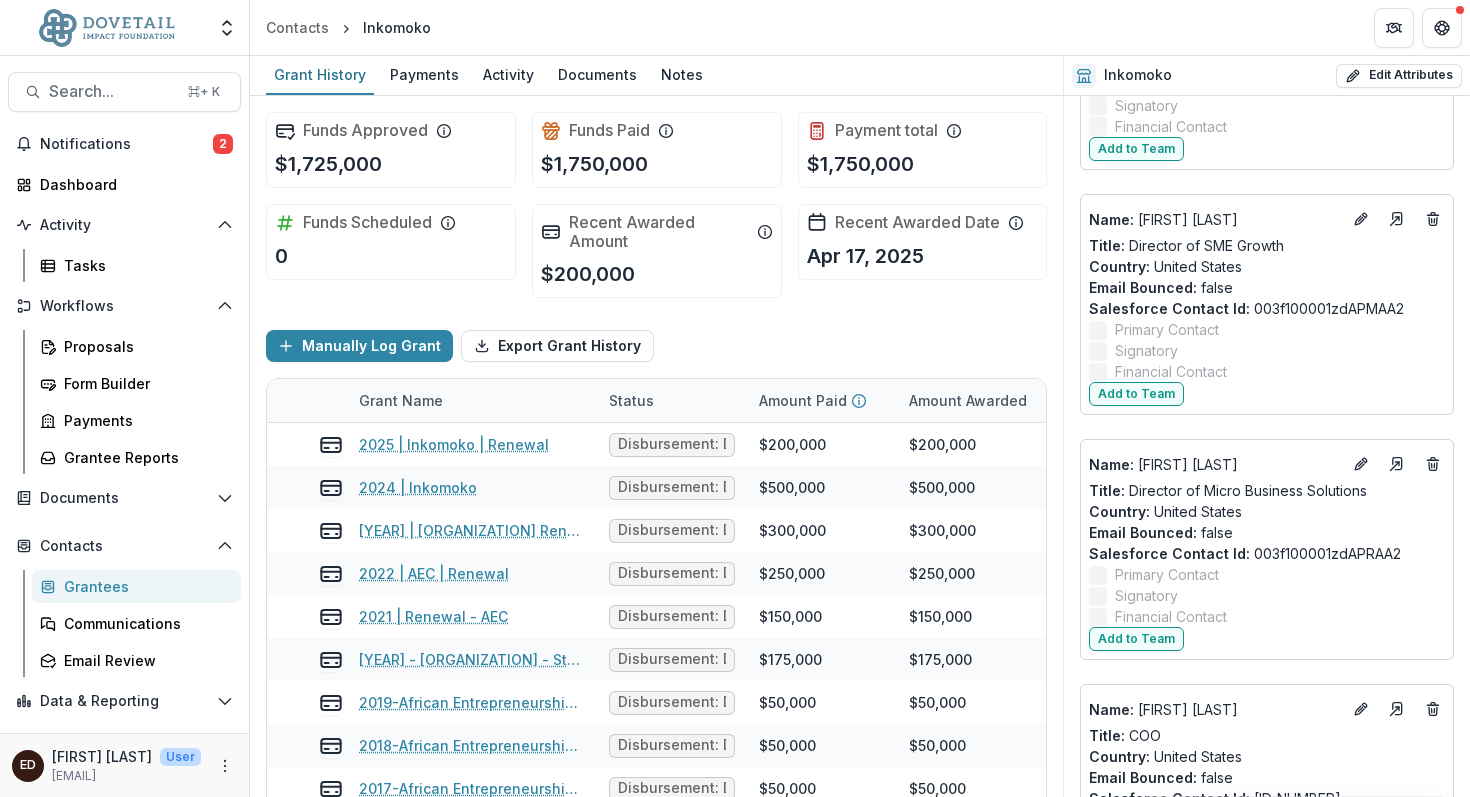 scroll, scrollTop: 5859, scrollLeft: 0, axis: vertical 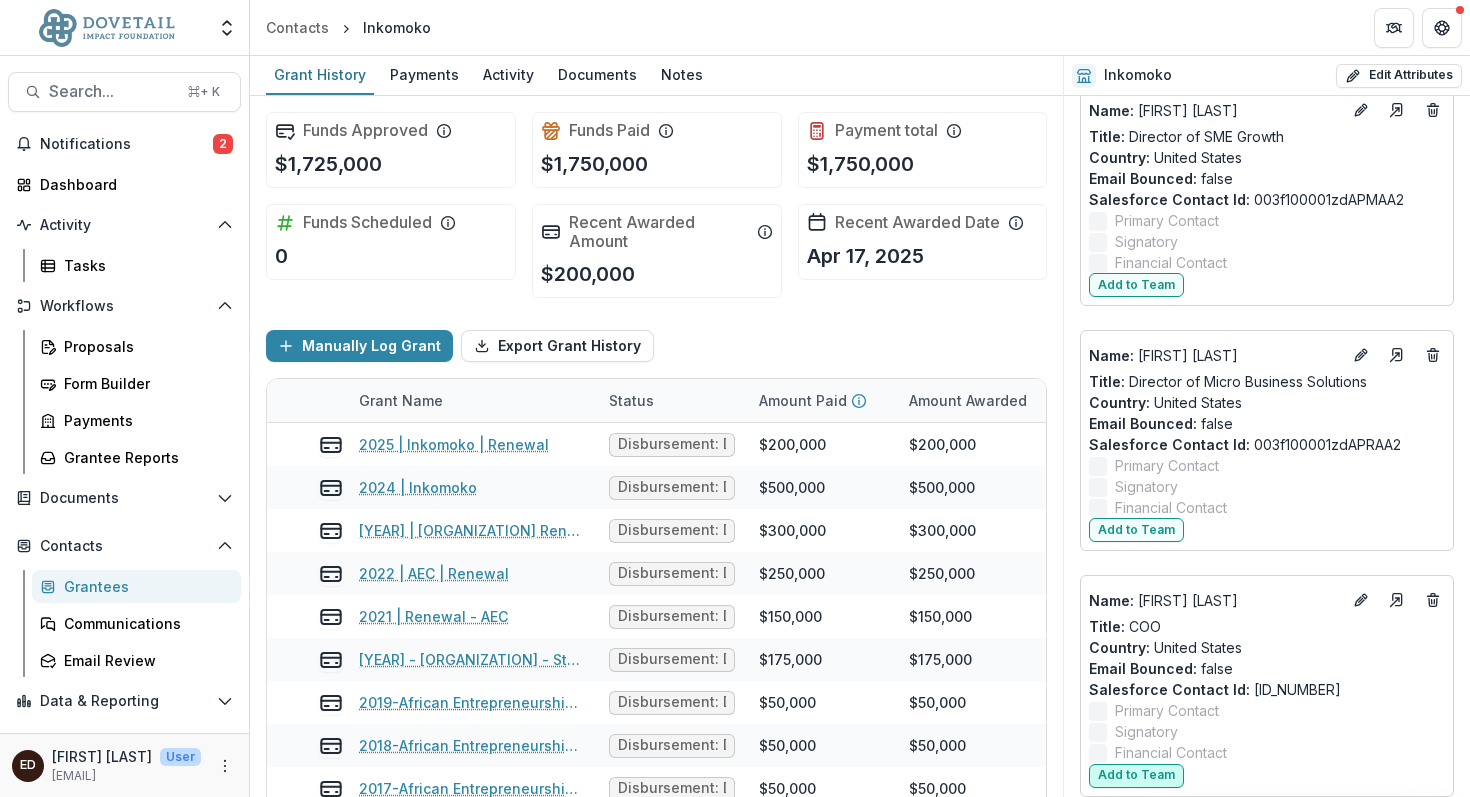 click on "Add to Team" at bounding box center [1136, 776] 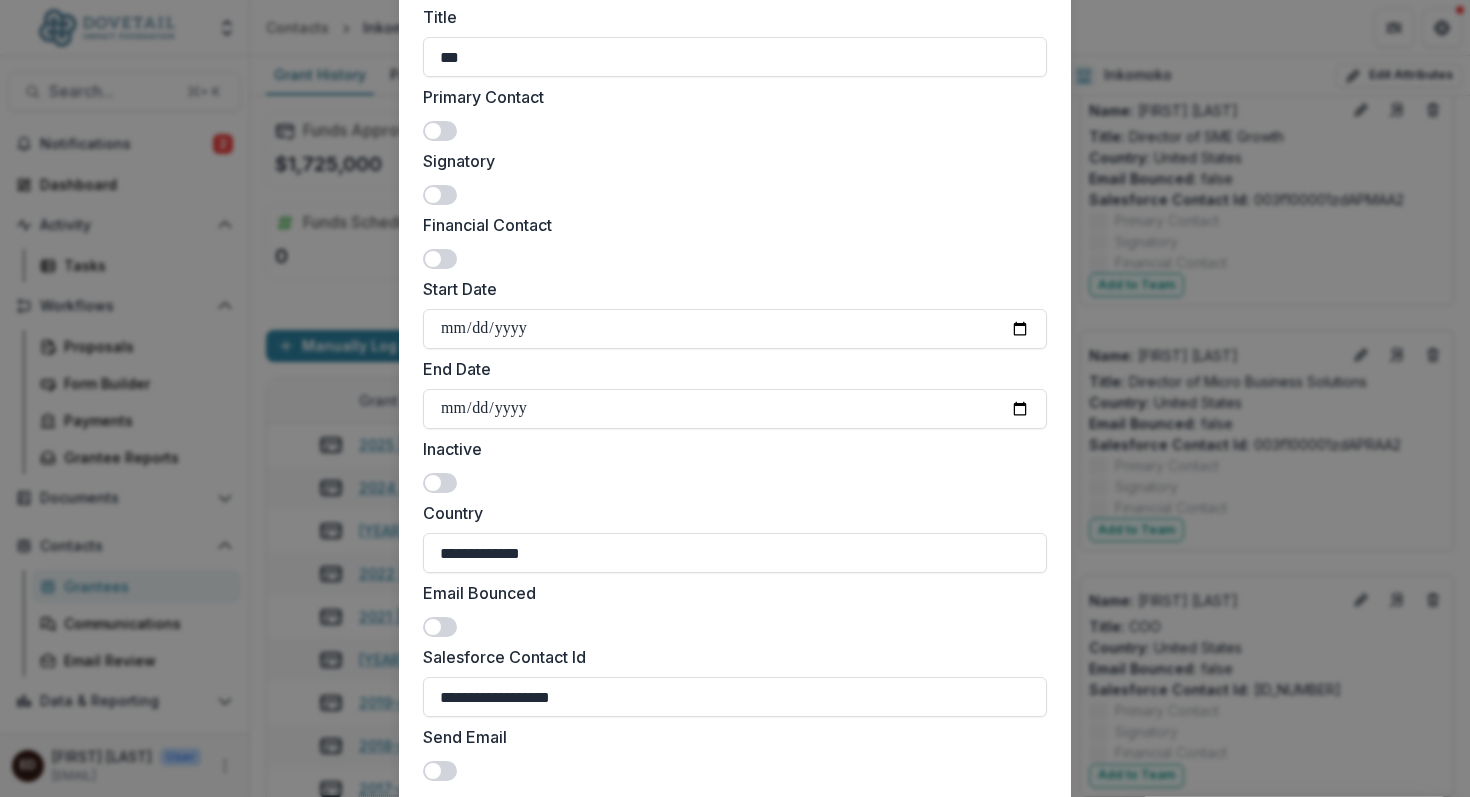 scroll, scrollTop: 545, scrollLeft: 0, axis: vertical 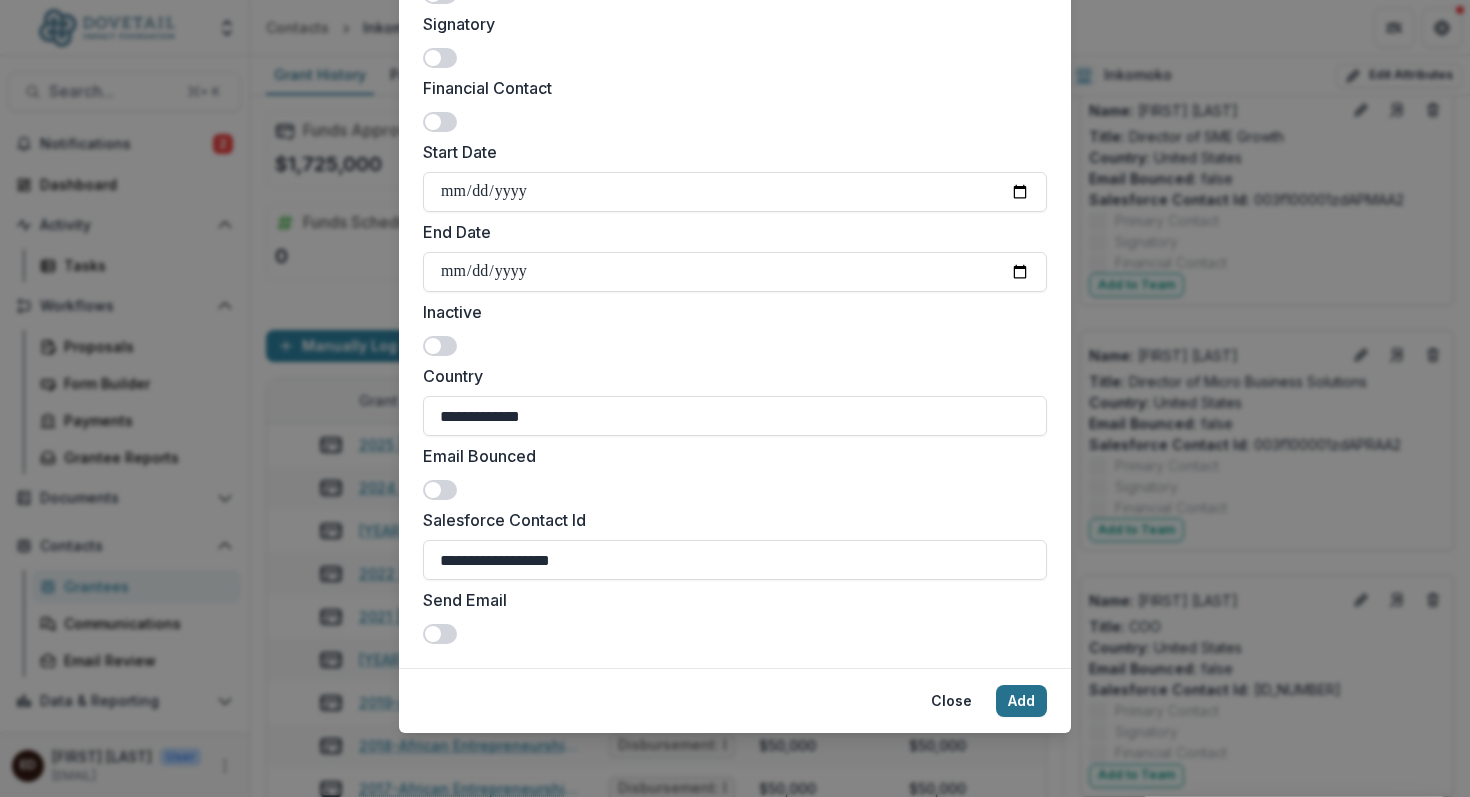 click on "Add" at bounding box center (1021, 701) 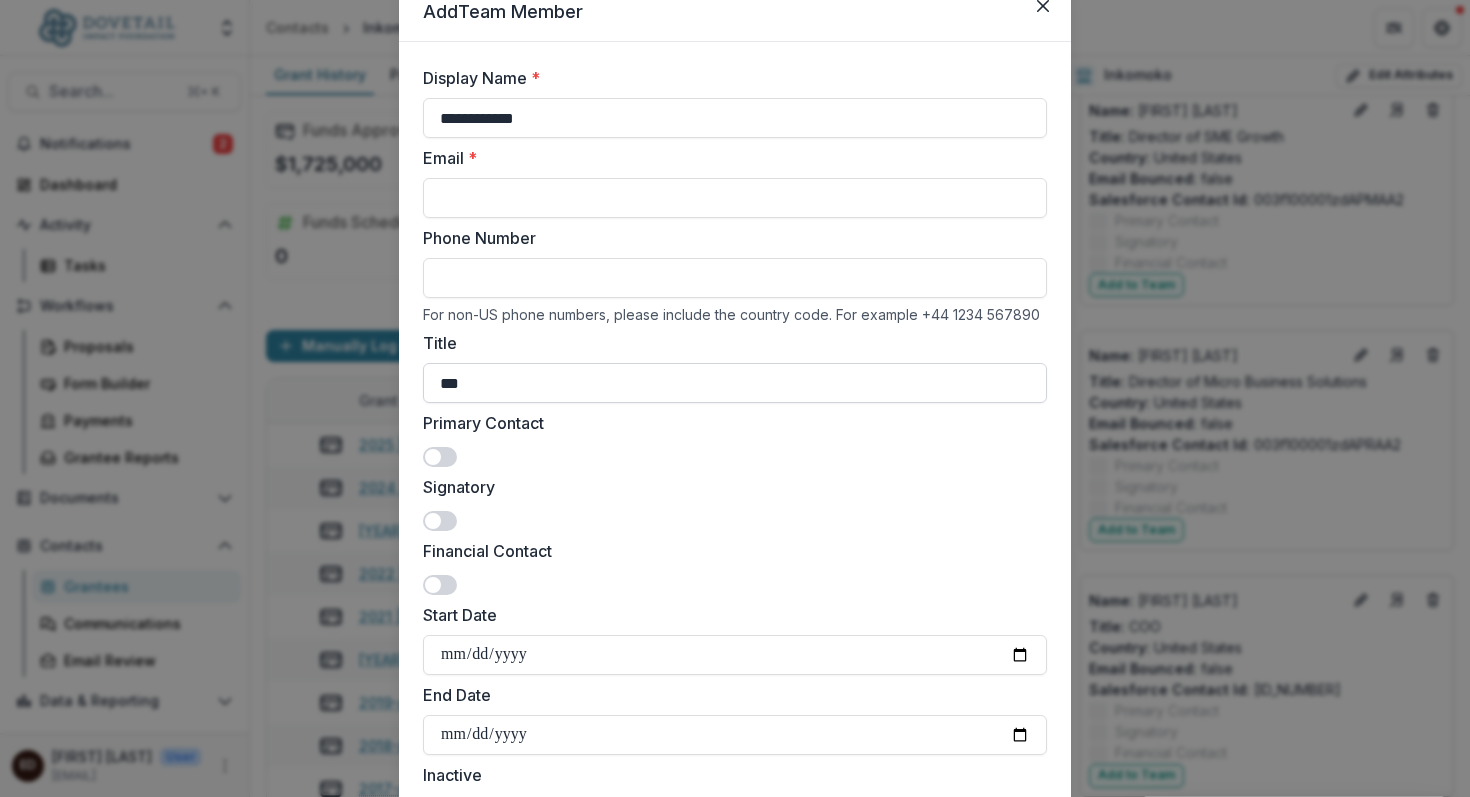 scroll, scrollTop: 81, scrollLeft: 0, axis: vertical 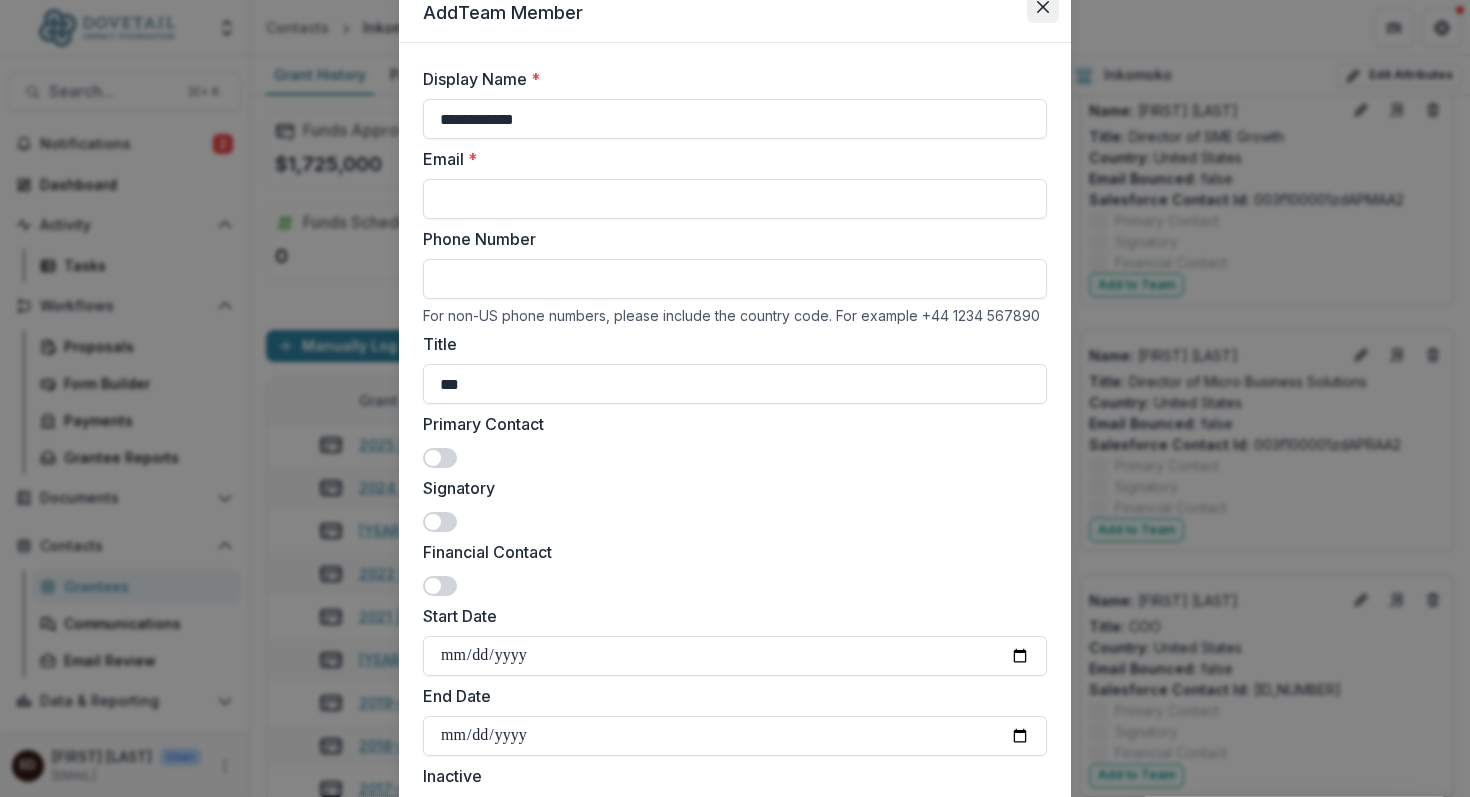 click 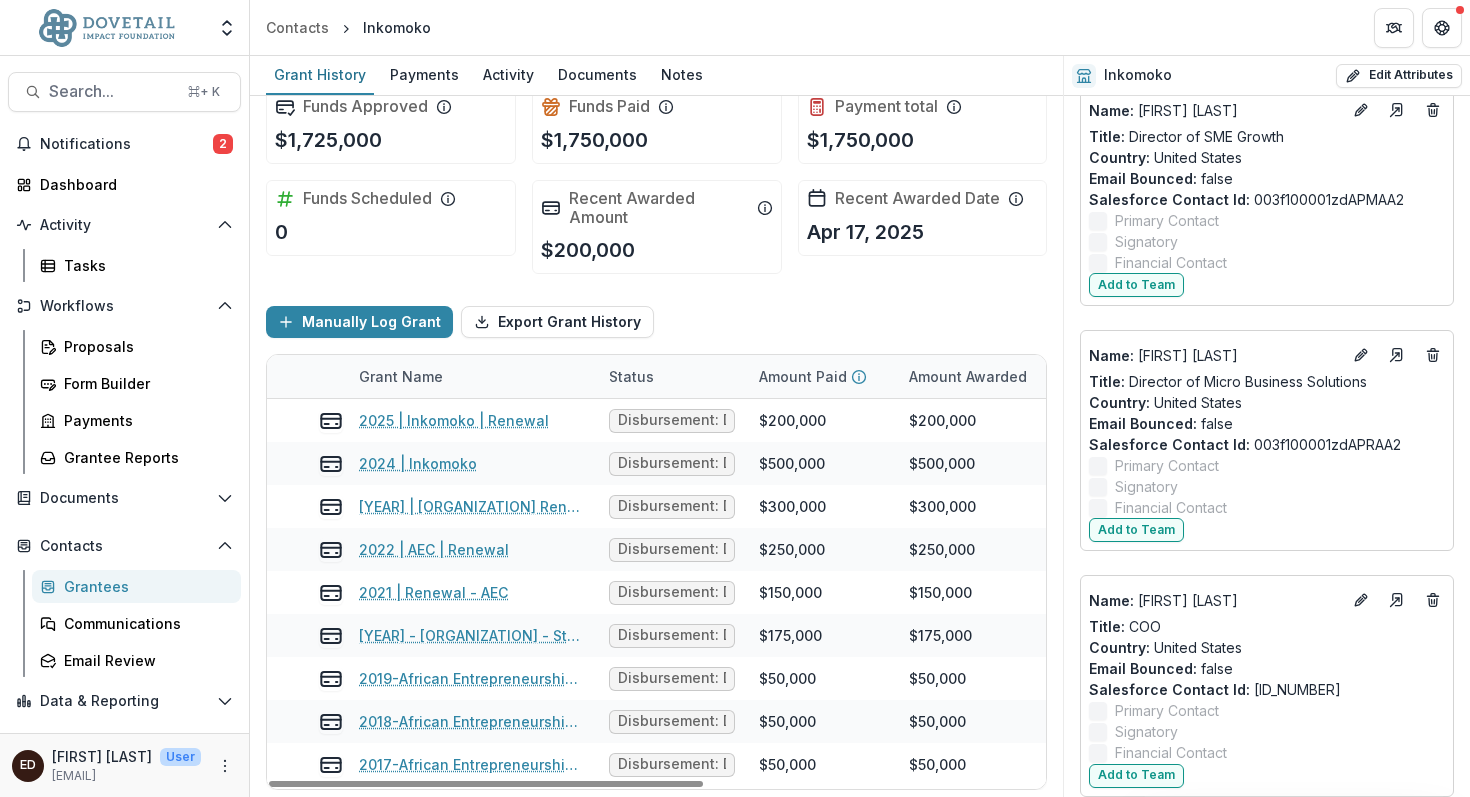 scroll, scrollTop: 0, scrollLeft: 0, axis: both 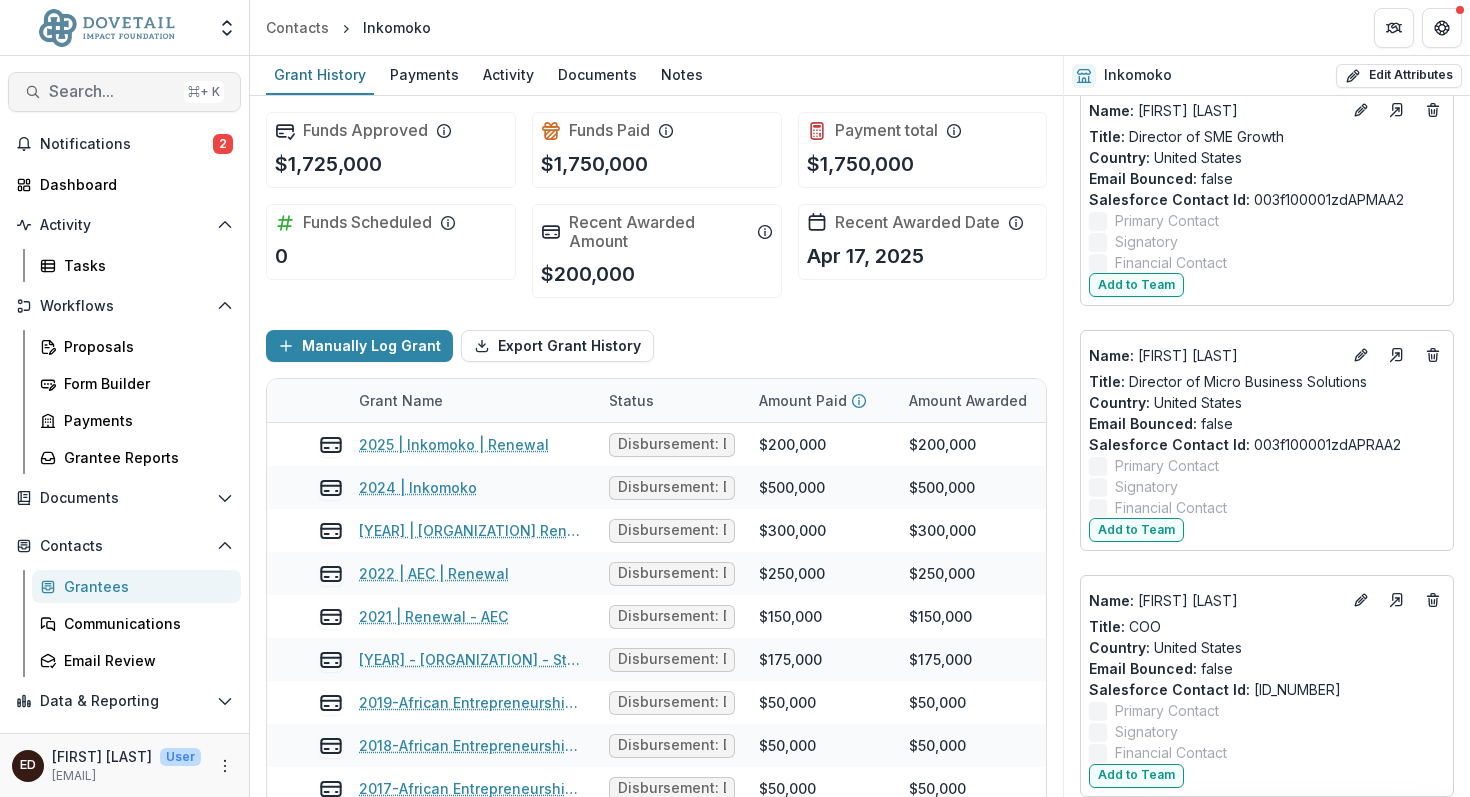 click on "Search..." at bounding box center (112, 91) 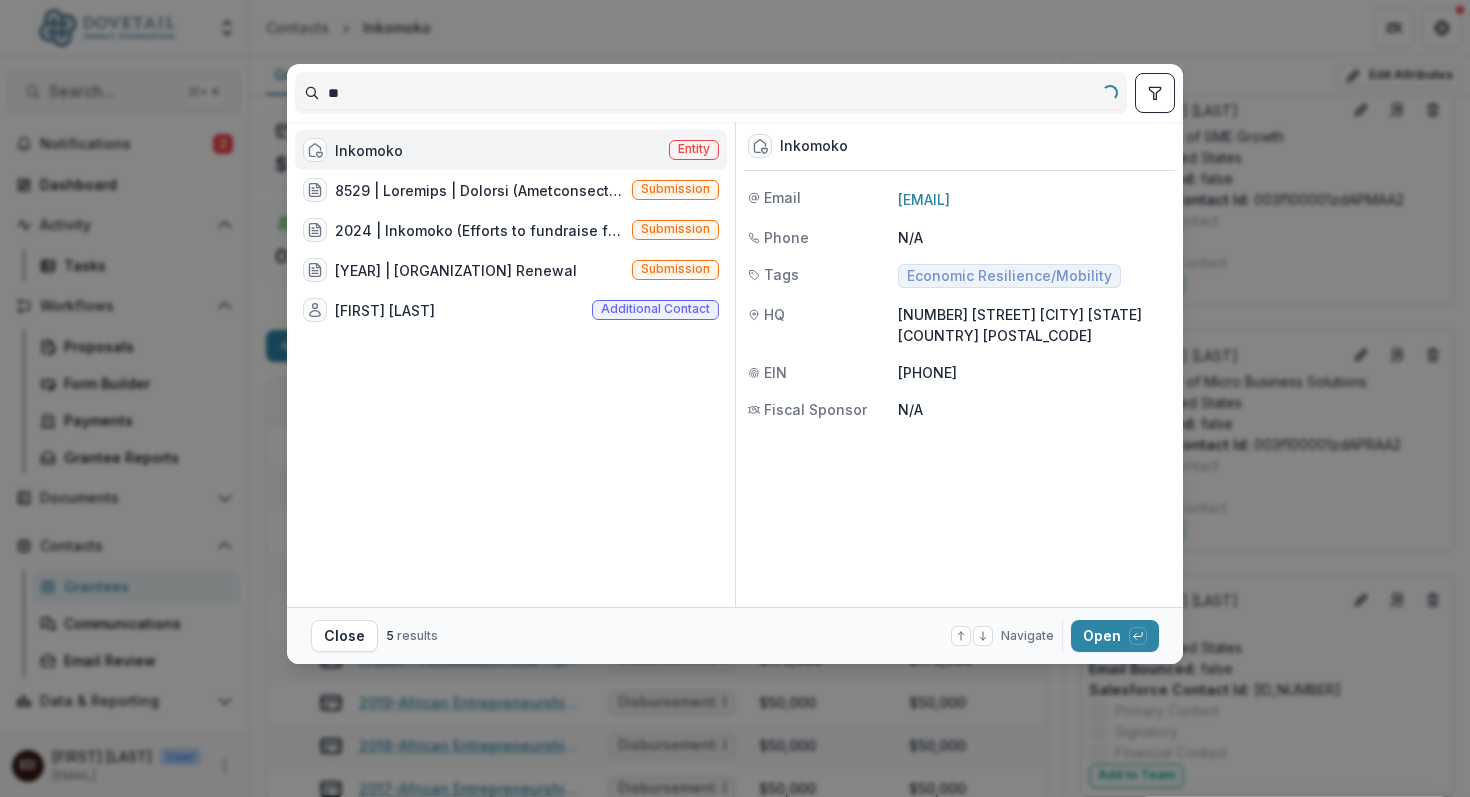 type on "*" 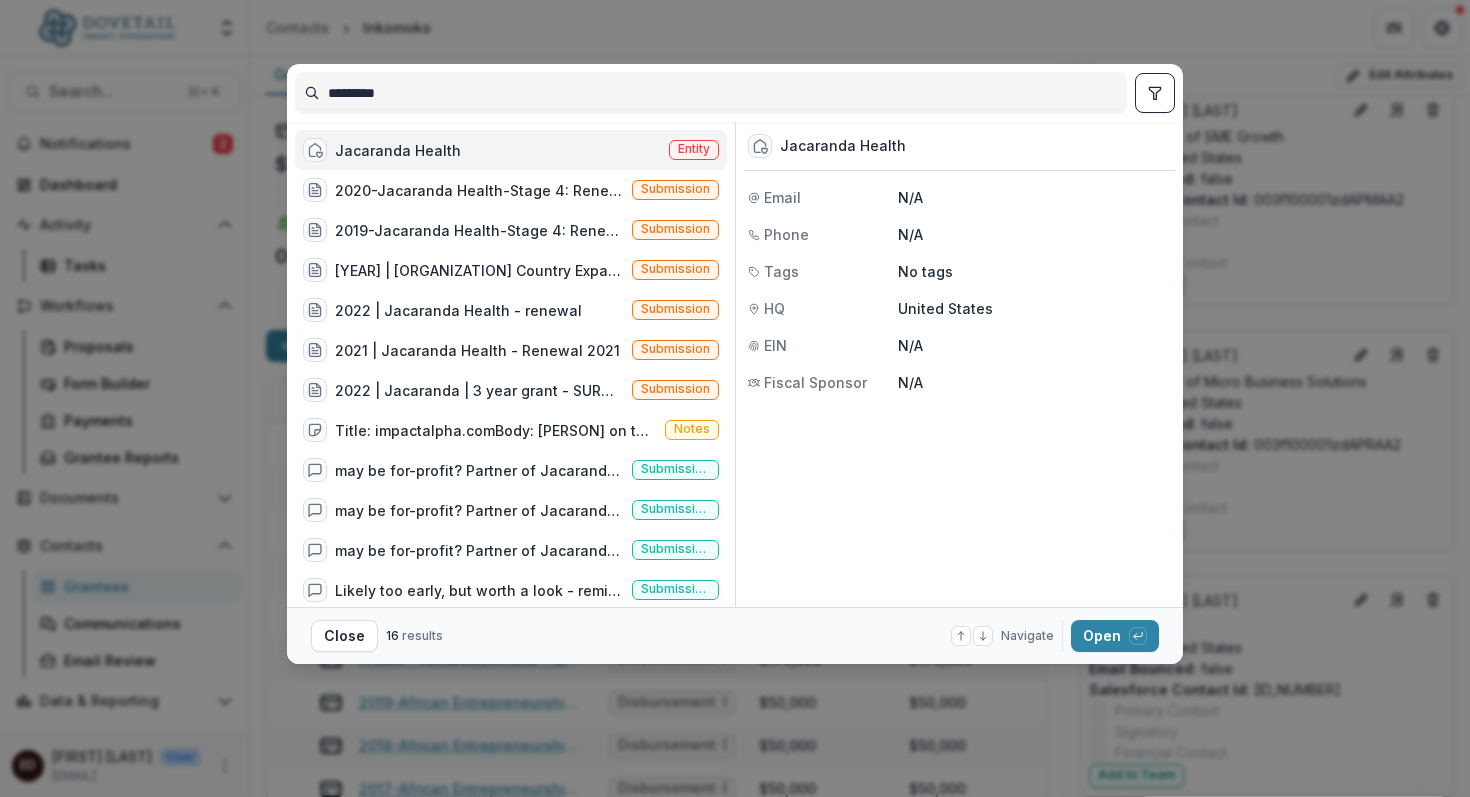 type on "*********" 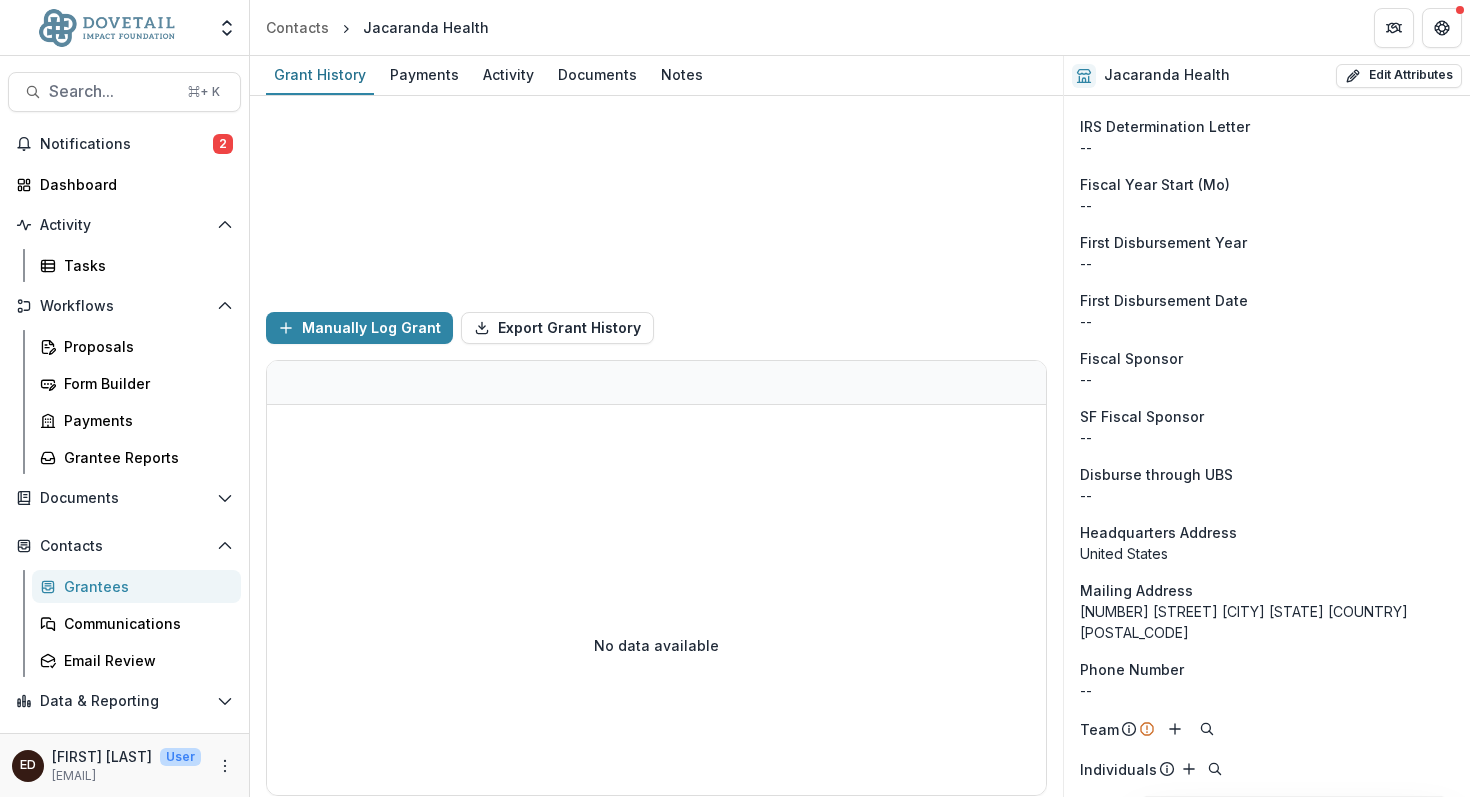 scroll, scrollTop: 3165, scrollLeft: 0, axis: vertical 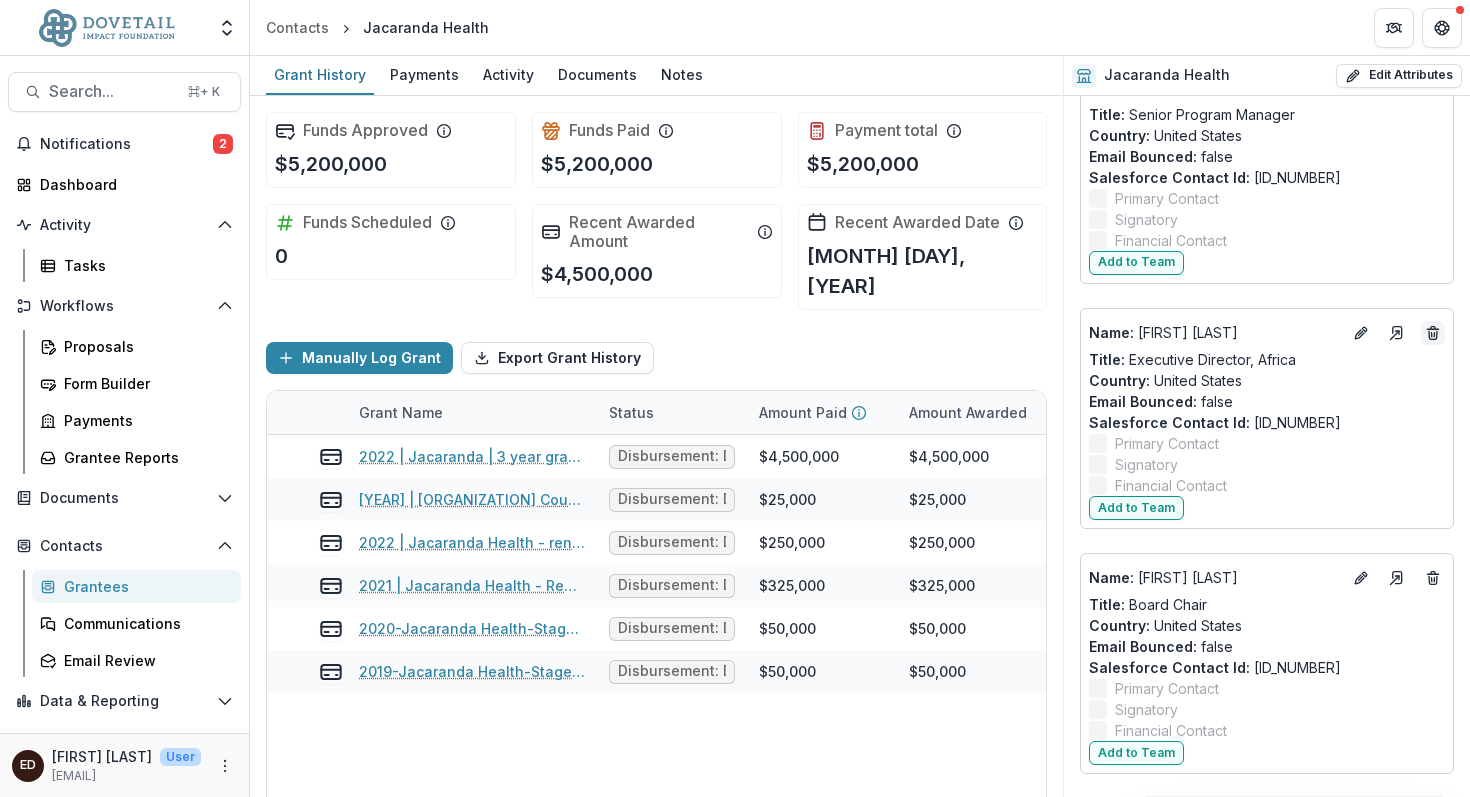 click 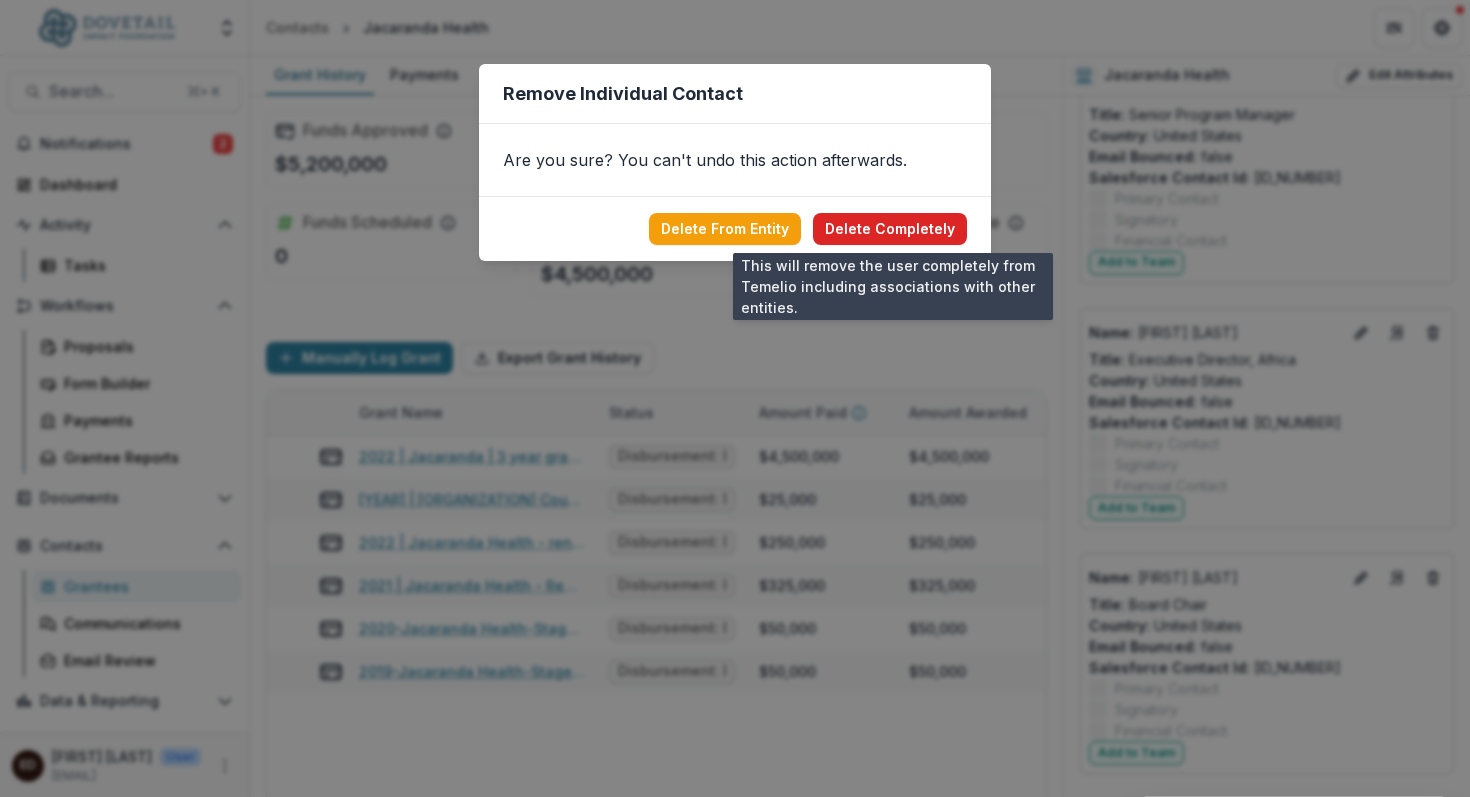 click on "Delete Completely" at bounding box center (890, 229) 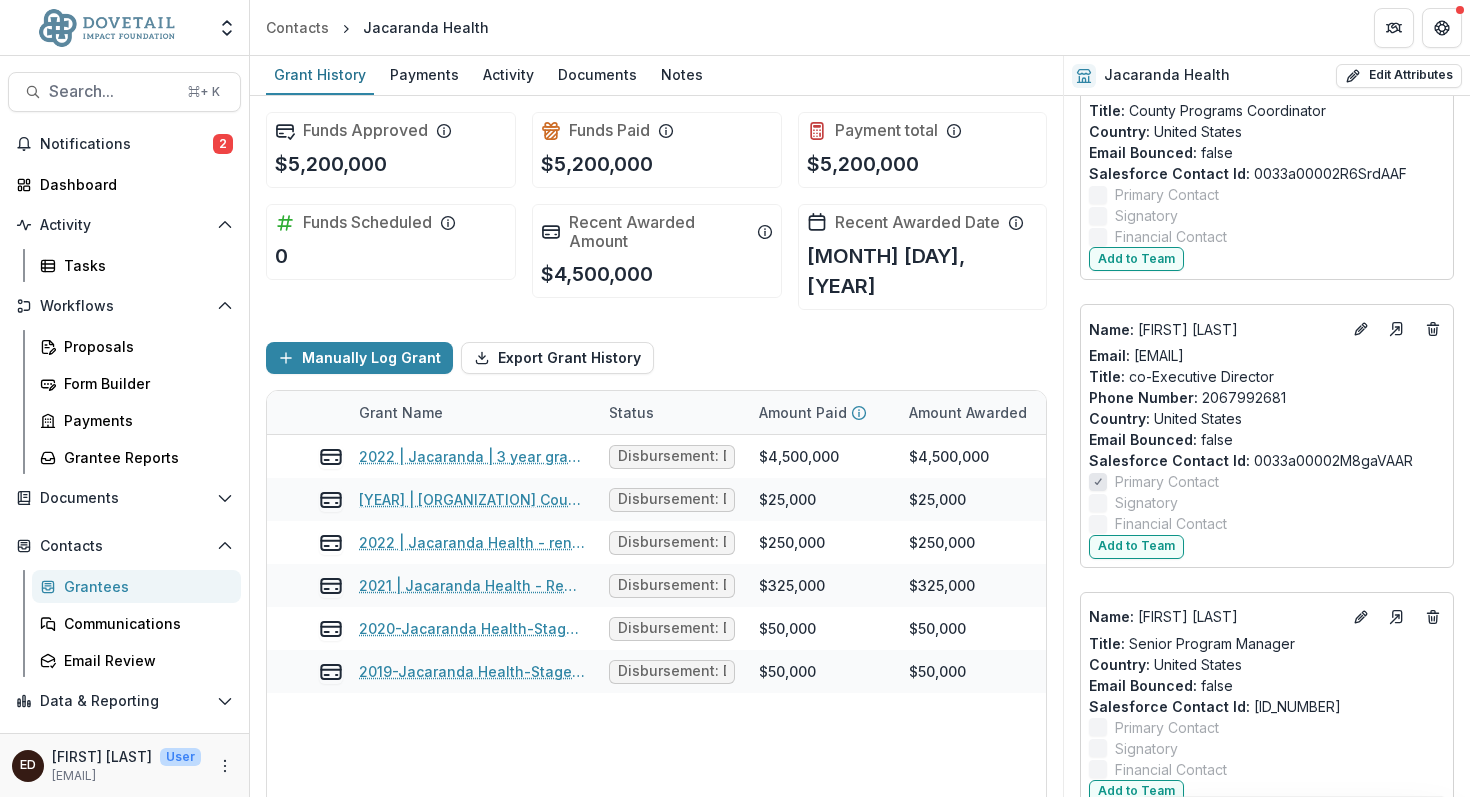 scroll, scrollTop: 2686, scrollLeft: 0, axis: vertical 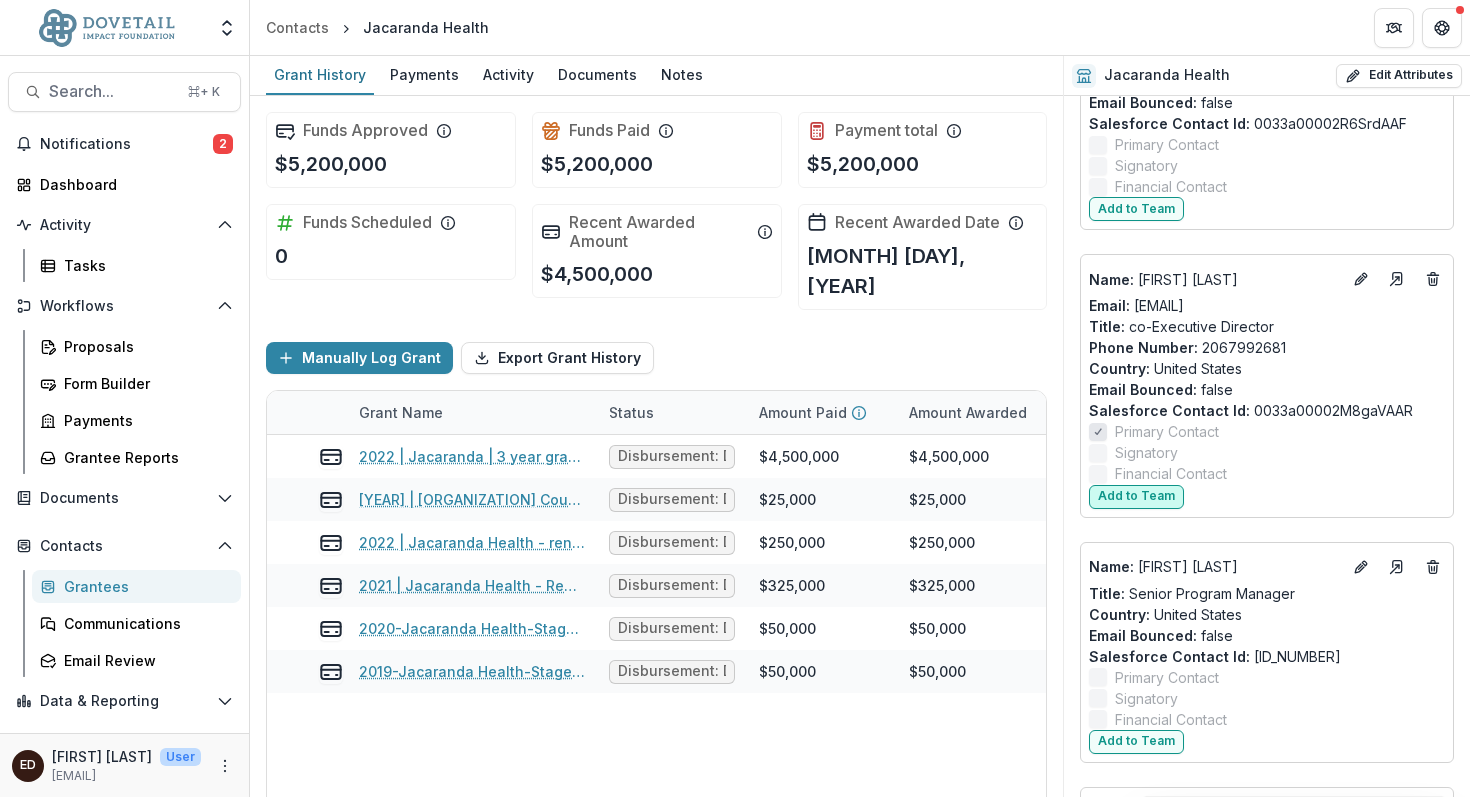 click on "Add to Team" at bounding box center [1136, 497] 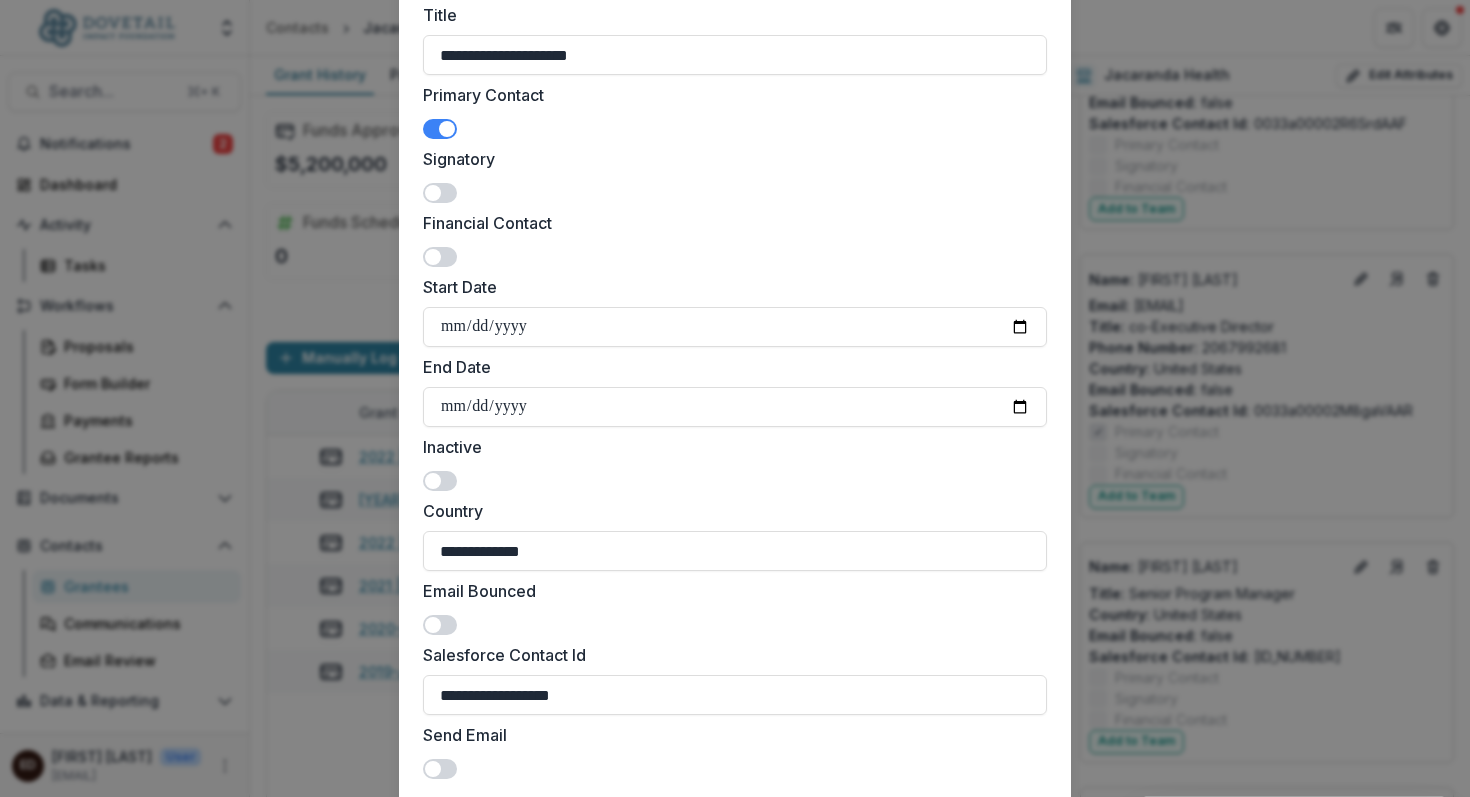 scroll, scrollTop: 545, scrollLeft: 0, axis: vertical 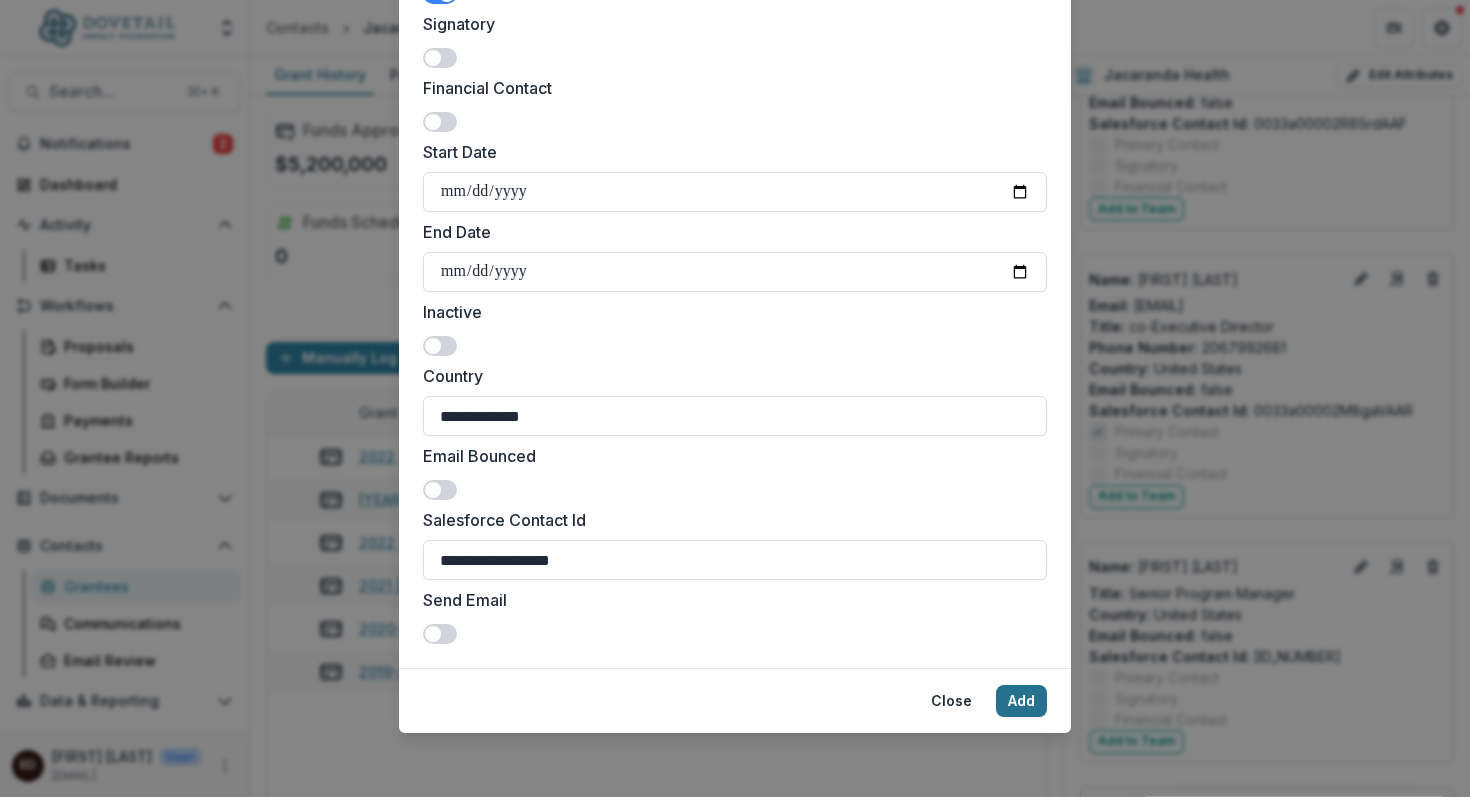 click on "Add" at bounding box center [1021, 701] 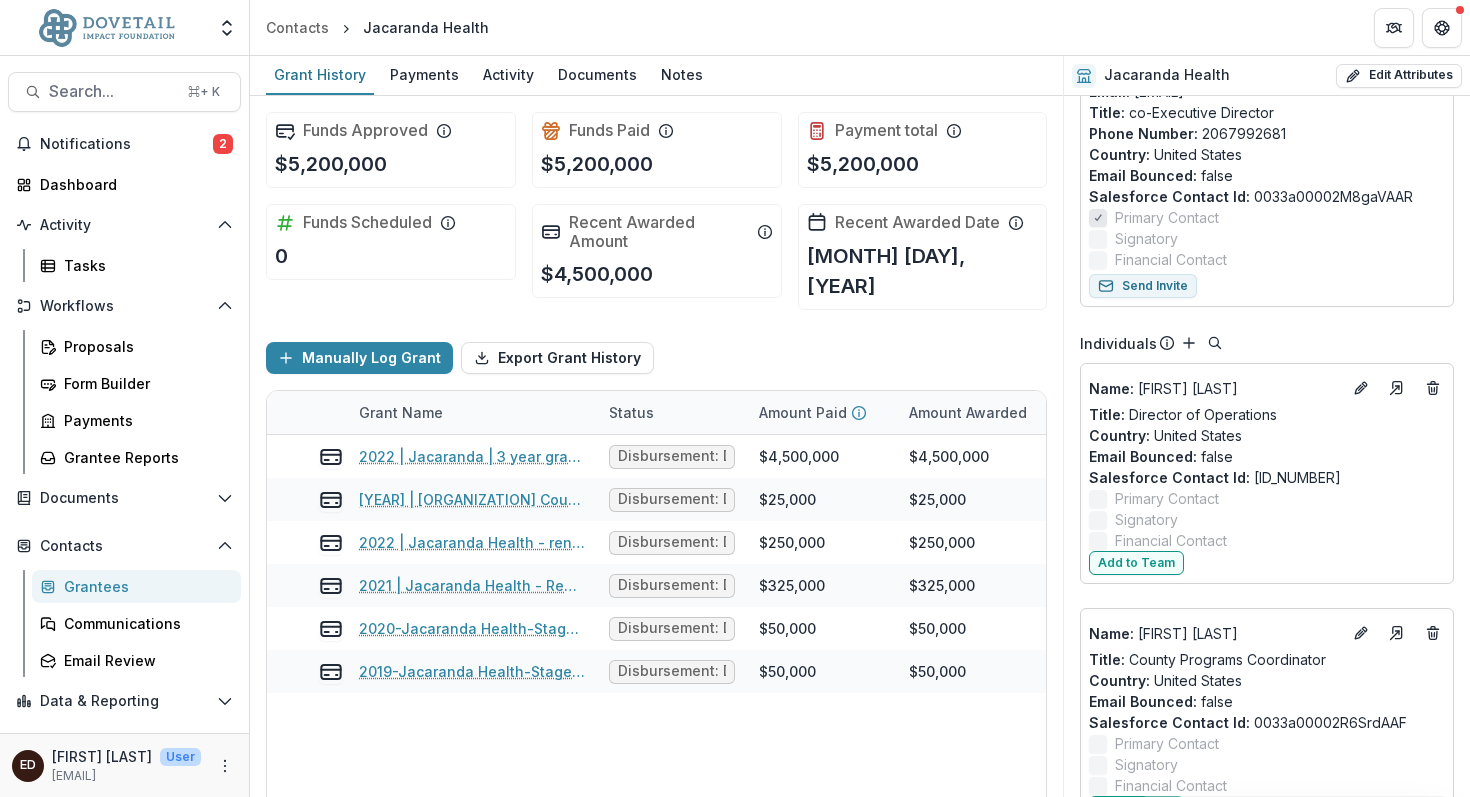 scroll, scrollTop: 2367, scrollLeft: 0, axis: vertical 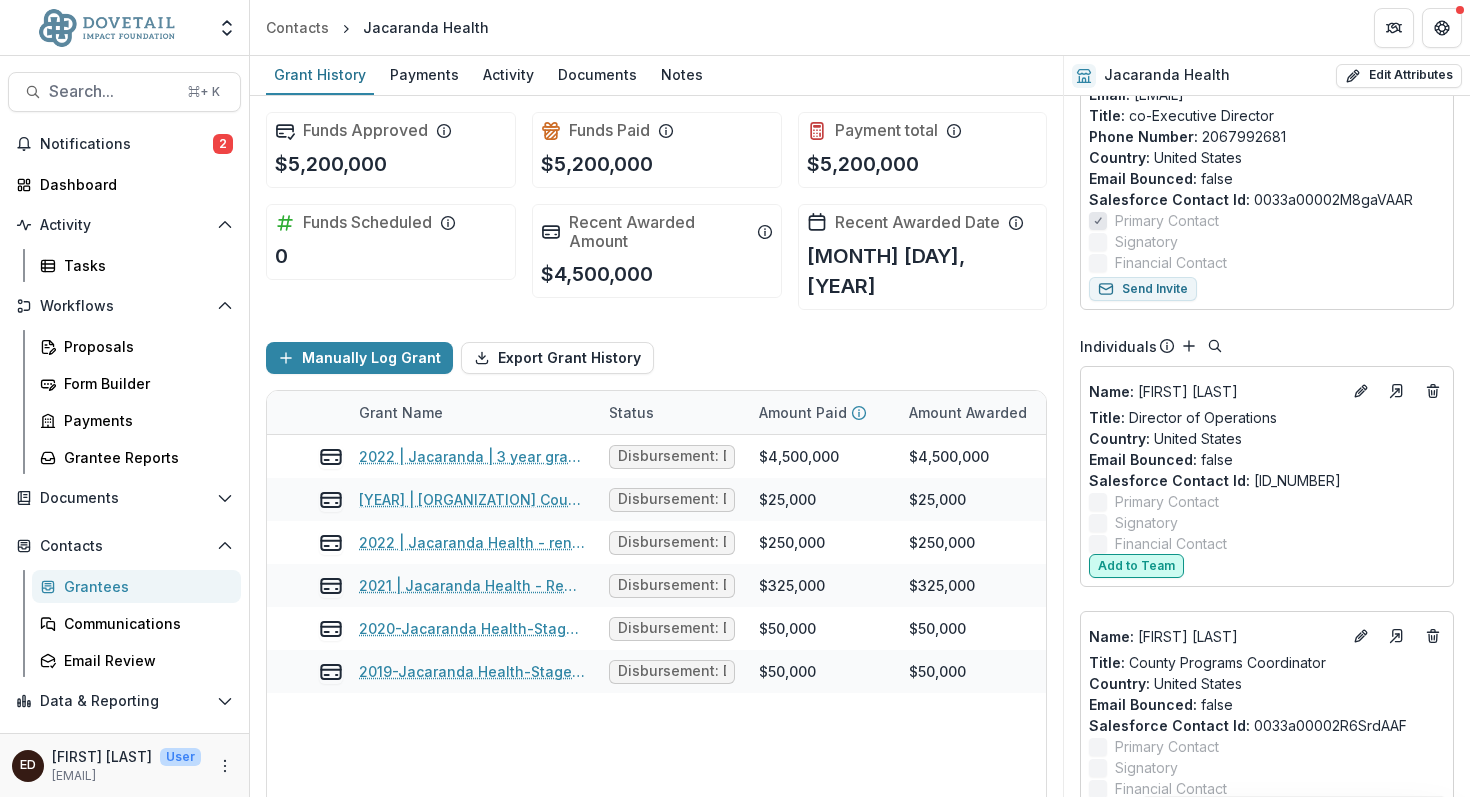 click on "Add to Team" at bounding box center (1136, 566) 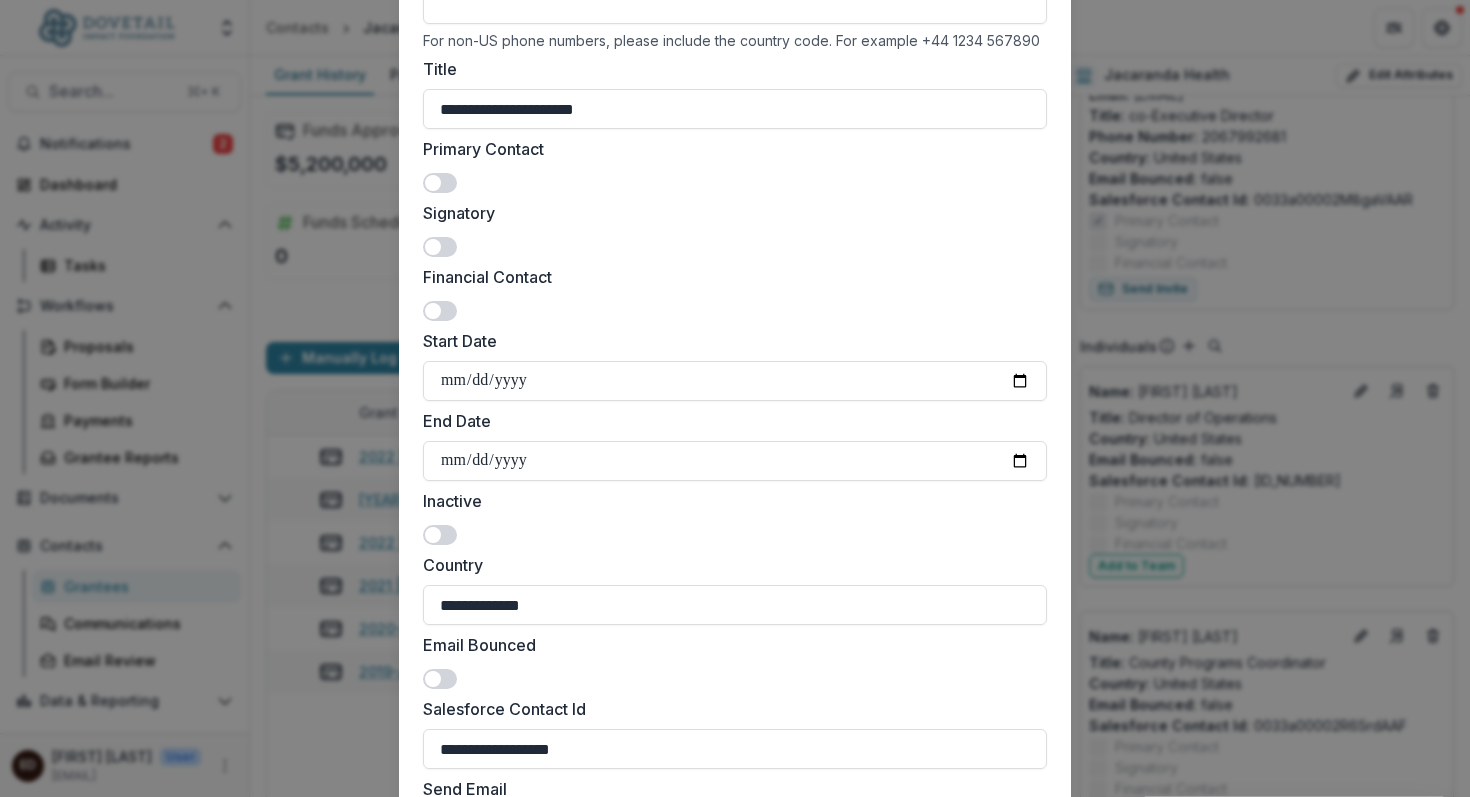 scroll, scrollTop: 545, scrollLeft: 0, axis: vertical 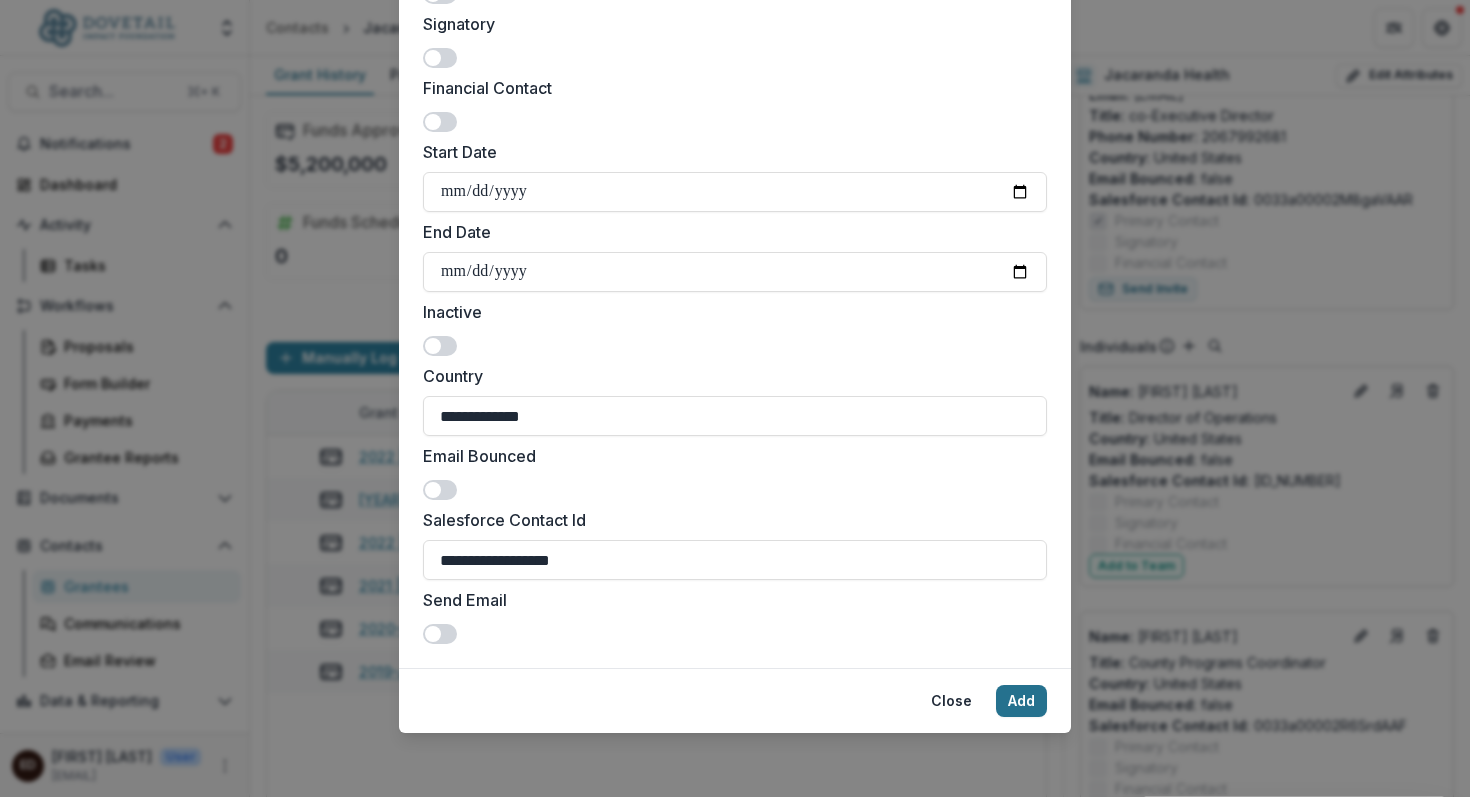click on "Add" at bounding box center [1021, 701] 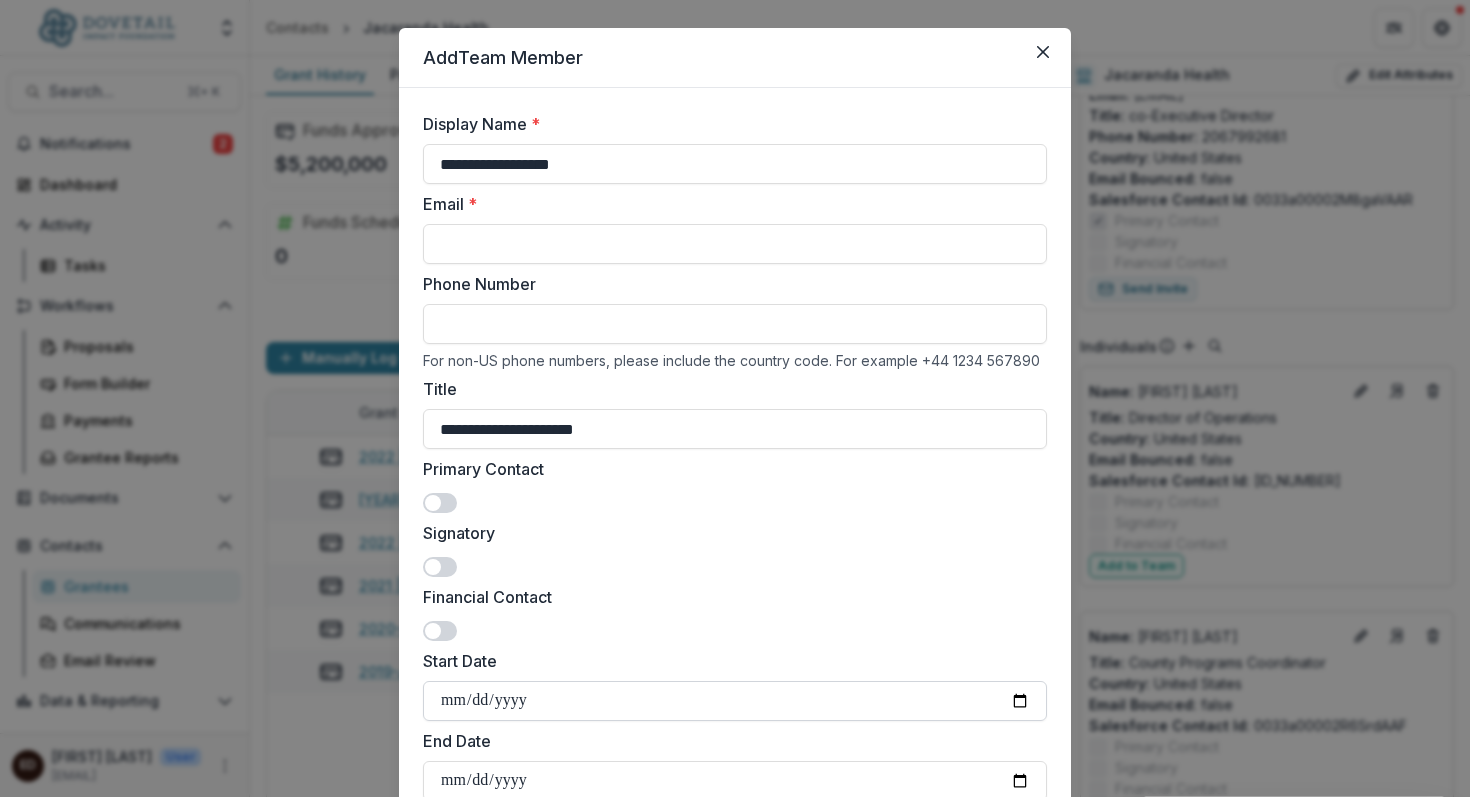 scroll, scrollTop: 0, scrollLeft: 0, axis: both 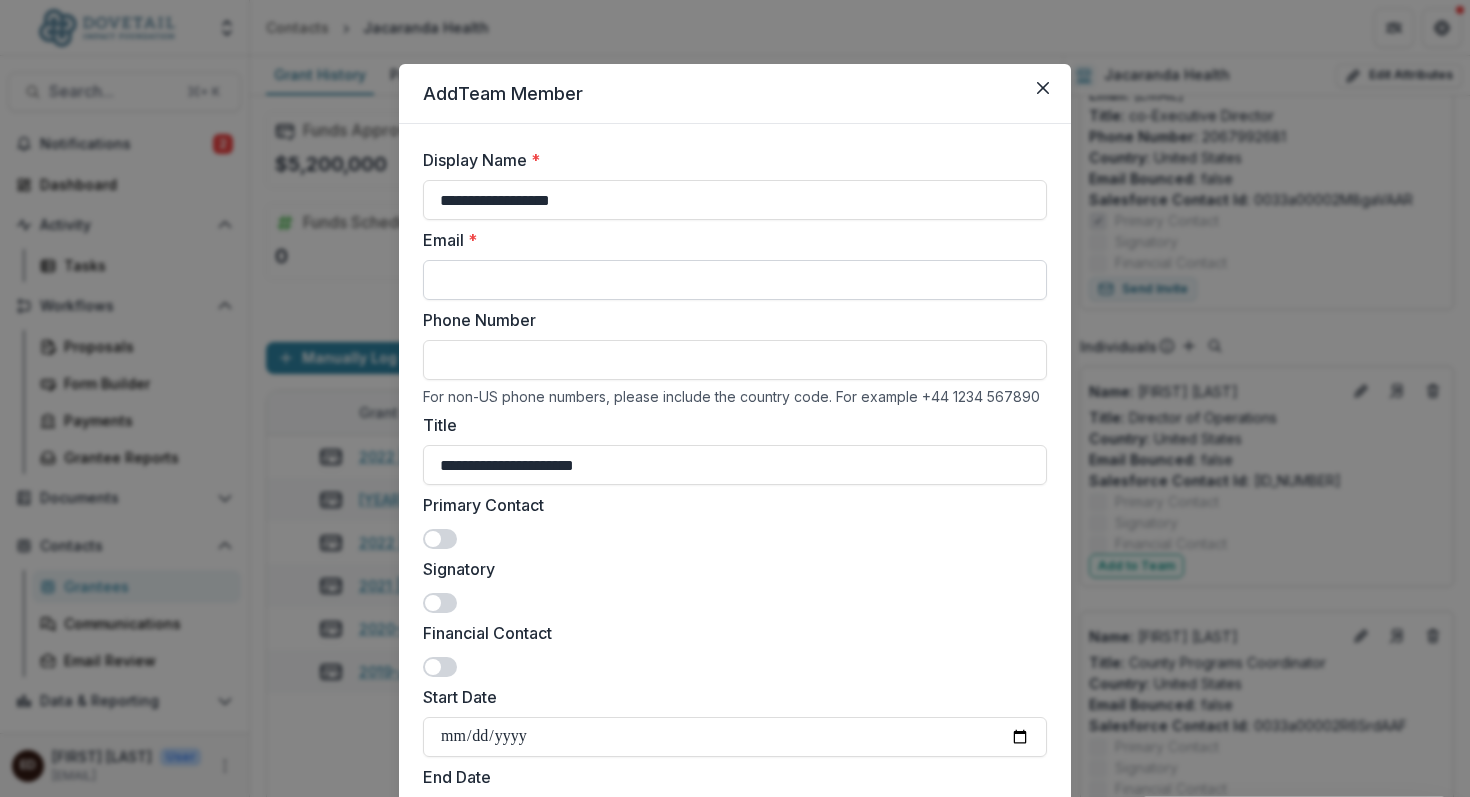 paste on "**********" 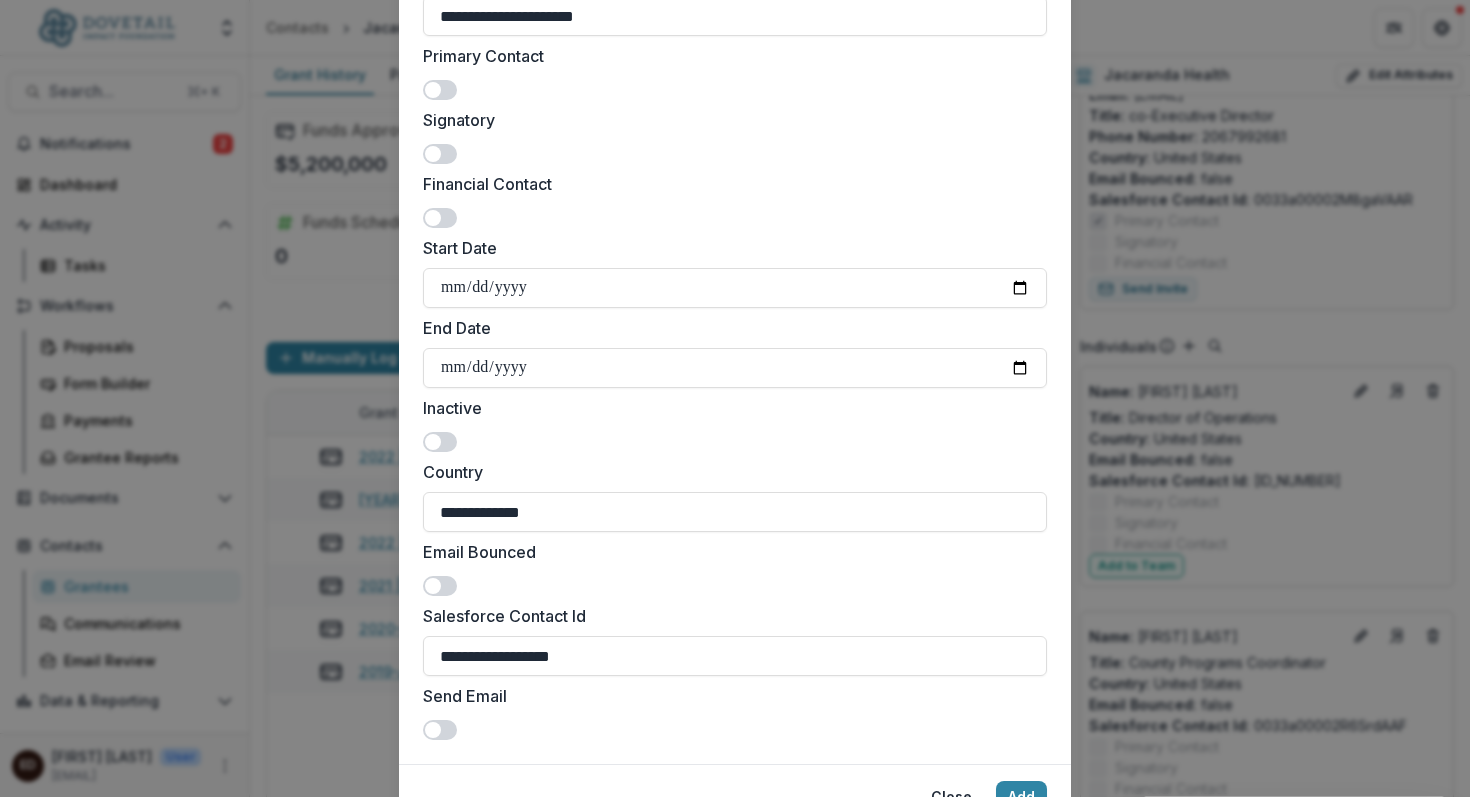 scroll, scrollTop: 545, scrollLeft: 0, axis: vertical 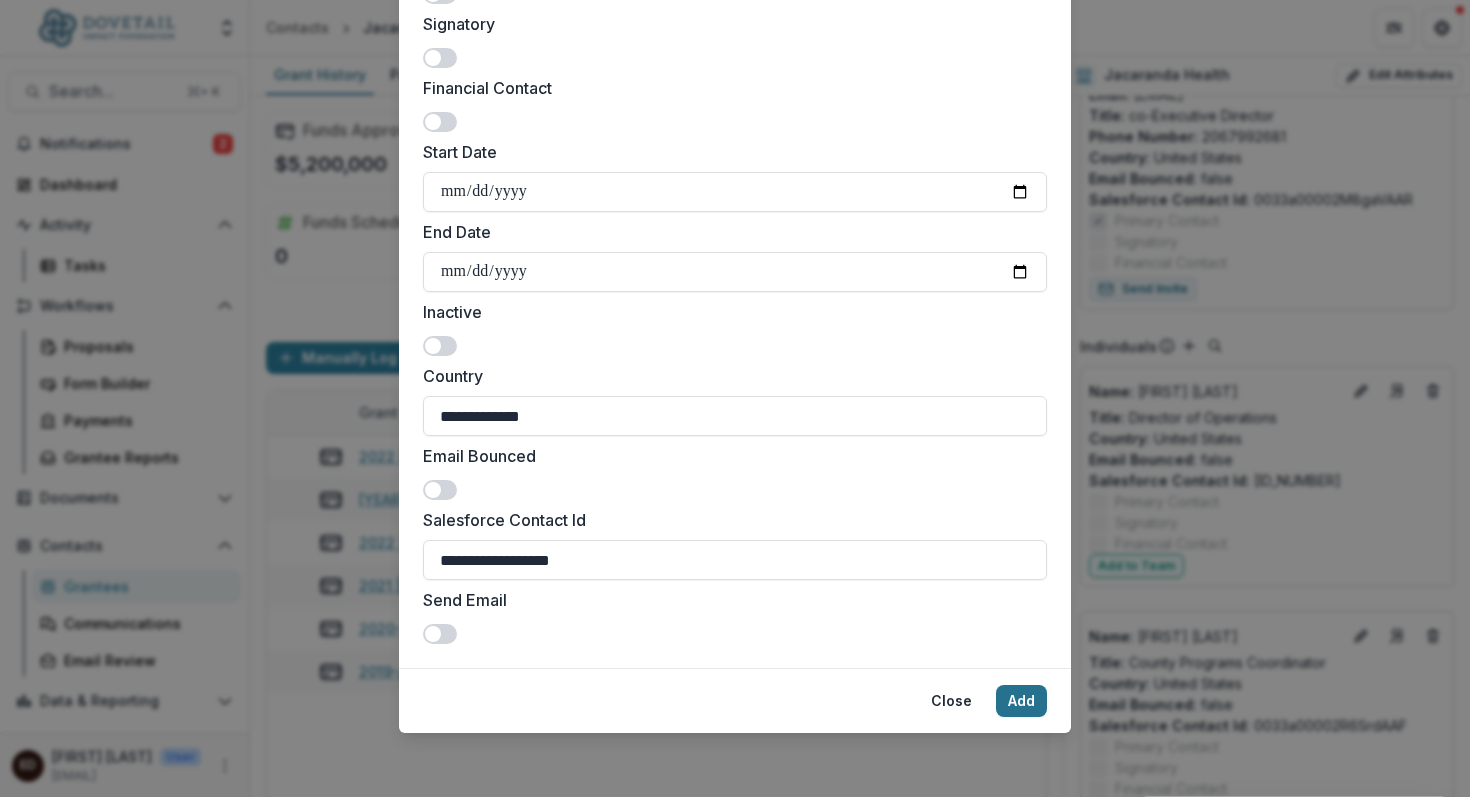 type on "**********" 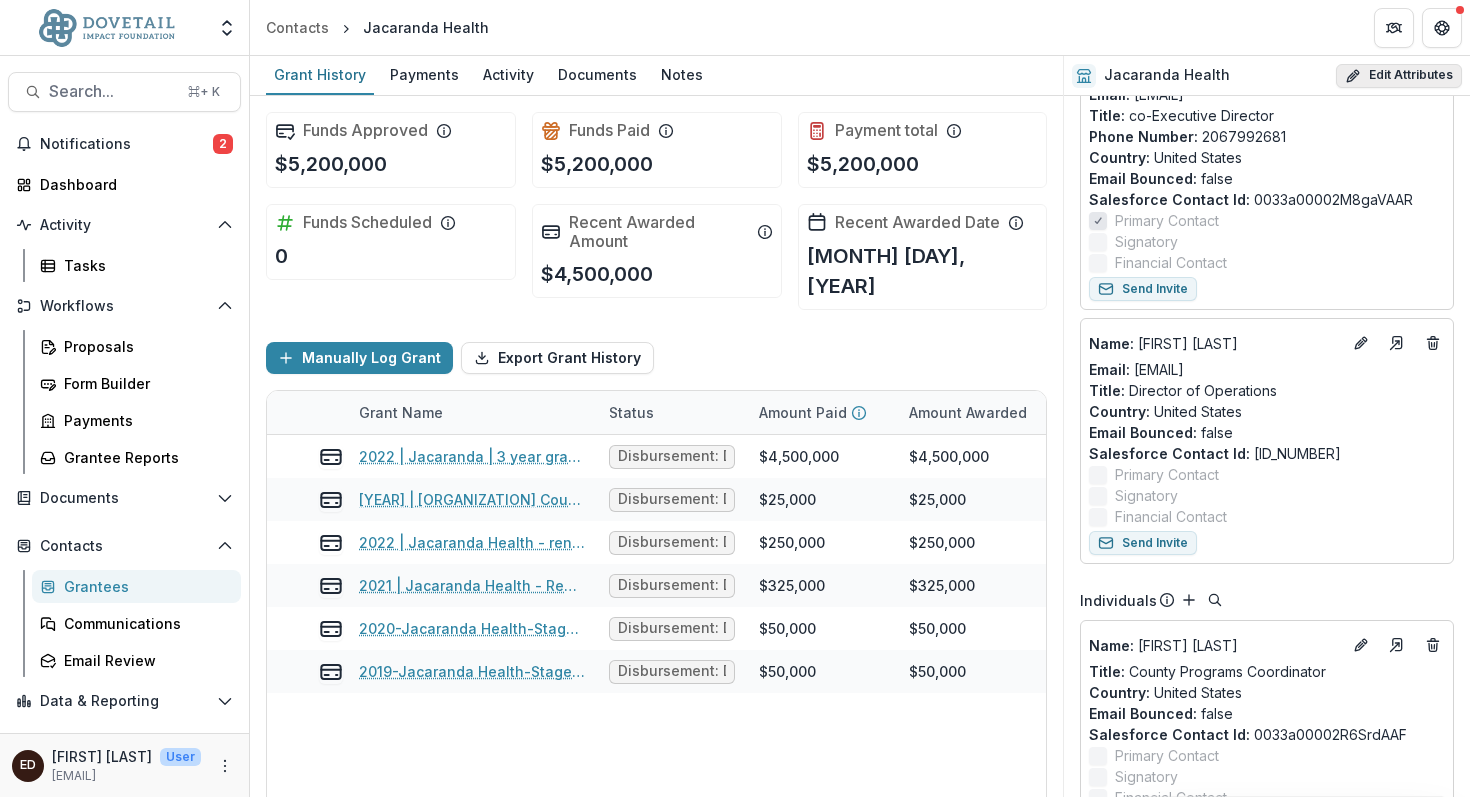 click on "Edit Attributes" at bounding box center (1399, 76) 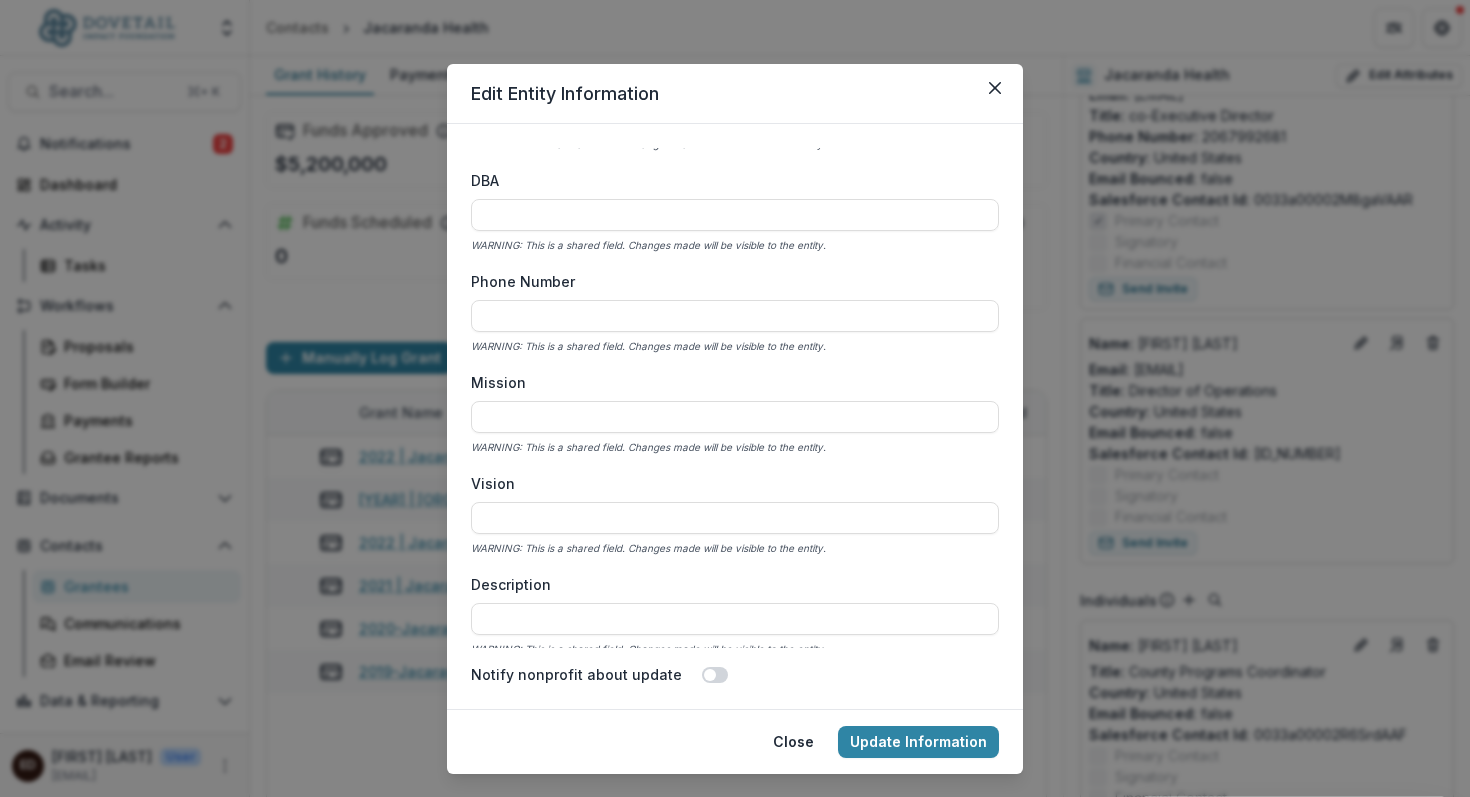 scroll, scrollTop: 88, scrollLeft: 0, axis: vertical 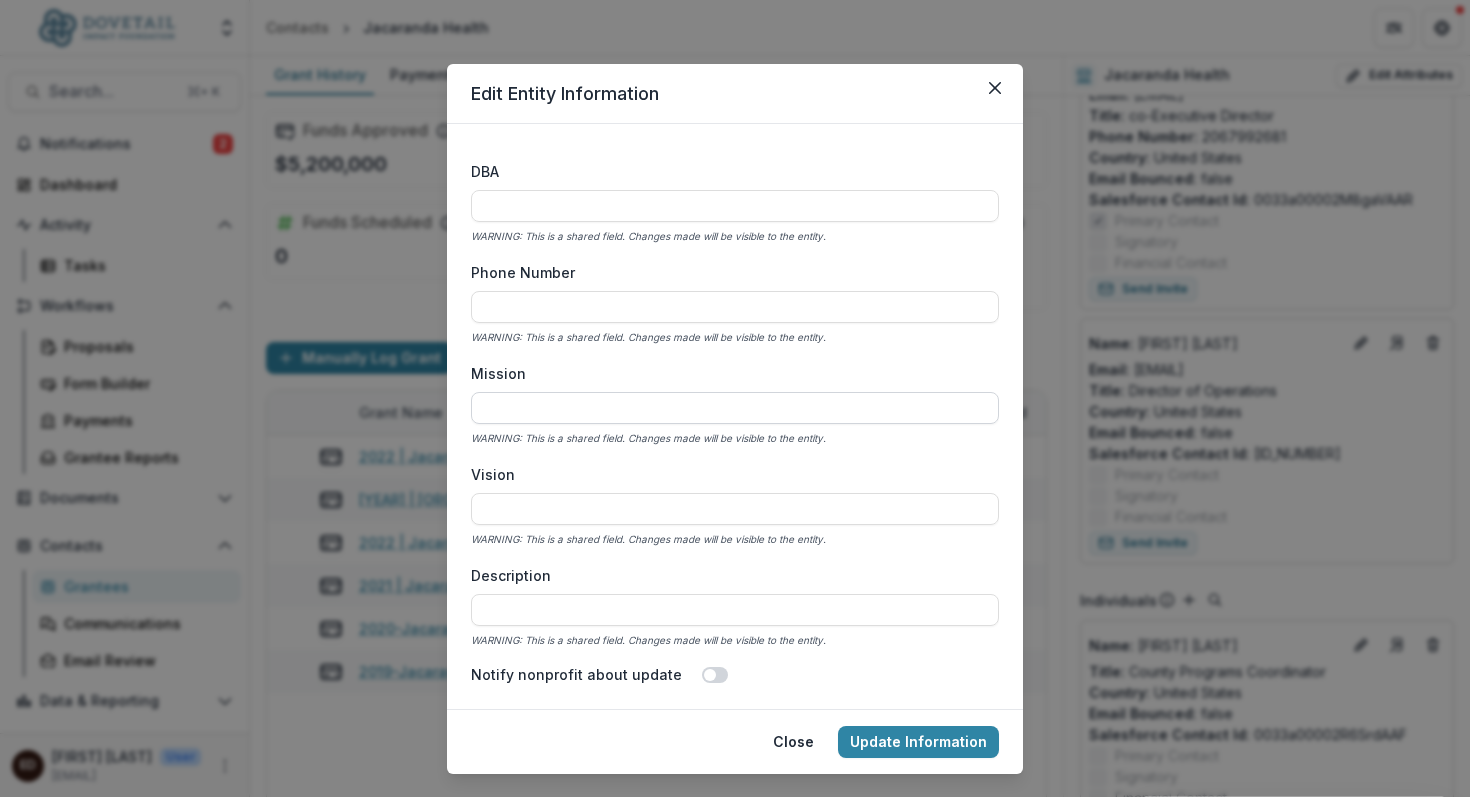 paste on "**********" 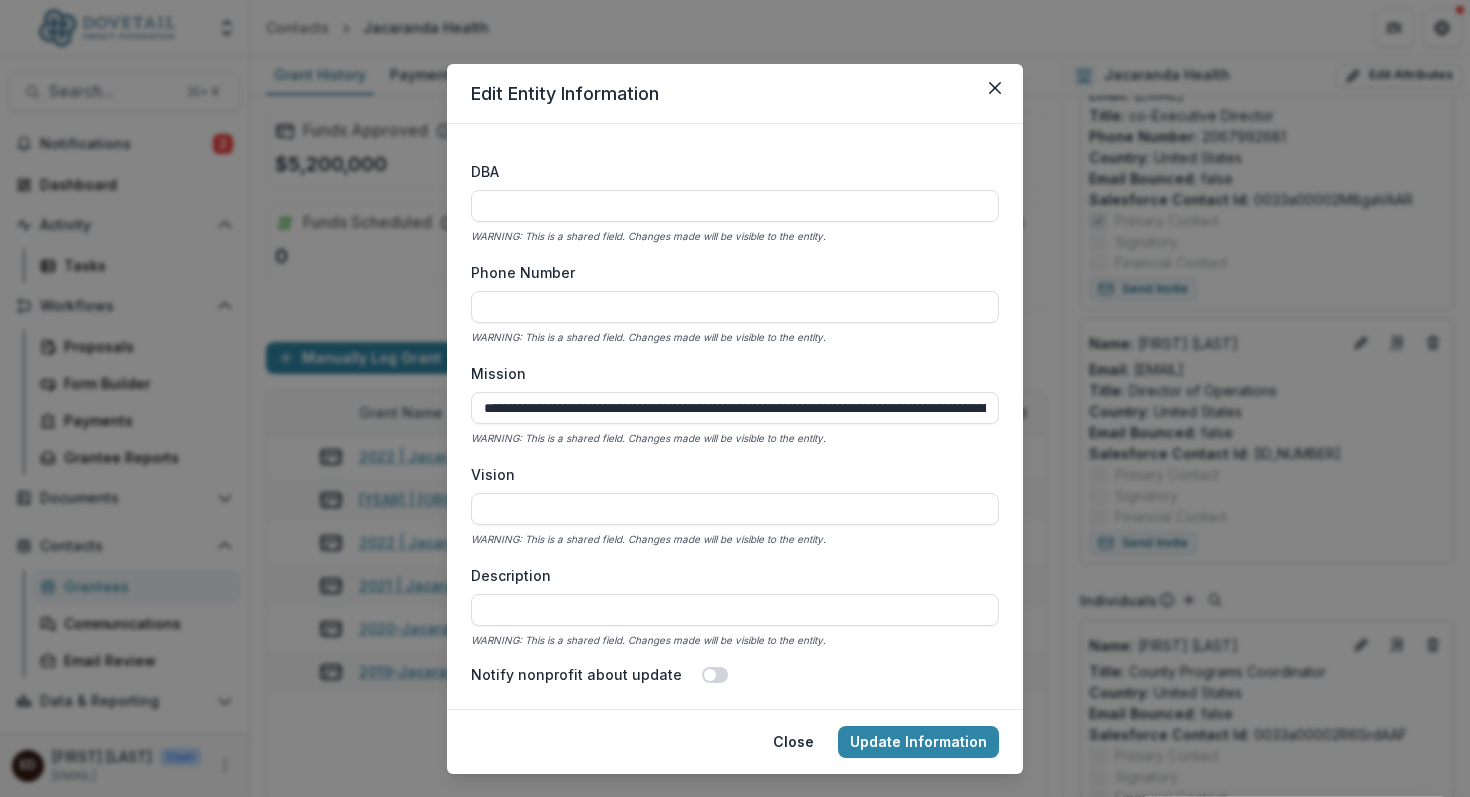 scroll, scrollTop: 0, scrollLeft: 1645, axis: horizontal 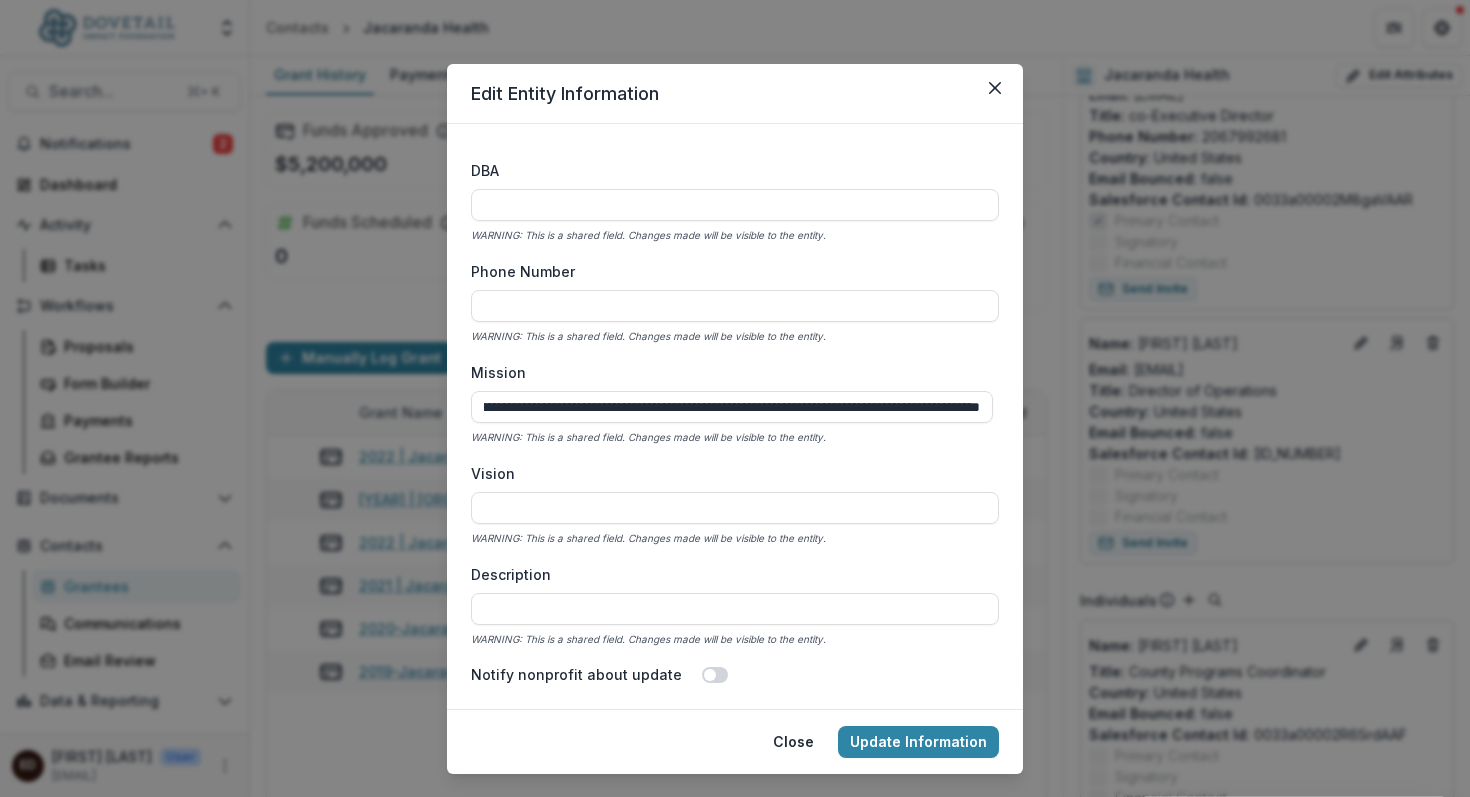 type on "**********" 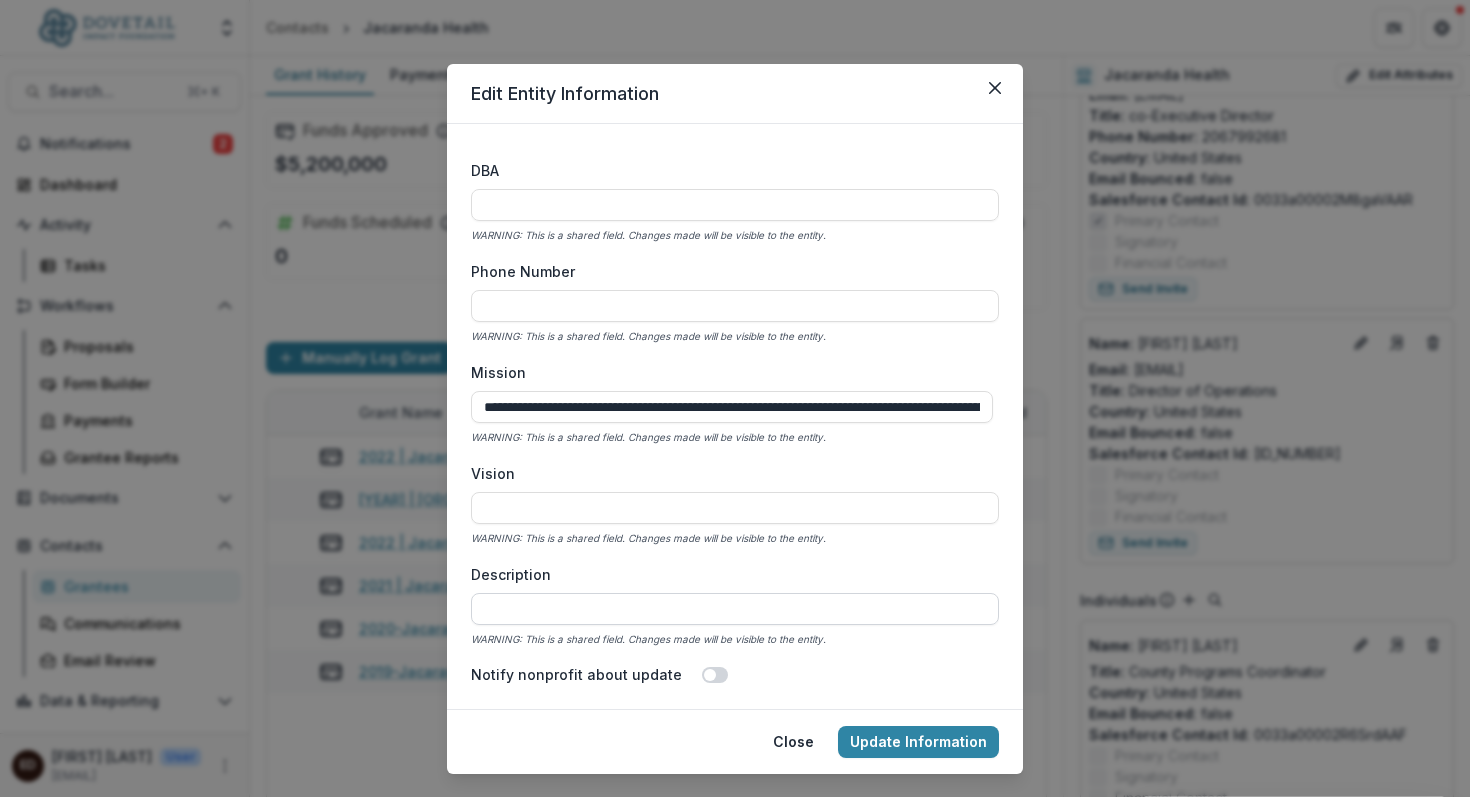 click on "Description" at bounding box center [735, 609] 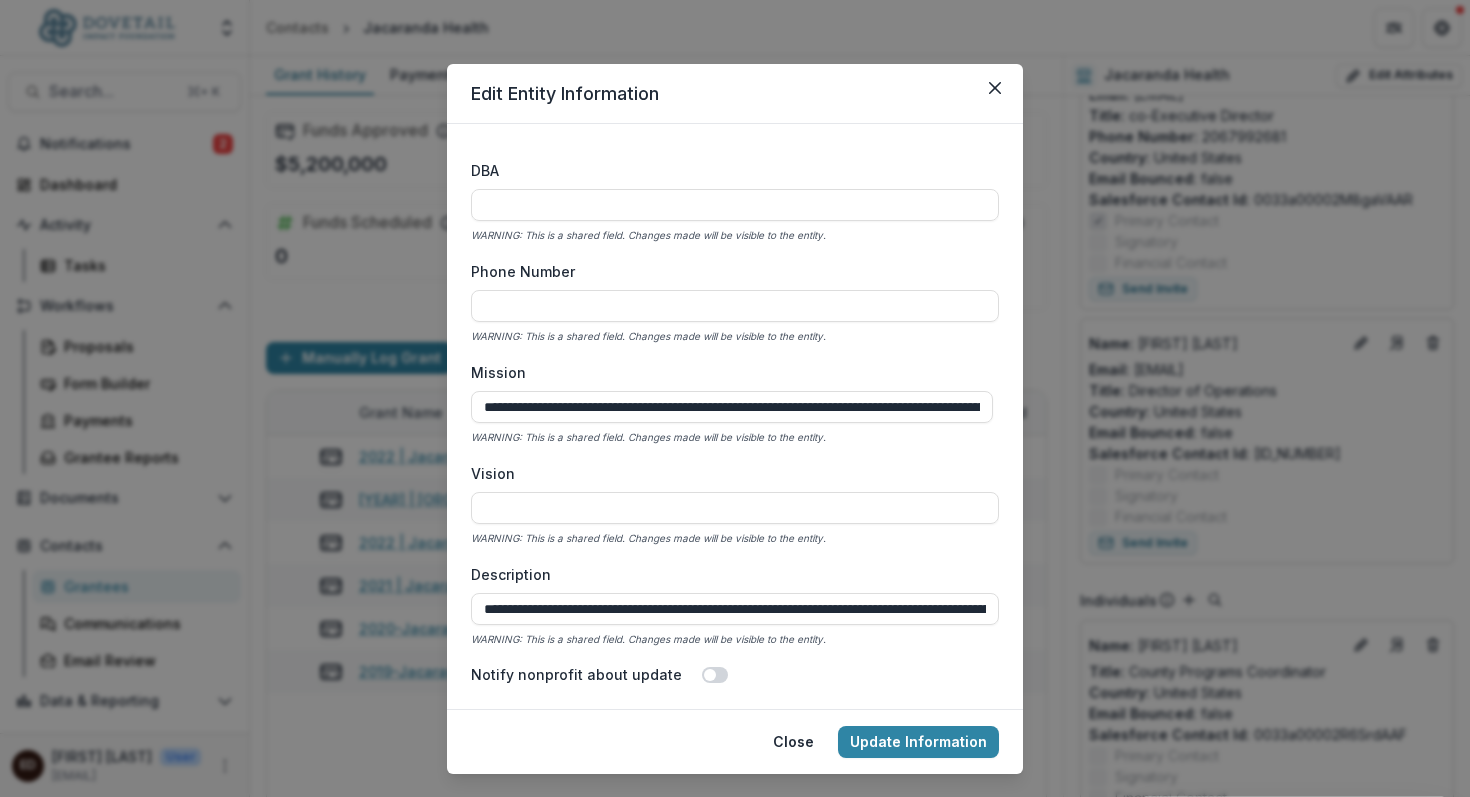 scroll, scrollTop: 0, scrollLeft: 4568, axis: horizontal 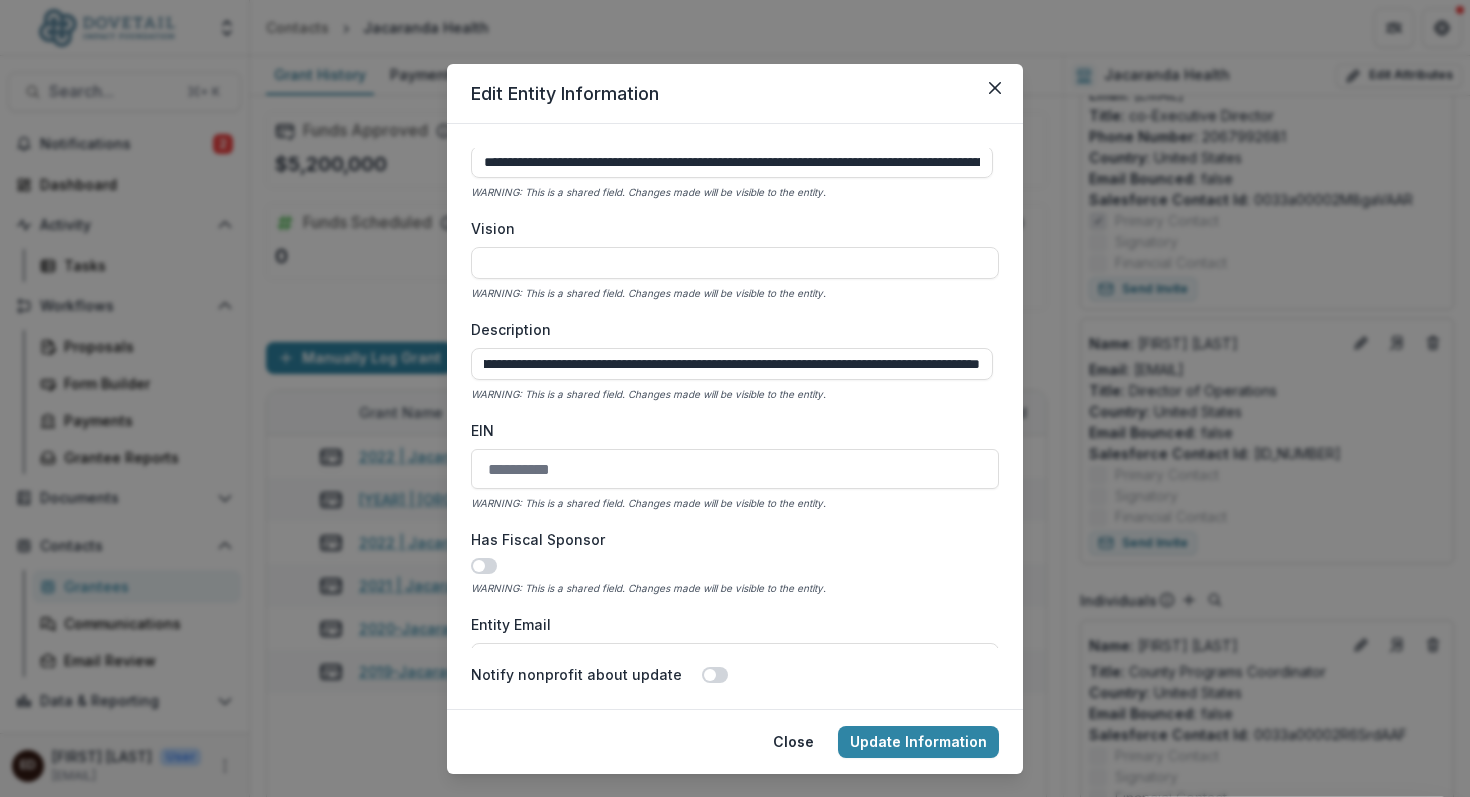 type on "**********" 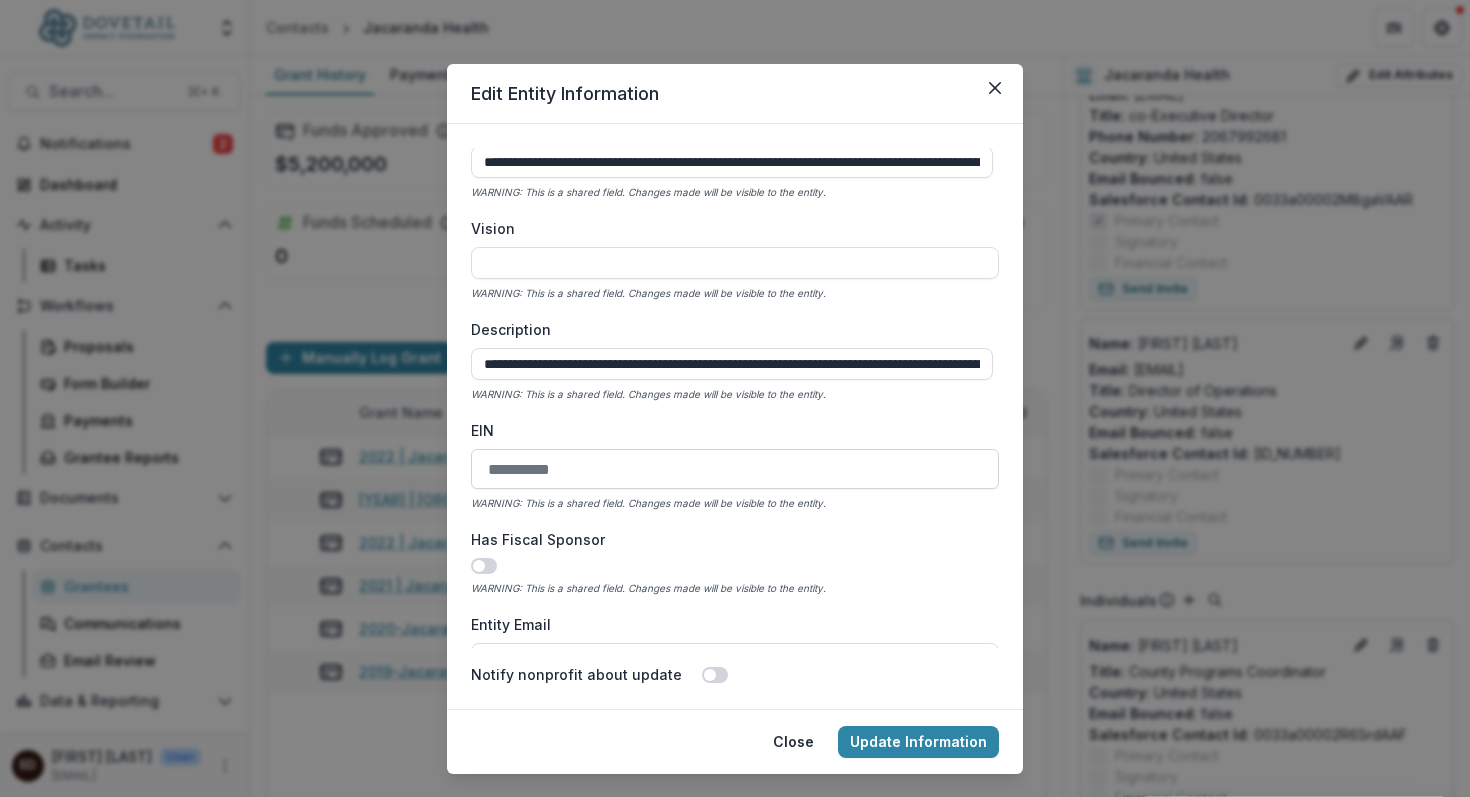 drag, startPoint x: 603, startPoint y: 469, endPoint x: 487, endPoint y: 466, distance: 116.03879 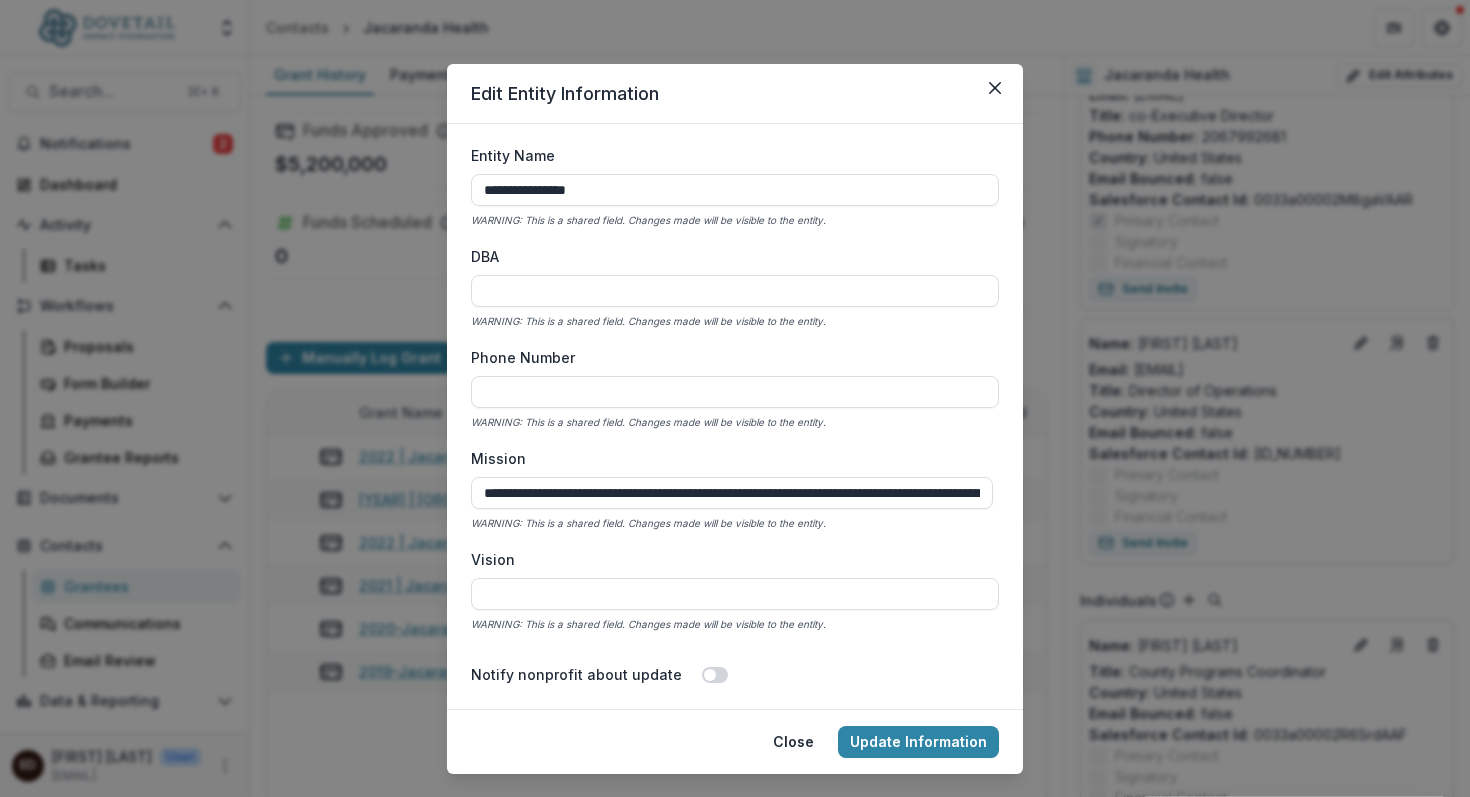 scroll, scrollTop: 0, scrollLeft: 0, axis: both 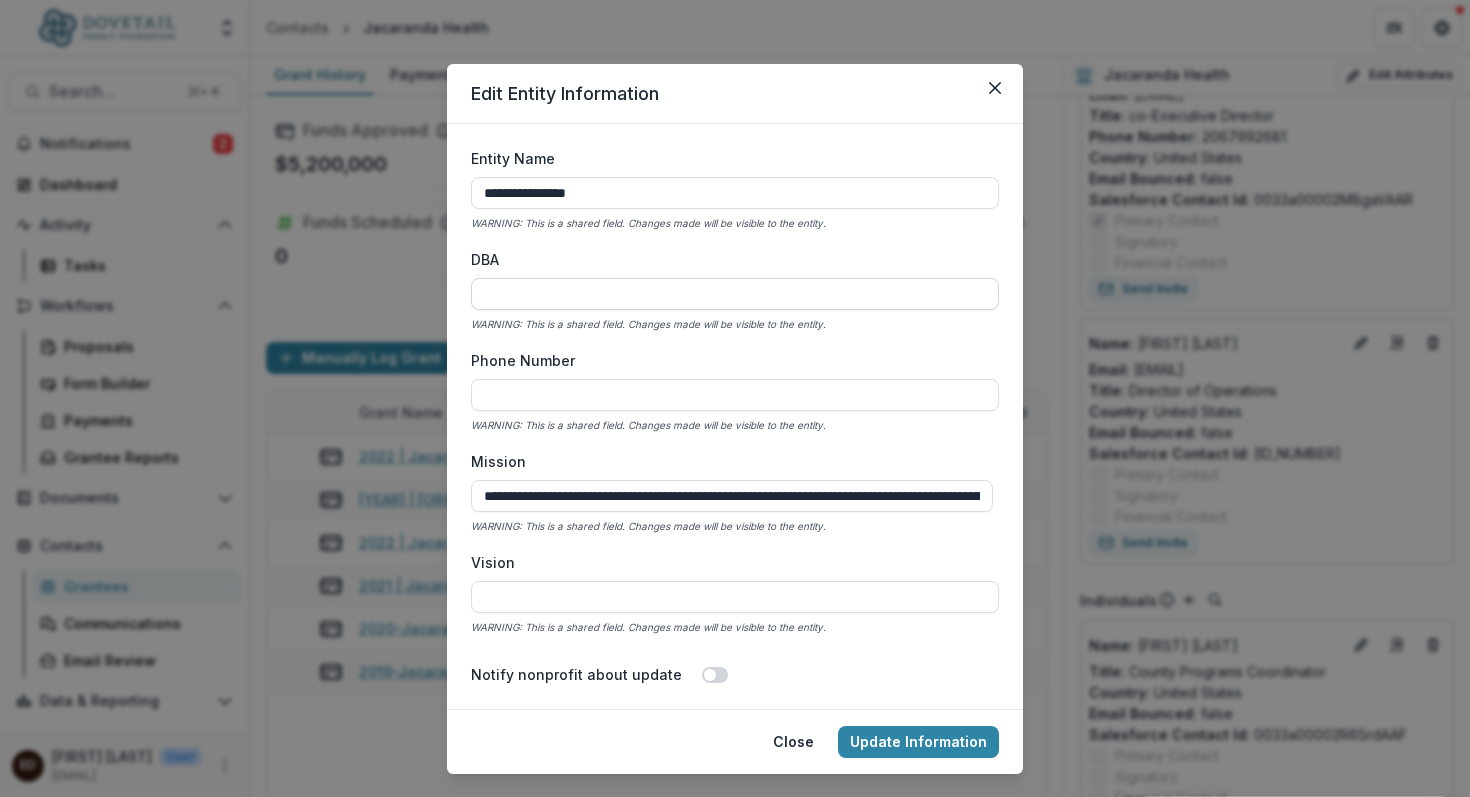 type on "**********" 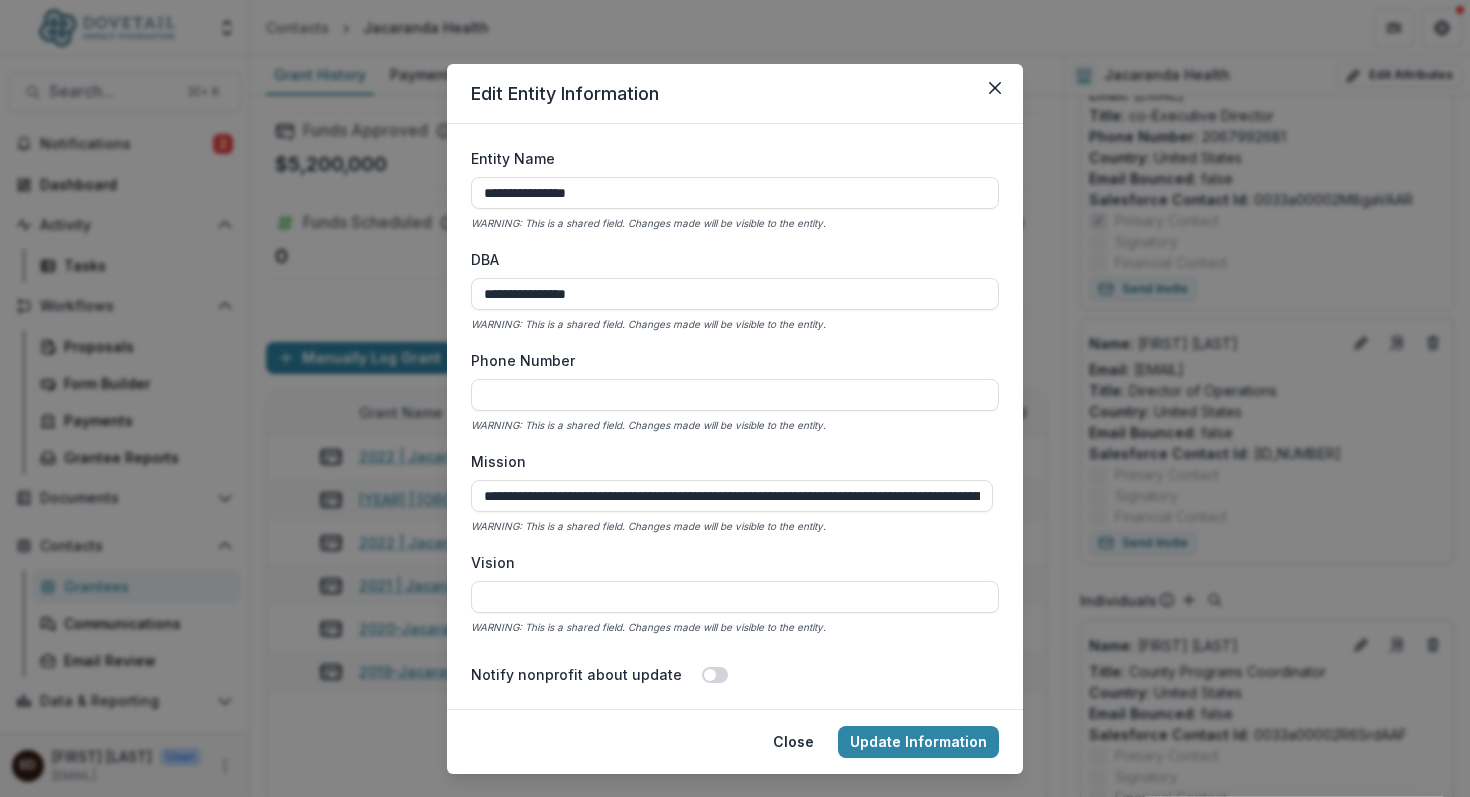 type on "**********" 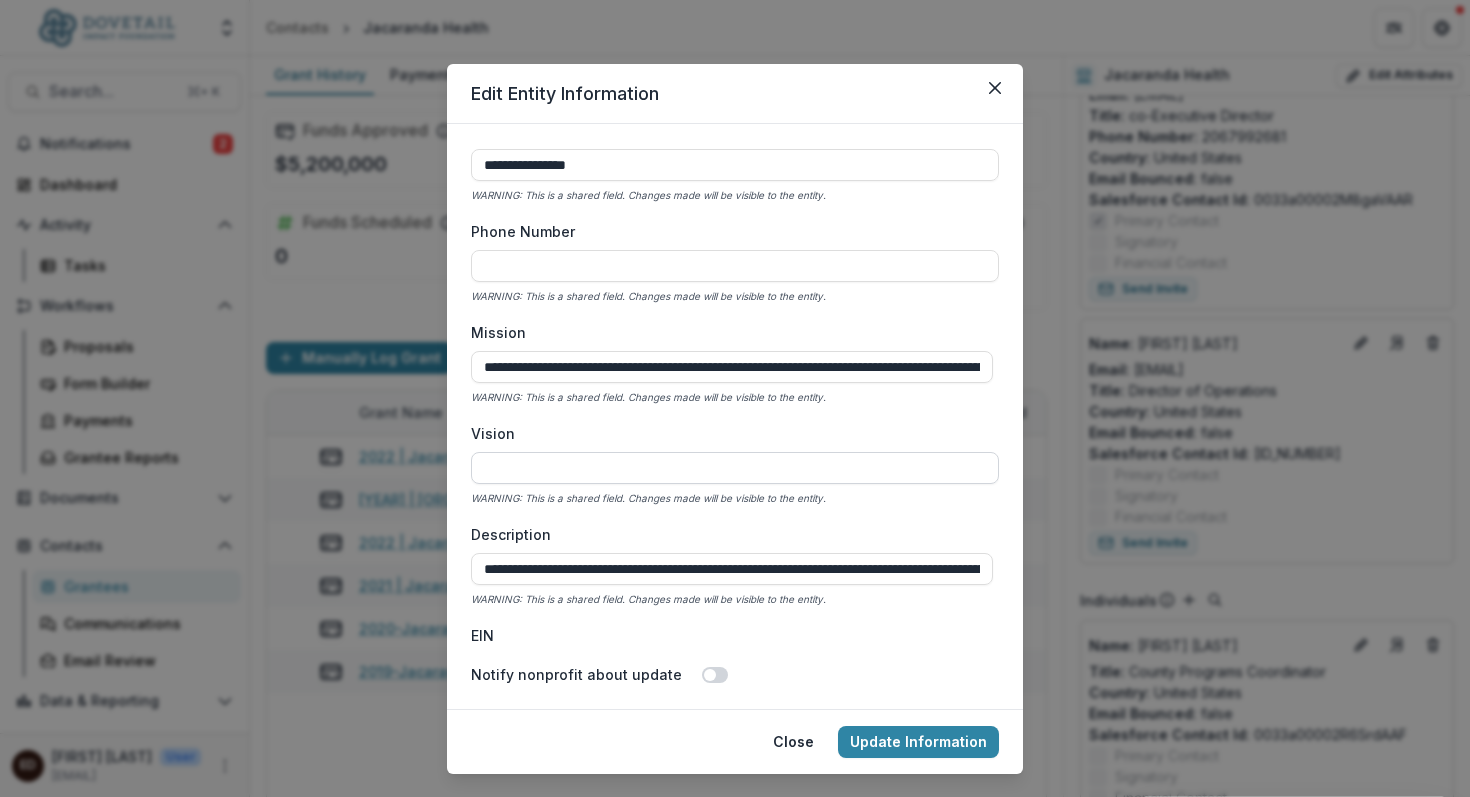 scroll, scrollTop: 139, scrollLeft: 0, axis: vertical 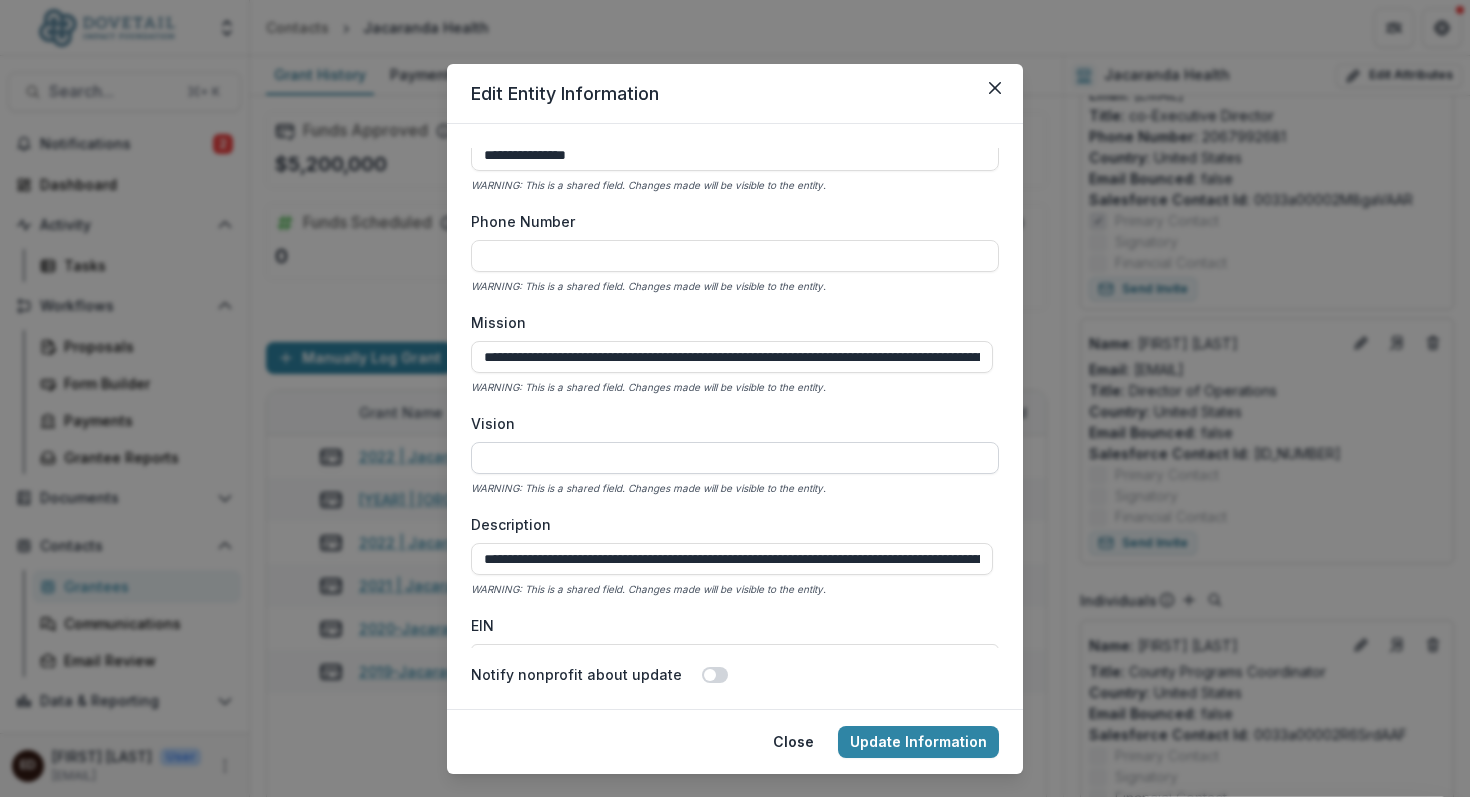 paste on "**********" 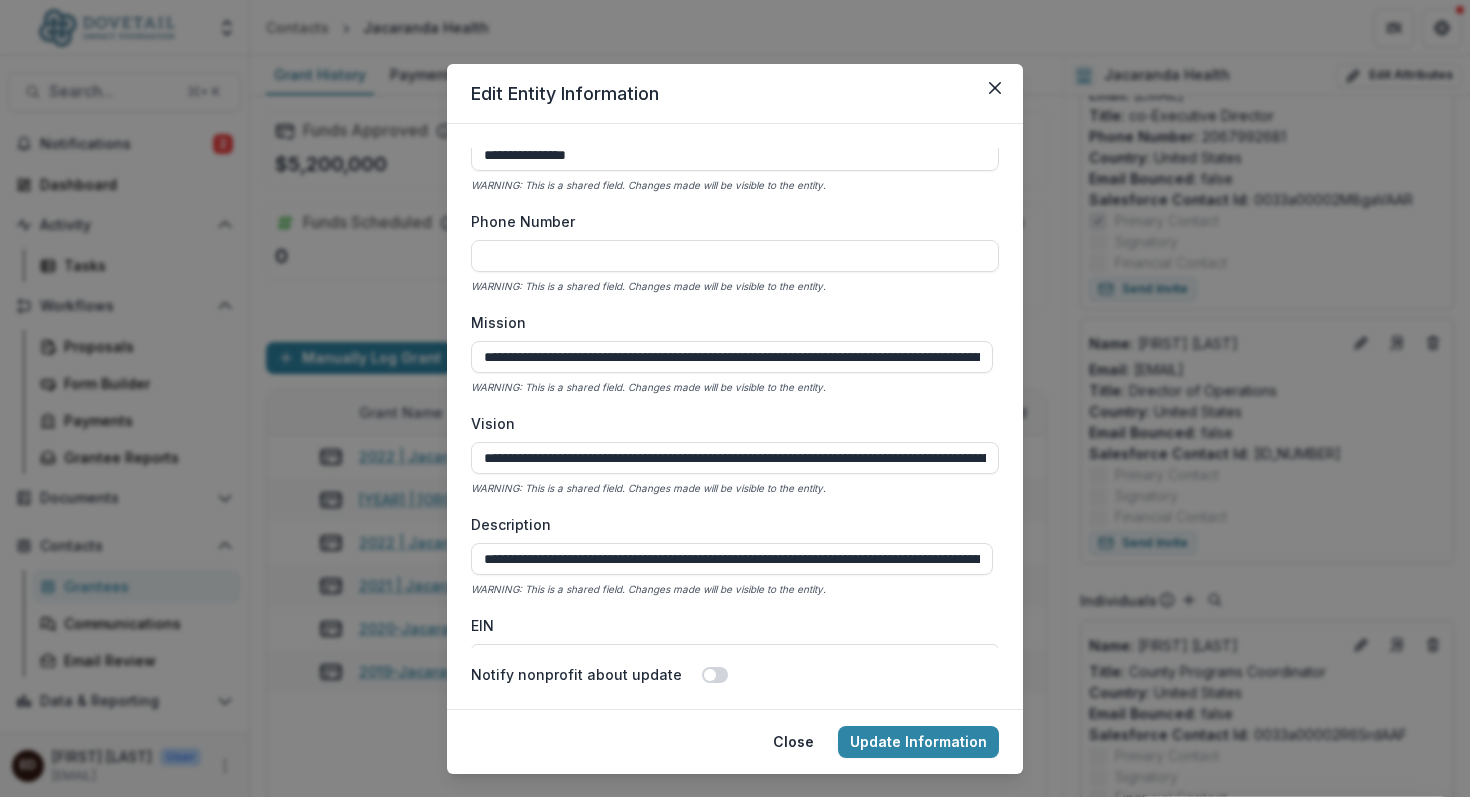 scroll, scrollTop: 0, scrollLeft: 430, axis: horizontal 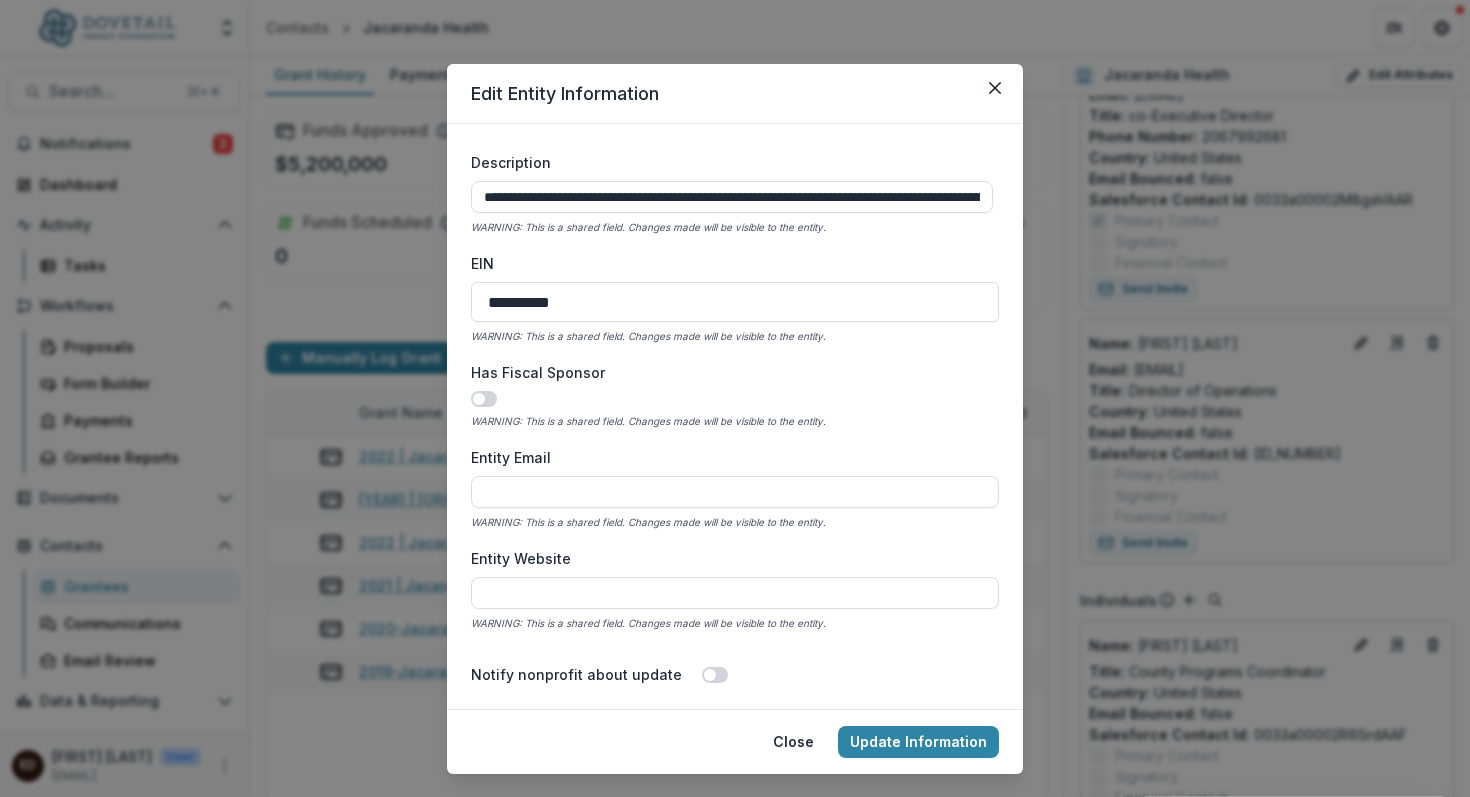 type on "**********" 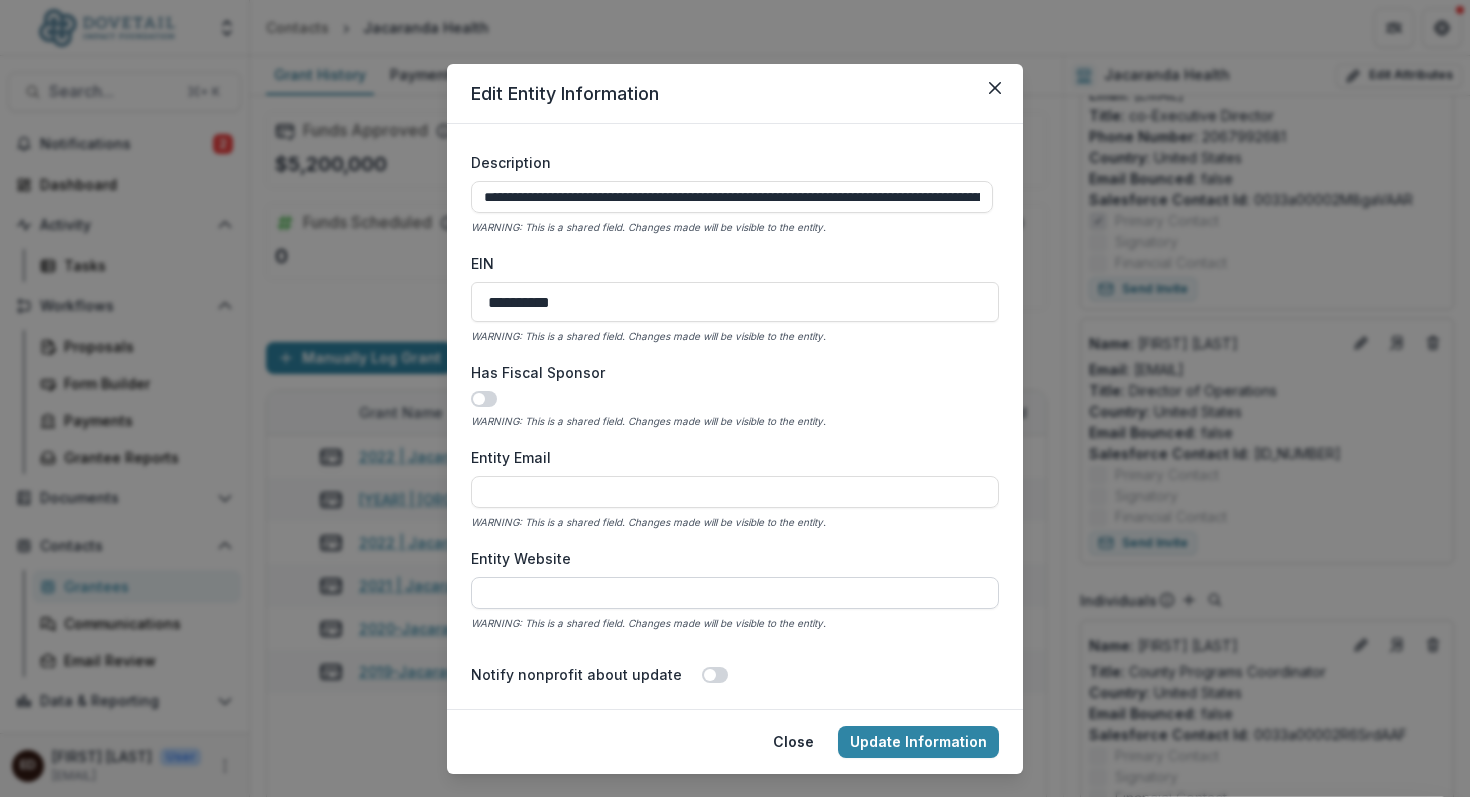 click on "Entity Website" at bounding box center [735, 593] 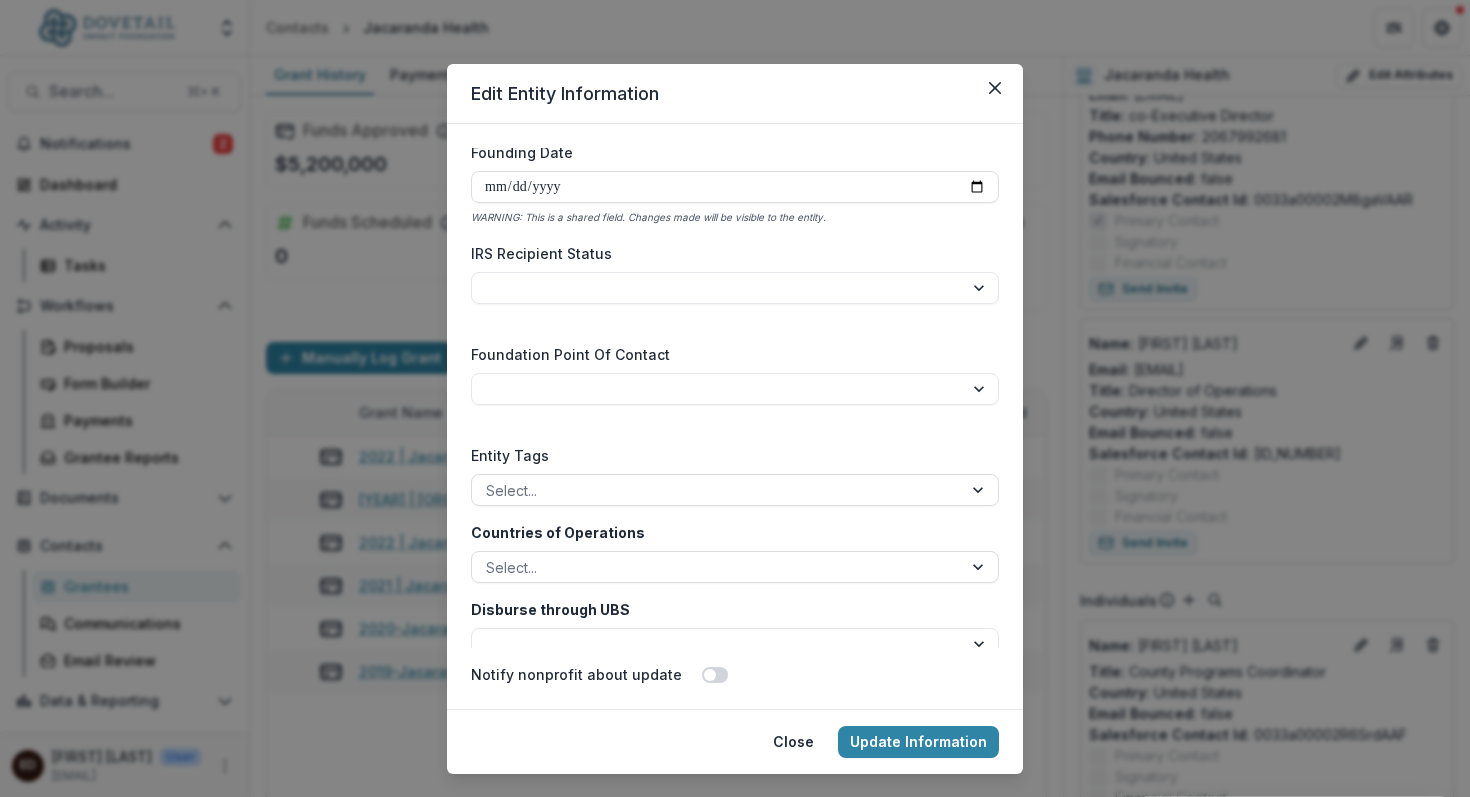 scroll, scrollTop: 2977, scrollLeft: 0, axis: vertical 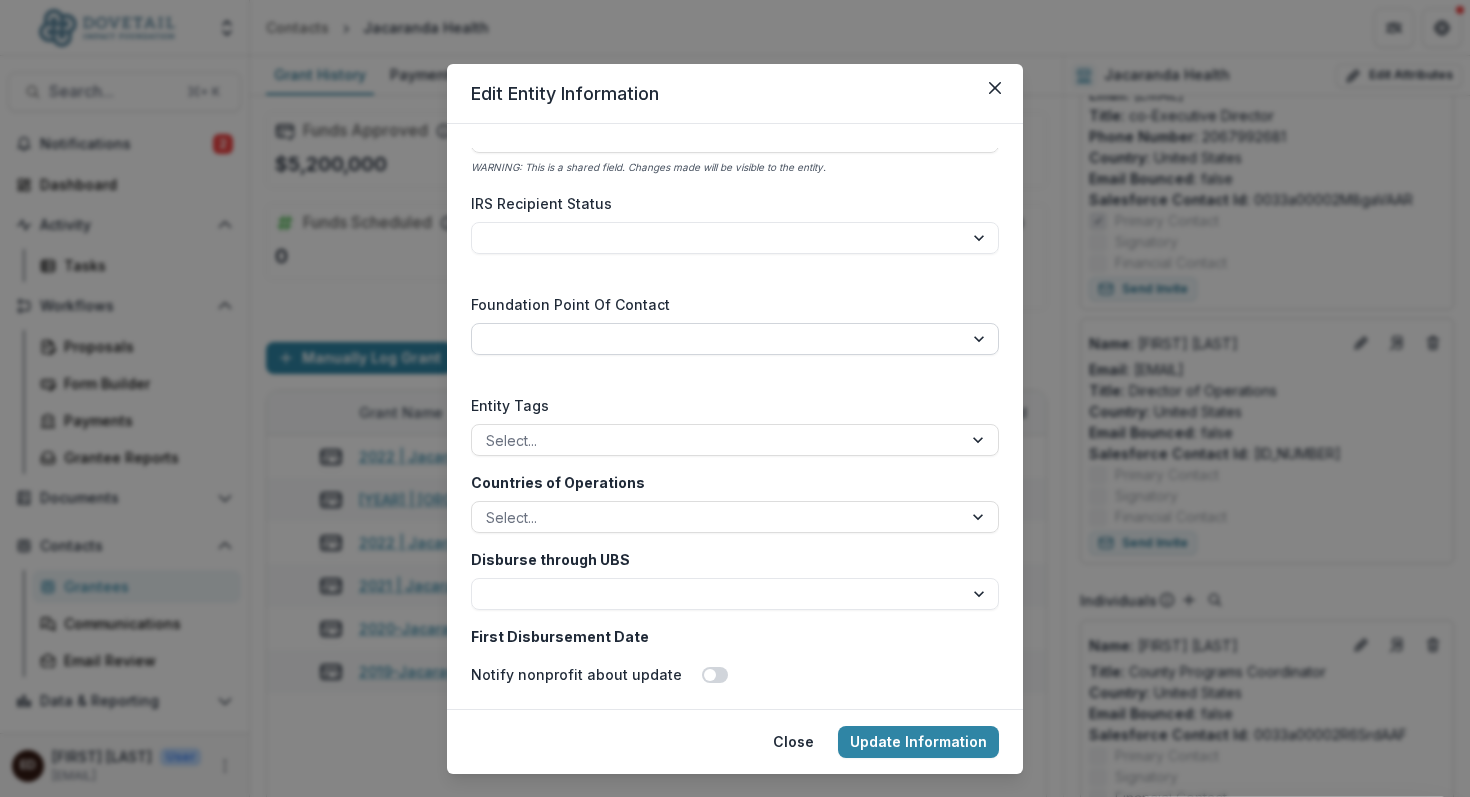 type on "**********" 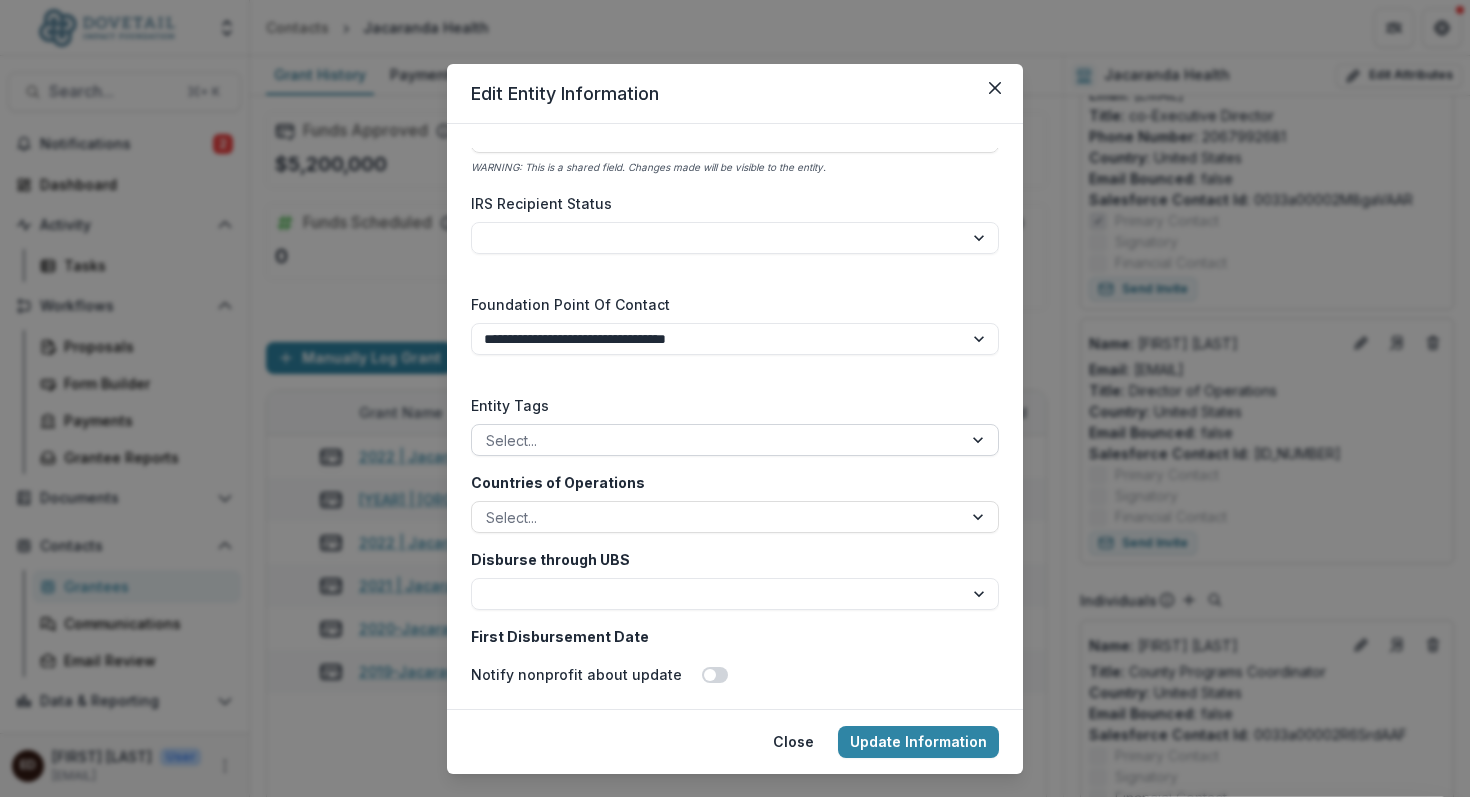 click at bounding box center (980, 440) 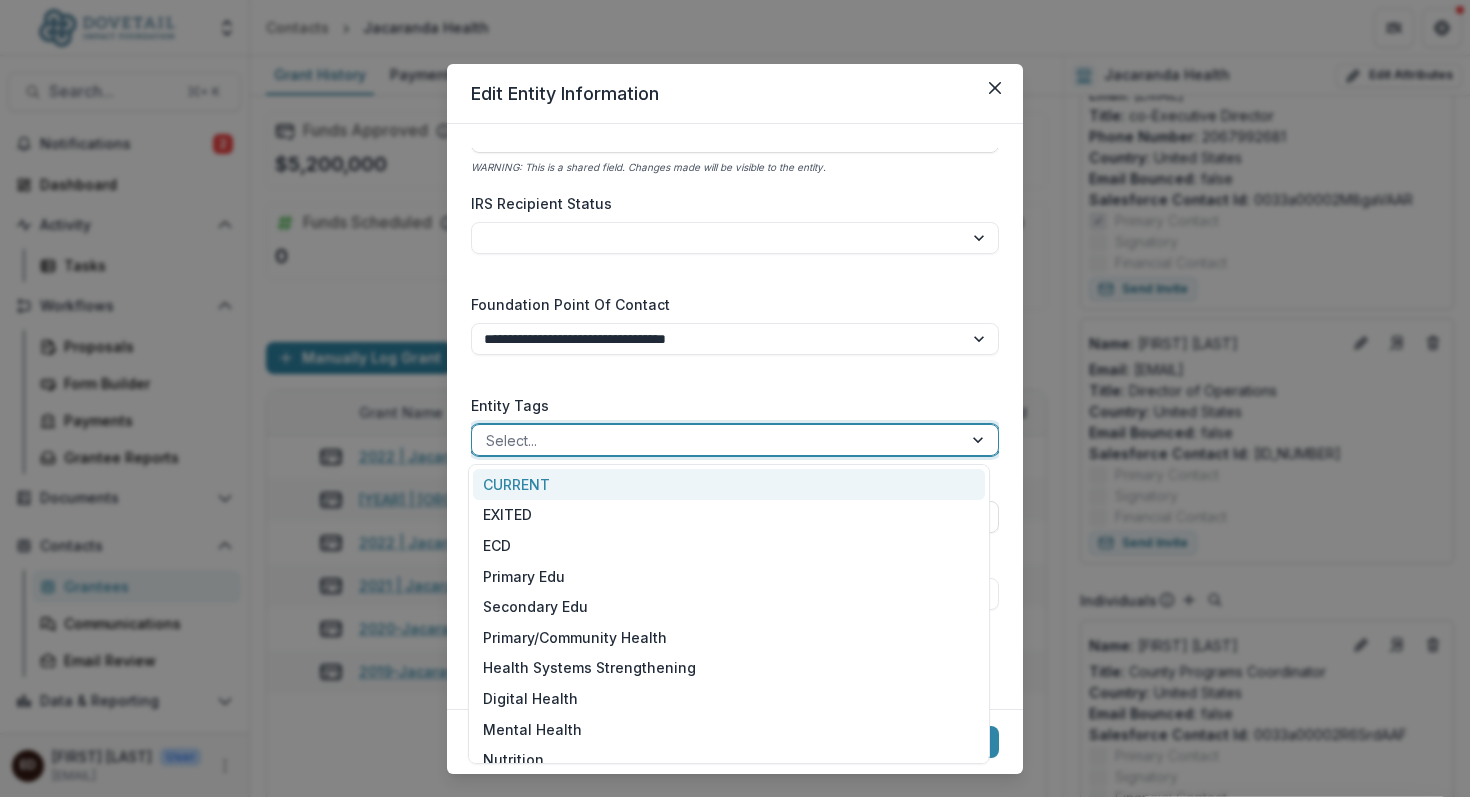 click on "CURRENT" at bounding box center [729, 484] 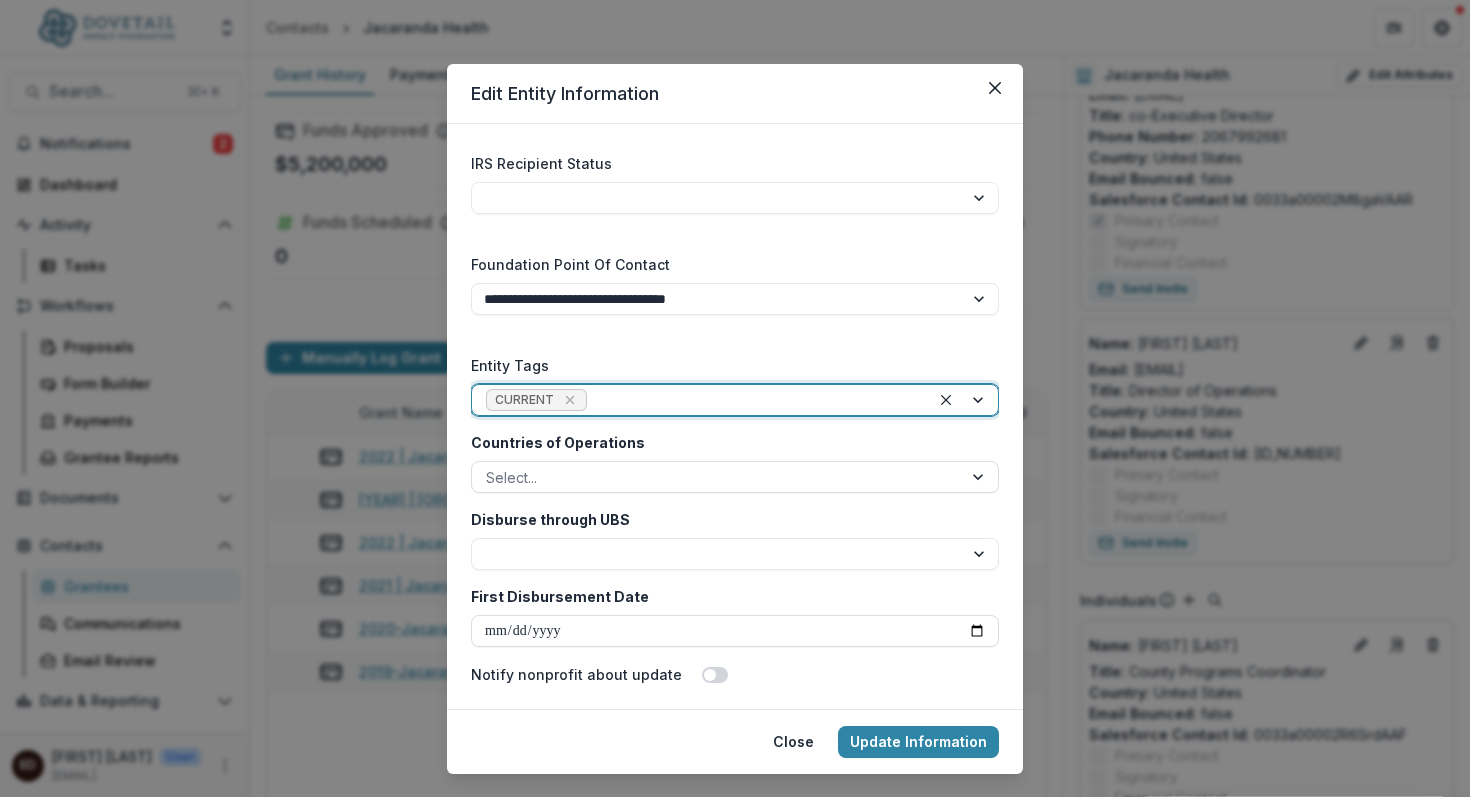 scroll, scrollTop: 3029, scrollLeft: 0, axis: vertical 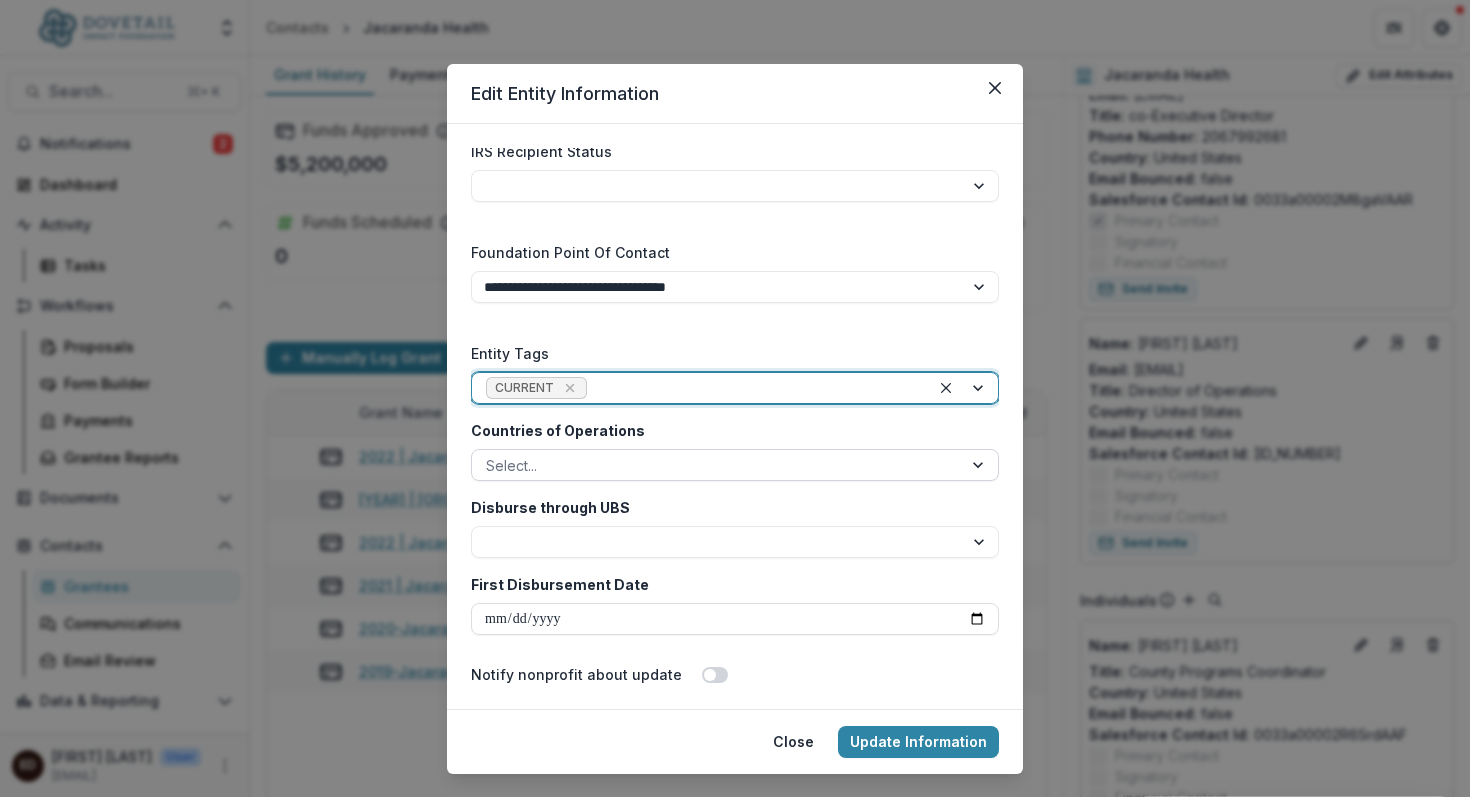 click at bounding box center (980, 465) 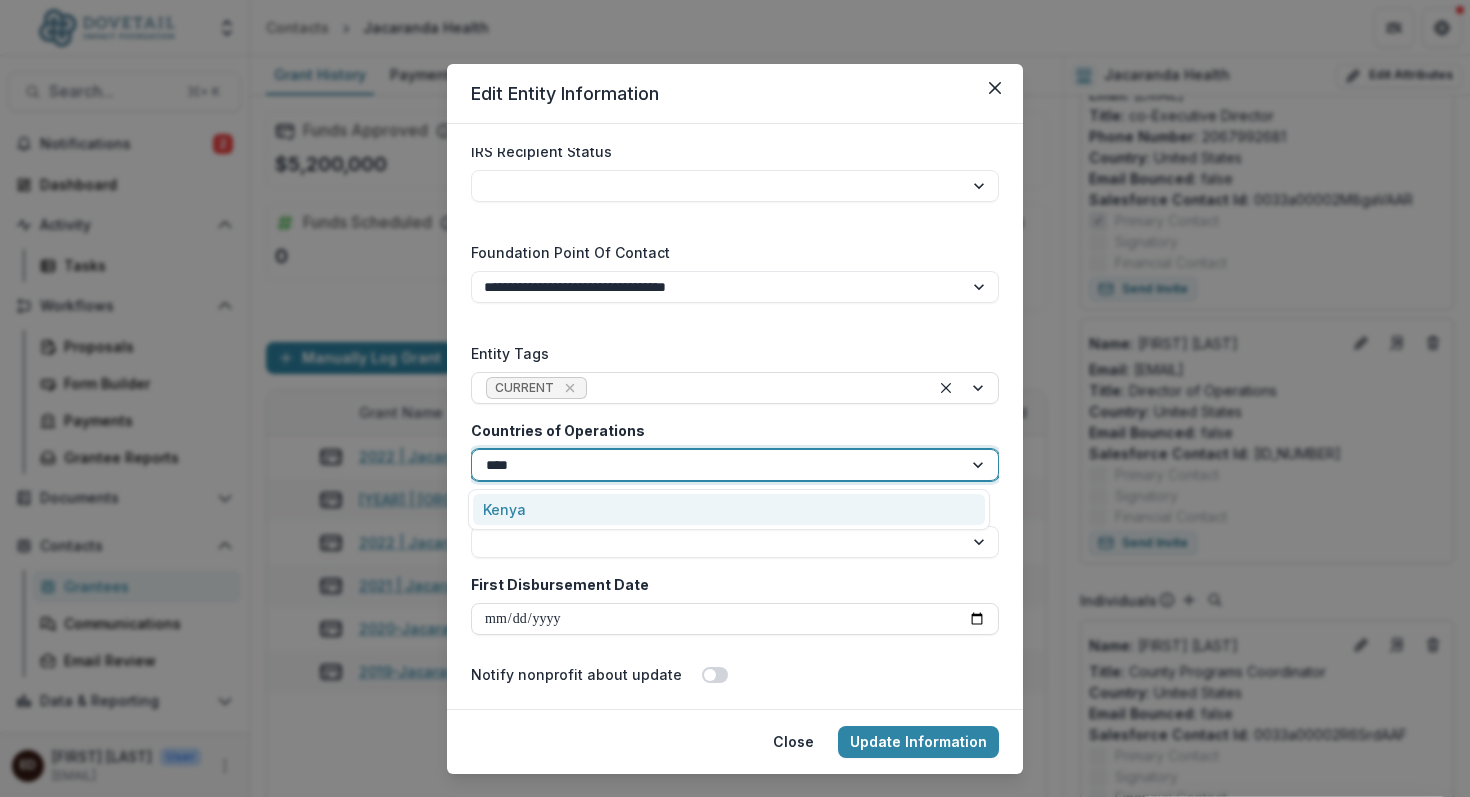 type on "*****" 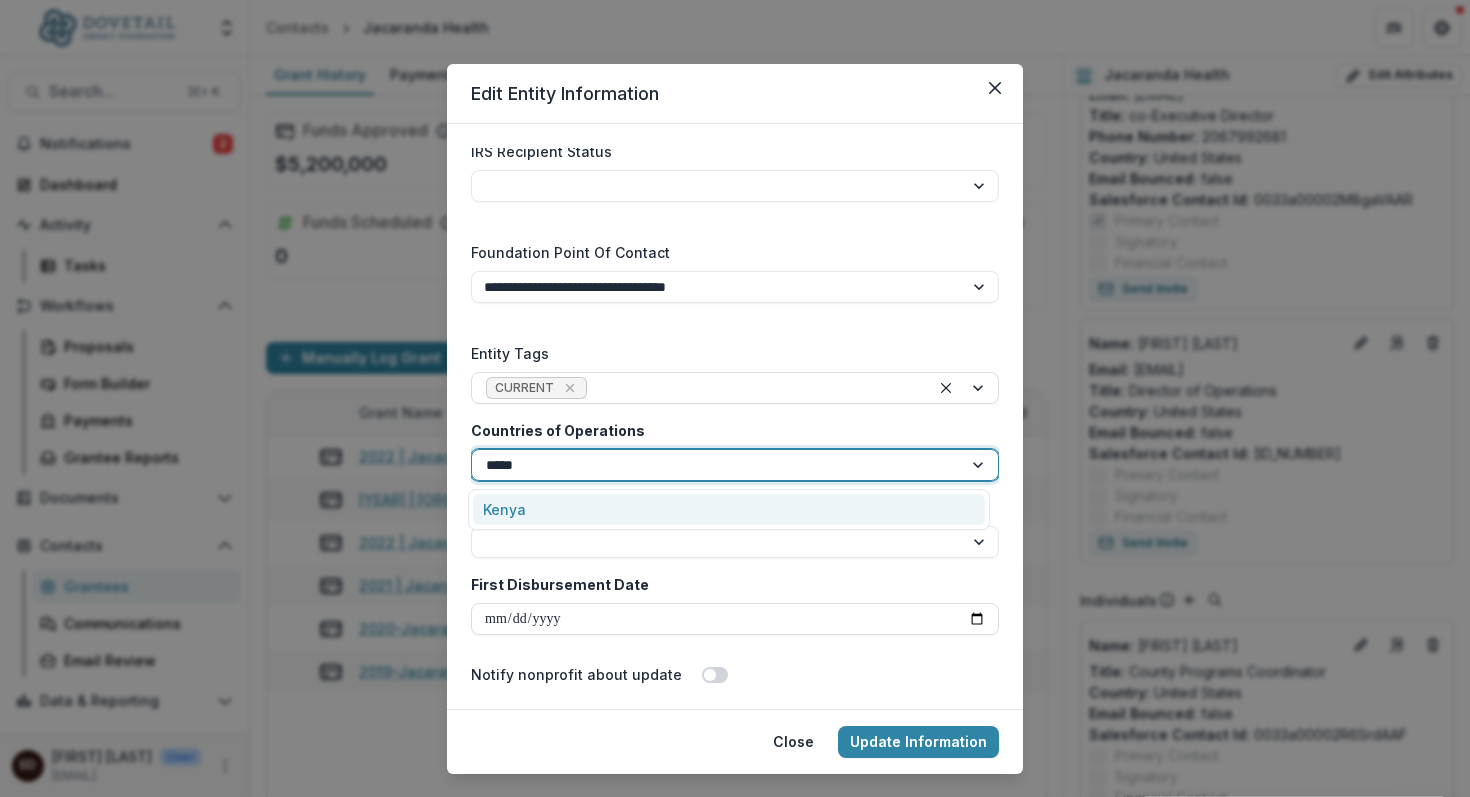 click on "Kenya" at bounding box center (729, 509) 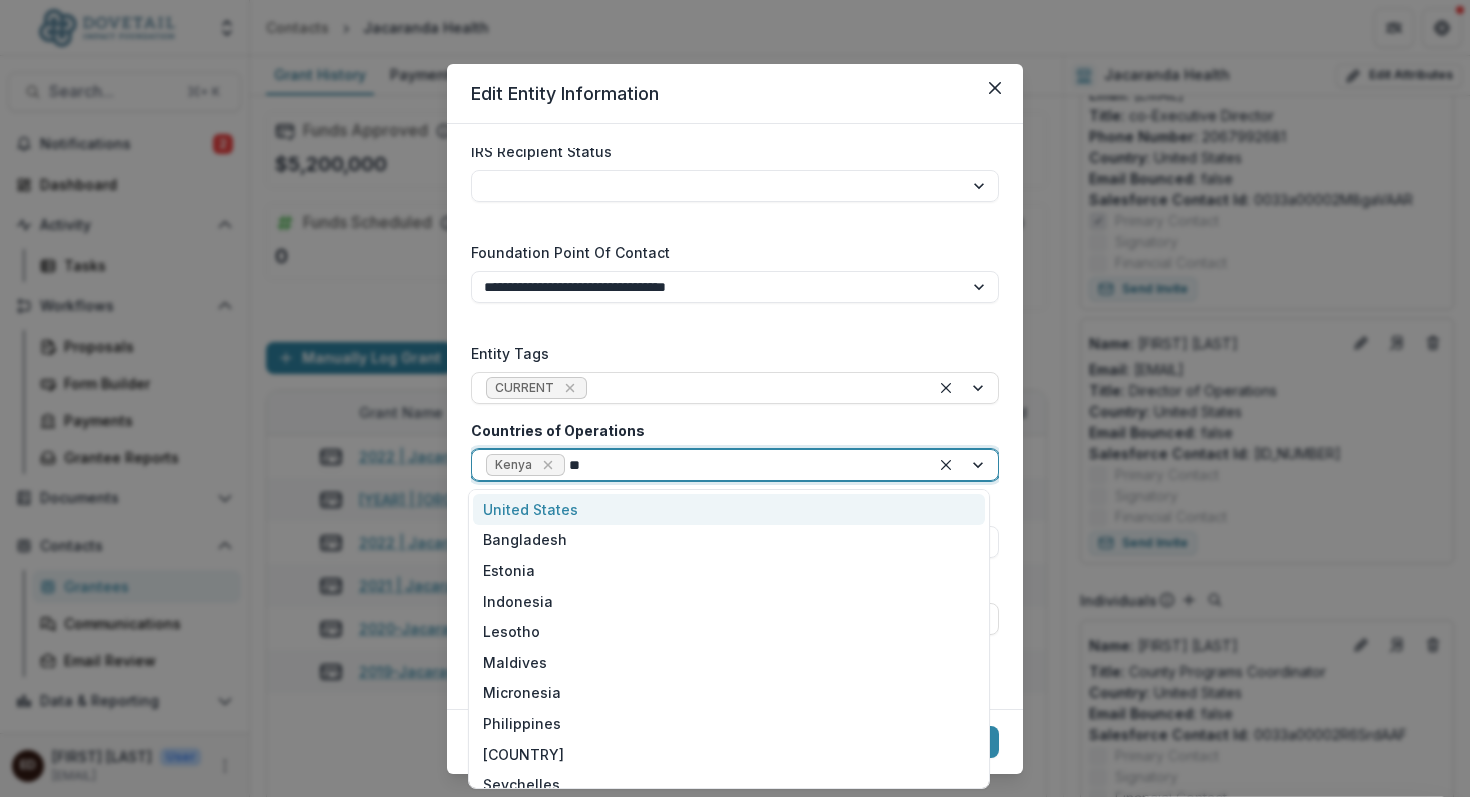 type on "*" 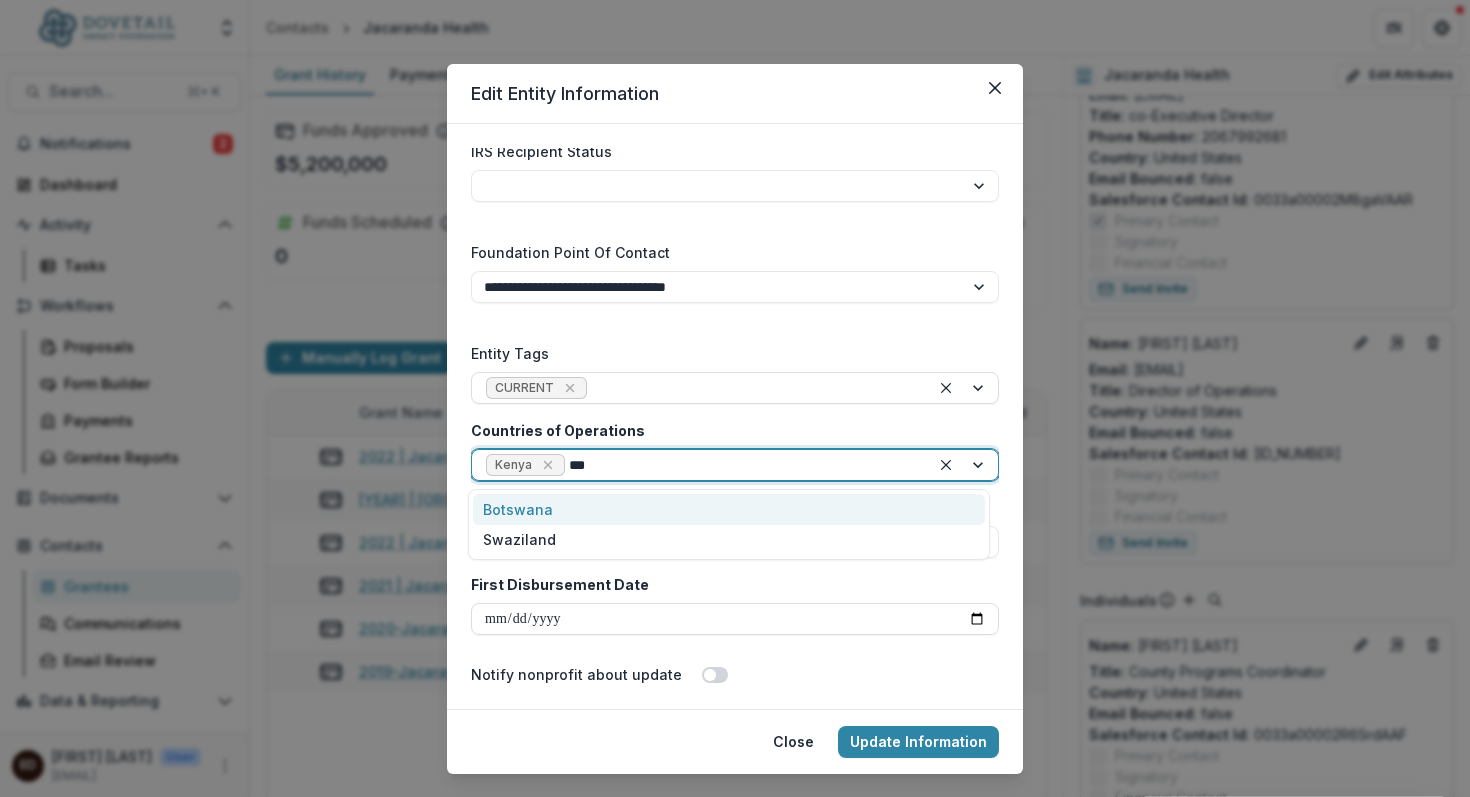 type on "****" 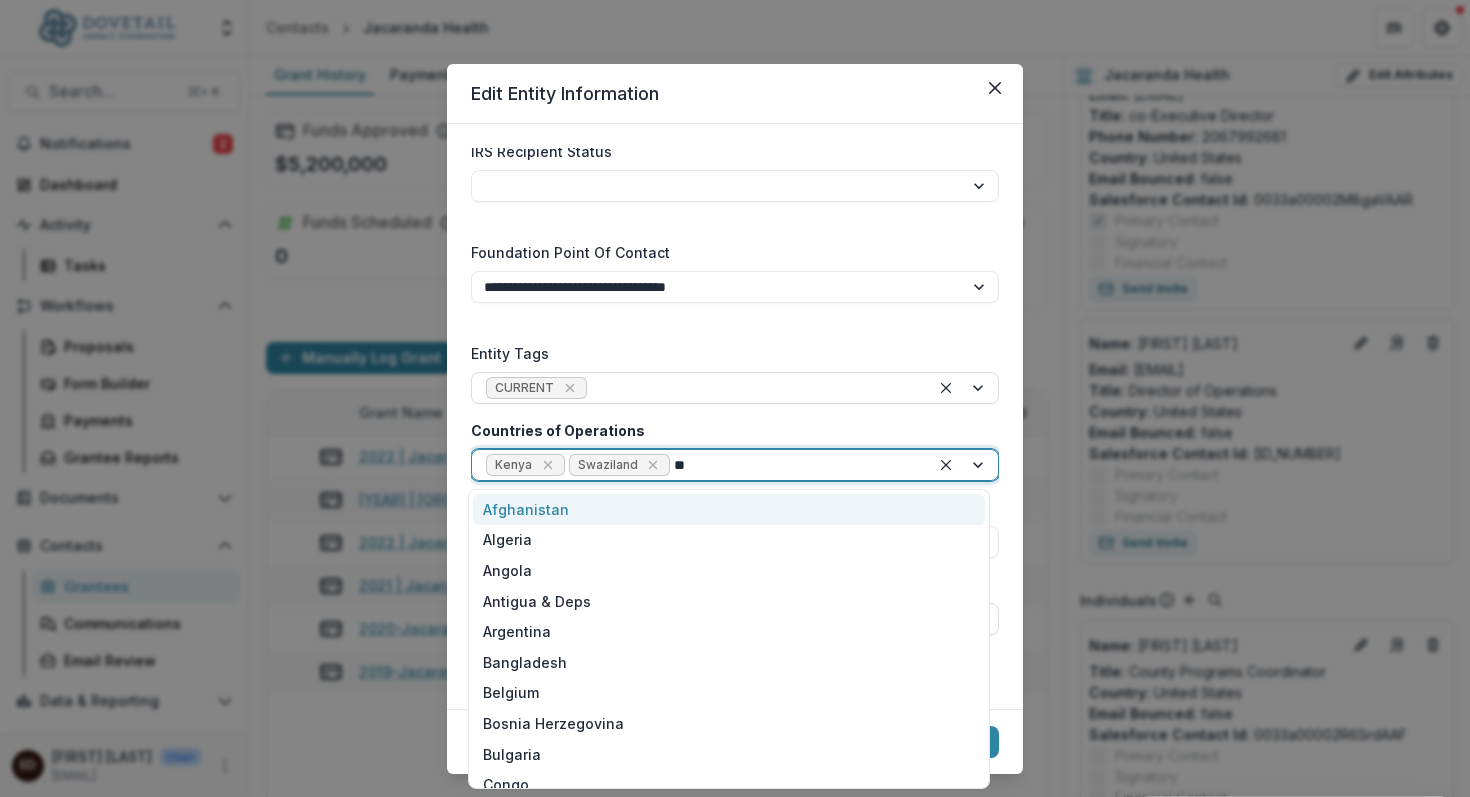 type on "***" 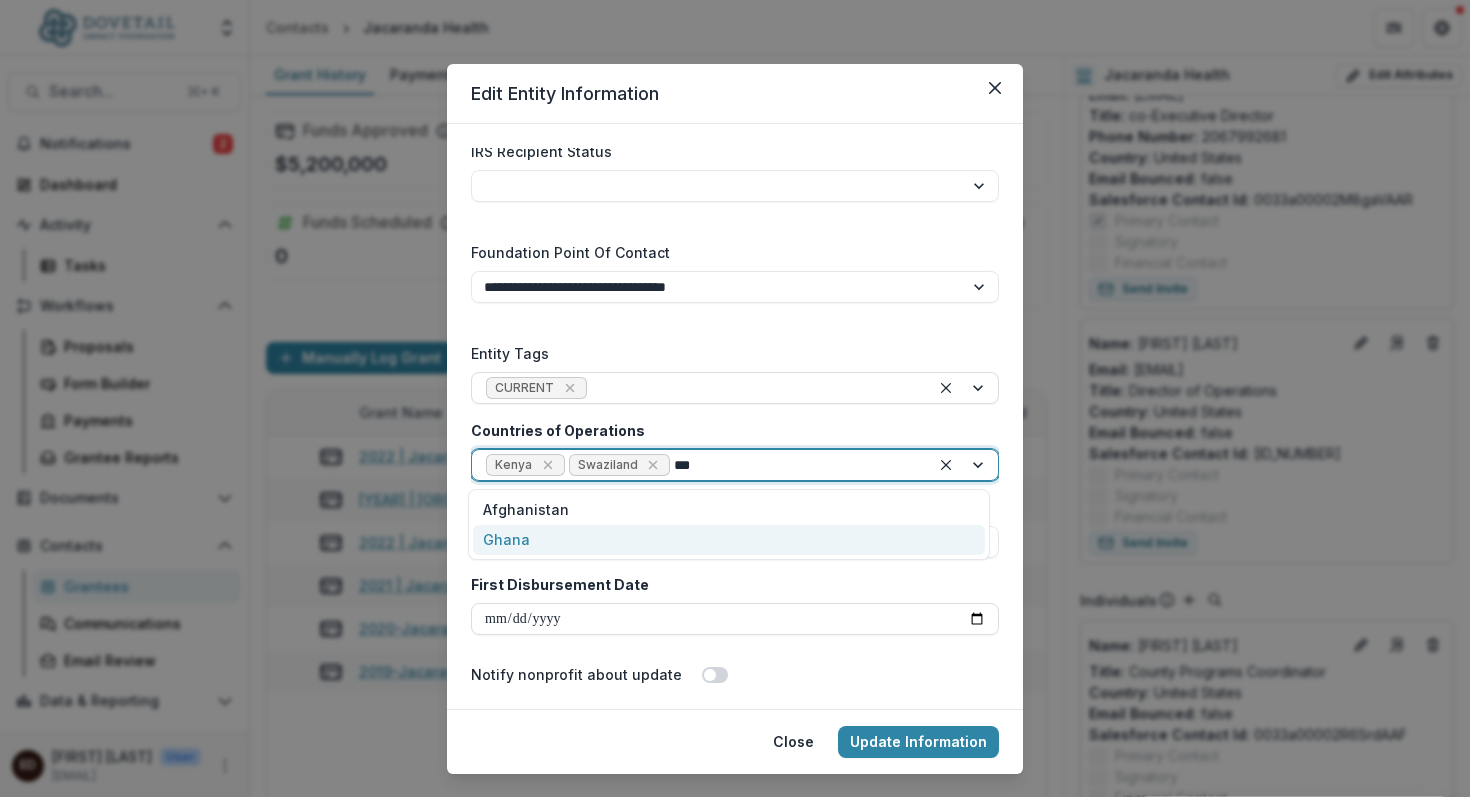 click on "Ghana" at bounding box center [729, 540] 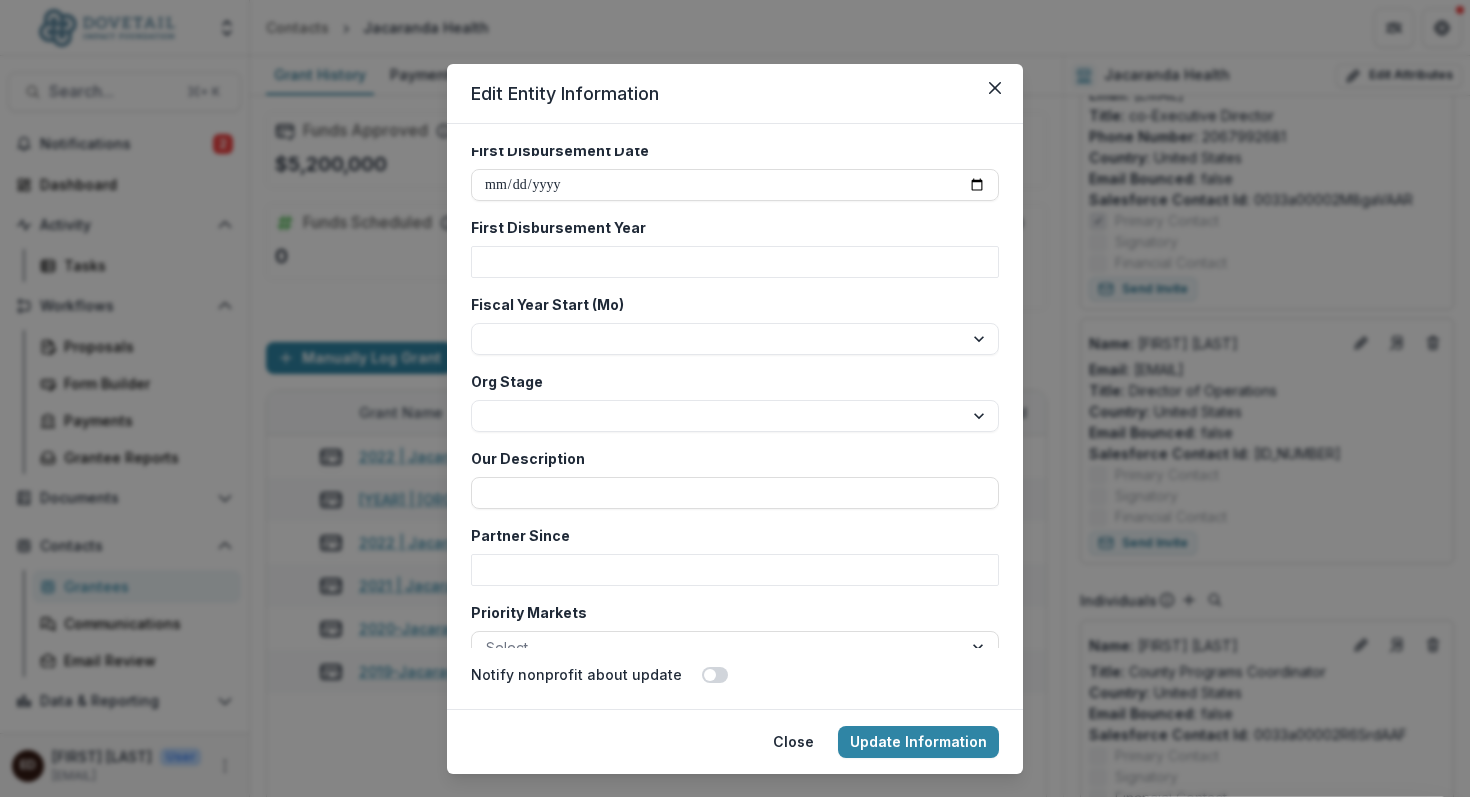 scroll, scrollTop: 3484, scrollLeft: 0, axis: vertical 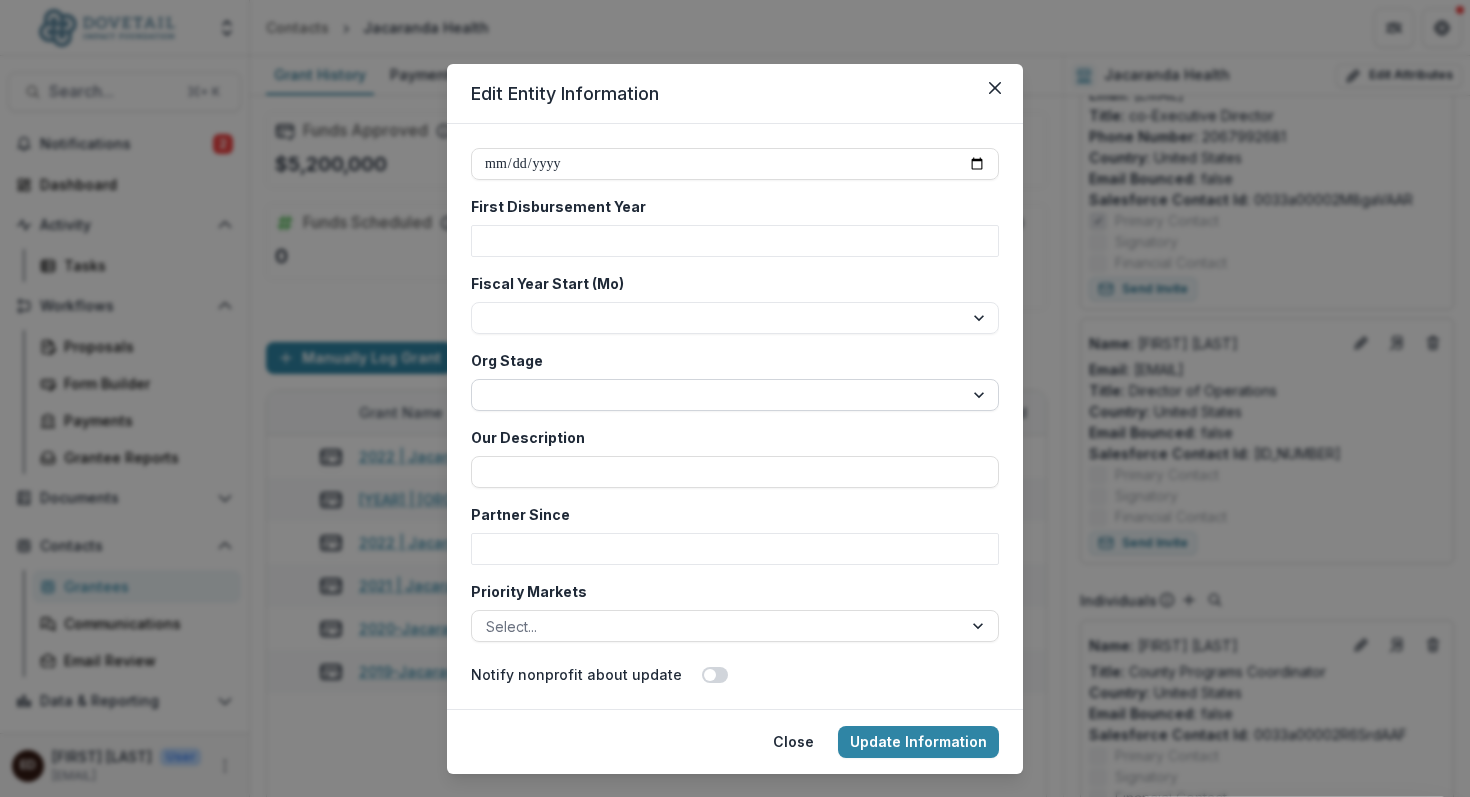 click on "**********" at bounding box center [735, 395] 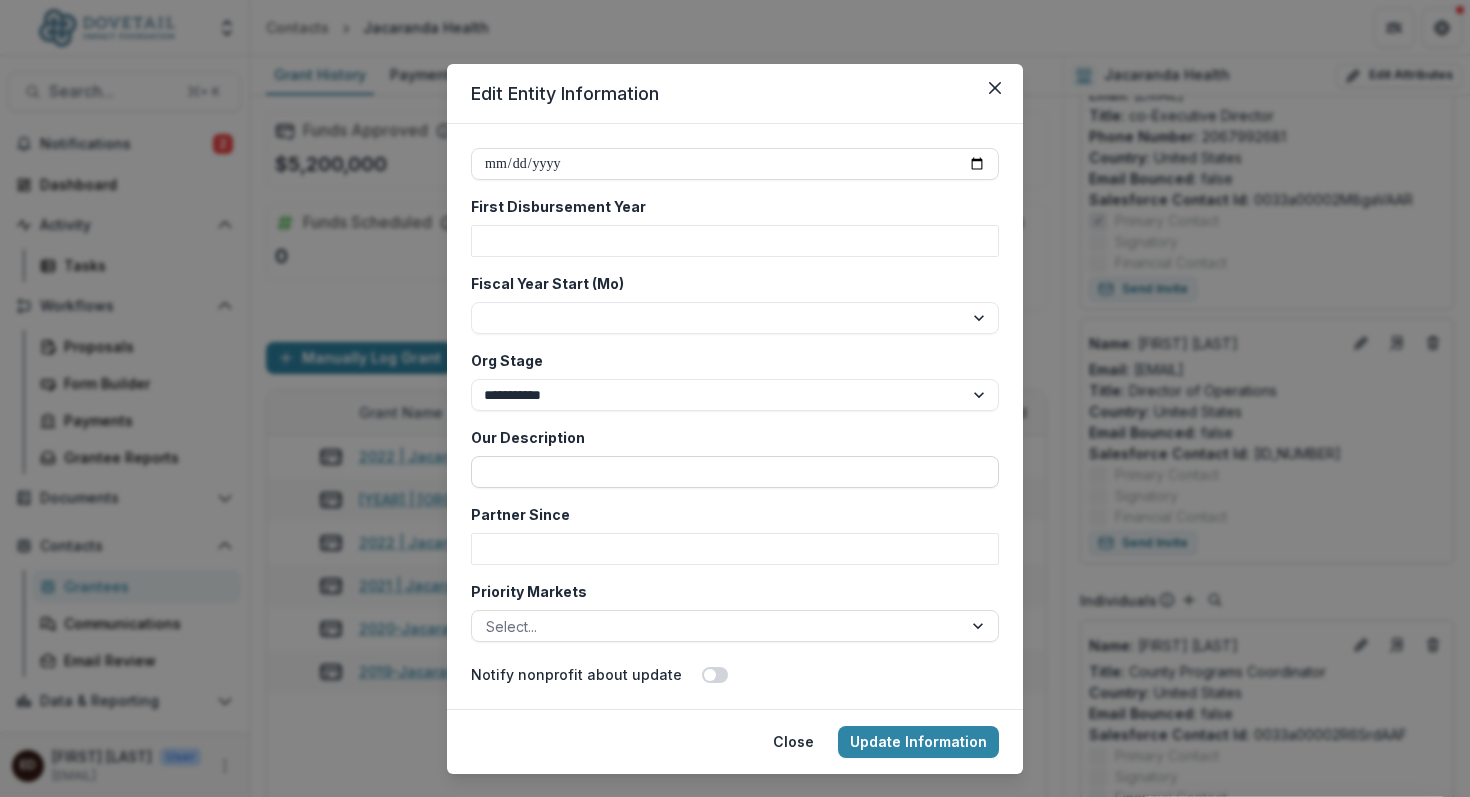 scroll, scrollTop: 3542, scrollLeft: 0, axis: vertical 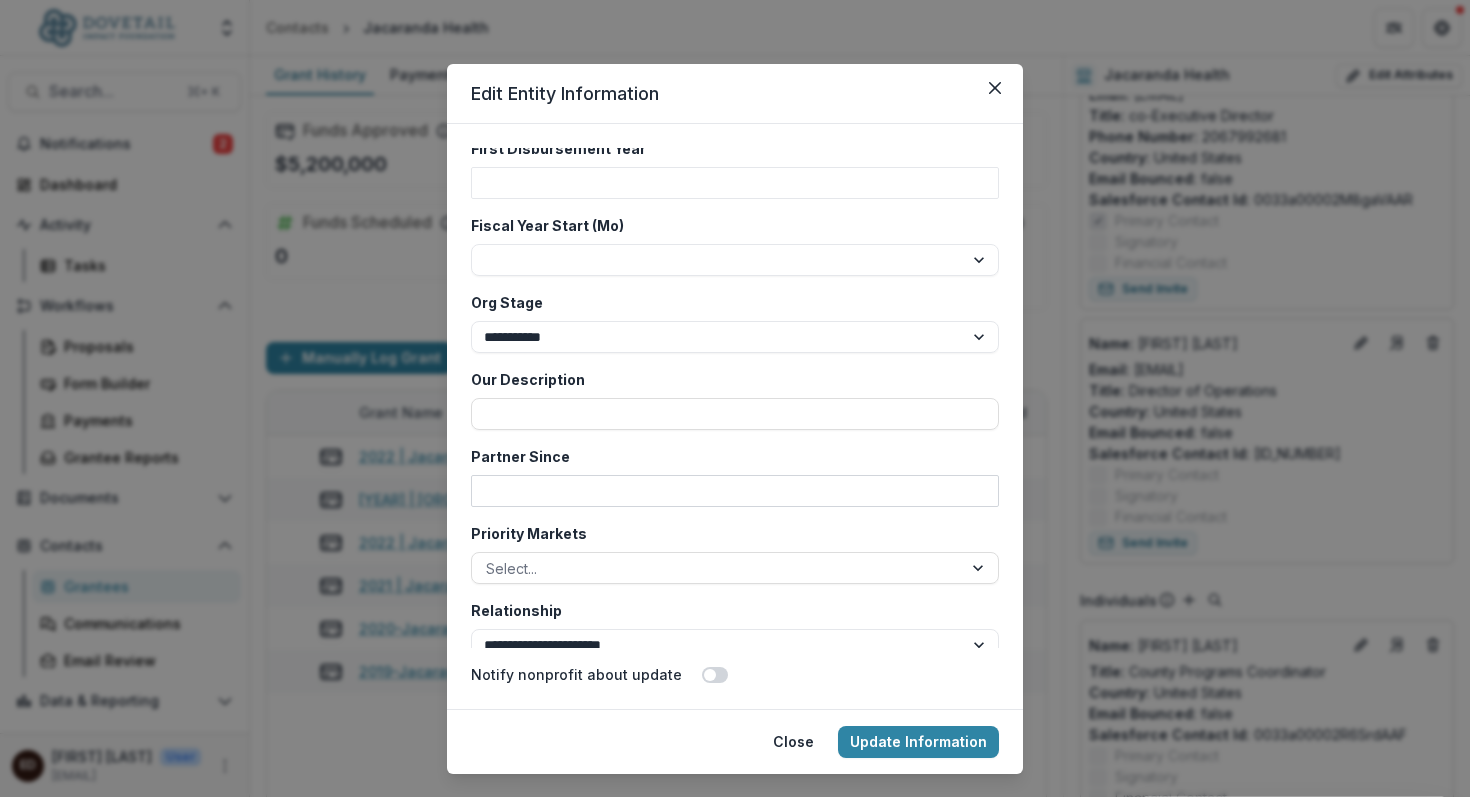 click on "Partner Since" at bounding box center (735, 491) 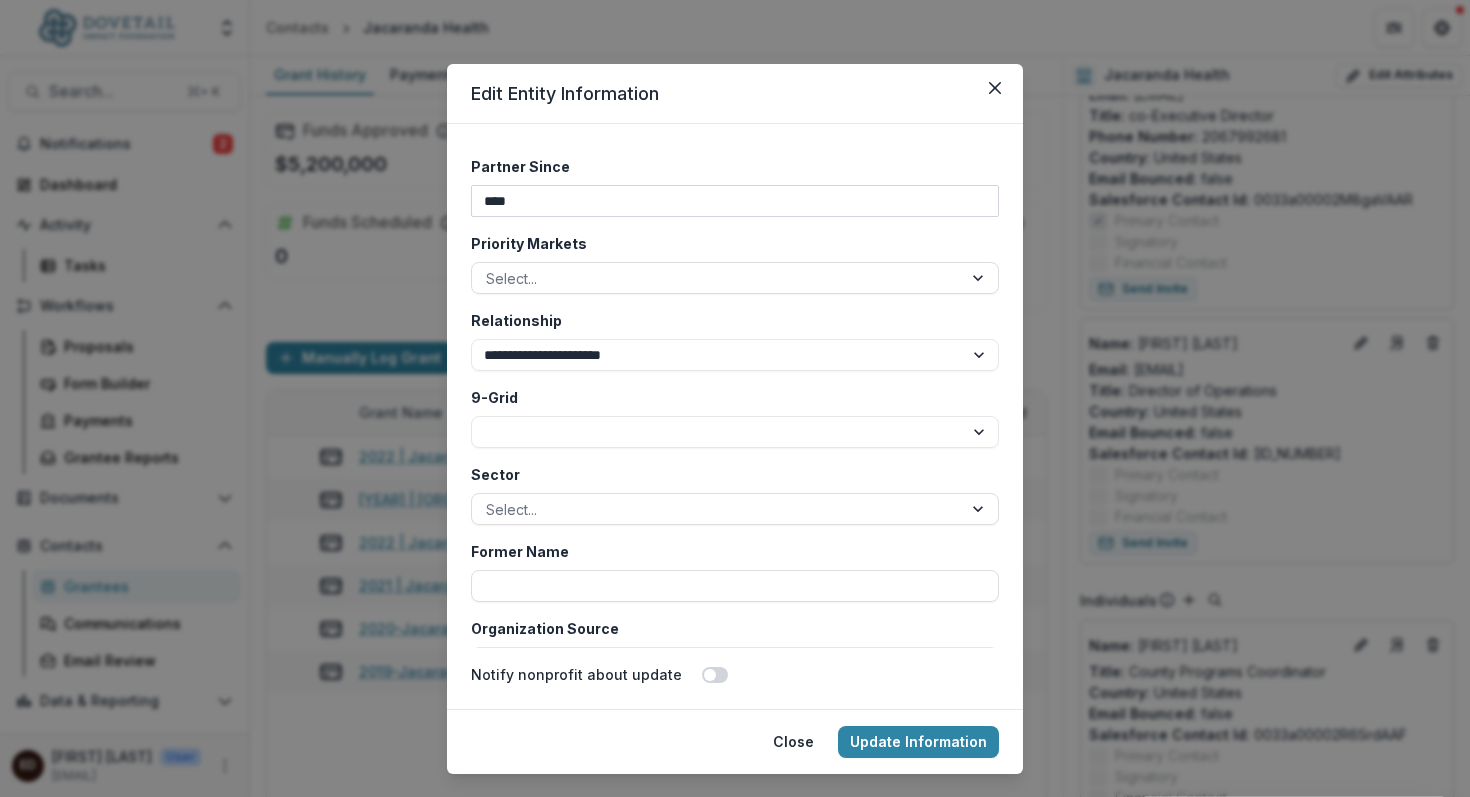 scroll, scrollTop: 3888, scrollLeft: 0, axis: vertical 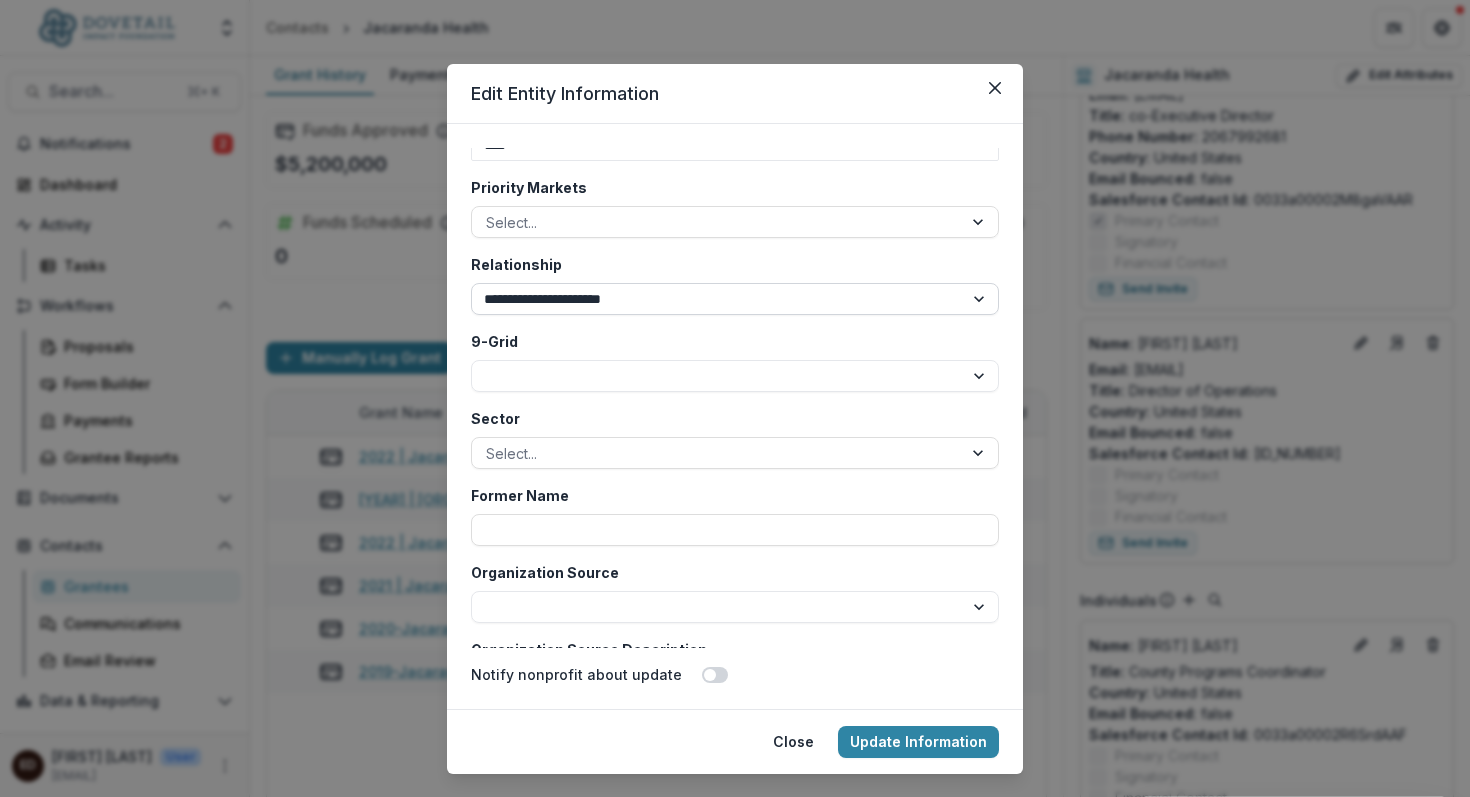 type on "****" 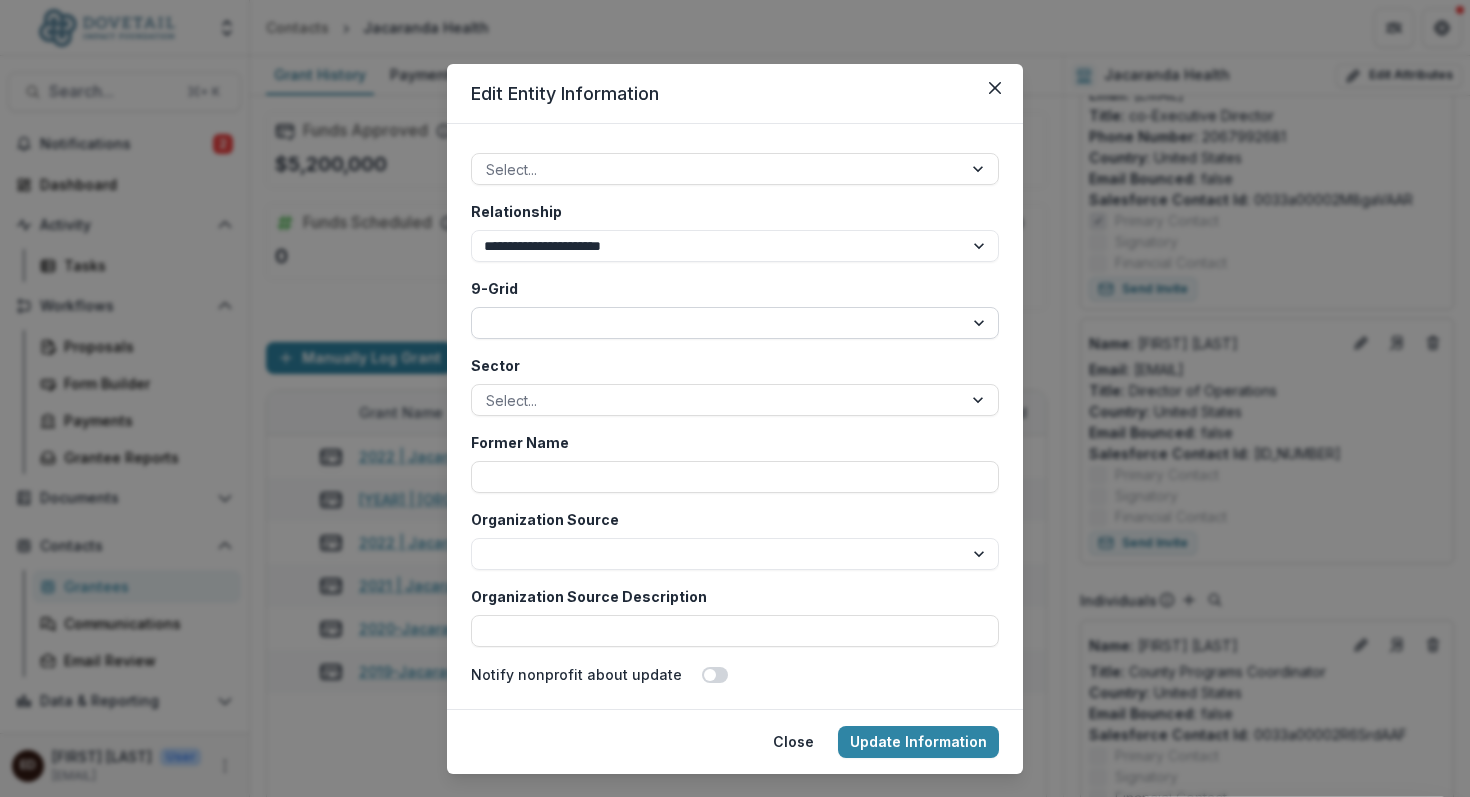 scroll, scrollTop: 3953, scrollLeft: 0, axis: vertical 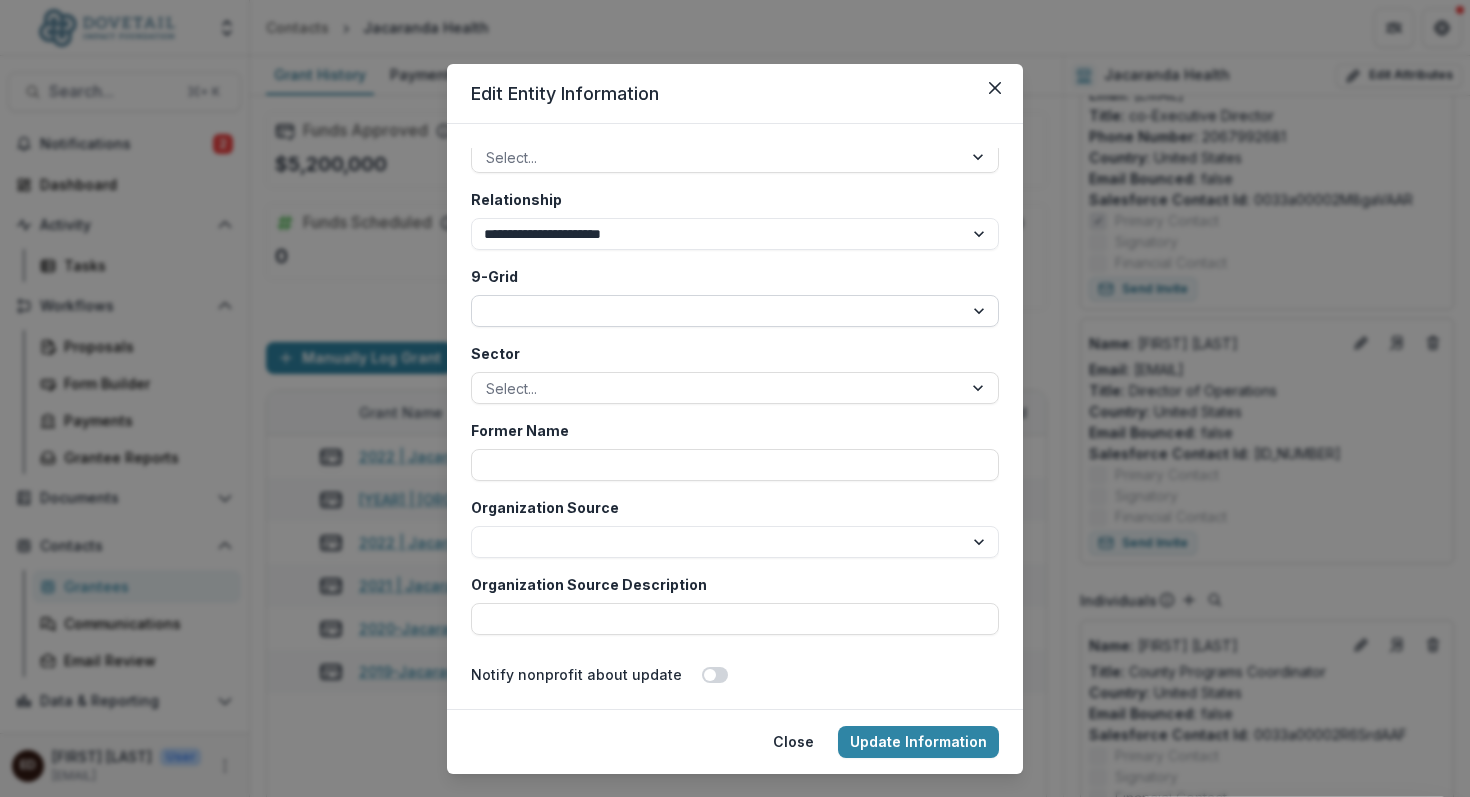 click on "* * * * * * * * *" at bounding box center [735, 311] 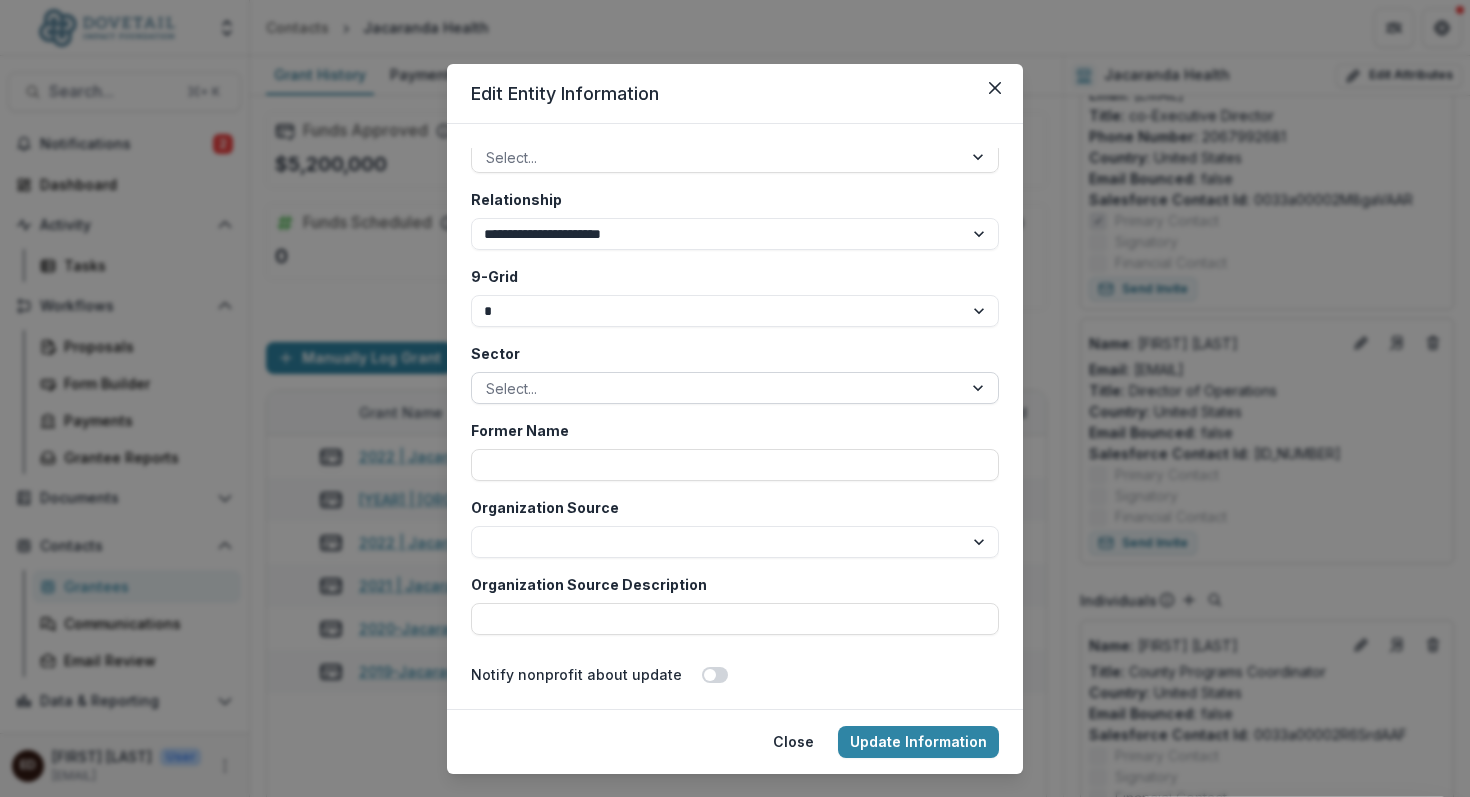 click at bounding box center (980, 388) 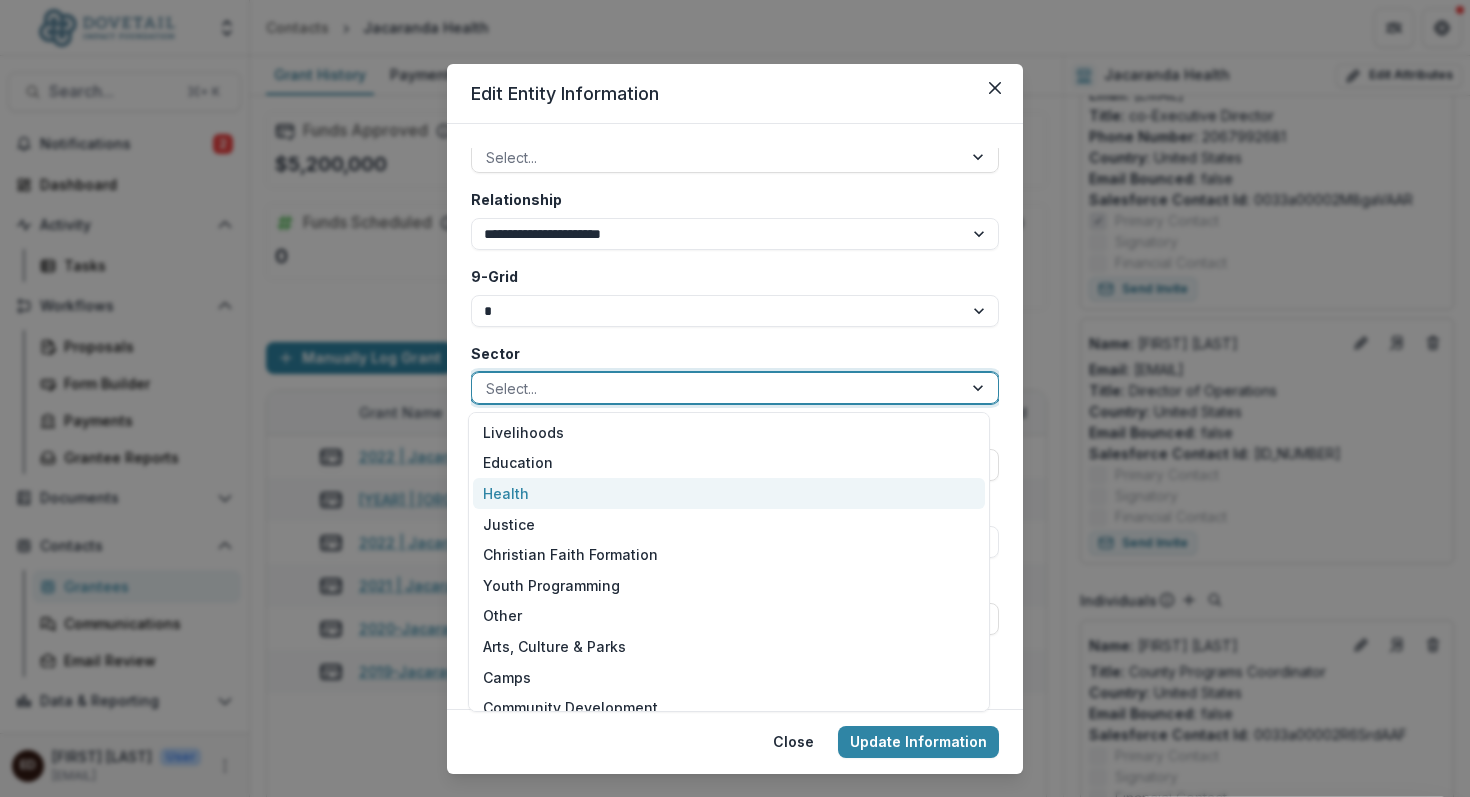 click on "Health" at bounding box center (729, 493) 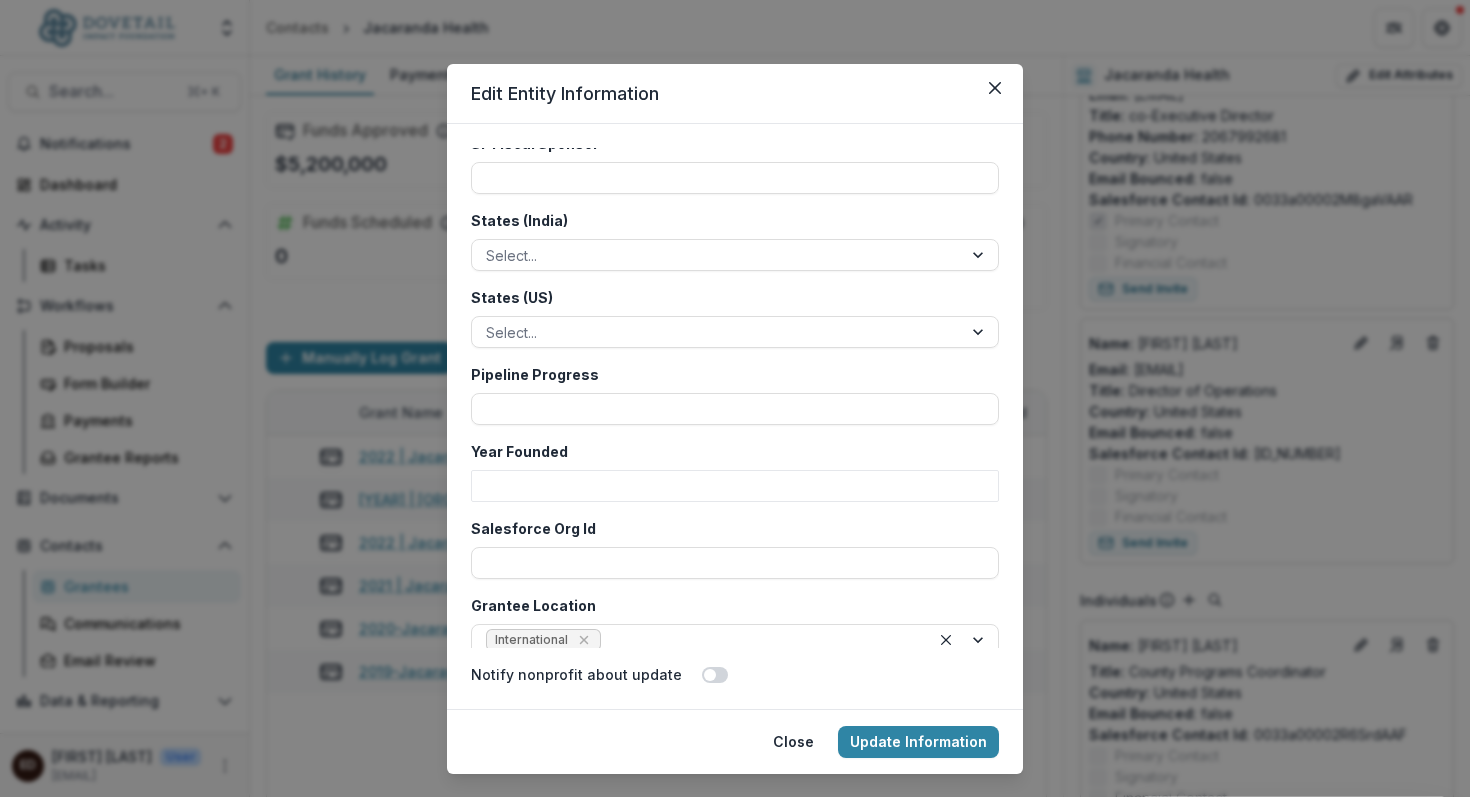 scroll, scrollTop: 4556, scrollLeft: 0, axis: vertical 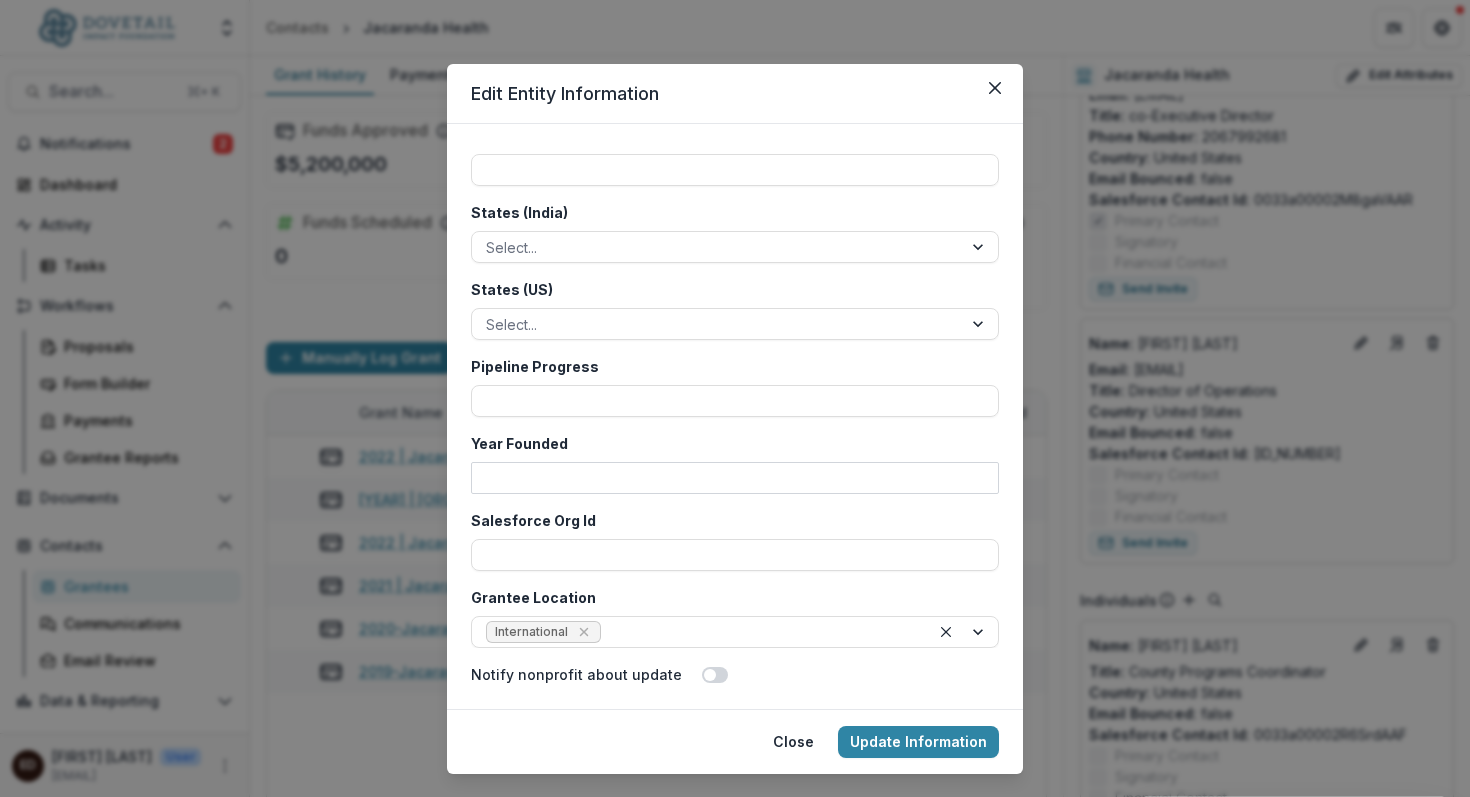 click on "Year Founded" at bounding box center (735, 478) 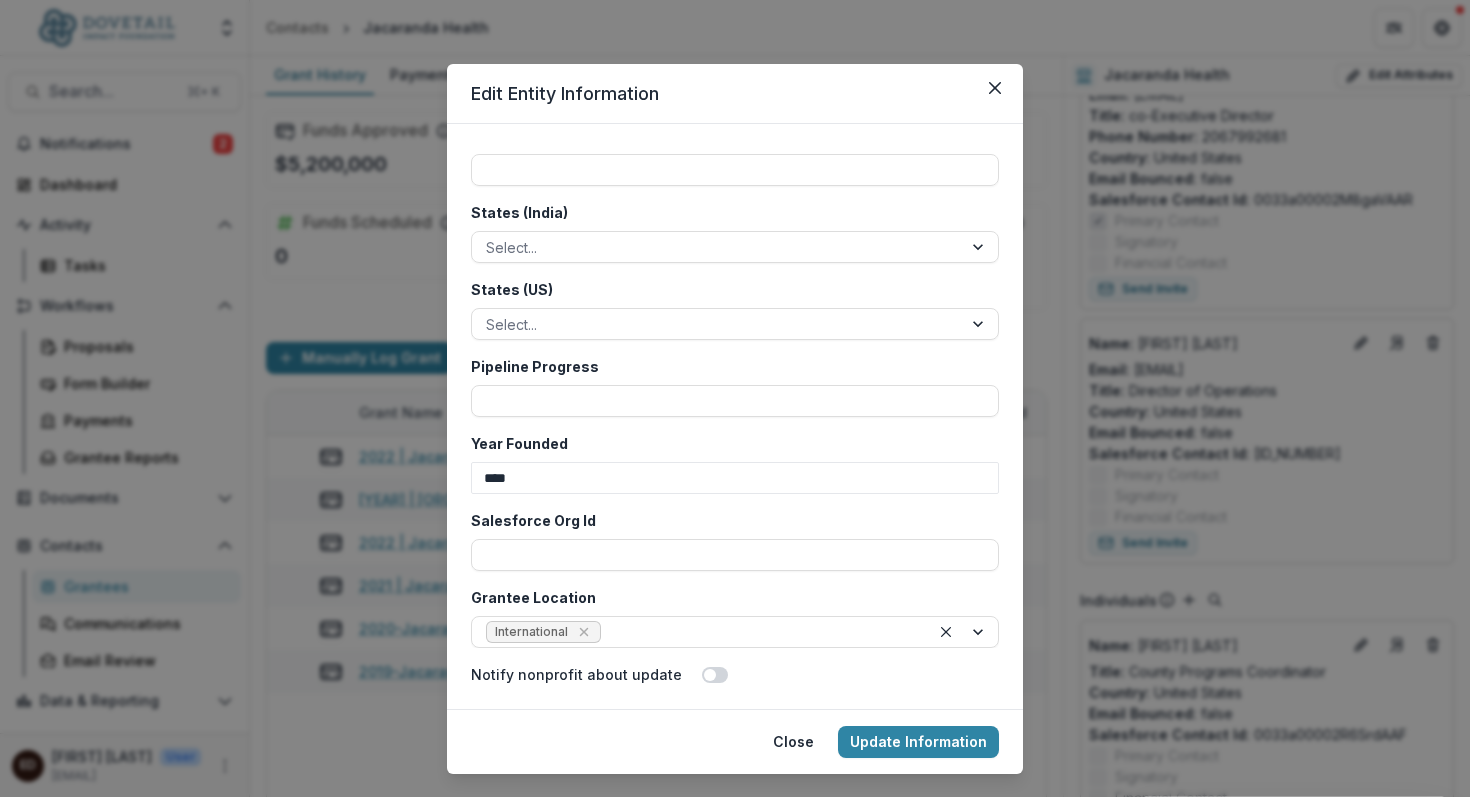 type on "****" 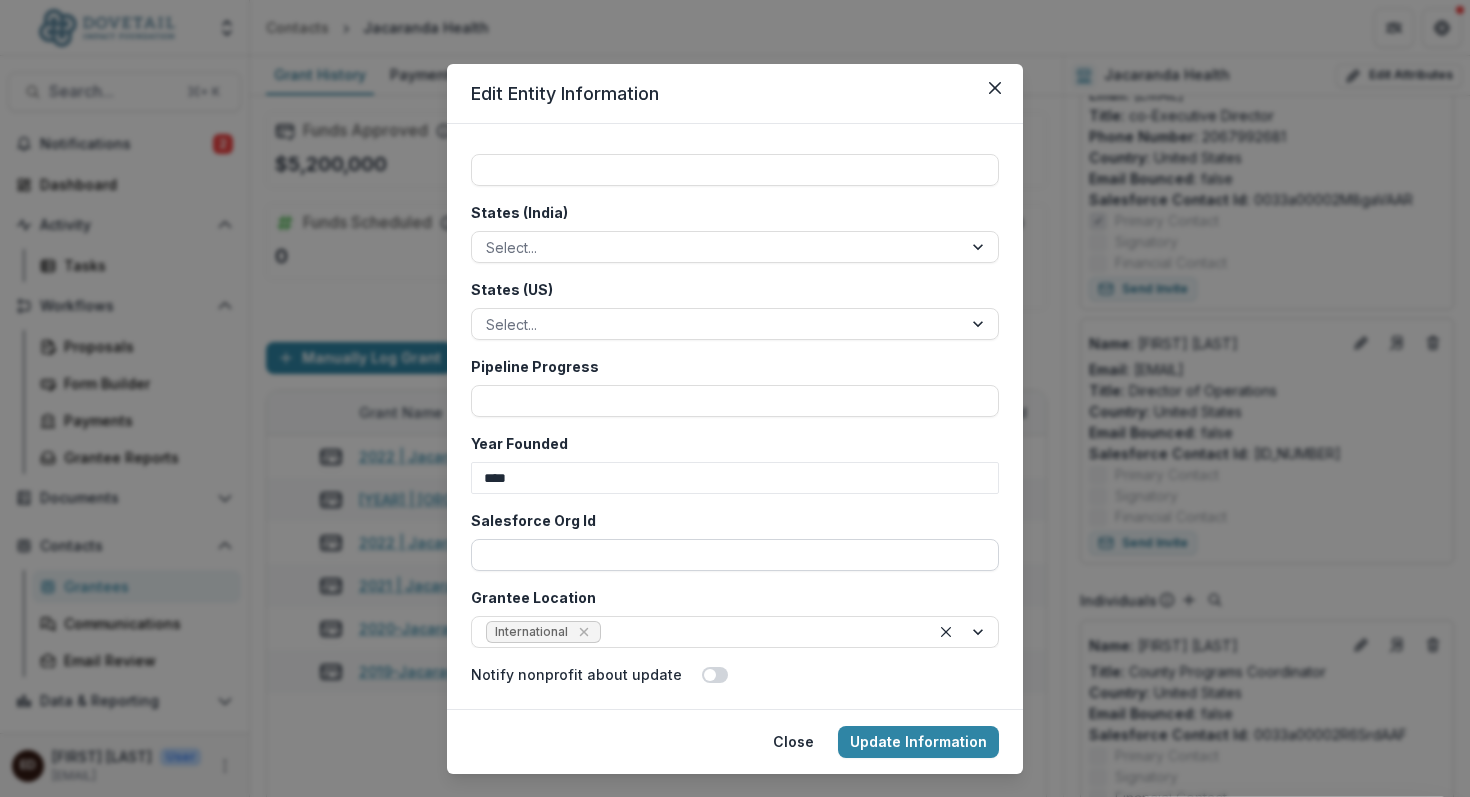 scroll, scrollTop: 41, scrollLeft: 0, axis: vertical 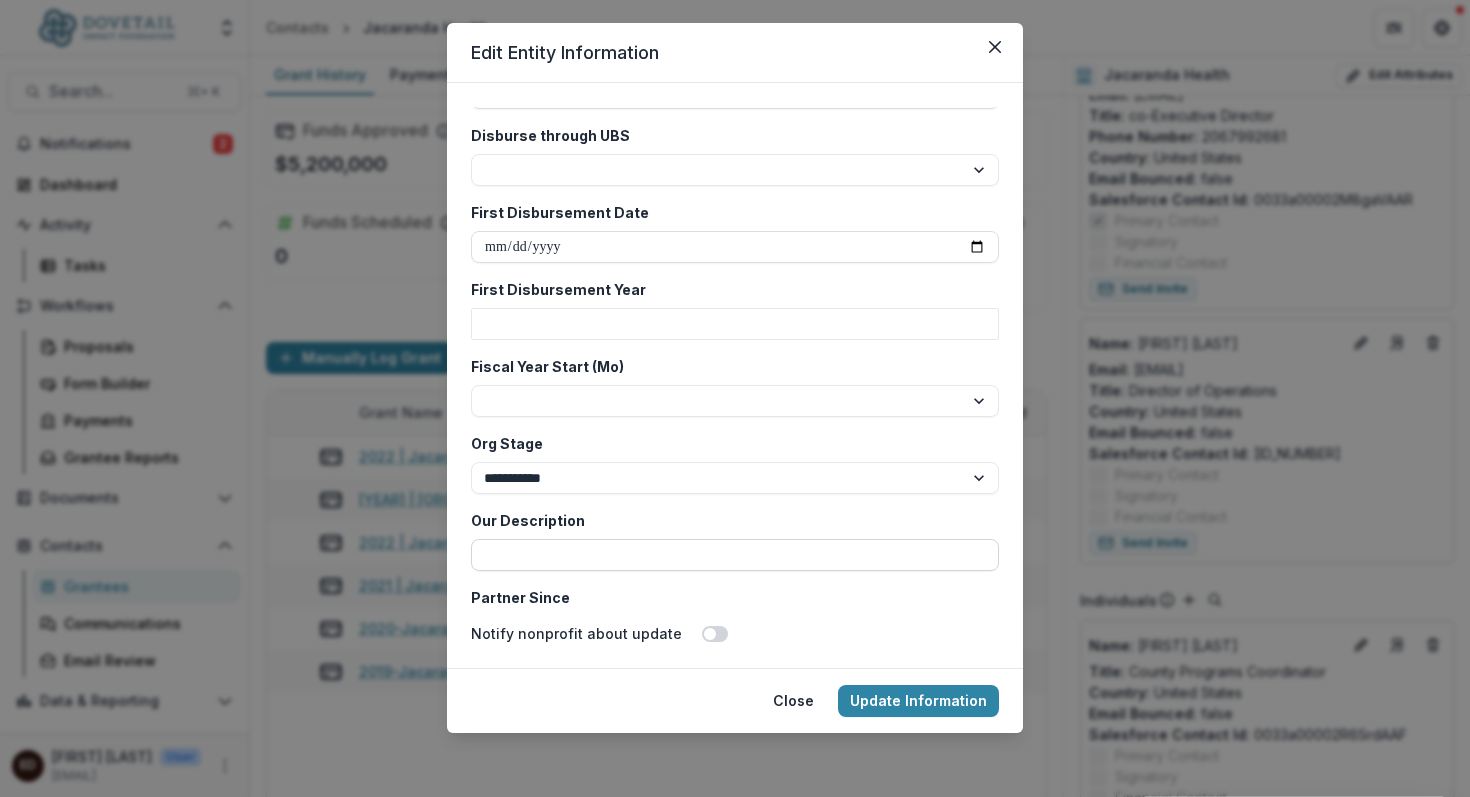 paste on "**********" 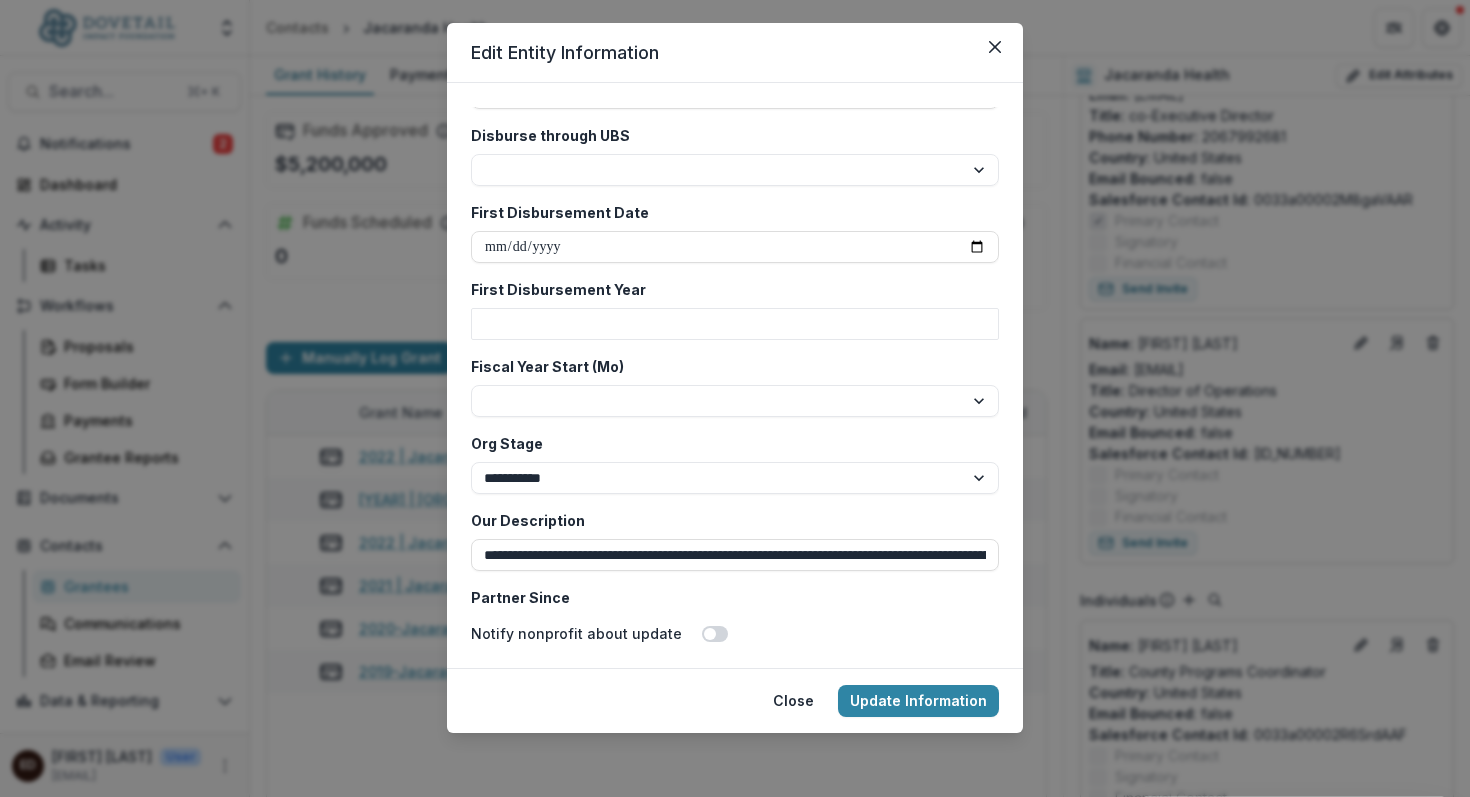 scroll, scrollTop: 0, scrollLeft: 4568, axis: horizontal 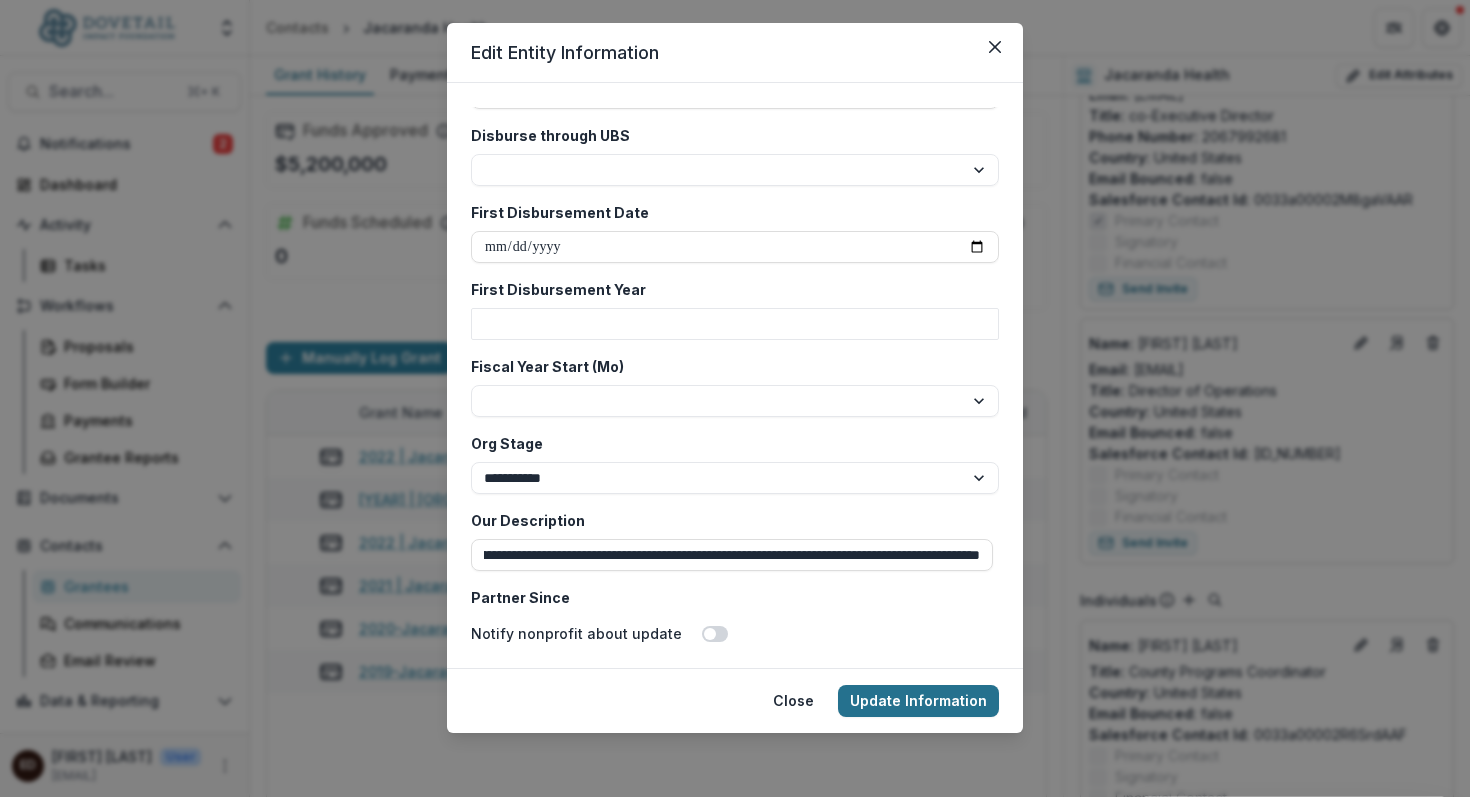 type on "**********" 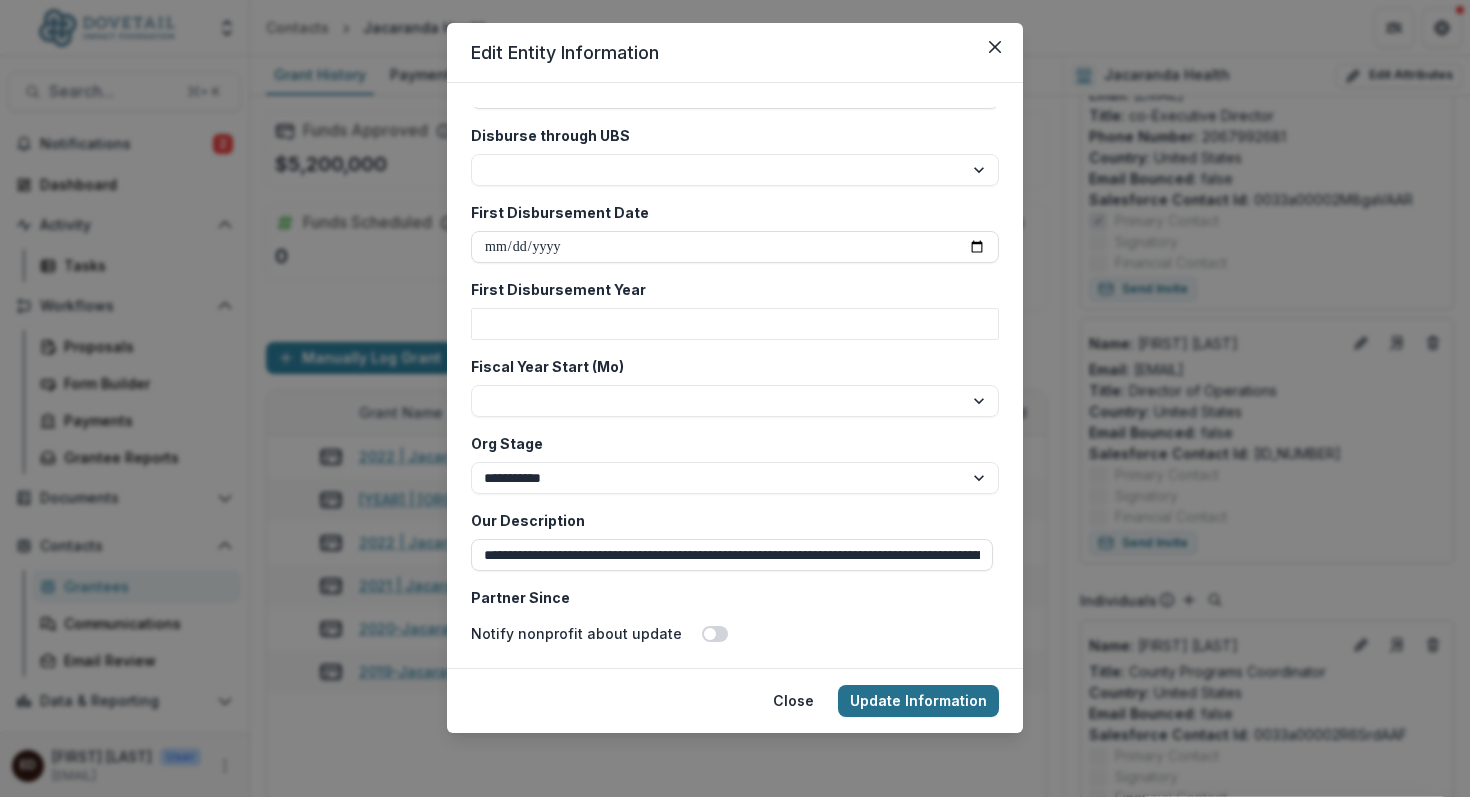 click on "Update Information" at bounding box center (918, 701) 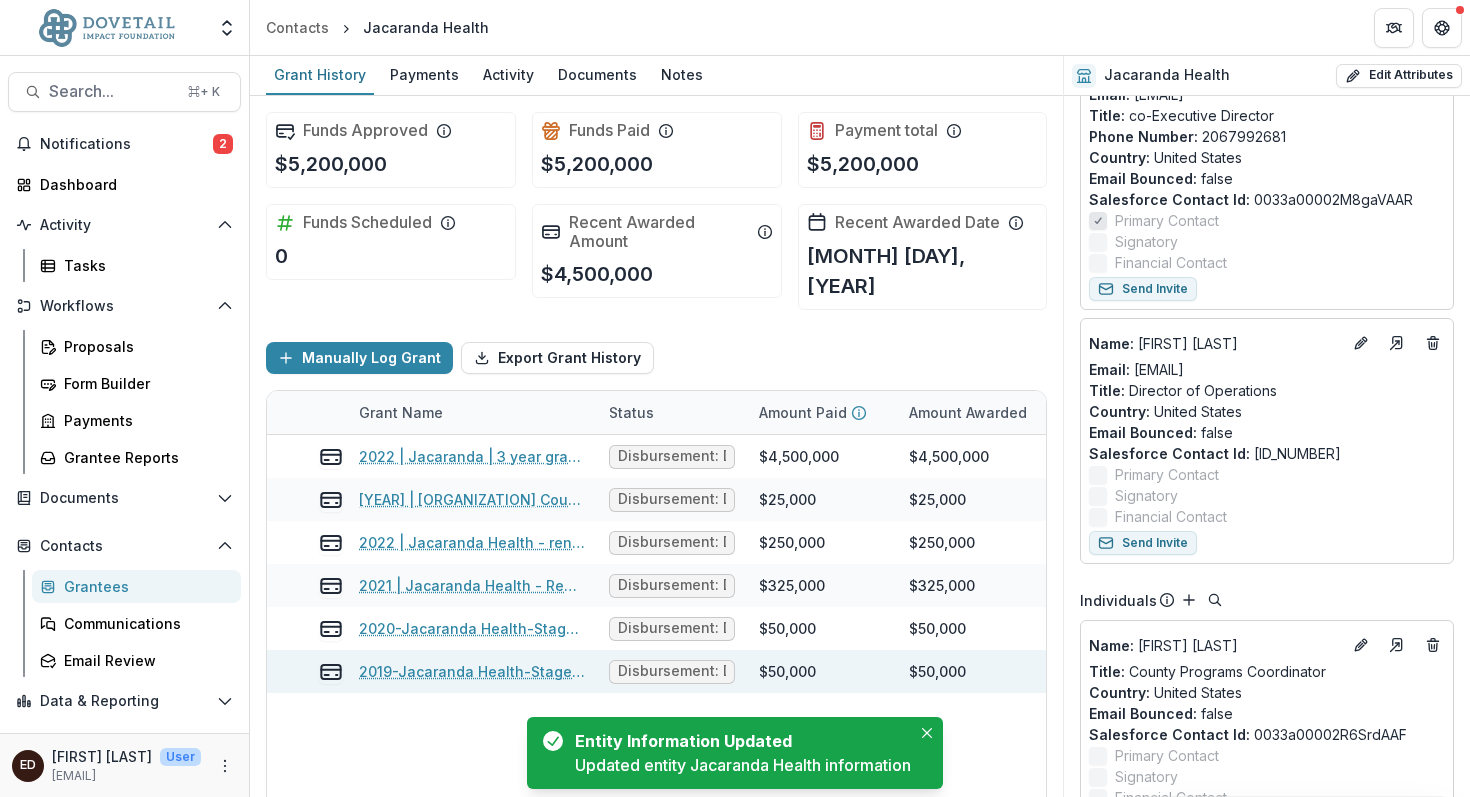 scroll, scrollTop: 3129, scrollLeft: 0, axis: vertical 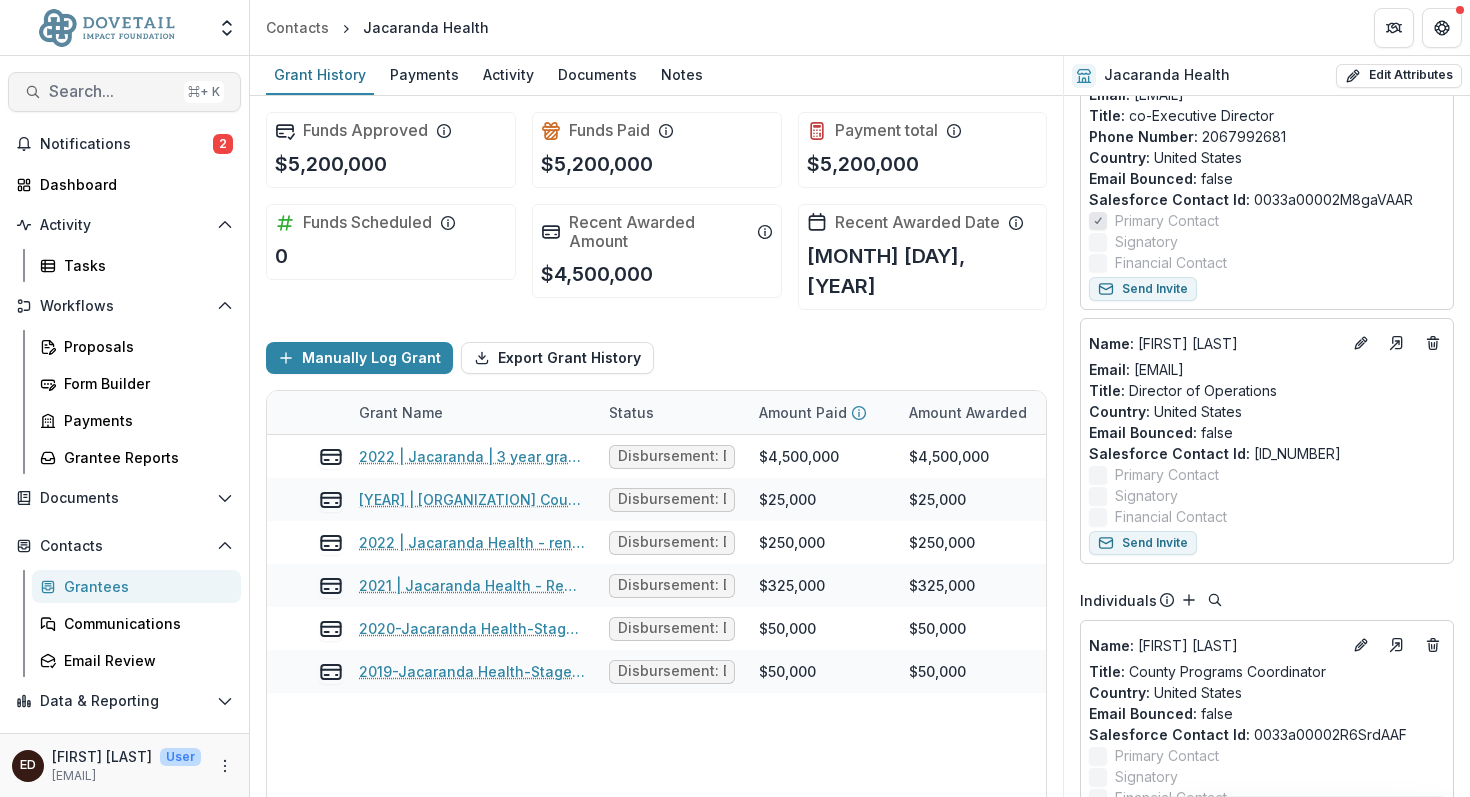 click on "Search..." at bounding box center [112, 91] 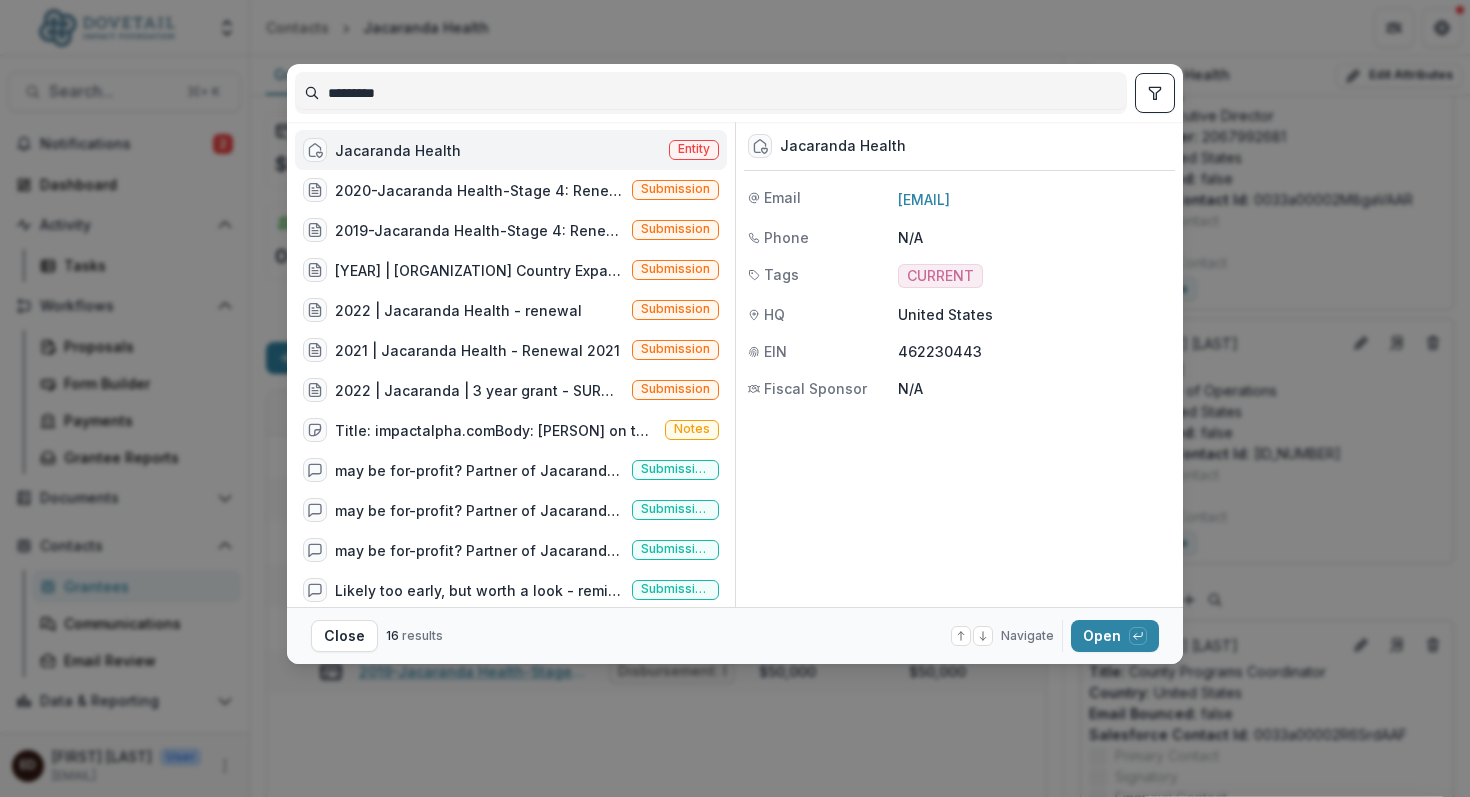 click on "*********" at bounding box center (711, 93) 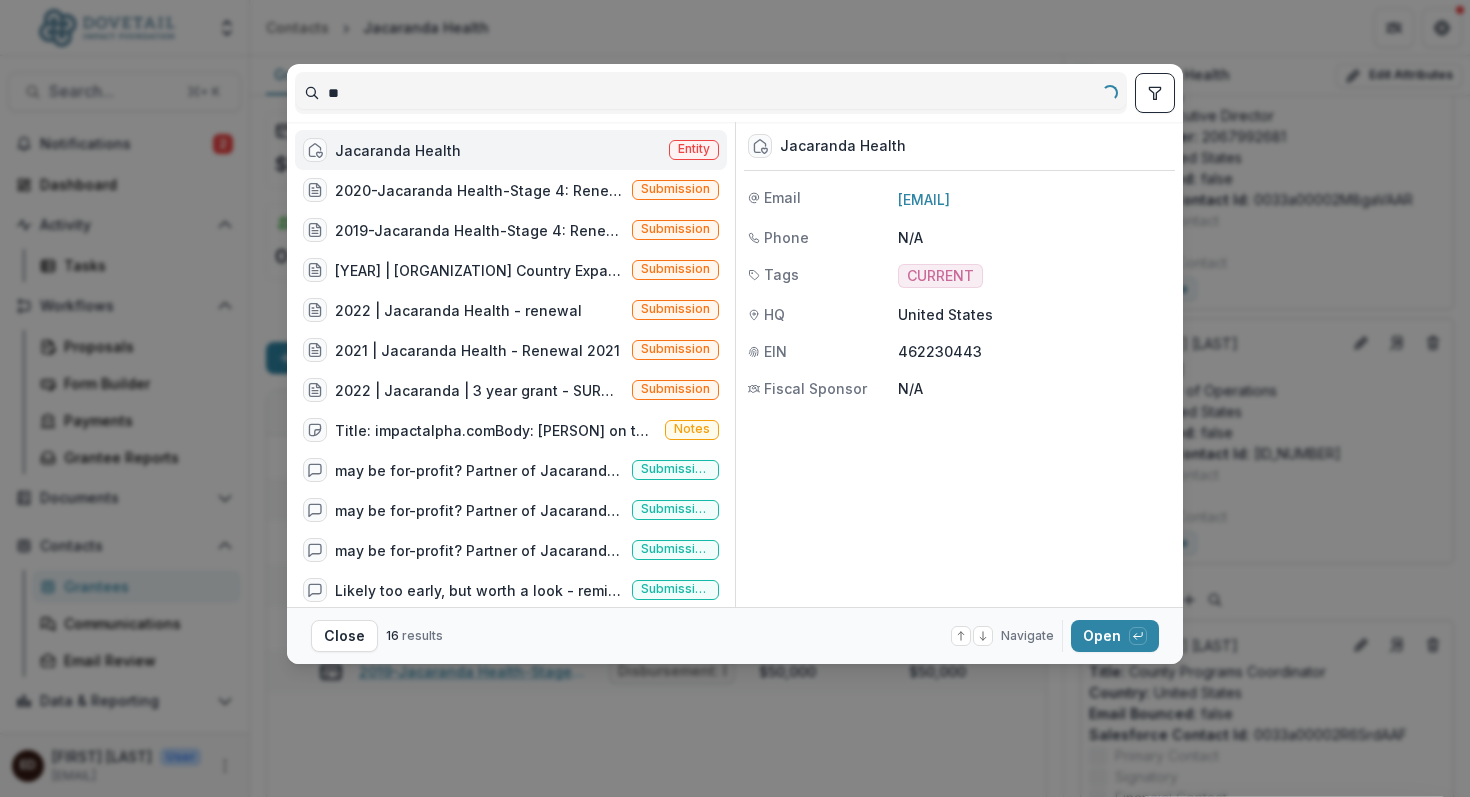 type on "*" 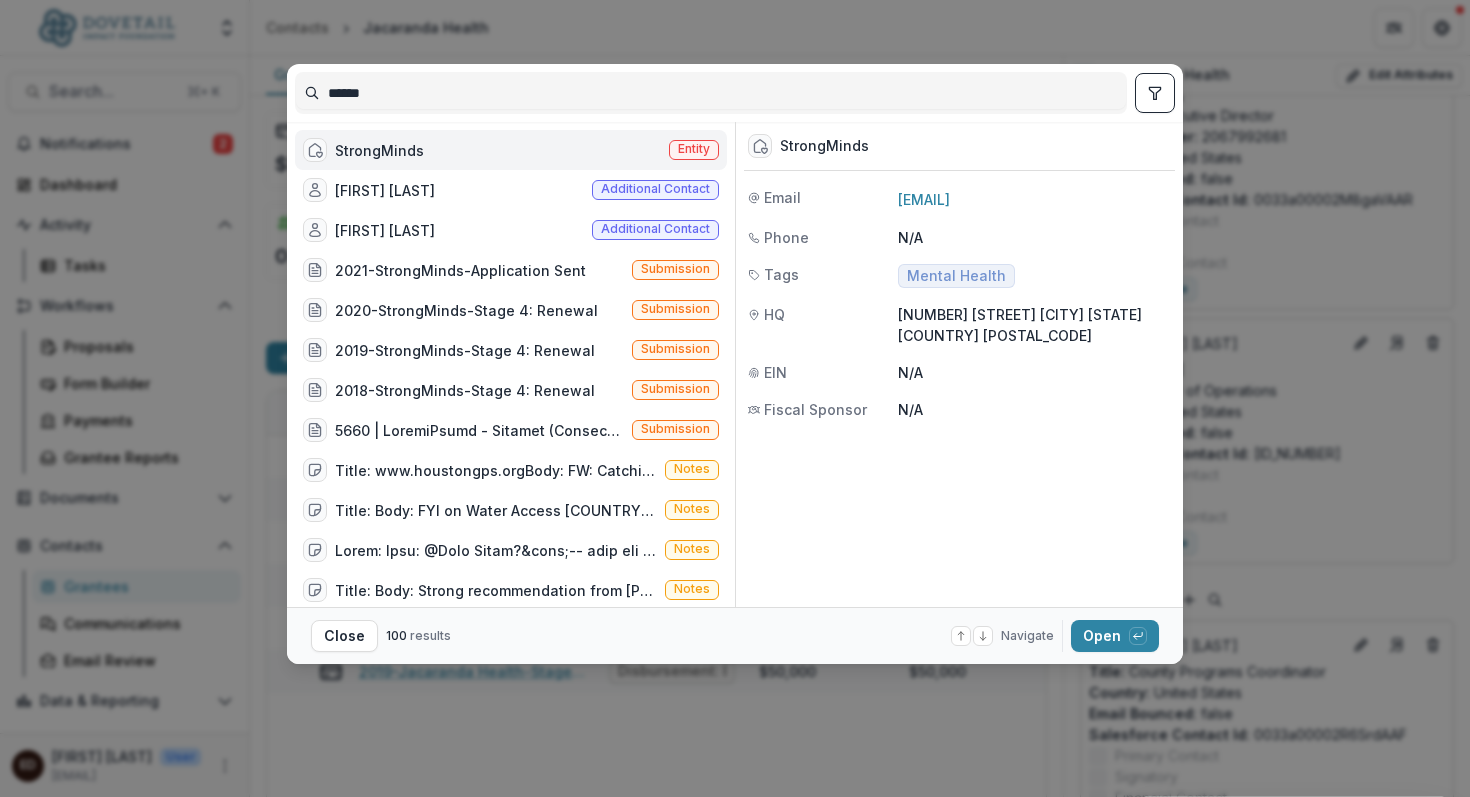 click on "******" at bounding box center (711, 93) 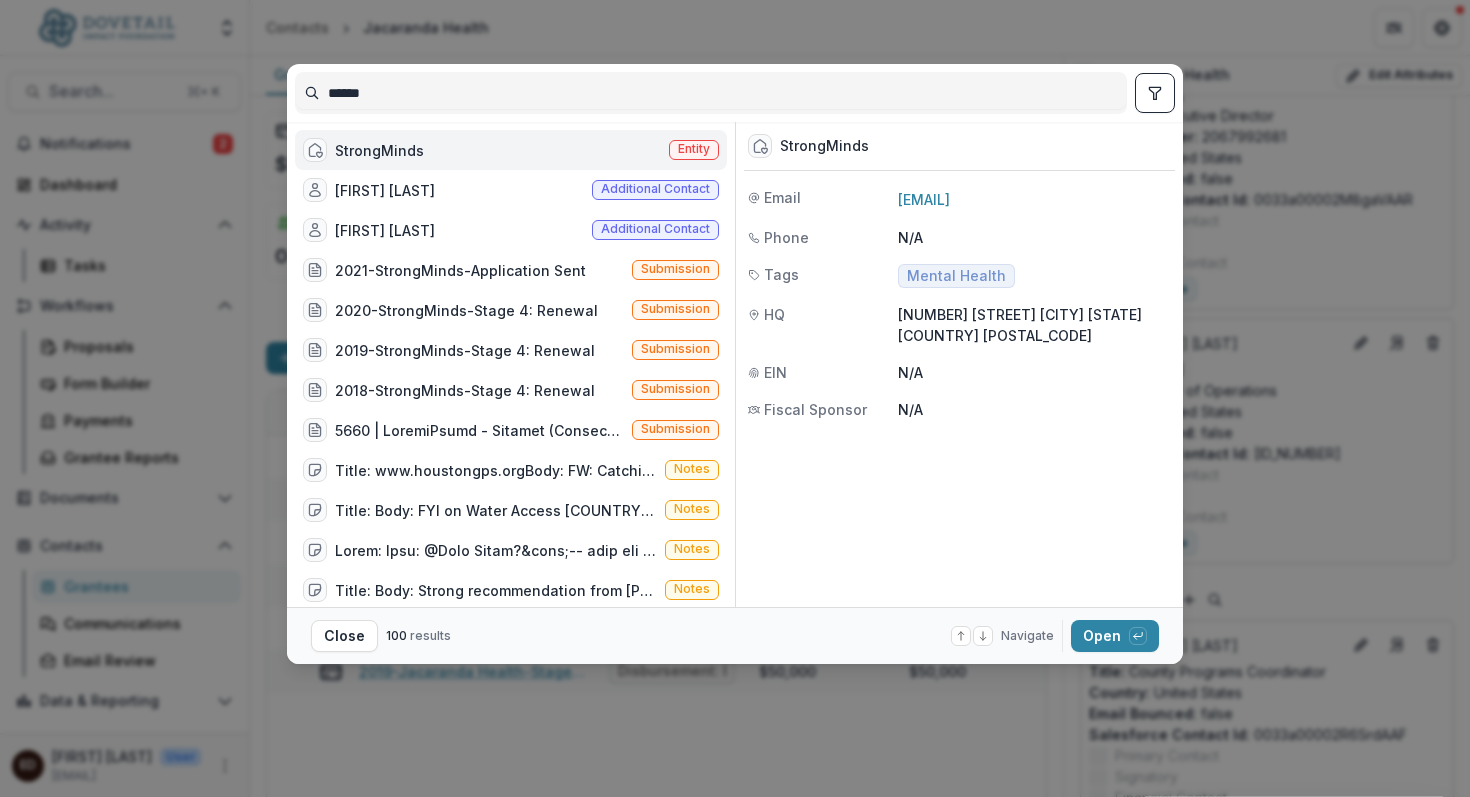 type on "******" 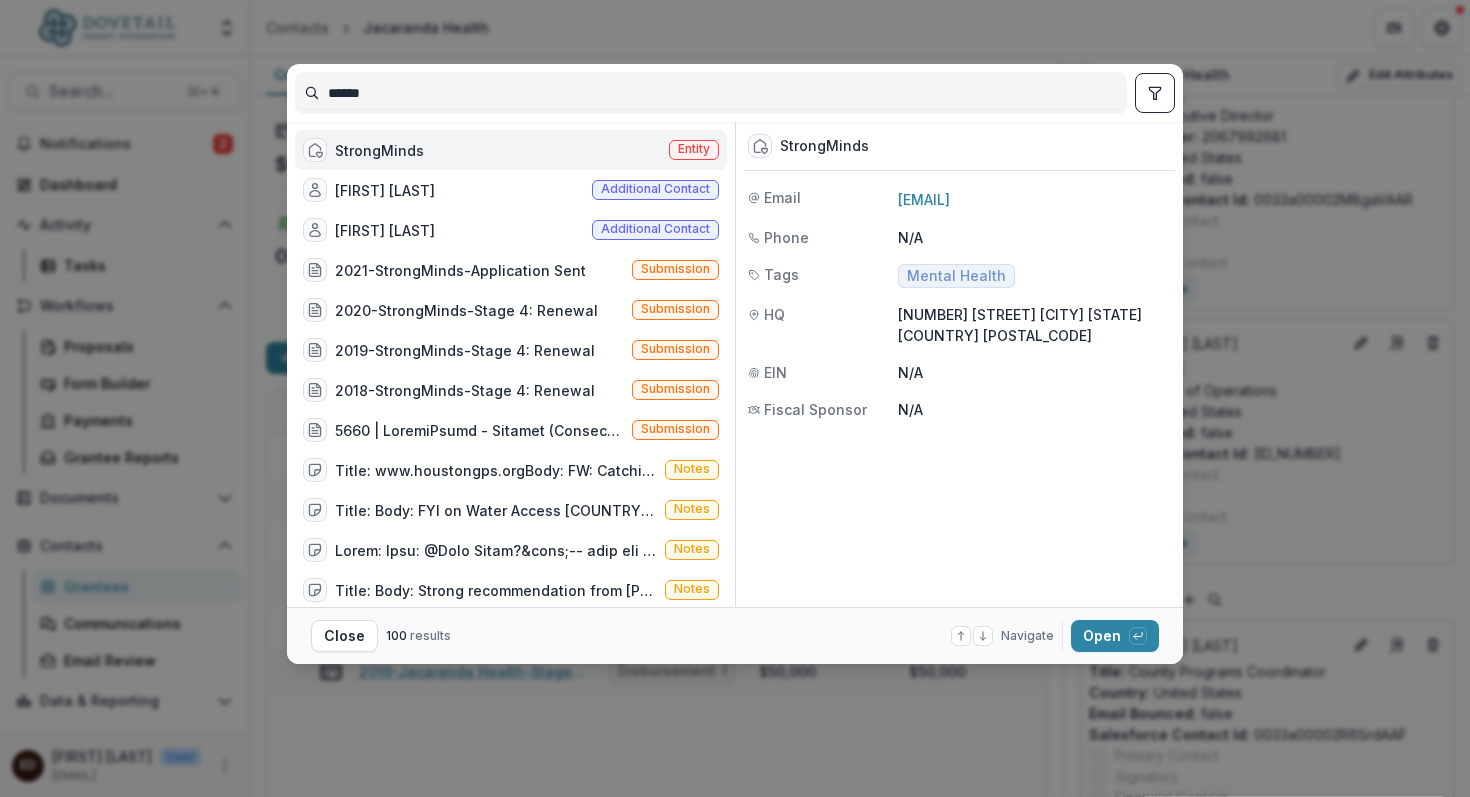 click on "StrongMinds Entity" at bounding box center (511, 150) 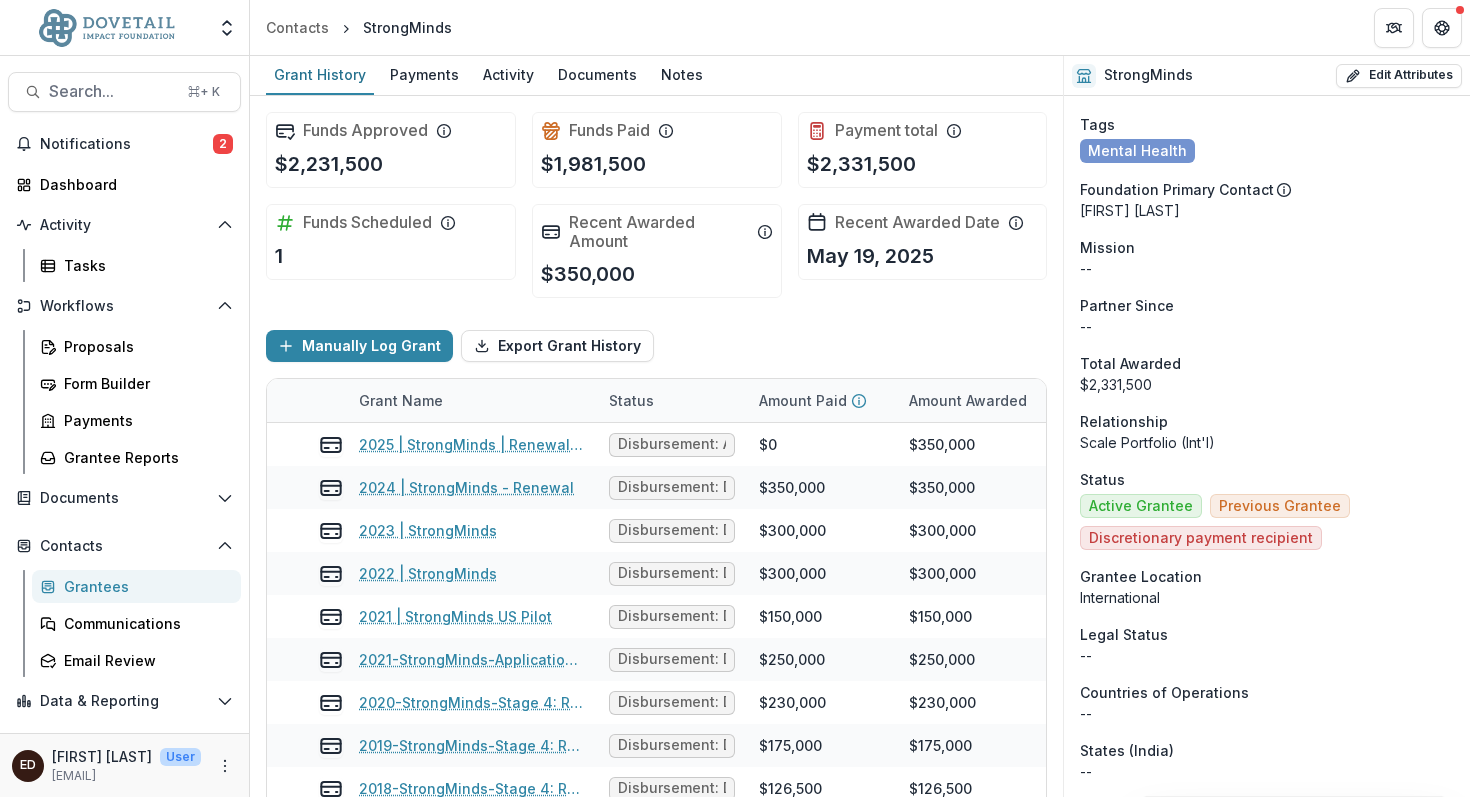 scroll, scrollTop: 0, scrollLeft: 0, axis: both 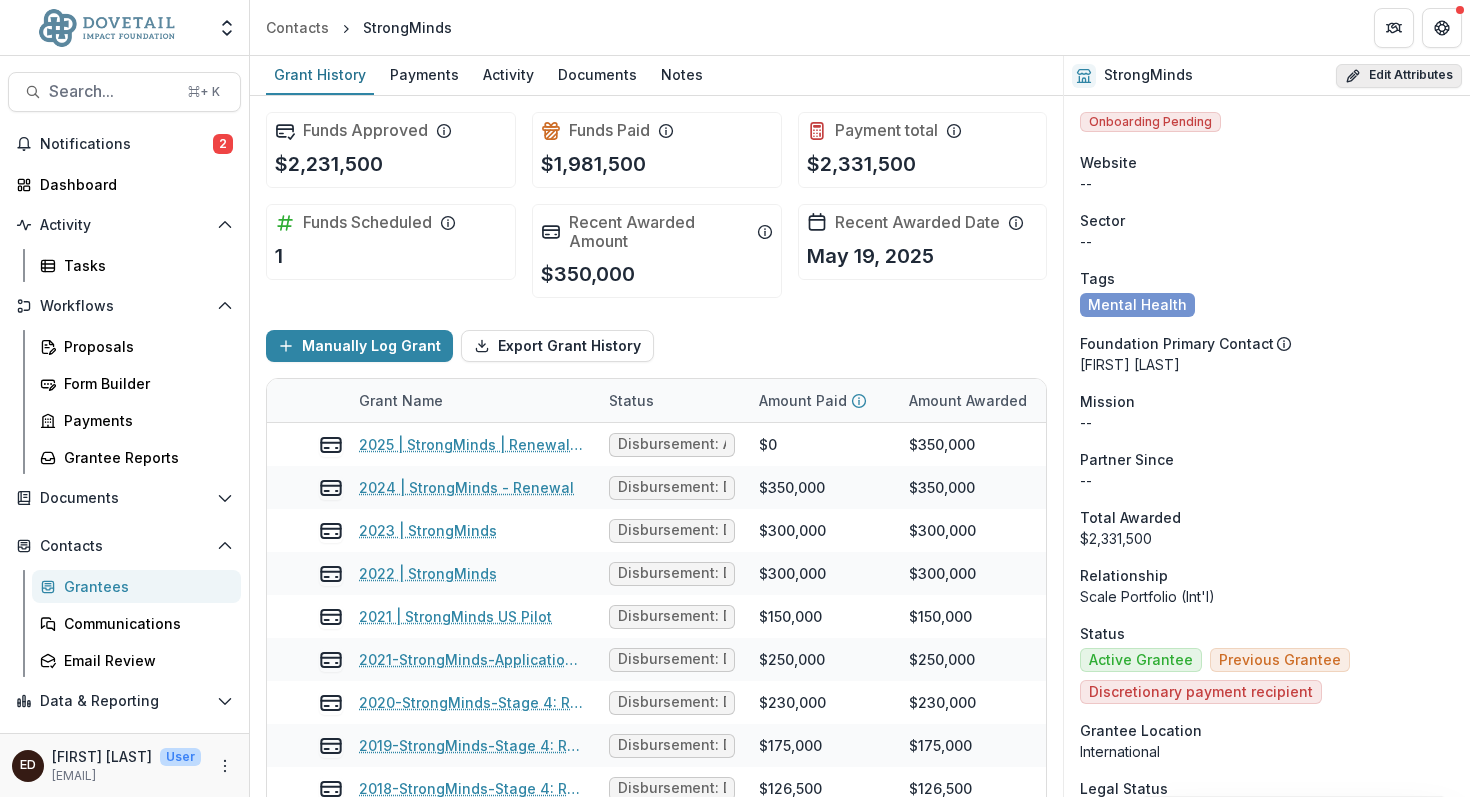 click on "Edit Attributes" at bounding box center [1399, 76] 